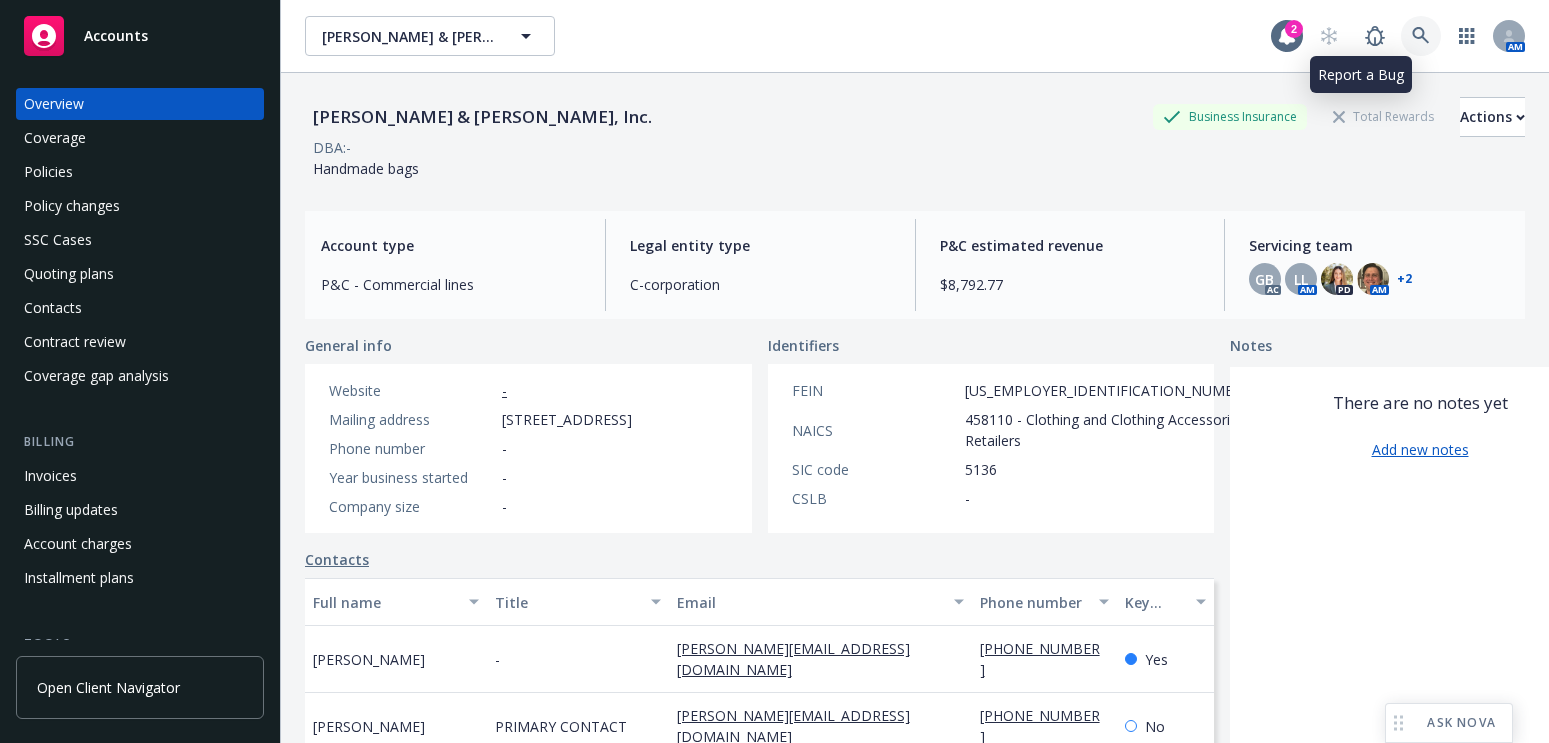 scroll, scrollTop: 0, scrollLeft: 0, axis: both 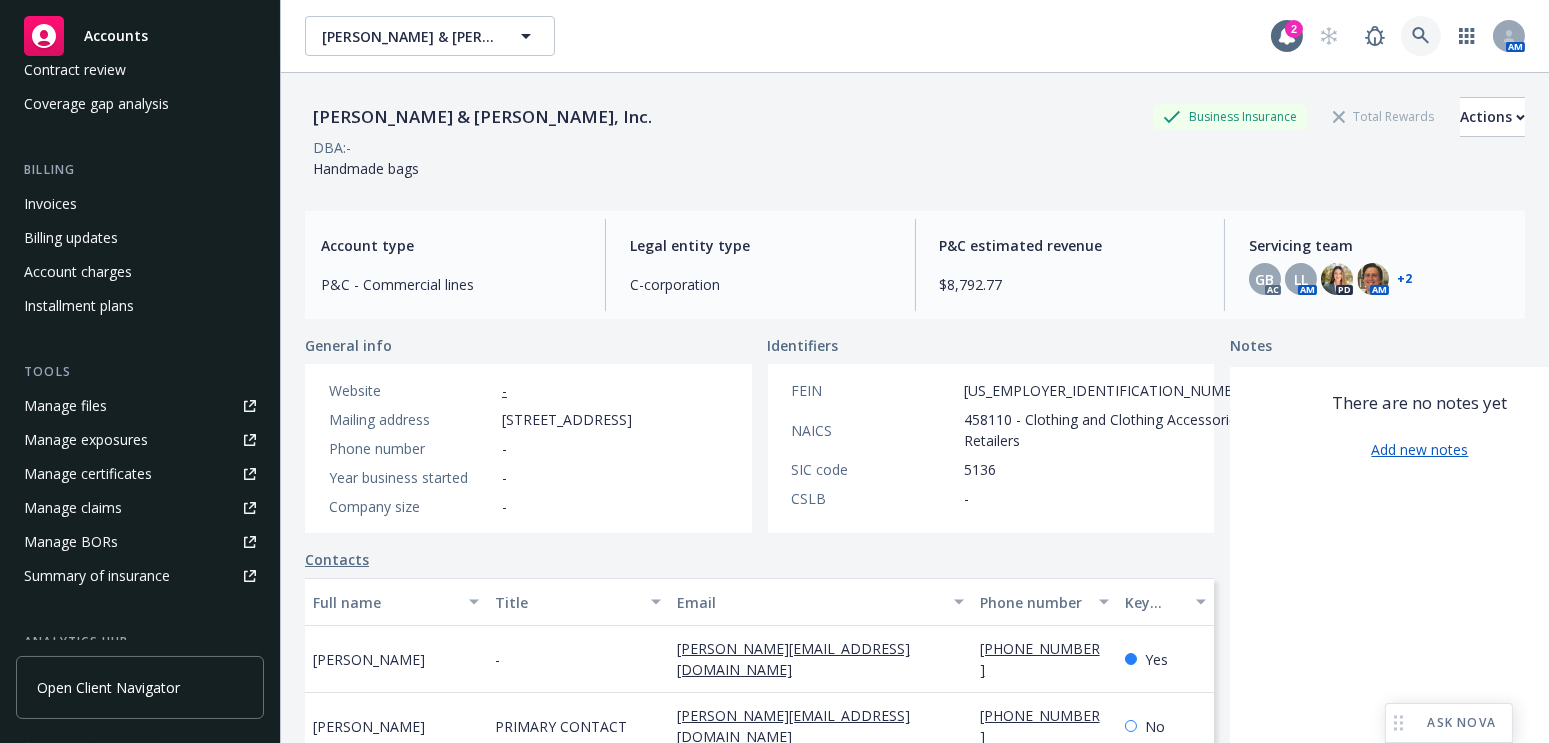 click 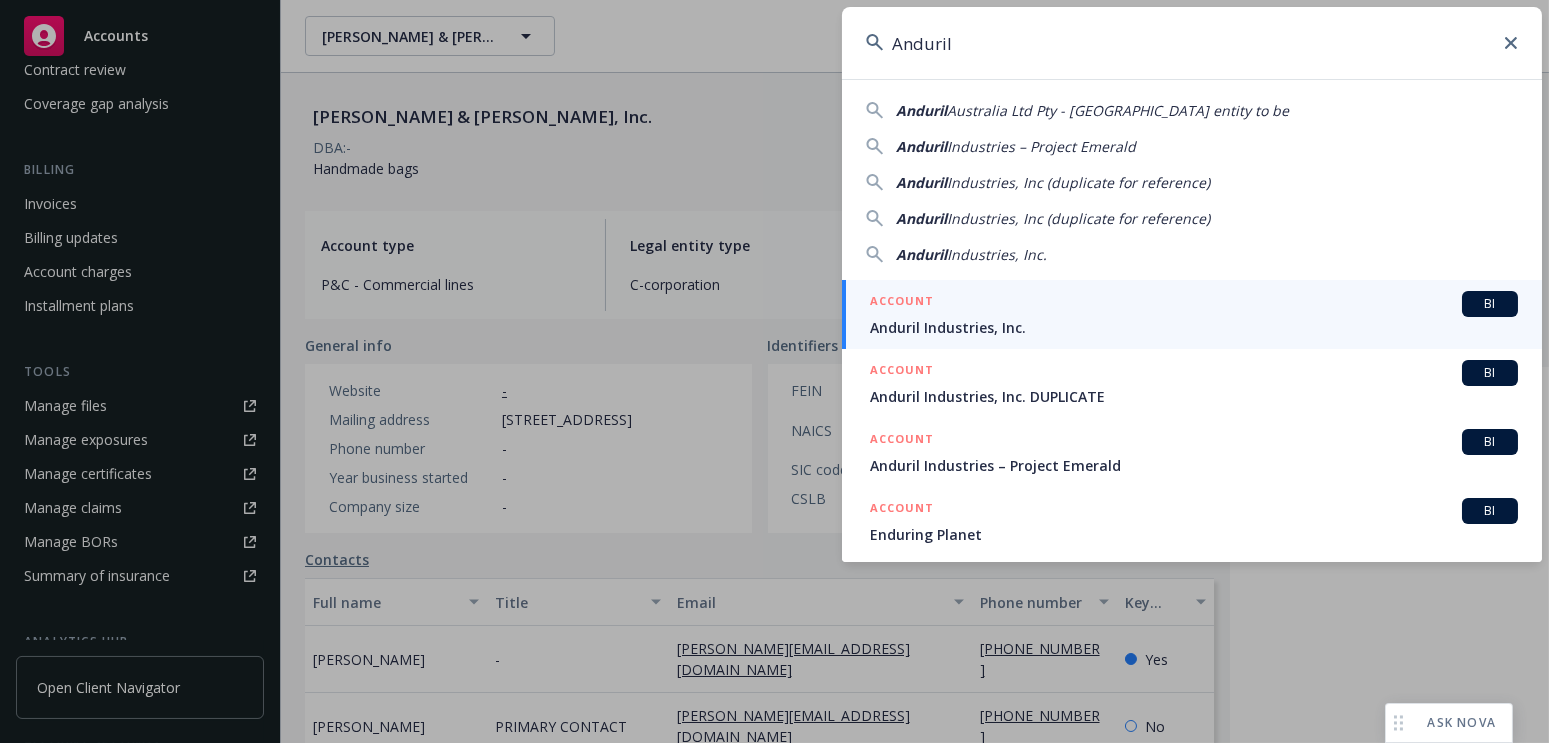 type on "Anduril" 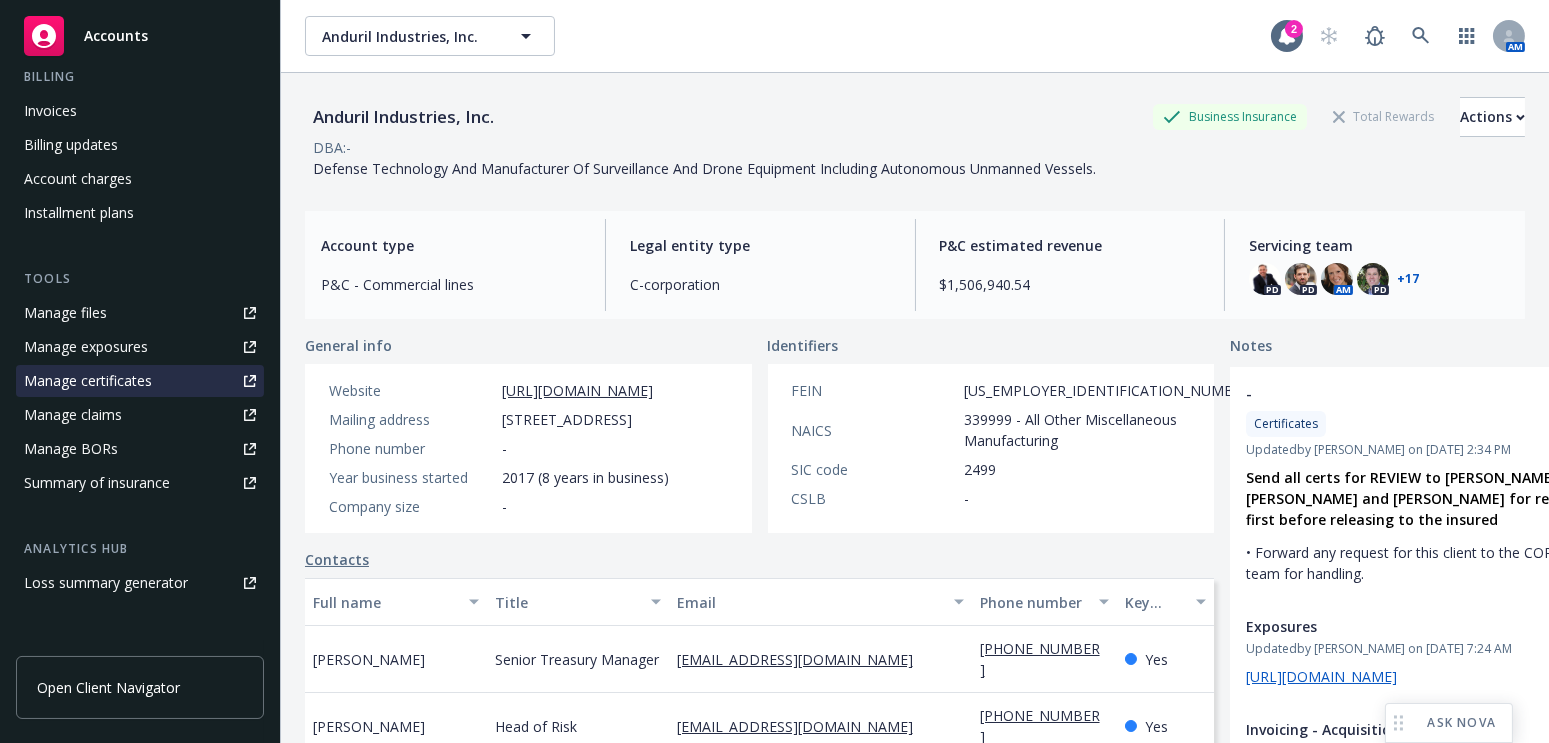 scroll, scrollTop: 454, scrollLeft: 0, axis: vertical 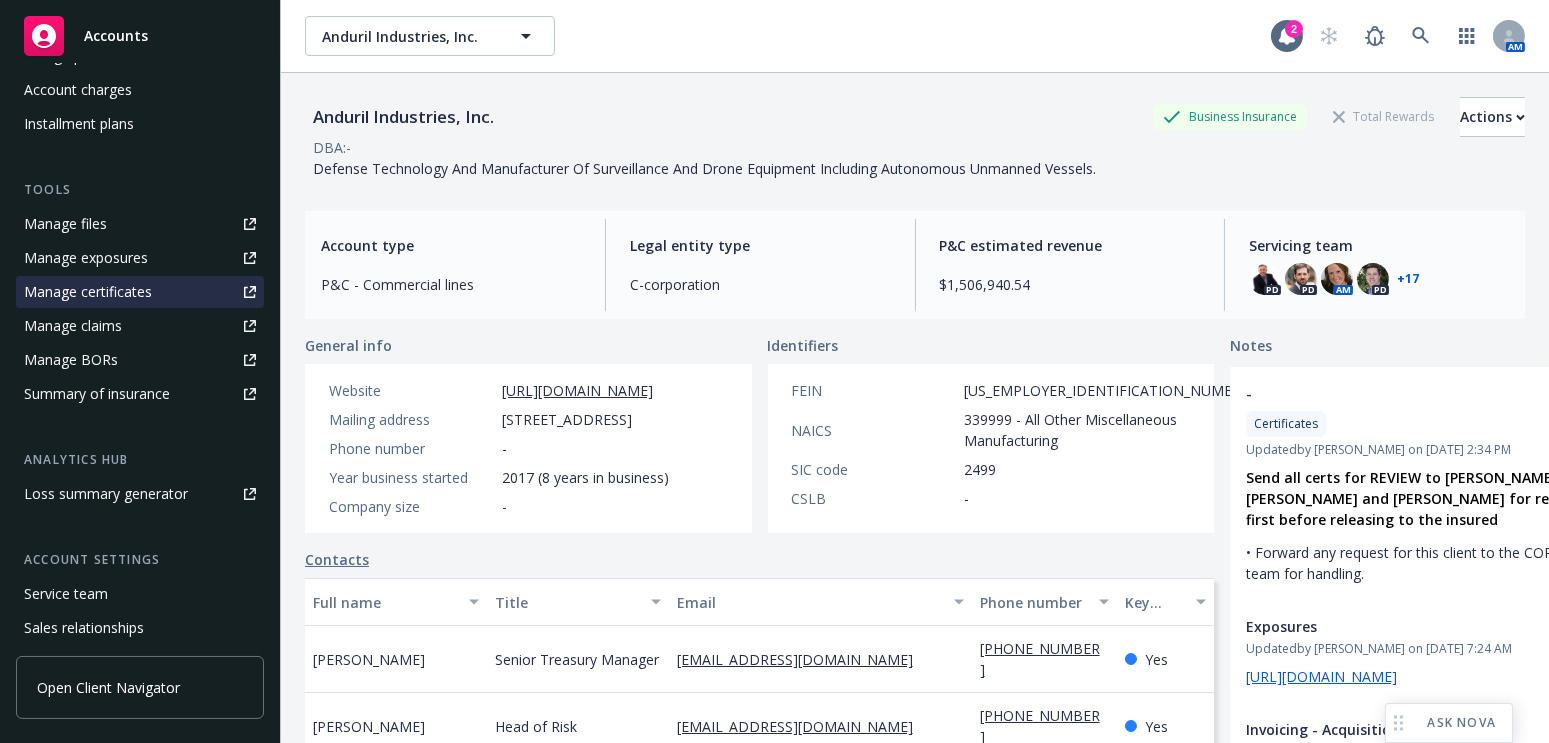 click on "Manage certificates" at bounding box center [88, 292] 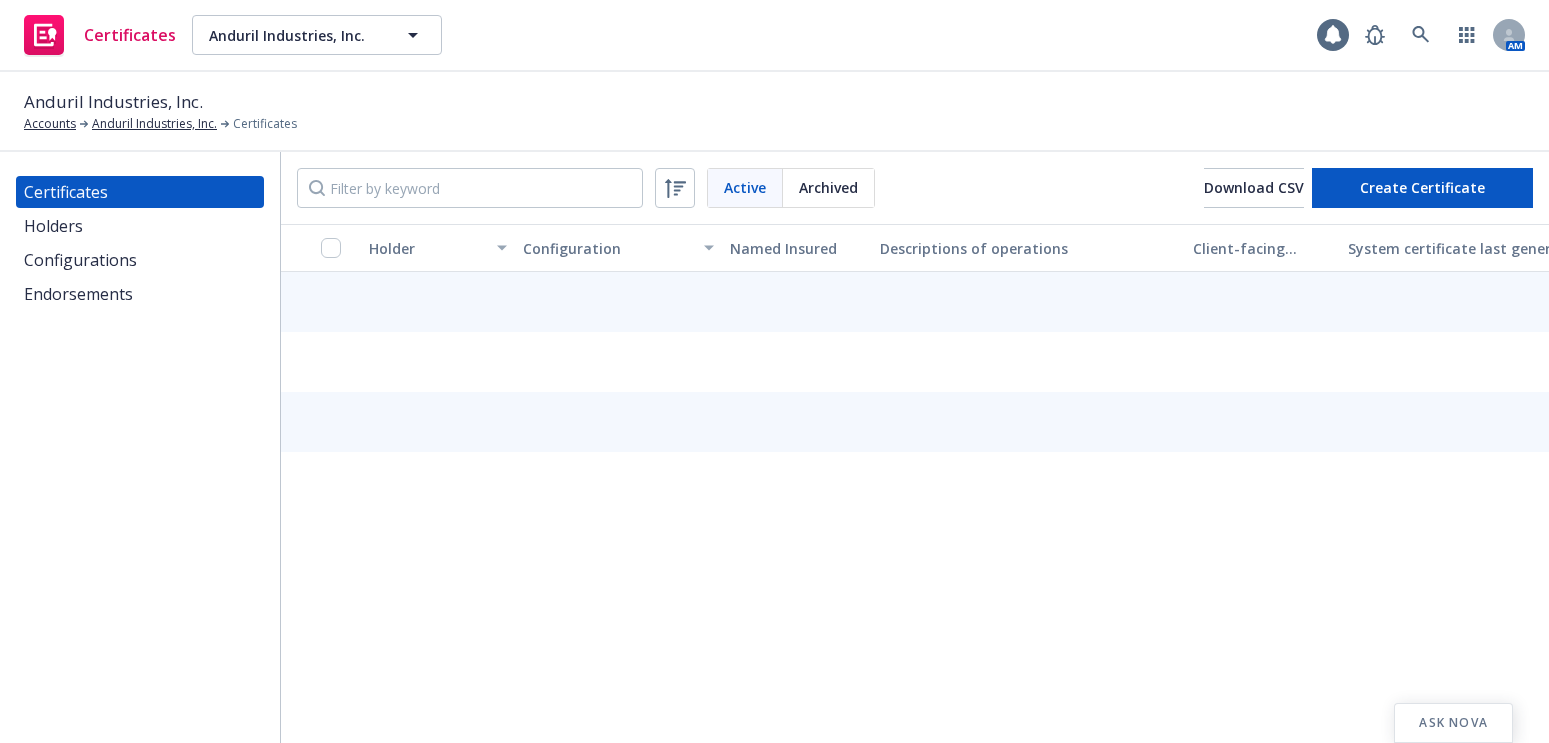 scroll, scrollTop: 0, scrollLeft: 0, axis: both 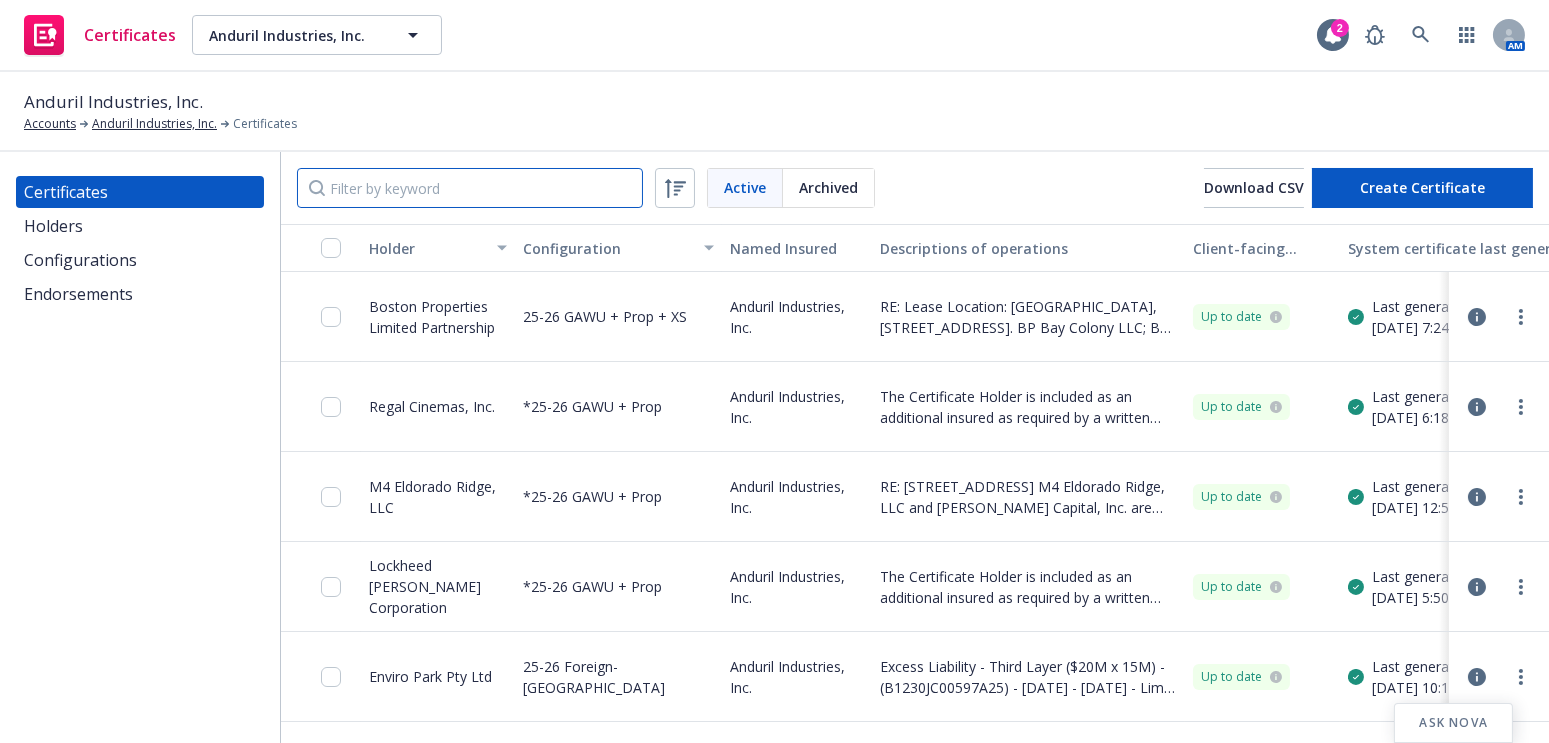 click at bounding box center (470, 188) 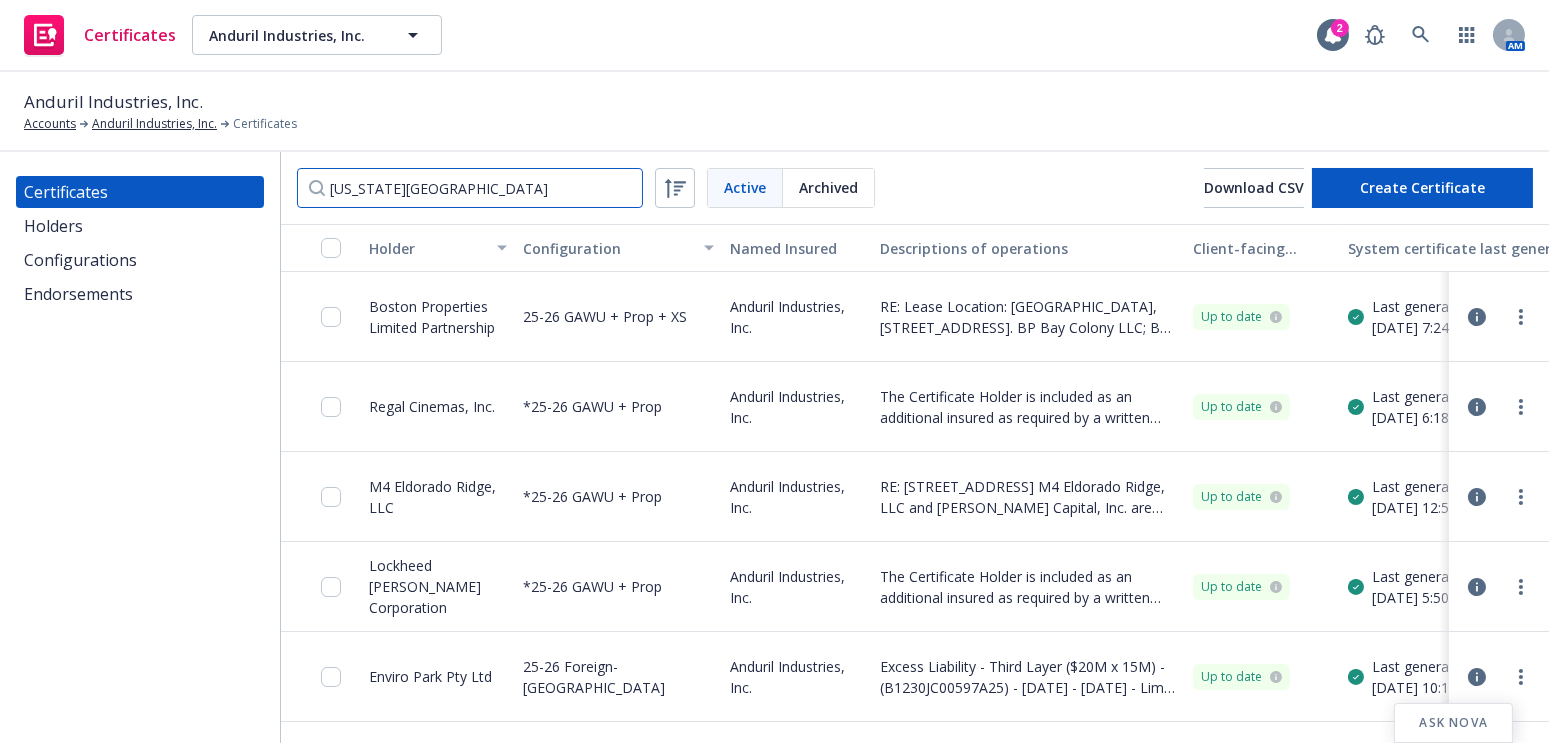 scroll, scrollTop: 0, scrollLeft: 30, axis: horizontal 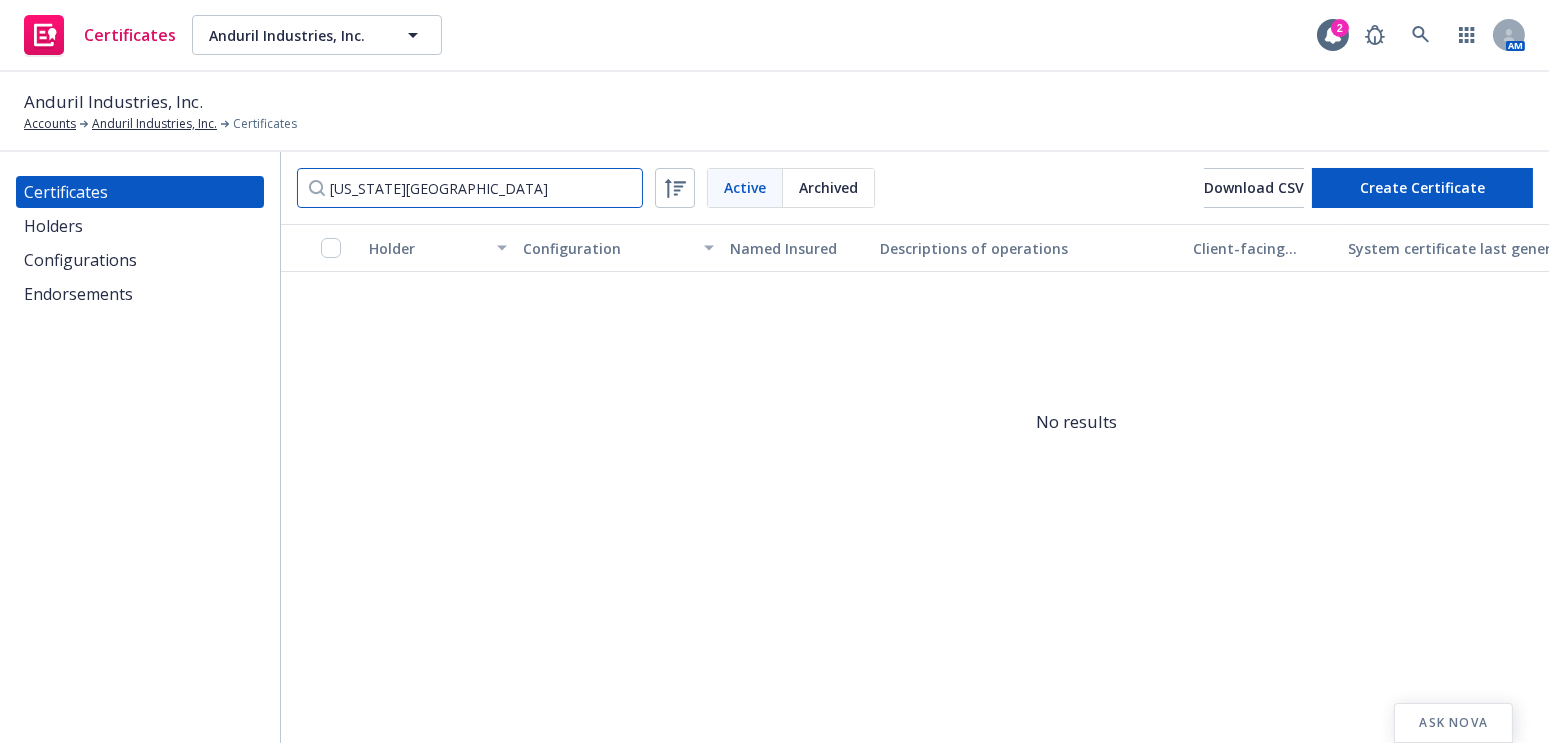 drag, startPoint x: 492, startPoint y: 191, endPoint x: 901, endPoint y: 160, distance: 410.17313 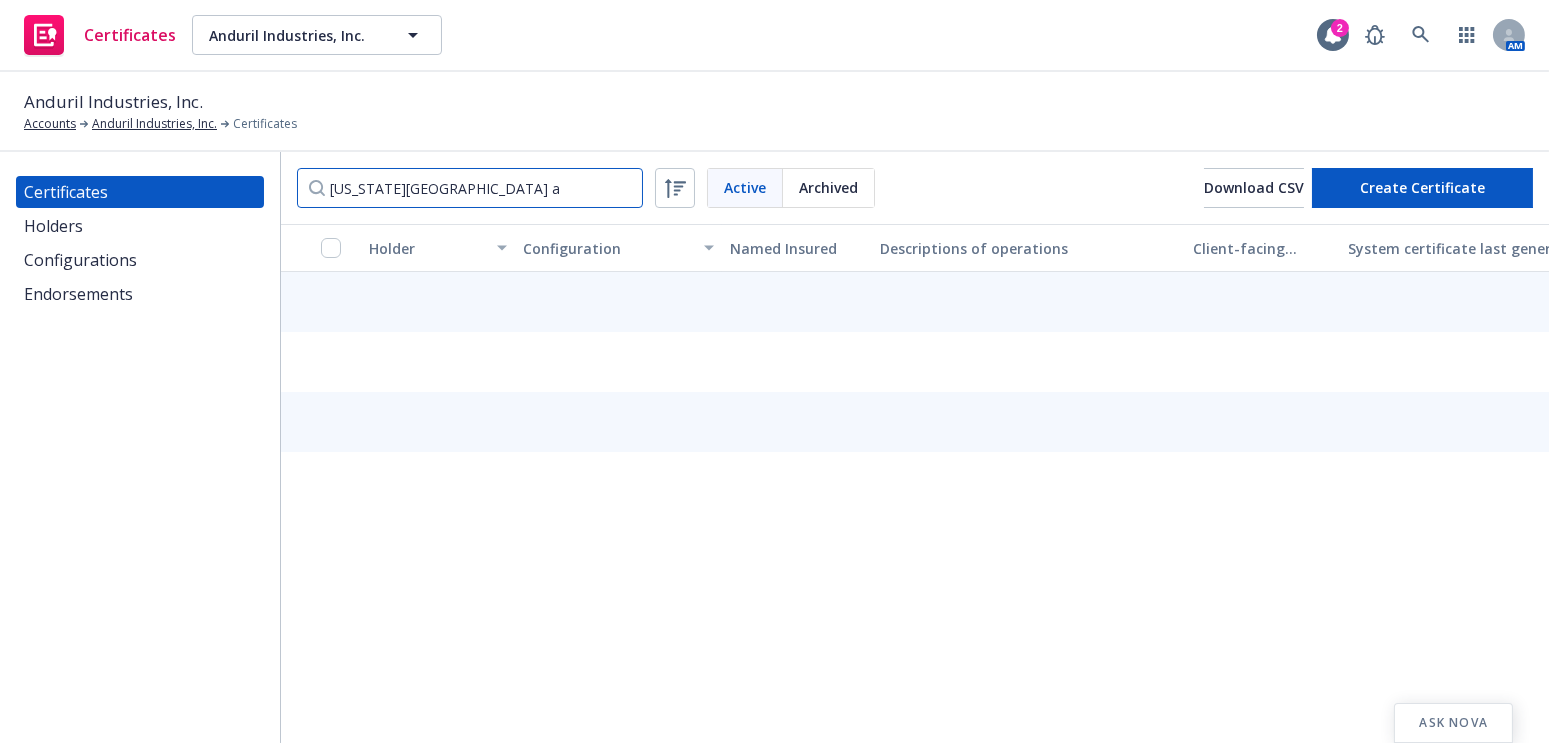 scroll, scrollTop: 0, scrollLeft: 0, axis: both 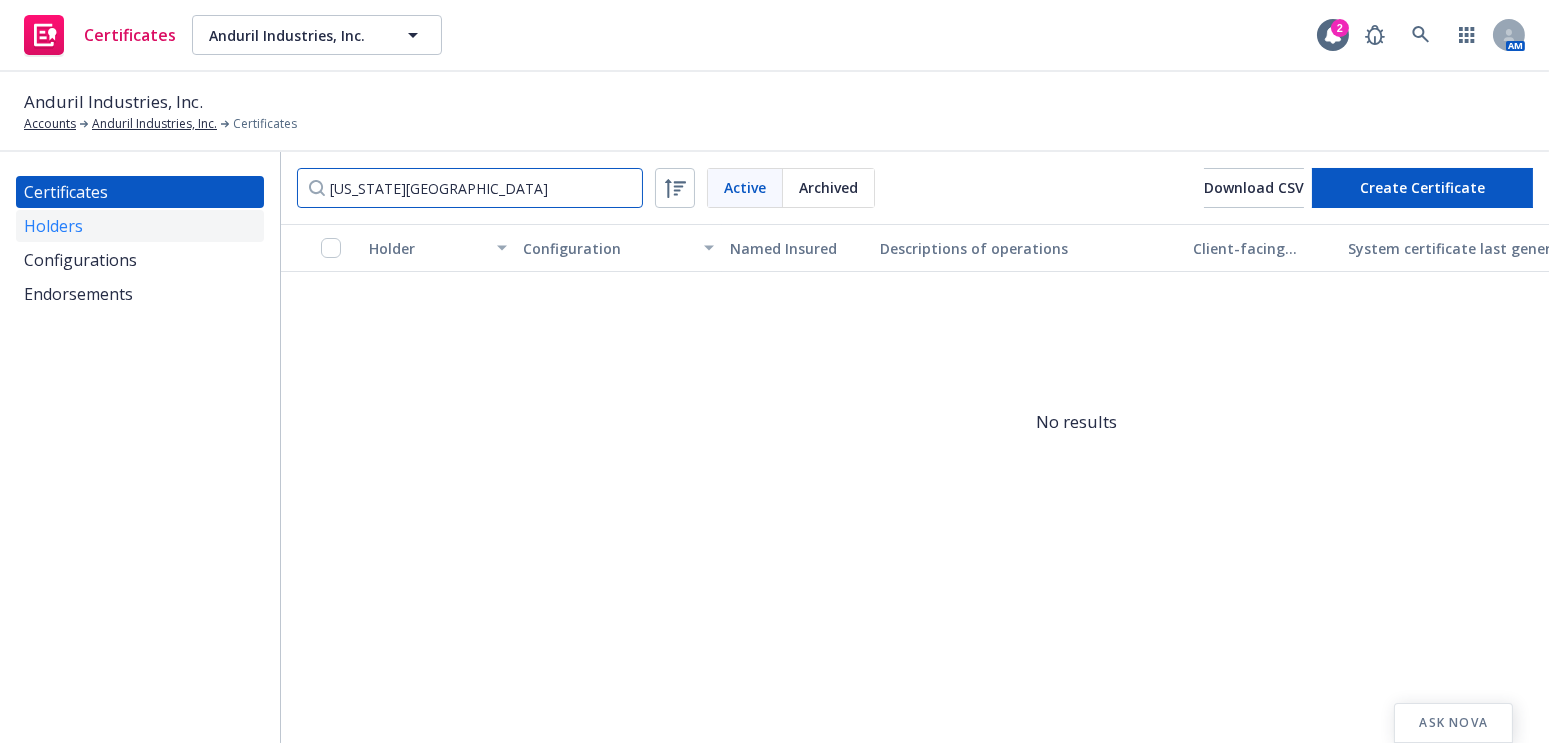 type on "Virginia Polytechnic Institute" 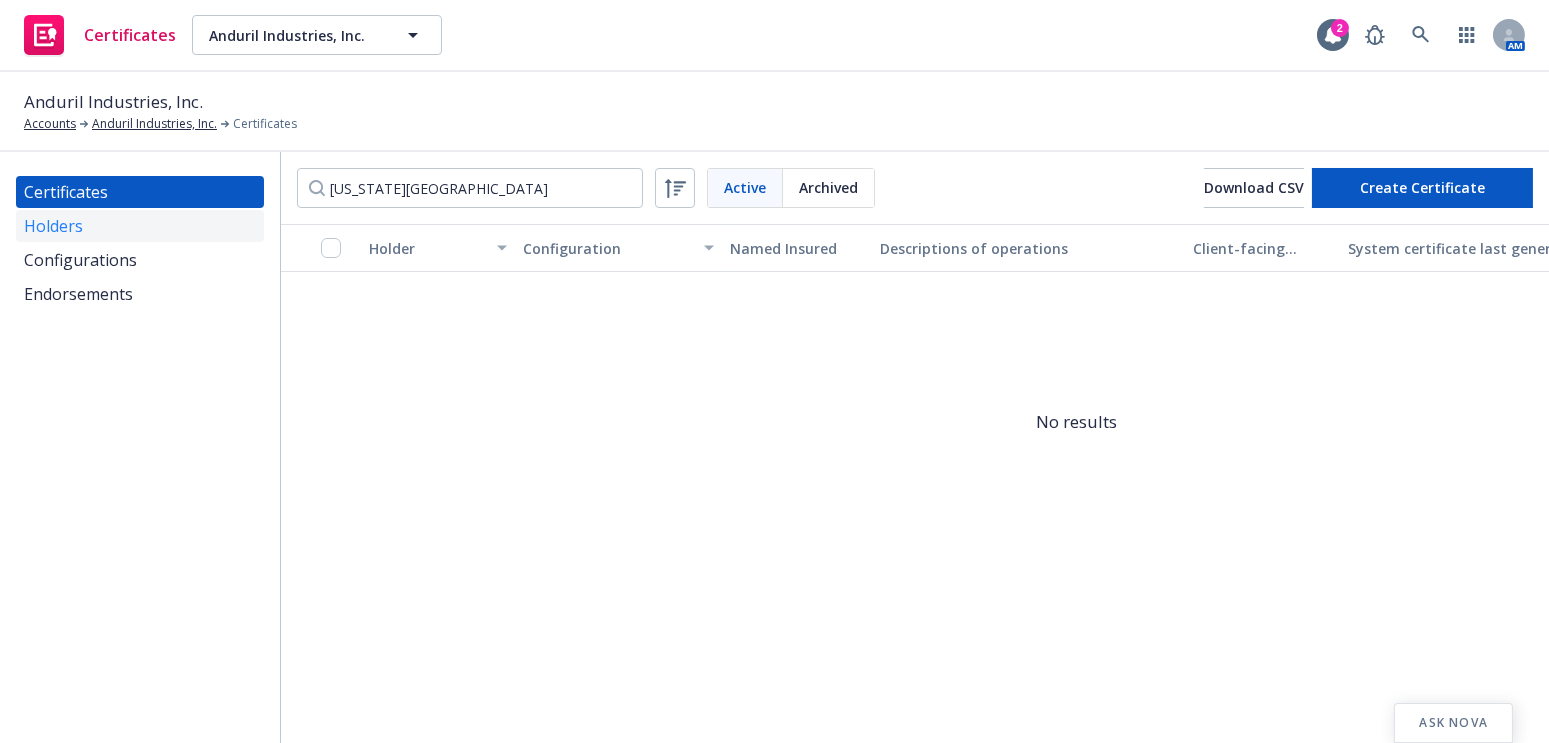 click on "Holders" at bounding box center [140, 226] 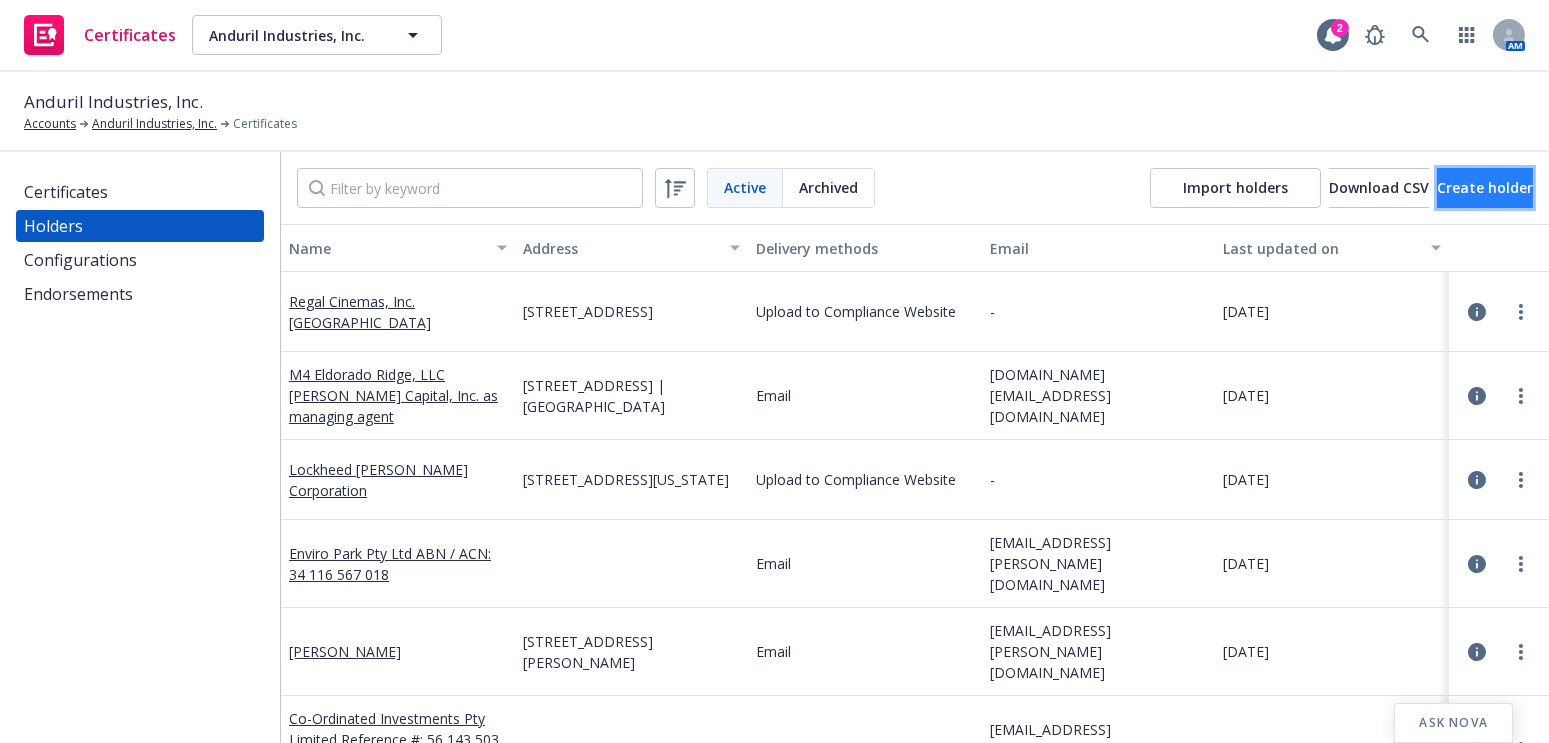 click on "Create holder" at bounding box center [1485, 187] 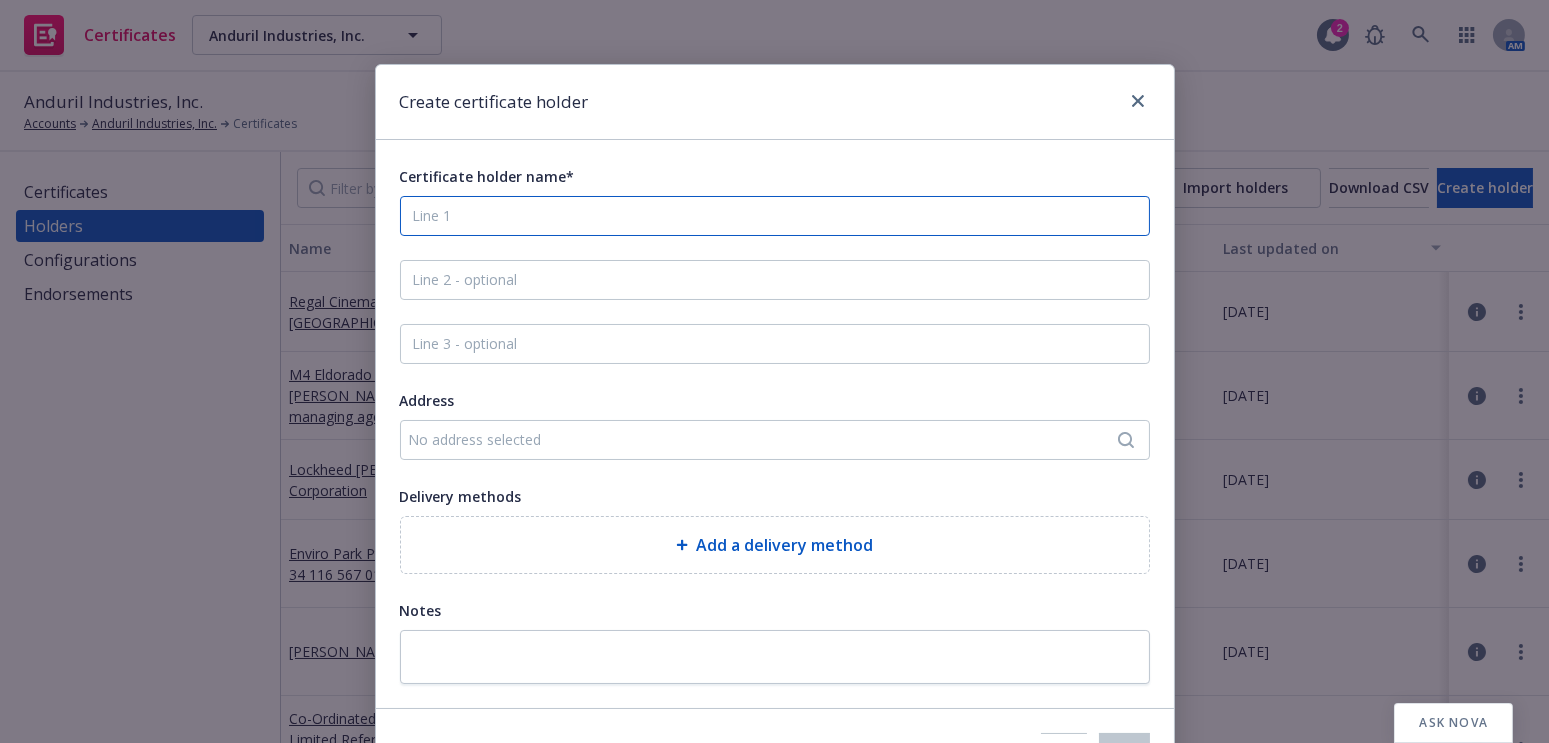 click on "Certificate holder name*" at bounding box center [775, 216] 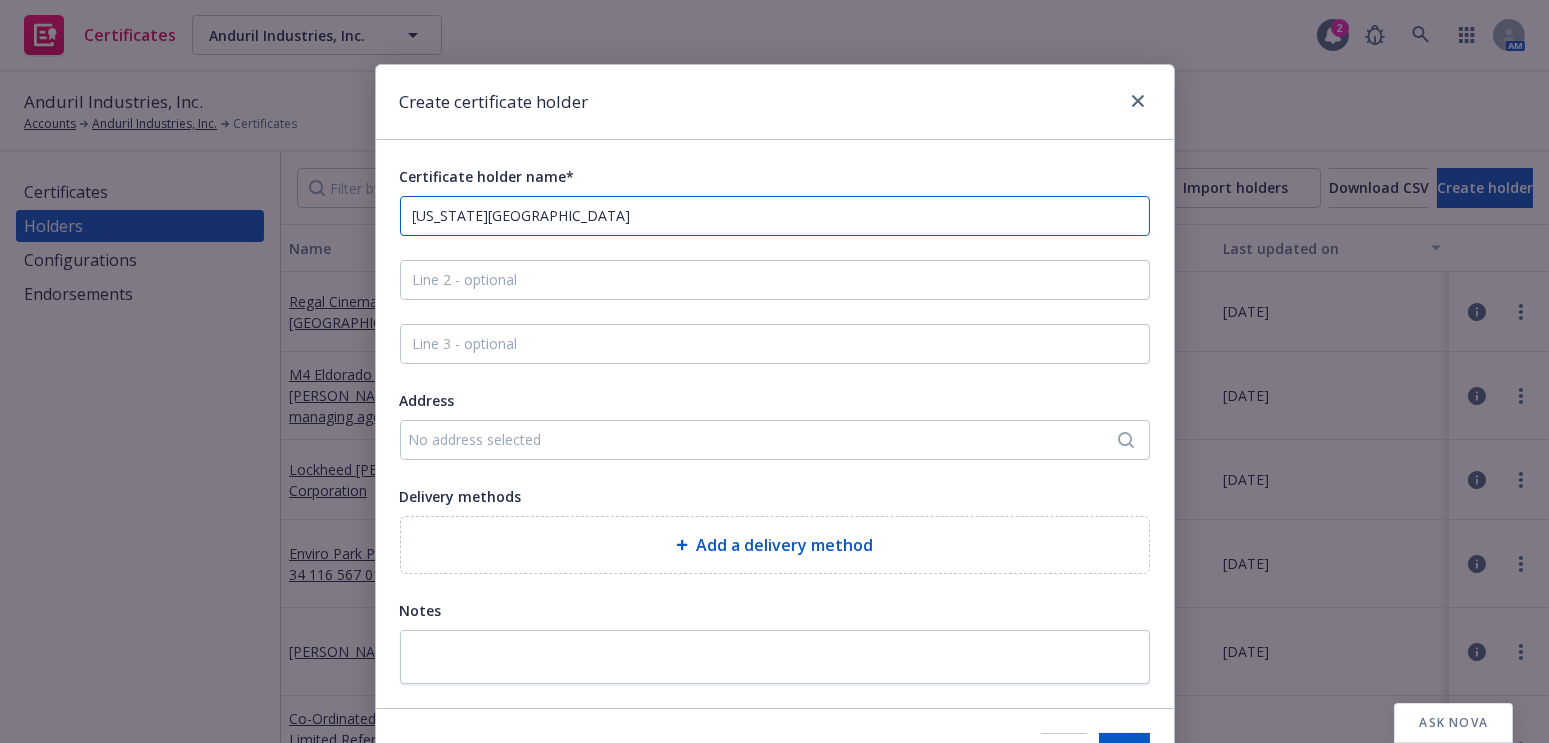 type on "Virginia Polytechnic Institute and State University" 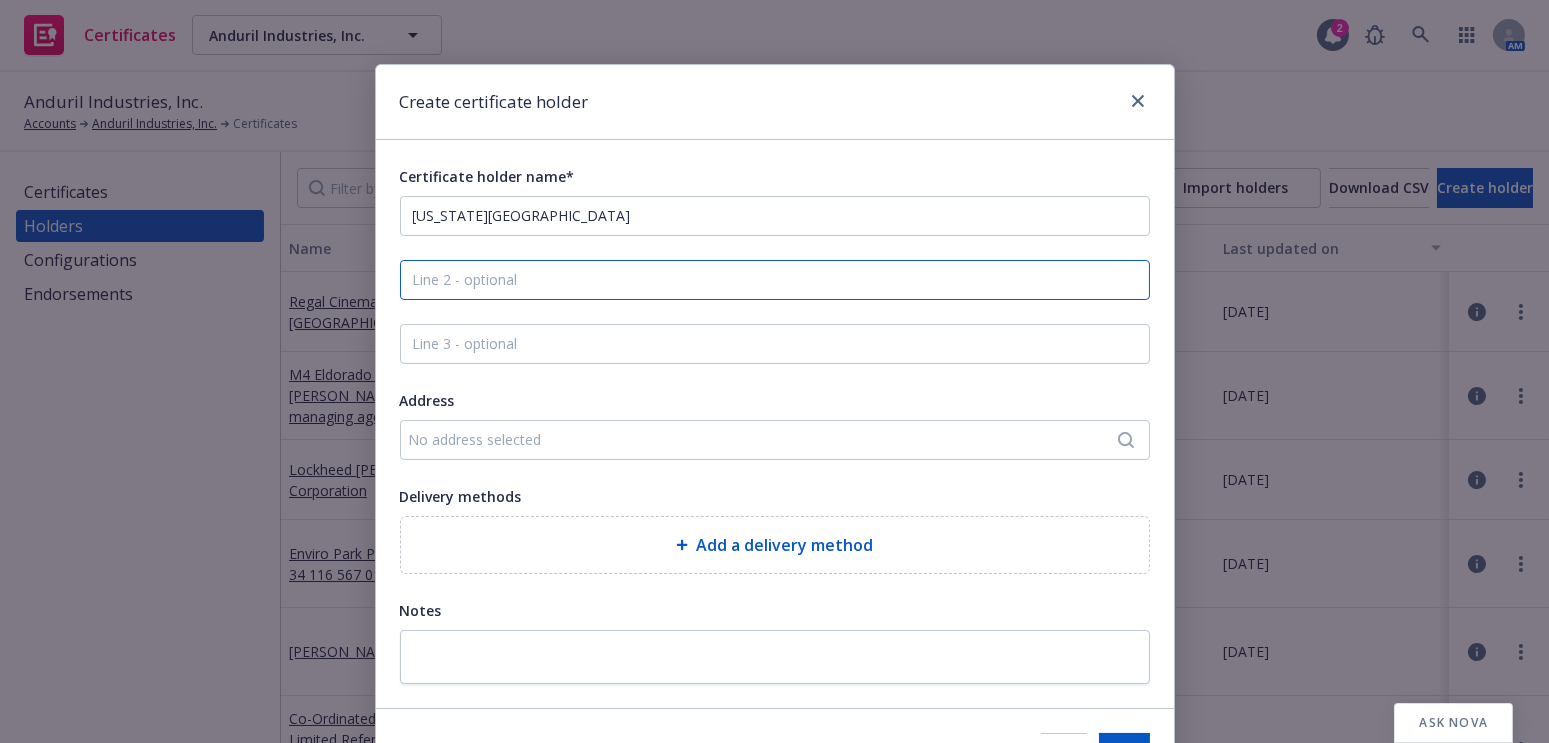 click at bounding box center (775, 280) 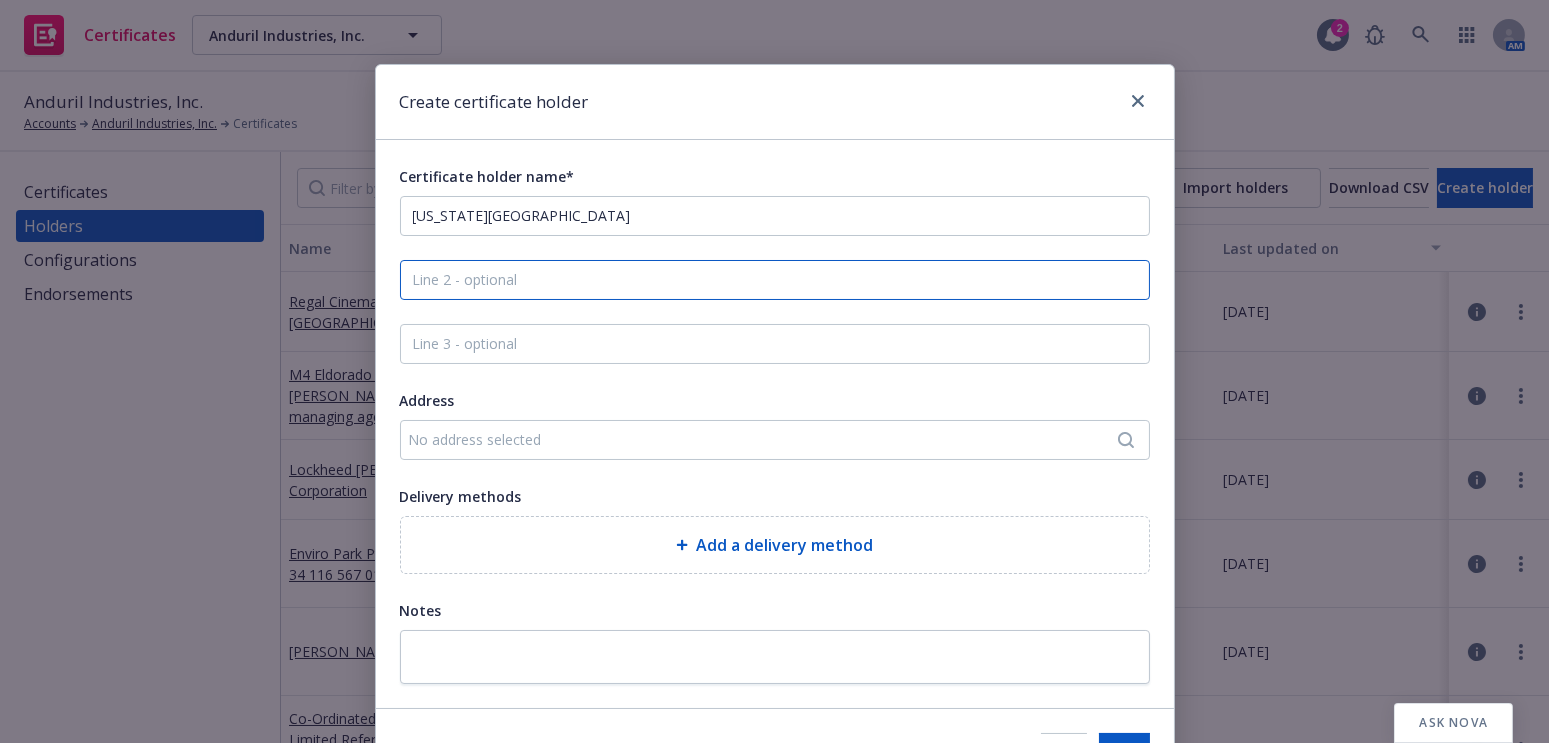 paste on "the “Commonwealth of Virginia" 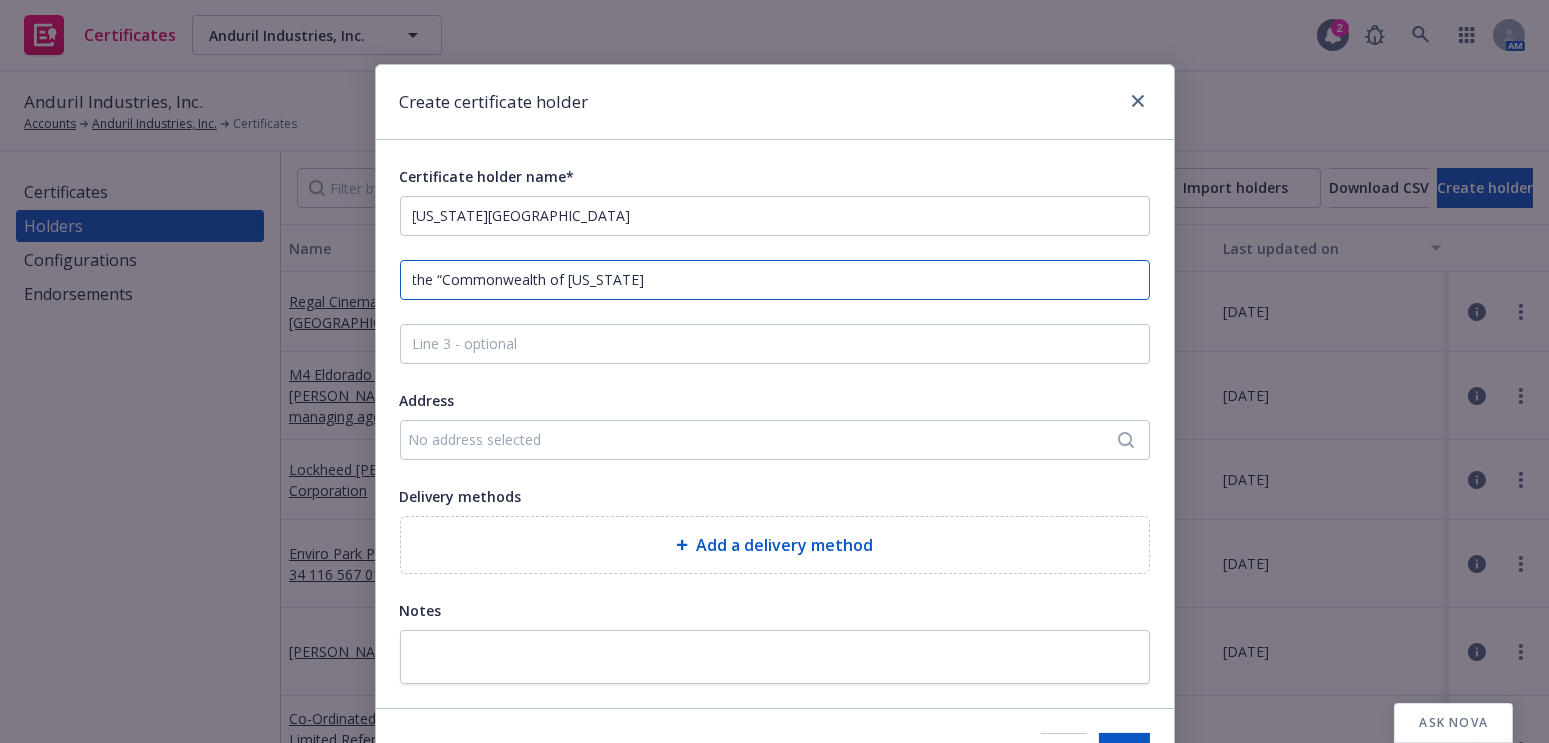 click on "the “Commonwealth of Virginia" at bounding box center (775, 280) 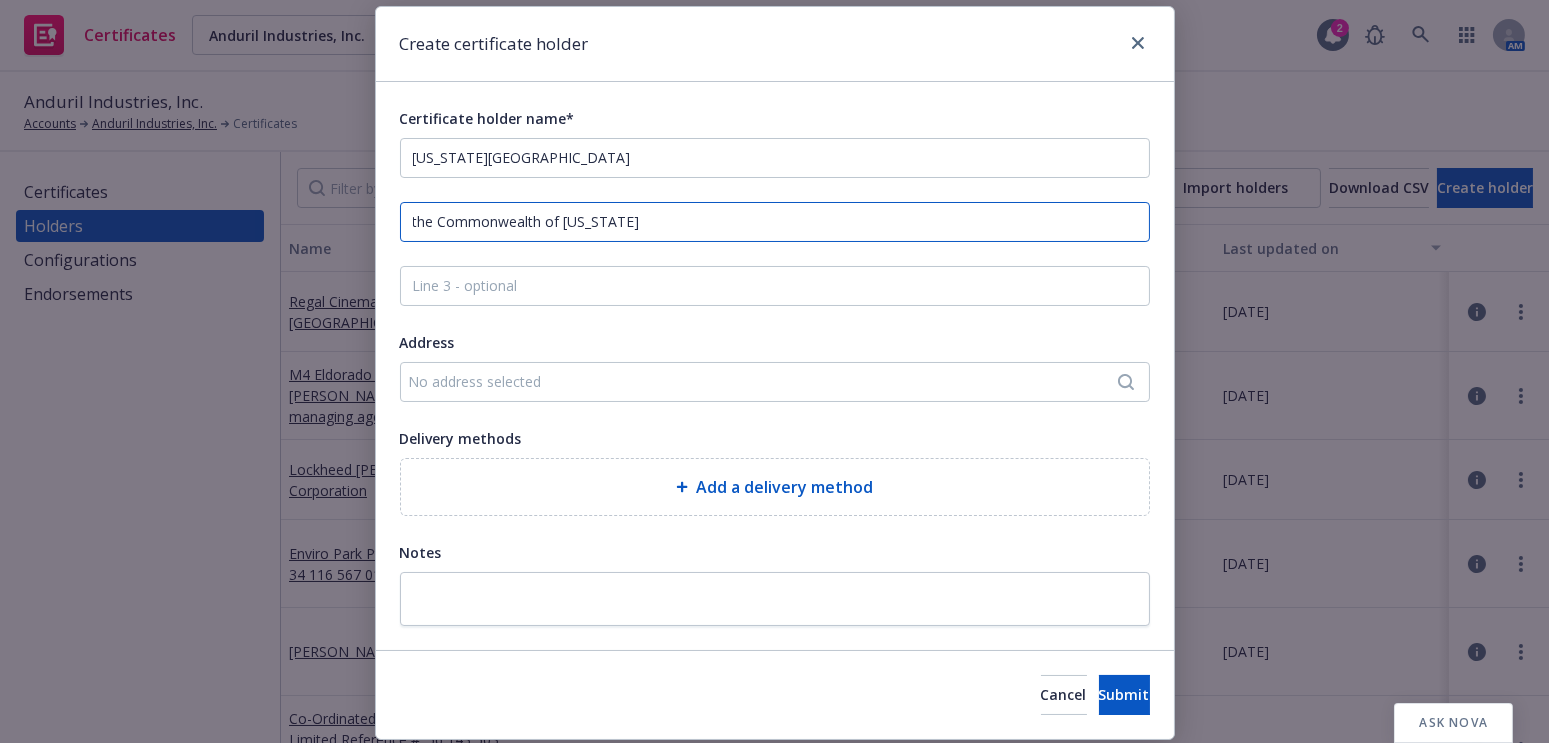 scroll, scrollTop: 119, scrollLeft: 0, axis: vertical 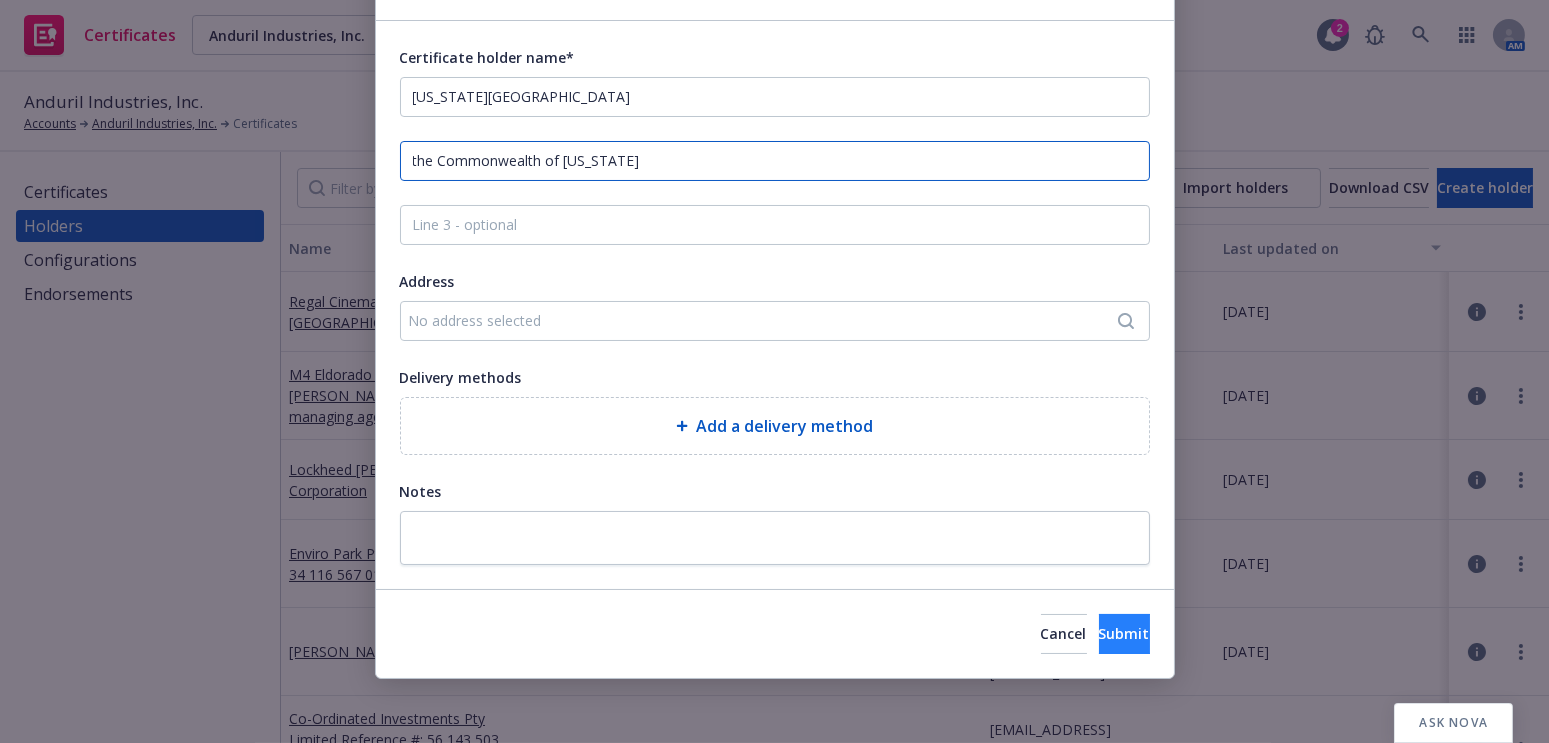 type on "the Commonwealth of Virginia" 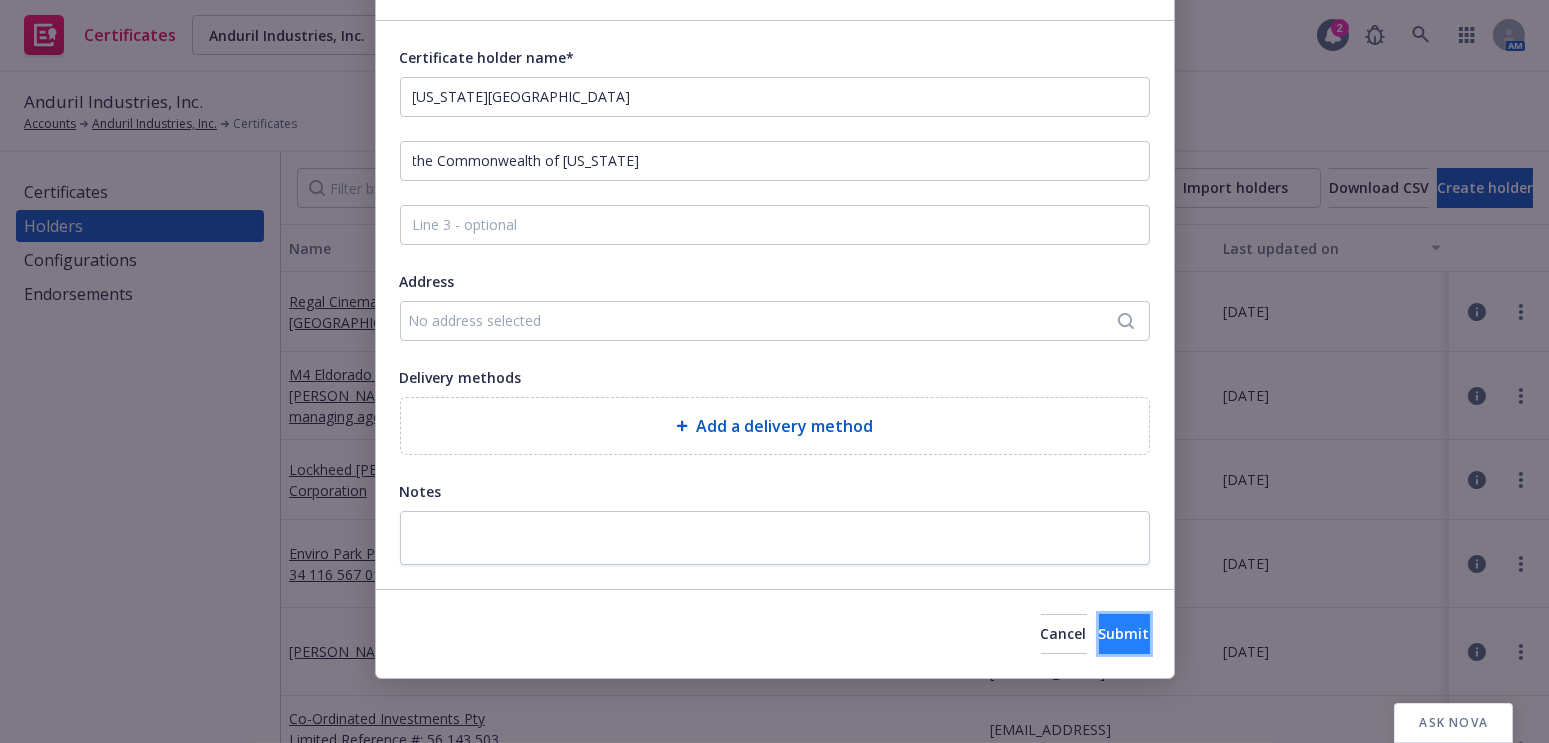 click on "Submit" at bounding box center (1124, 634) 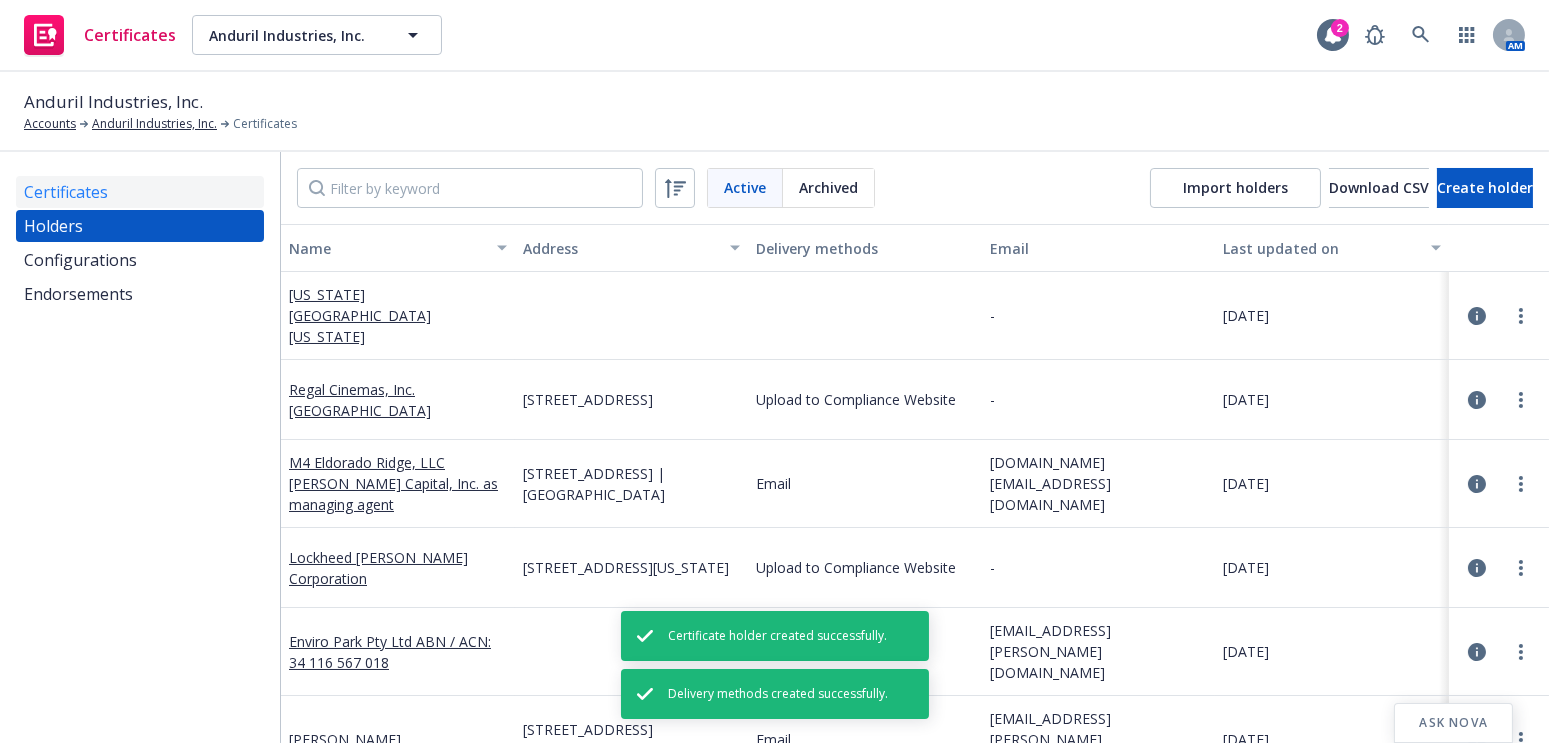 click on "Certificates" at bounding box center (140, 192) 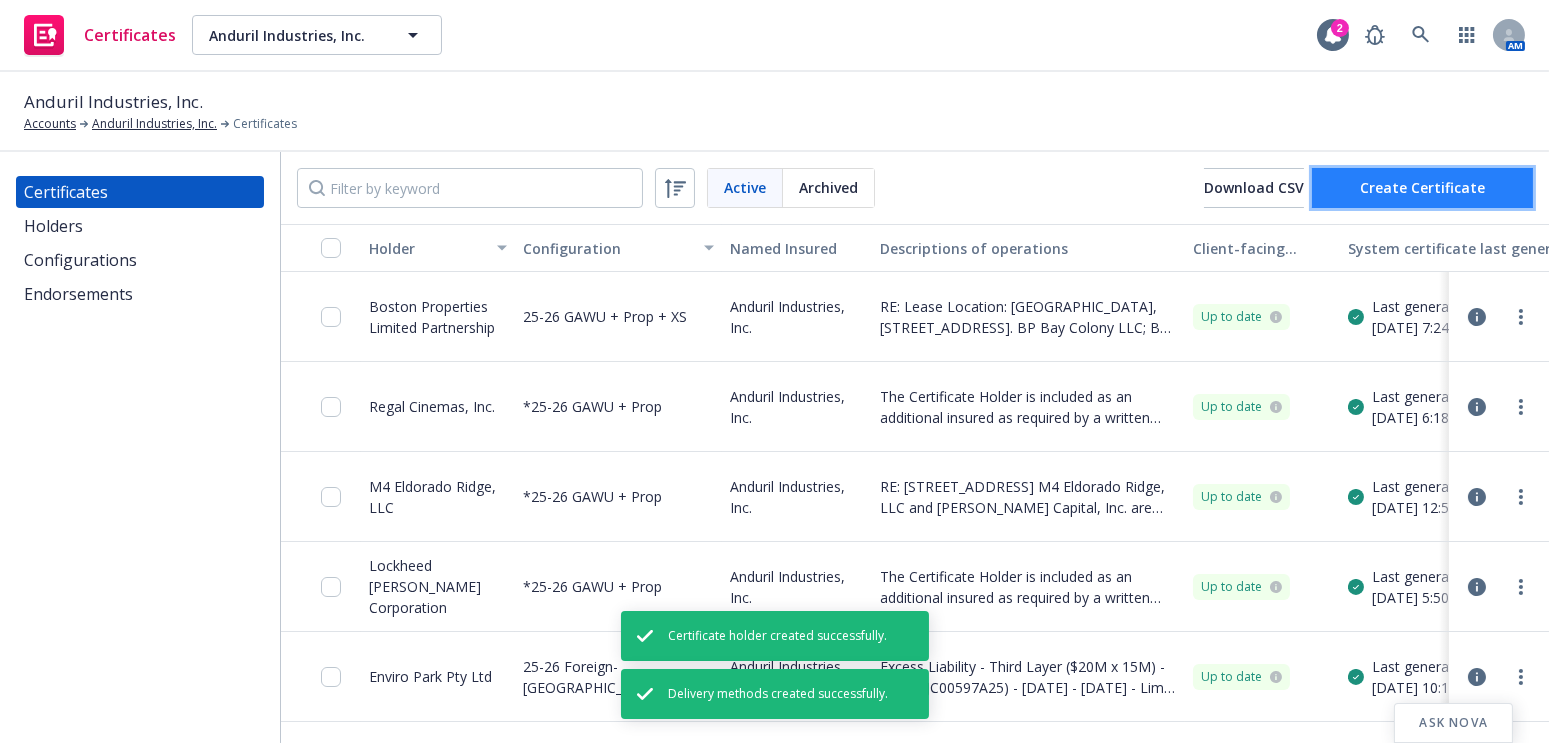 click on "Create Certificate" at bounding box center [1422, 187] 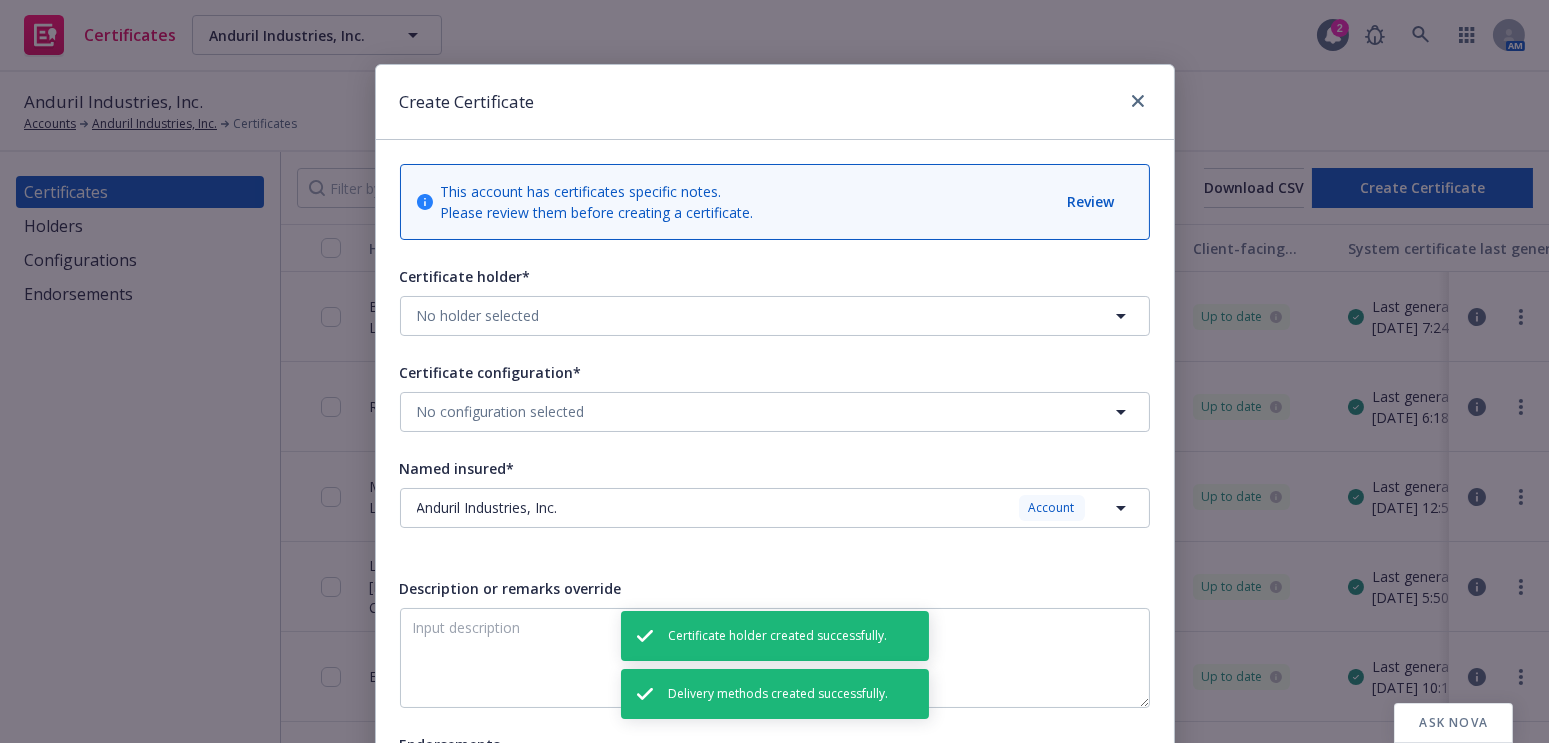 click on "Certificate holder* No holder selected" at bounding box center [775, 300] 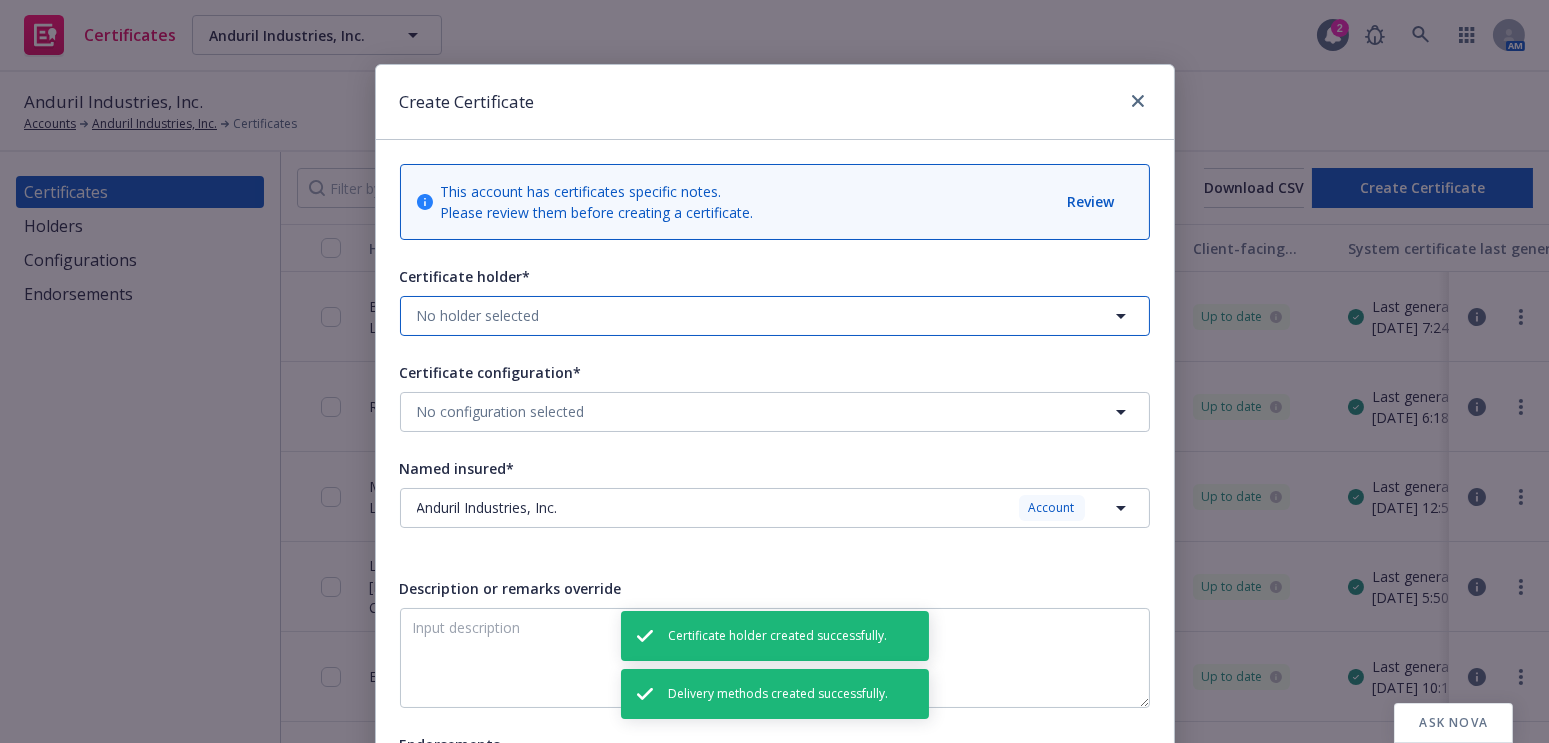 click on "No holder selected" at bounding box center [775, 316] 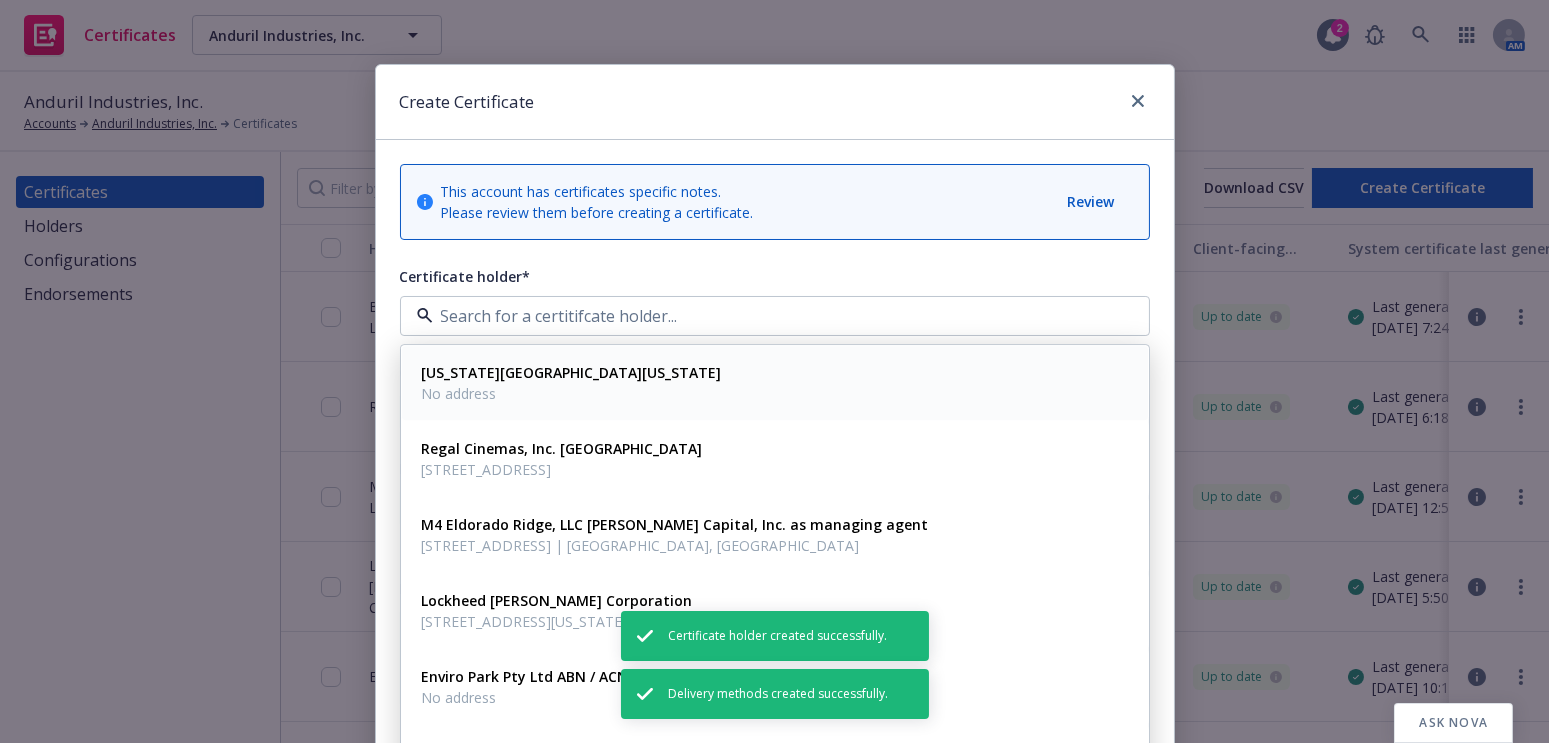 click on "Virginia Polytechnic Institute and State University the Commonwealth of Virginia" at bounding box center [572, 372] 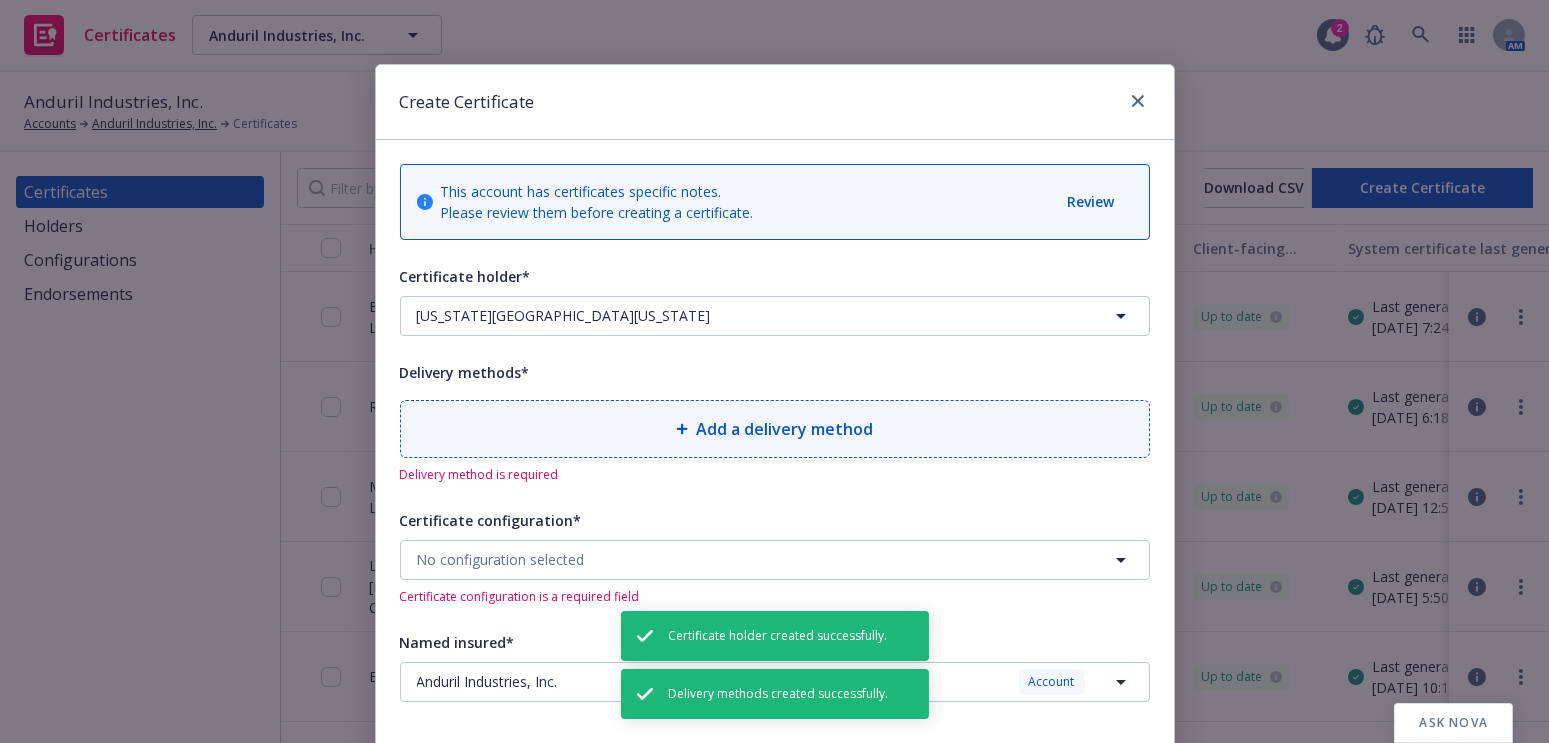 click on "Add a delivery method" at bounding box center [775, 429] 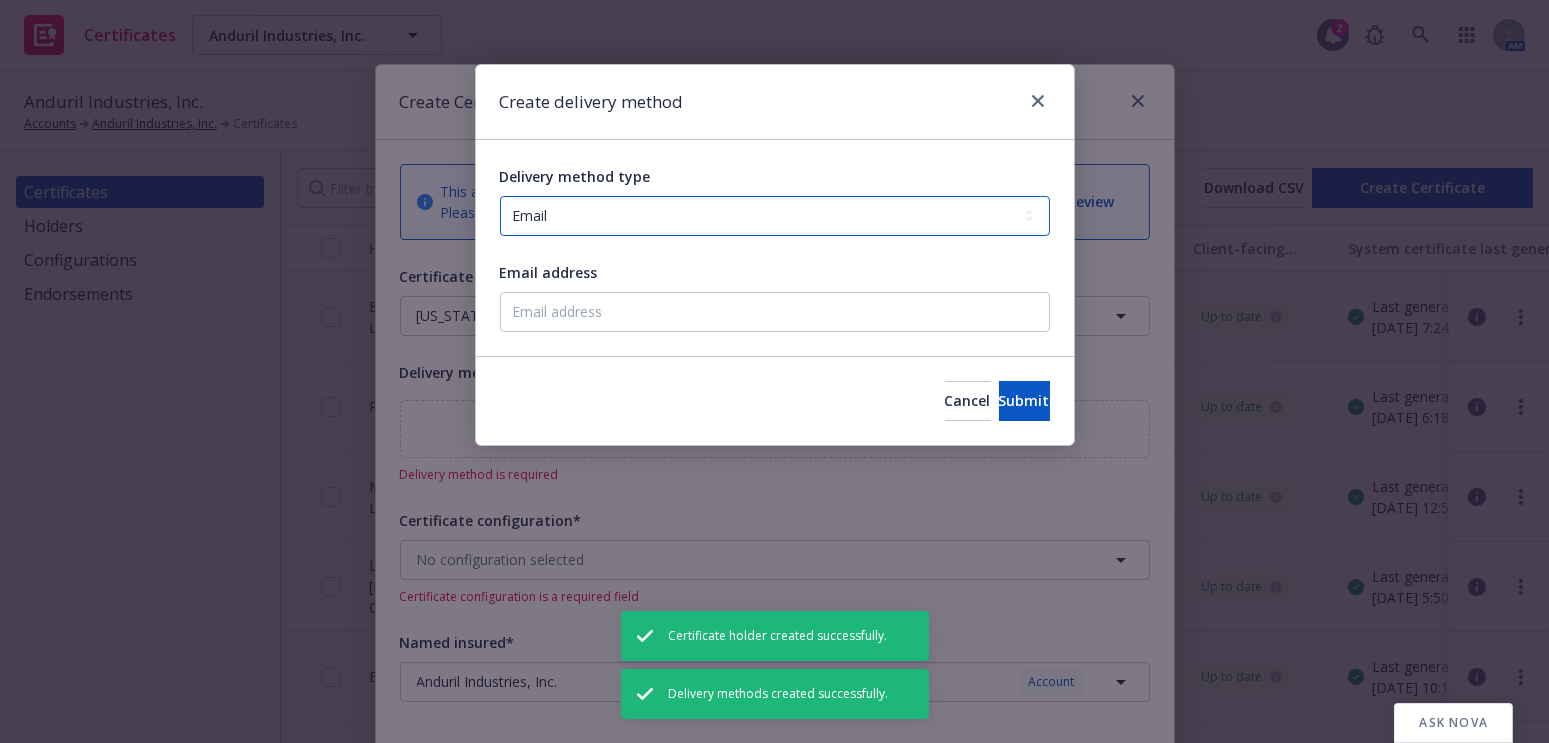 drag, startPoint x: 561, startPoint y: 215, endPoint x: 561, endPoint y: 234, distance: 19 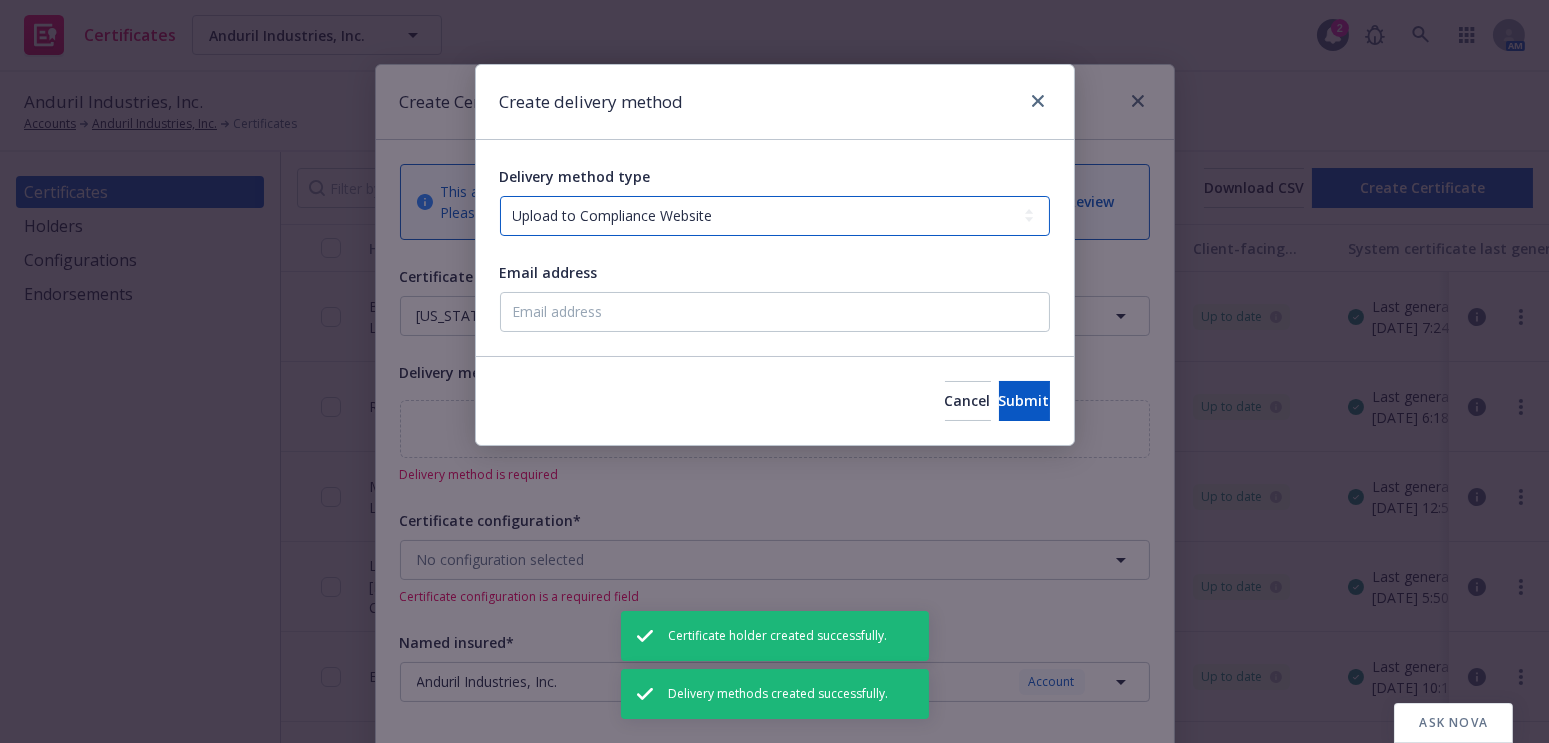 click on "Select delivery method type Email Mail Fax Upload to Compliance Website" at bounding box center (775, 216) 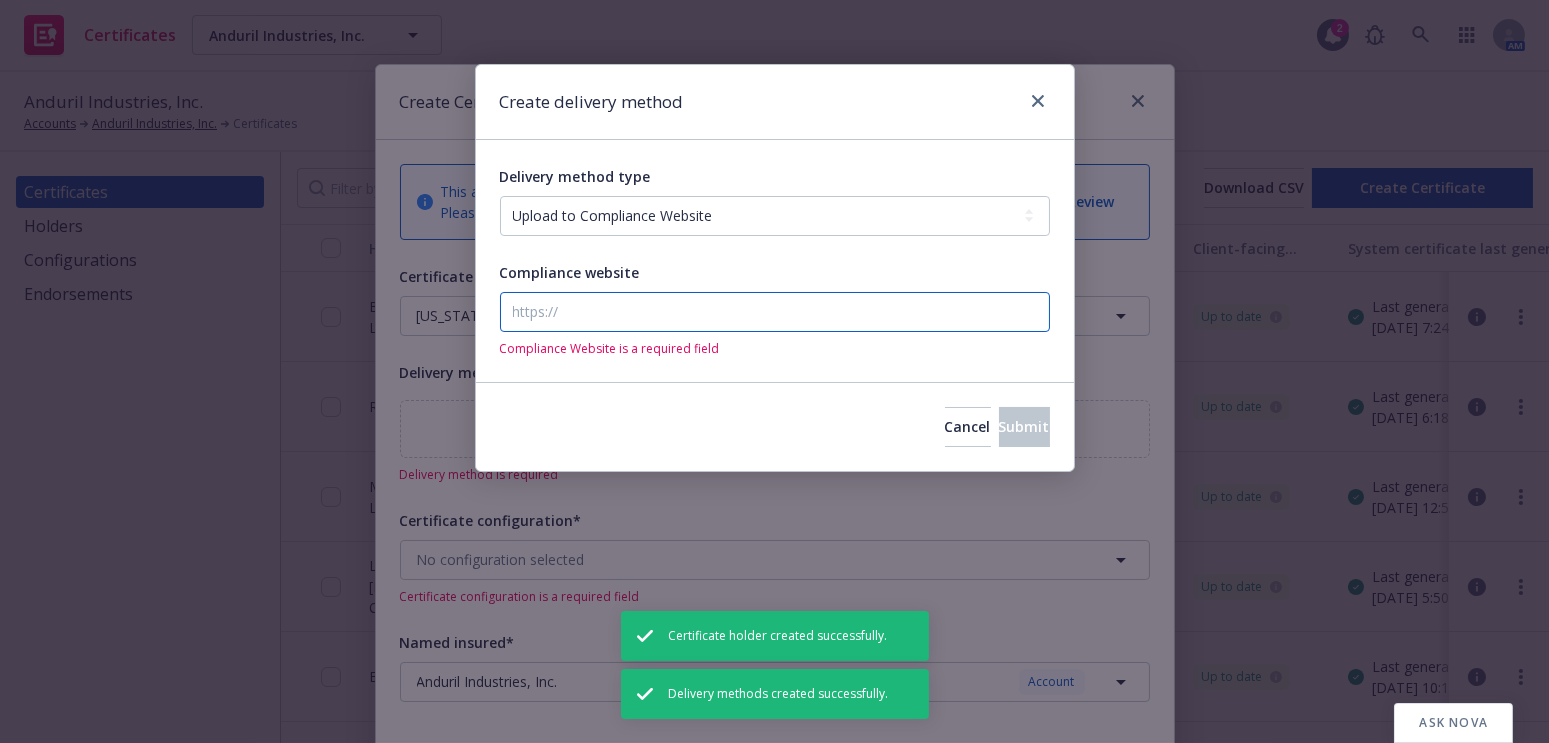 click on "Compliance website" at bounding box center [775, 312] 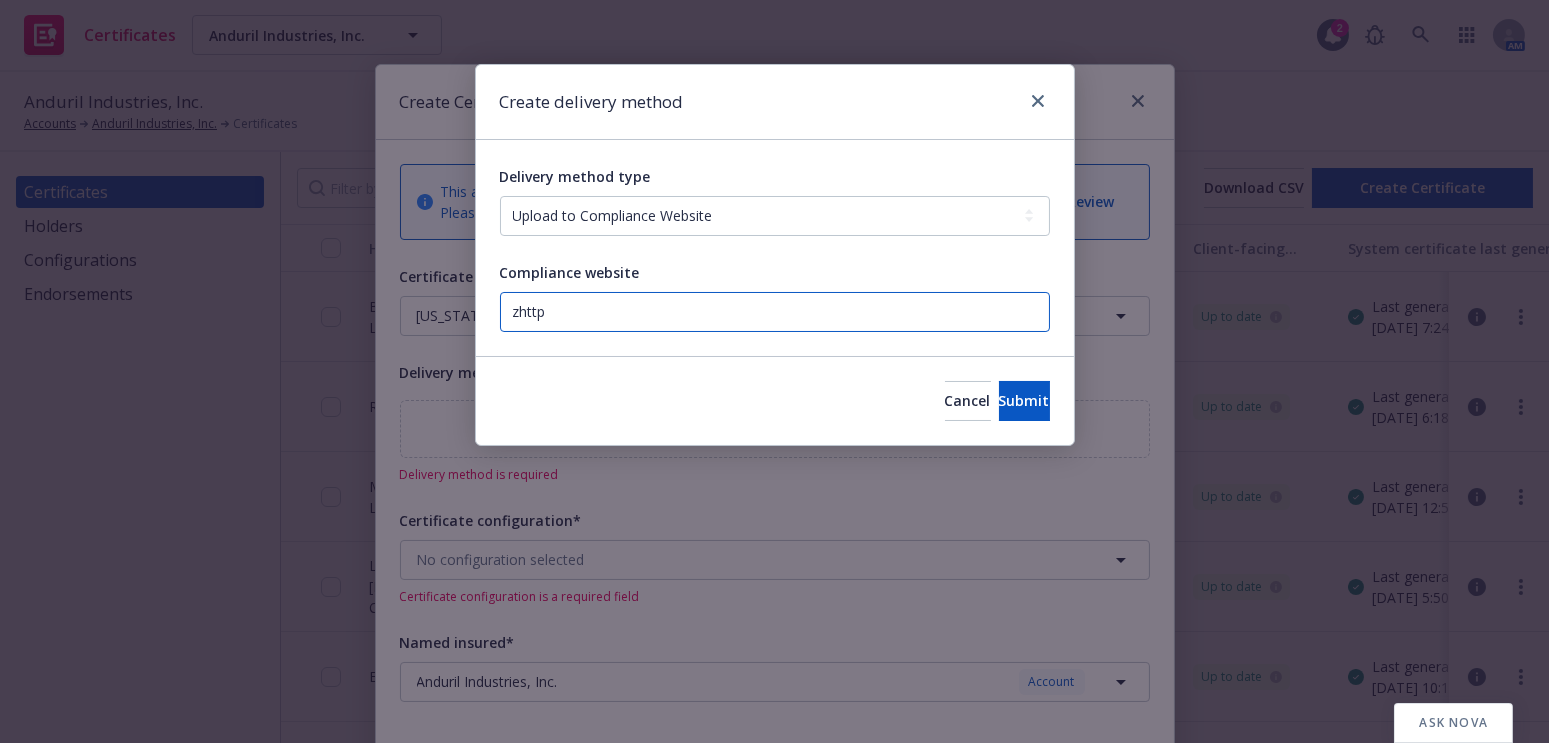 paste on "https://www.newfront.com" 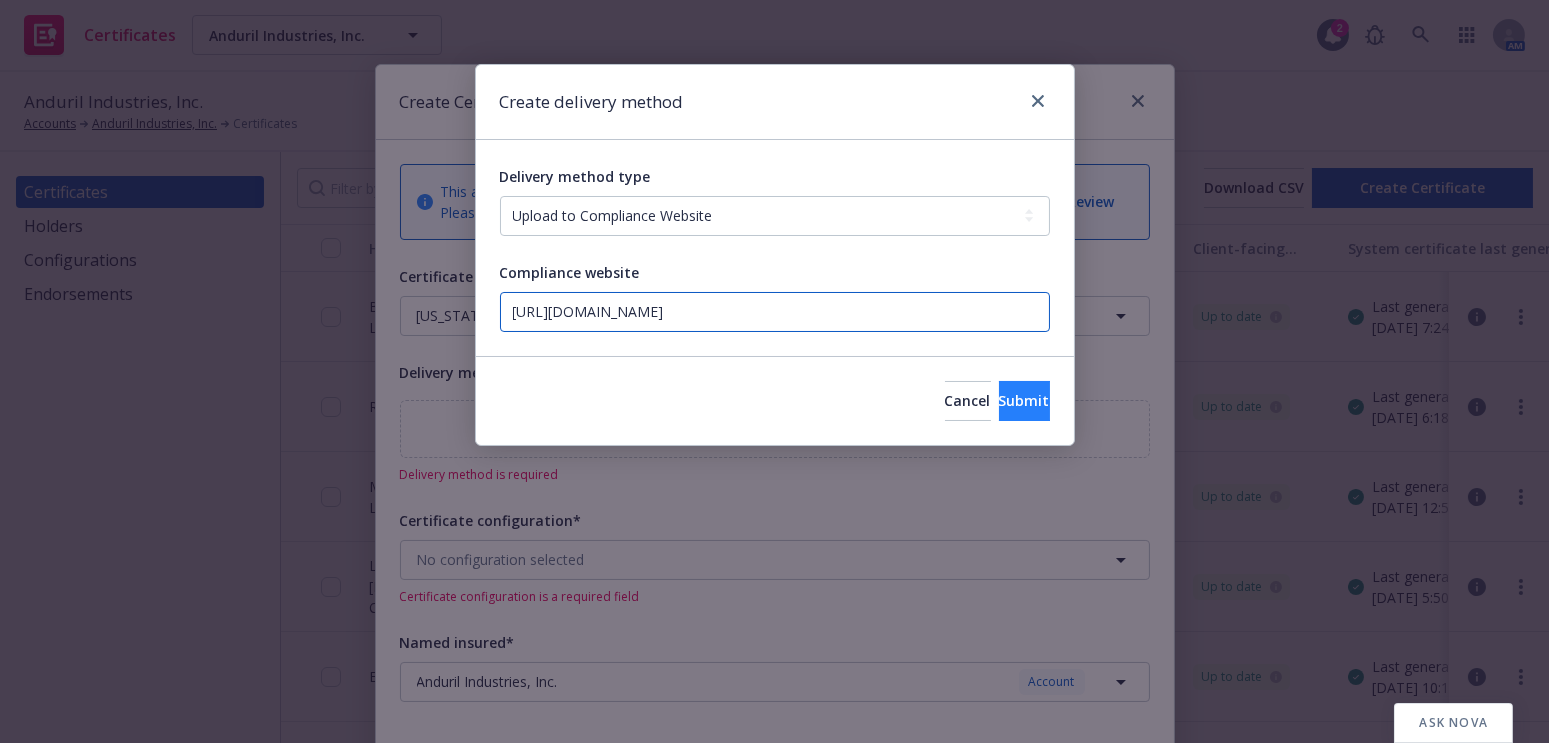 type on "https://www.newfront.com" 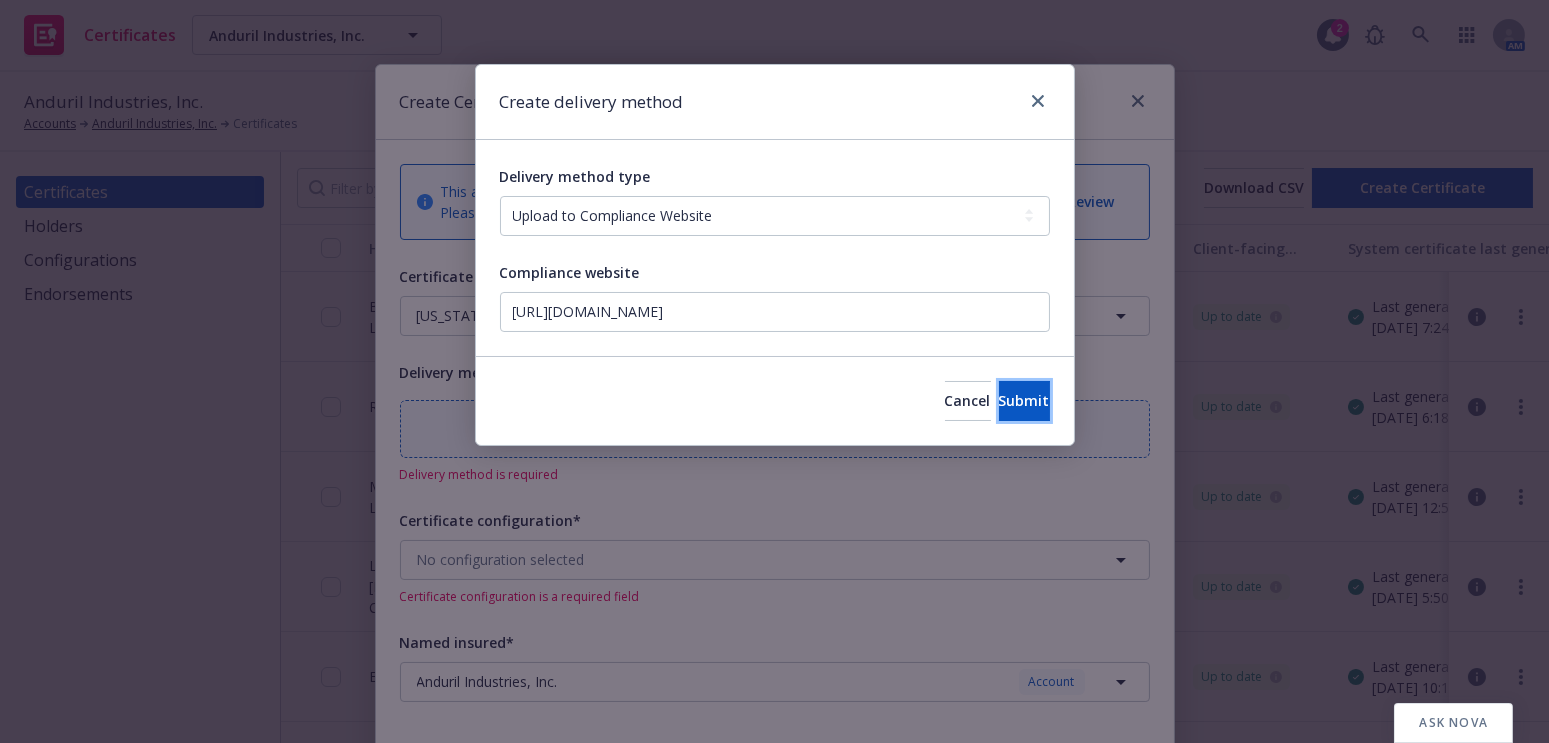 drag, startPoint x: 1016, startPoint y: 402, endPoint x: 999, endPoint y: 418, distance: 23.345236 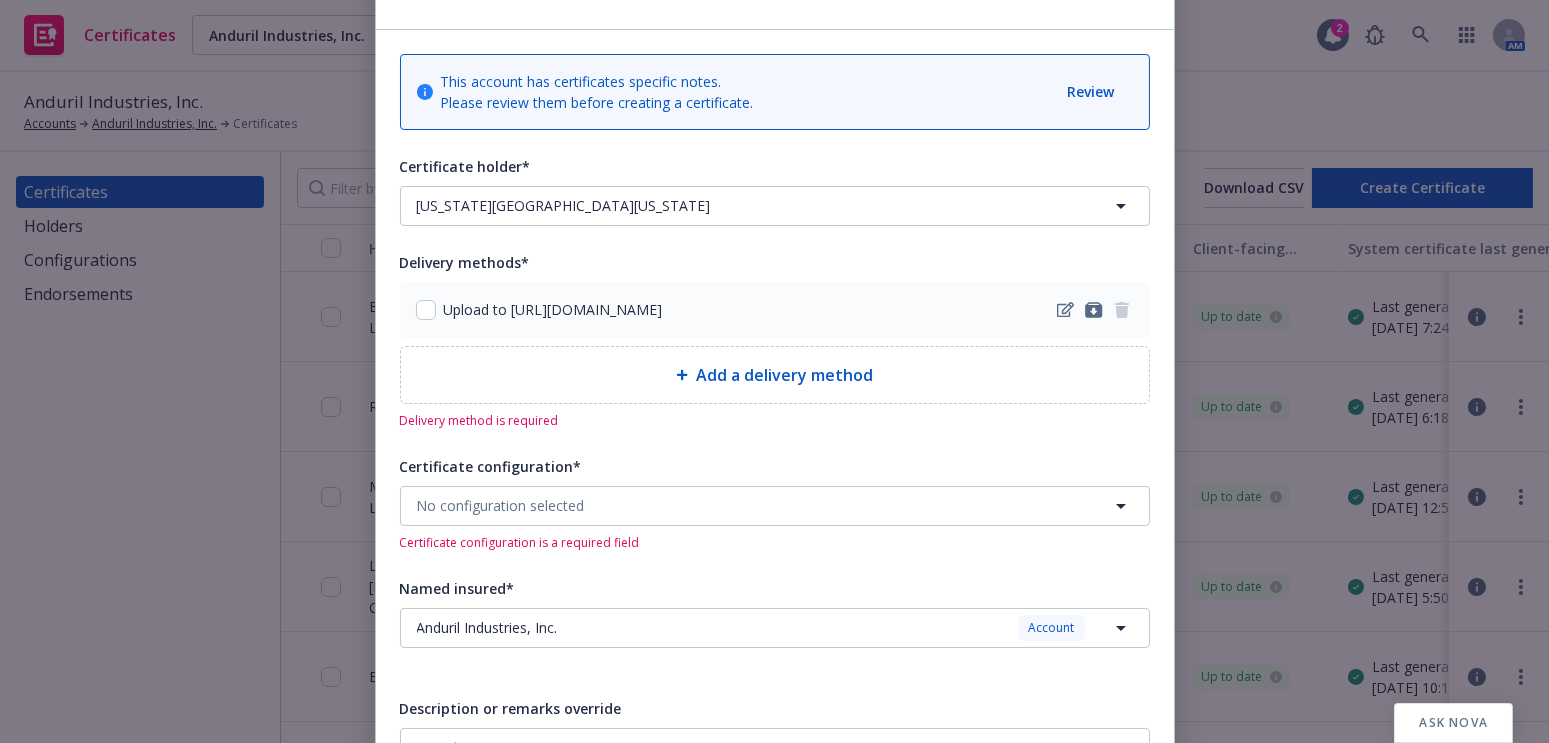 scroll, scrollTop: 181, scrollLeft: 0, axis: vertical 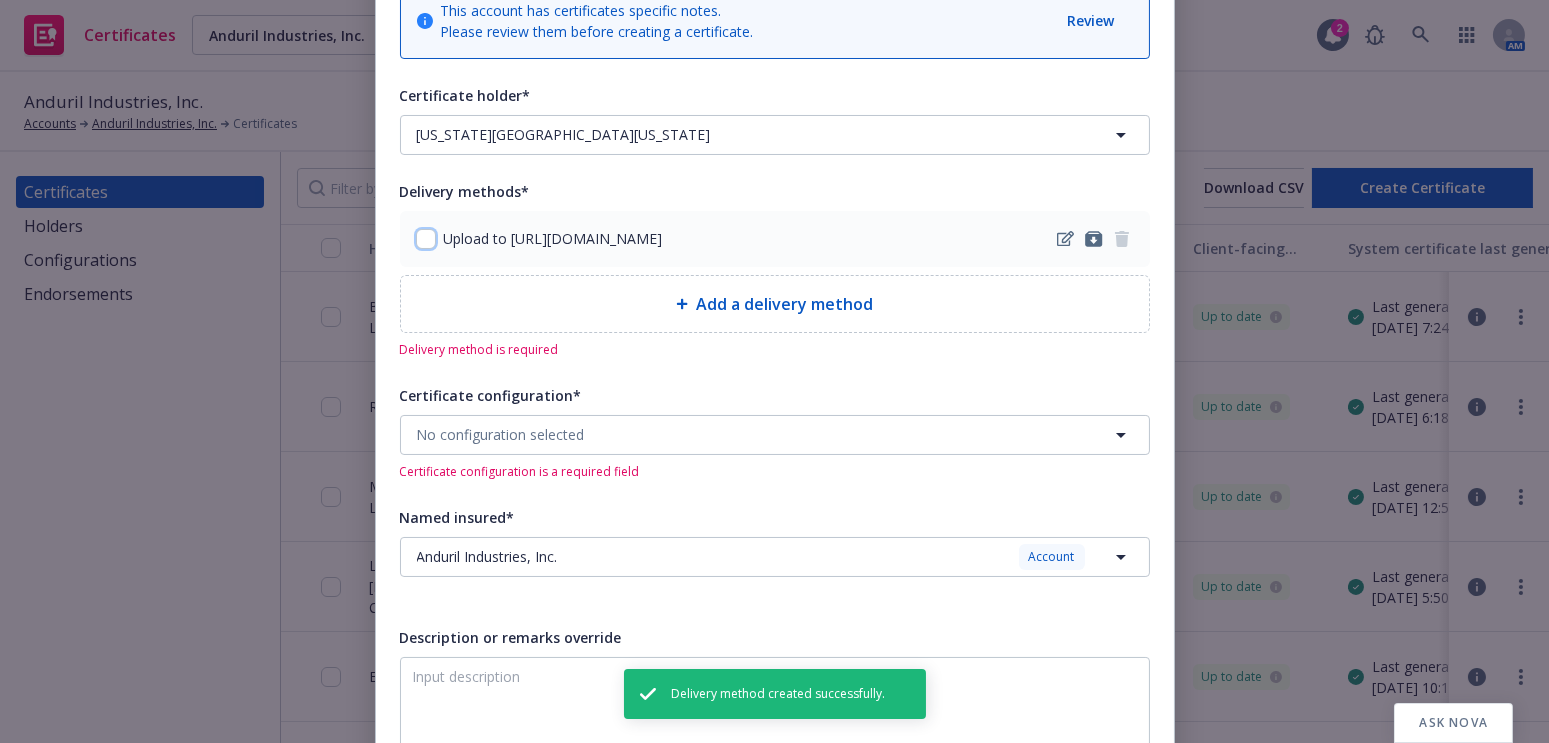 drag, startPoint x: 418, startPoint y: 238, endPoint x: 431, endPoint y: 260, distance: 25.553865 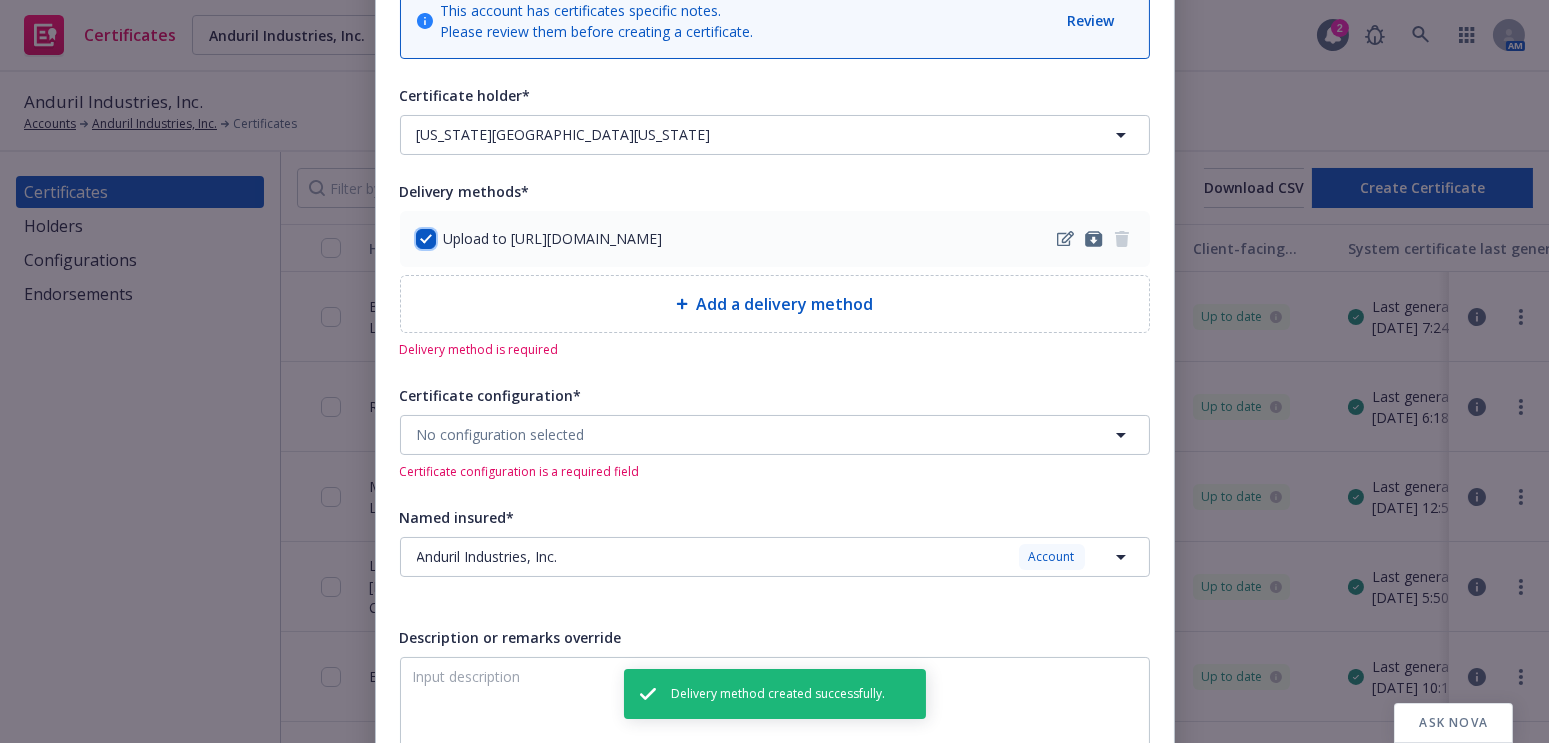 checkbox on "true" 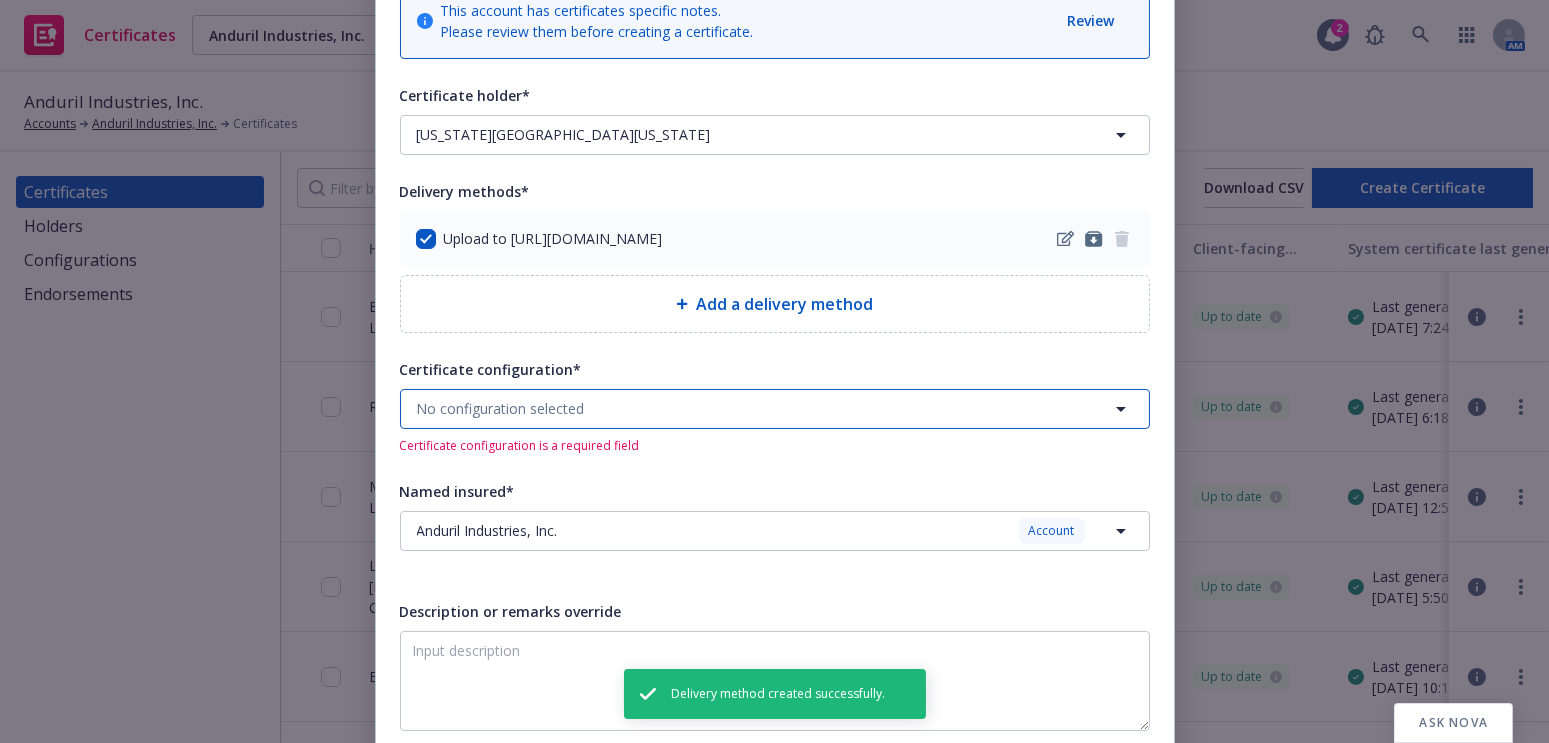 click on "No configuration selected" at bounding box center [501, 408] 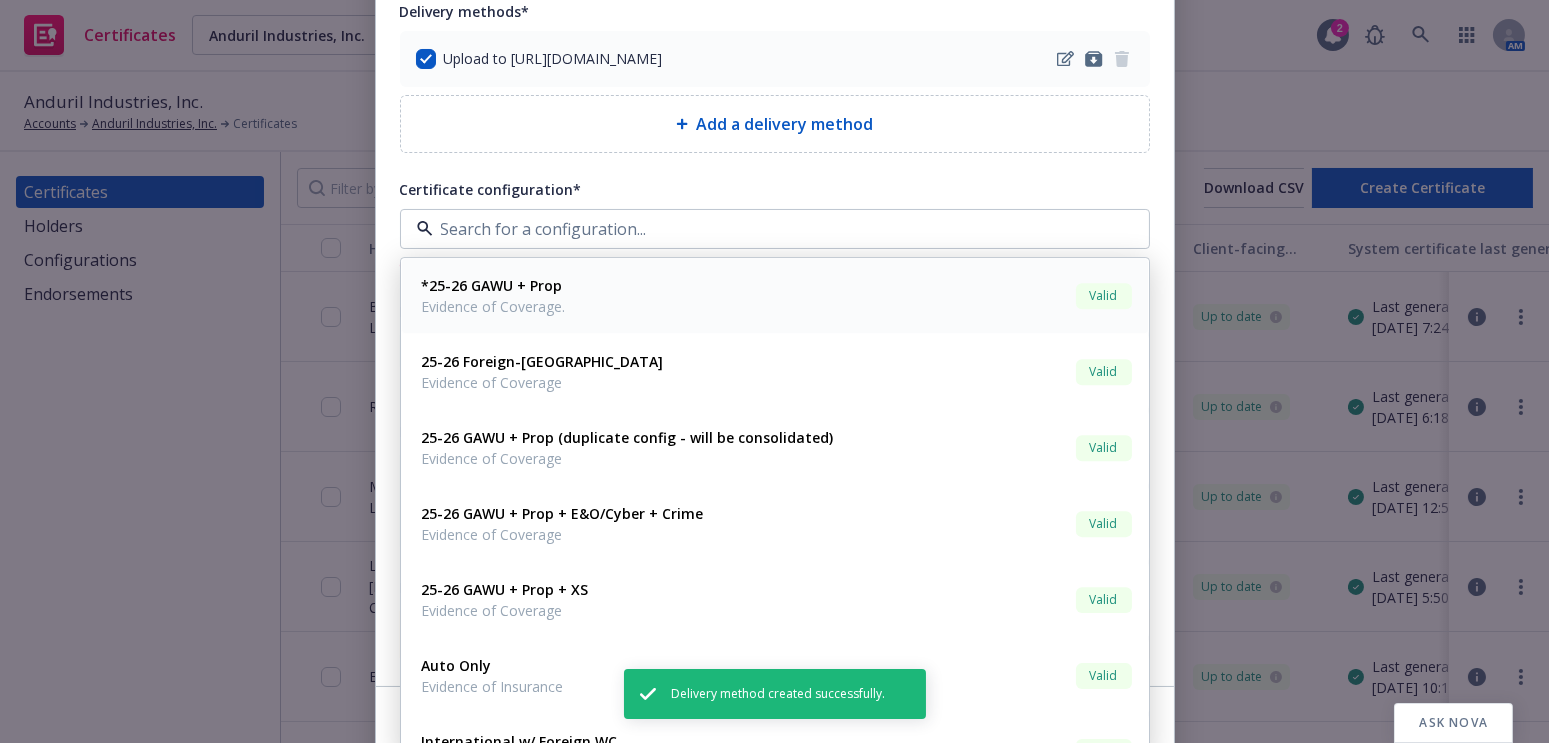 scroll, scrollTop: 363, scrollLeft: 0, axis: vertical 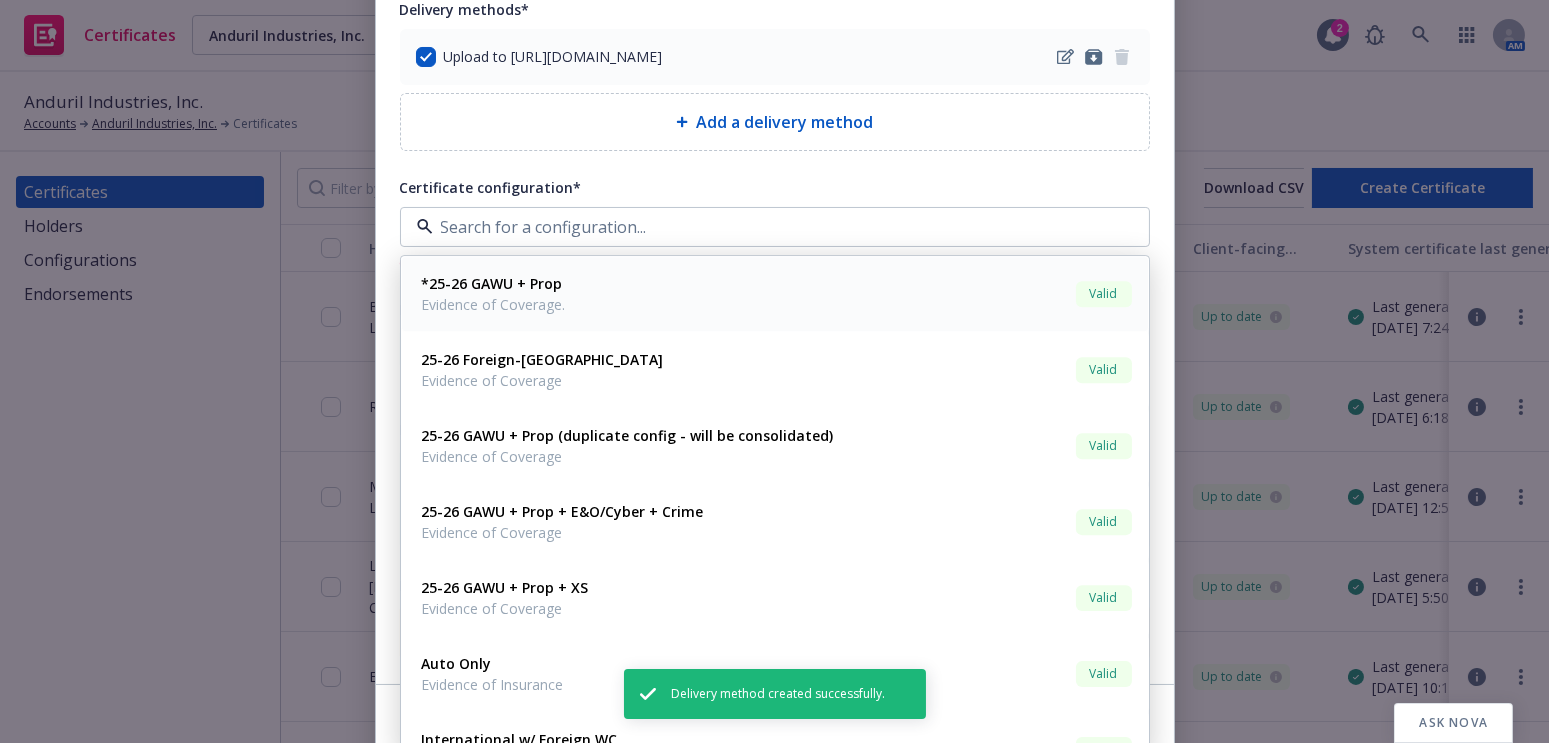 click on "Evidence of Coverage." at bounding box center [494, 304] 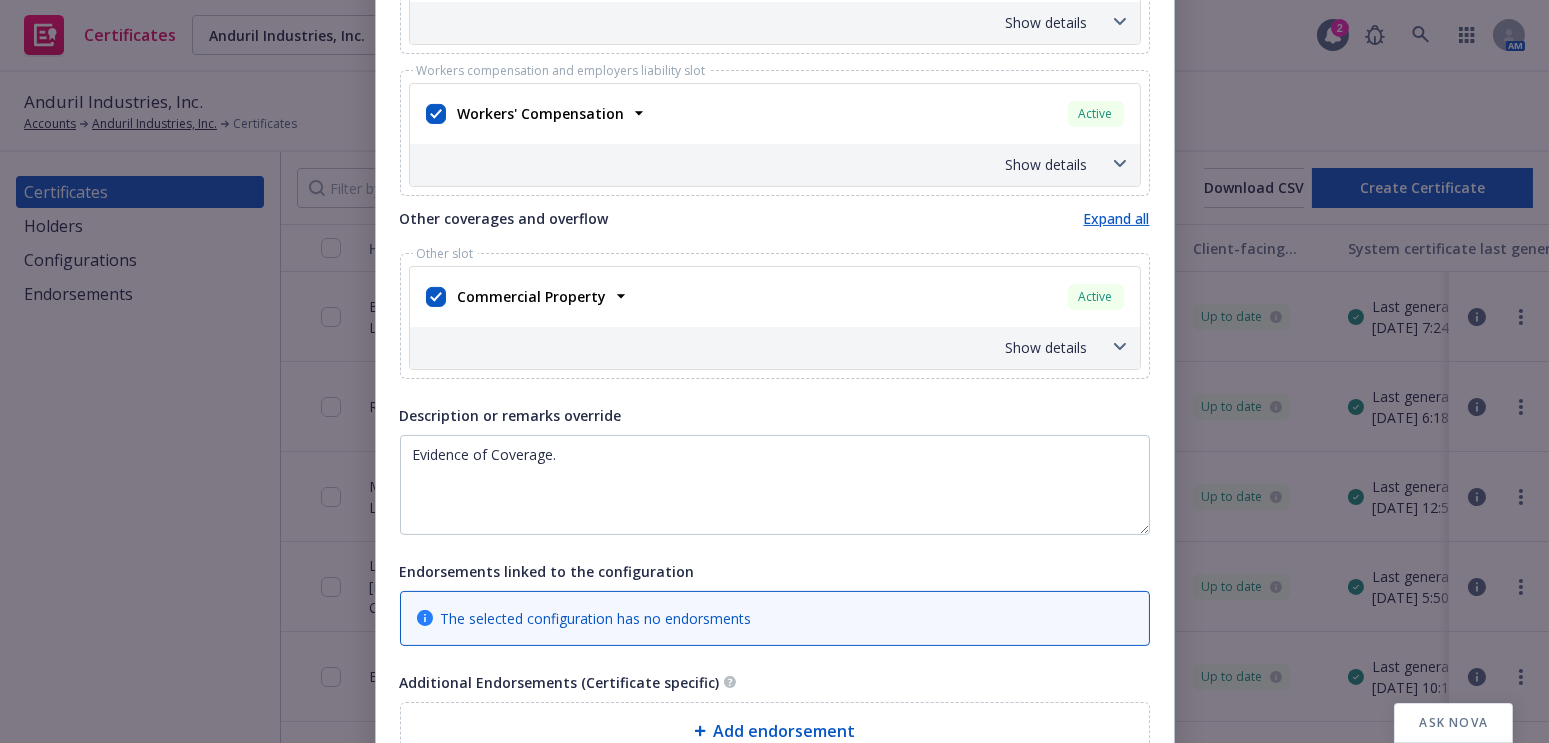 scroll, scrollTop: 1272, scrollLeft: 0, axis: vertical 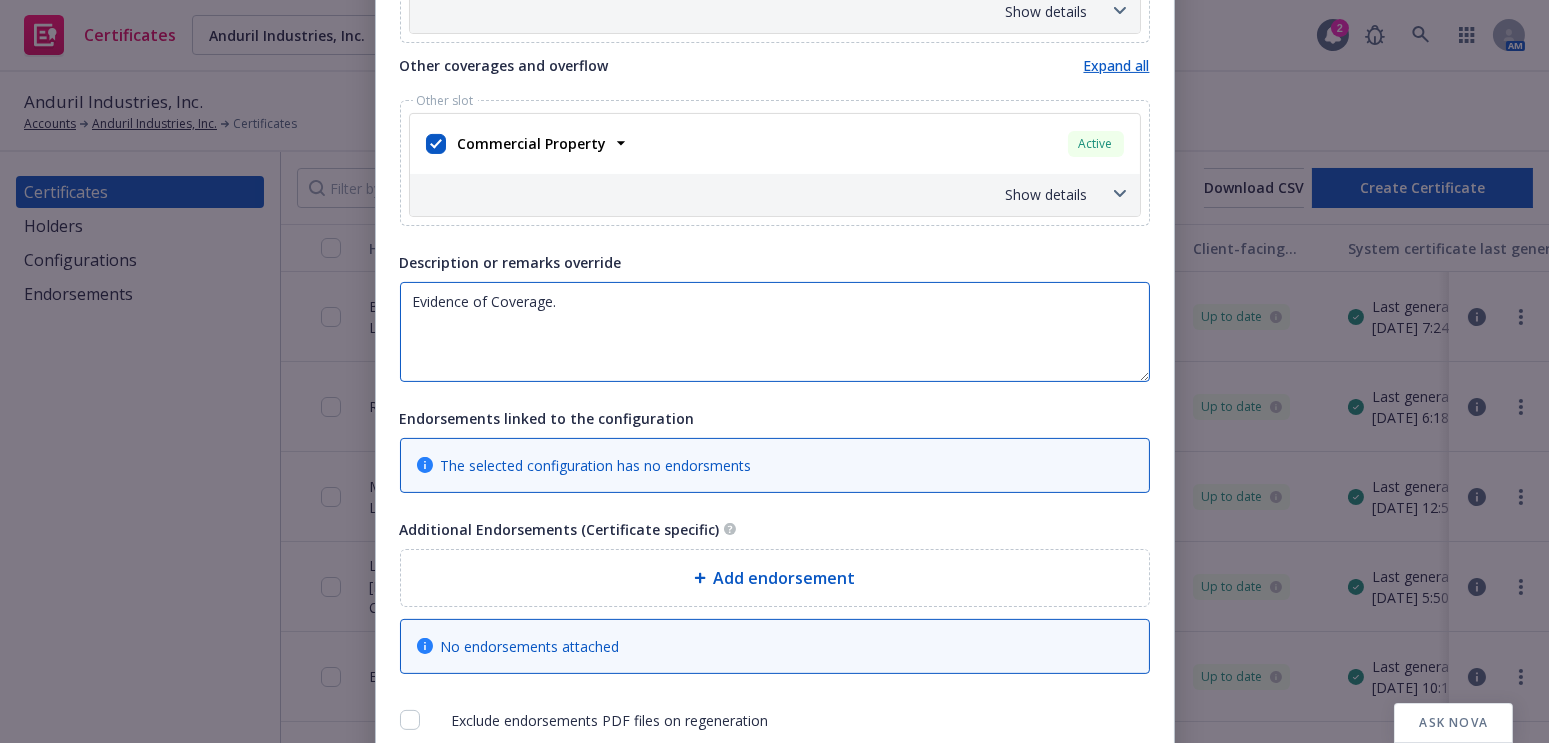 drag, startPoint x: 641, startPoint y: 299, endPoint x: 214, endPoint y: 279, distance: 427.46814 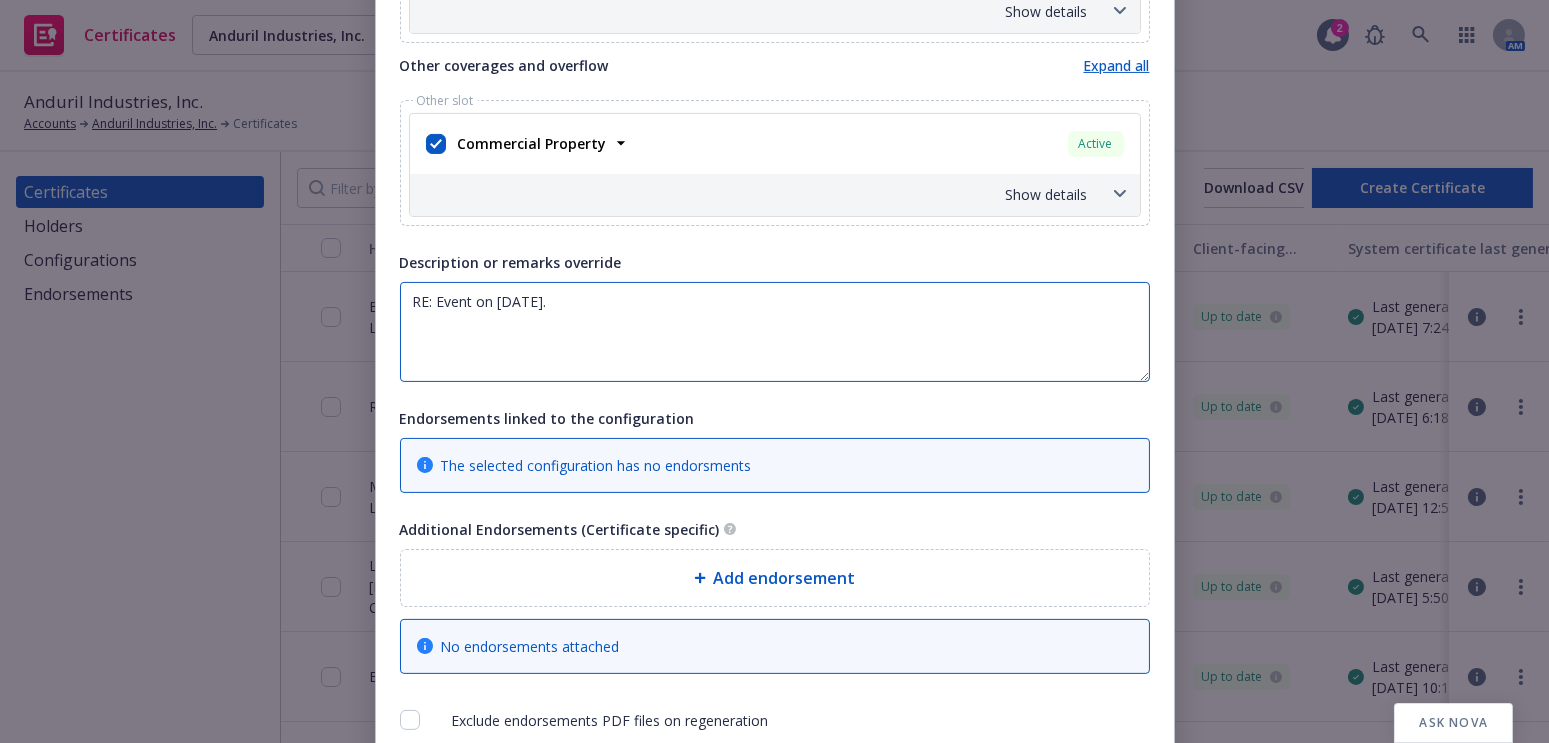 type on "RE: Event on September 17, 2025." 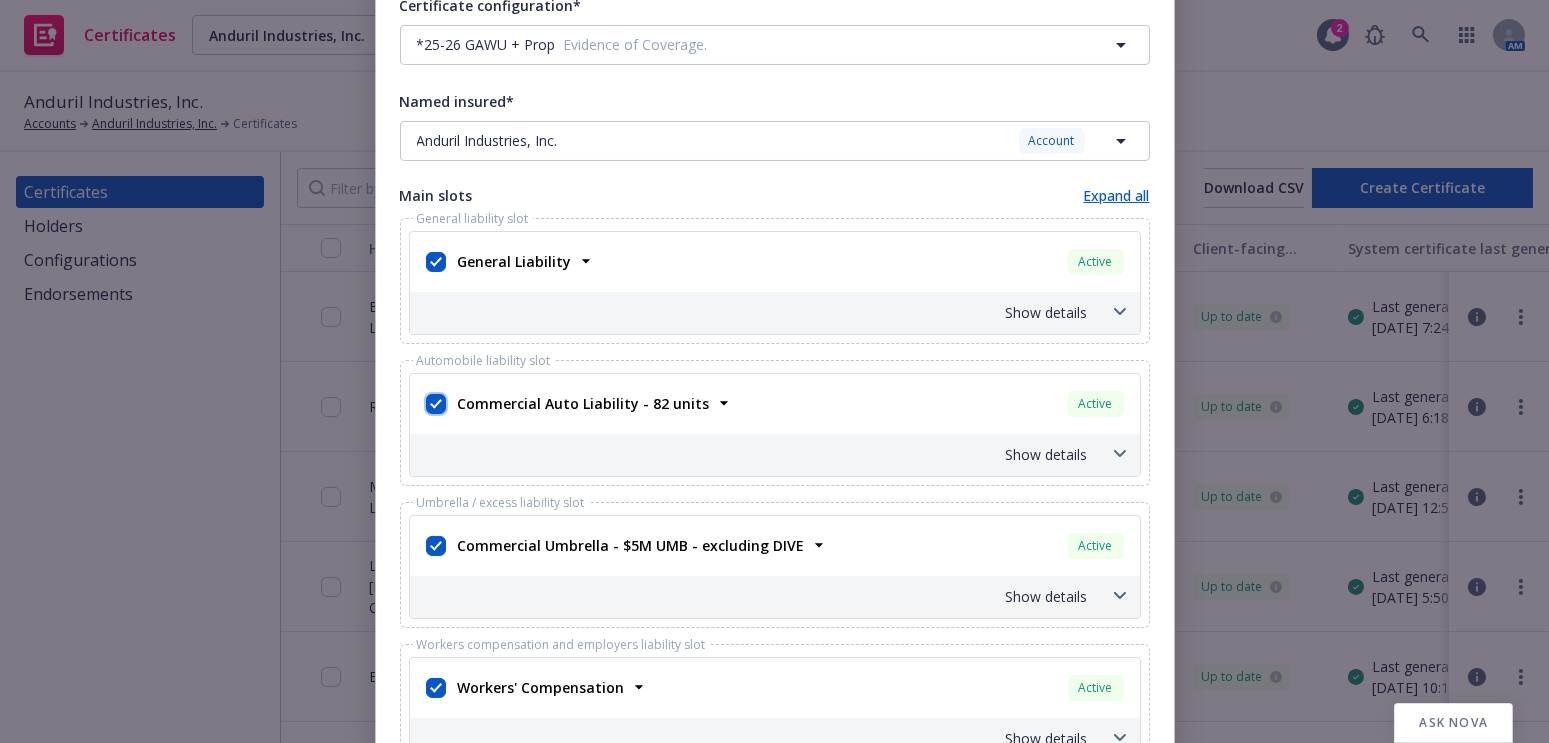 click at bounding box center (436, 404) 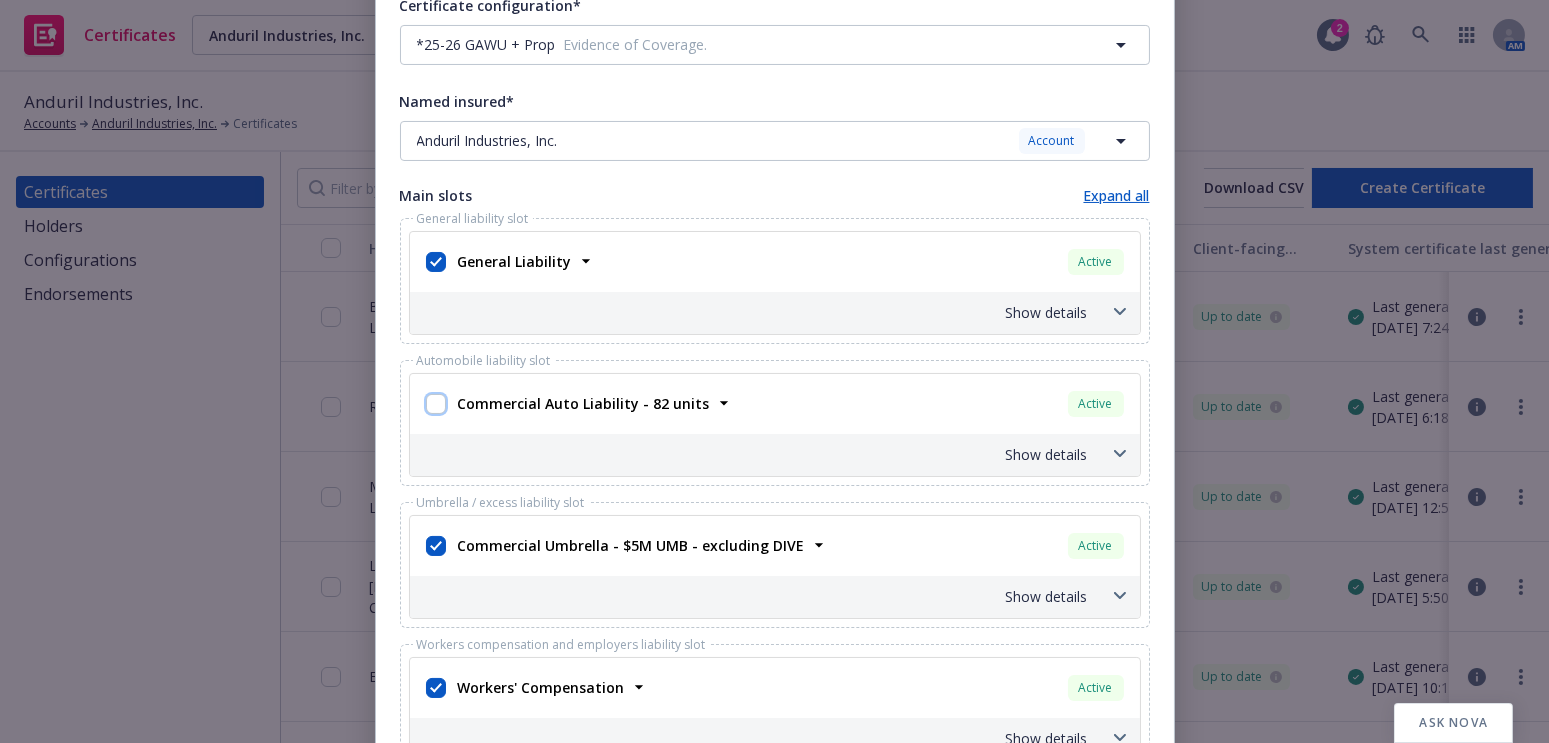 checkbox on "false" 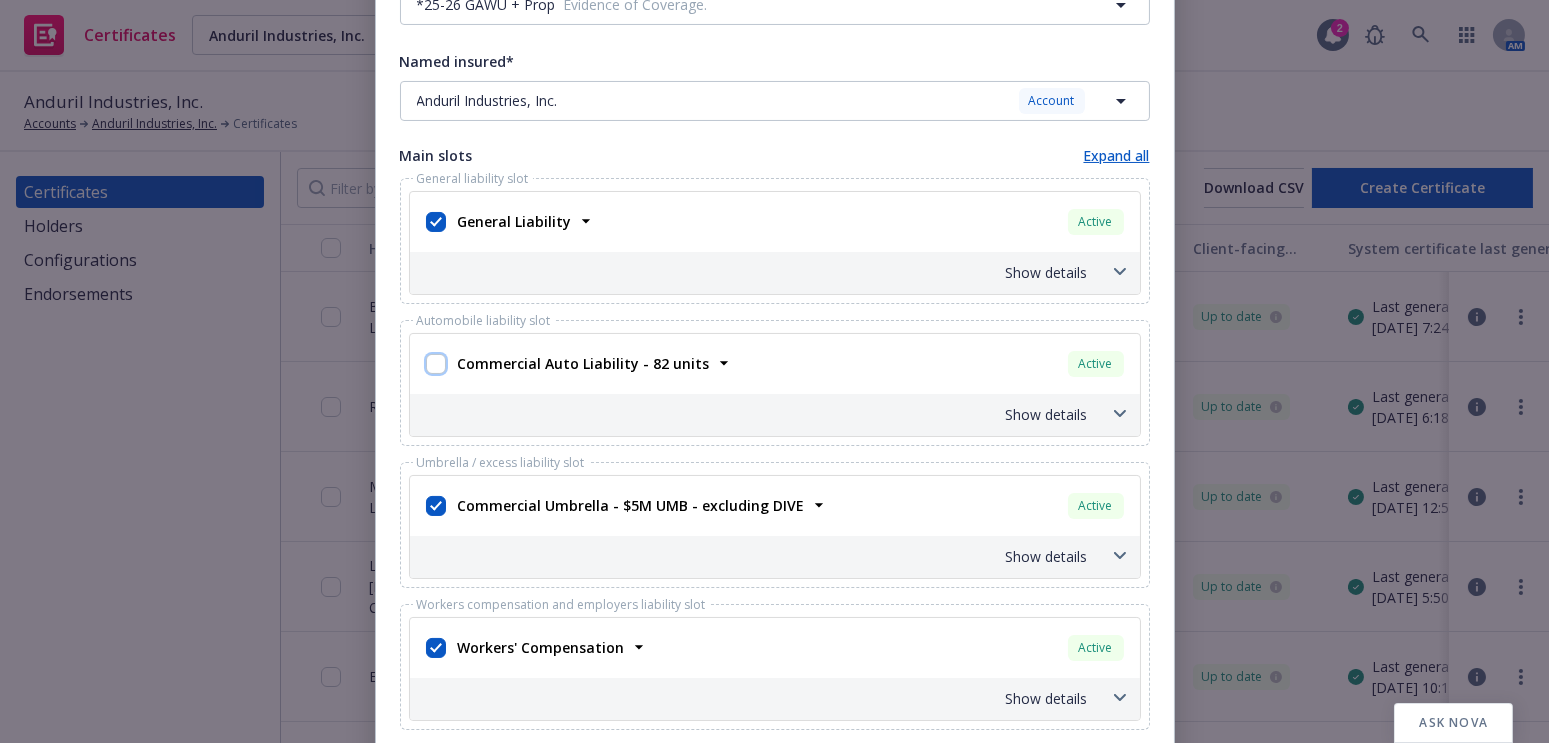 scroll, scrollTop: 545, scrollLeft: 0, axis: vertical 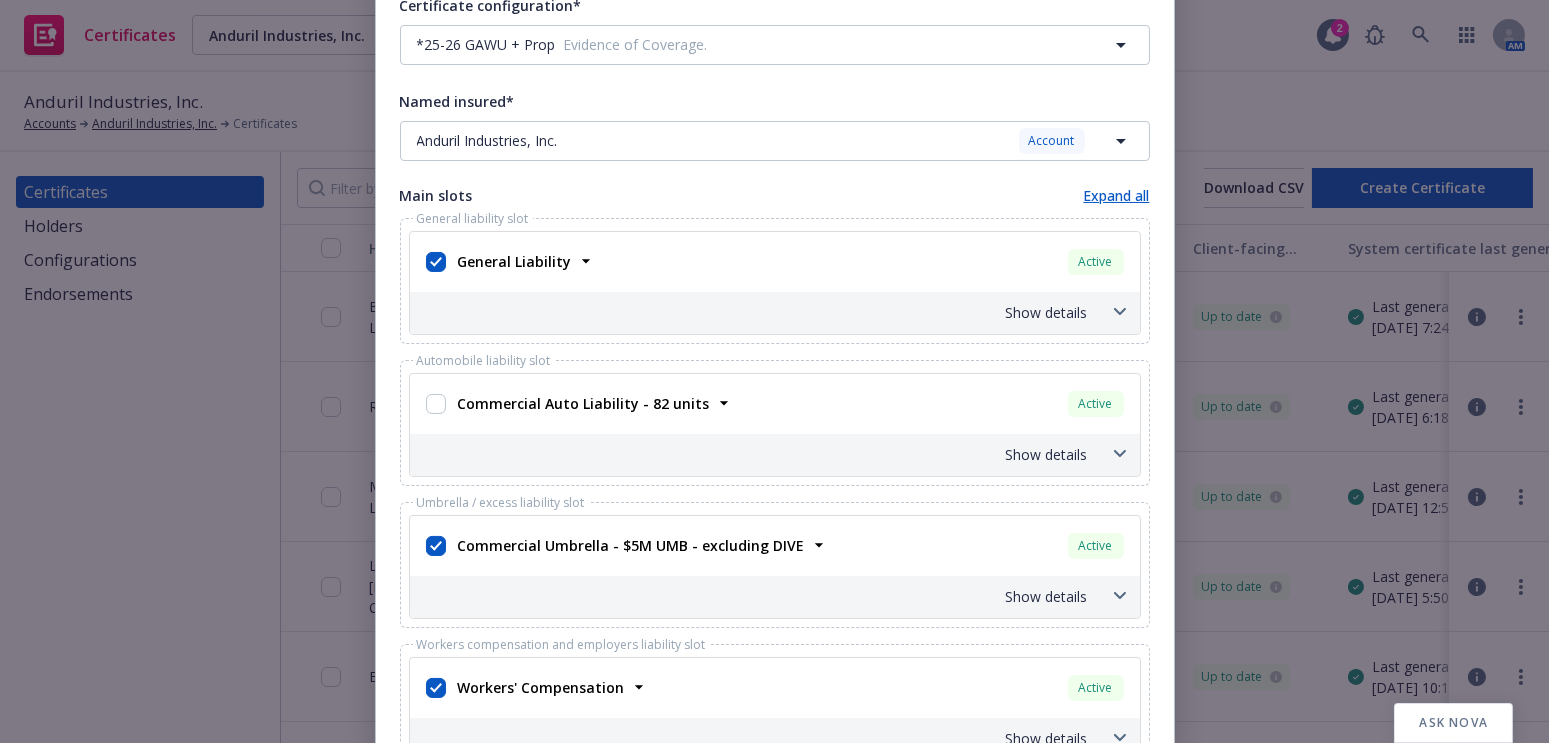 click on "Show details" at bounding box center (751, 312) 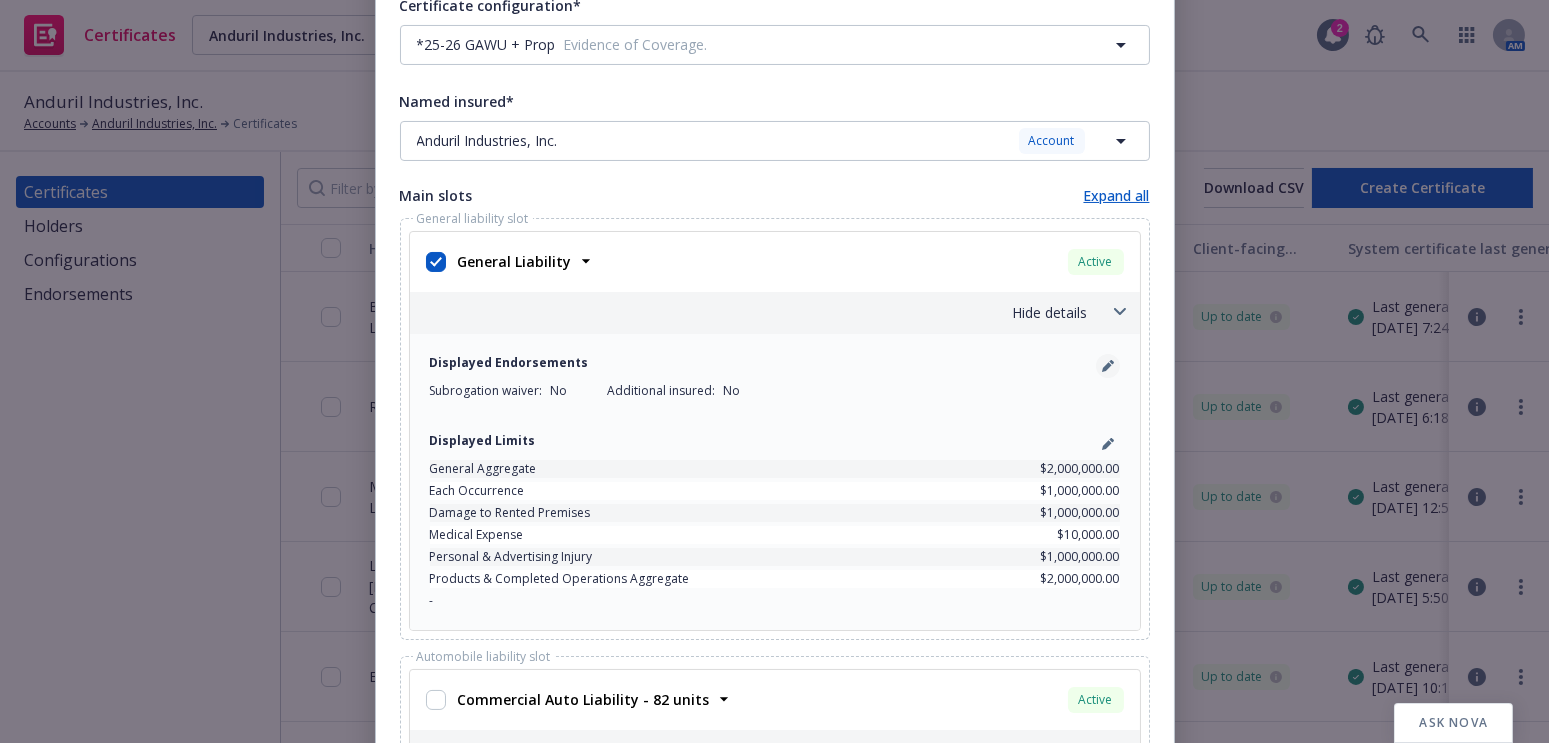 click 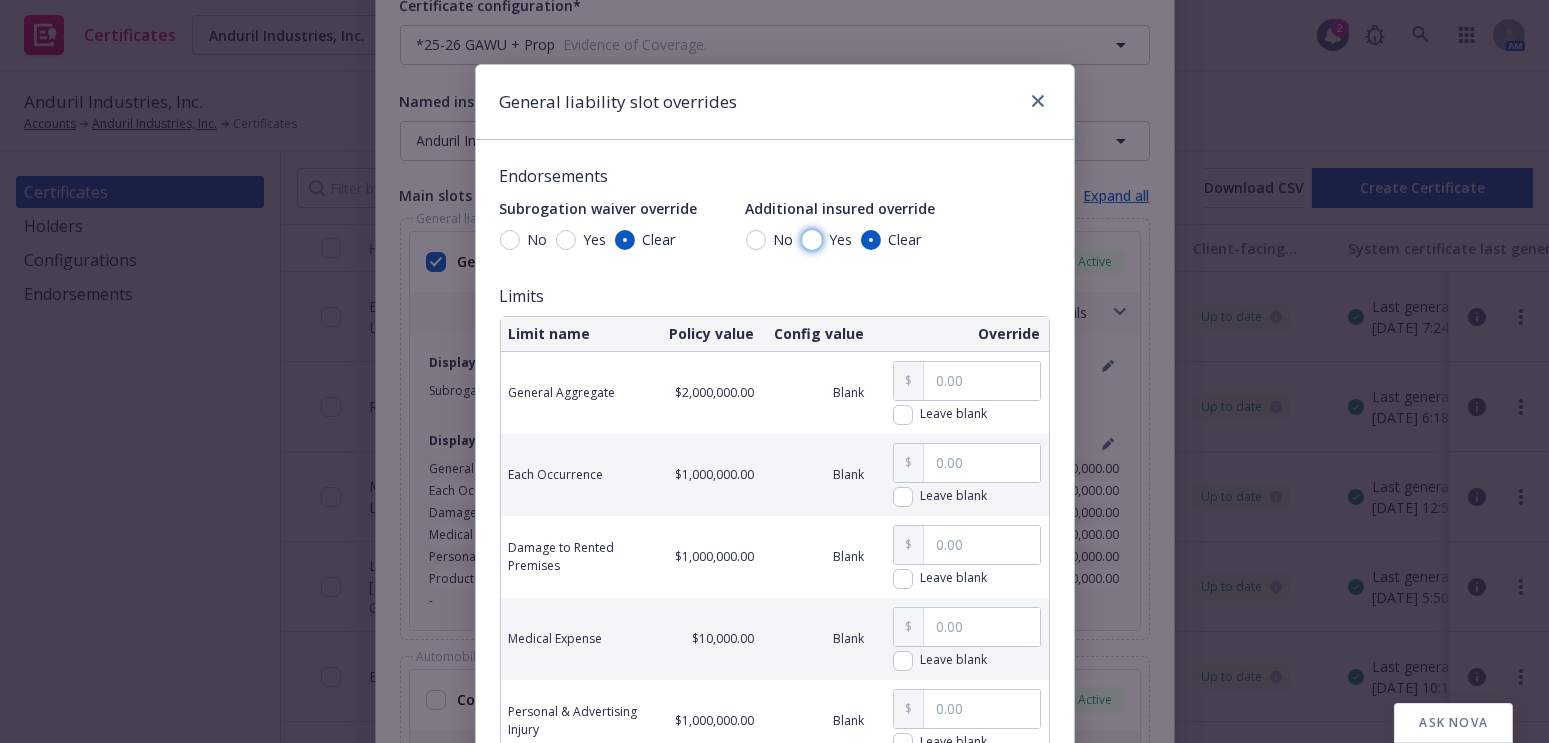 click on "Yes" at bounding box center (812, 240) 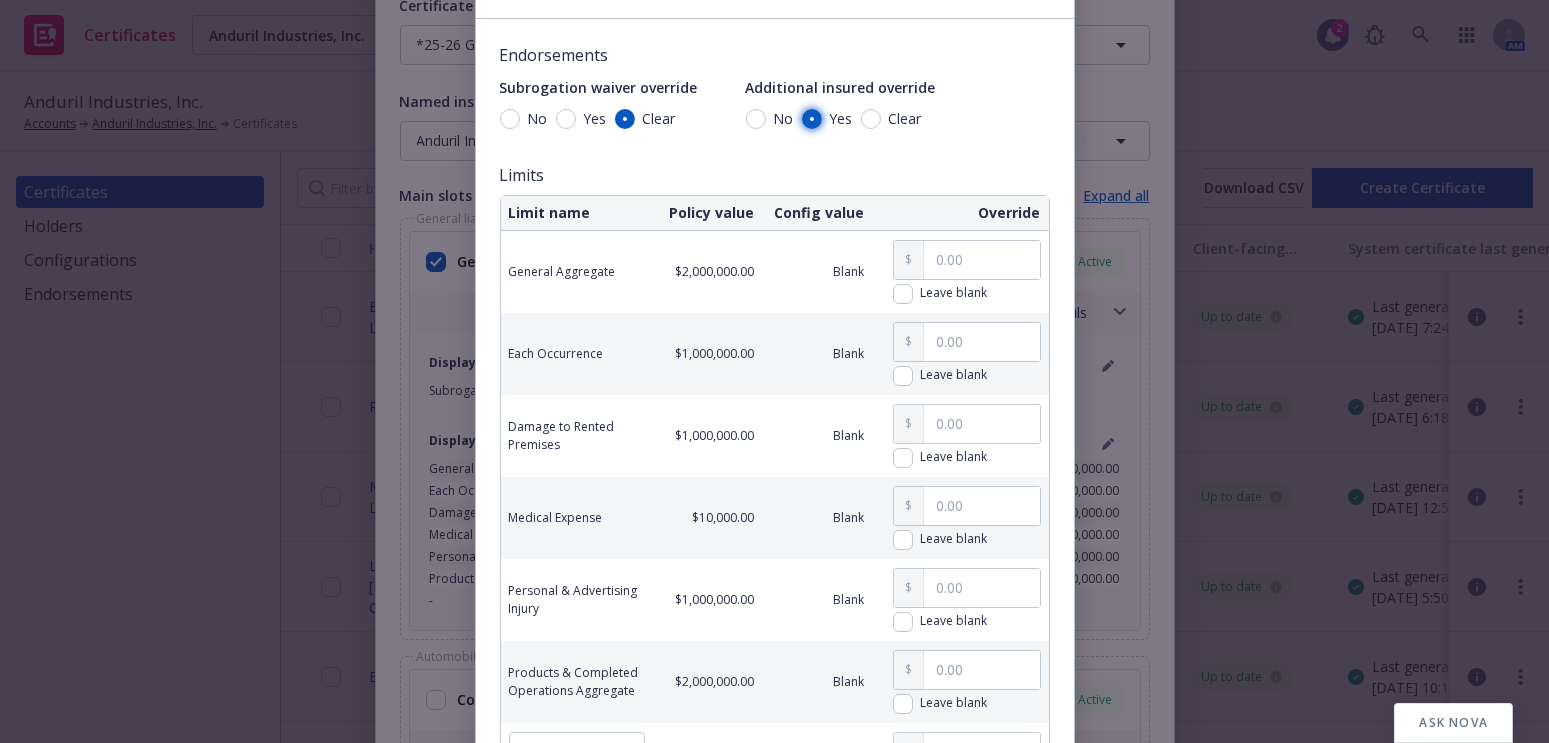 scroll, scrollTop: 335, scrollLeft: 0, axis: vertical 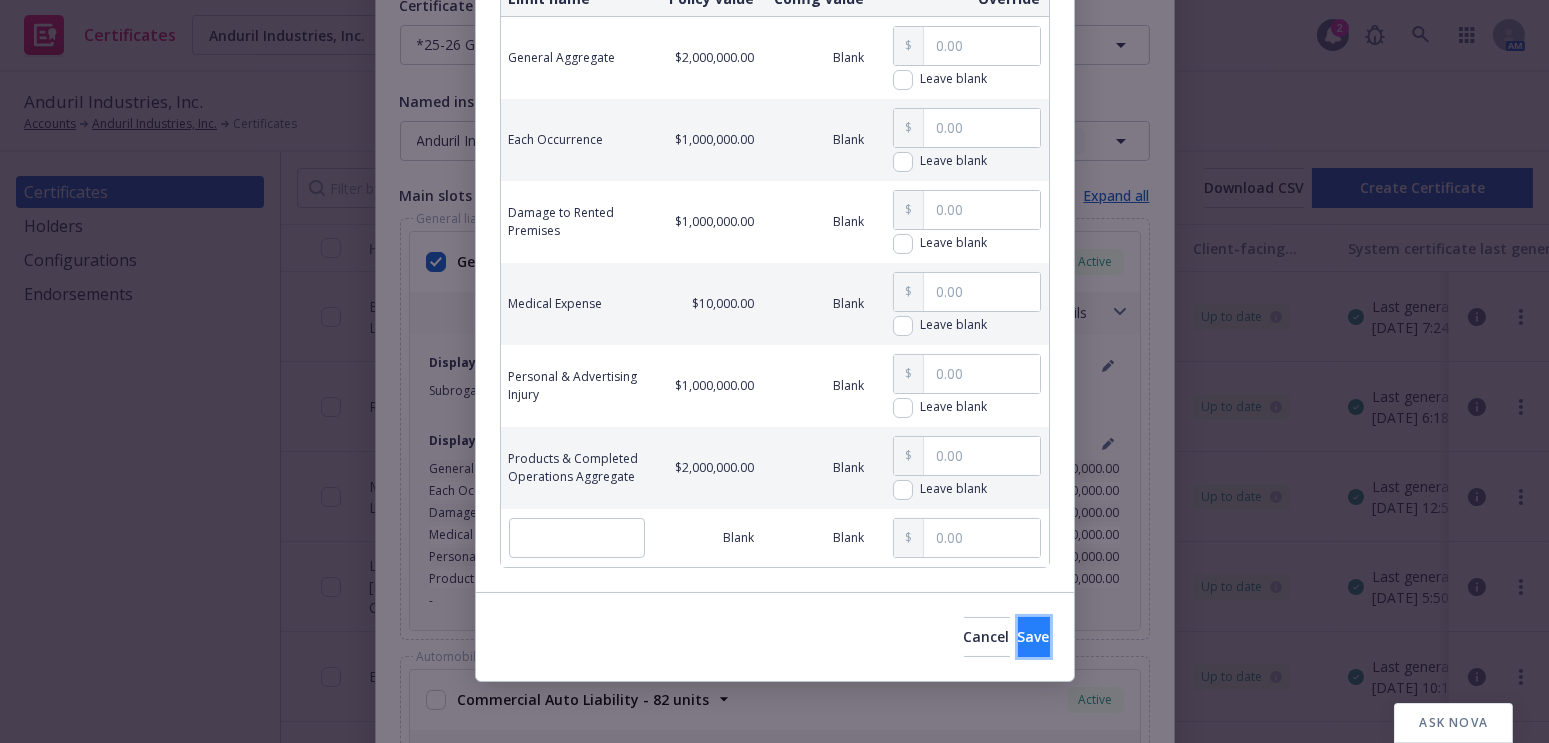 click on "Save" at bounding box center (1034, 636) 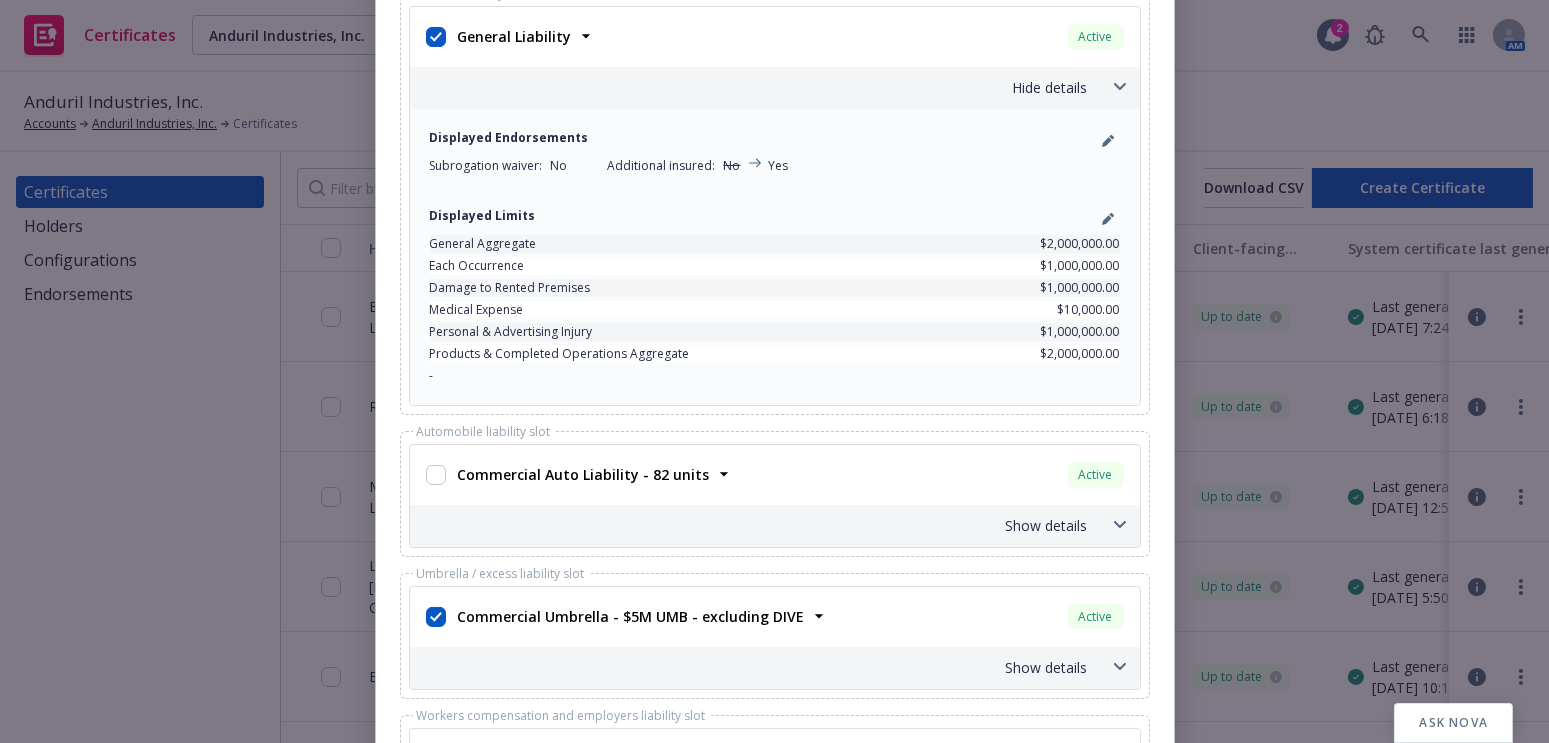 scroll, scrollTop: 1000, scrollLeft: 0, axis: vertical 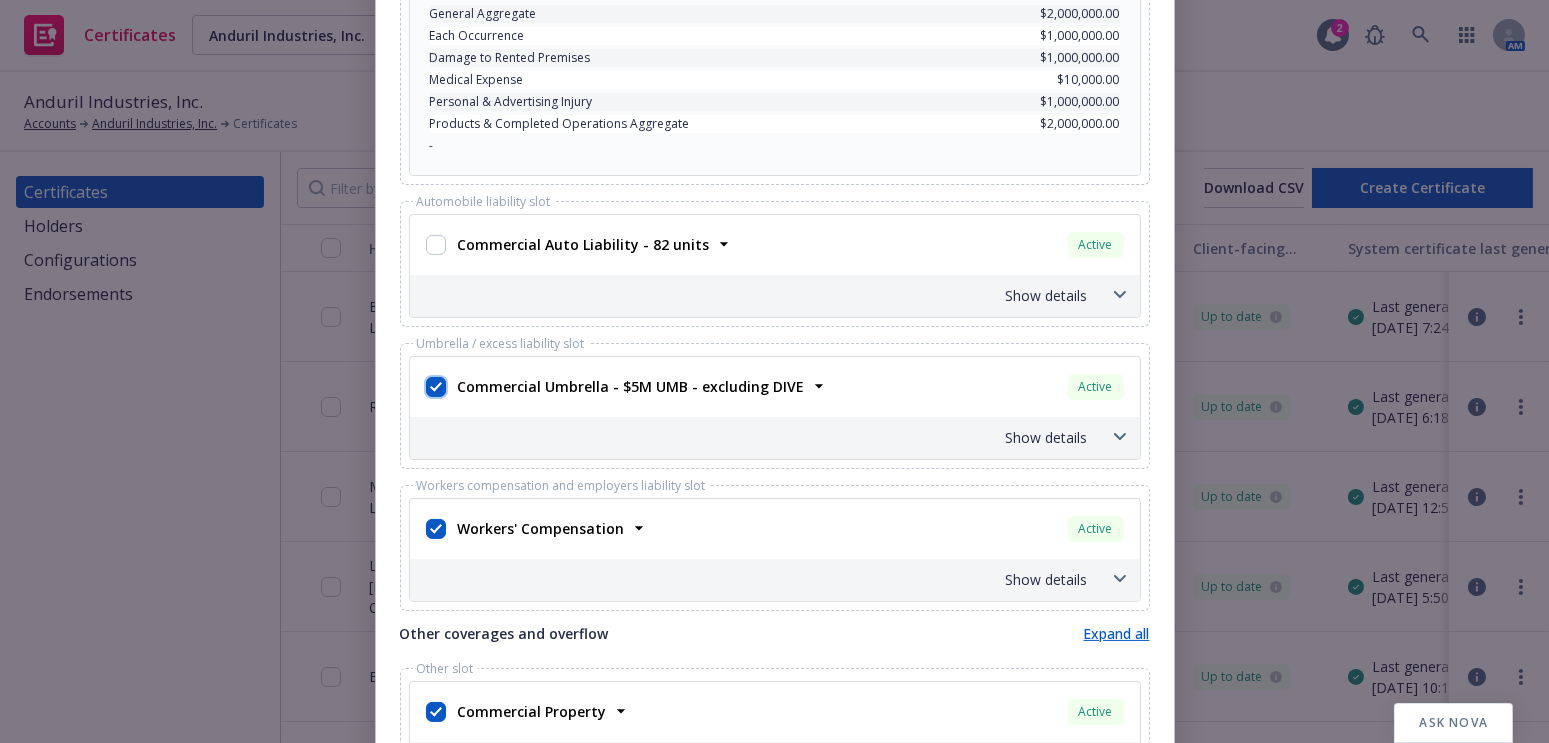 click at bounding box center [436, 387] 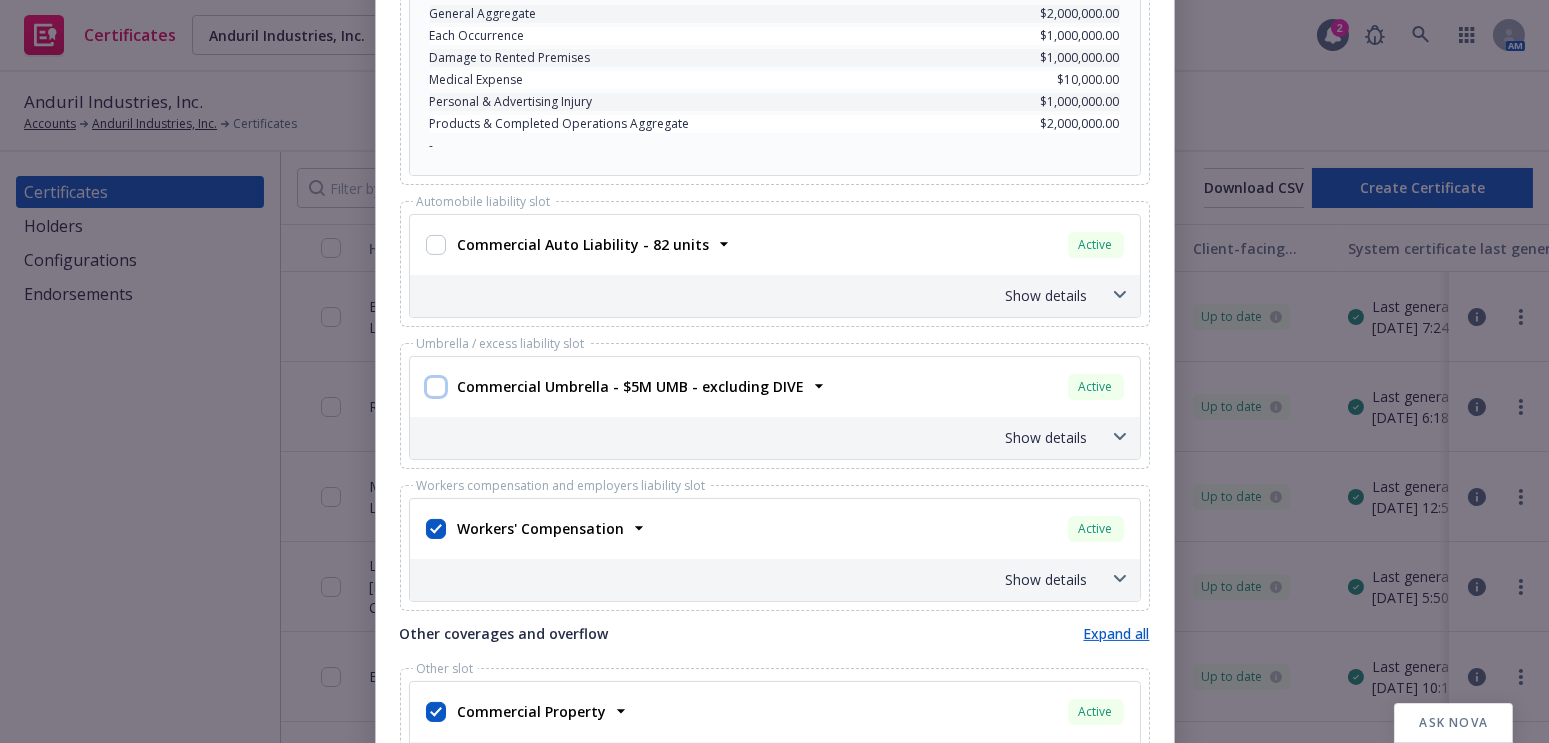 checkbox on "false" 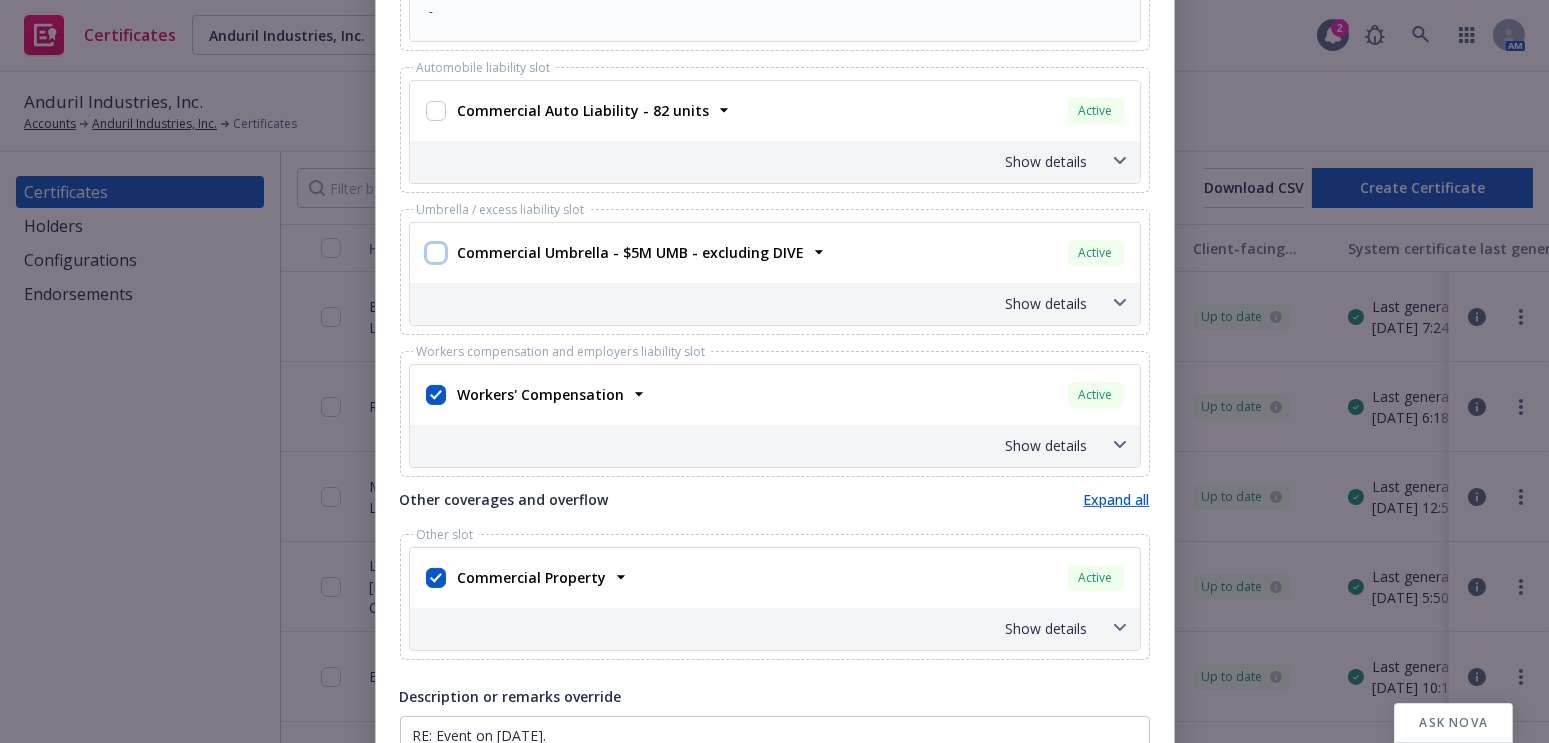 scroll, scrollTop: 1363, scrollLeft: 0, axis: vertical 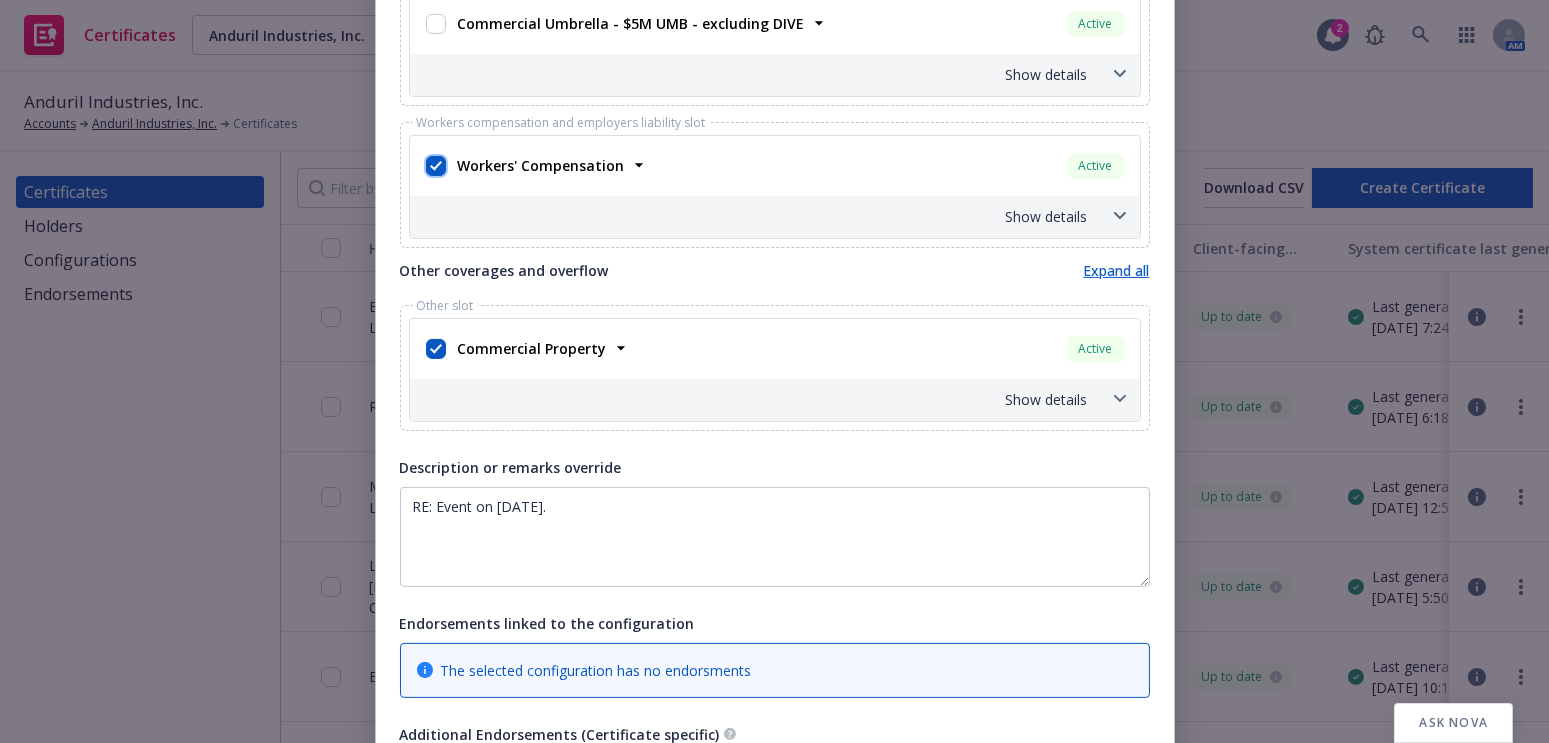 click at bounding box center [436, 166] 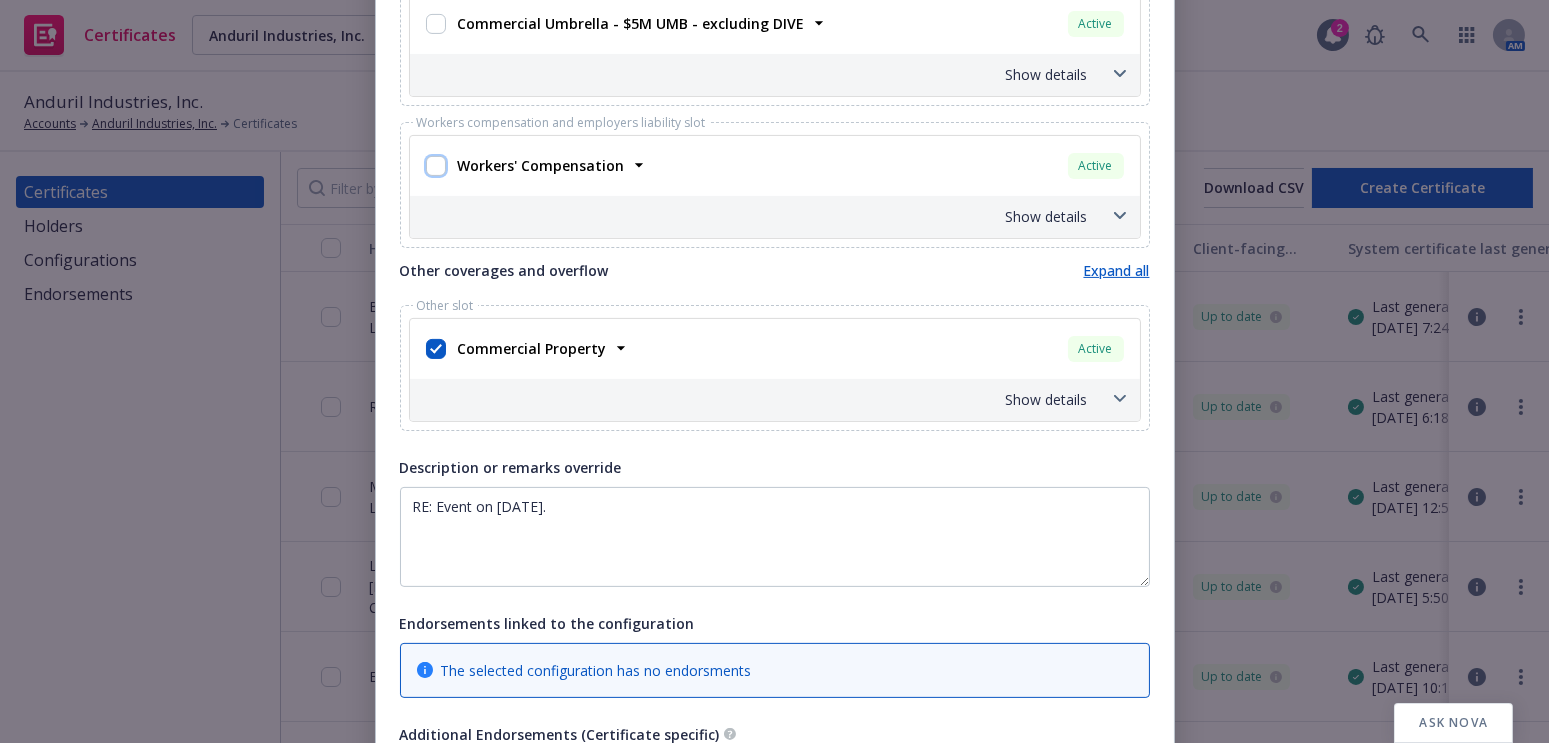 checkbox on "false" 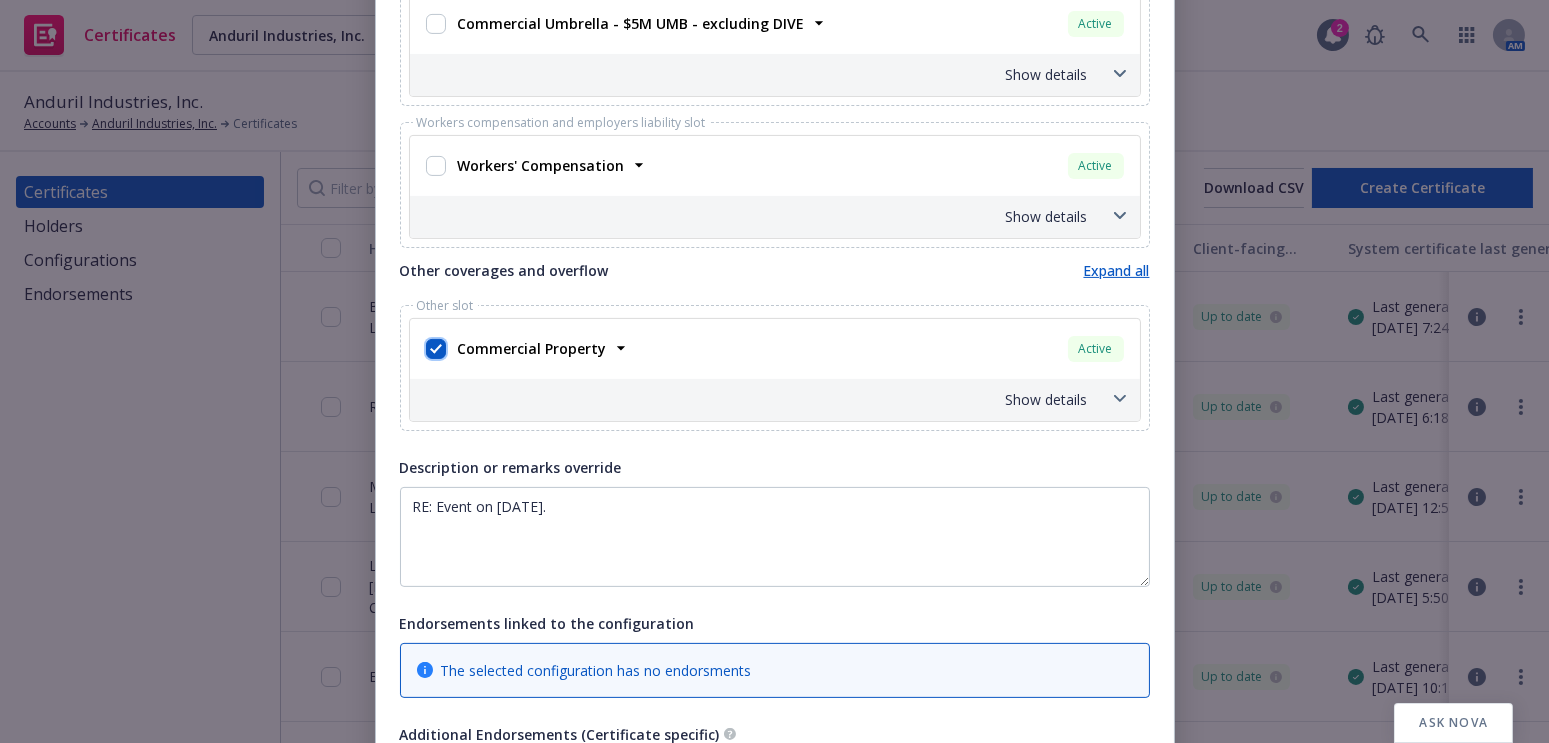 click at bounding box center (436, 349) 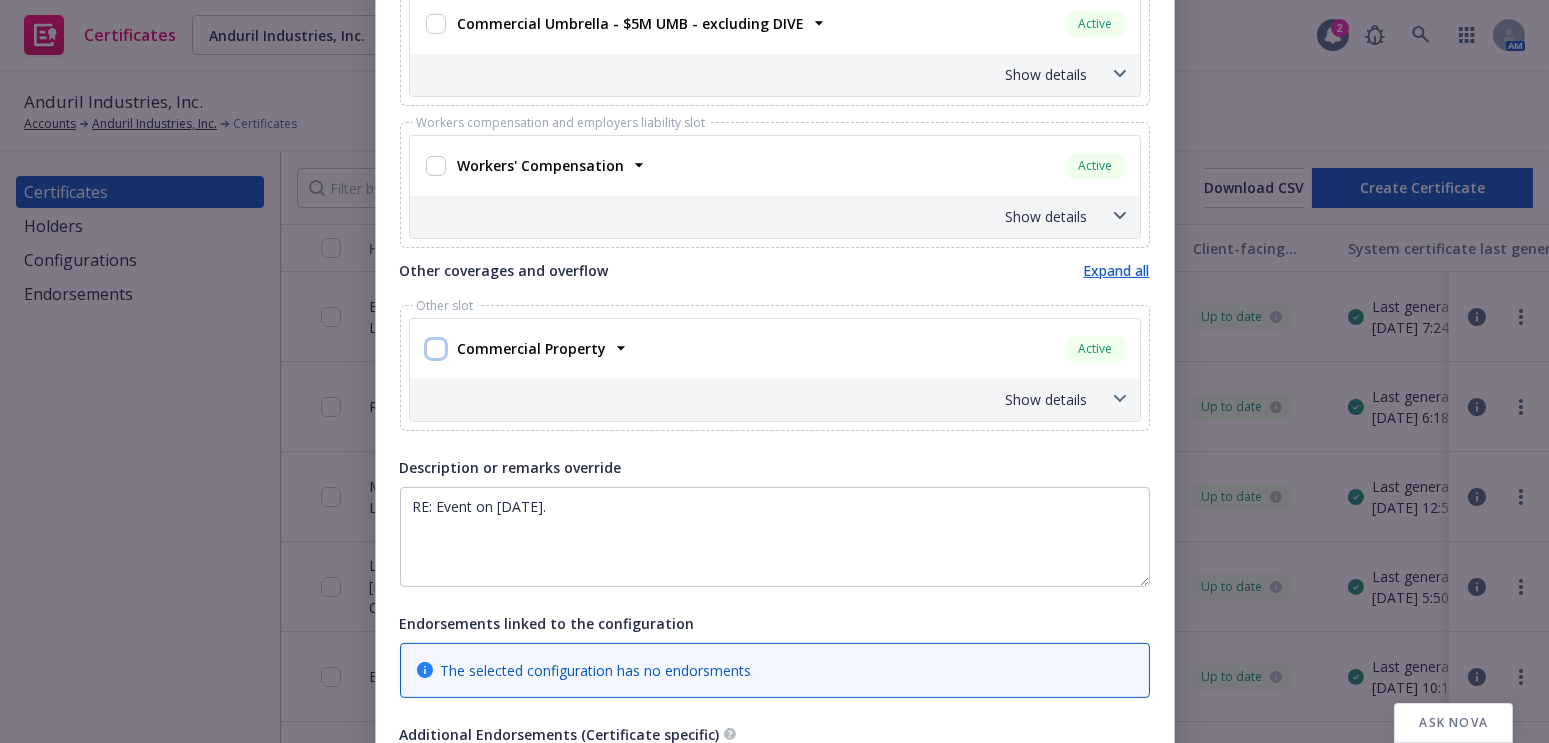 checkbox on "false" 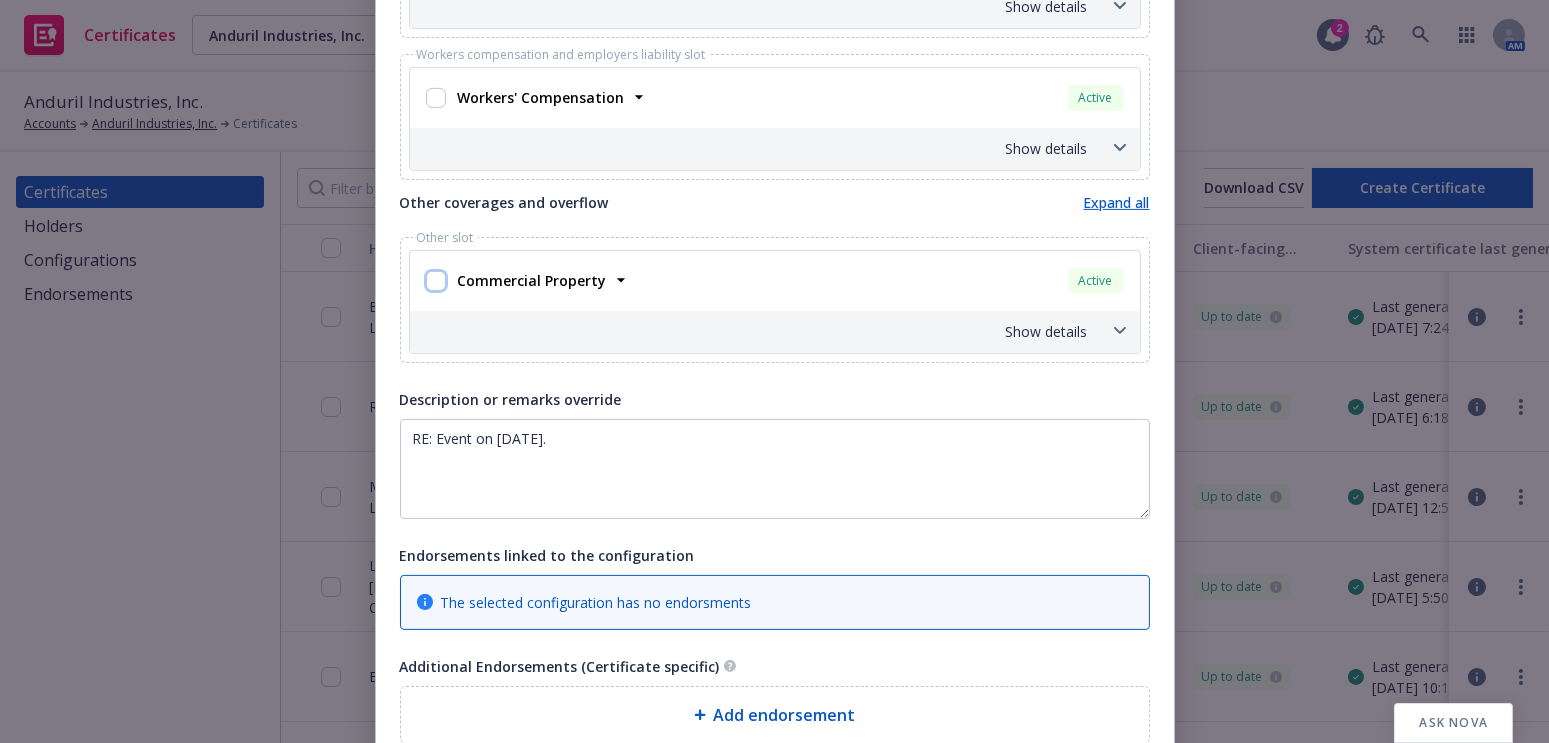 scroll, scrollTop: 1545, scrollLeft: 0, axis: vertical 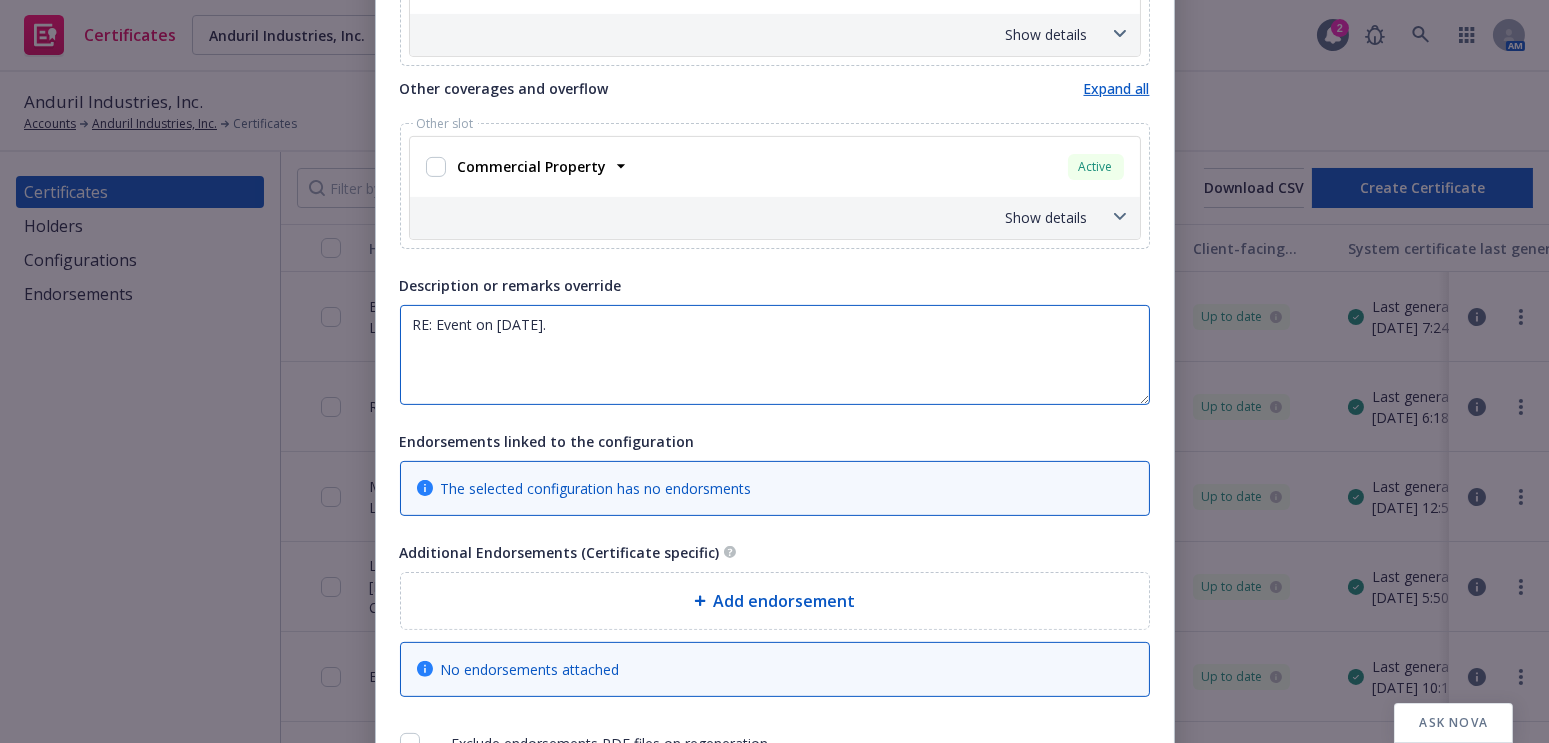 click on "RE: Event on September 17, 2025." at bounding box center [775, 355] 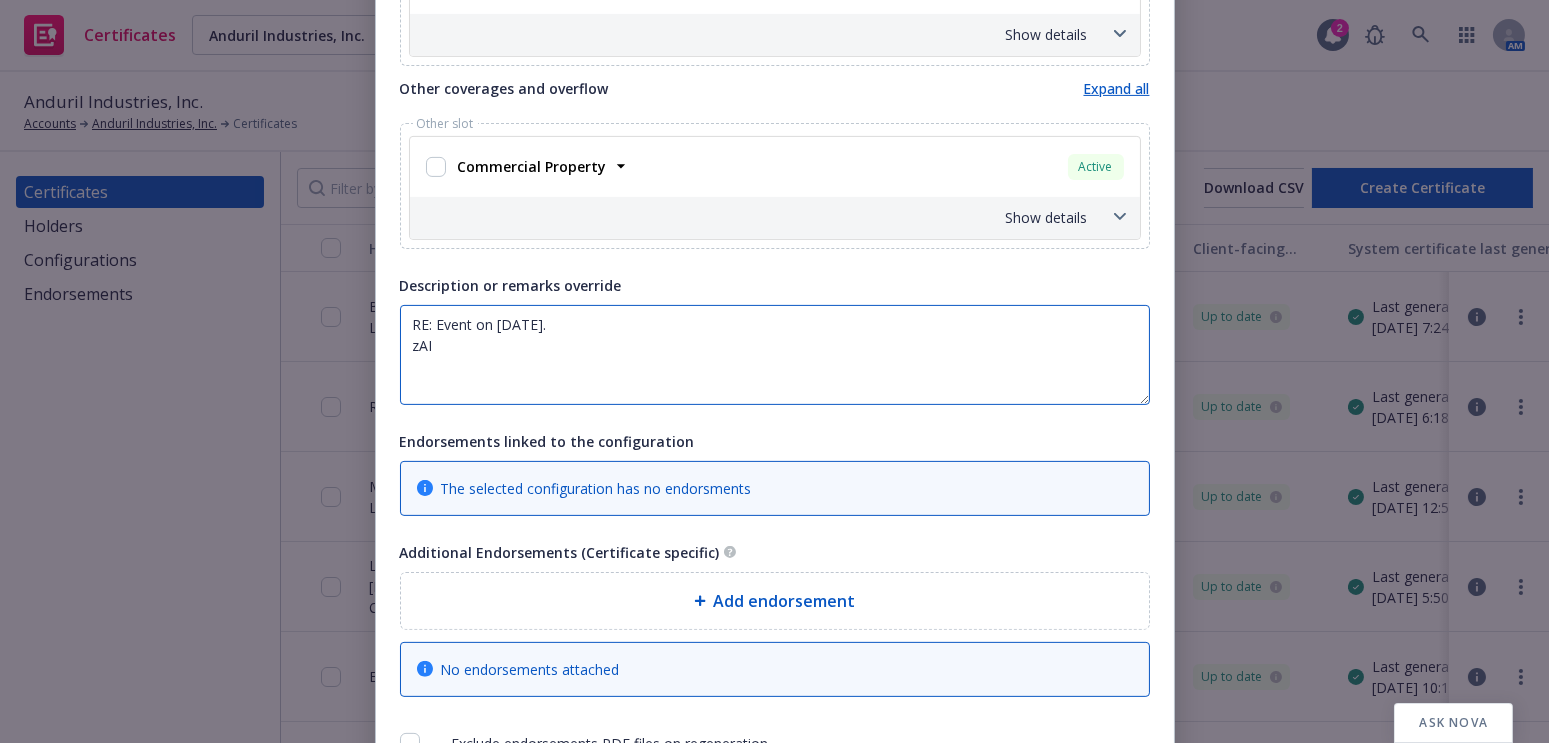 paste on "The Certificate Holder is included as an additional insured as required by a written contract with respect to General Liability and Auto Liability." 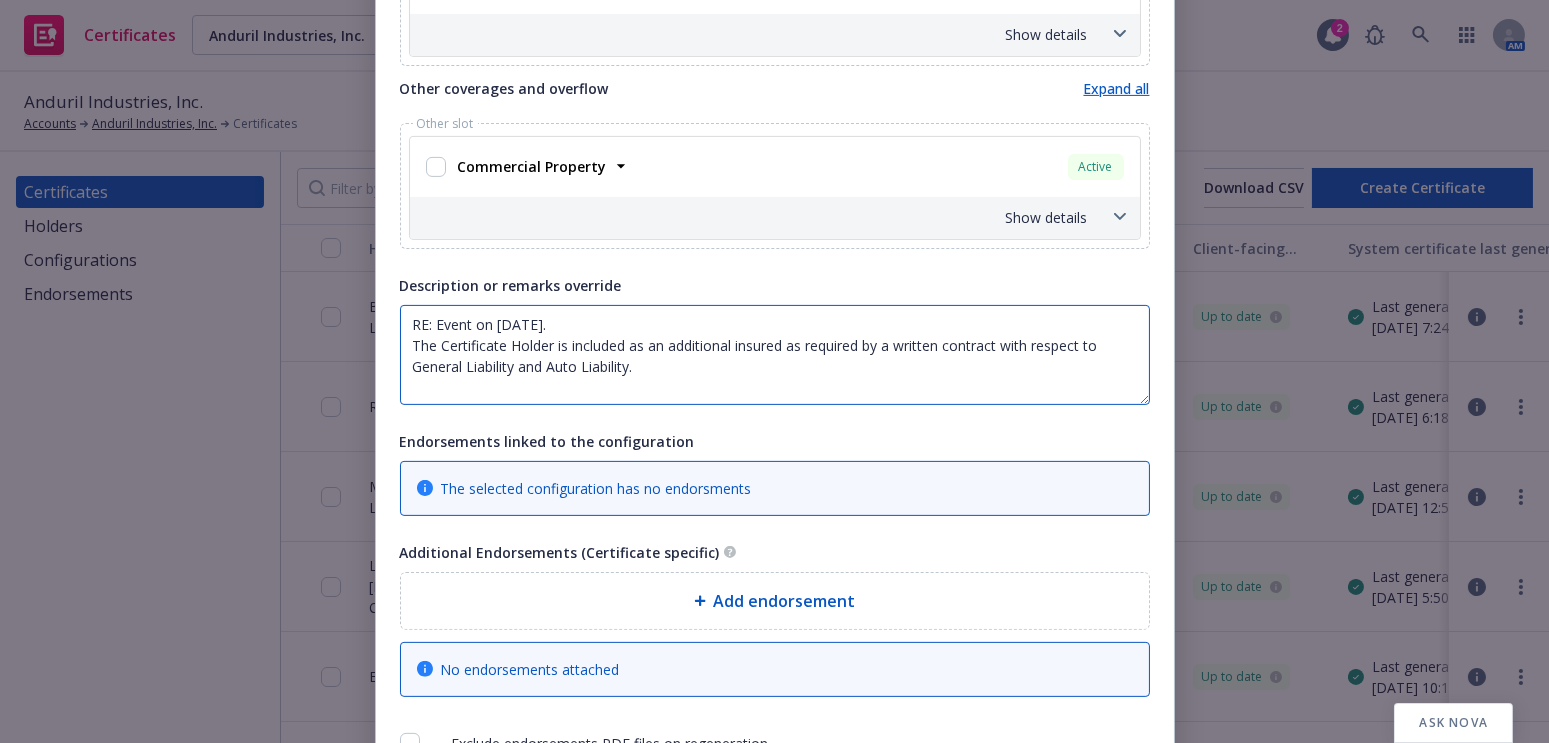 drag, startPoint x: 516, startPoint y: 364, endPoint x: 733, endPoint y: 364, distance: 217 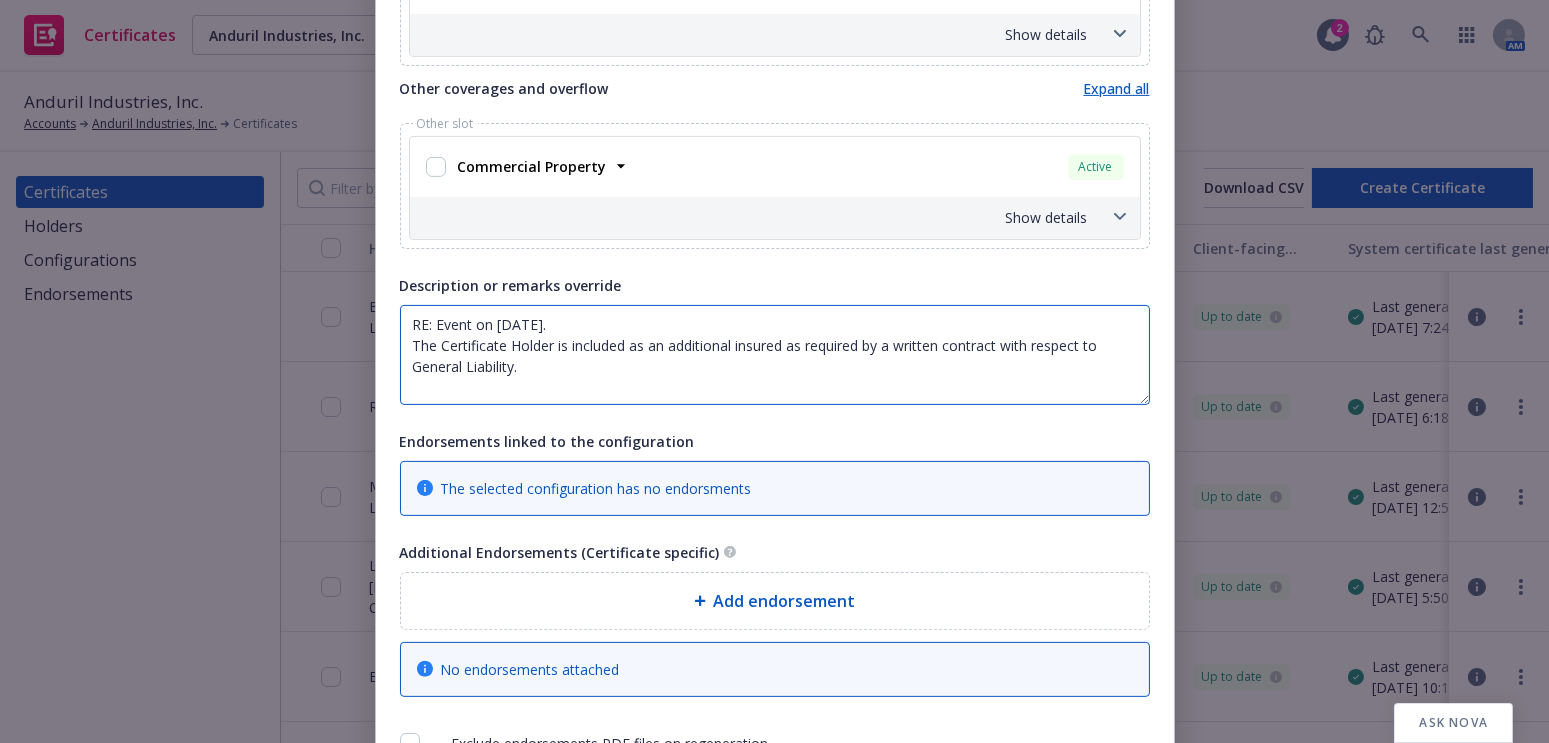 drag, startPoint x: 559, startPoint y: 345, endPoint x: 405, endPoint y: 343, distance: 154.01299 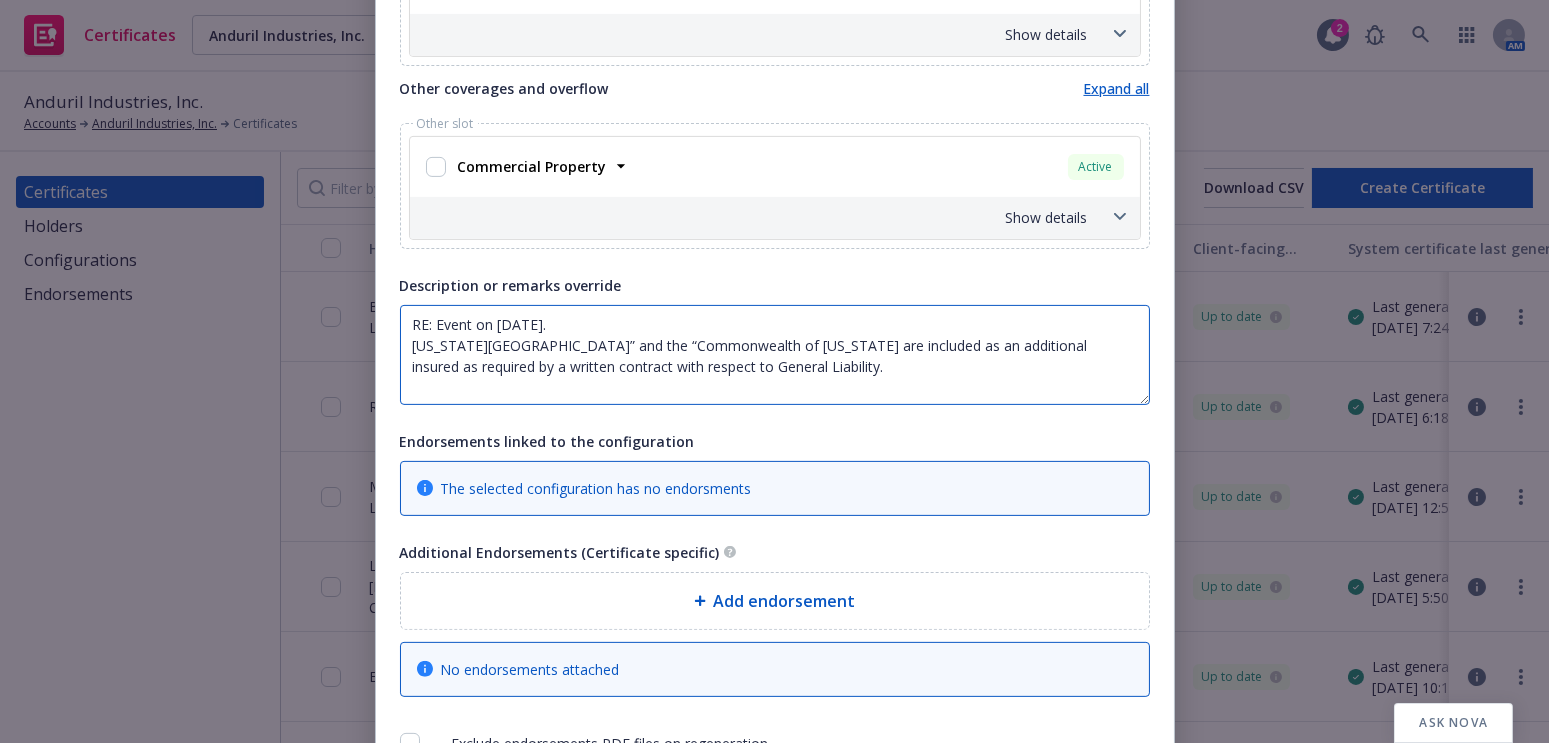 click on "RE: Event on September 17, 2025.
Virginia Polytechnic Institute and State University” and the “Commonwealth of Virginia are included as an additional insured as required by a written contract with respect to General Liability." at bounding box center [775, 355] 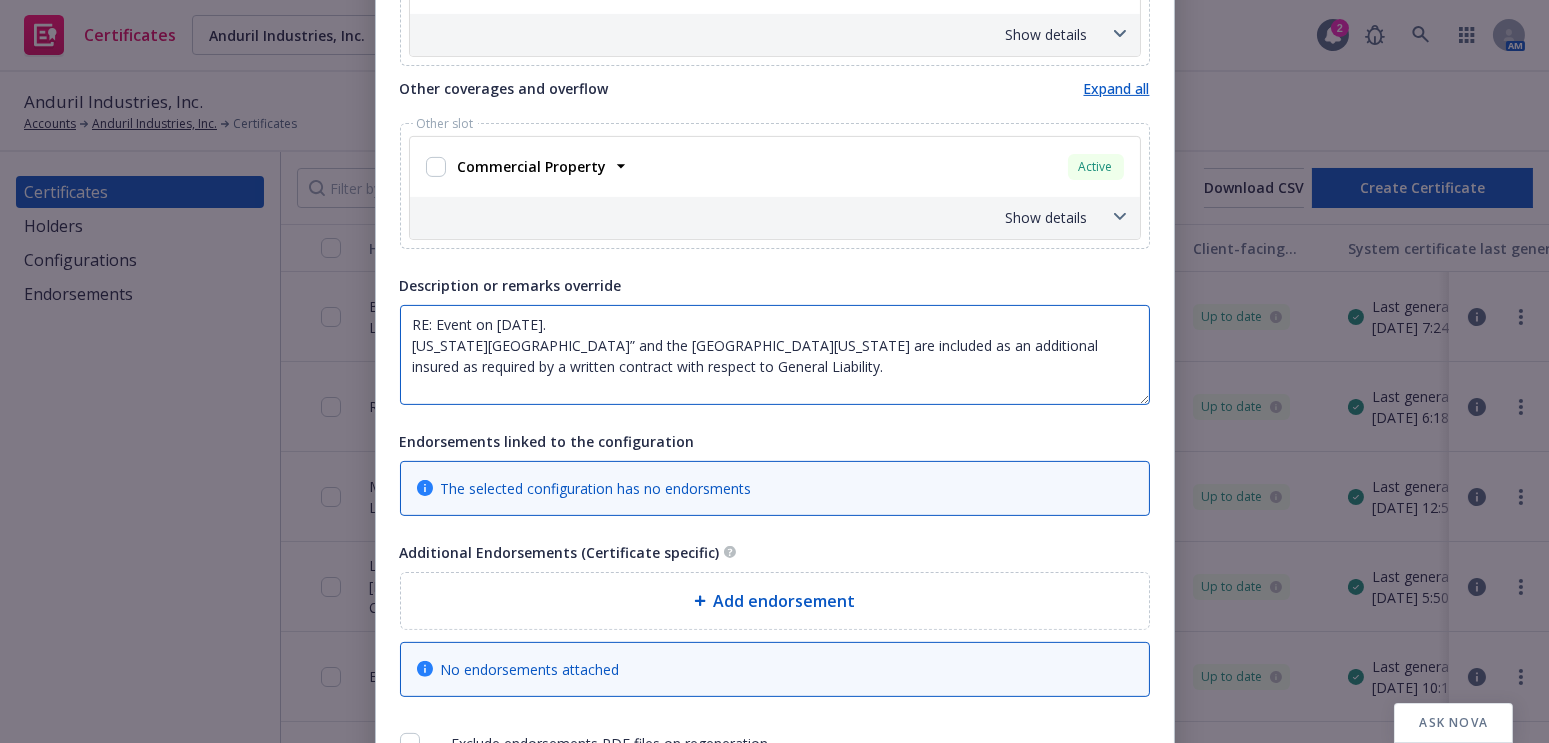 click on "RE: Event on September 17, 2025.
Virginia Polytechnic Institute and State University” and the Commonwealth of Virginia are included as an additional insured as required by a written contract with respect to General Liability." at bounding box center [775, 355] 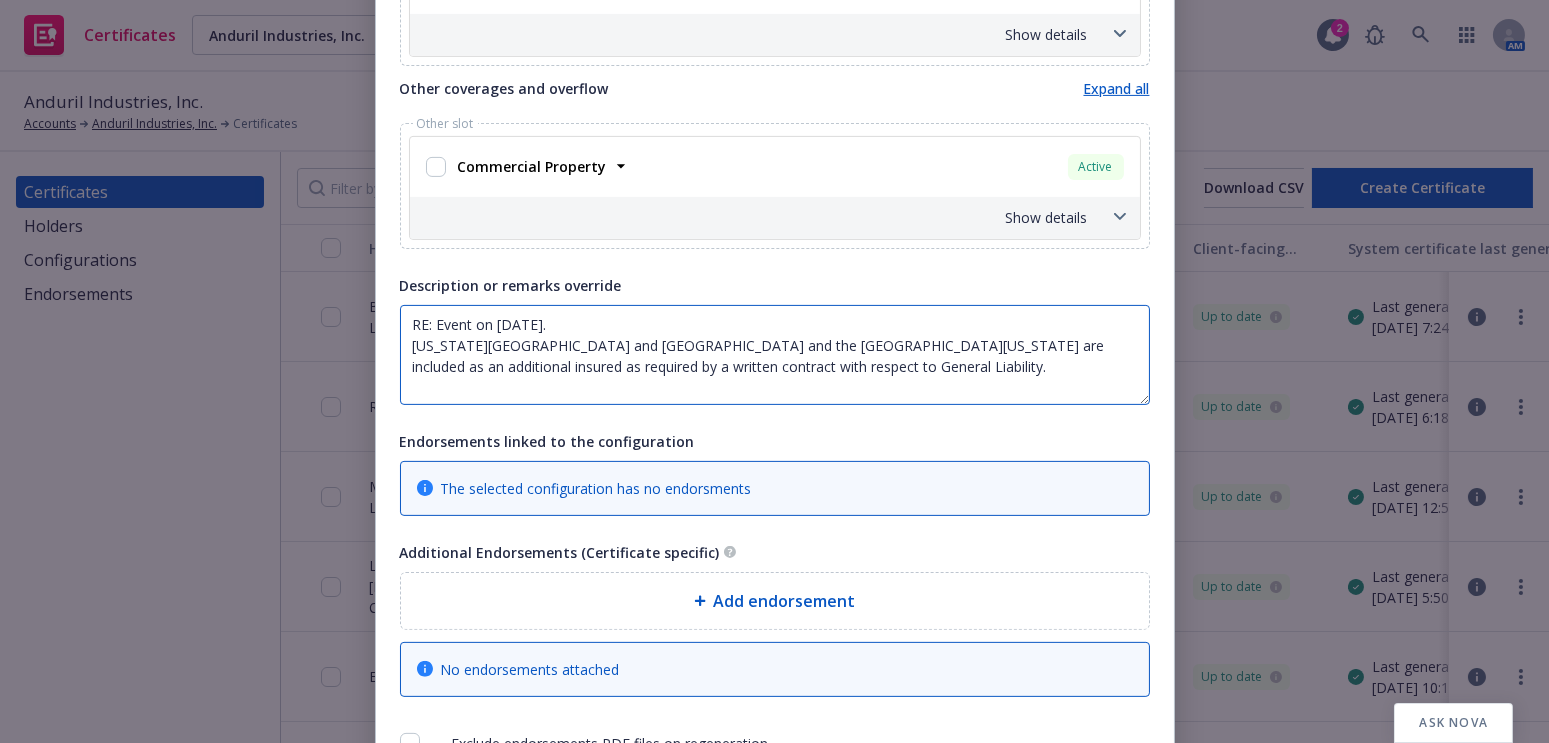 click on "RE: Event on September 17, 2025.
Virginia Polytechnic Institute and State University and the Commonwealth of Virginia are included as an additional insured as required by a written contract with respect to General Liability." at bounding box center [775, 355] 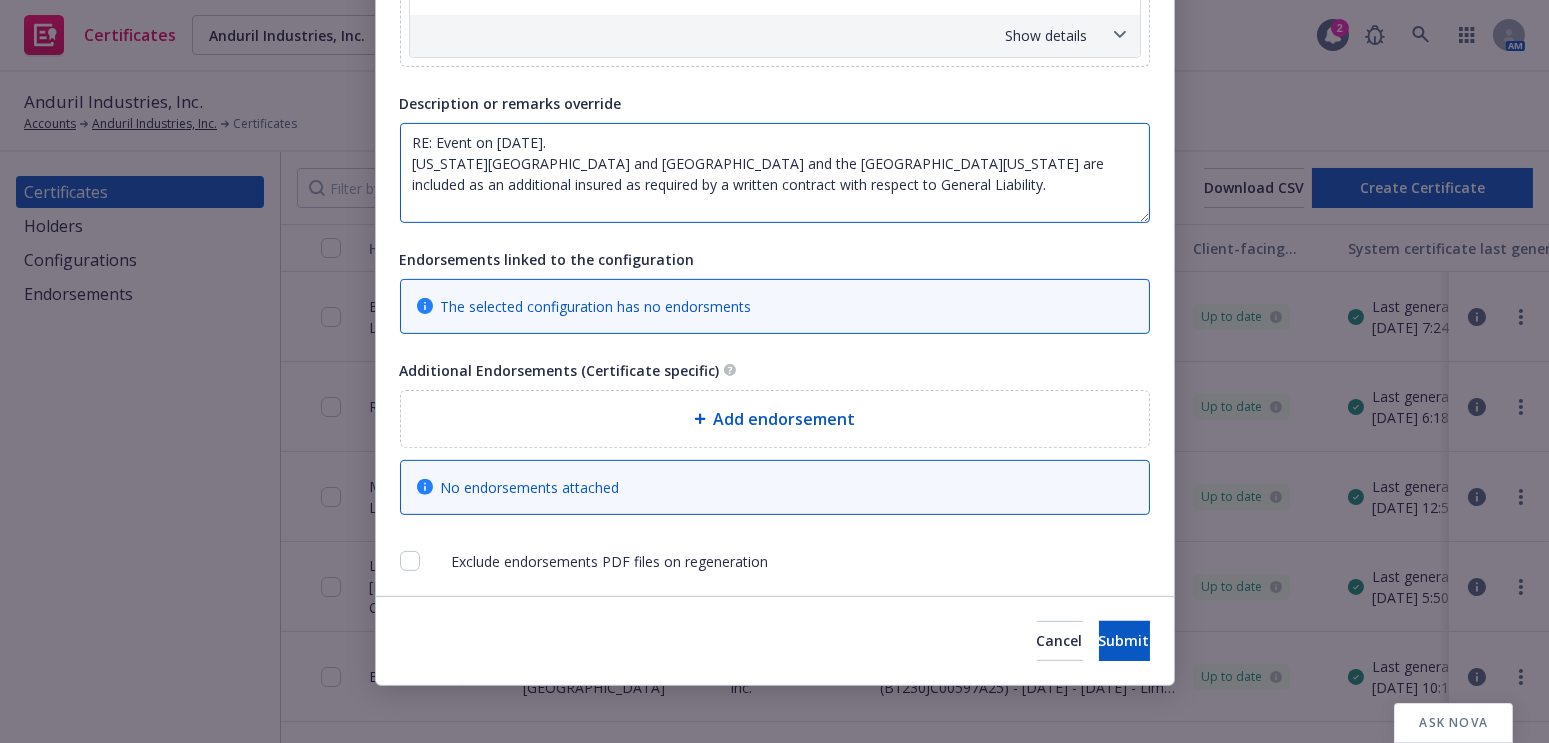 scroll, scrollTop: 1730, scrollLeft: 0, axis: vertical 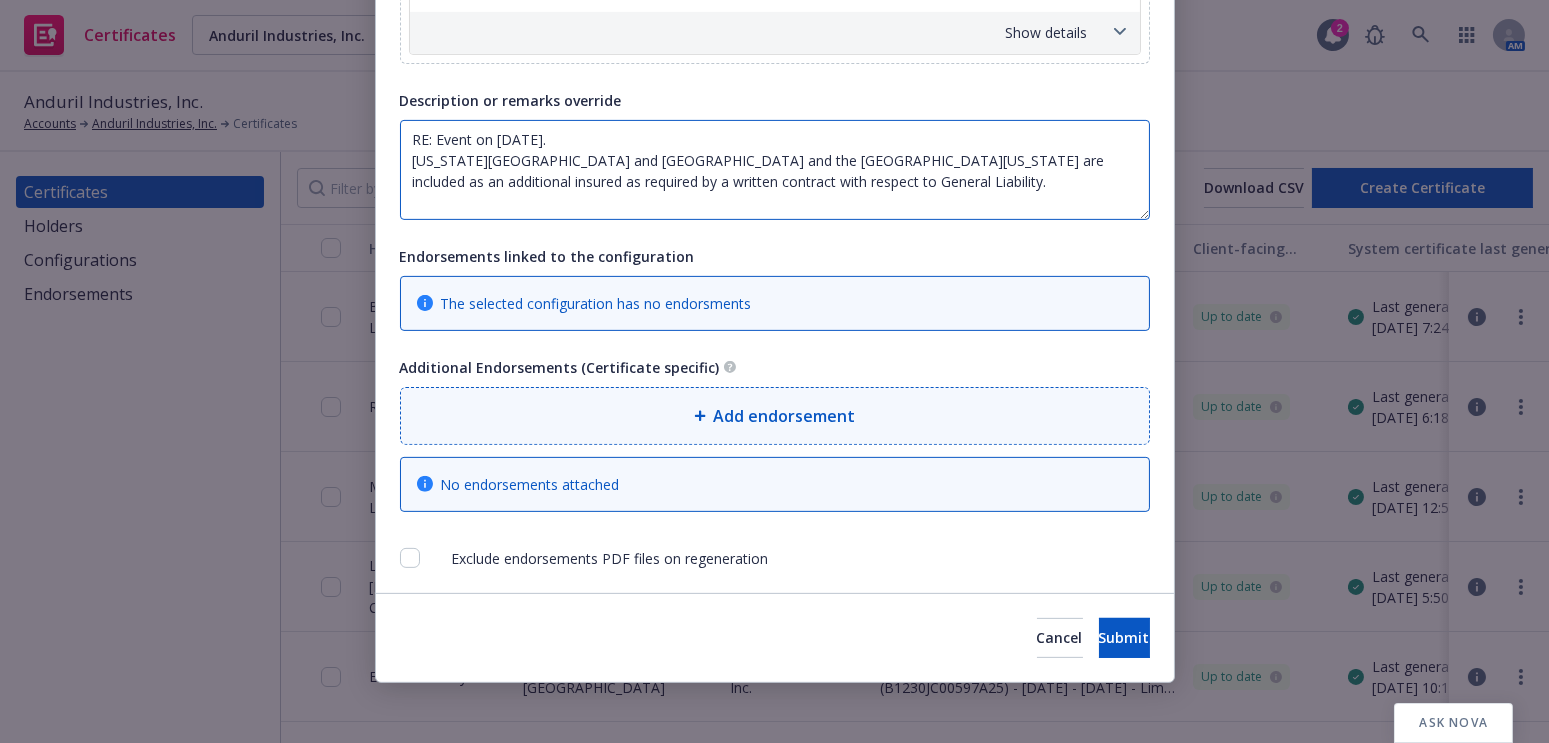 type on "RE: Event on September 17, 2025.
Virginia Polytechnic Institute and State University and the Commonwealth of Virginia are included as an additional insured as required by a written contract with respect to General Liability." 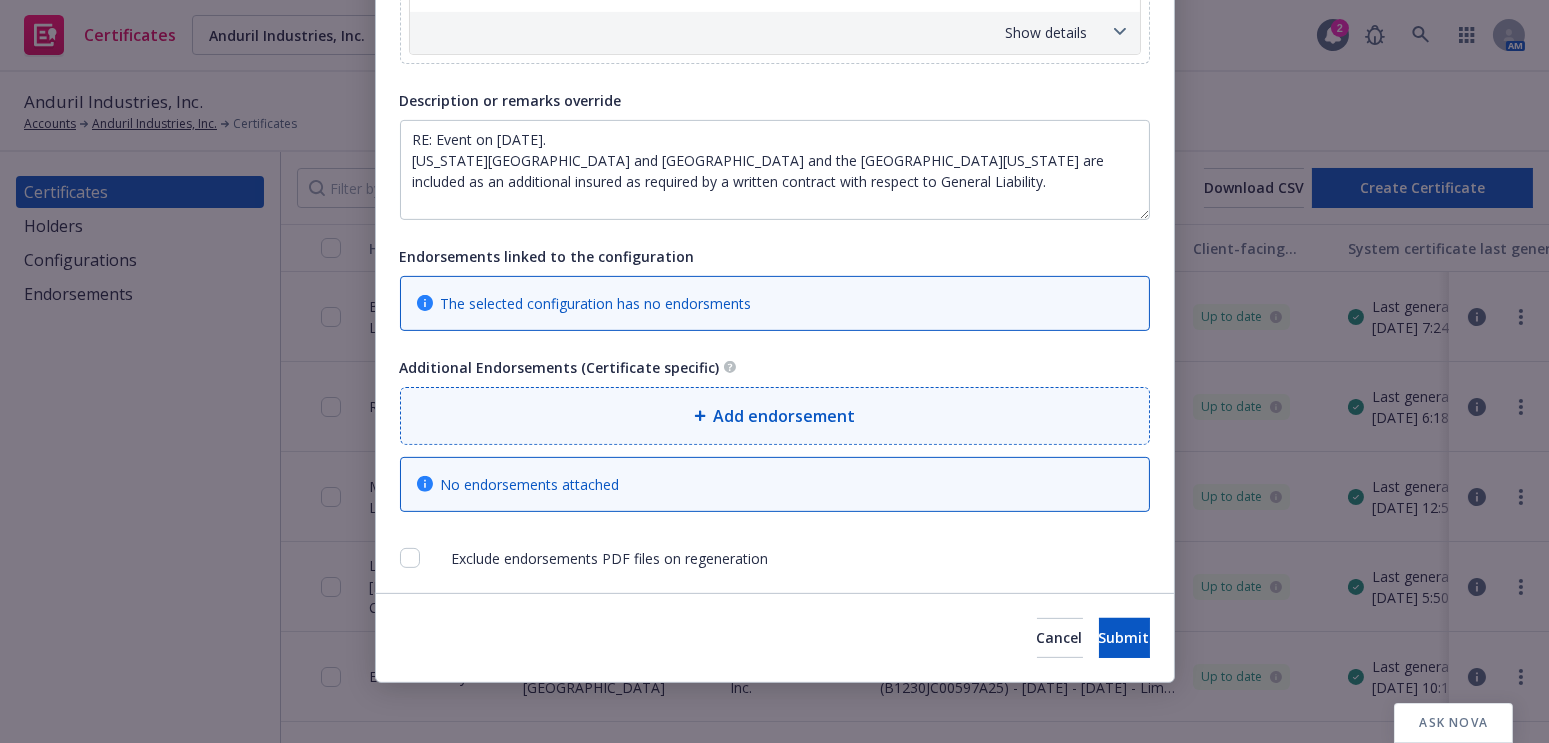 click on "Add endorsement" at bounding box center [785, 416] 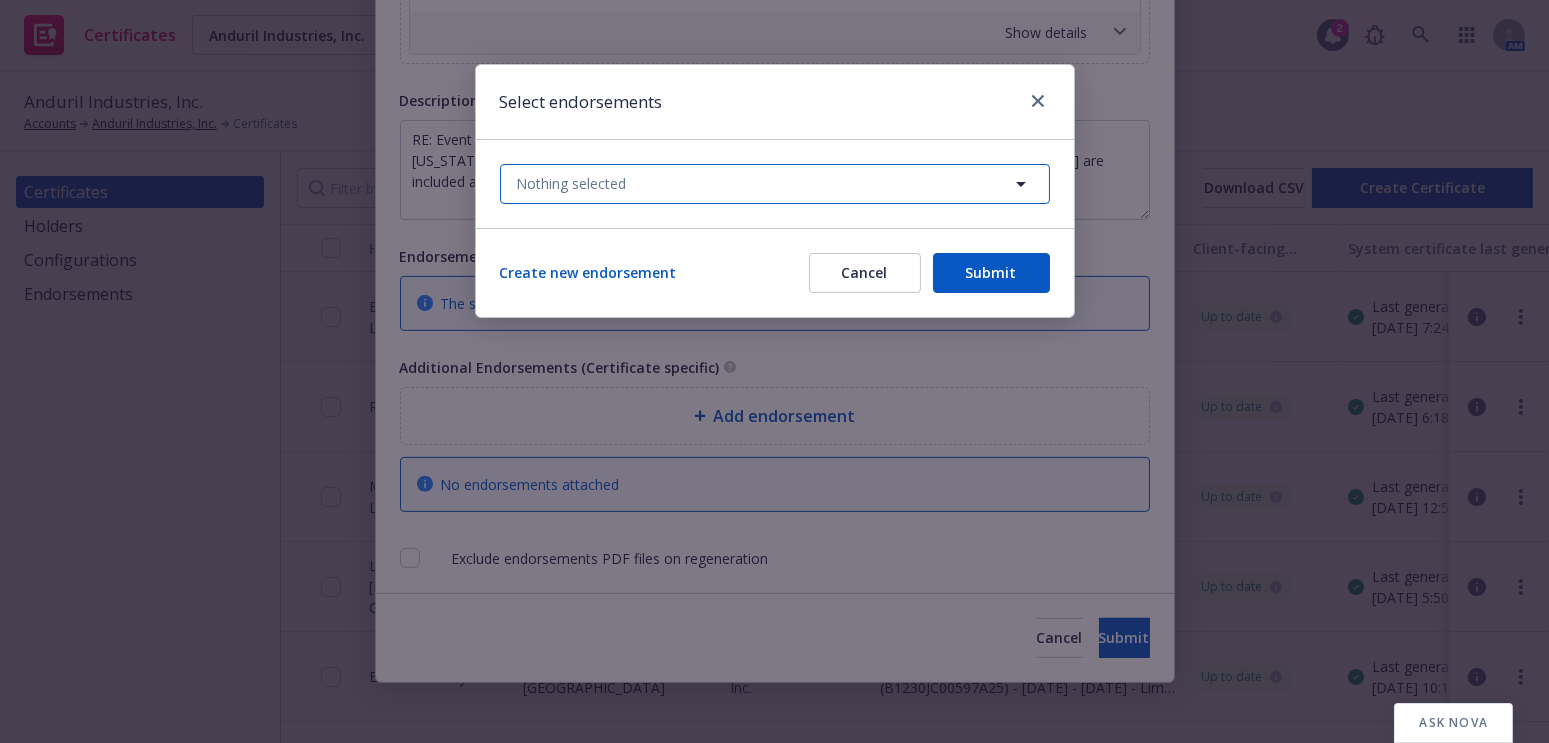 click on "Nothing selected" at bounding box center (775, 184) 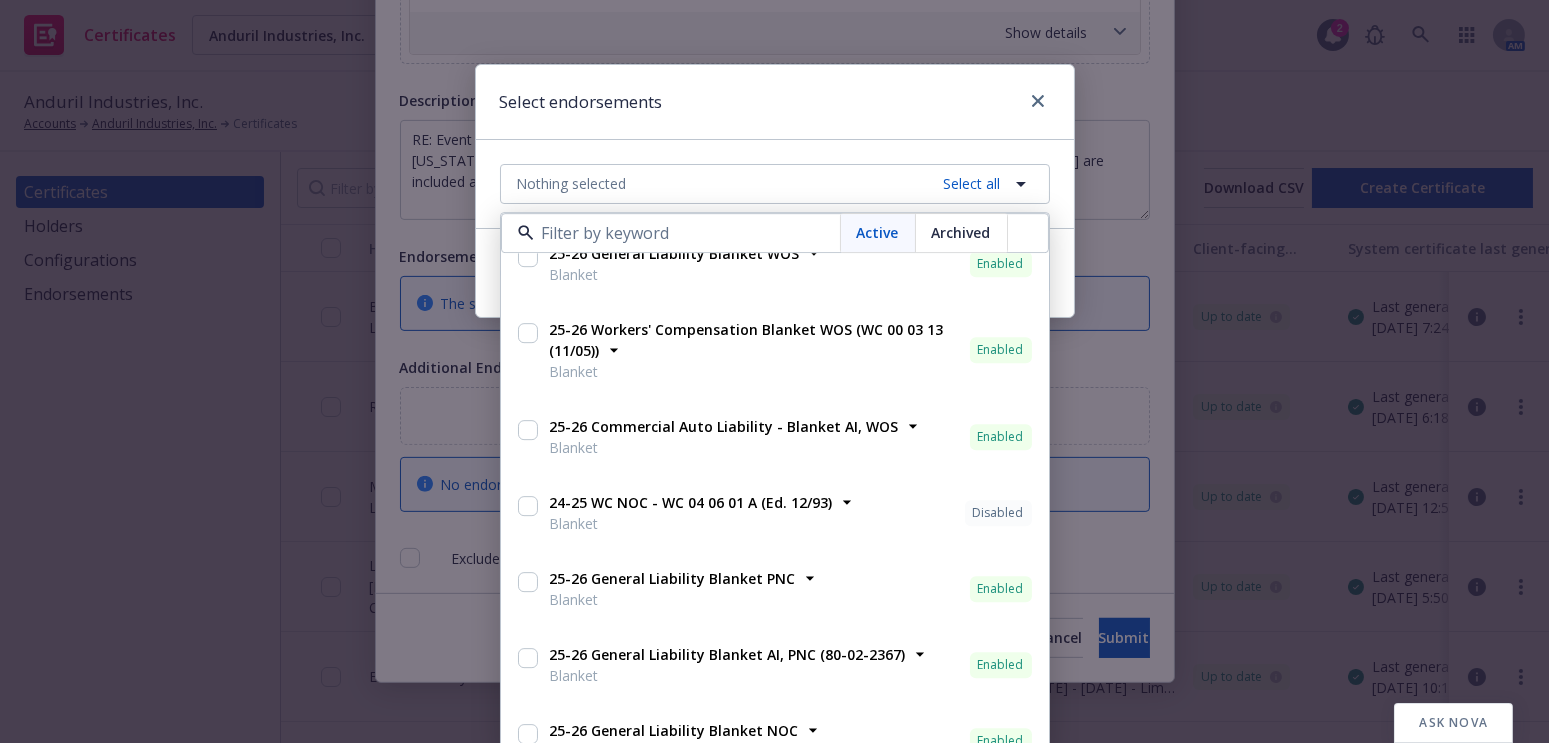 scroll, scrollTop: 52, scrollLeft: 0, axis: vertical 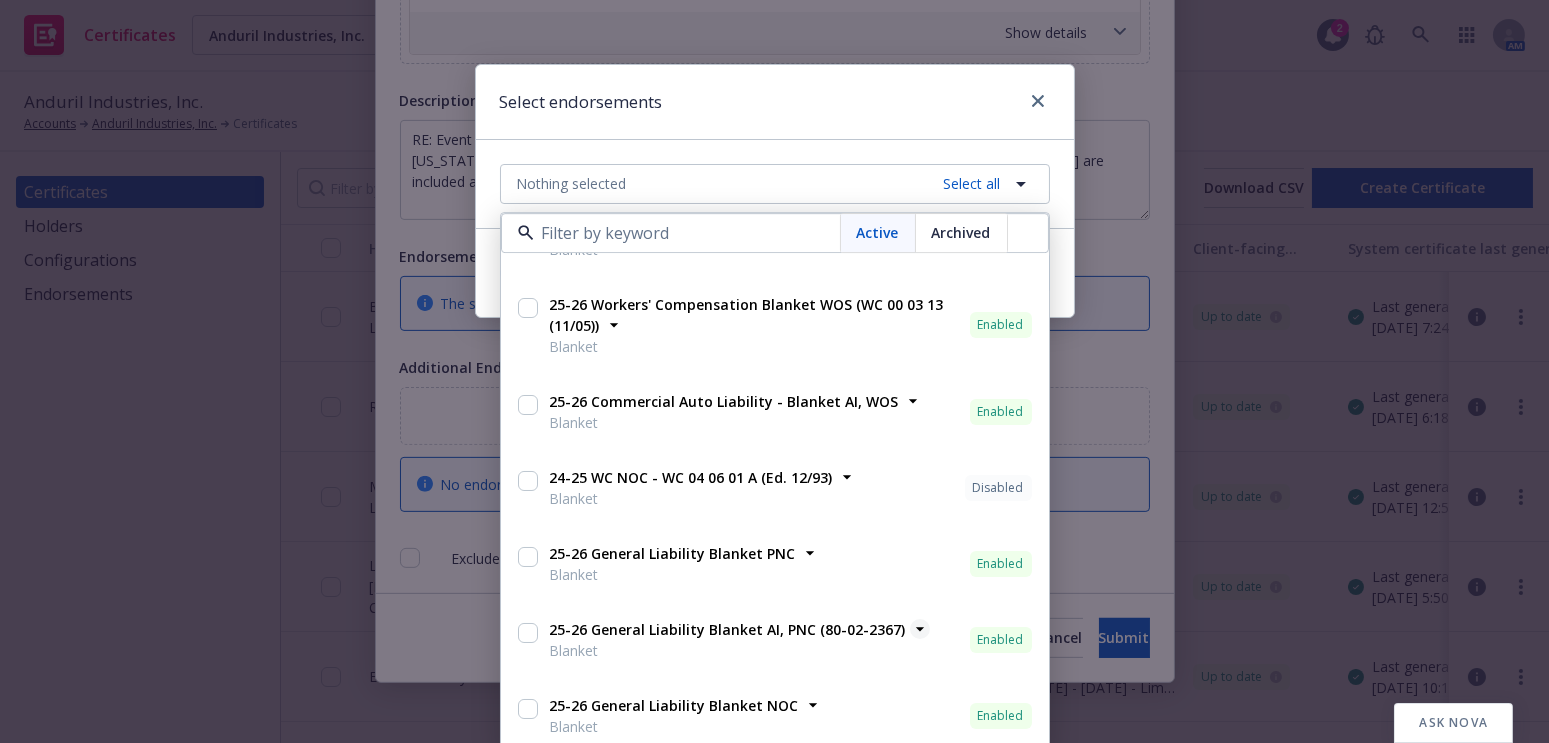 click on "25-26 General Liability Blanket AI, PNC (80-02-2367)" at bounding box center (728, 629) 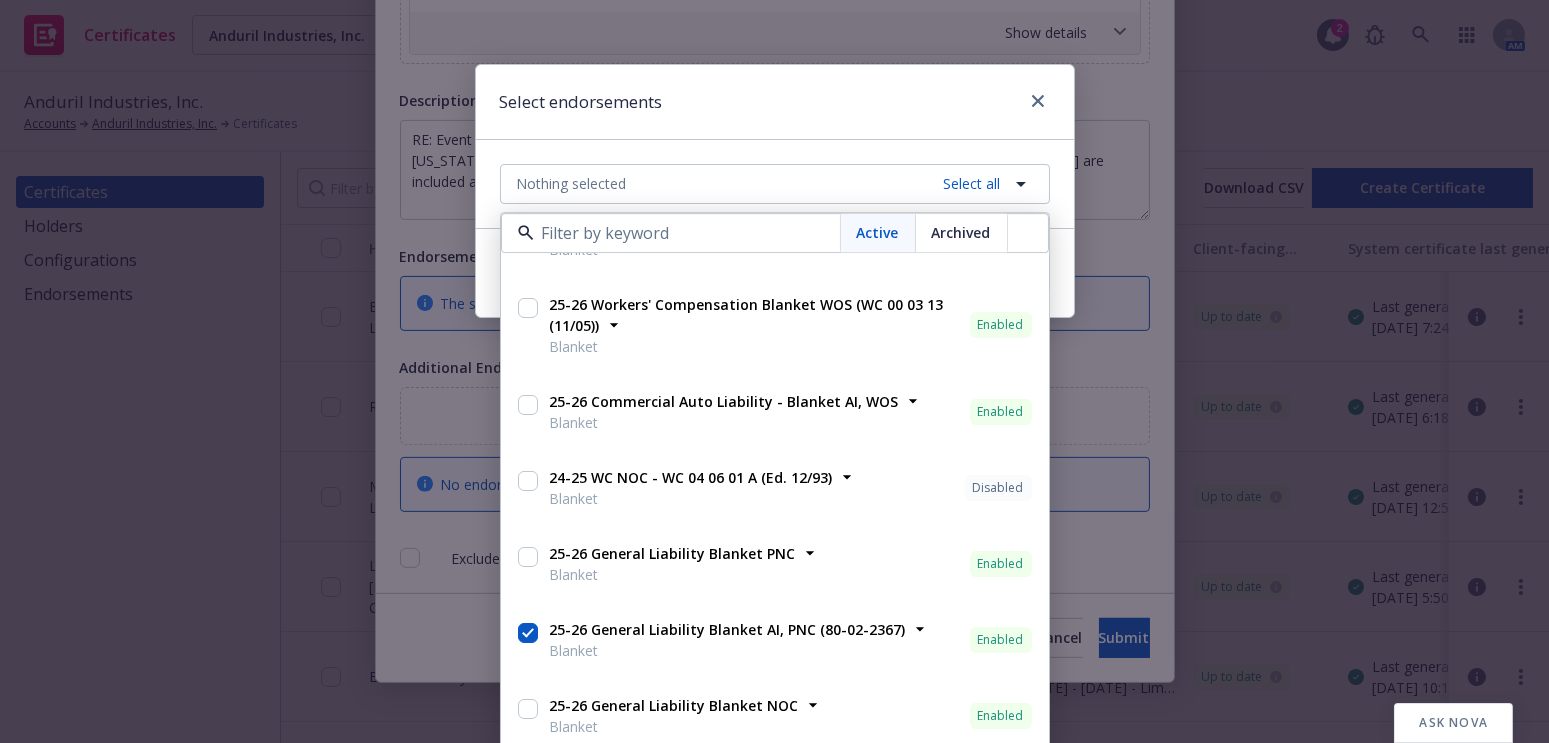 checkbox on "true" 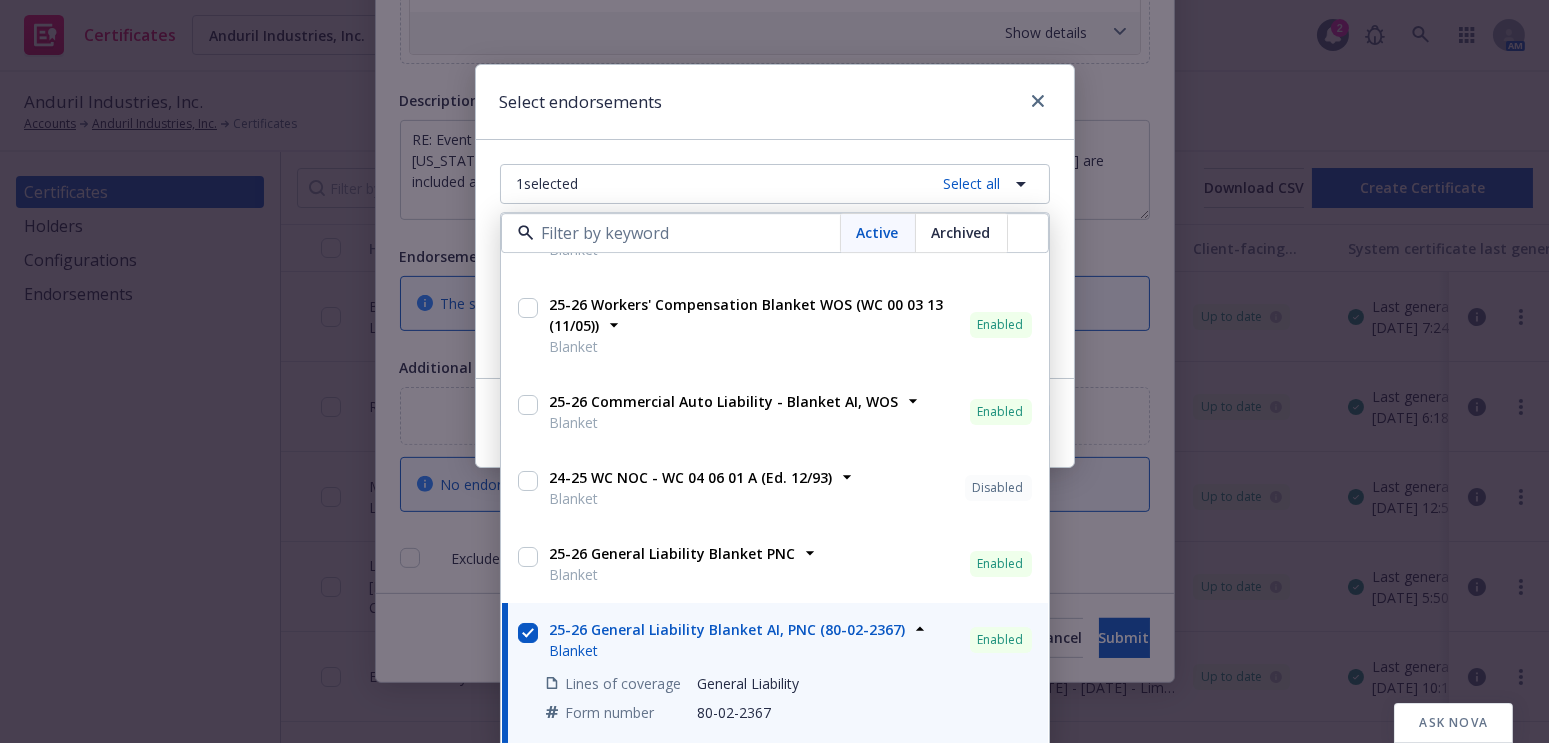 click on "Select endorsements" at bounding box center (775, 102) 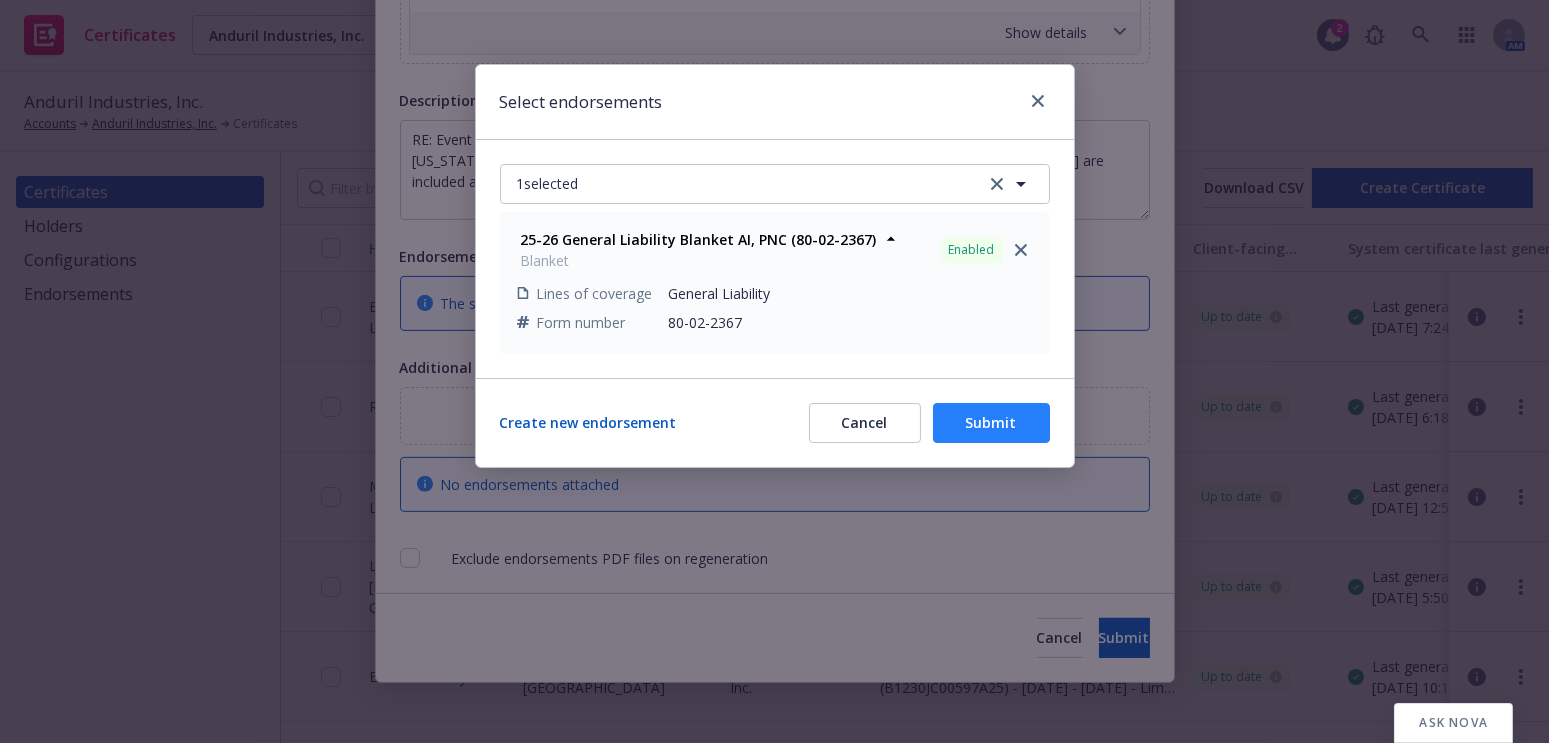 click on "Submit" at bounding box center (991, 423) 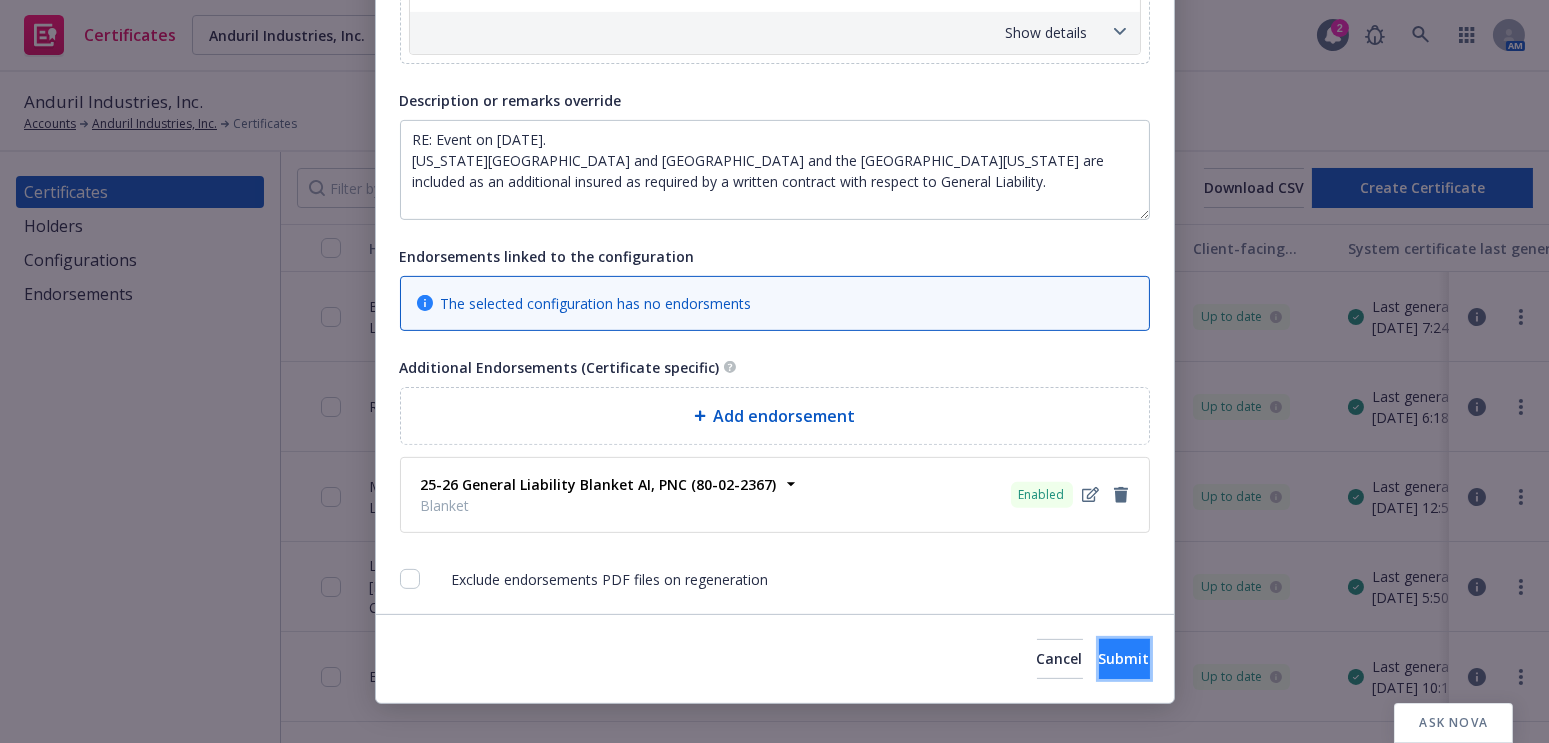 click on "Submit" at bounding box center (1124, 658) 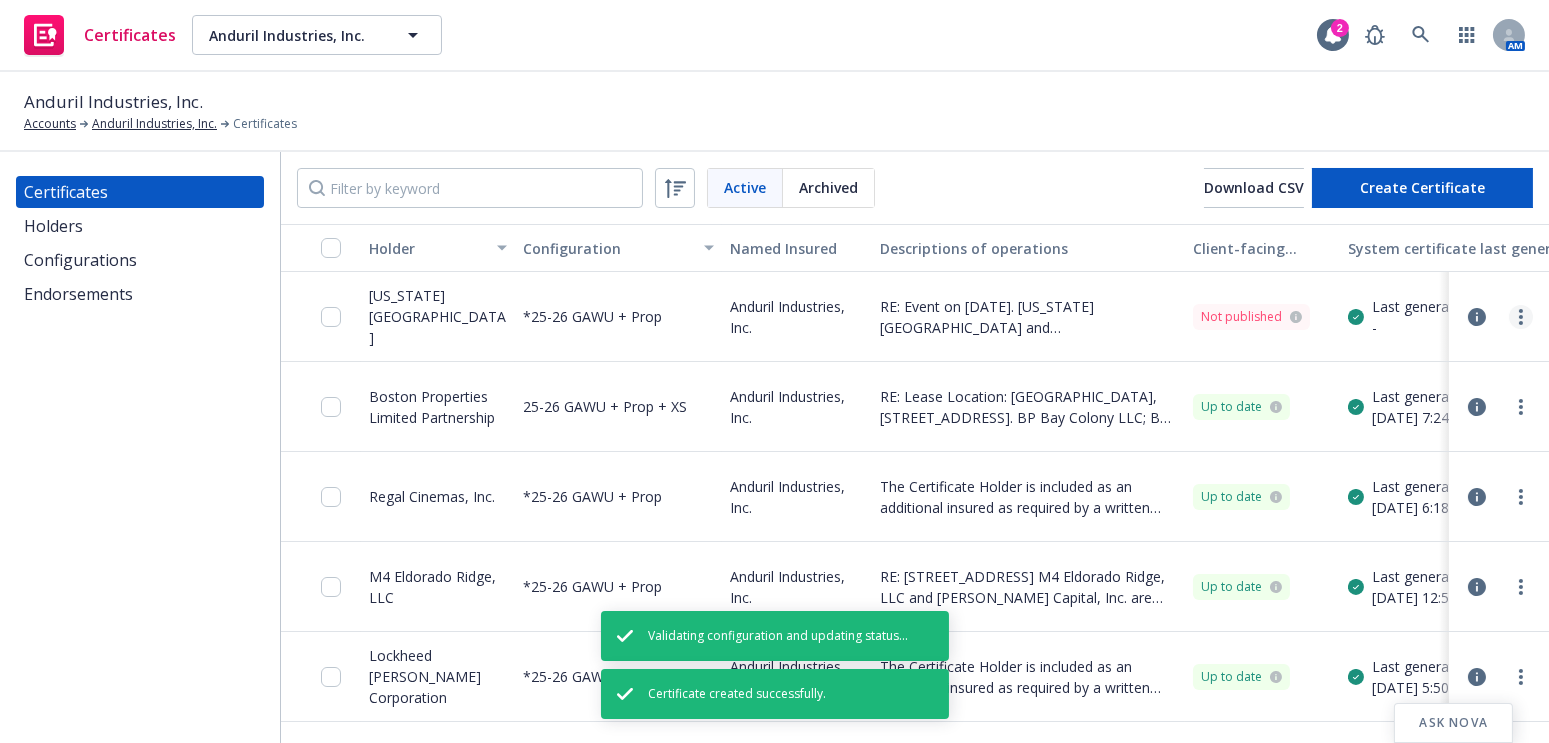 click 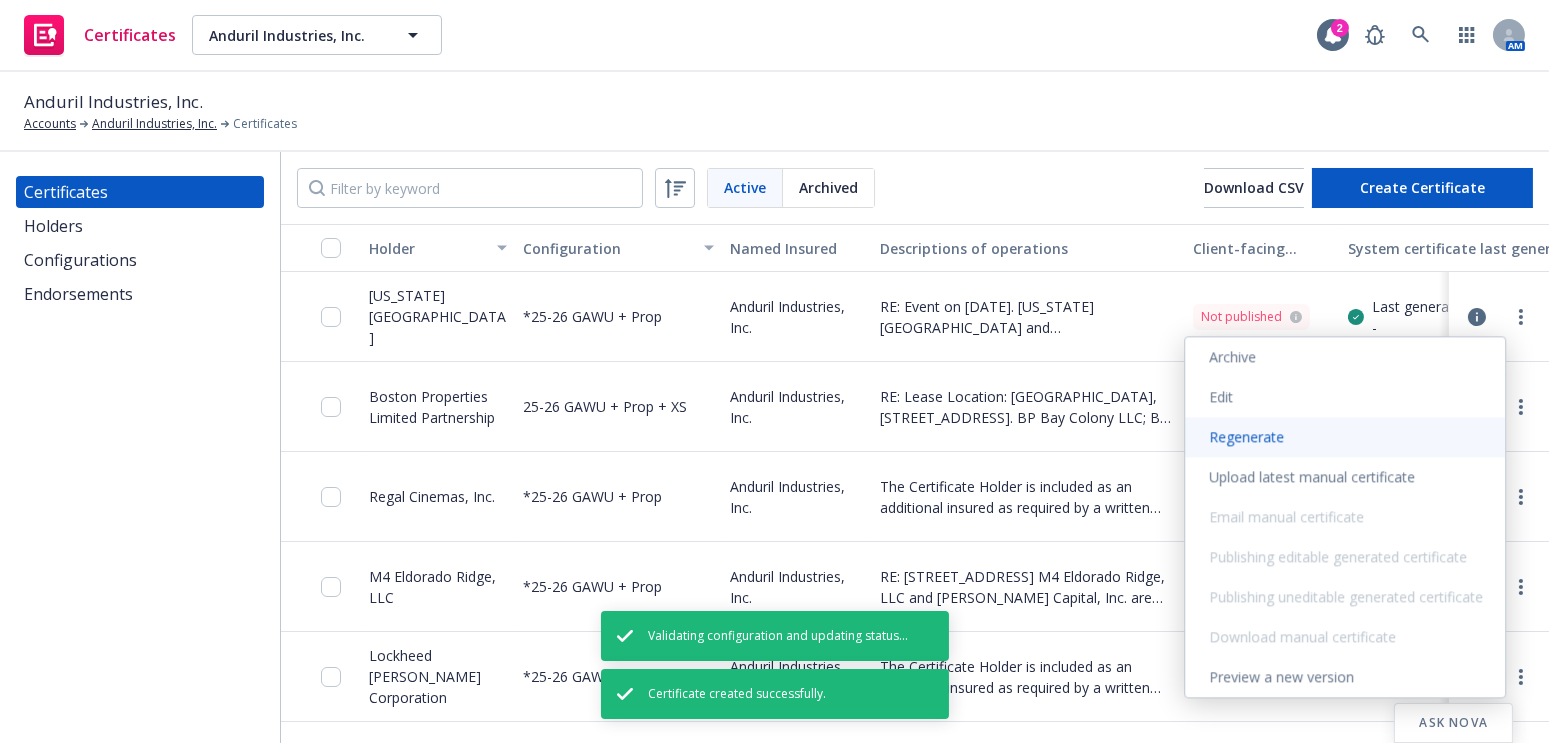 click on "Regenerate" at bounding box center [1345, 437] 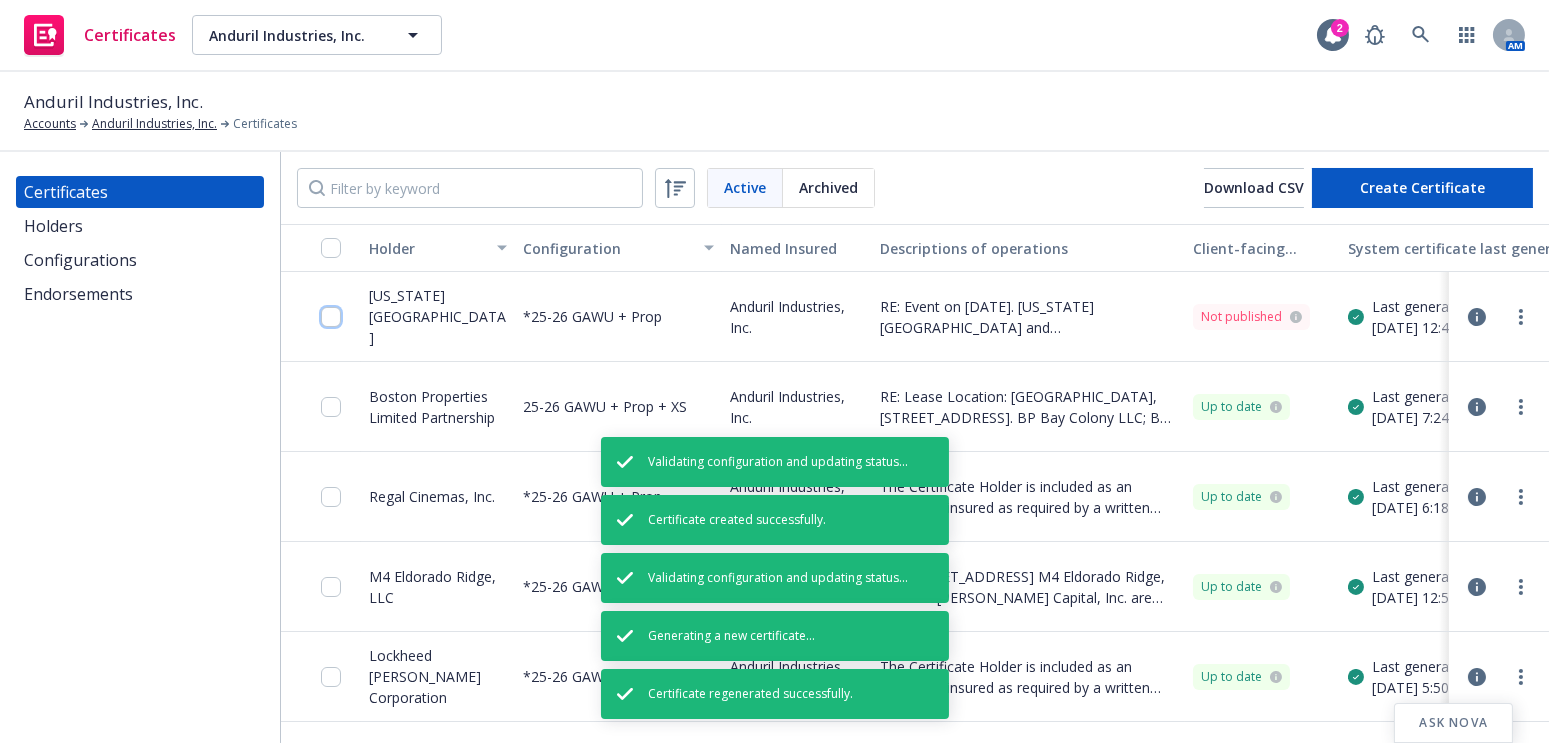 click at bounding box center [331, 317] 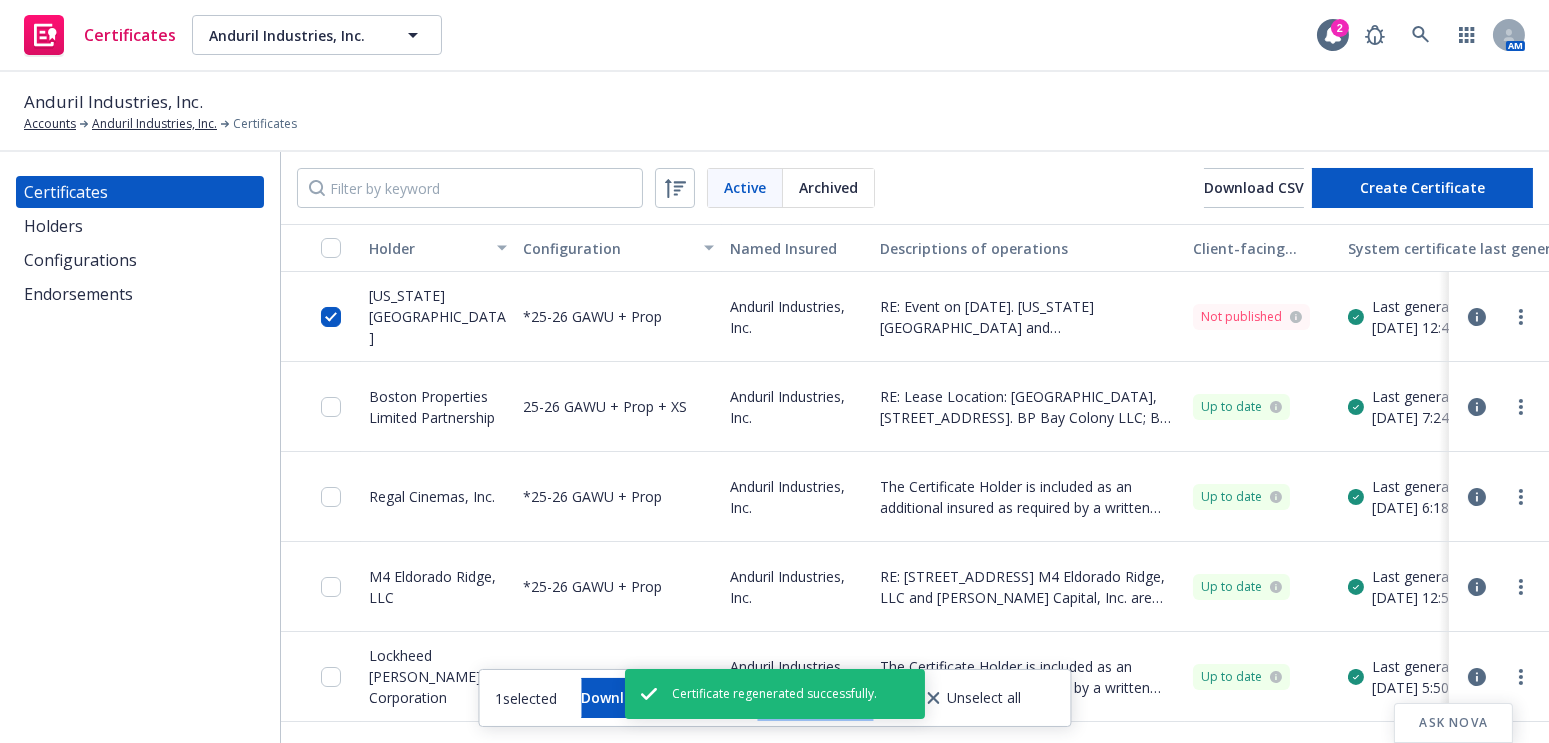 click on "Other actions" at bounding box center (815, 698) 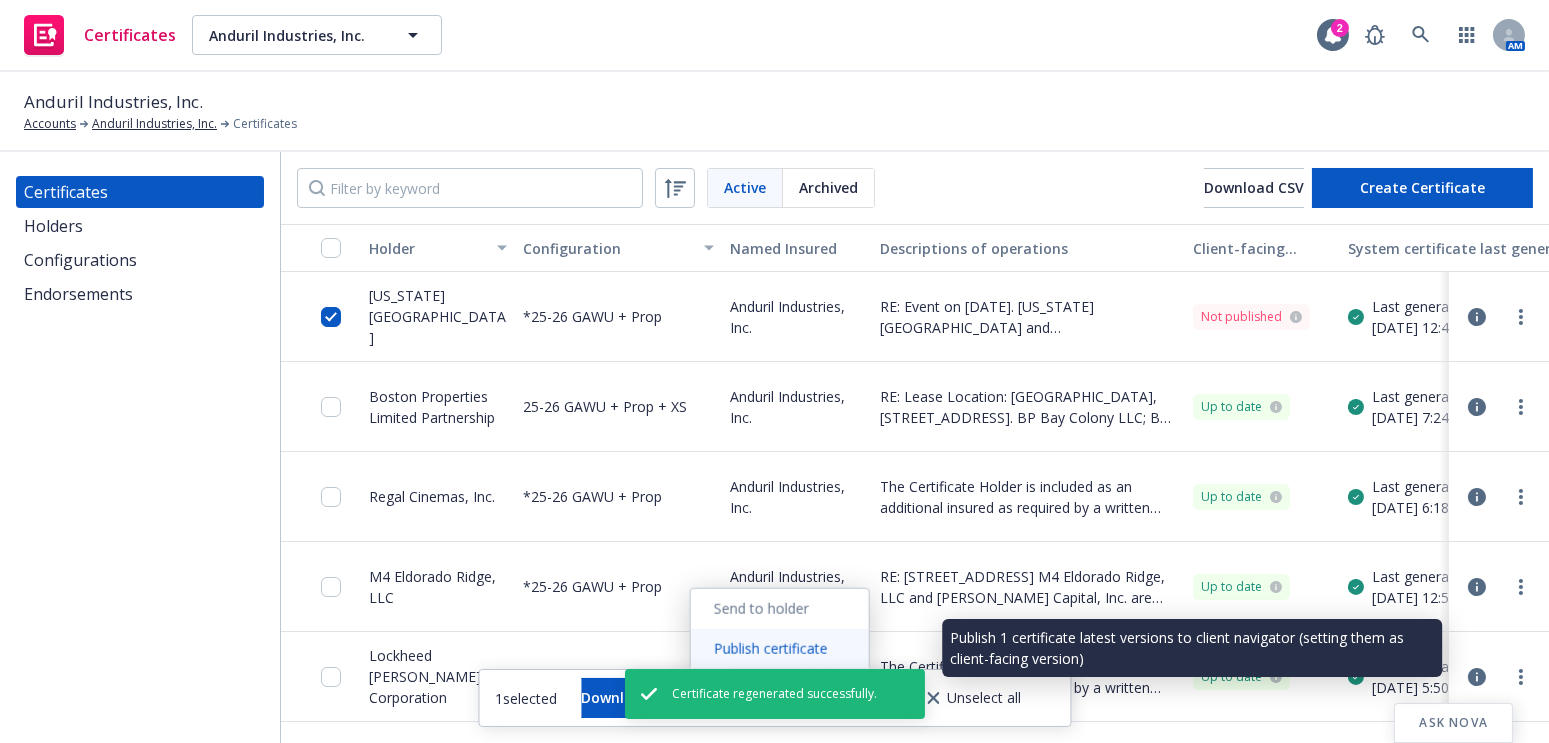 click on "Publish certificate" at bounding box center [779, 649] 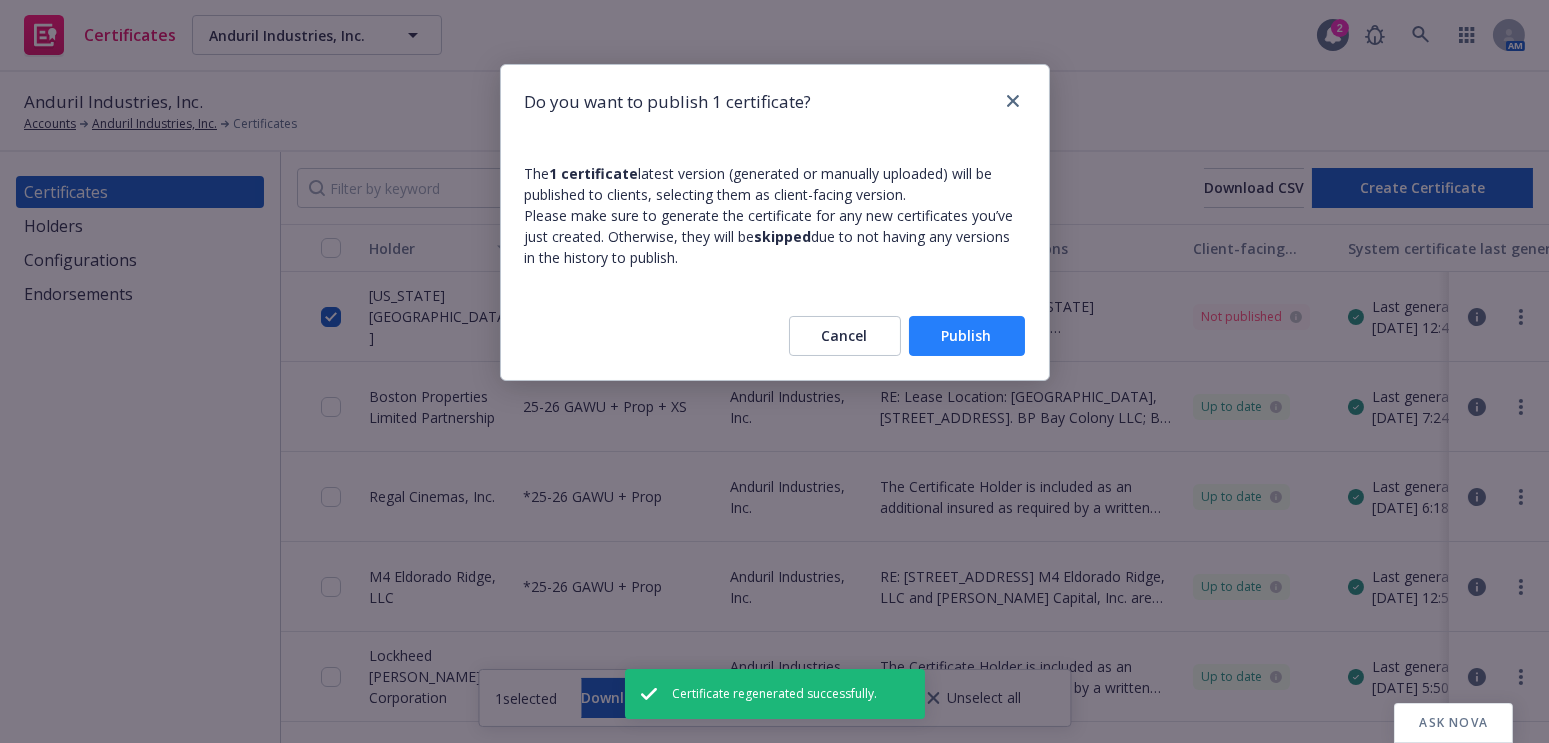 click on "Publish" at bounding box center [967, 336] 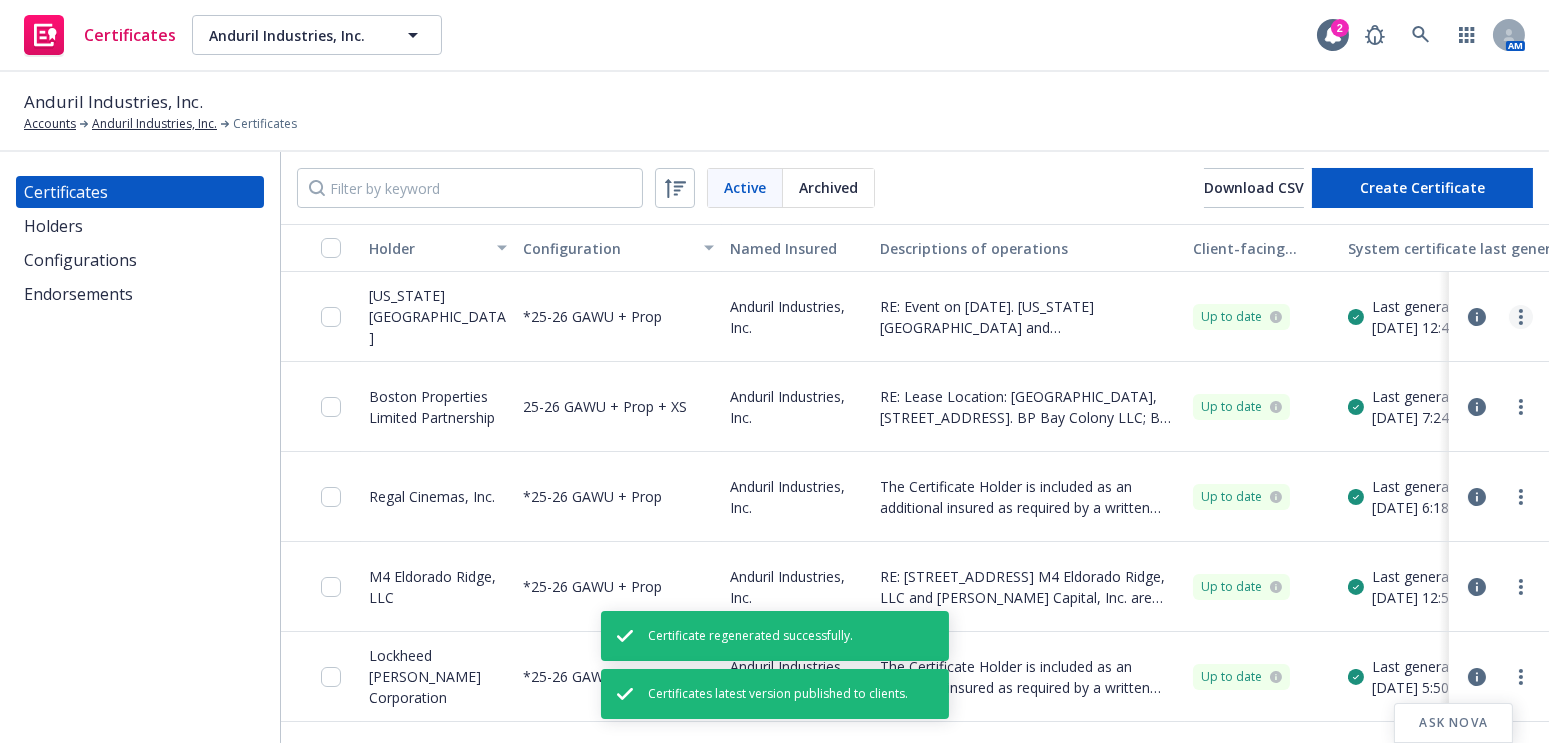 click at bounding box center (1521, 317) 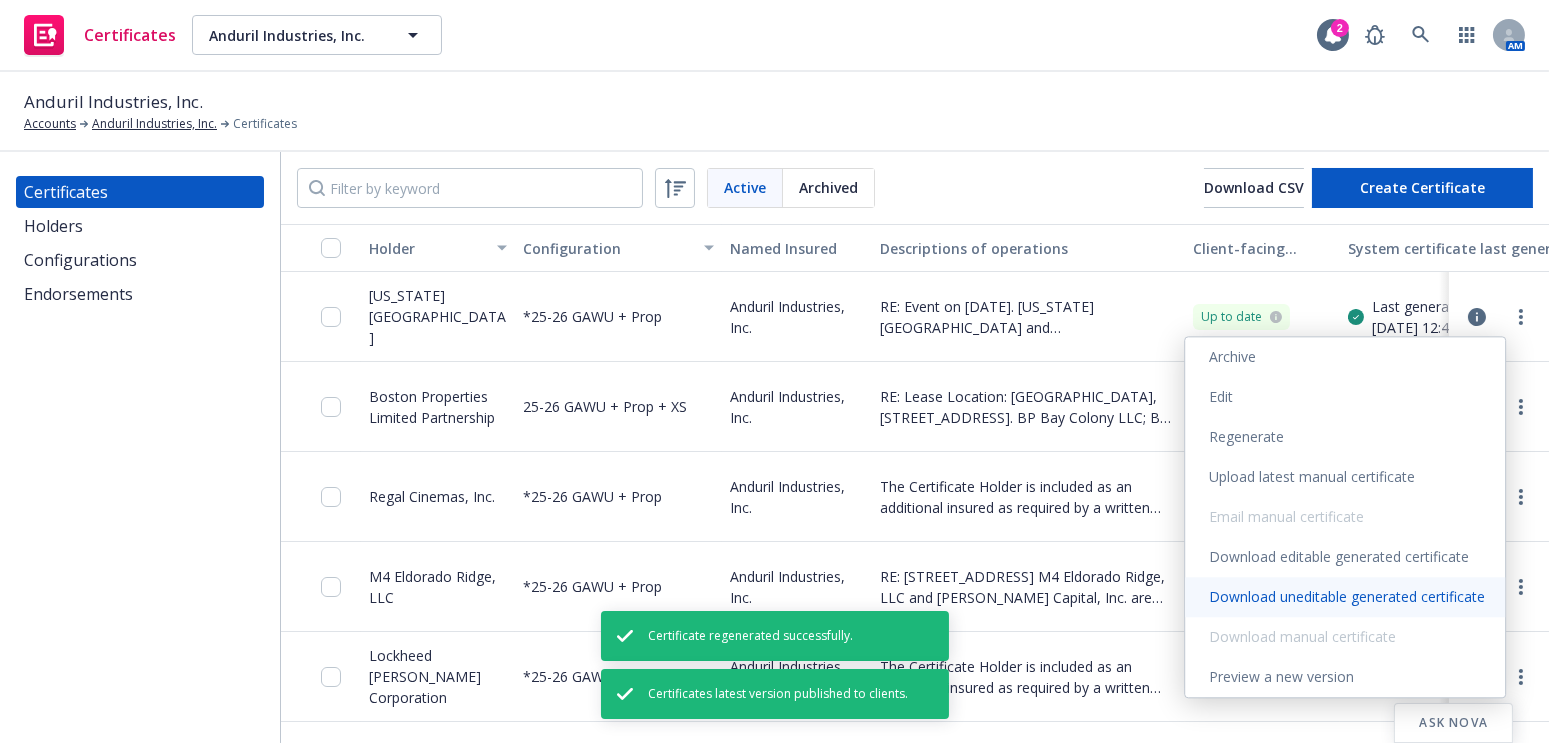 click on "Download uneditable generated certificate" at bounding box center [1345, 597] 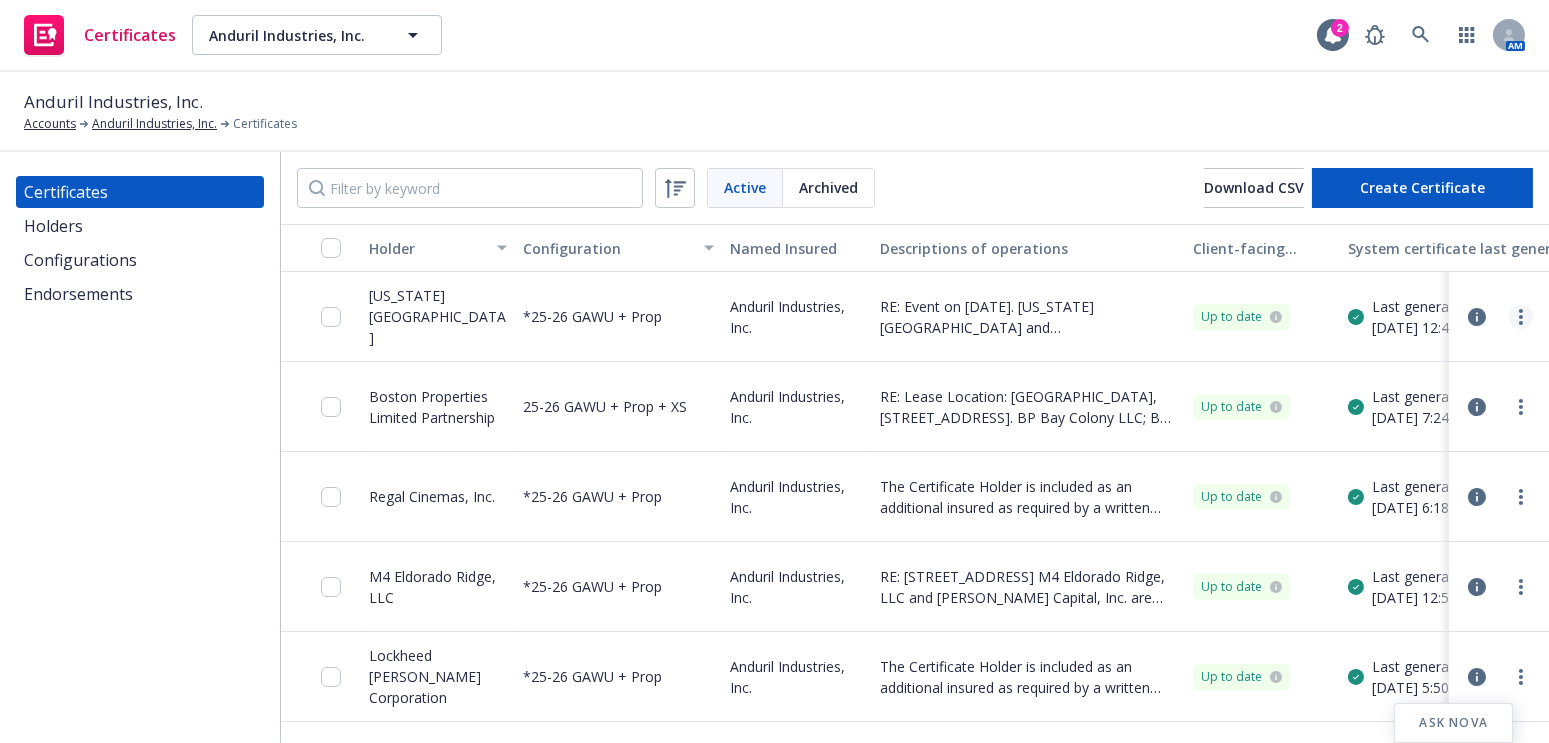 click at bounding box center (1521, 317) 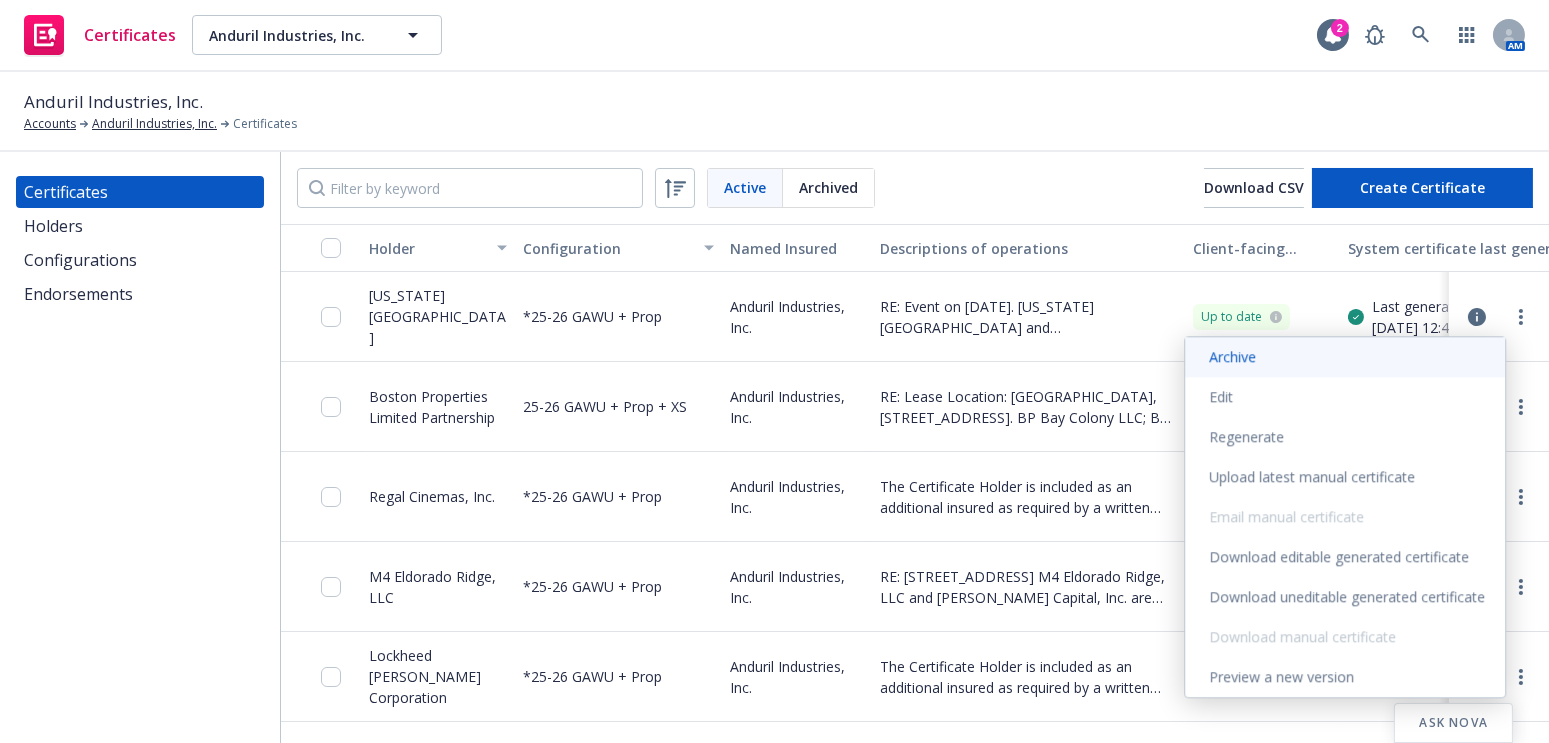 click on "Archive" at bounding box center (1345, 357) 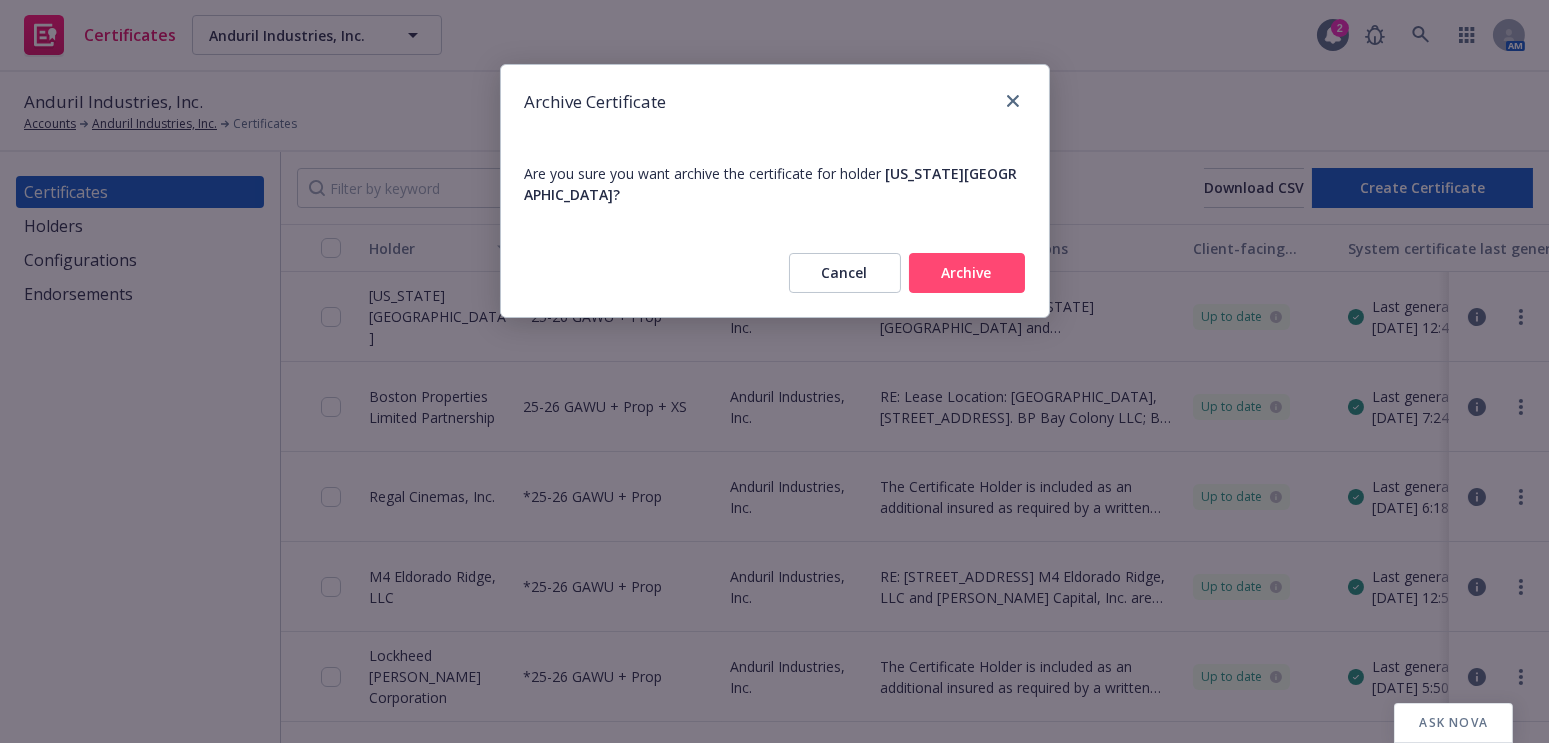 click on "Archive" at bounding box center [967, 273] 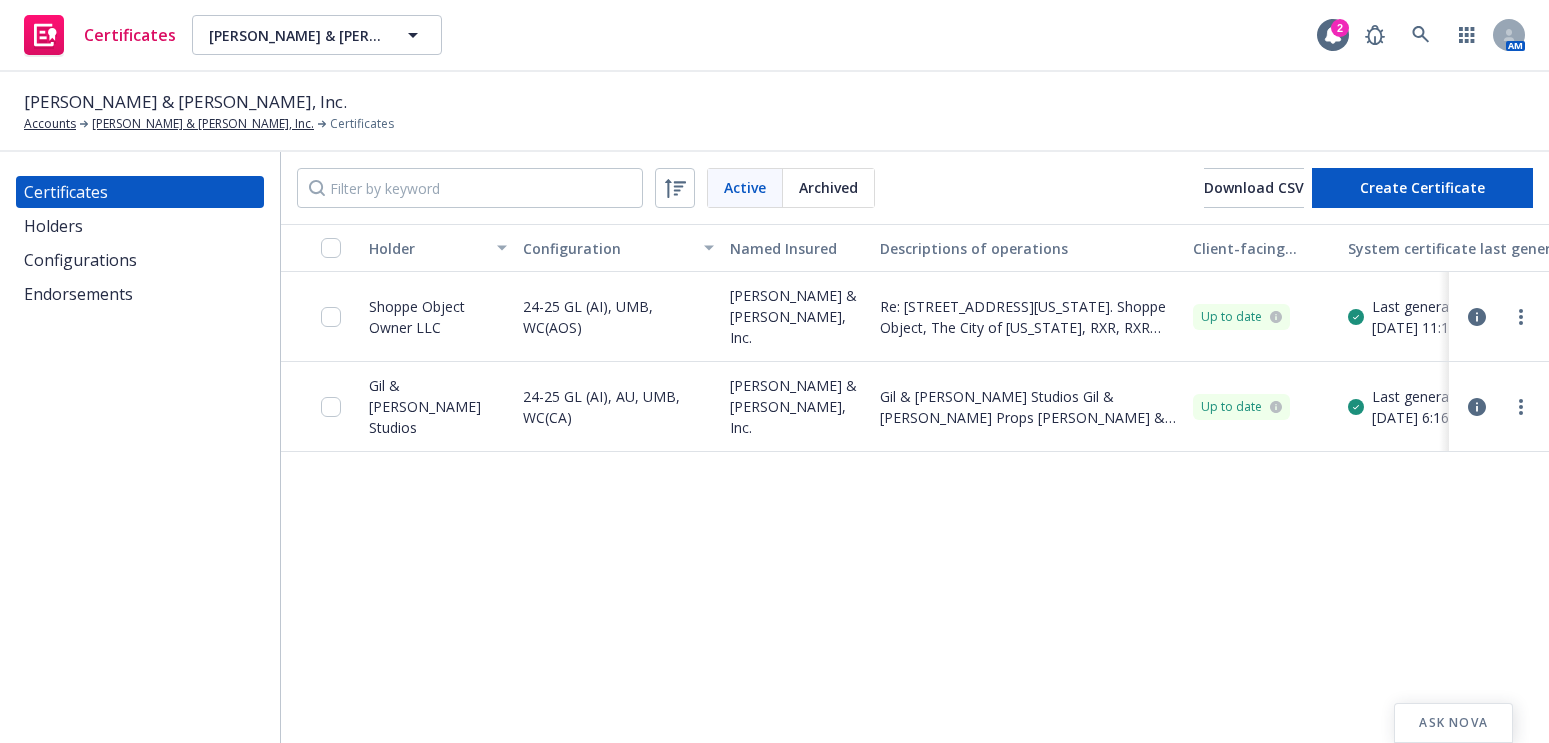 scroll, scrollTop: 0, scrollLeft: 0, axis: both 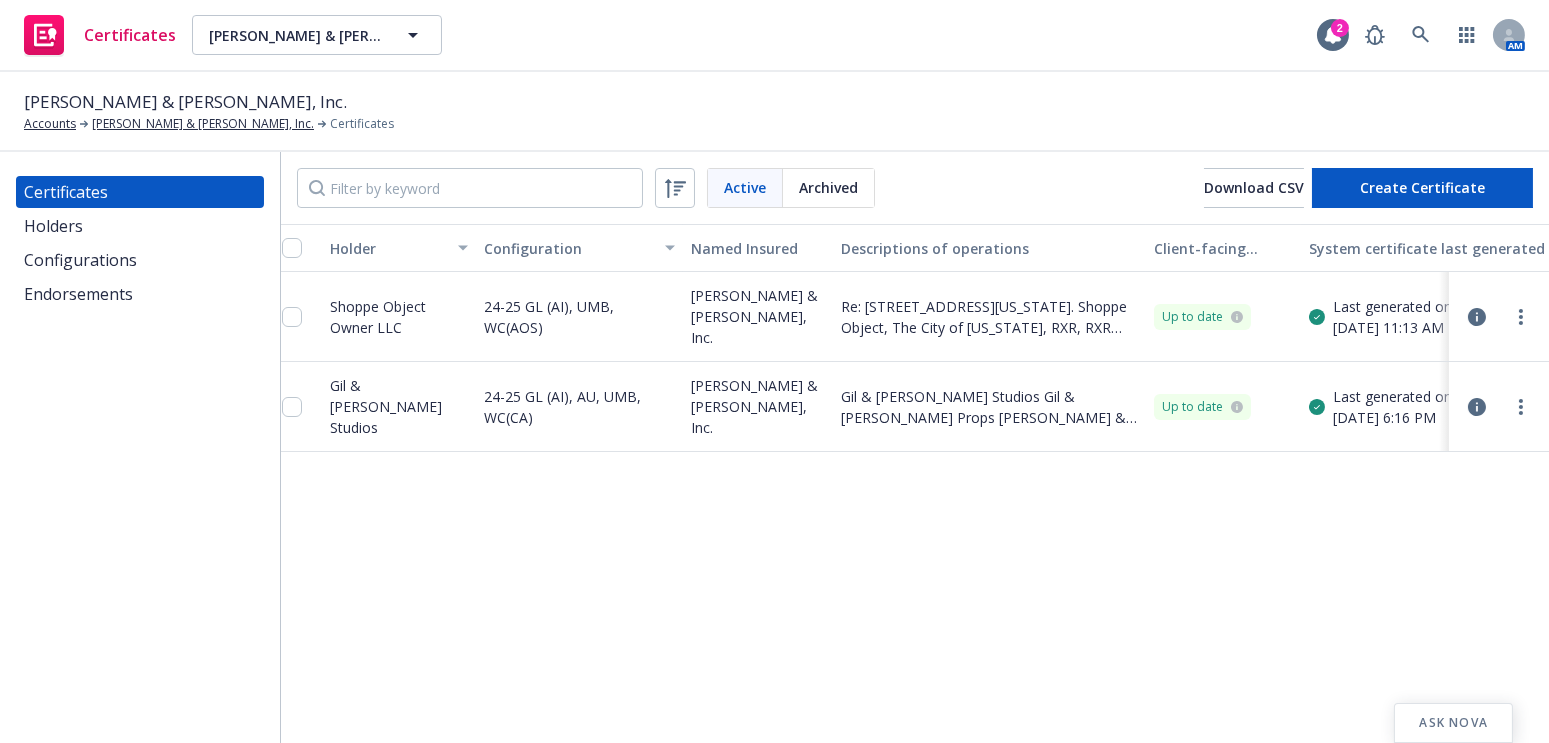 drag, startPoint x: 485, startPoint y: 415, endPoint x: 591, endPoint y: 412, distance: 106.04244 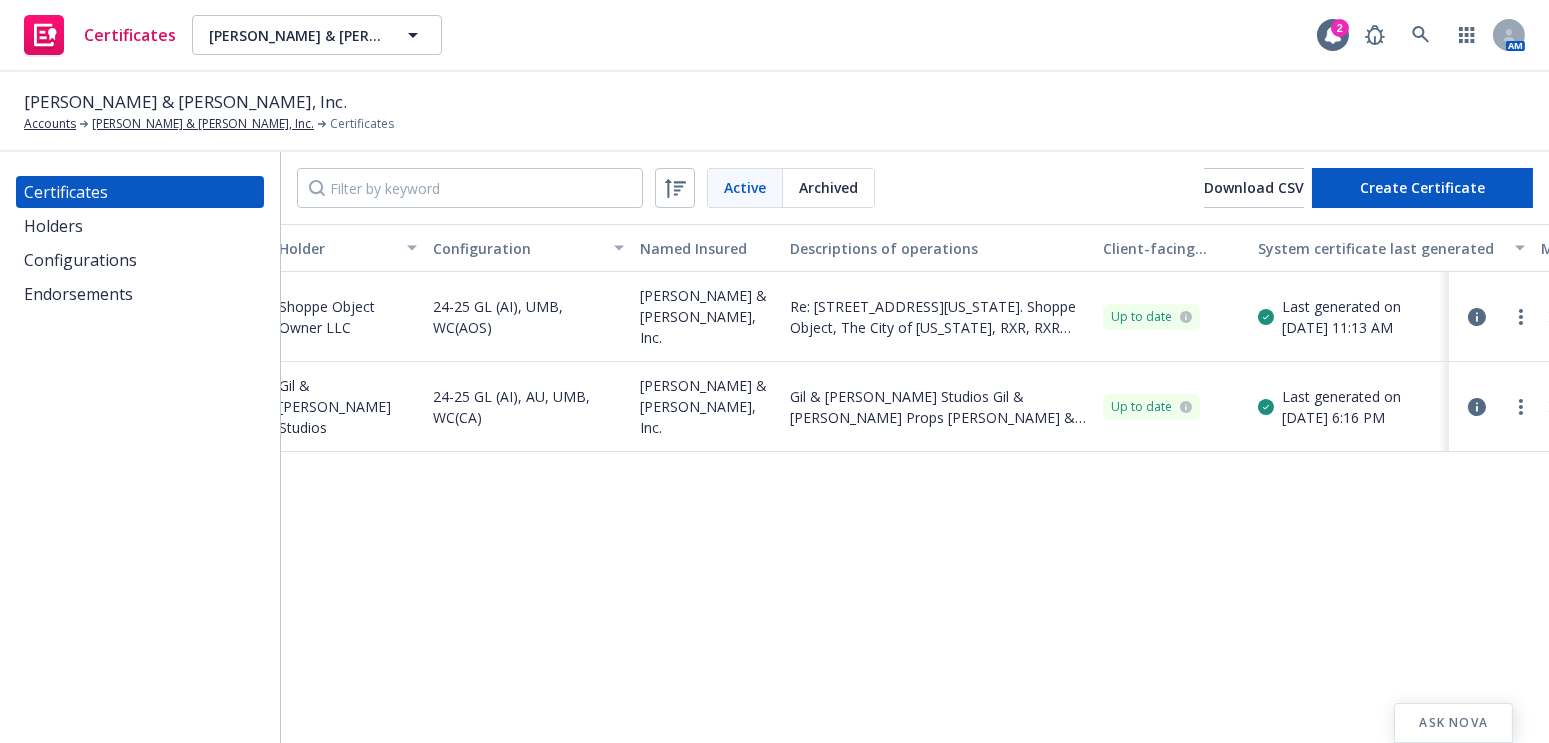 scroll, scrollTop: 0, scrollLeft: 0, axis: both 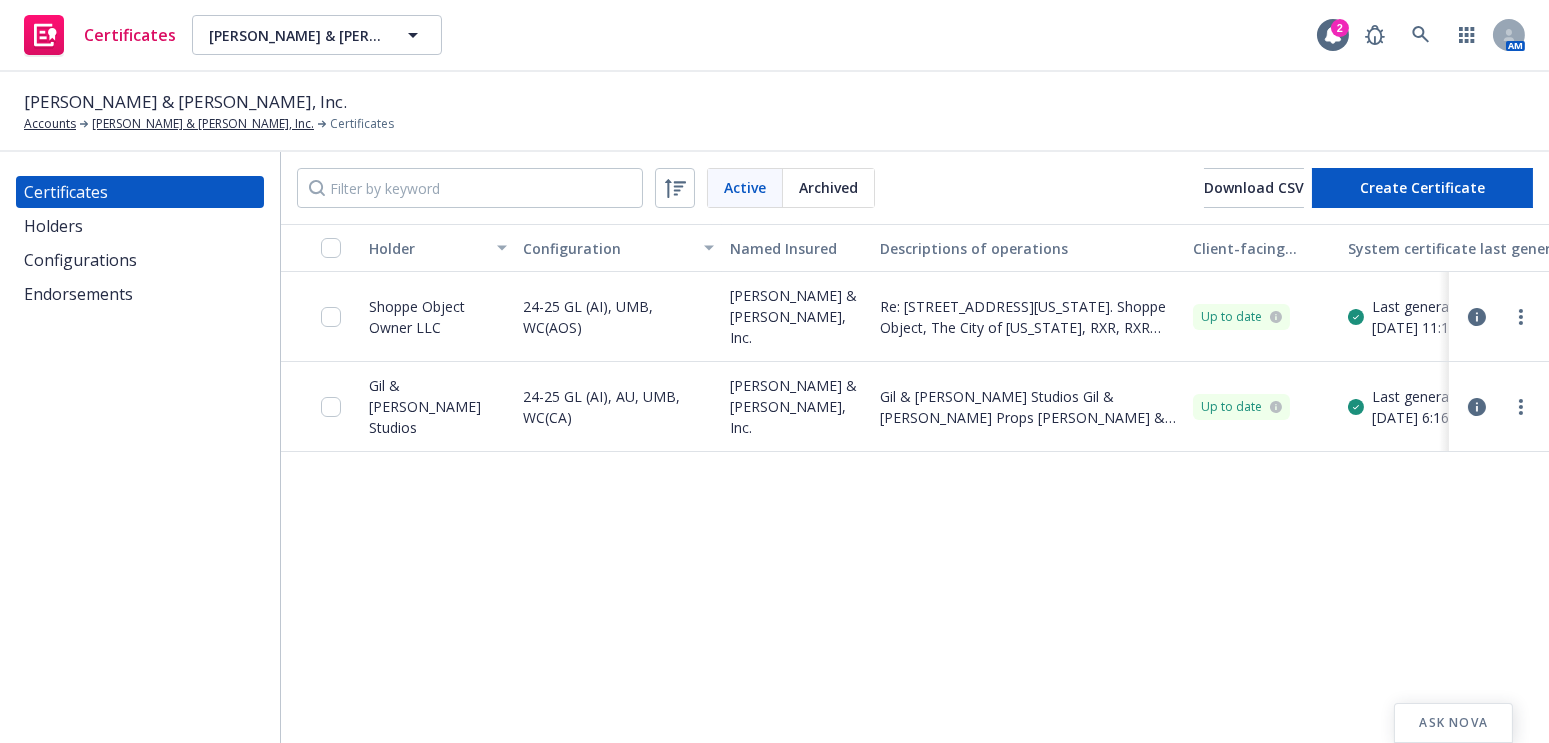 drag, startPoint x: 504, startPoint y: 400, endPoint x: 406, endPoint y: 396, distance: 98.0816 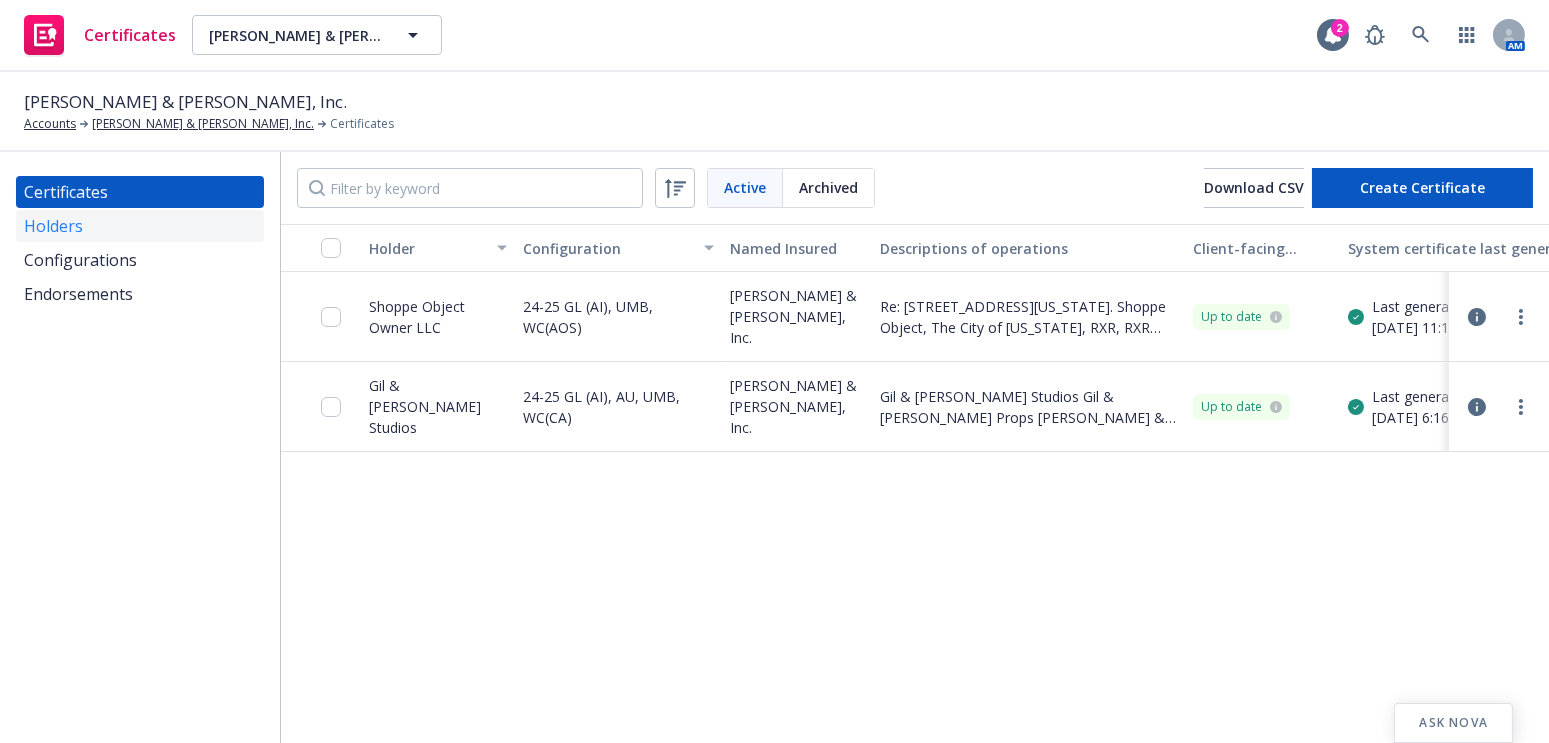 click on "Holders" at bounding box center (140, 226) 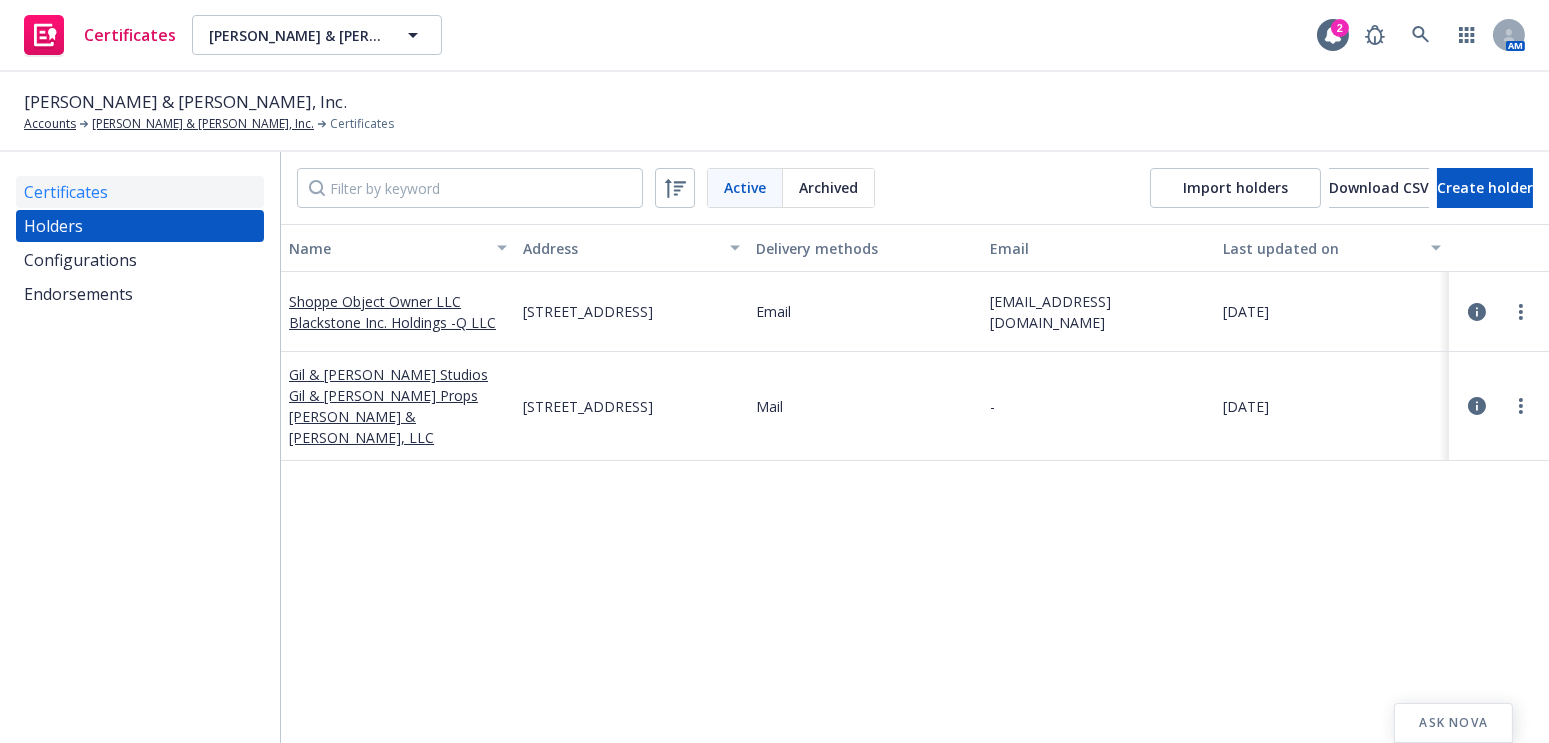 click on "Certificates" at bounding box center (66, 192) 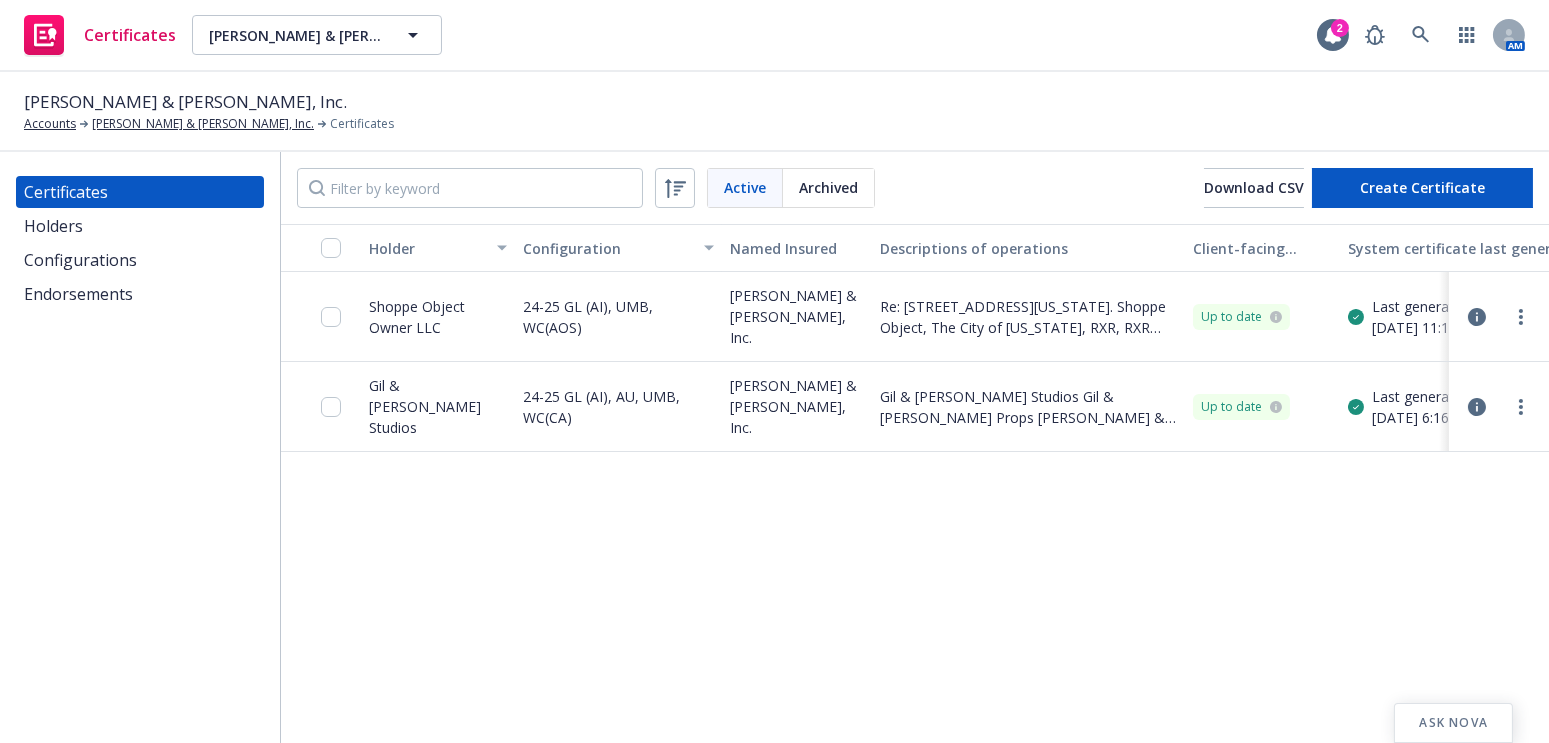 click at bounding box center (1499, 317) 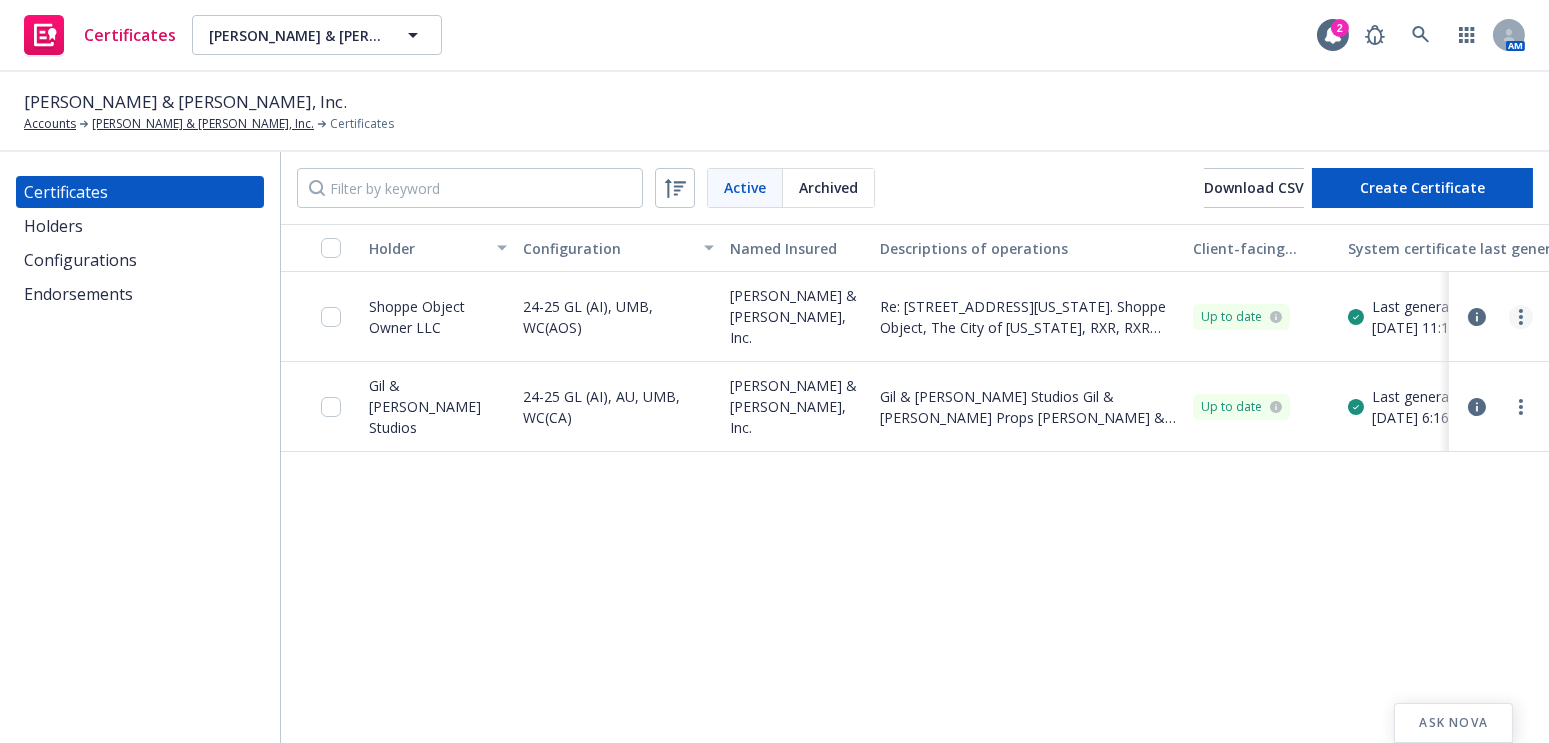 click 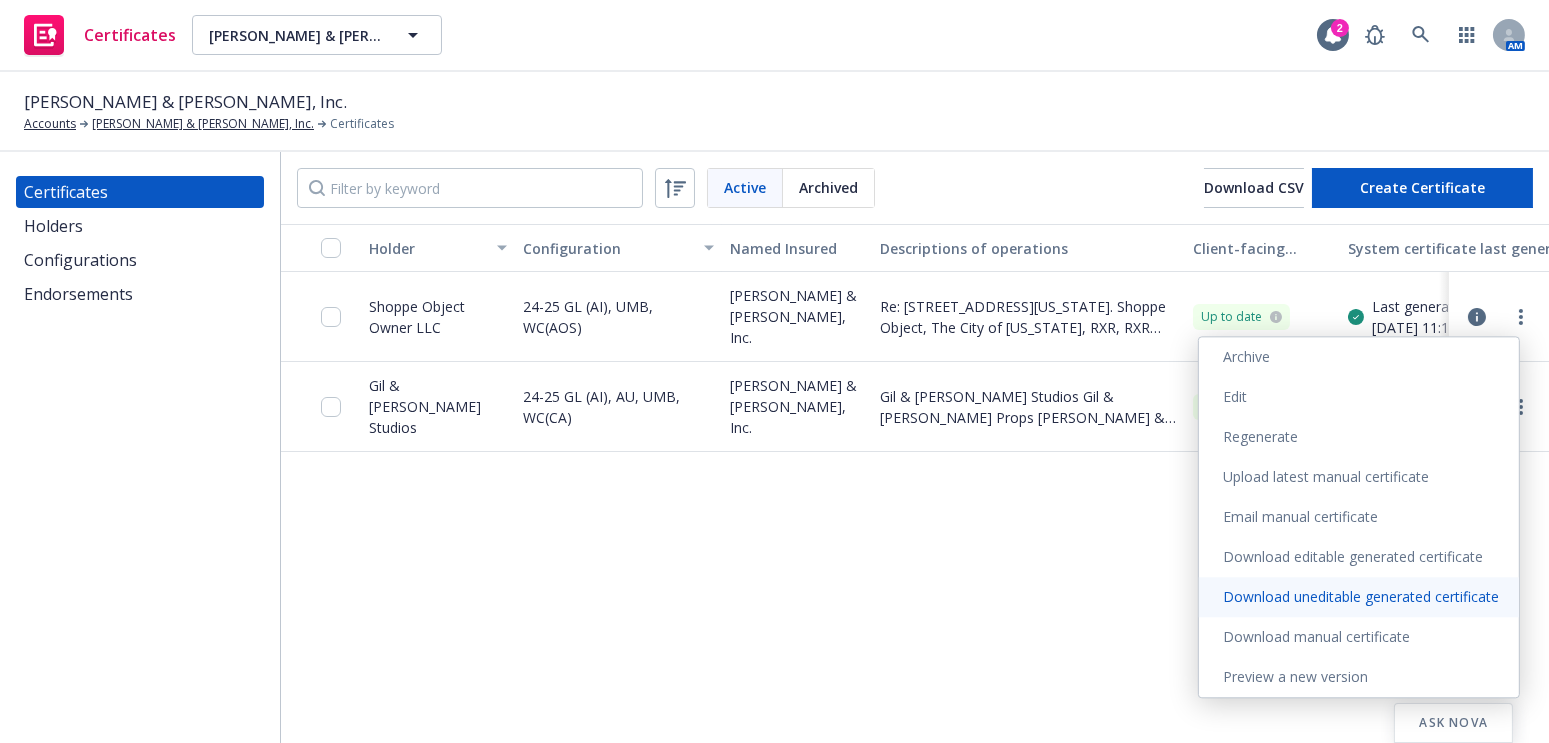 click on "Download uneditable generated certificate" at bounding box center [1359, 597] 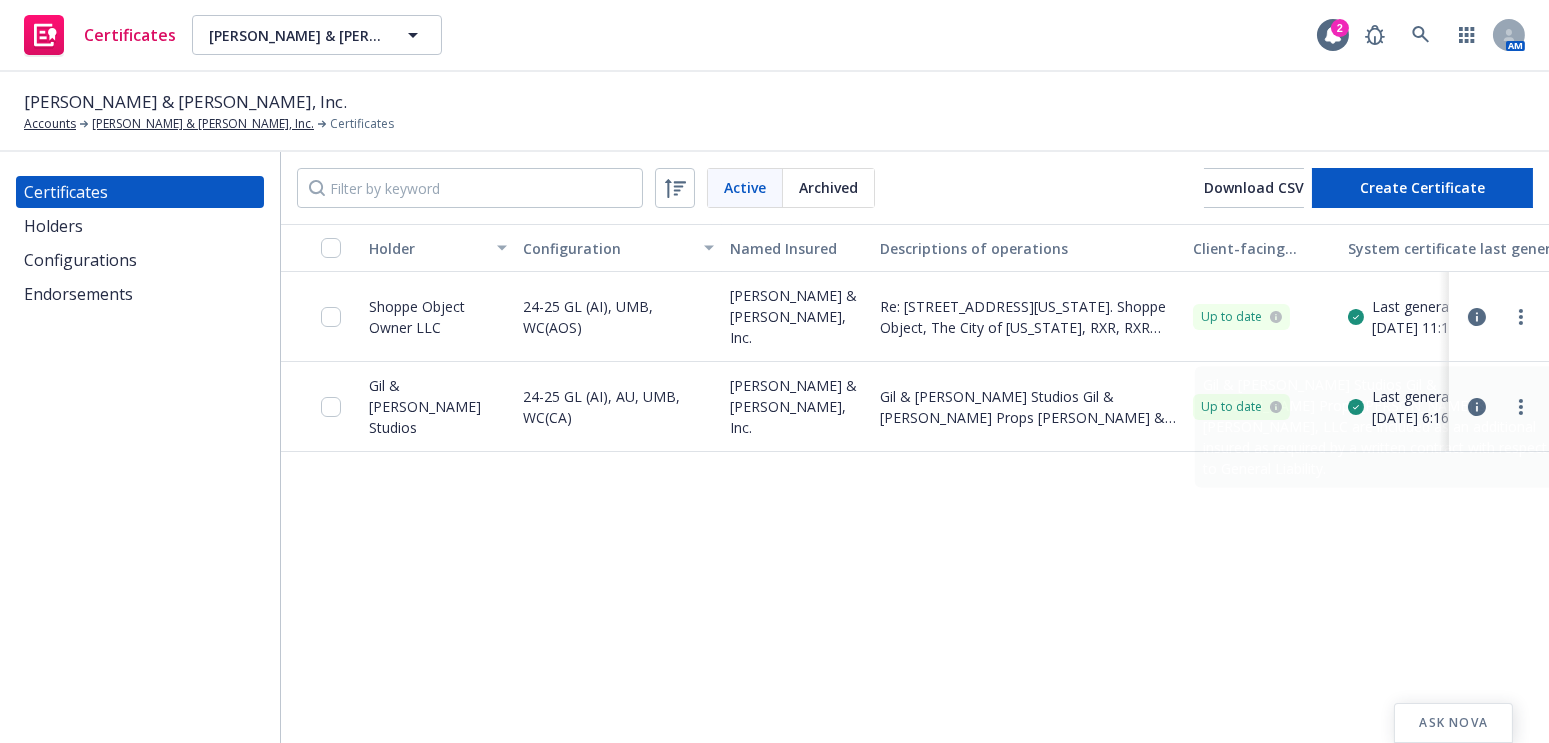 click on "Holder Configuration Named Insured Descriptions of operations Client-facing status System certificate last generated Manual certificate last generated Shoppe Object Owner LLC 24-25 GL (AI), UMB, WC(AOS) Graf & Lantz, Inc. Re: 601 W26th Street, New York, NY.
Shoppe Object, The City of New York, RXR, RXR Realty LLC, RXR Development Services LLC, RXR Construction Services LLC, RXR Residential Services LLC, RXR Property Management LLC, RXR SL Owner LLC, RXR SL TRS LLC, RXR SL Investor LLC, RXR’s managing agent or general partner, if any, and each superior lessor and superior mortgagee, its affiliates and/or subsidiary companies as exist now or may exist in the future are included as an additional insureds as required by a written contract with respect to General Liability. Up to date Last generated on 01/07/2025, 11:13 AM 01/07/2025, 11:22 AM Gil & Roy Studios 24-25 GL (AI), AU, UMB, WC(CA) Graf & Lantz, Inc. Up to date Last generated on 12/03/2024, 6:16 PM 12/04/2024, 10:54 AM" at bounding box center (915, 639) 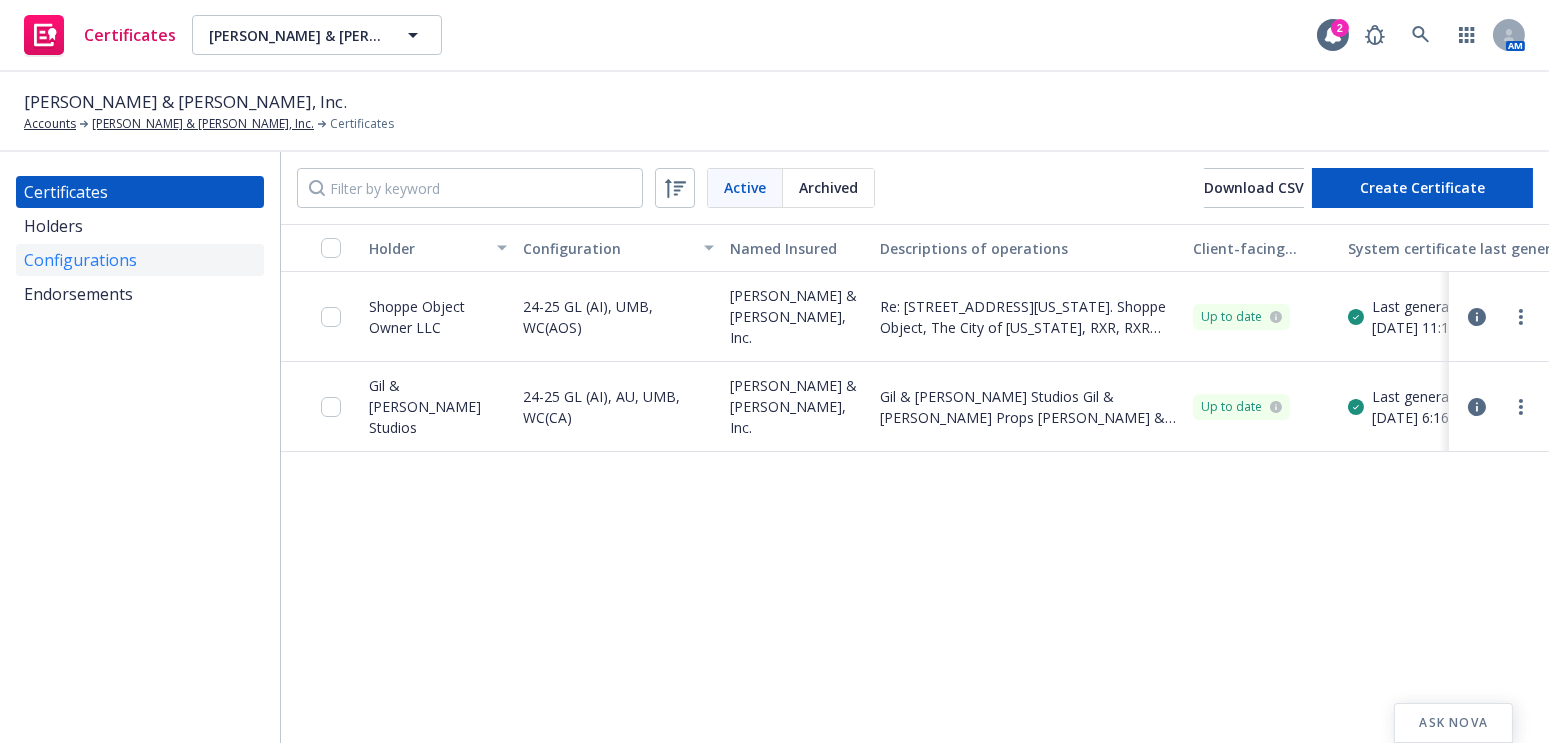 click on "Configurations" at bounding box center [140, 260] 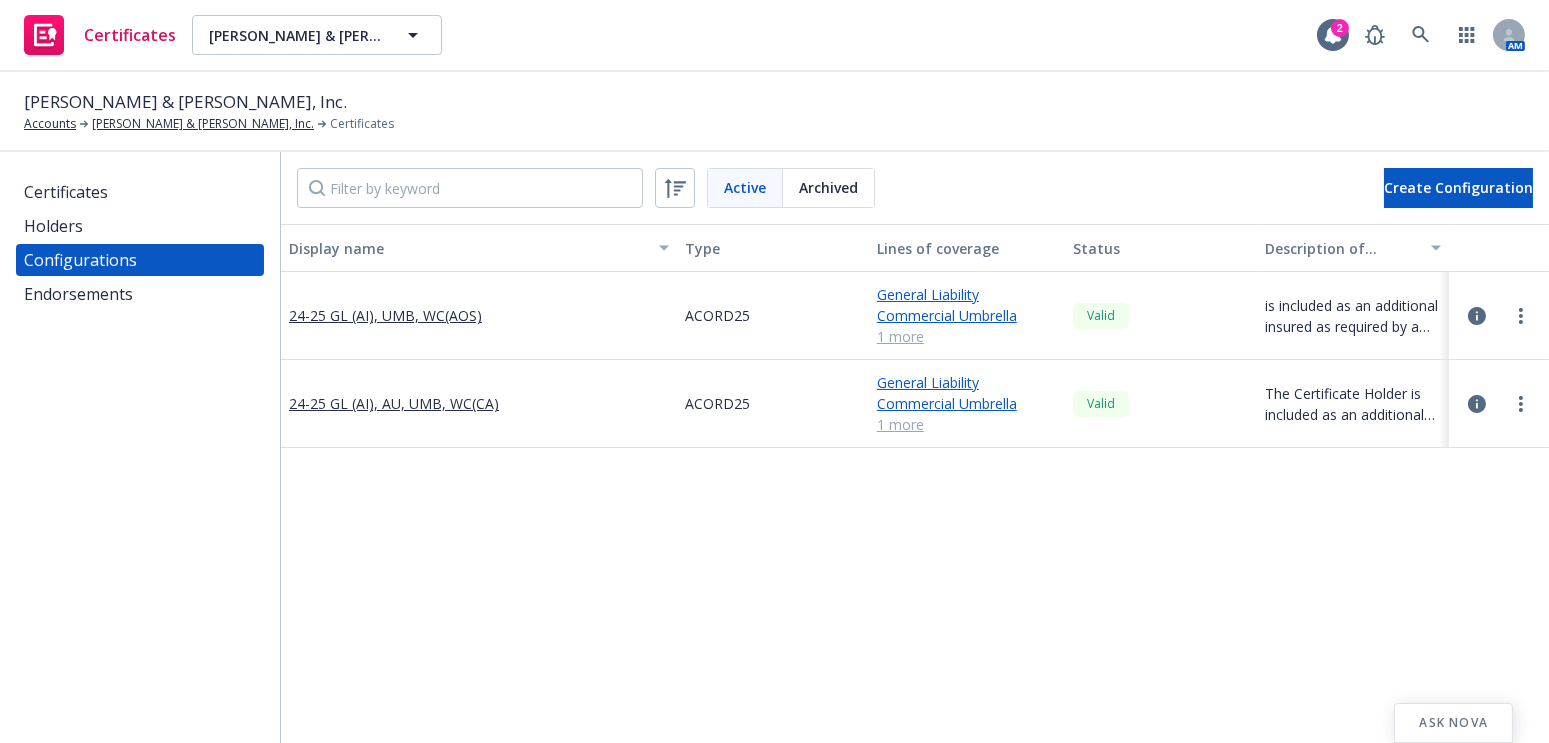 scroll, scrollTop: 90, scrollLeft: 0, axis: vertical 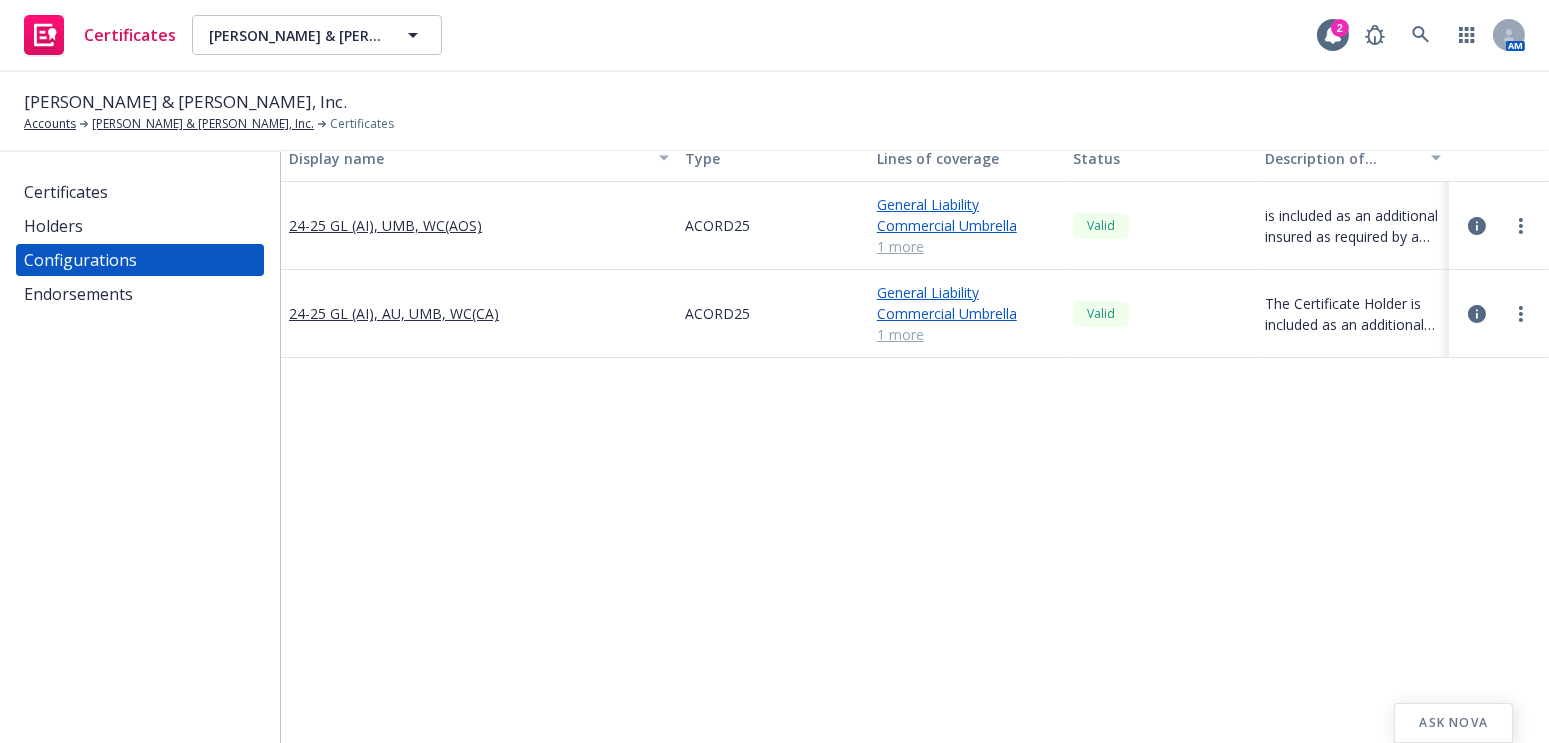 drag, startPoint x: 15, startPoint y: 536, endPoint x: 114, endPoint y: 479, distance: 114.236595 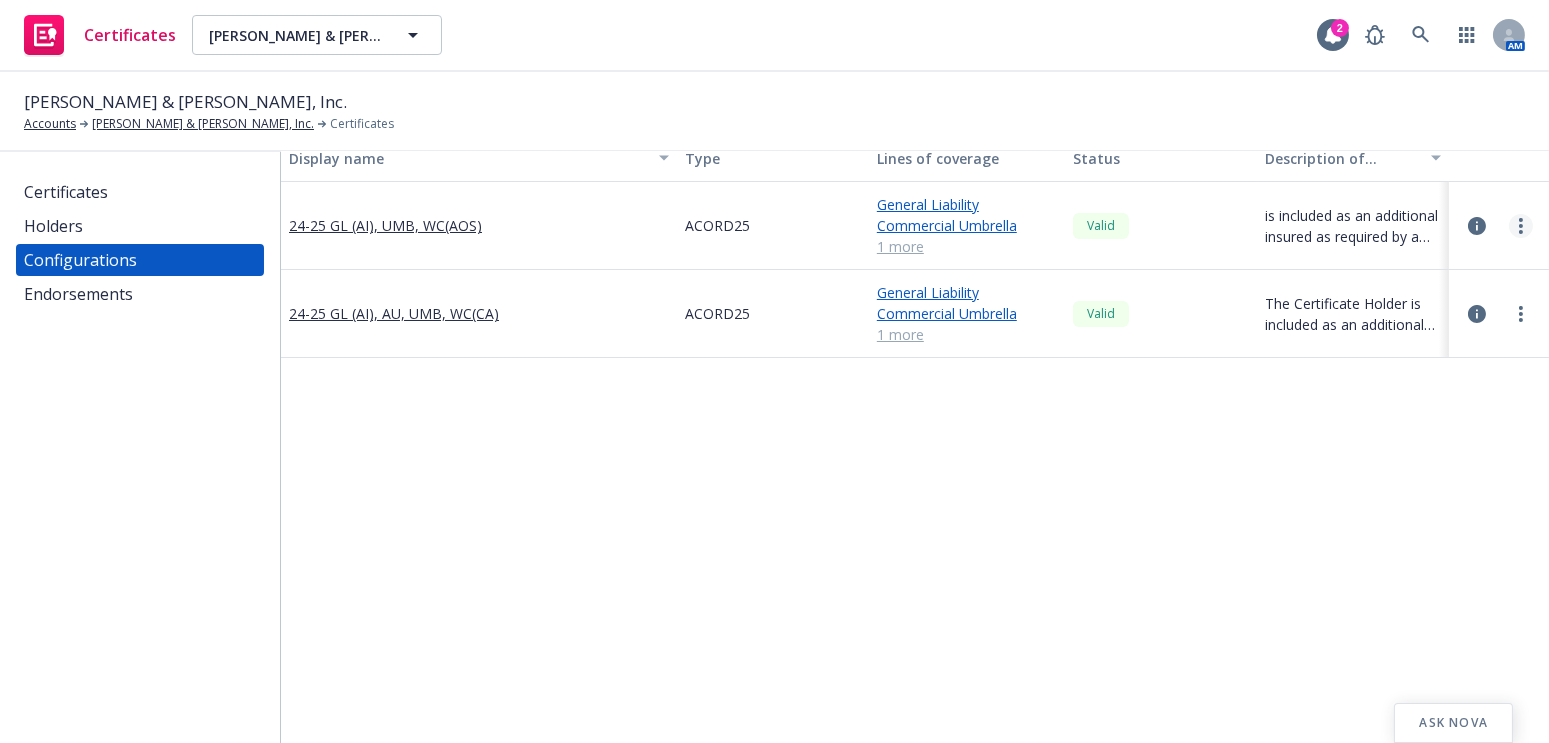 click at bounding box center (1521, 226) 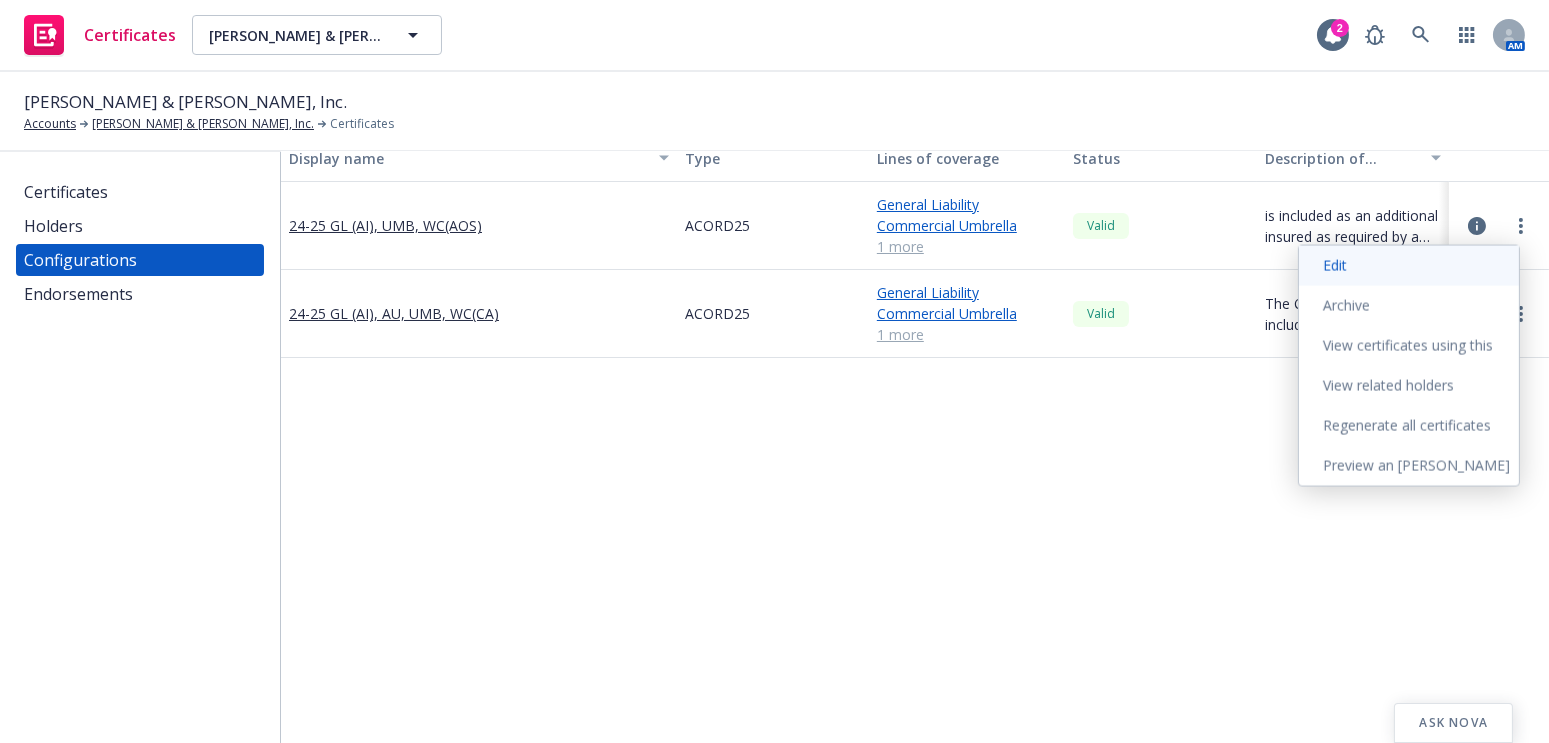 click on "Edit" at bounding box center [1409, 266] 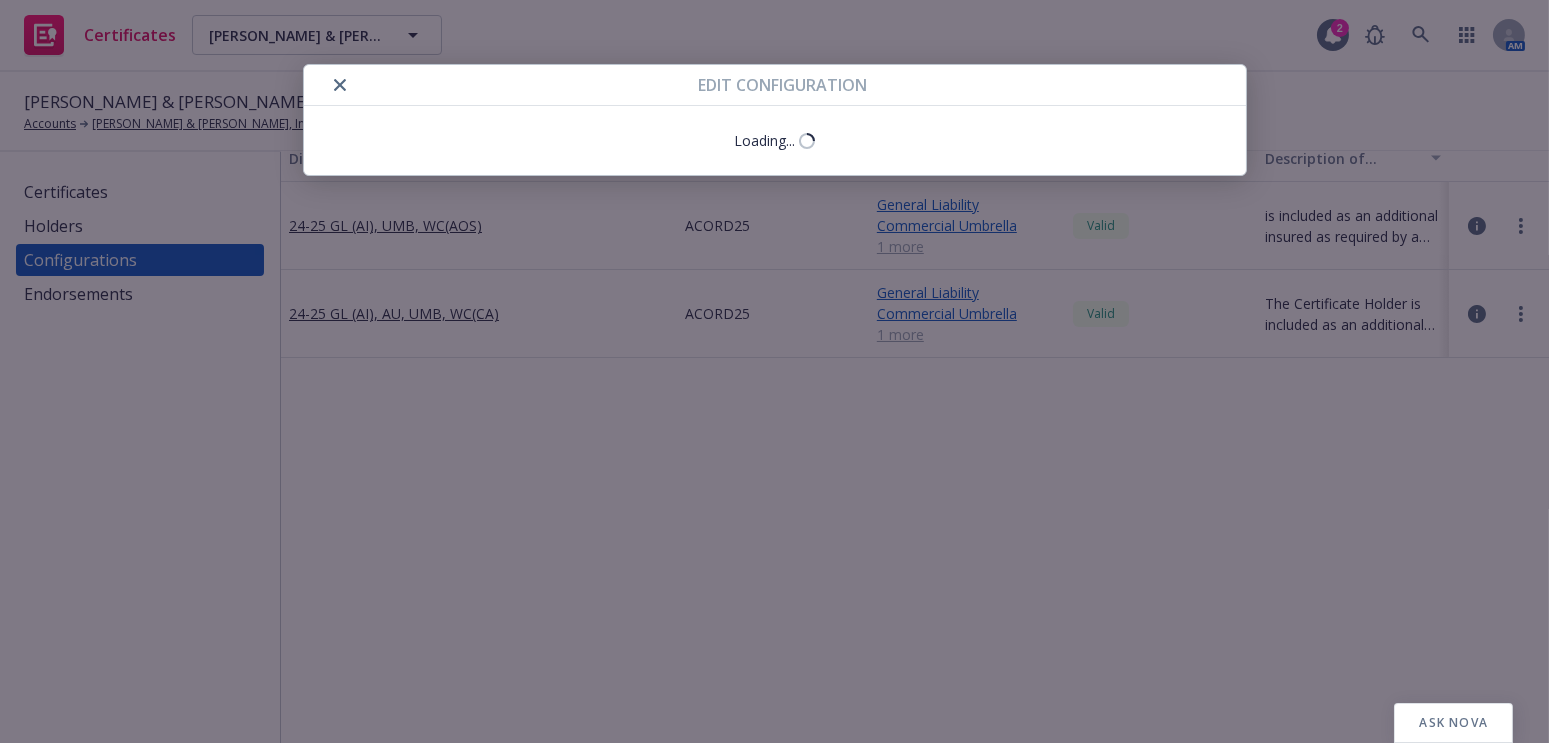 select on "Acord_25" 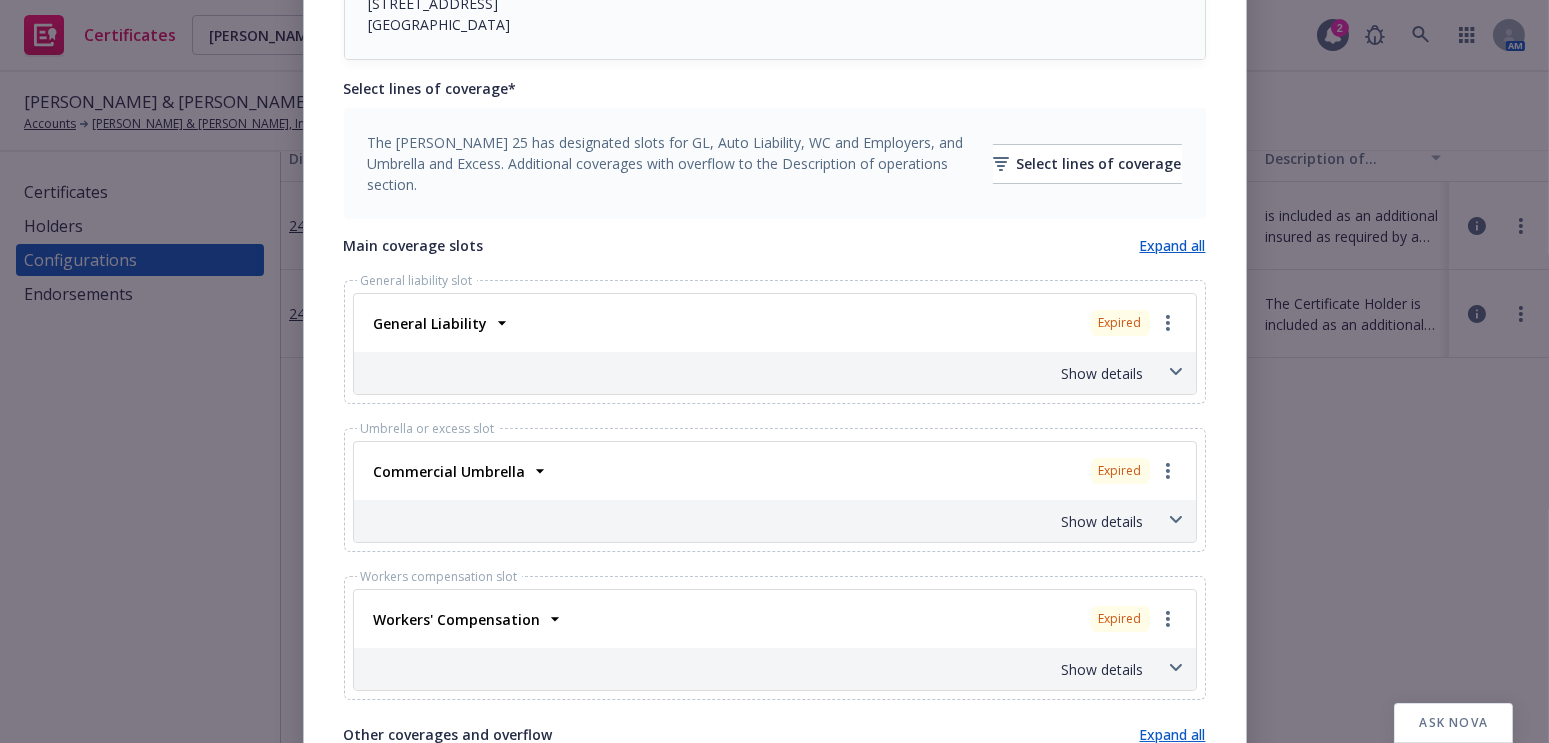 scroll, scrollTop: 587, scrollLeft: 0, axis: vertical 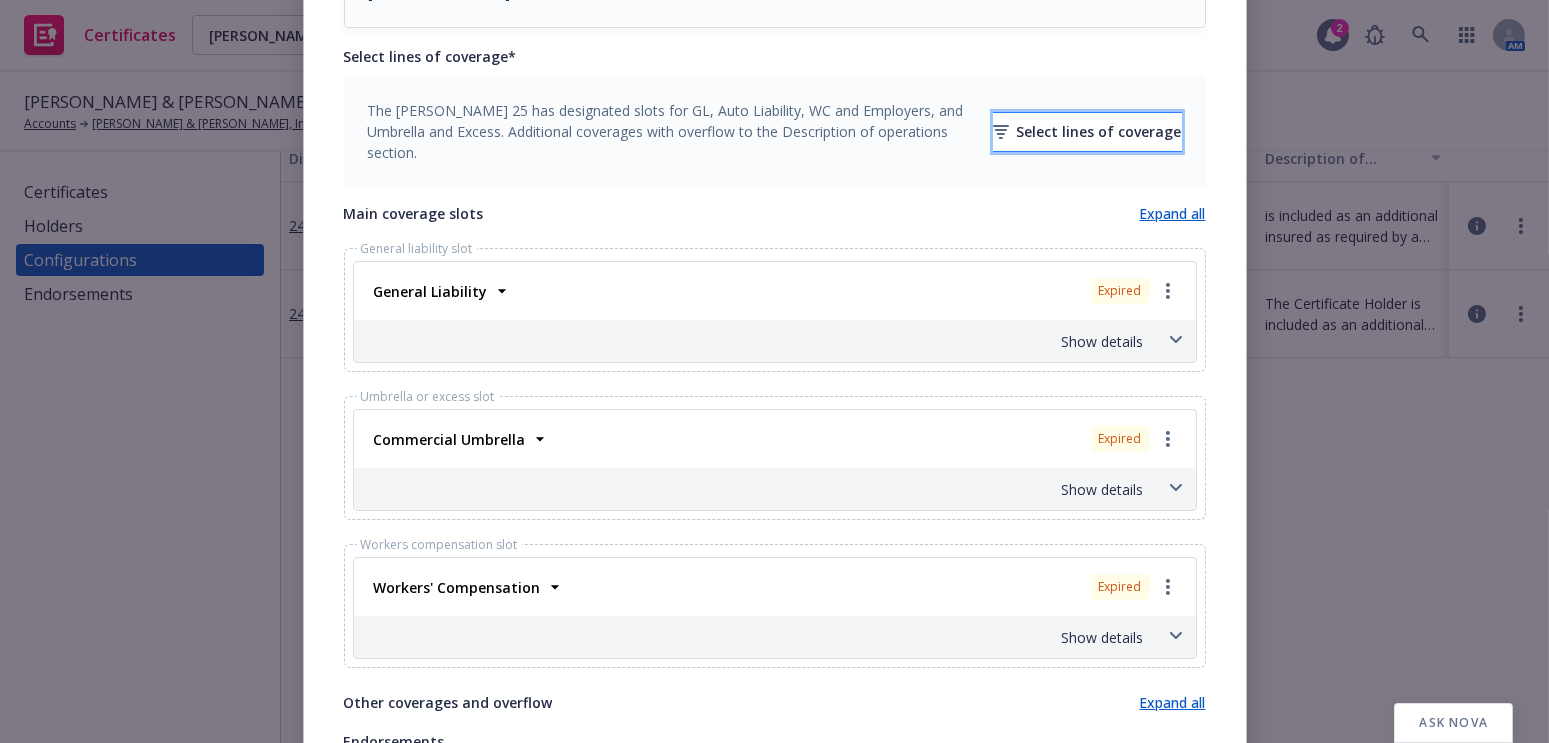 click on "Select lines of coverage" at bounding box center (1087, 132) 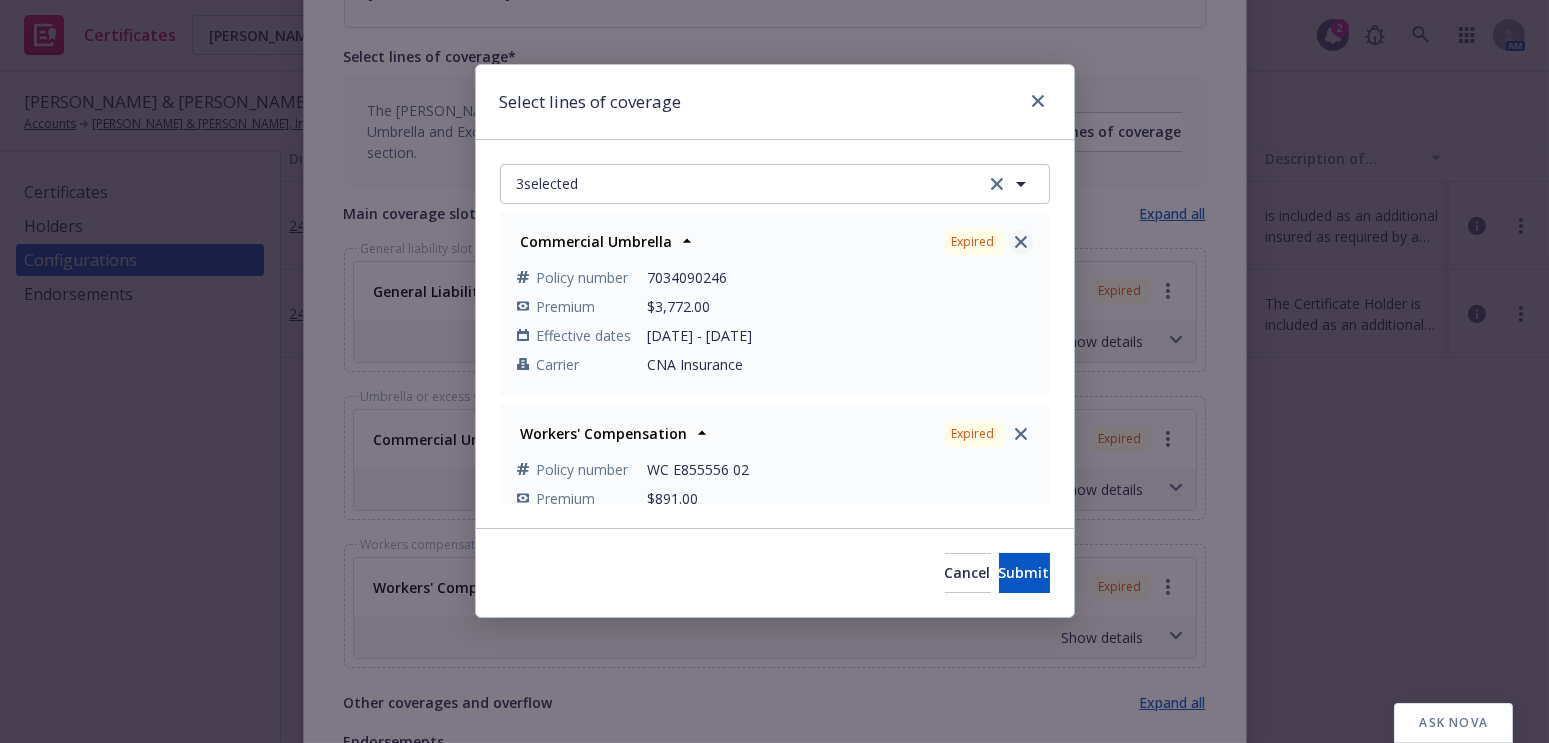 click at bounding box center [1021, 242] 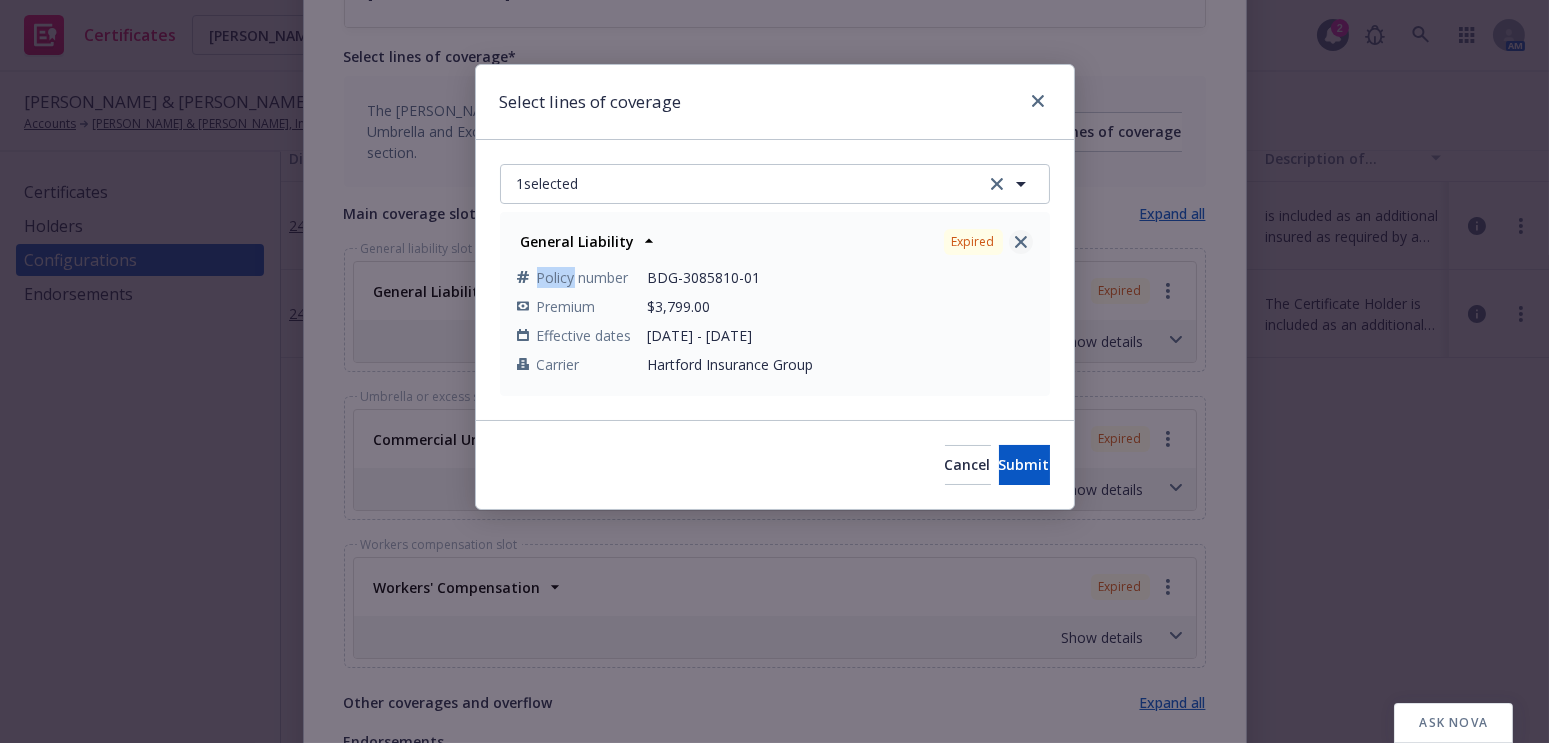 click at bounding box center (1021, 242) 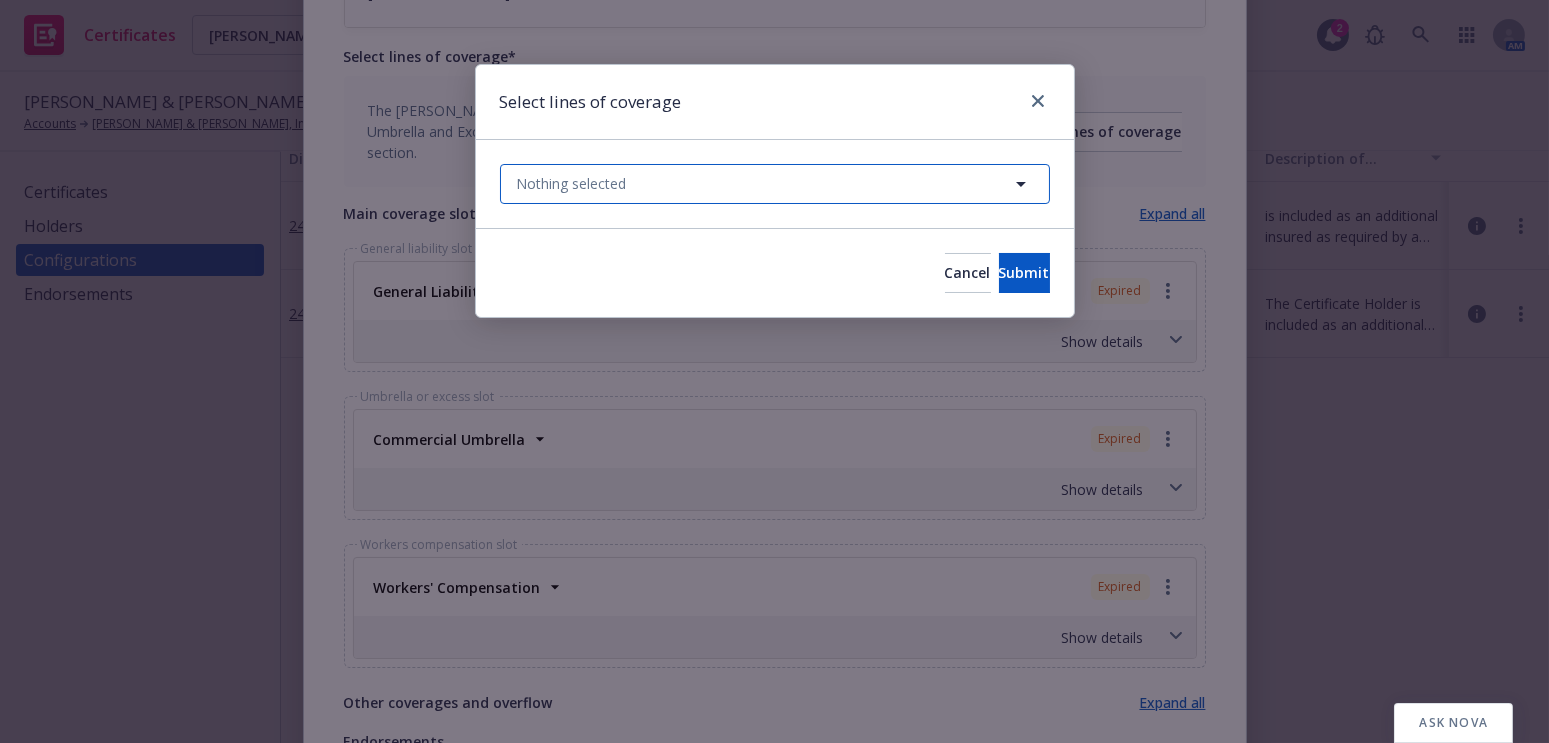 click on "Nothing selected" at bounding box center (775, 184) 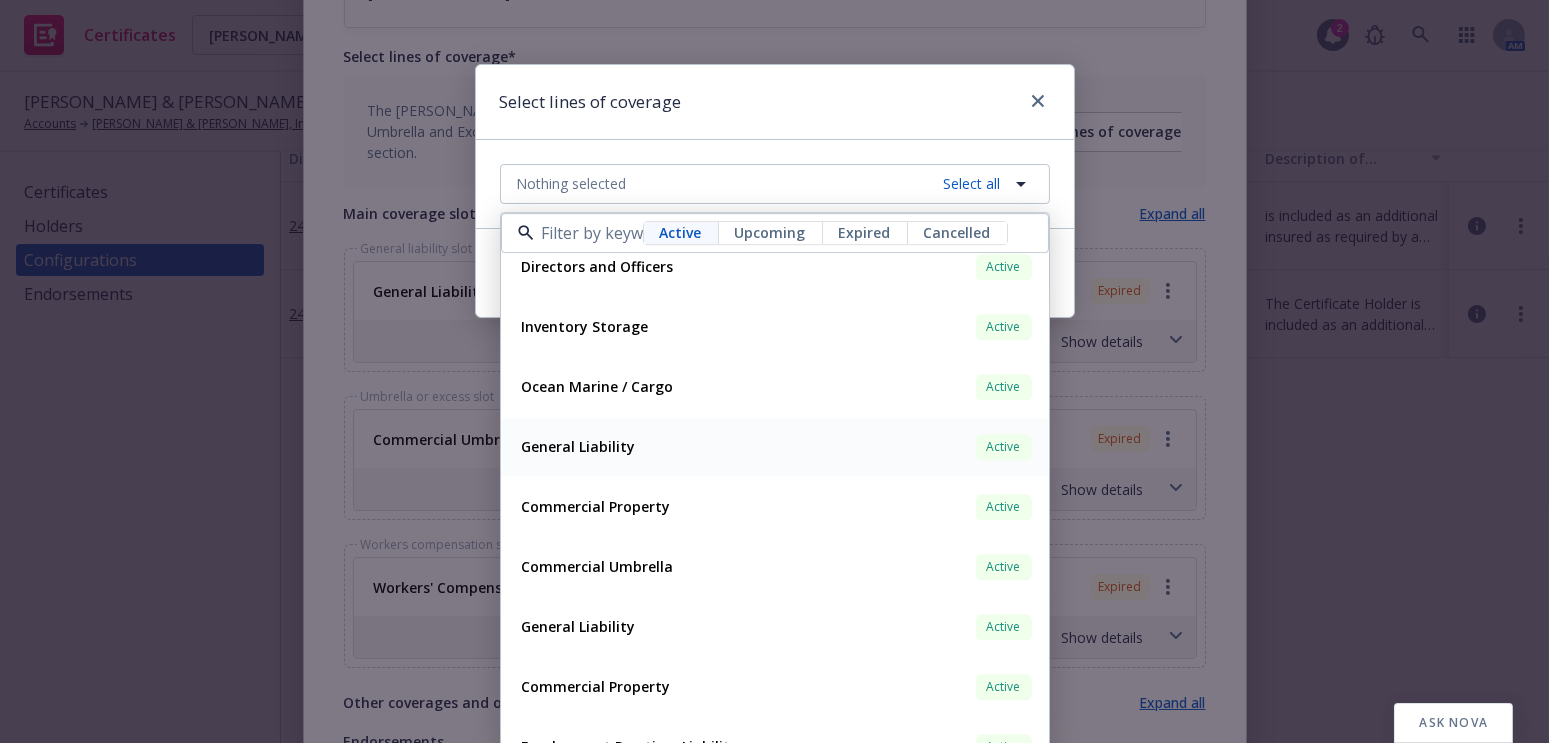scroll, scrollTop: 280, scrollLeft: 0, axis: vertical 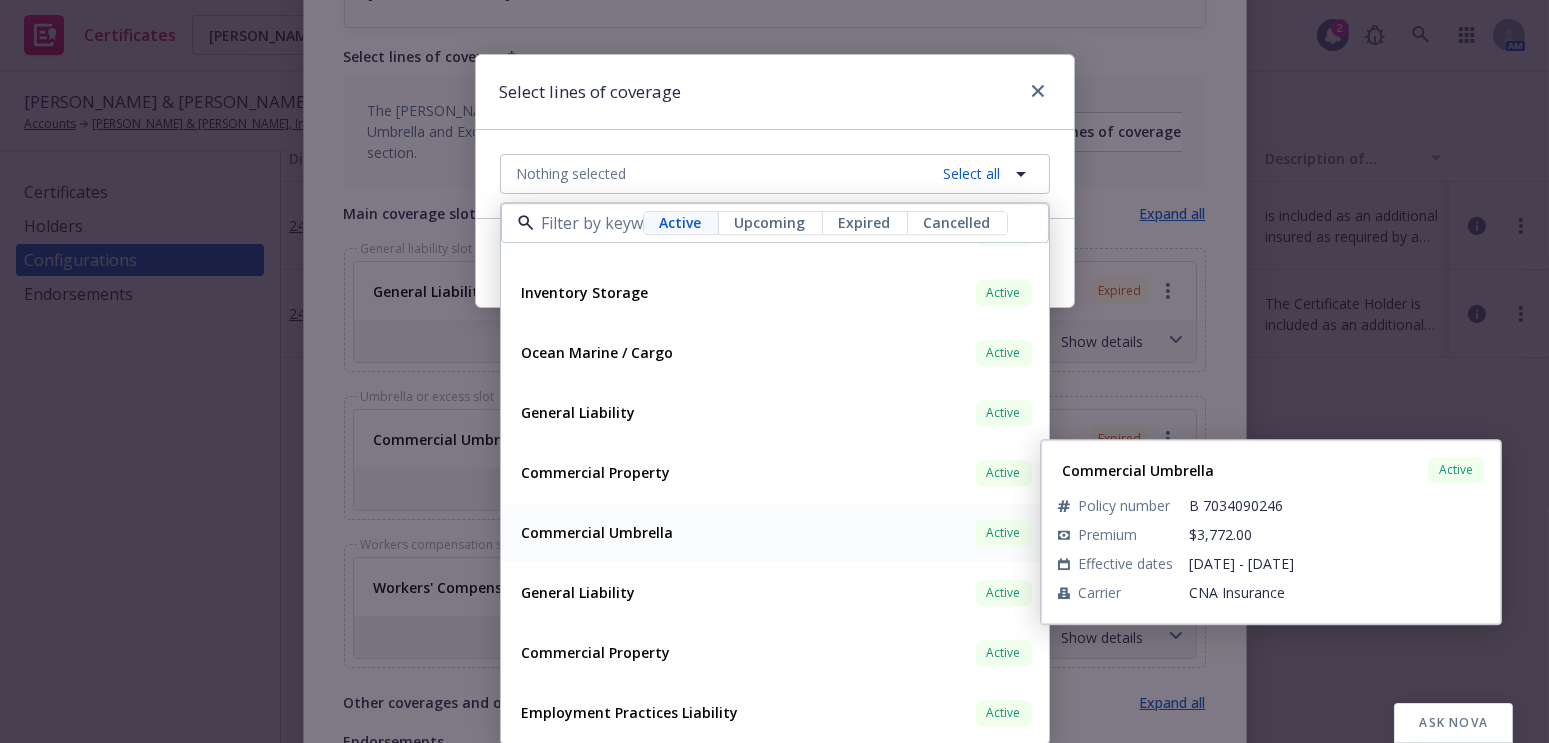 click on "Commercial Umbrella" at bounding box center (598, 532) 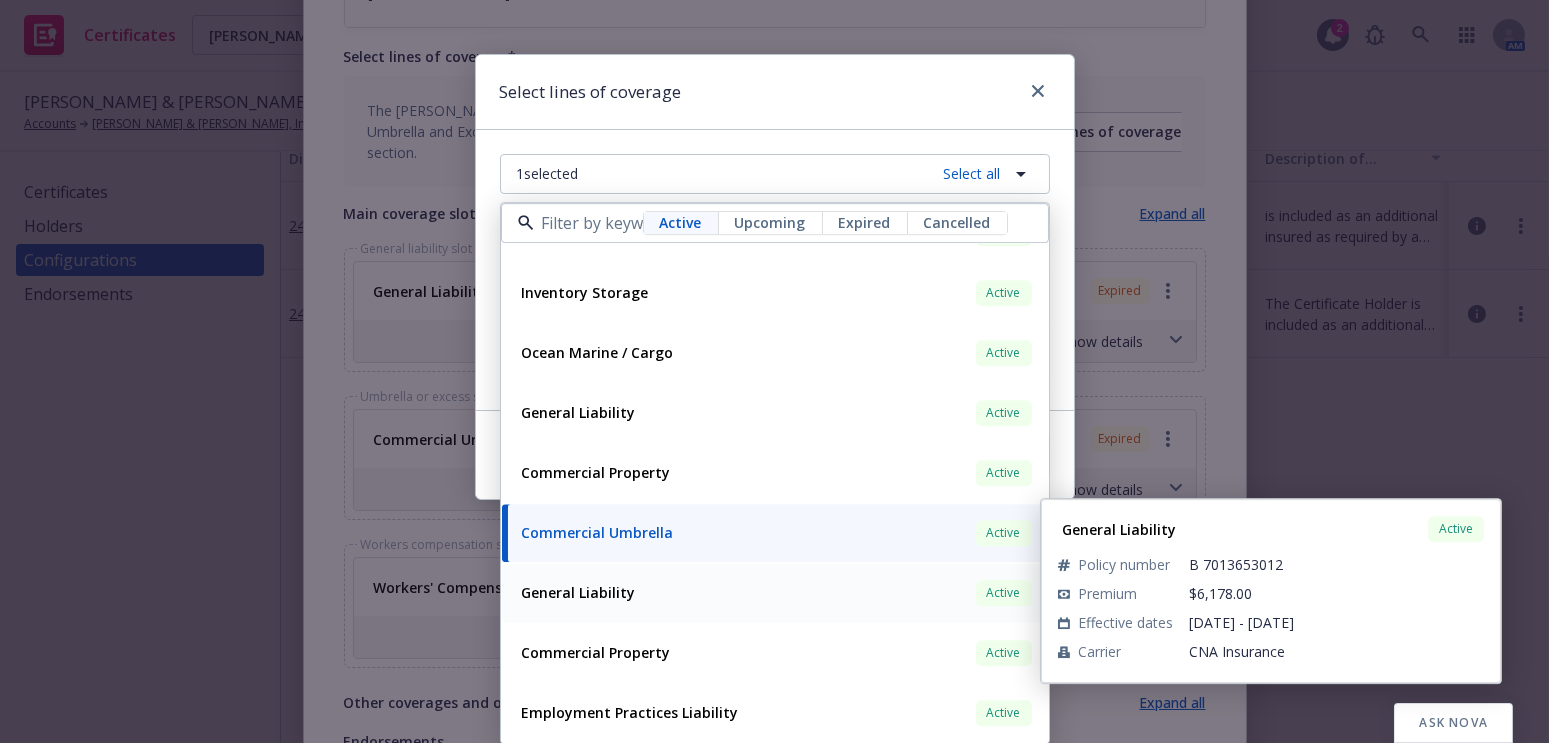 click on "General Liability" at bounding box center (579, 592) 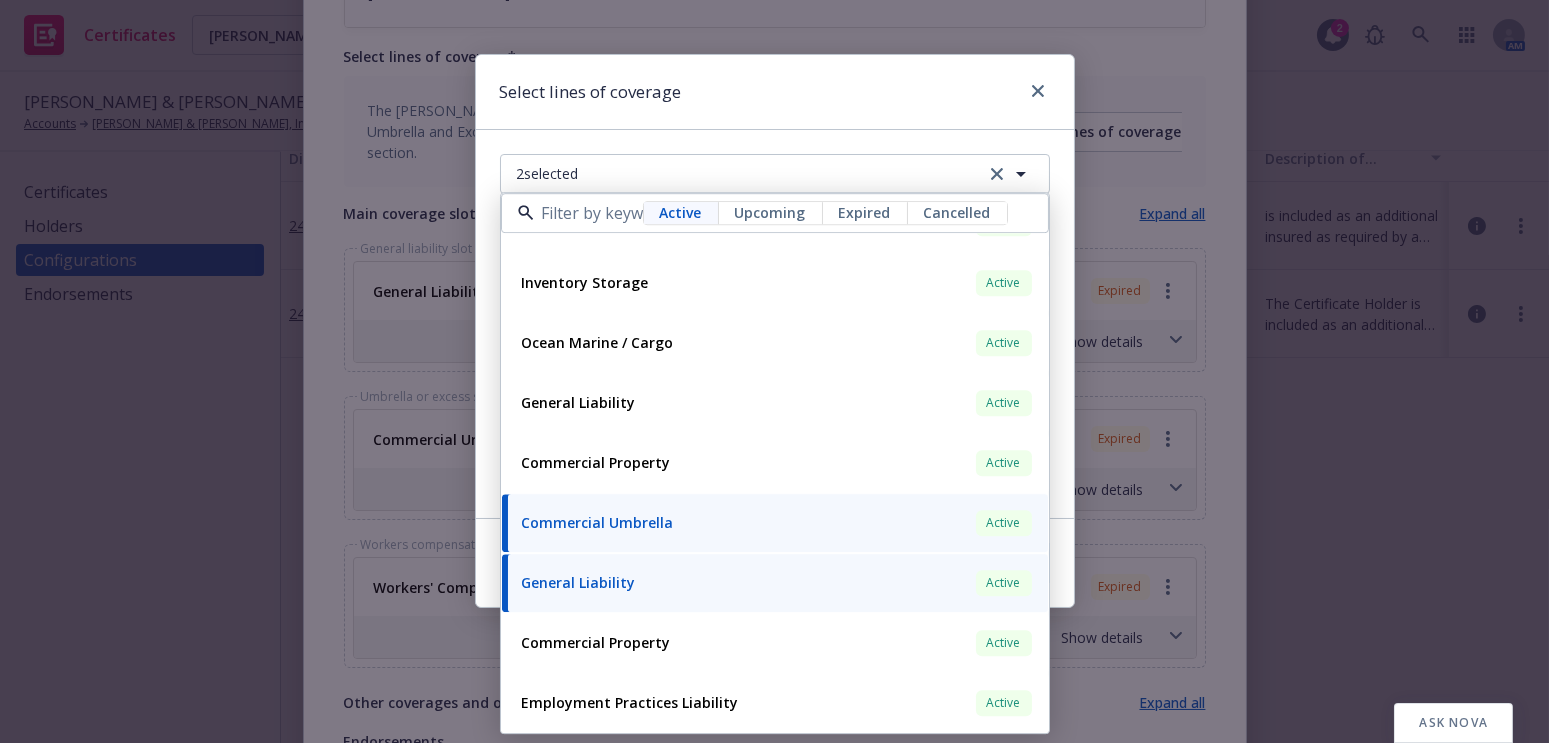 scroll, scrollTop: 0, scrollLeft: 0, axis: both 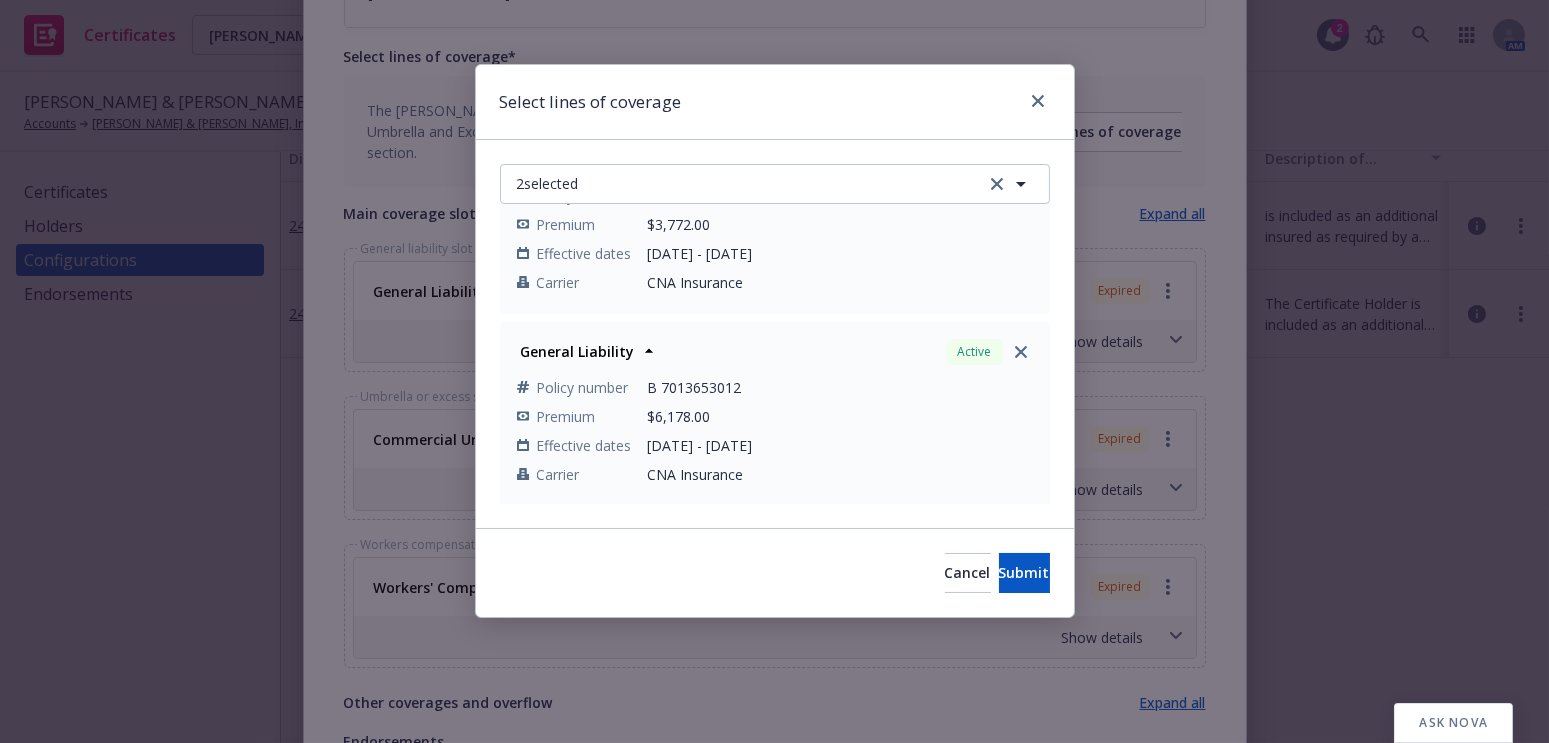 click on "B 7034090246" at bounding box center (840, 195) 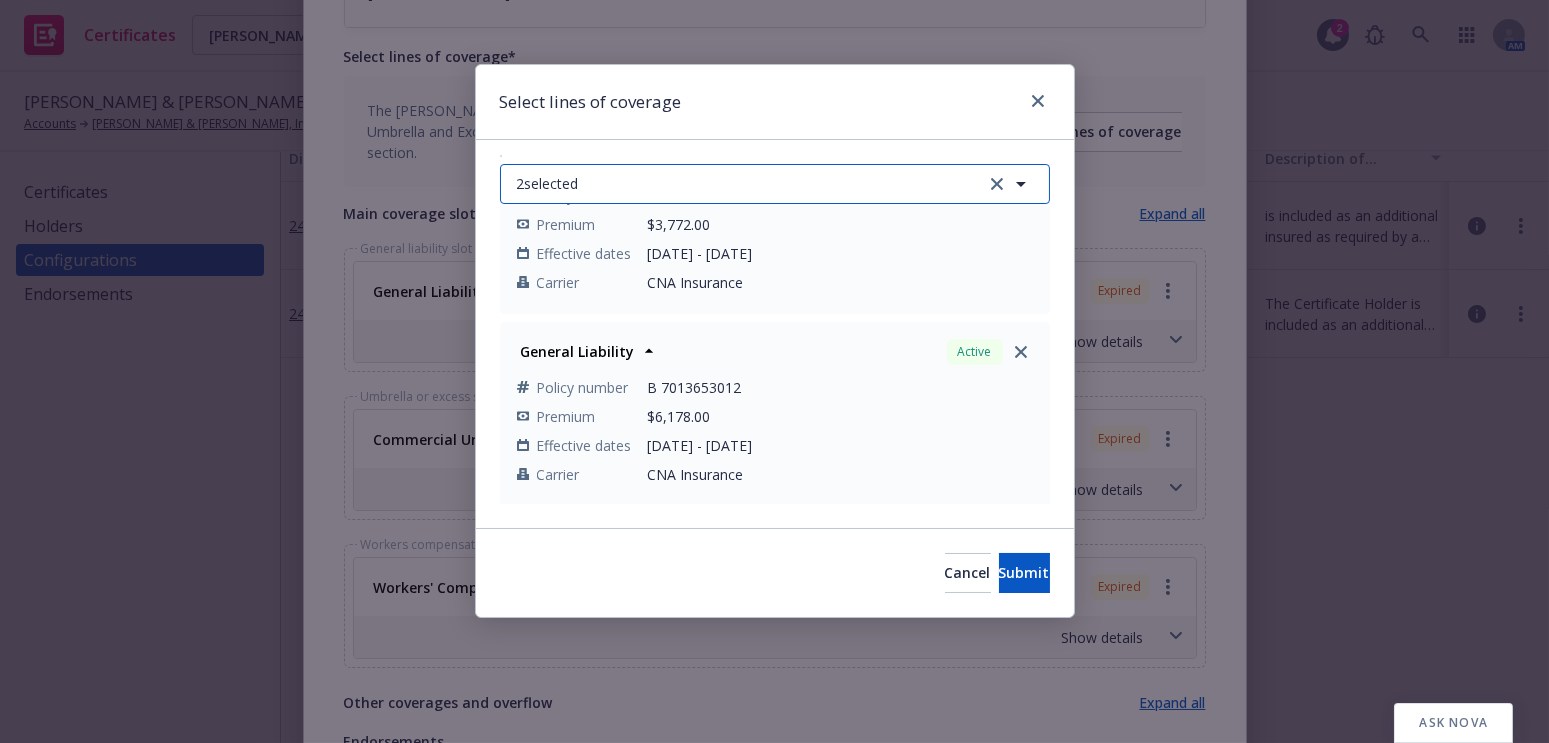 click on "2  selected" at bounding box center (775, 184) 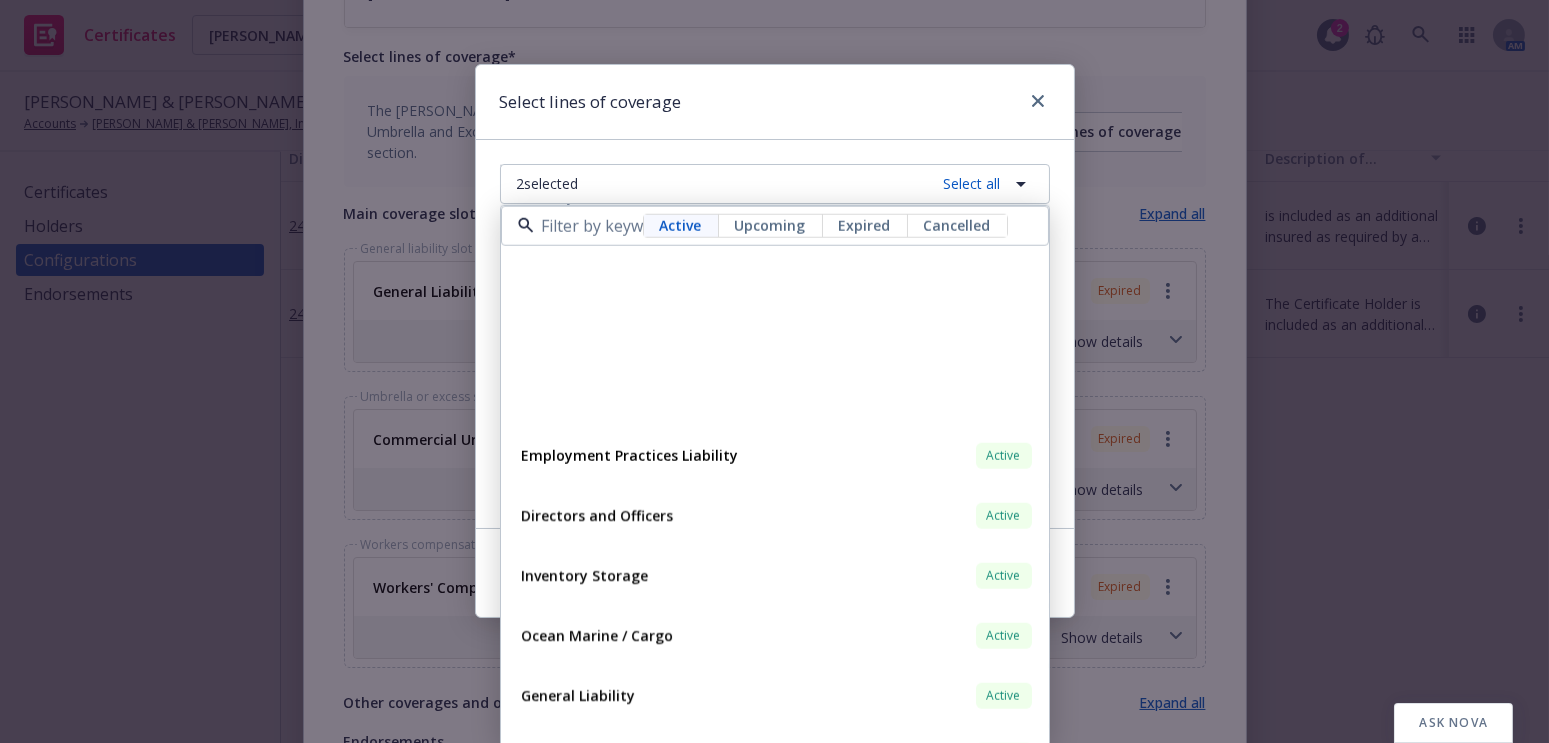 scroll, scrollTop: 280, scrollLeft: 0, axis: vertical 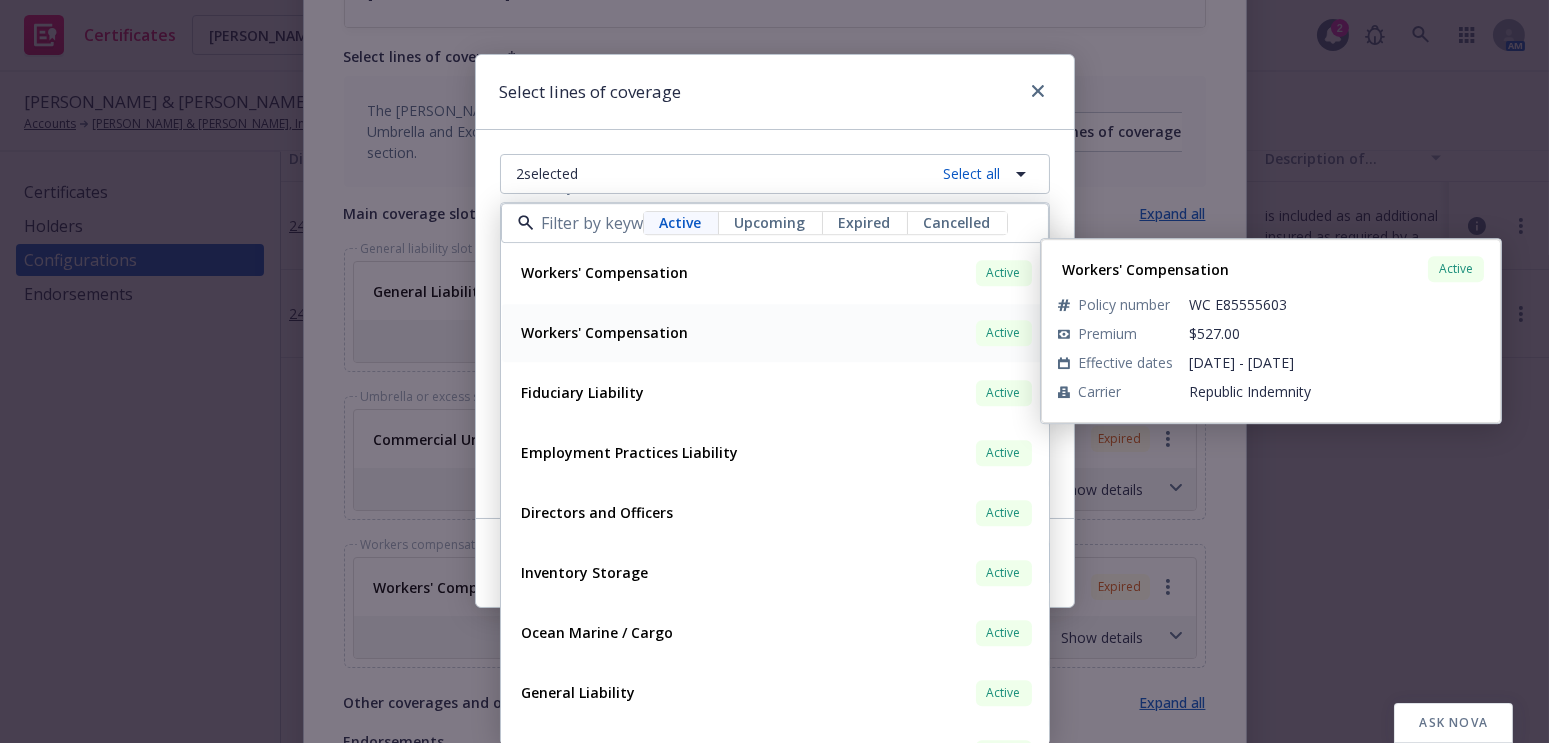 click on "Workers' Compensation" at bounding box center (605, 332) 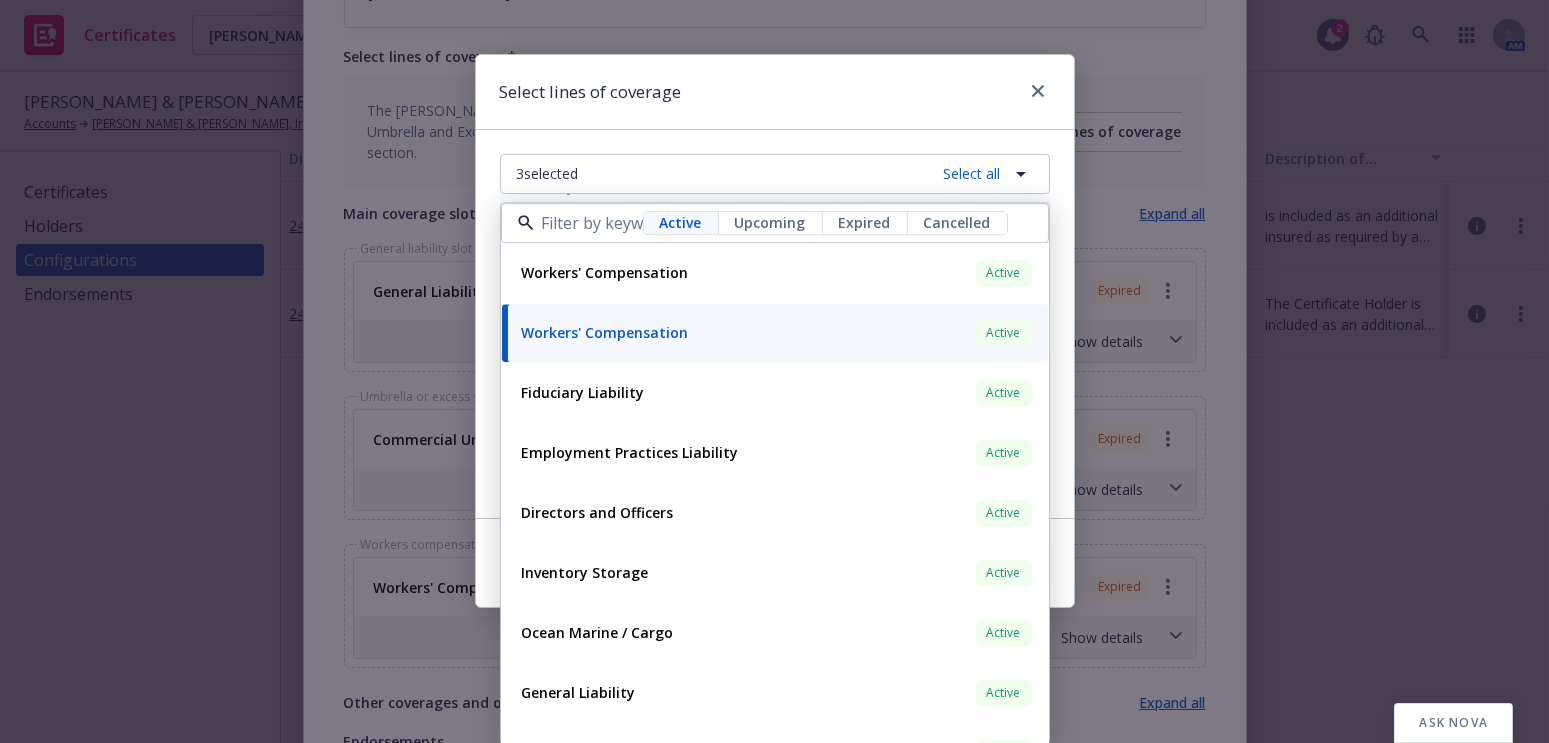 drag, startPoint x: 702, startPoint y: 87, endPoint x: 848, endPoint y: 378, distance: 325.5718 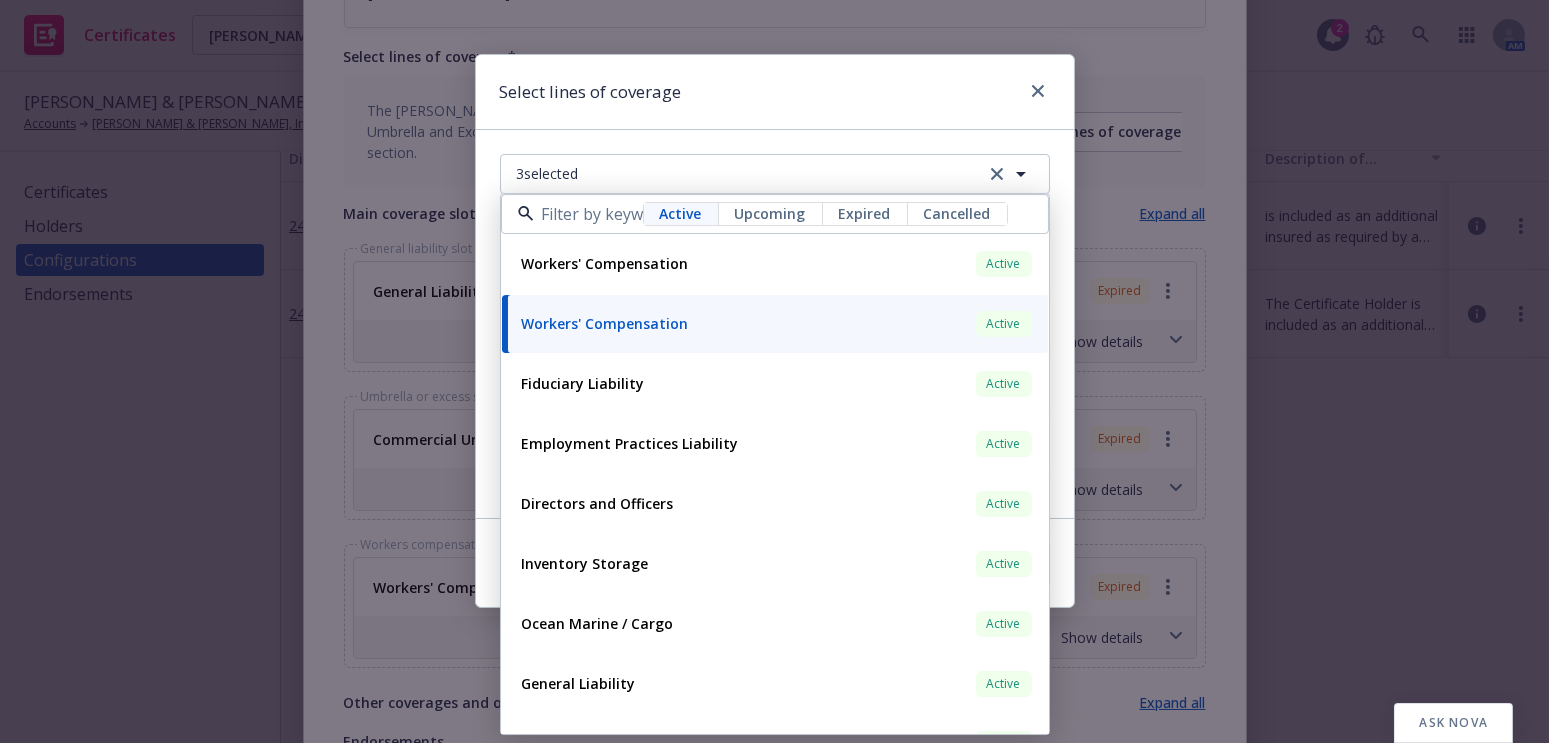 scroll, scrollTop: 0, scrollLeft: 0, axis: both 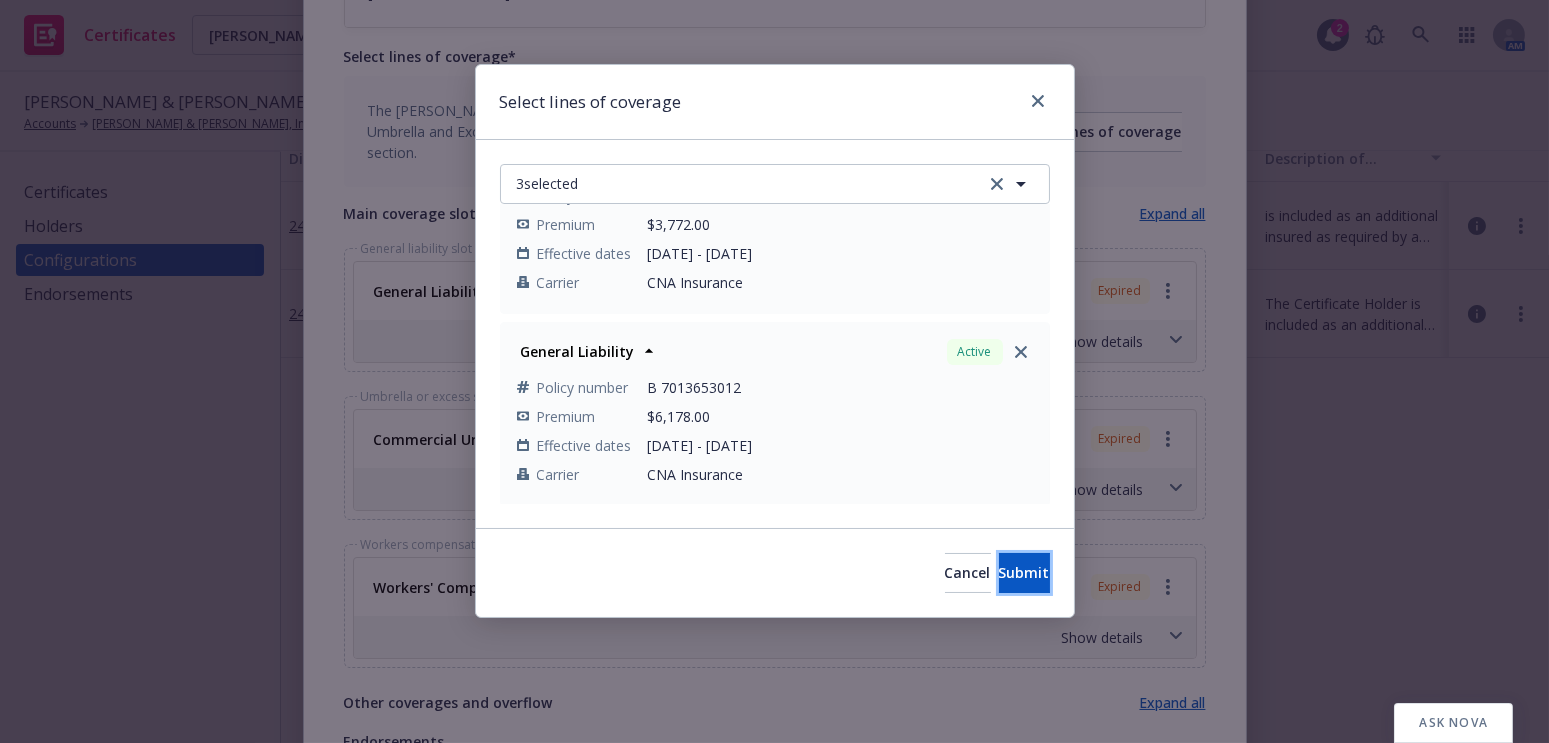 click on "Submit" at bounding box center [1024, 573] 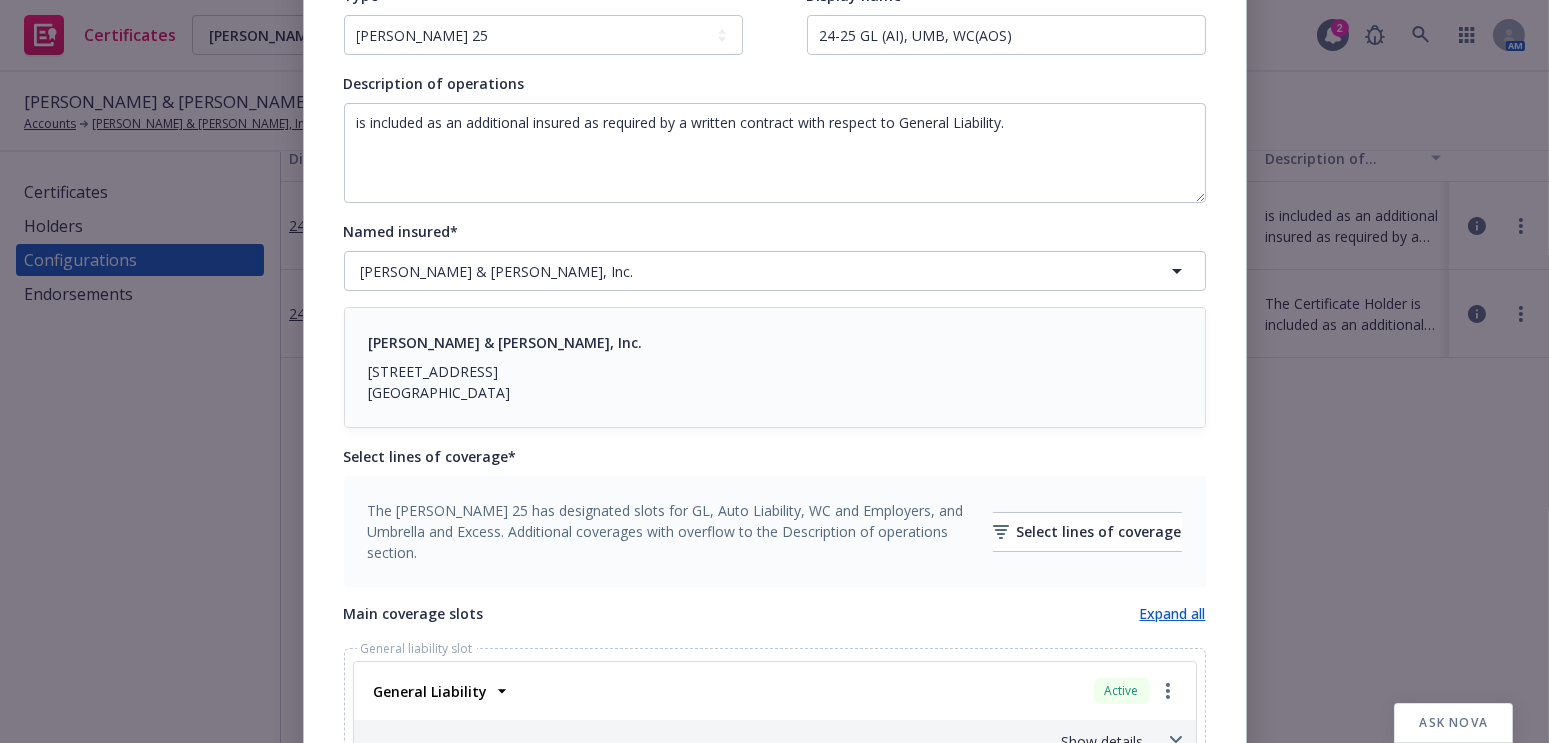 scroll, scrollTop: 0, scrollLeft: 0, axis: both 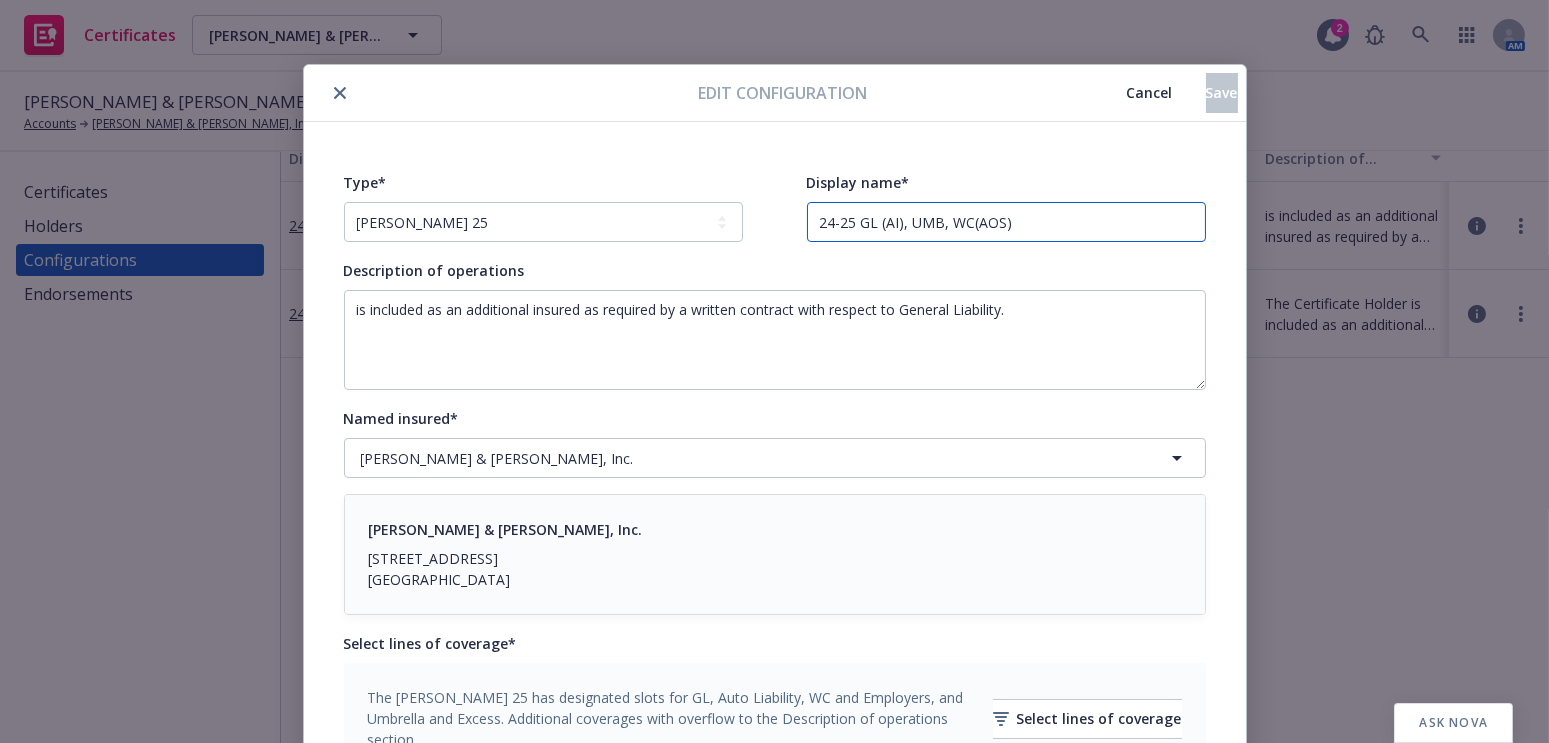 drag, startPoint x: 845, startPoint y: 223, endPoint x: 638, endPoint y: 202, distance: 208.06248 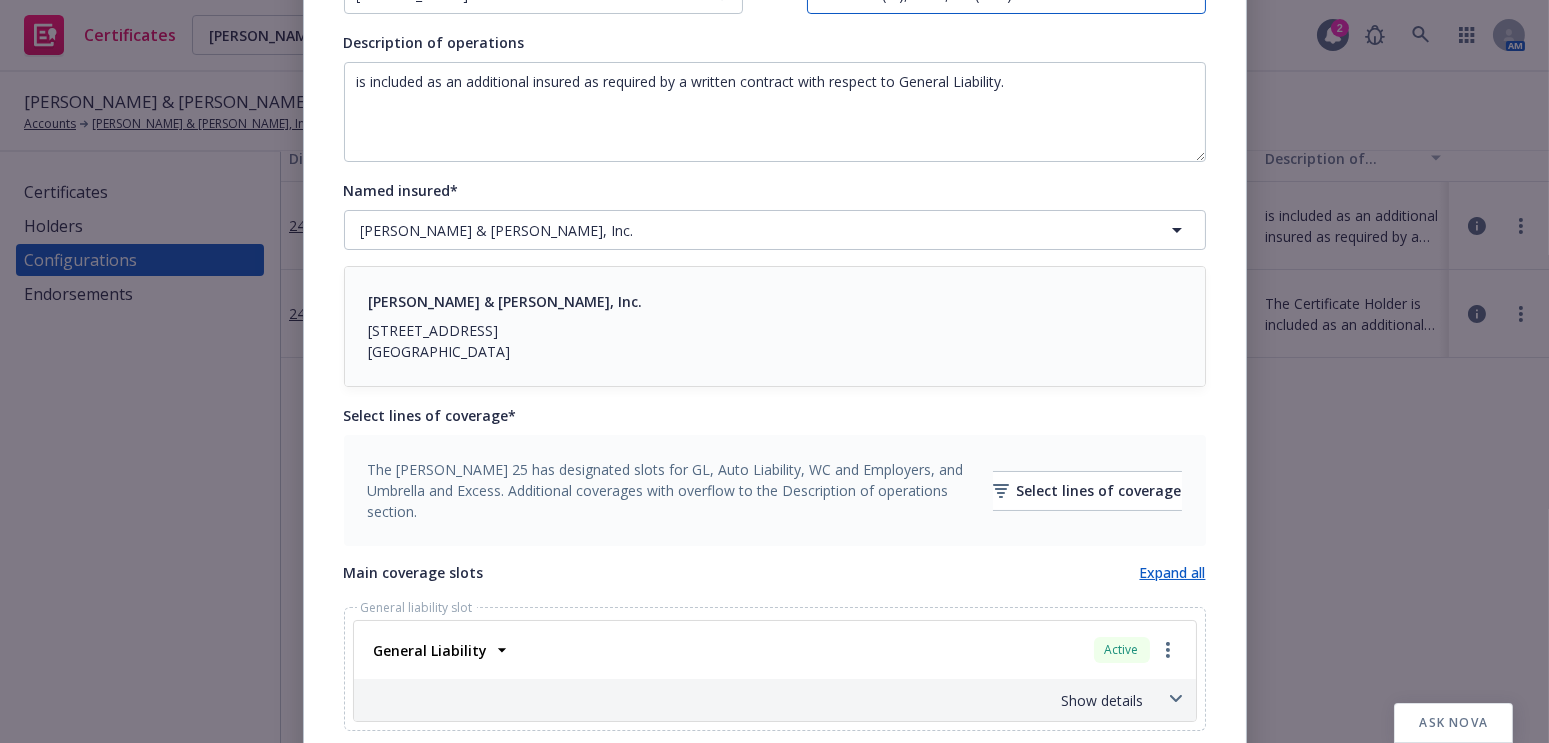 scroll, scrollTop: 454, scrollLeft: 0, axis: vertical 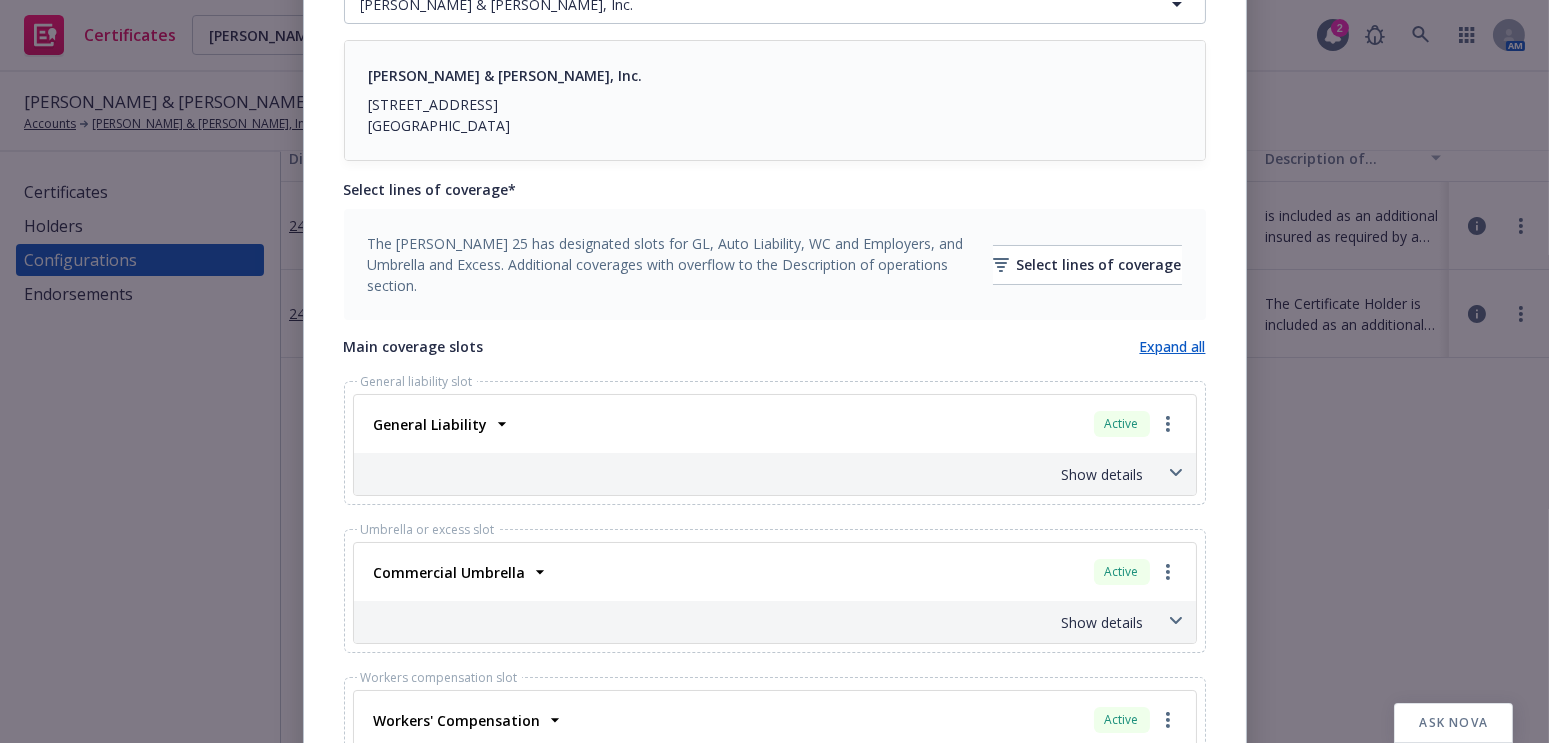 type on "25-26 GL (AI), UMB, WC(AOS)" 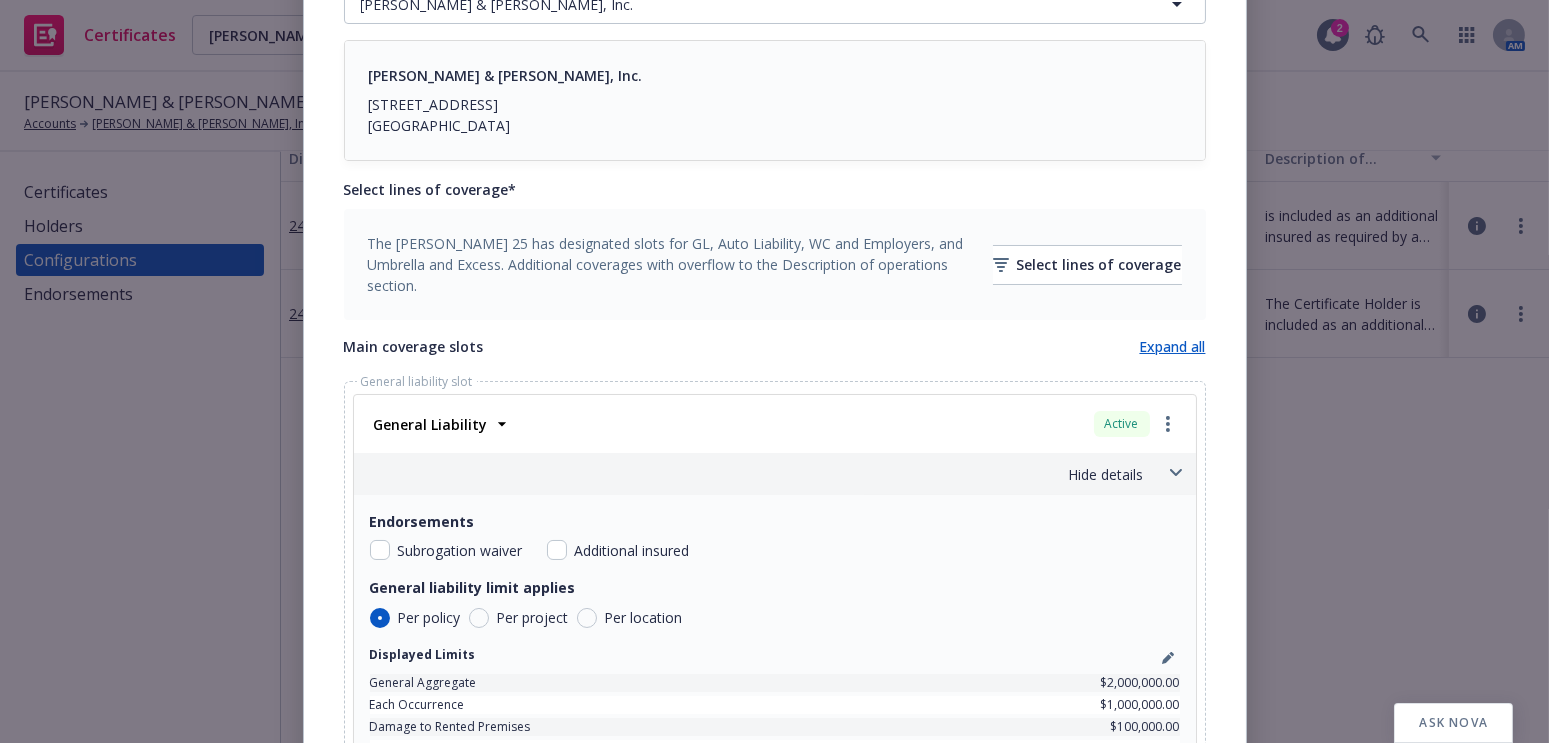 click on "Additional insured" at bounding box center (632, 550) 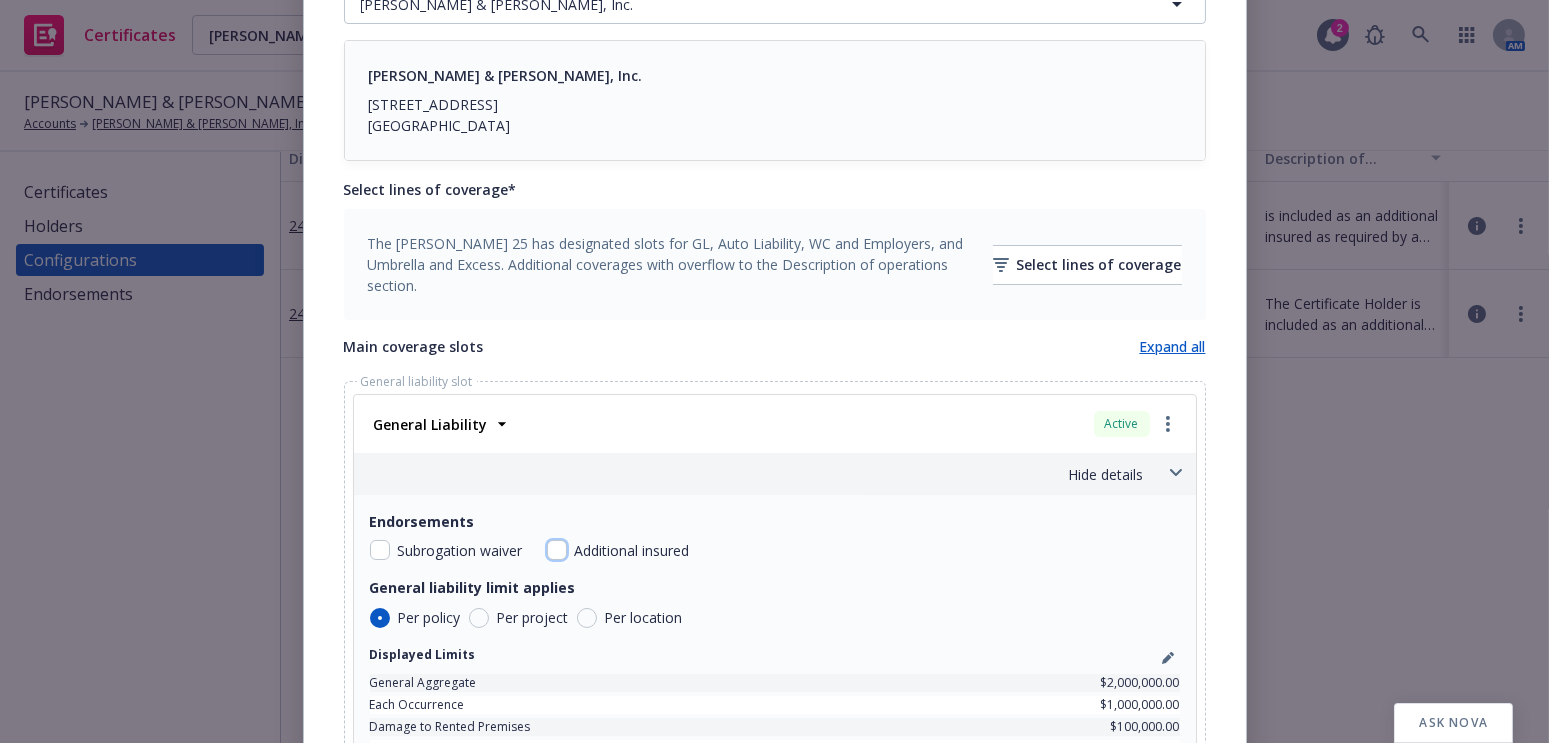 click at bounding box center (557, 550) 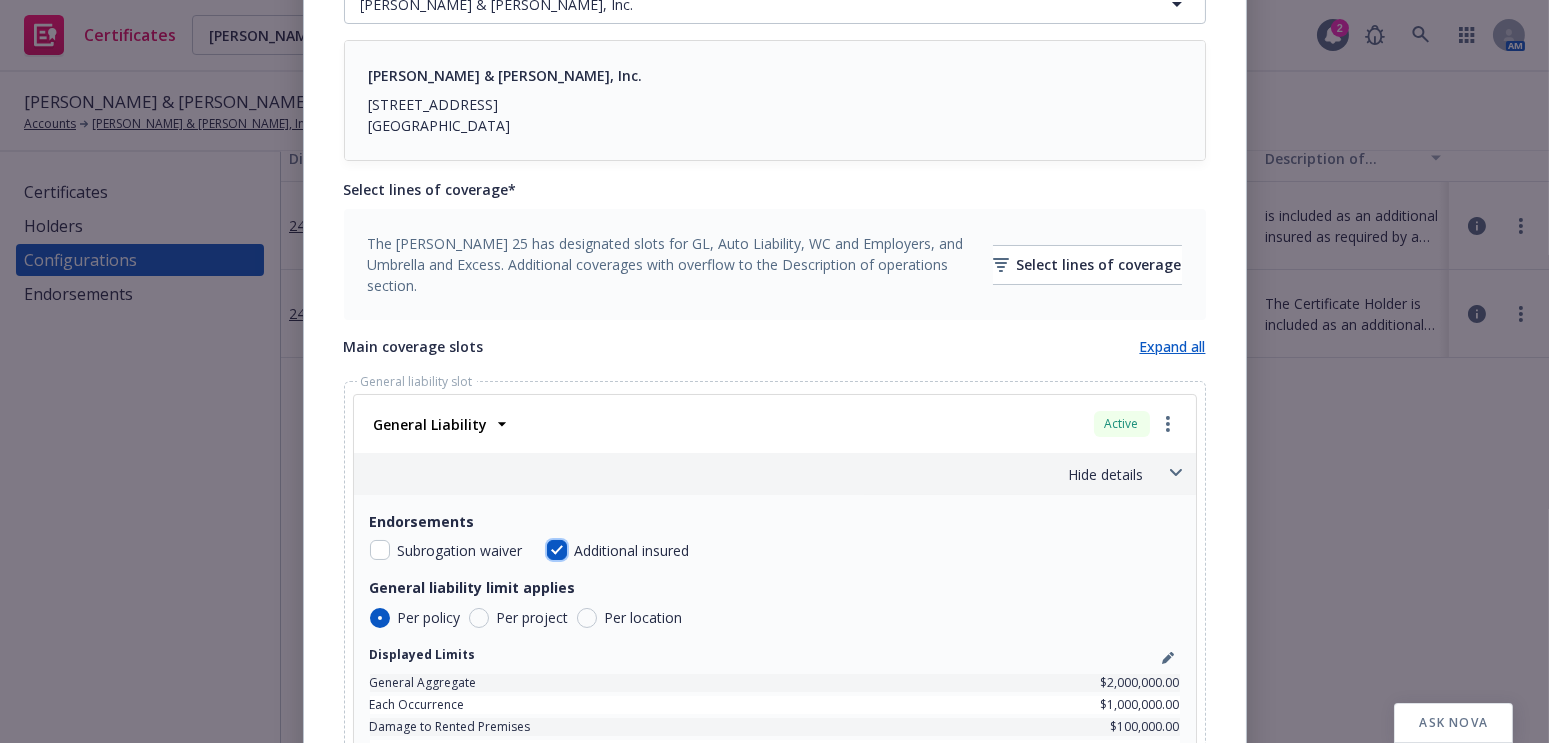 checkbox on "true" 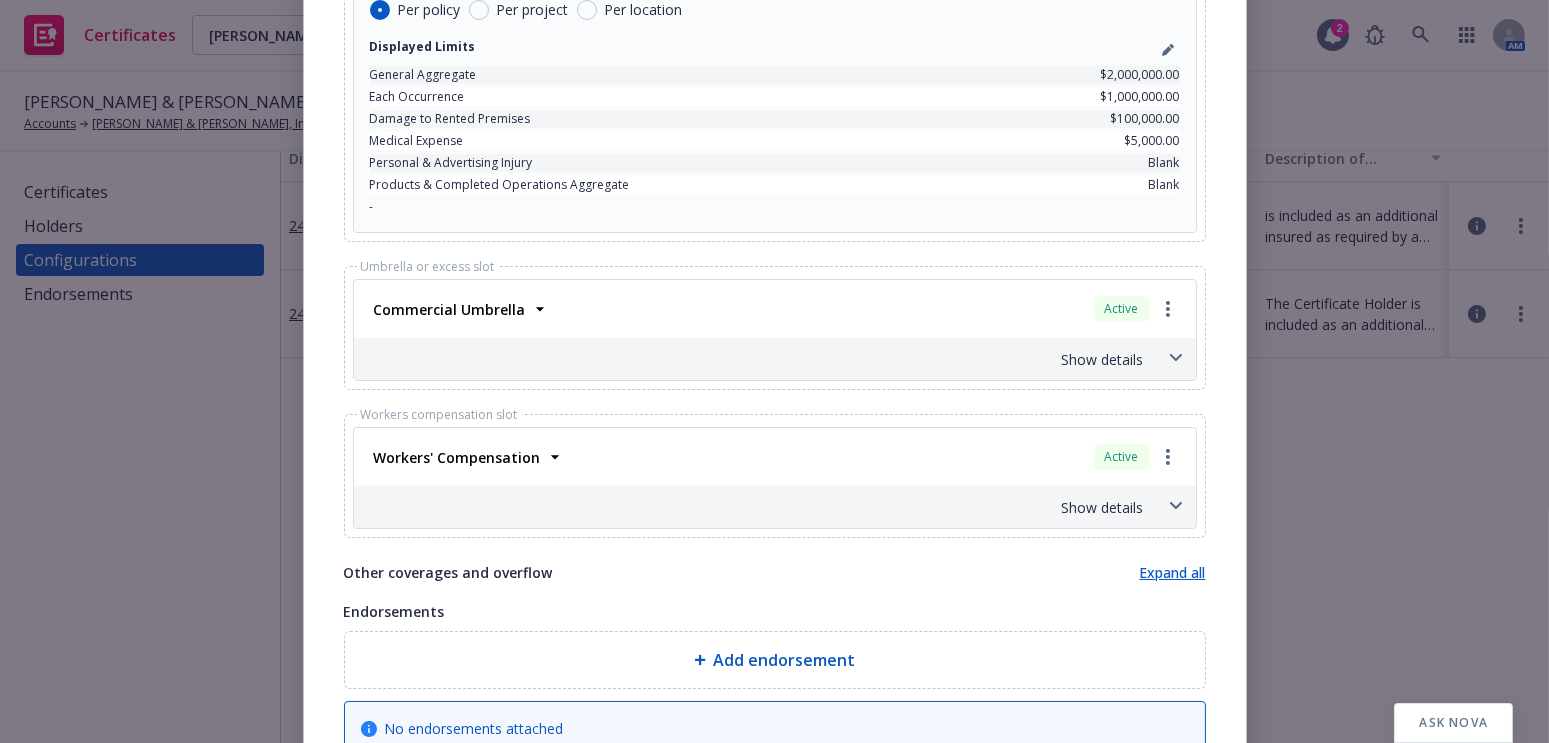 scroll, scrollTop: 1204, scrollLeft: 0, axis: vertical 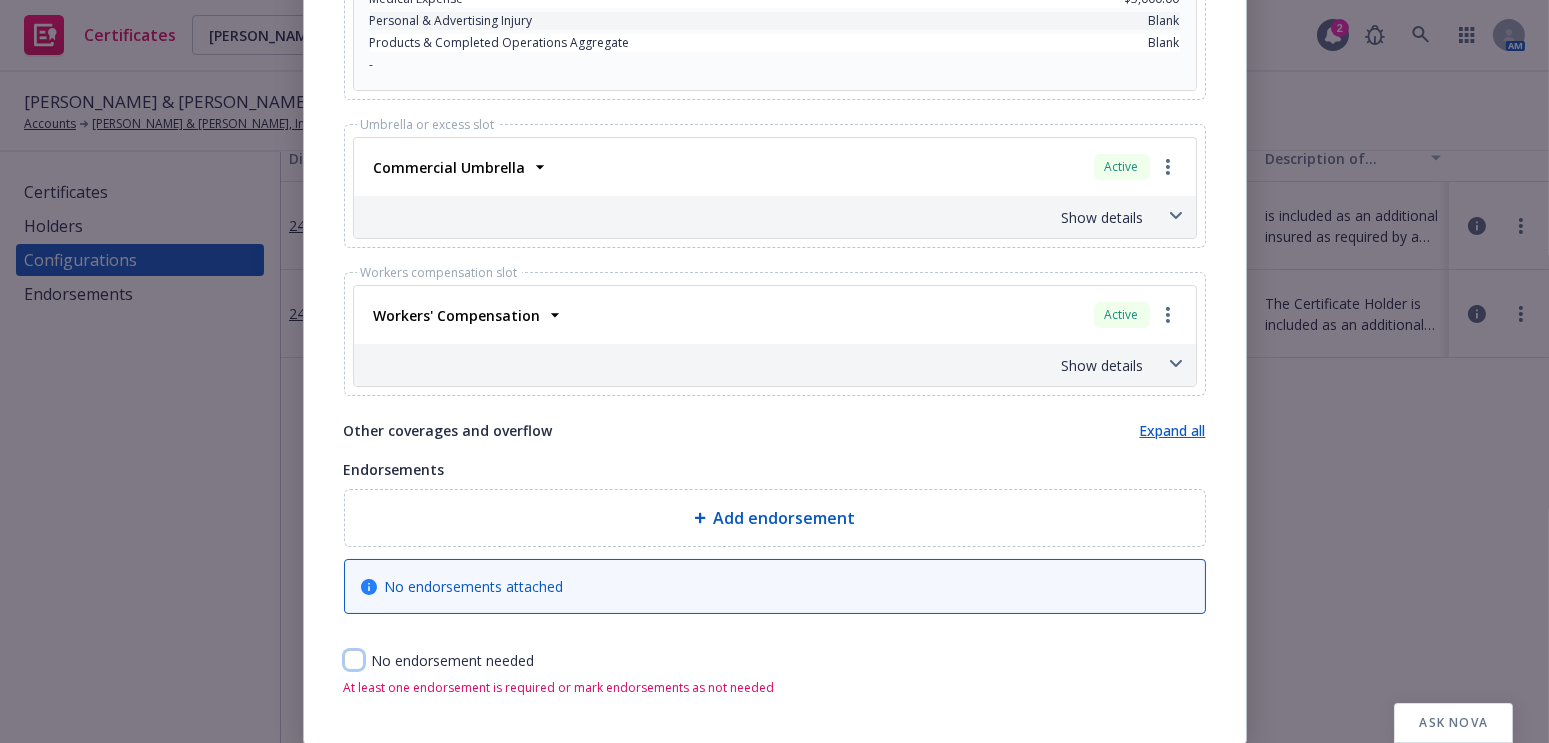 drag, startPoint x: 346, startPoint y: 657, endPoint x: 360, endPoint y: 650, distance: 15.652476 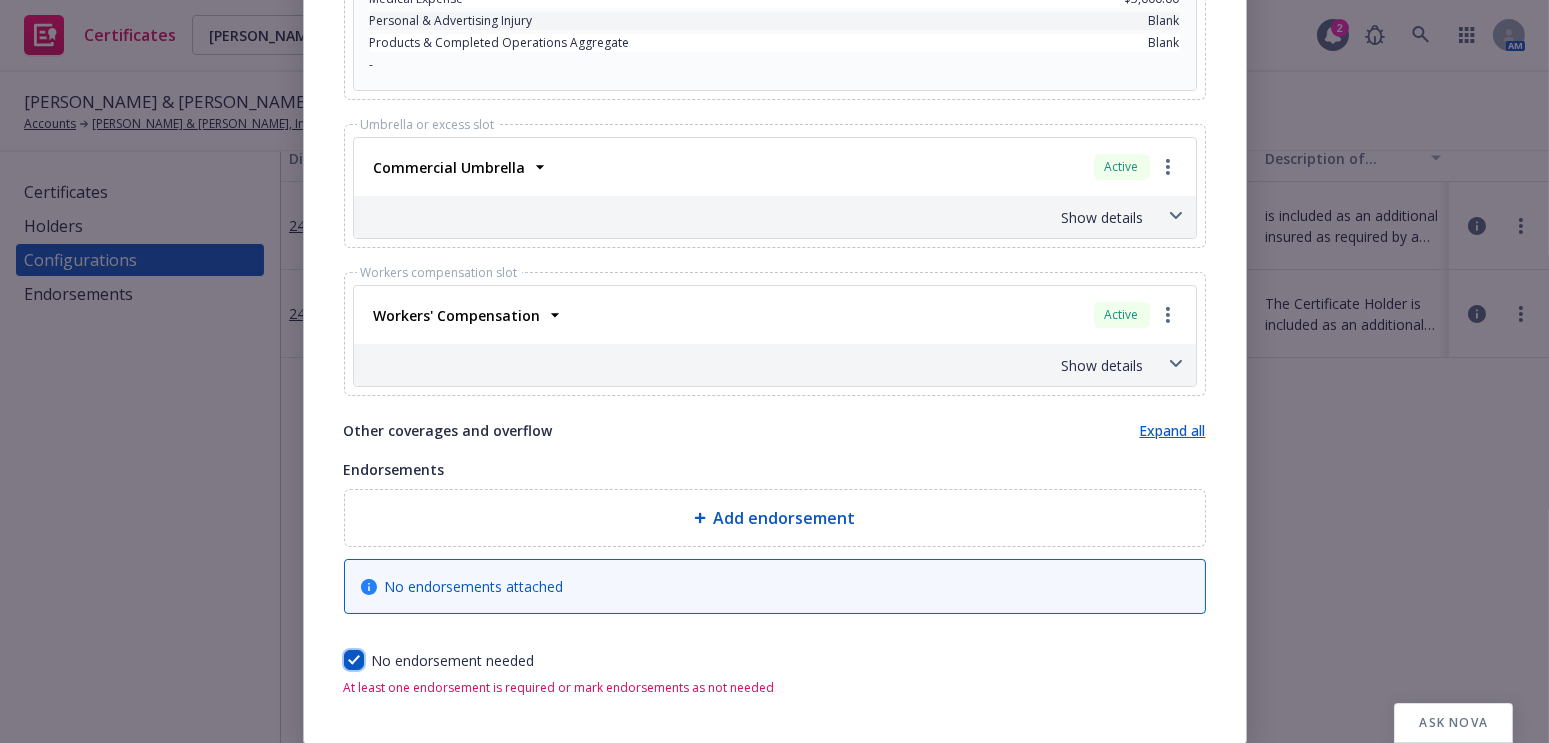 checkbox on "true" 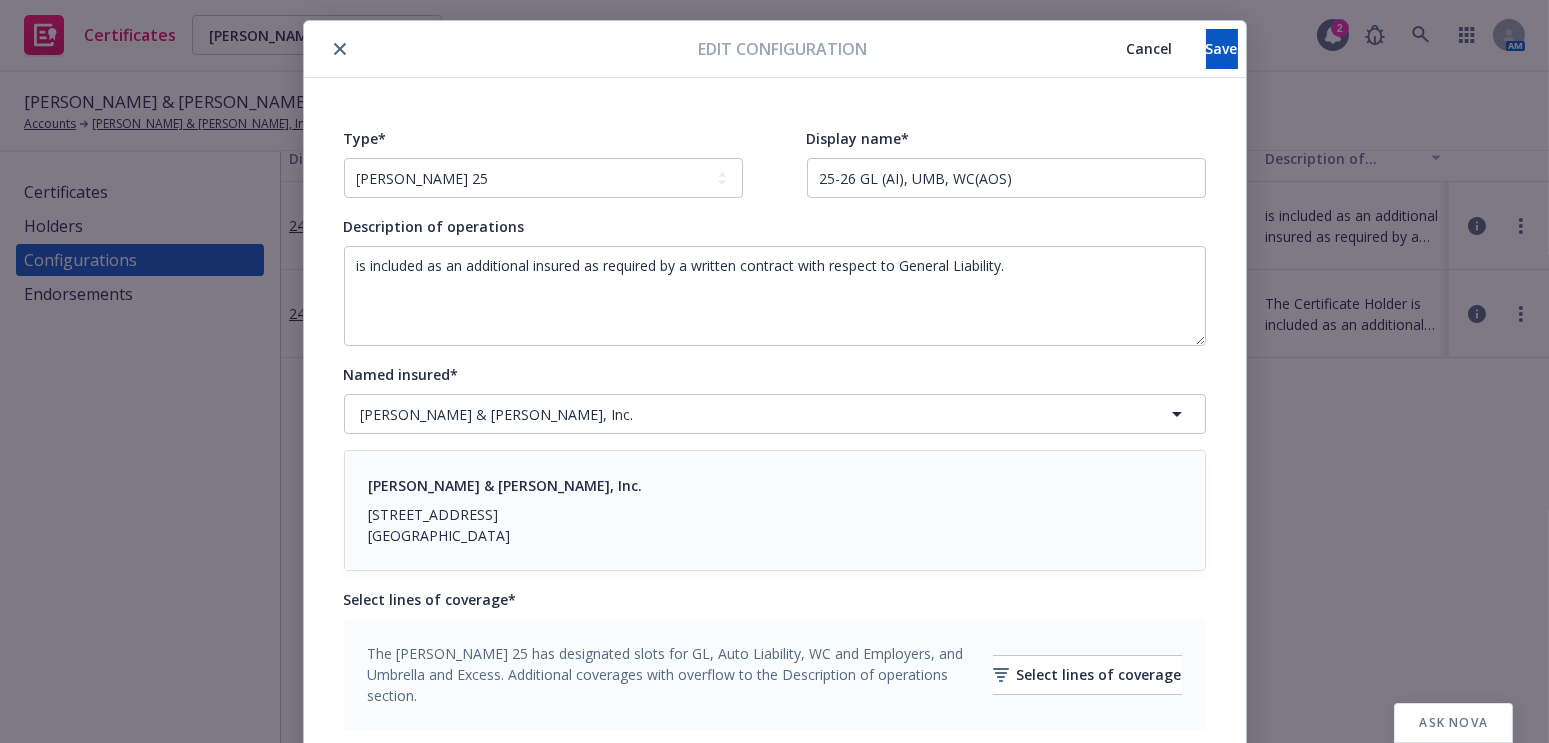 scroll, scrollTop: 0, scrollLeft: 0, axis: both 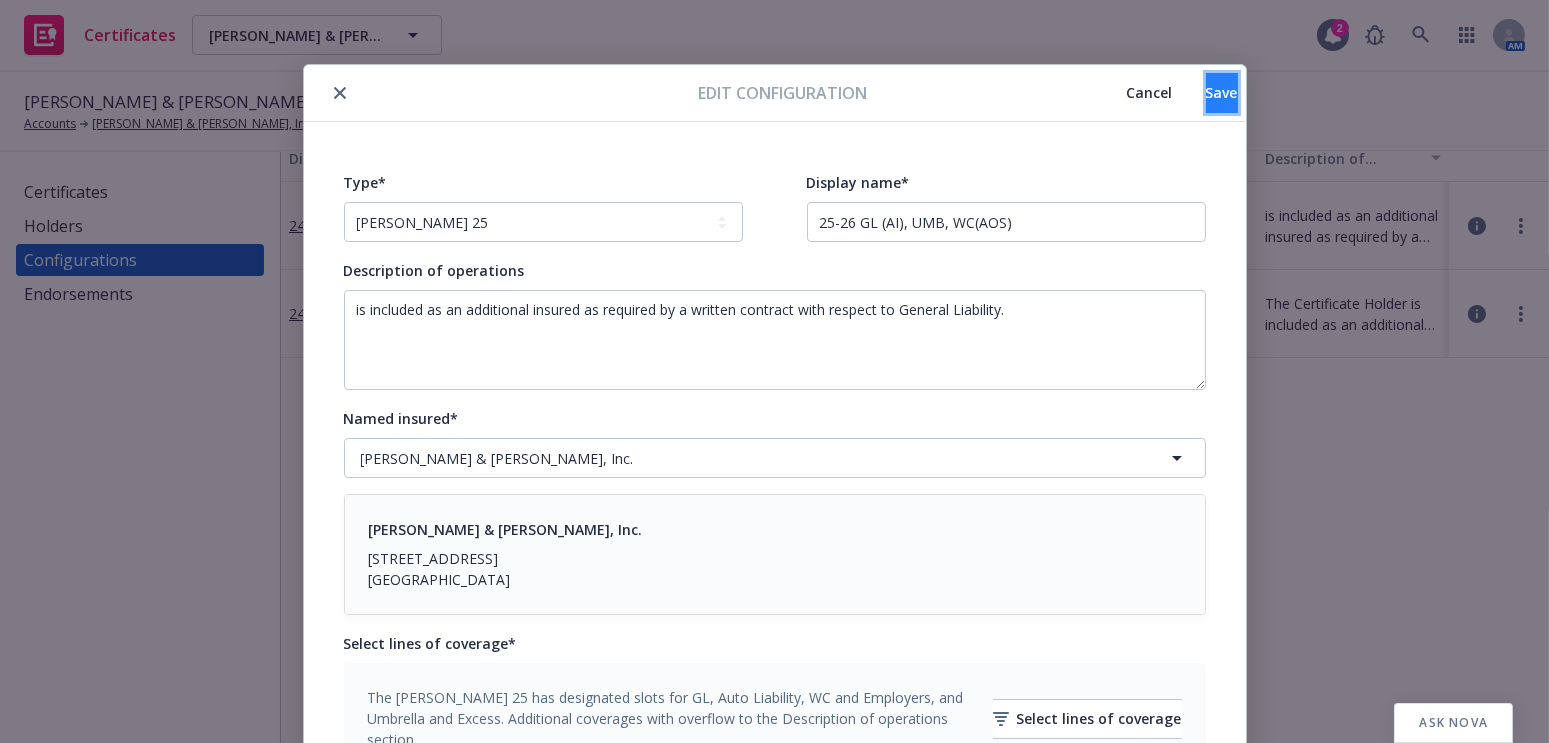 click on "Save" at bounding box center (1222, 92) 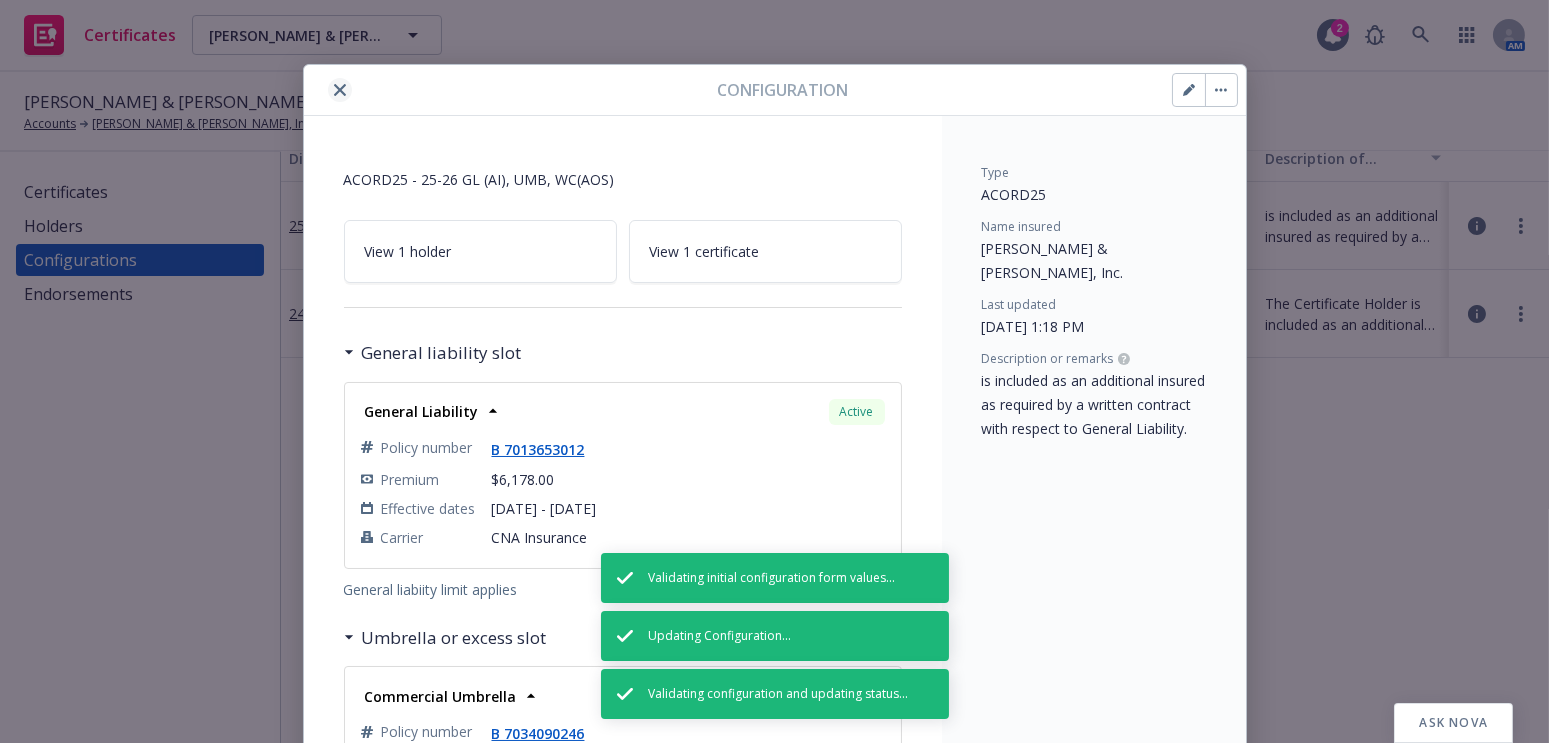 click on "Configuration" at bounding box center (775, 90) 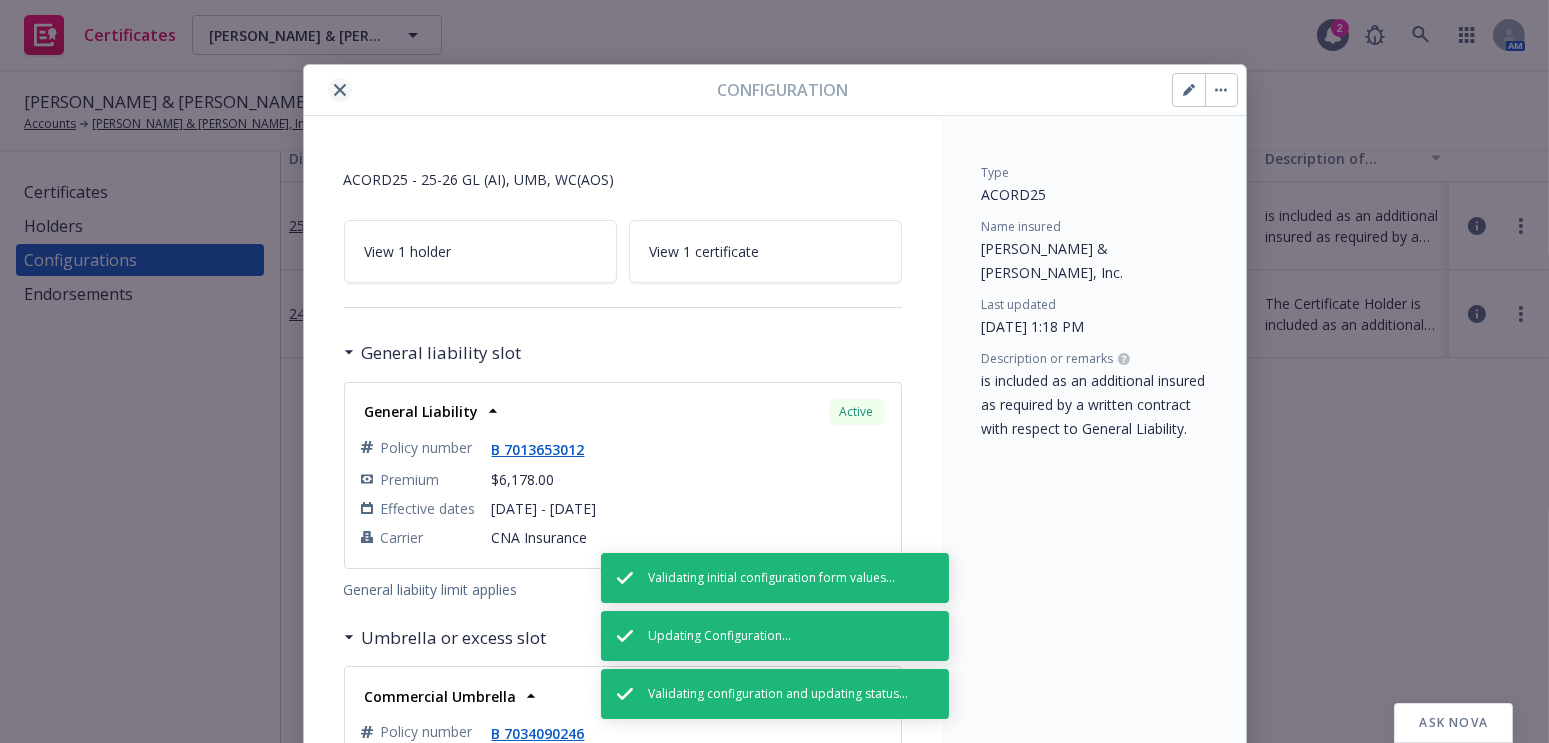 click at bounding box center [340, 90] 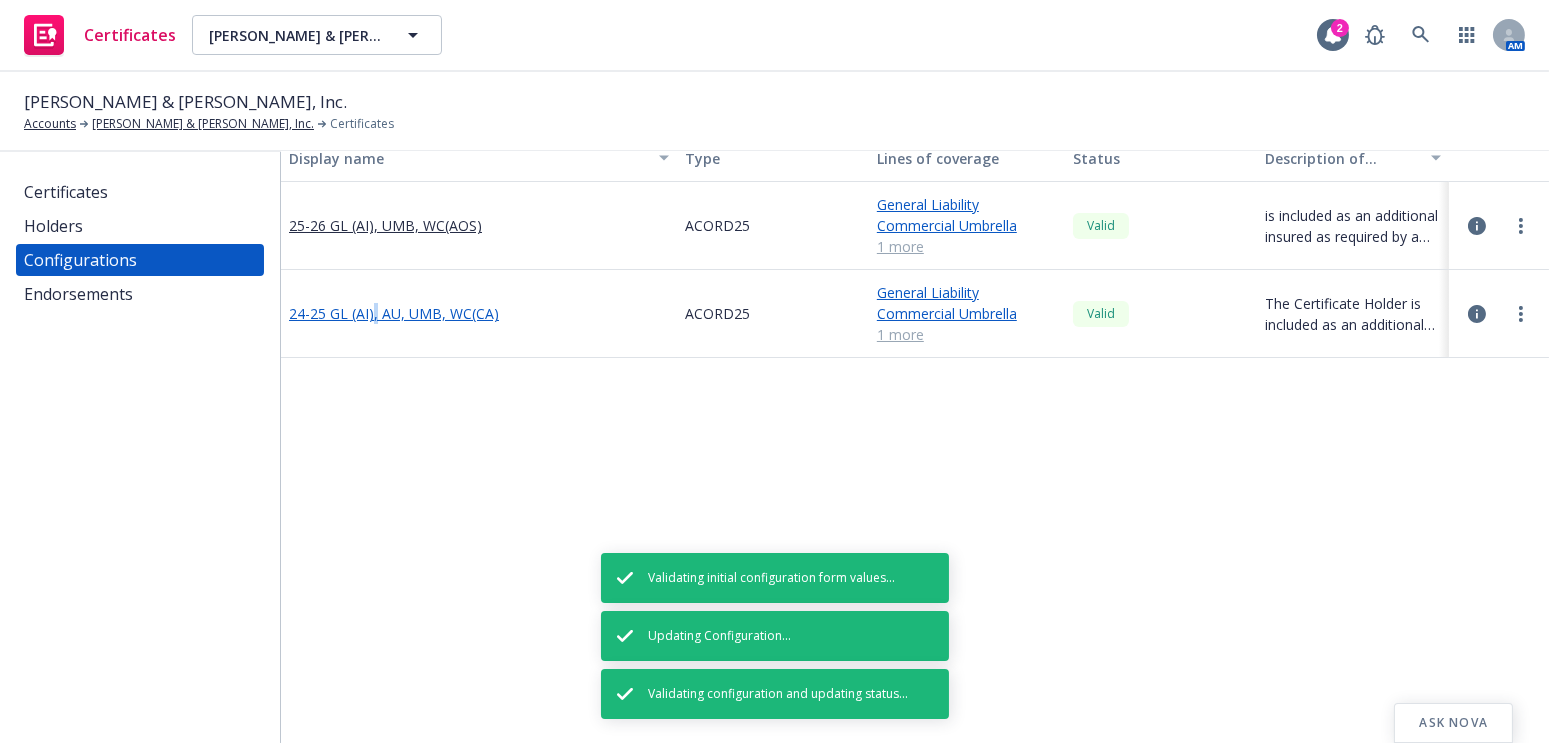 click on "24-25 GL (AI), AU, UMB, WC(CA)" at bounding box center [394, 313] 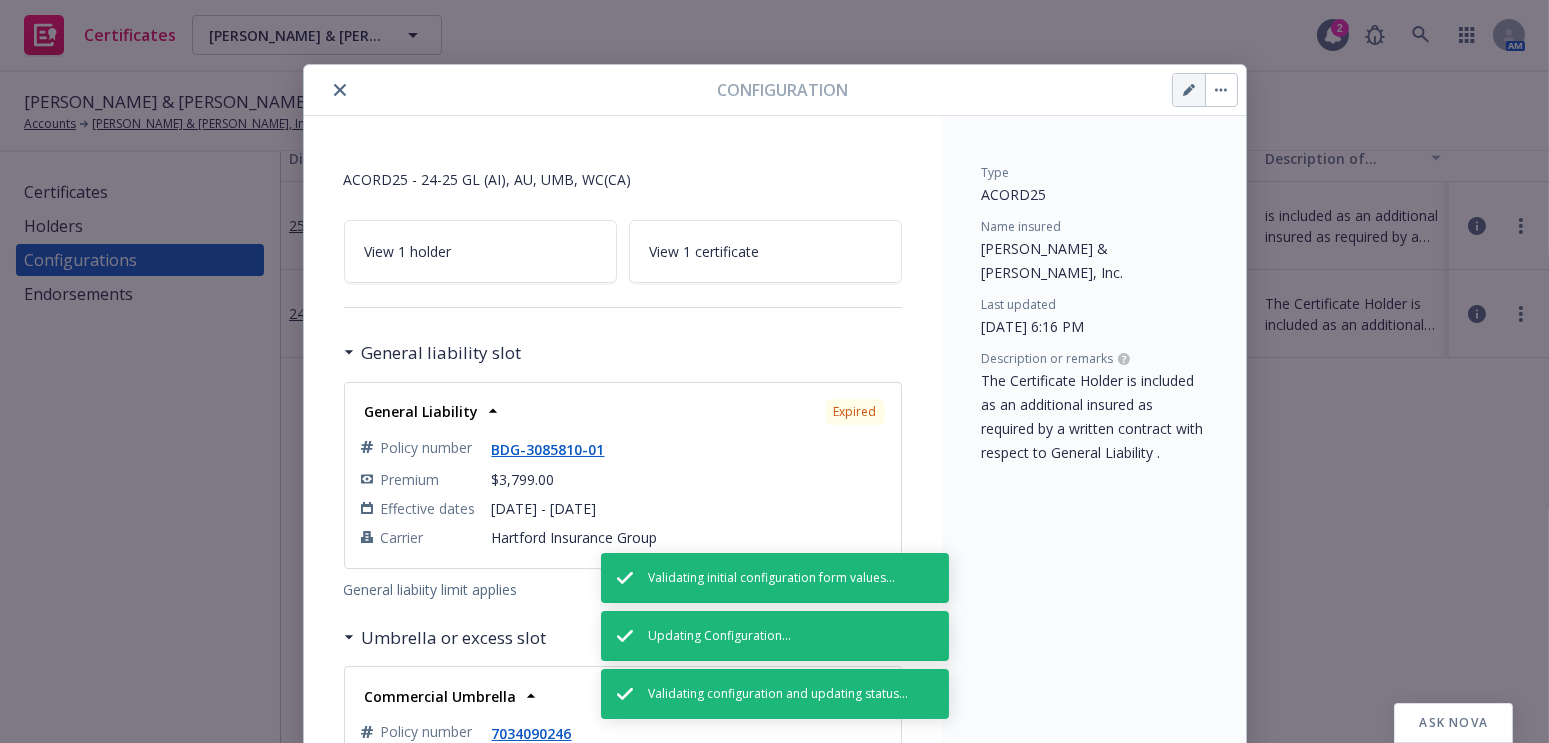click at bounding box center [1189, 90] 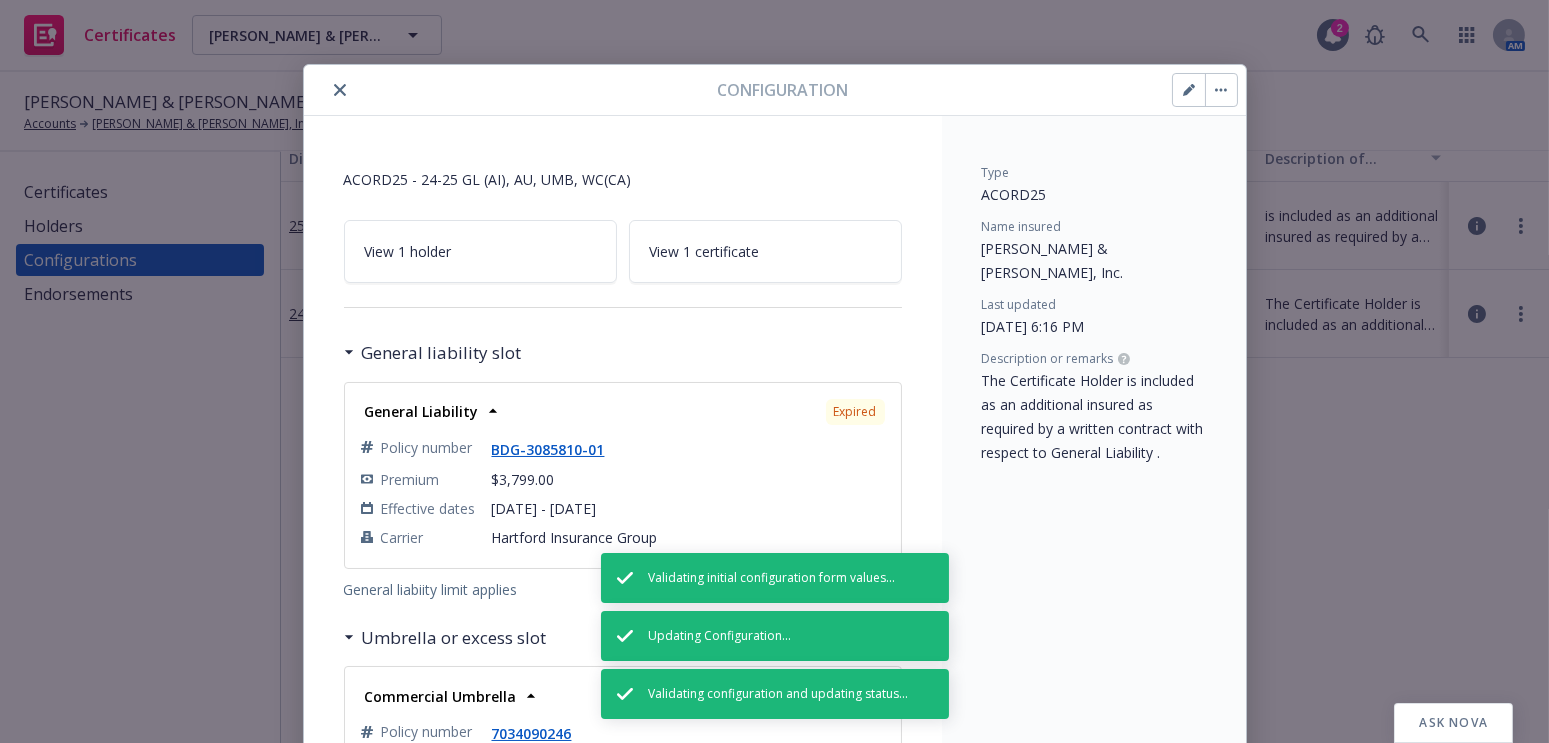 select on "Acord_25" 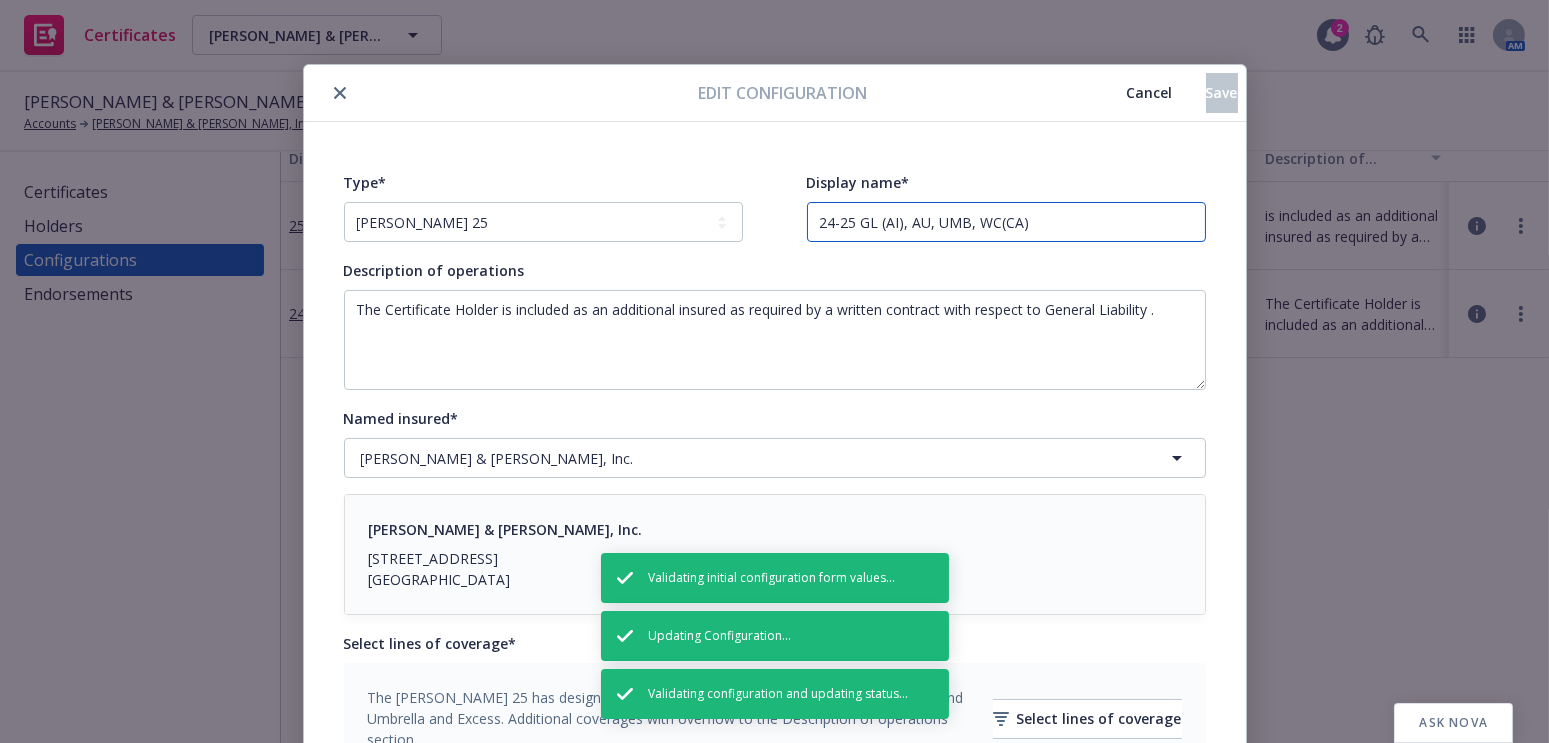 drag, startPoint x: 828, startPoint y: 222, endPoint x: 791, endPoint y: 213, distance: 38.078865 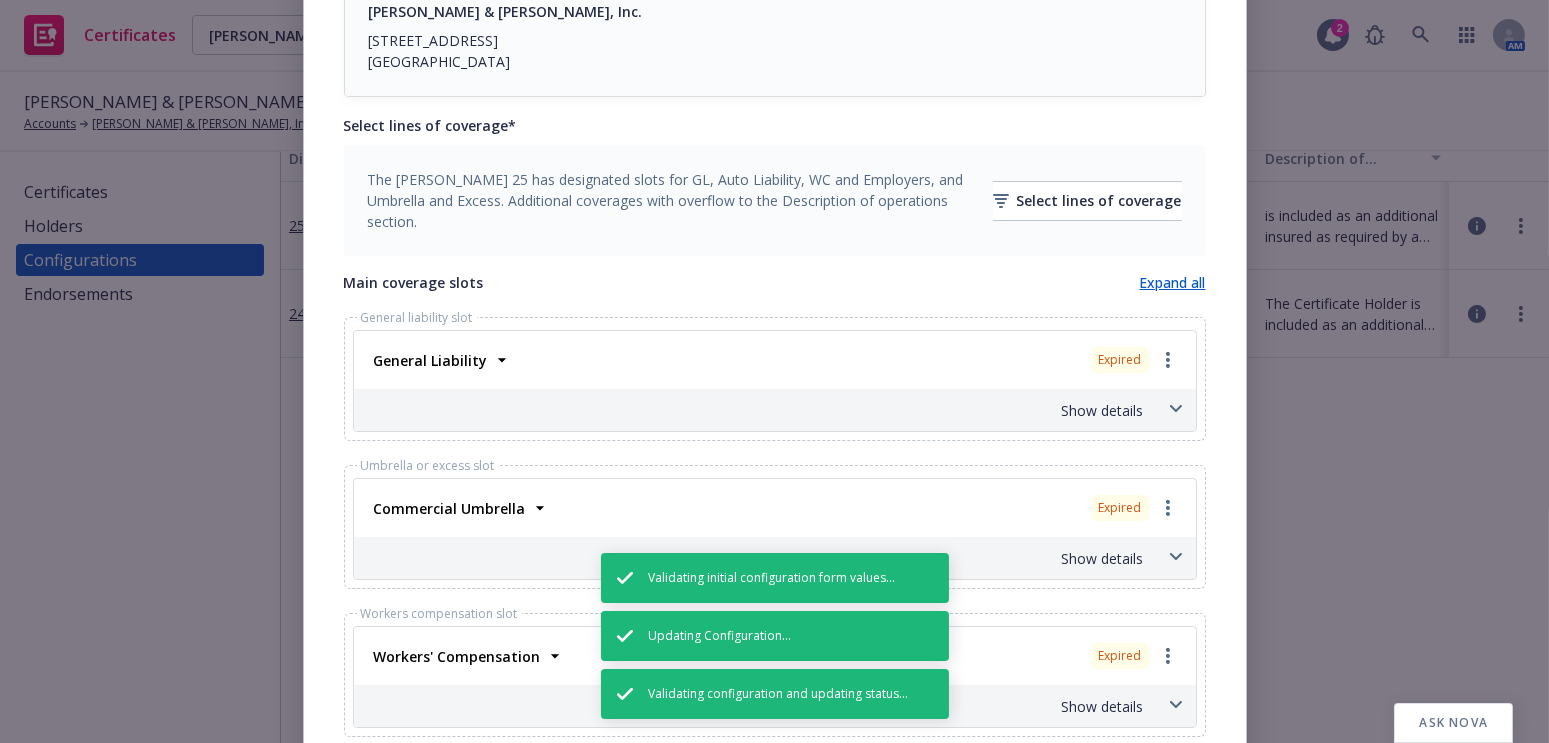 scroll, scrollTop: 545, scrollLeft: 0, axis: vertical 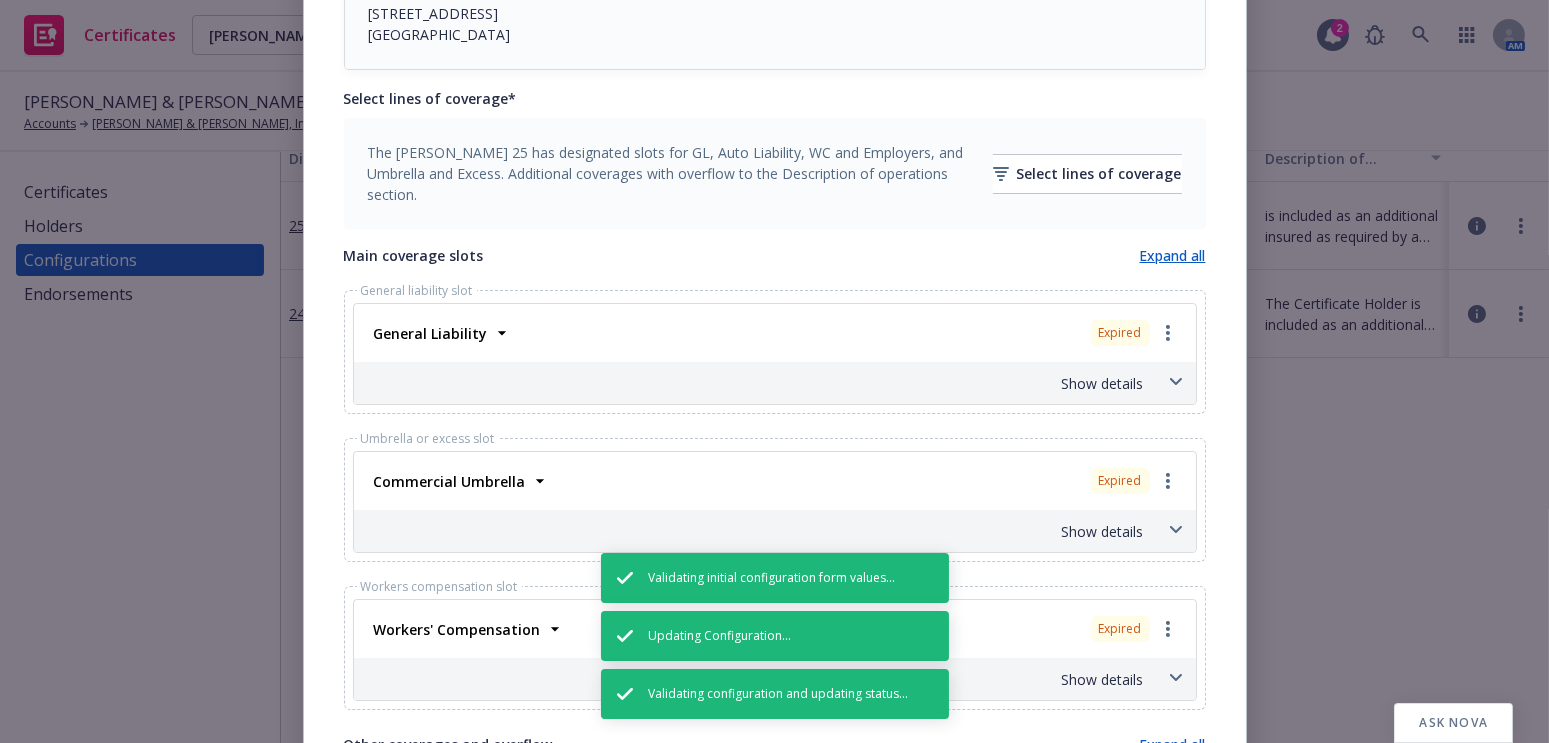 type on "25-26 GL (AI), AU, UMB, WC(CA)" 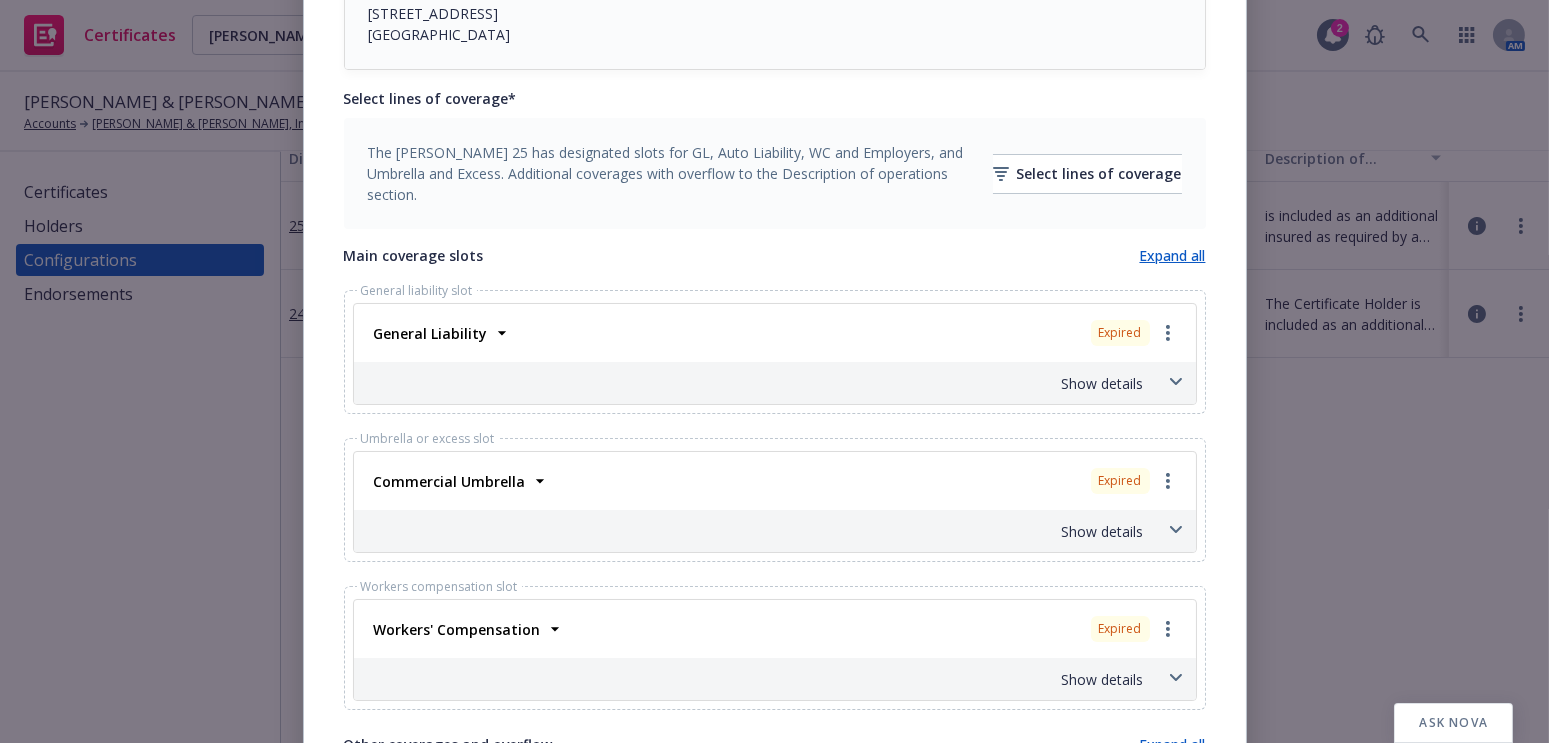 click on "The ACORD 25 has designated slots for GL, Auto Liability, WC and Employers, and Umbrella and
Excess. Additional coverages with overflow to the Description of operations section. Select lines of coverage" at bounding box center [775, 173] 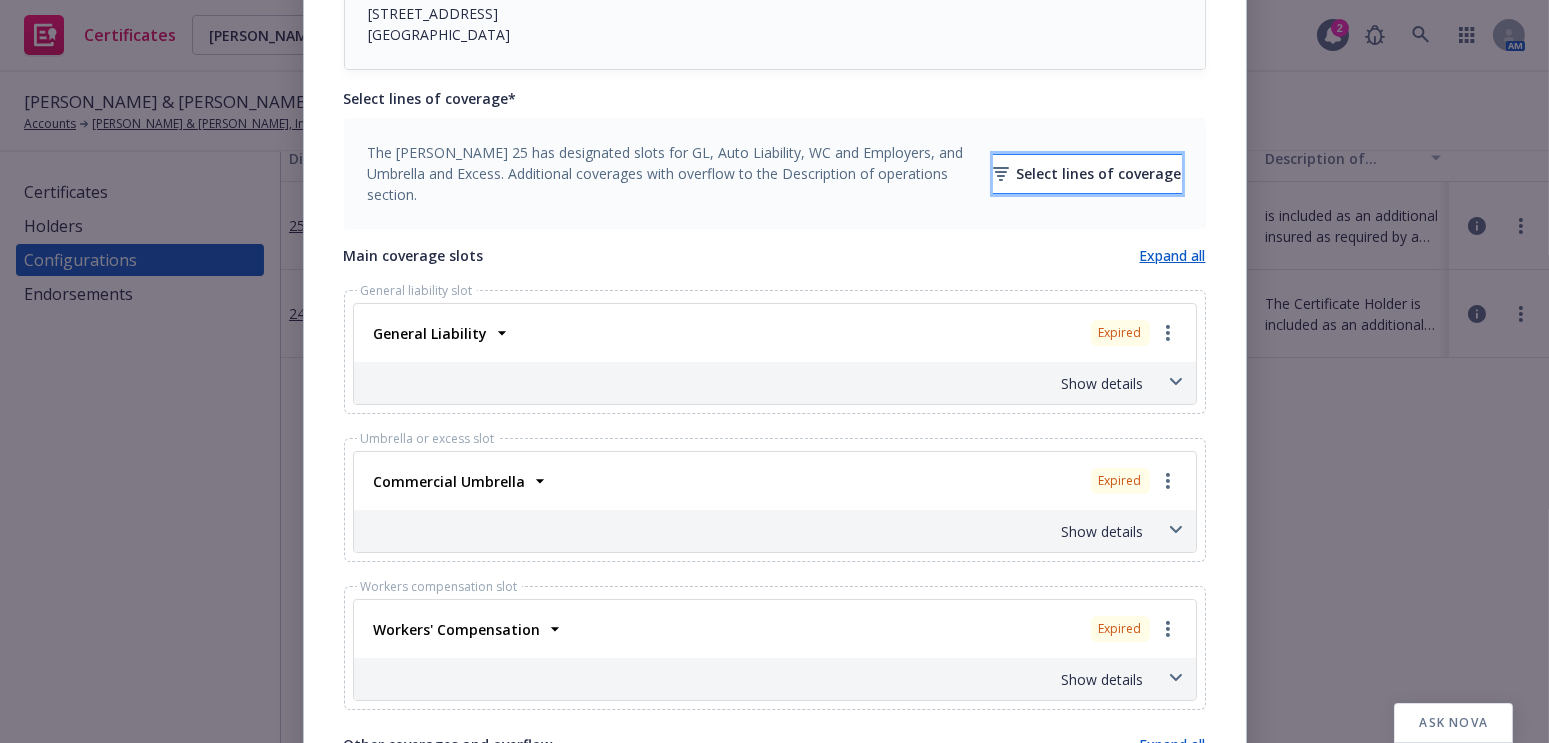 click on "Select lines of coverage" at bounding box center [1087, 174] 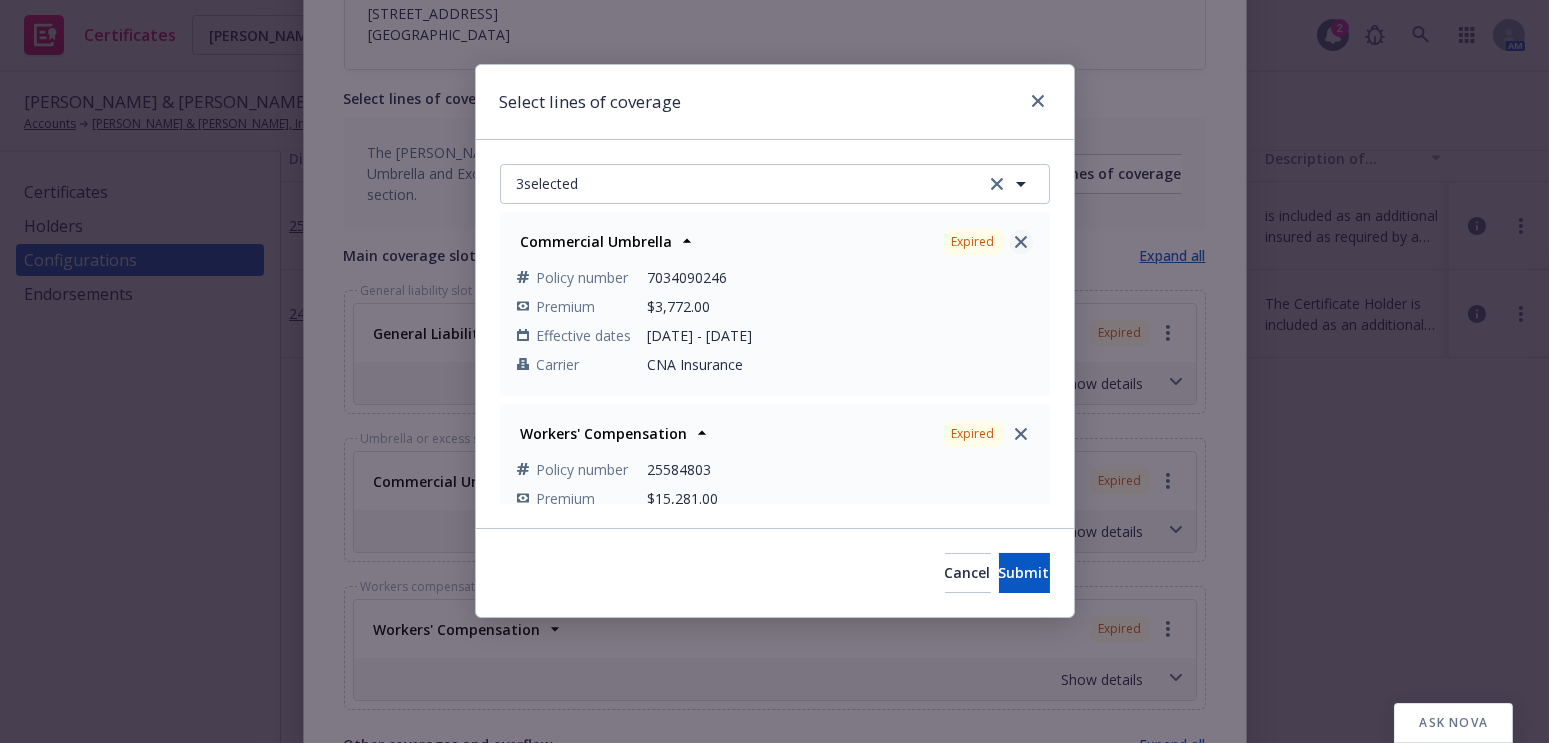 click at bounding box center (1021, 242) 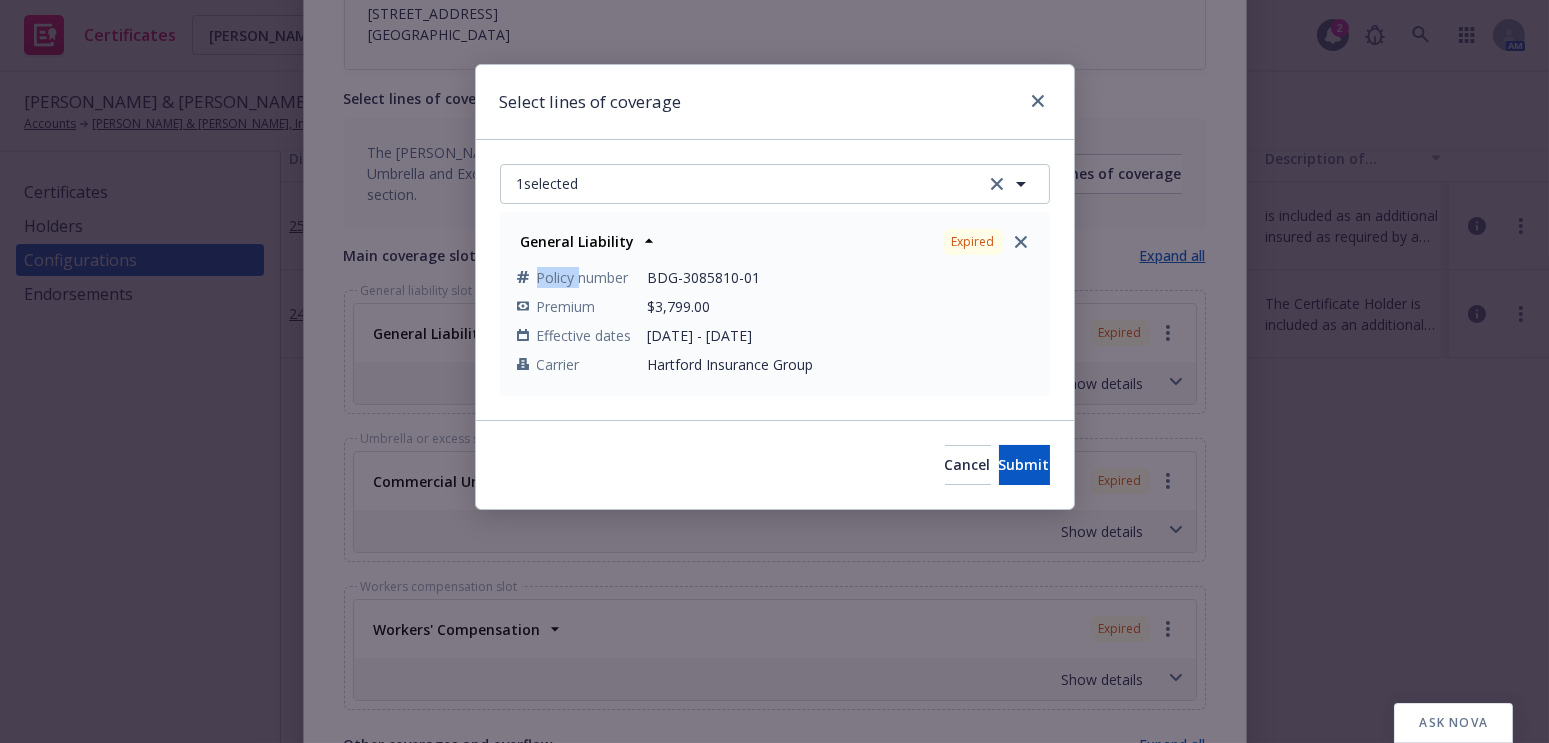 click at bounding box center [1021, 242] 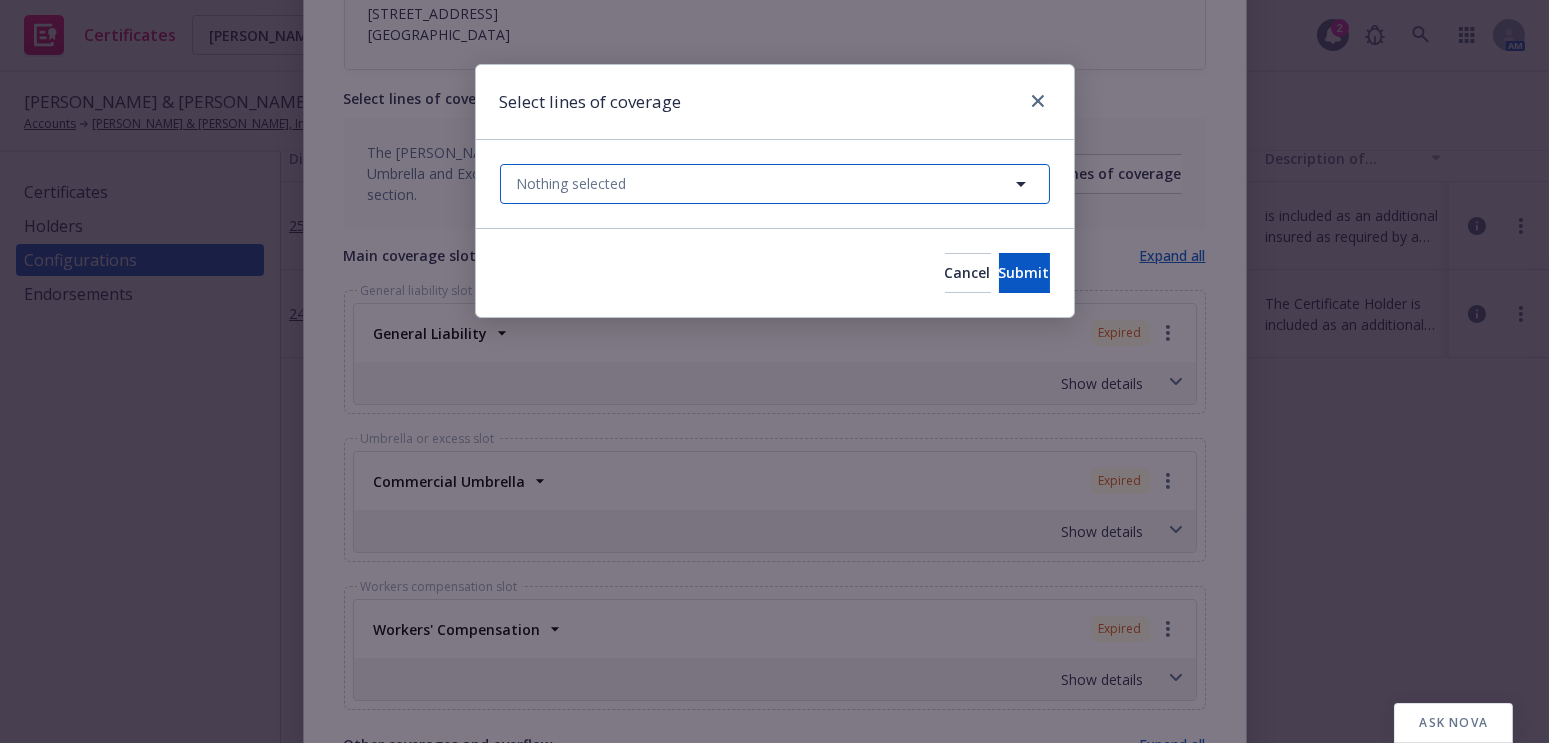click on "Nothing selected" at bounding box center (775, 184) 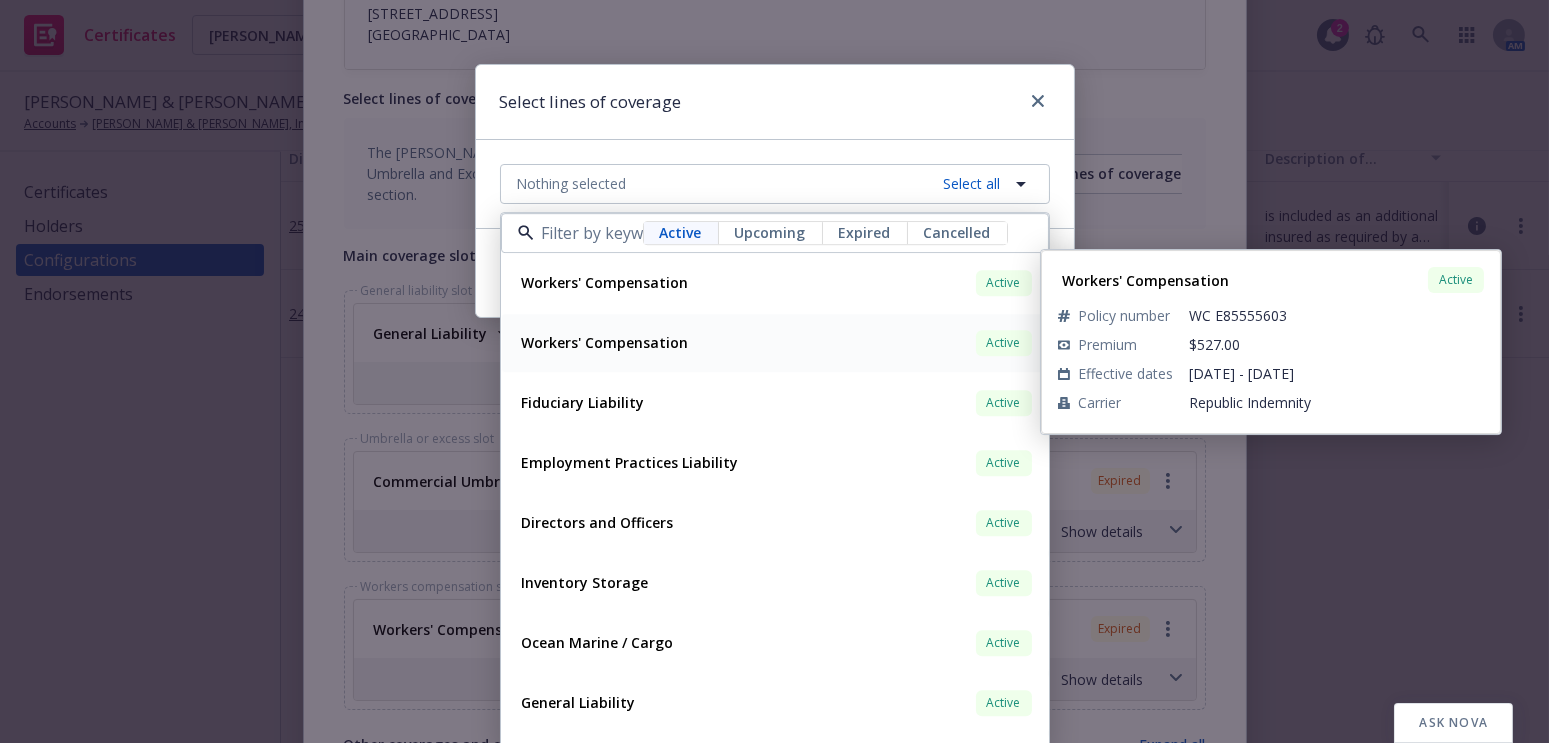 click on "Workers' Compensation Active" at bounding box center [775, 343] 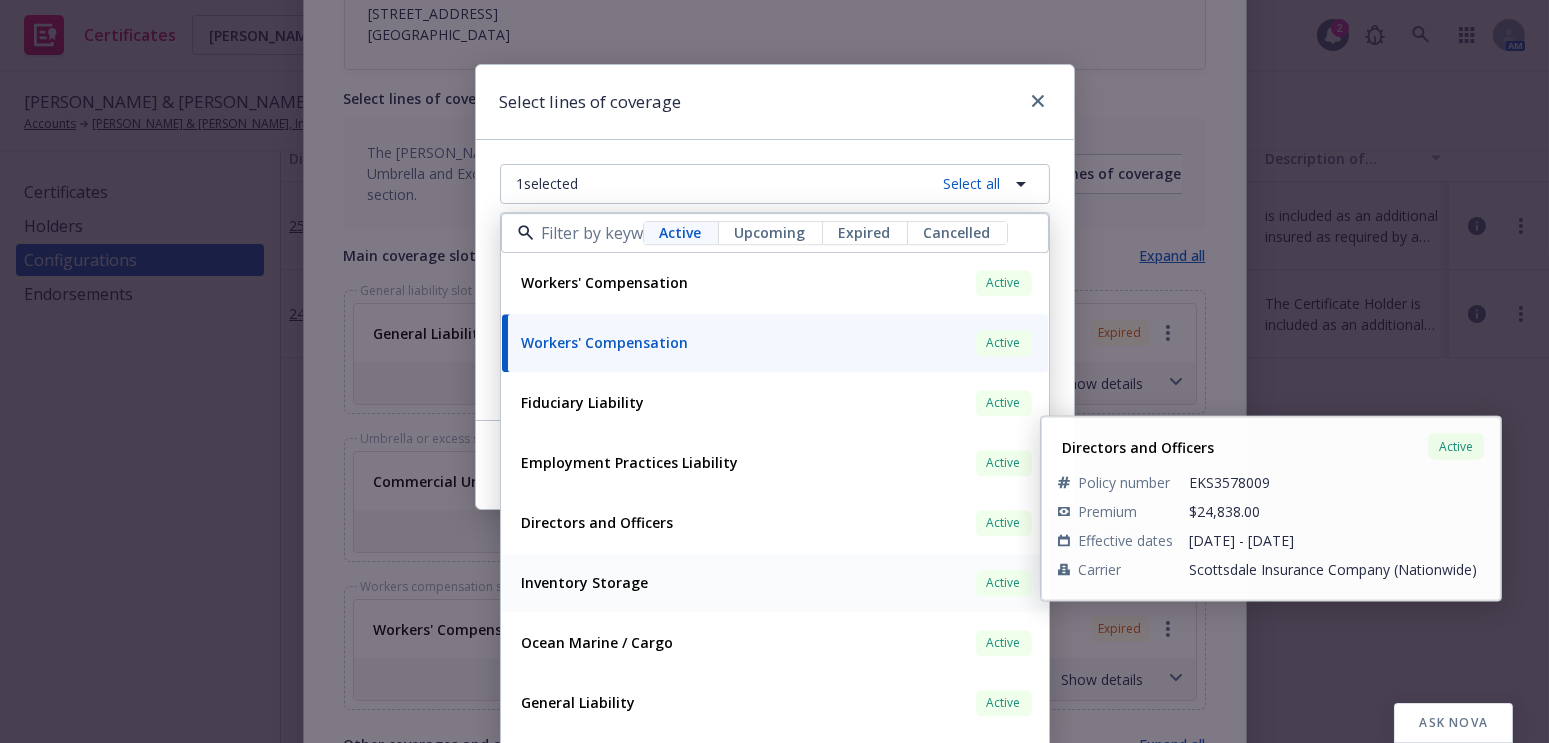 scroll, scrollTop: 280, scrollLeft: 0, axis: vertical 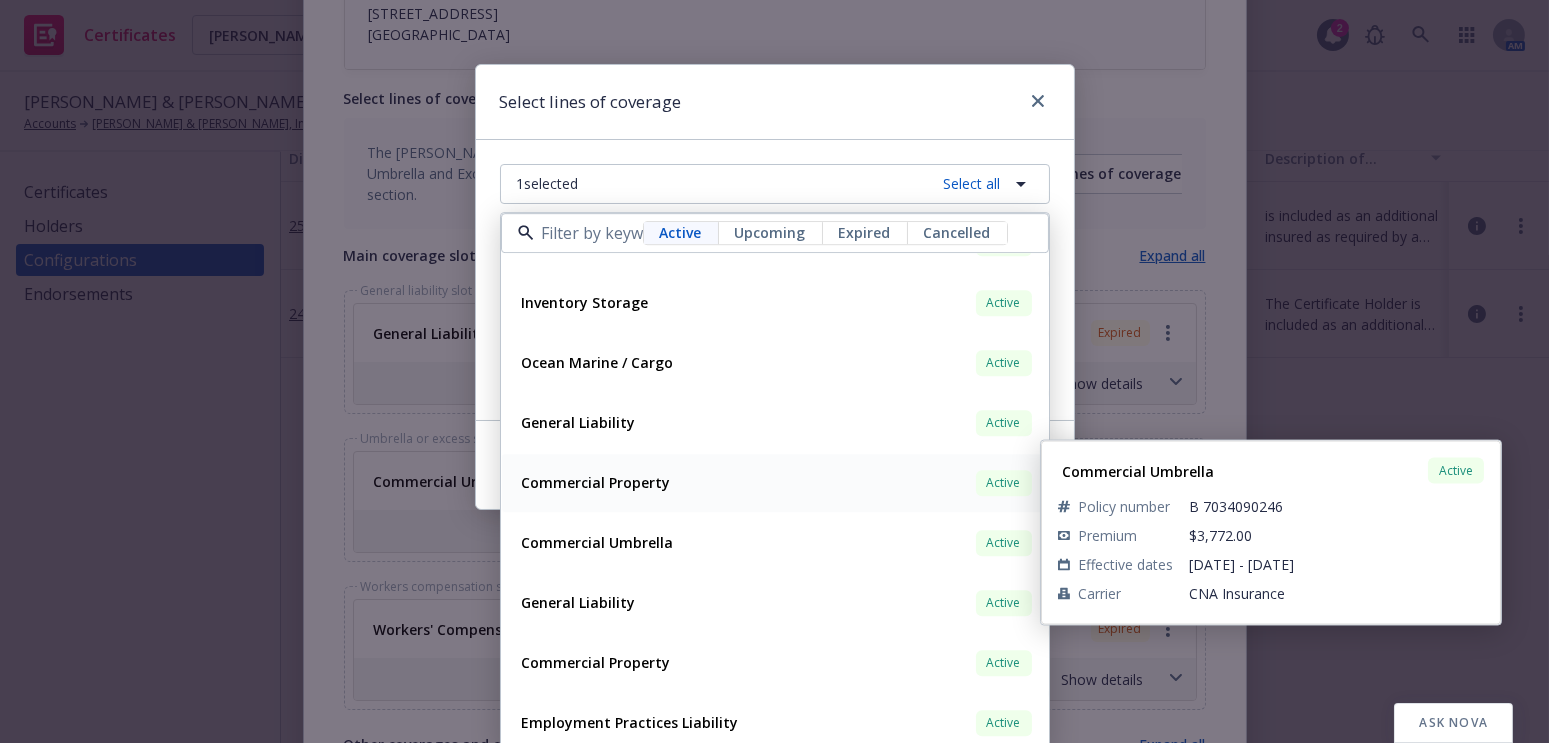 click on "General Liability Active" at bounding box center (775, 423) 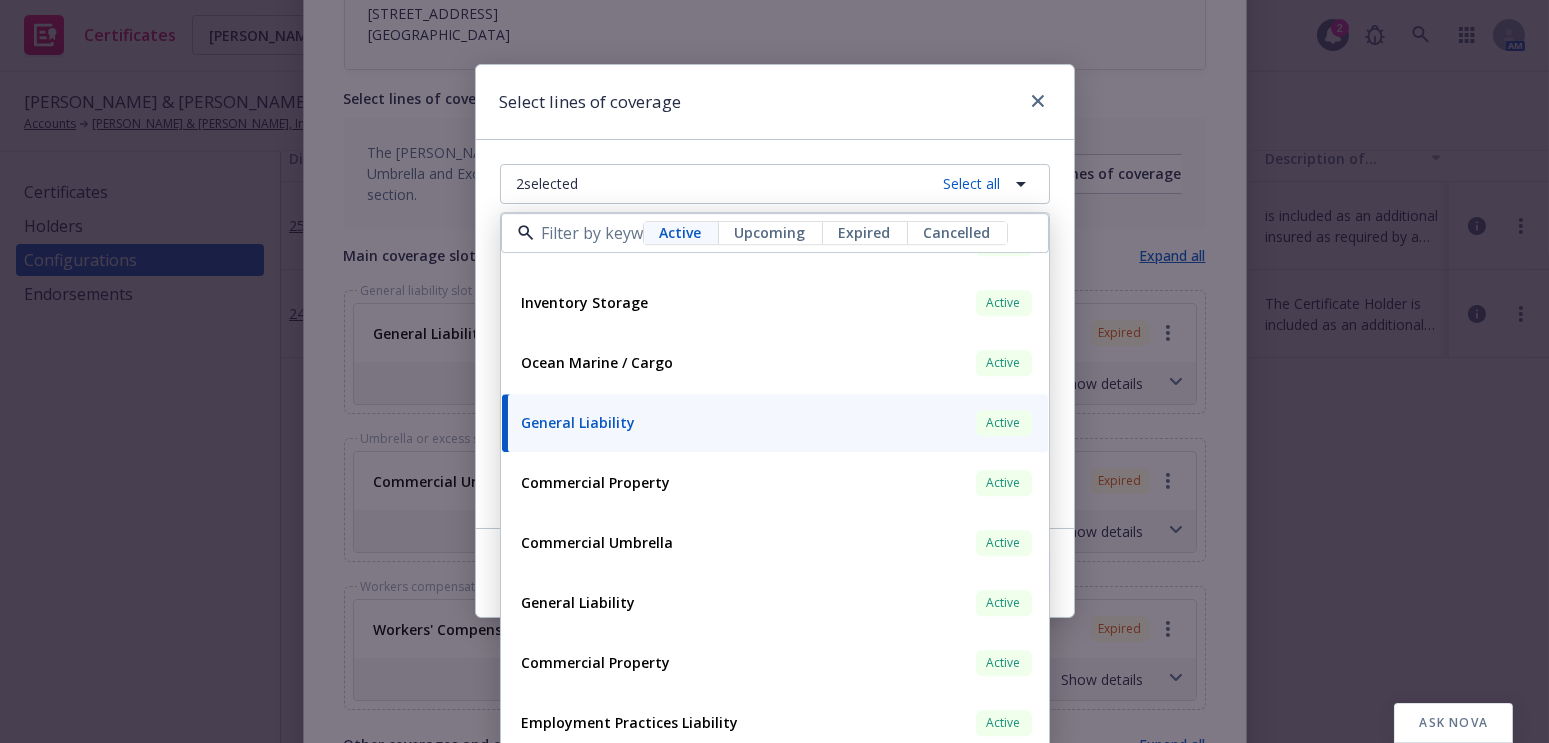 click on "General Liability" at bounding box center (579, 422) 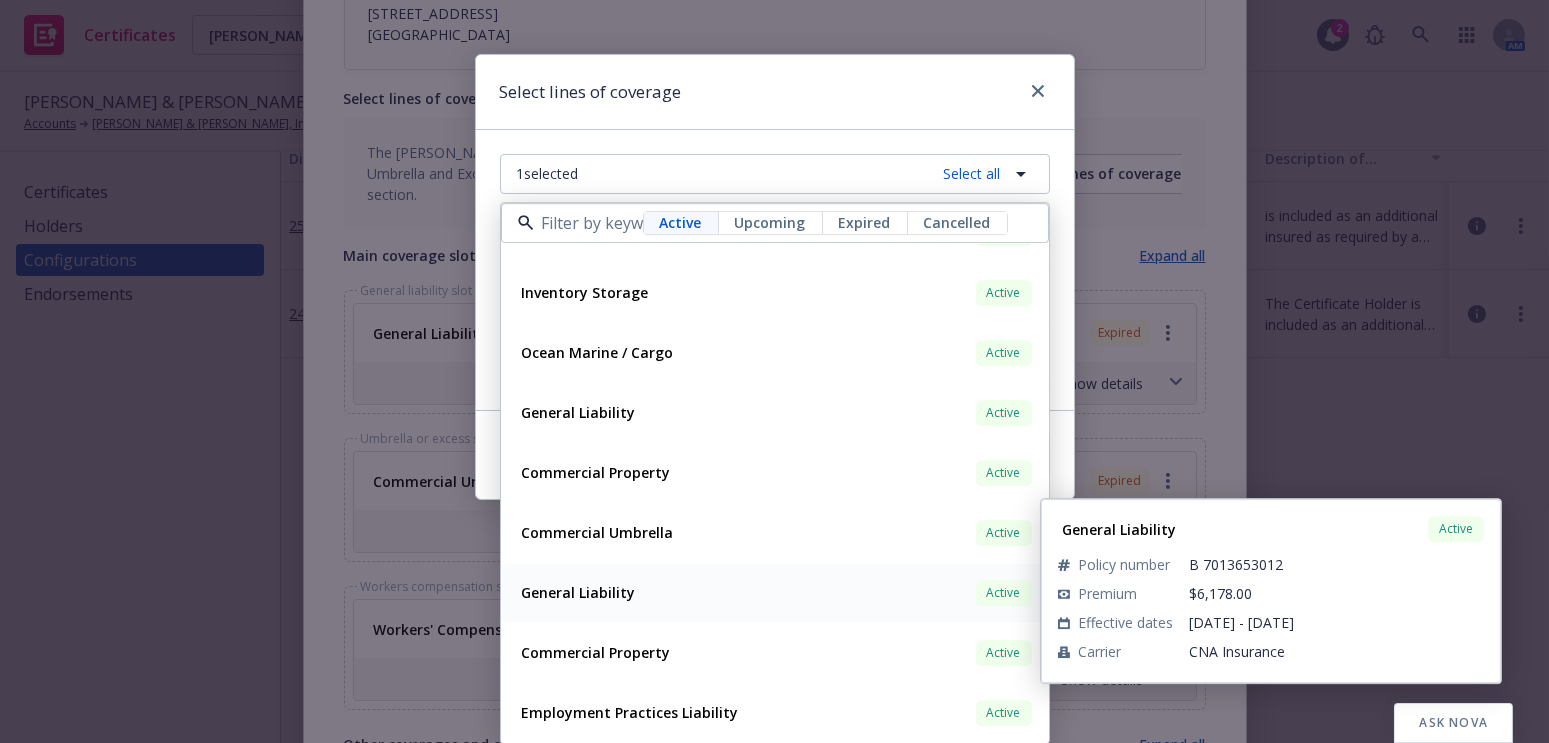 scroll, scrollTop: 10, scrollLeft: 0, axis: vertical 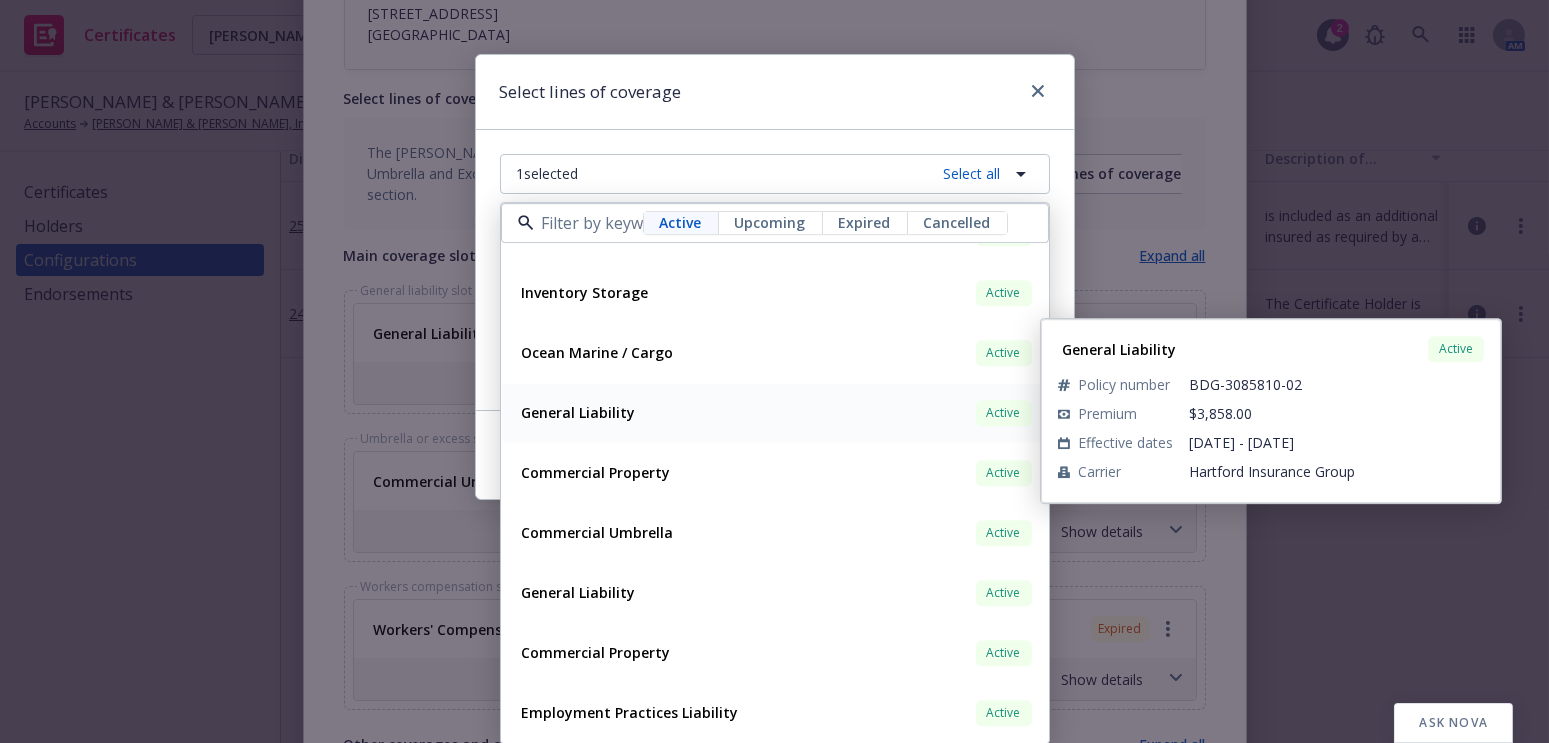 click on "General Liability" at bounding box center (579, 412) 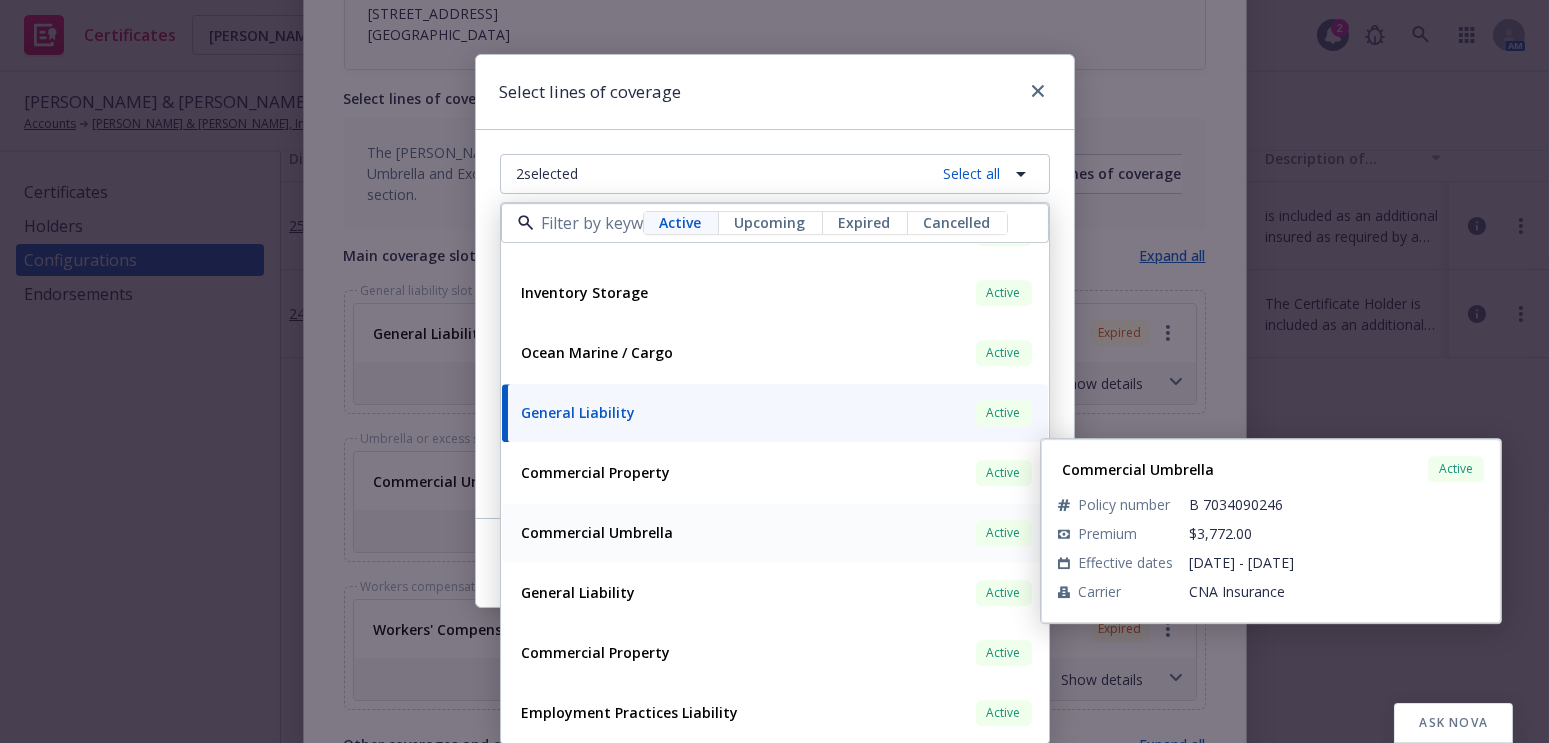 click on "Commercial Umbrella" at bounding box center [598, 532] 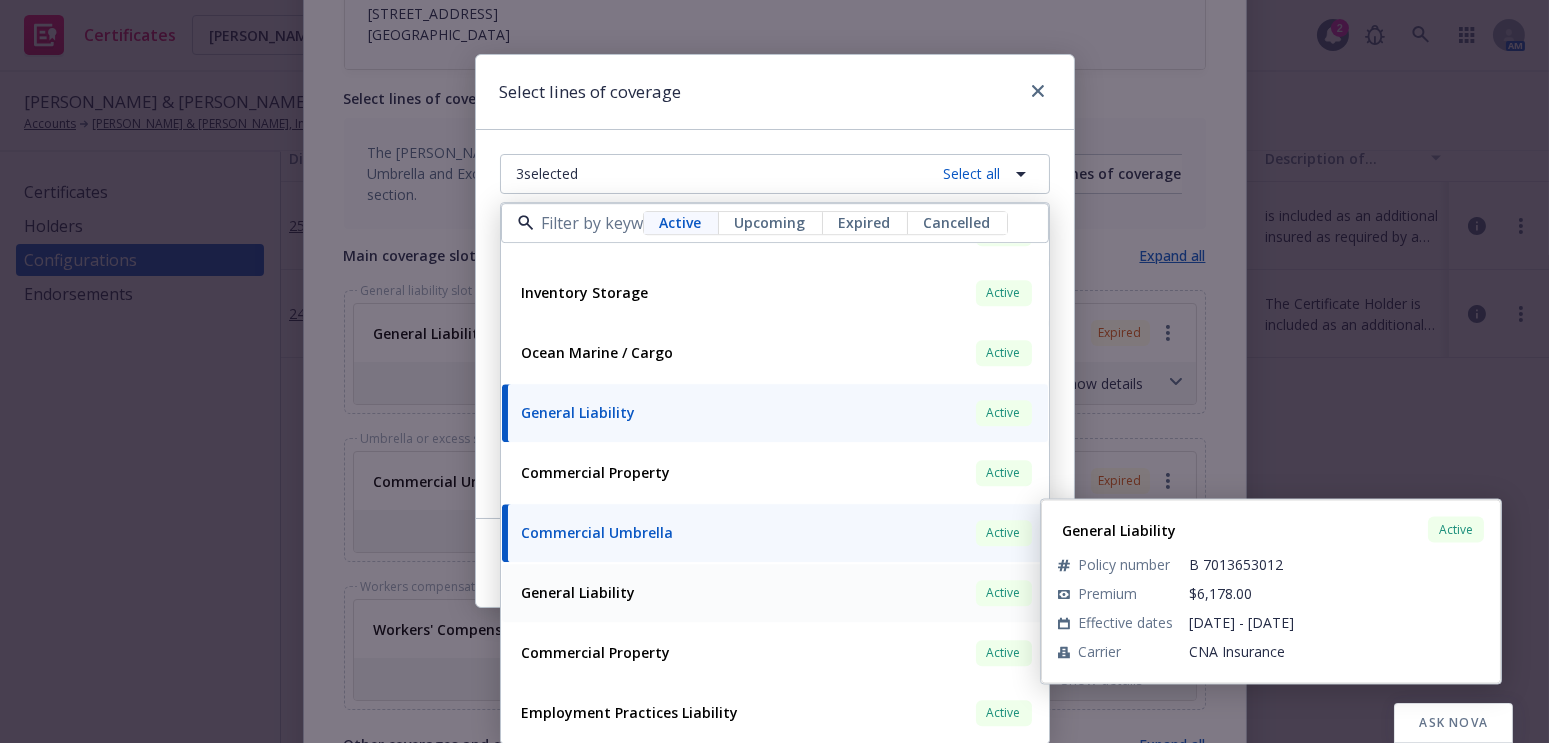 click on "General Liability" at bounding box center [579, 592] 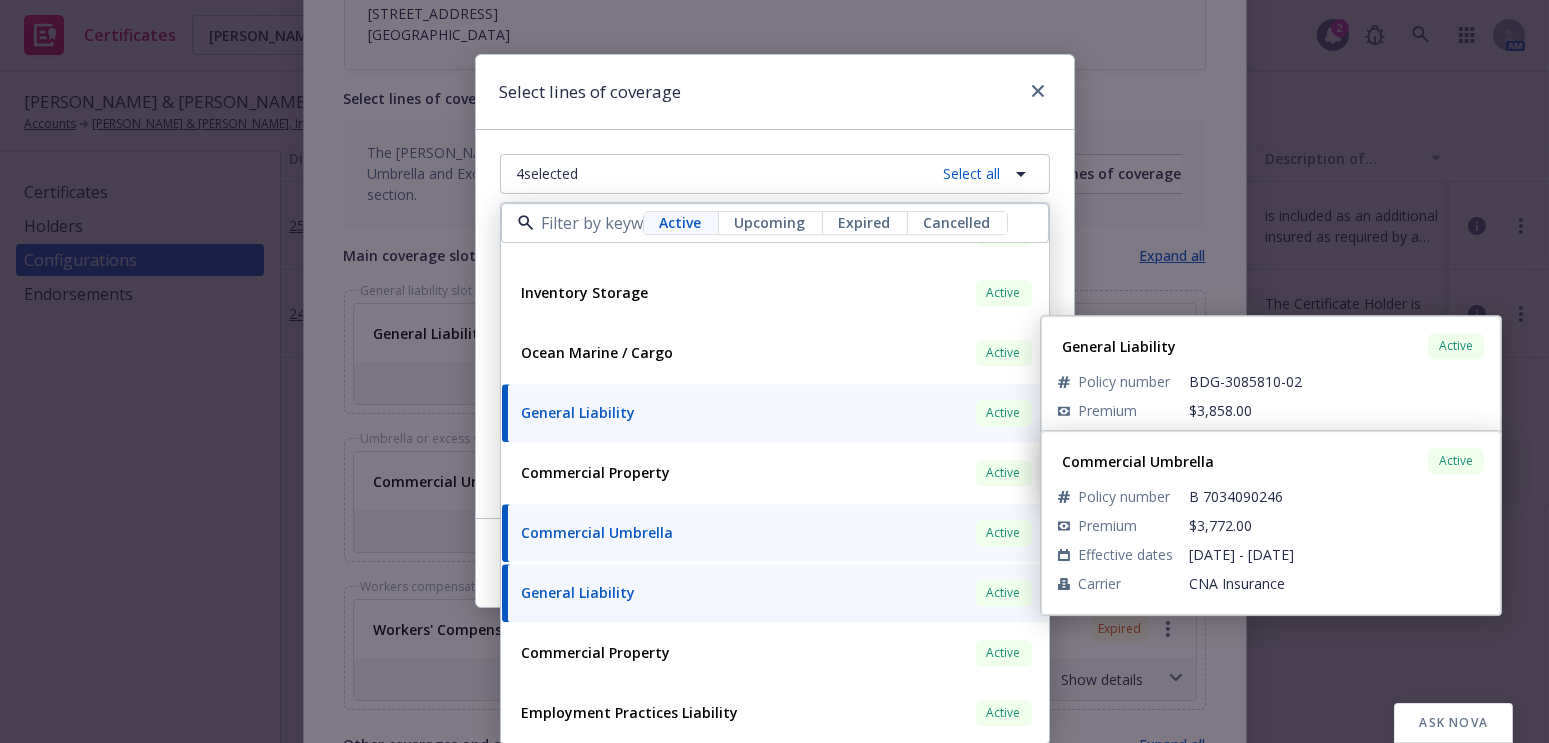 click on "General Liability" at bounding box center (579, 412) 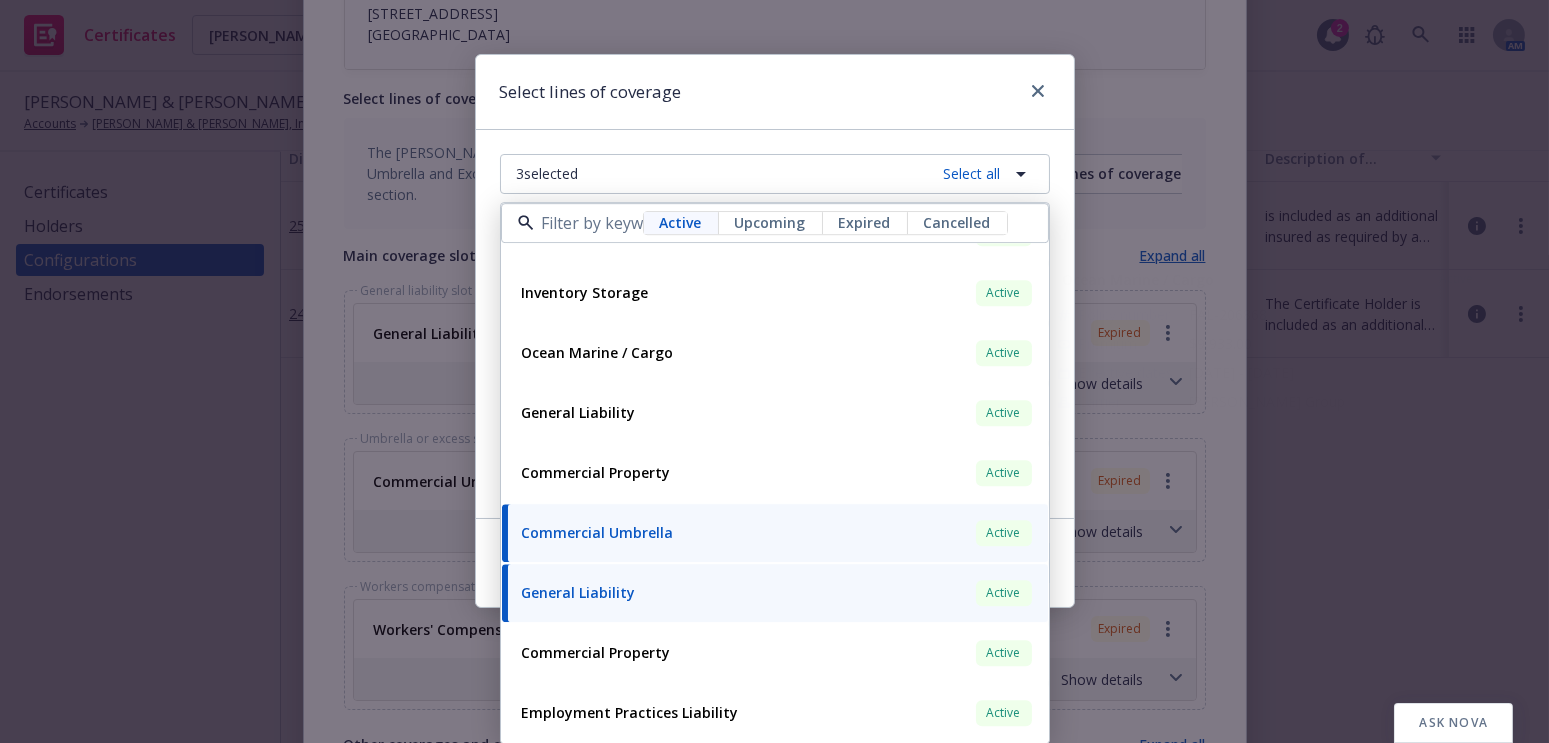 drag, startPoint x: 706, startPoint y: 106, endPoint x: 751, endPoint y: 209, distance: 112.40107 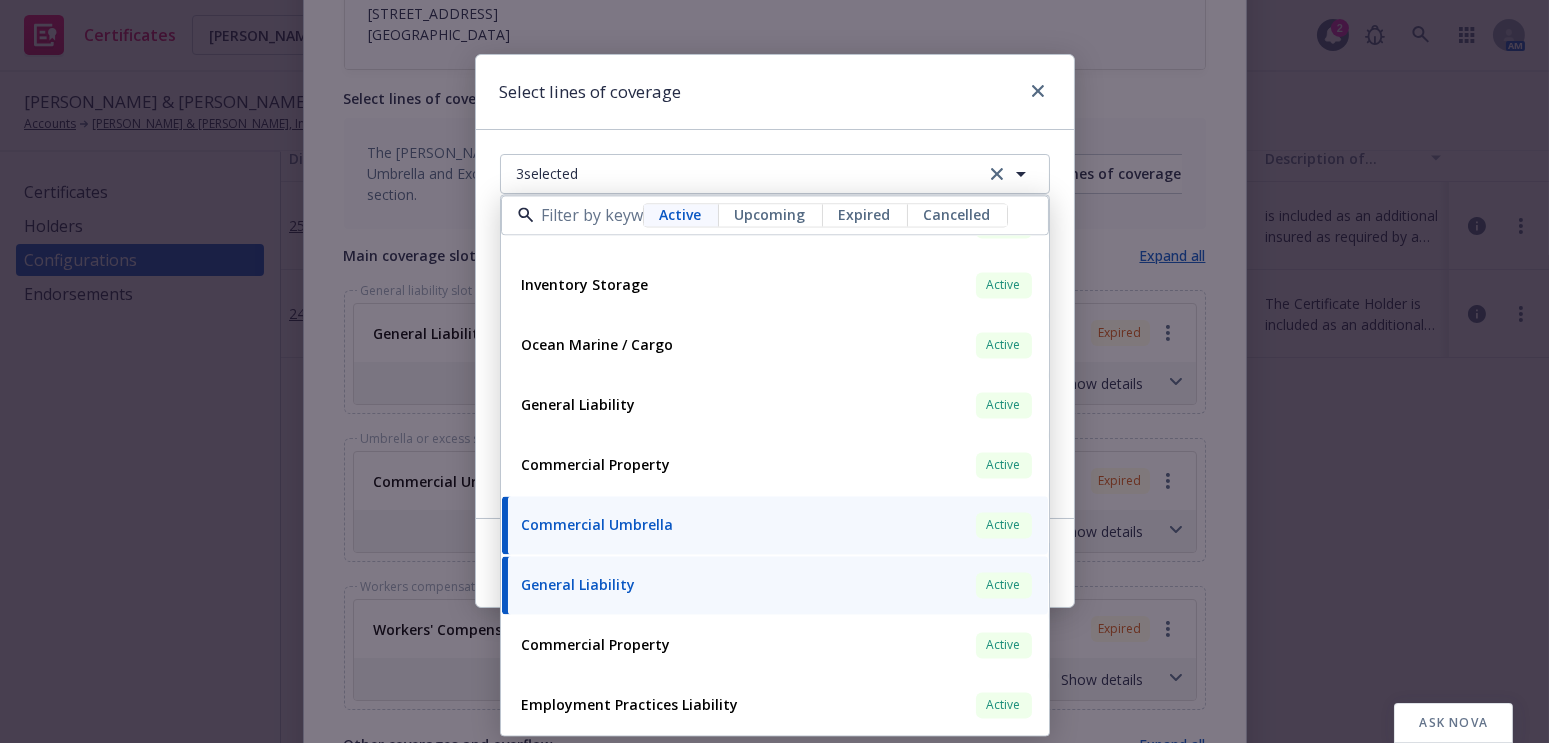 scroll, scrollTop: 0, scrollLeft: 0, axis: both 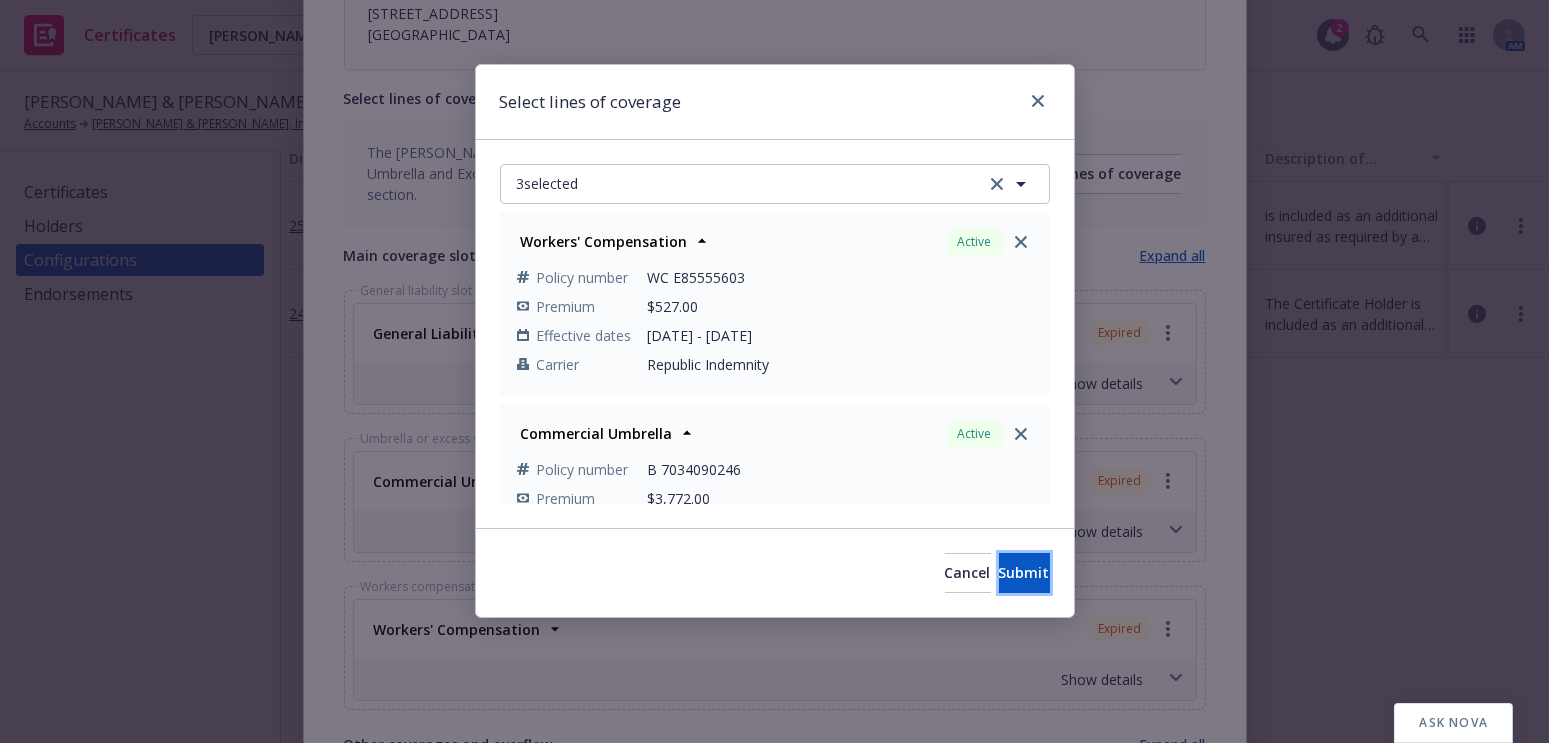 drag, startPoint x: 973, startPoint y: 579, endPoint x: 980, endPoint y: 530, distance: 49.497475 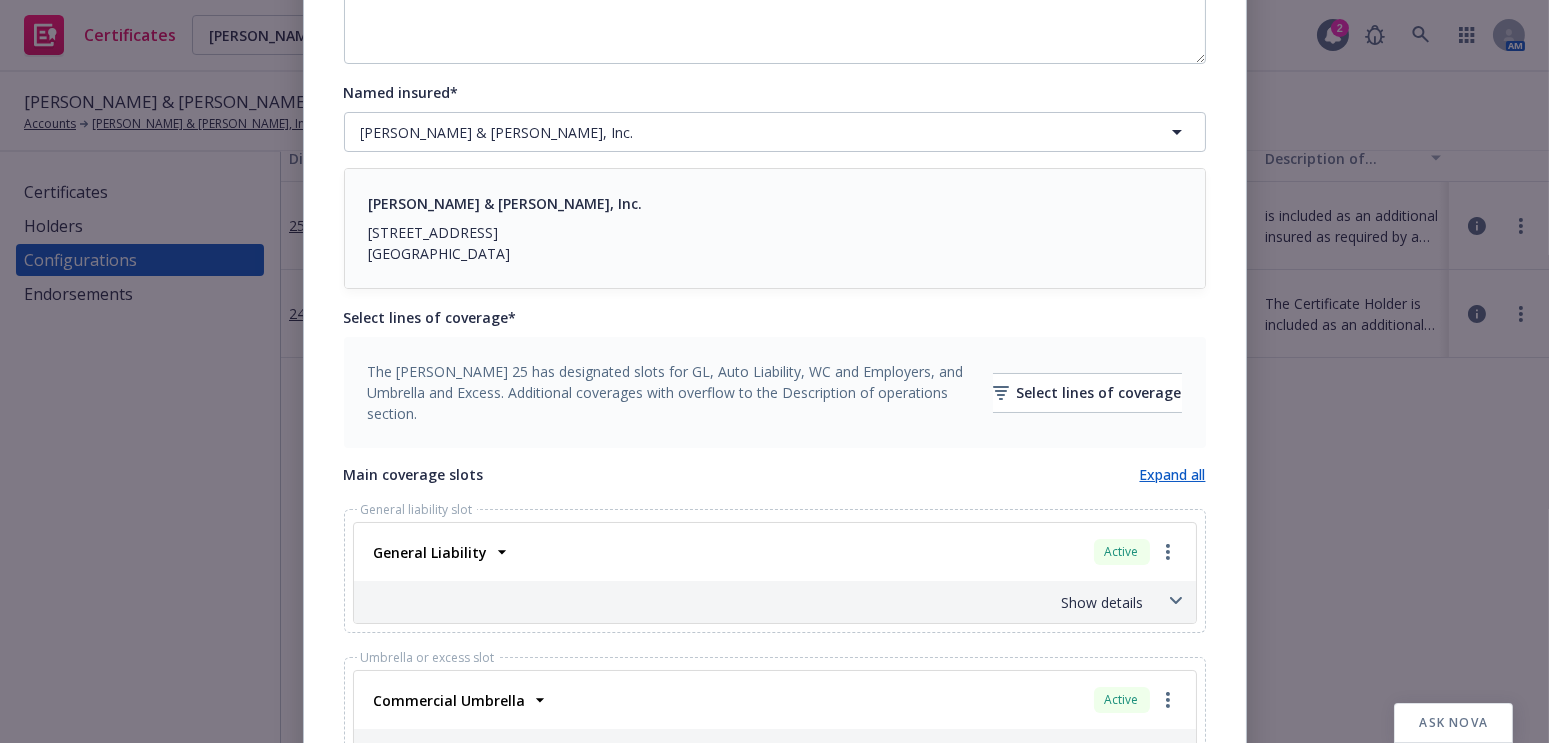 scroll, scrollTop: 727, scrollLeft: 0, axis: vertical 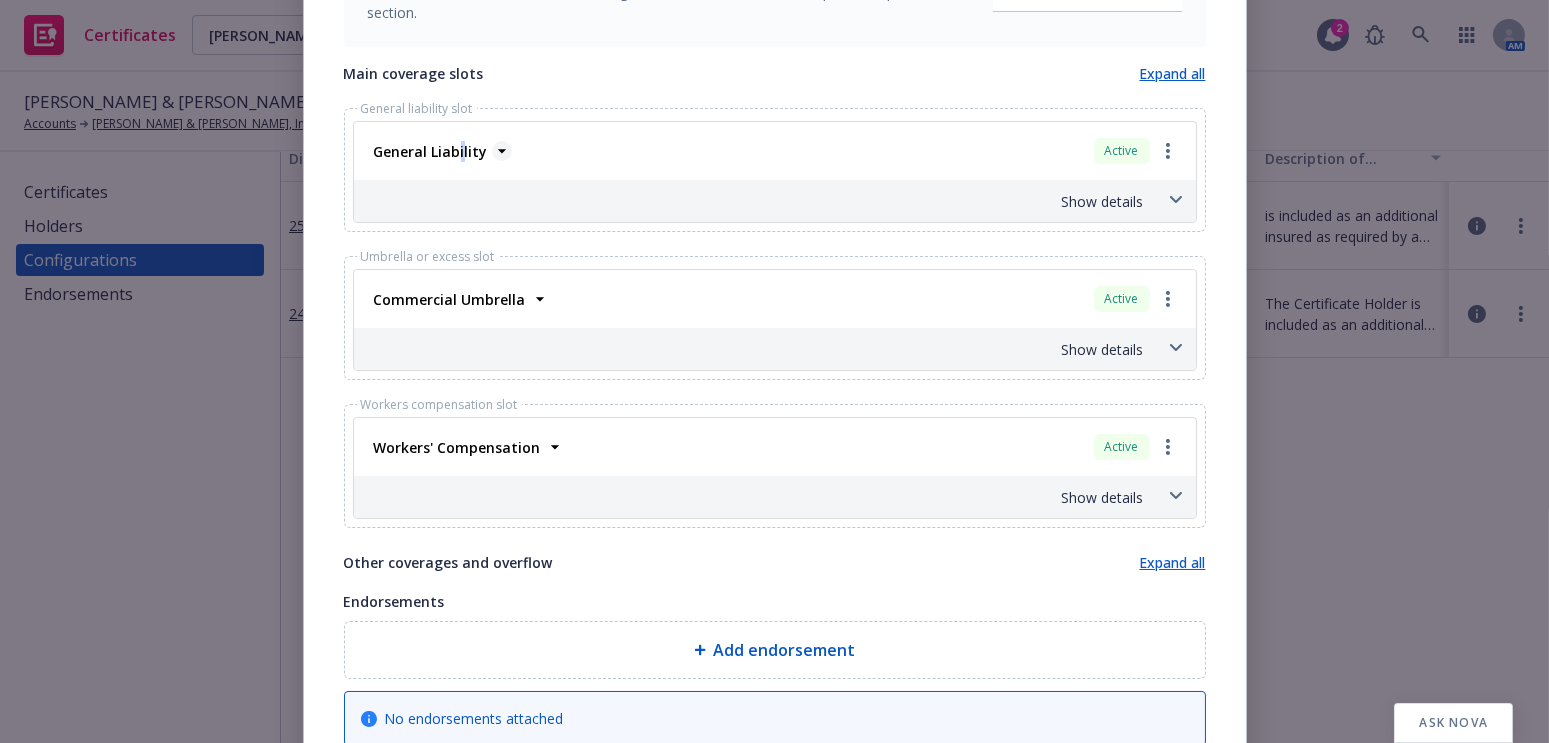 click on "General Liability" at bounding box center [431, 151] 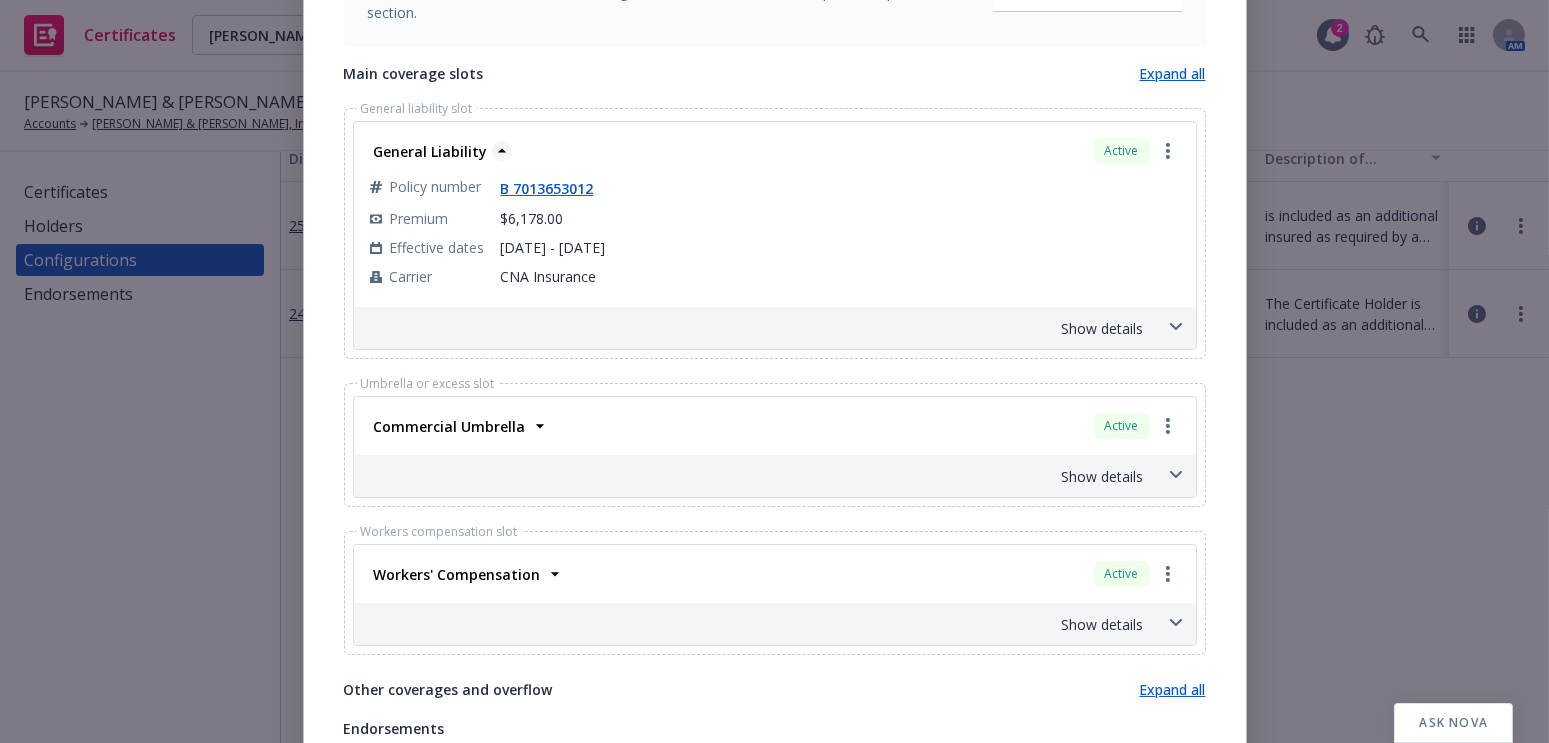 click on "General Liability" at bounding box center [431, 151] 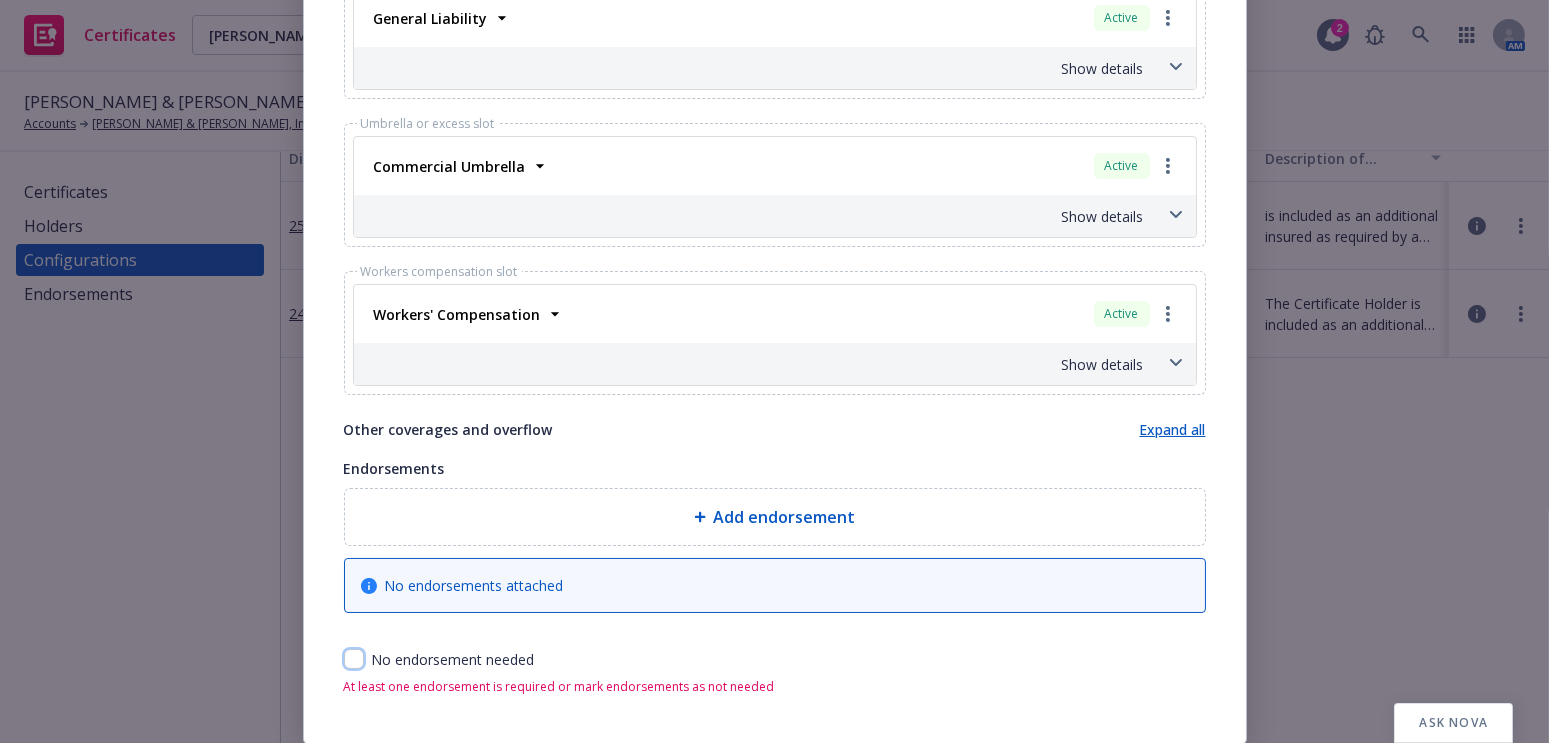 click at bounding box center (354, 659) 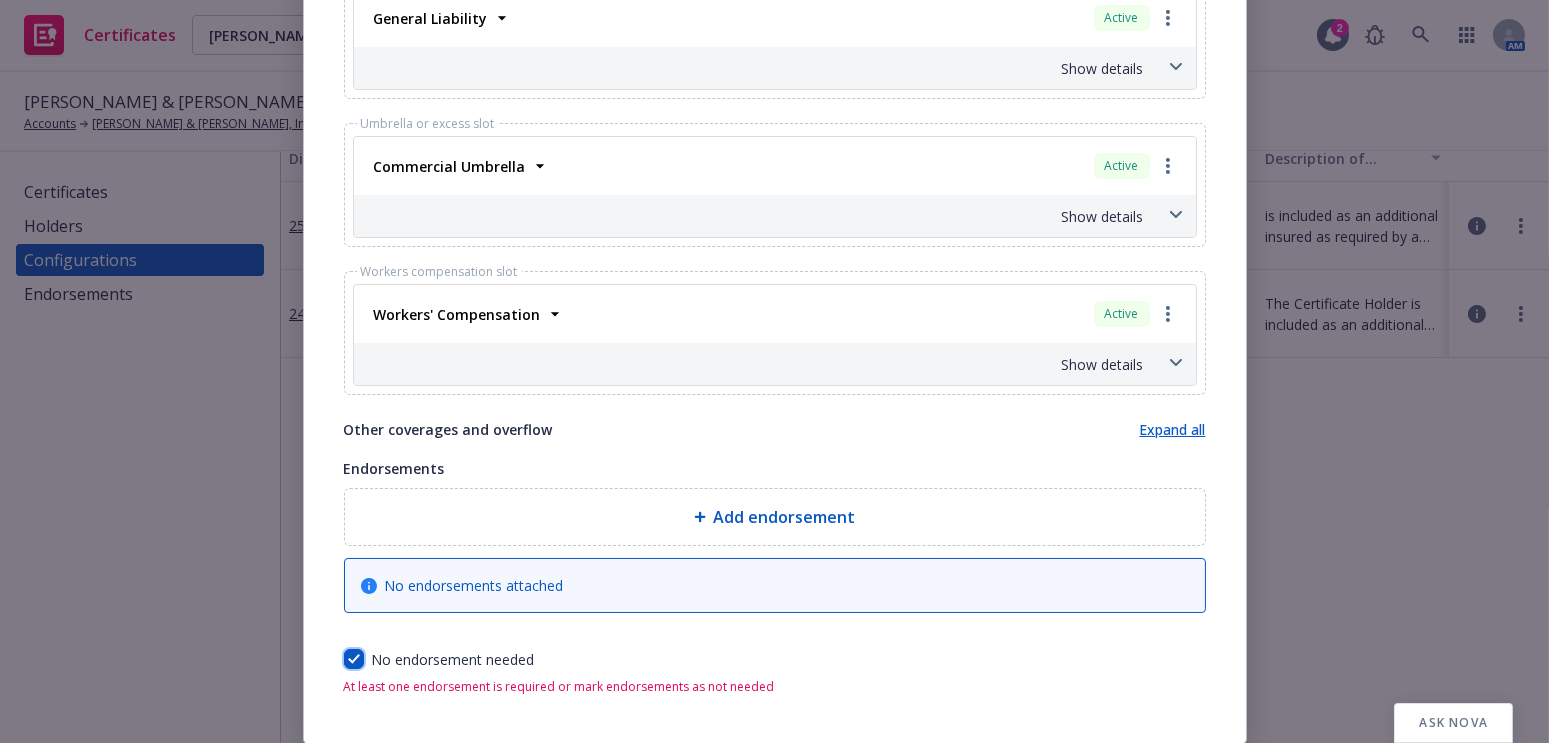 checkbox on "true" 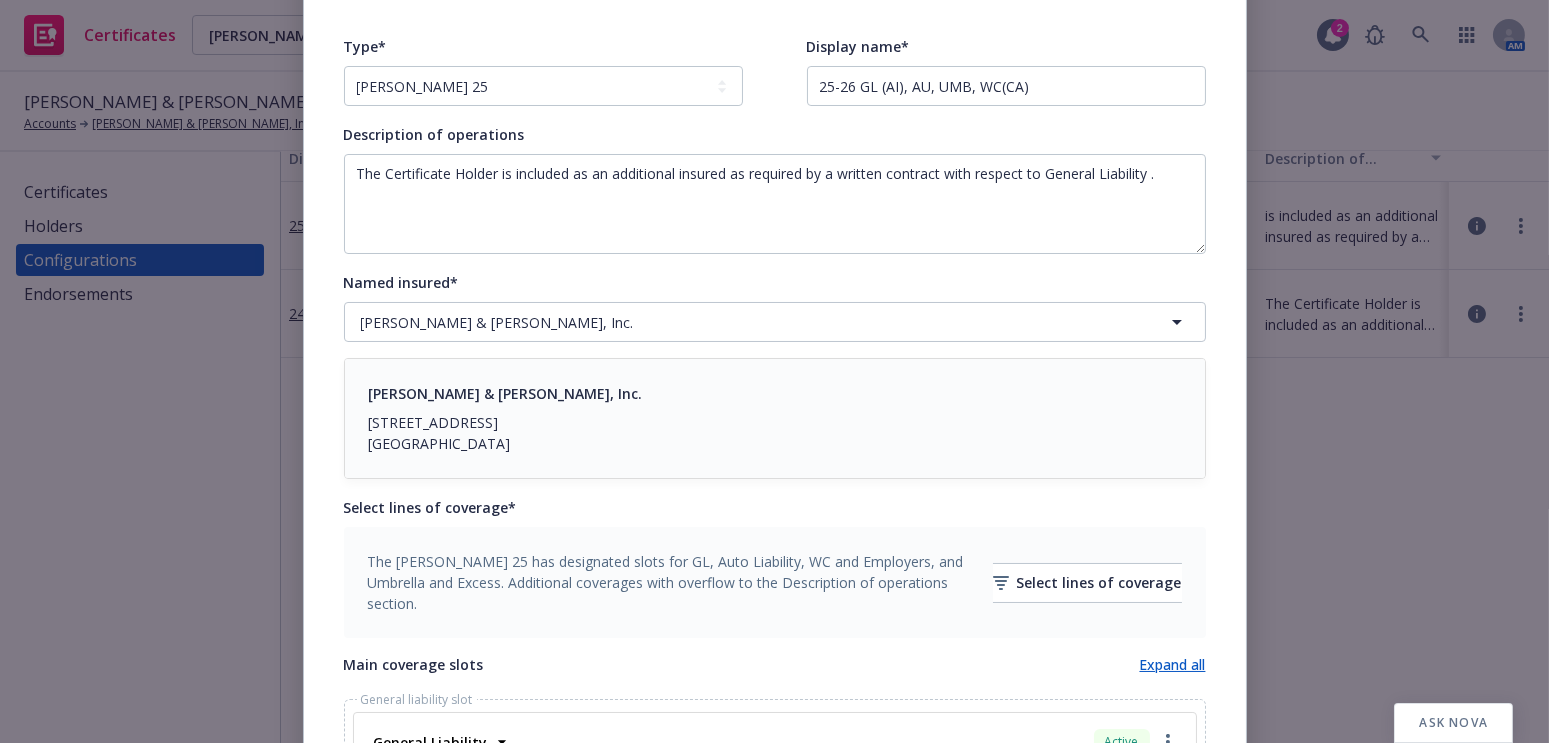 scroll, scrollTop: 454, scrollLeft: 0, axis: vertical 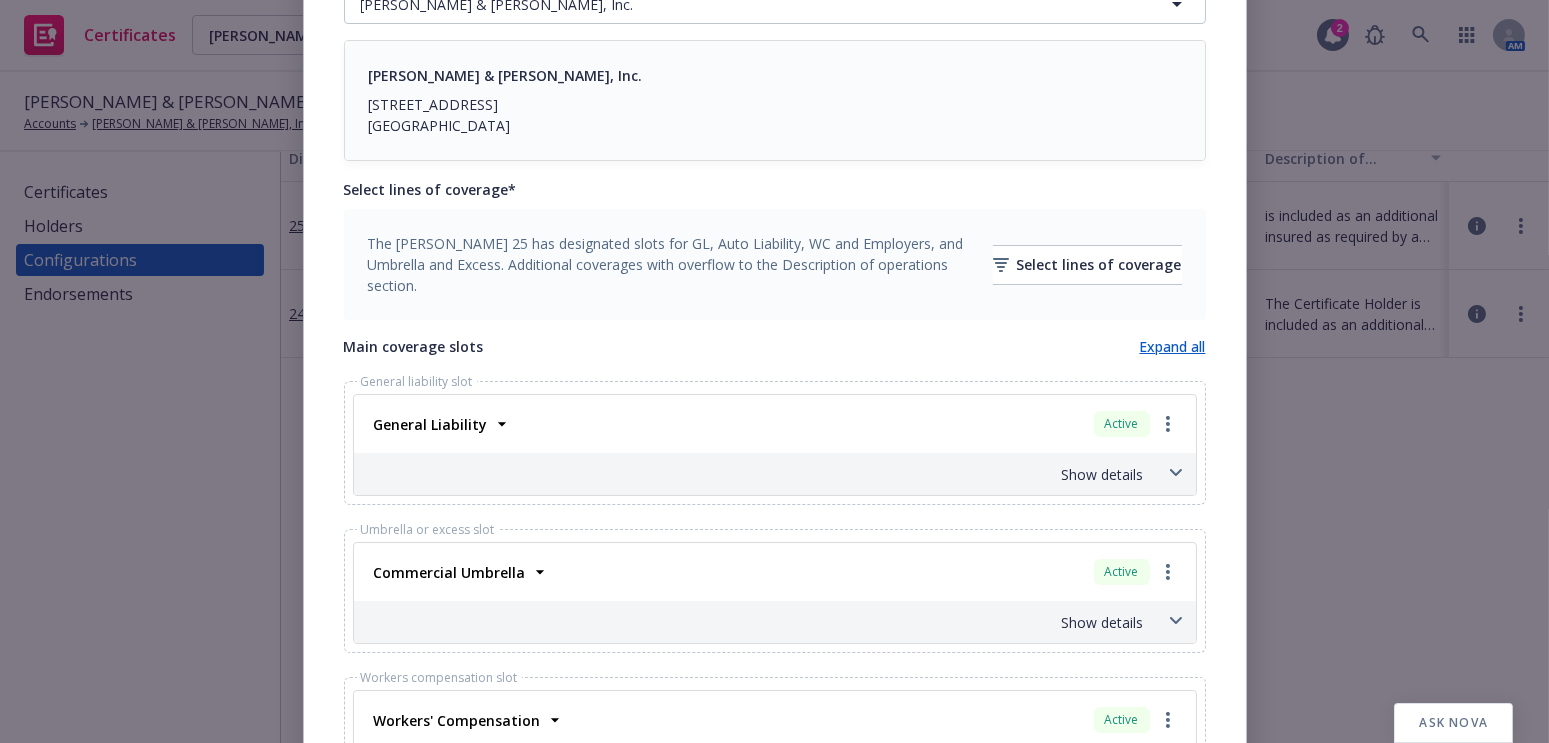 drag, startPoint x: 1113, startPoint y: 465, endPoint x: 1106, endPoint y: 451, distance: 15.652476 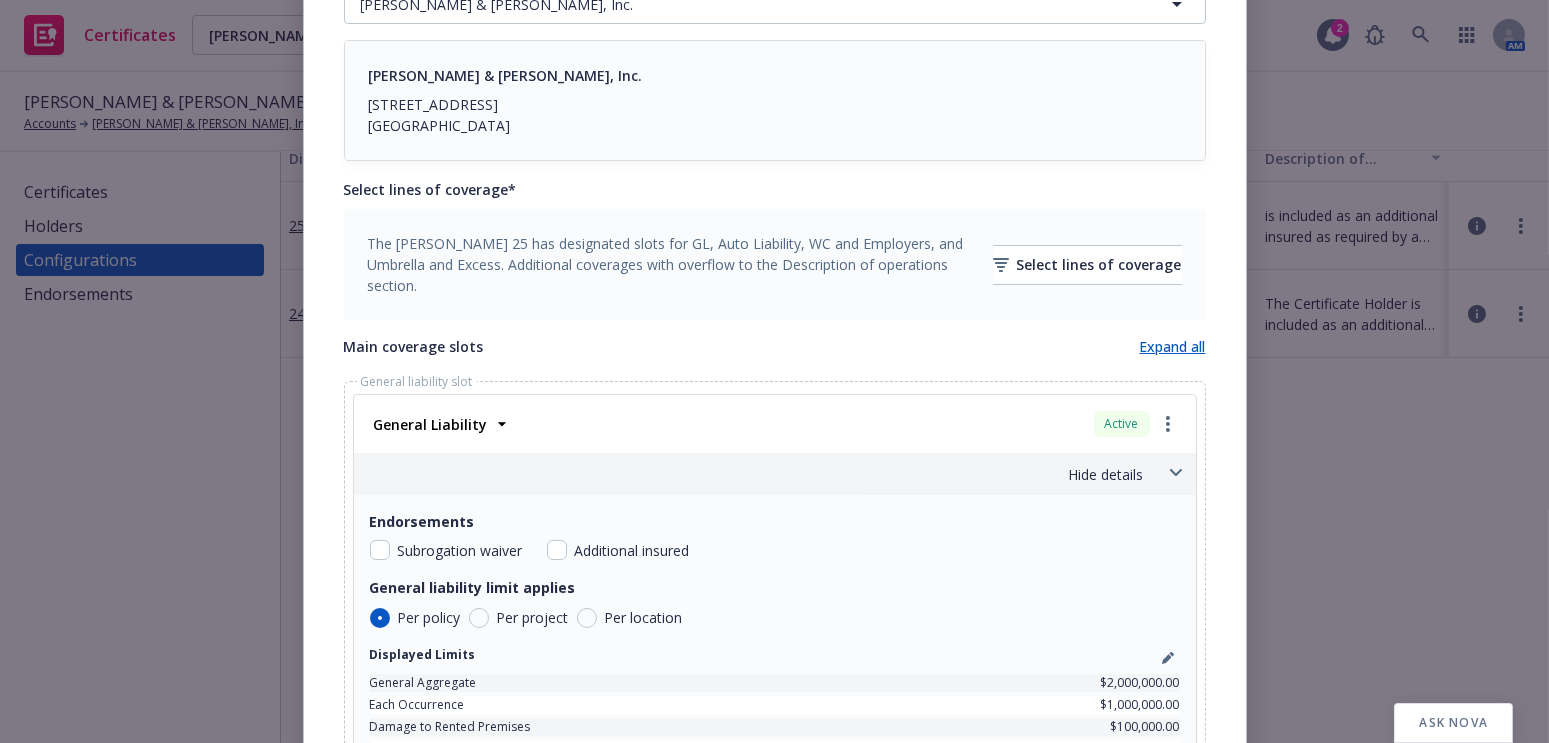 click on "Additional insured" at bounding box center (618, 550) 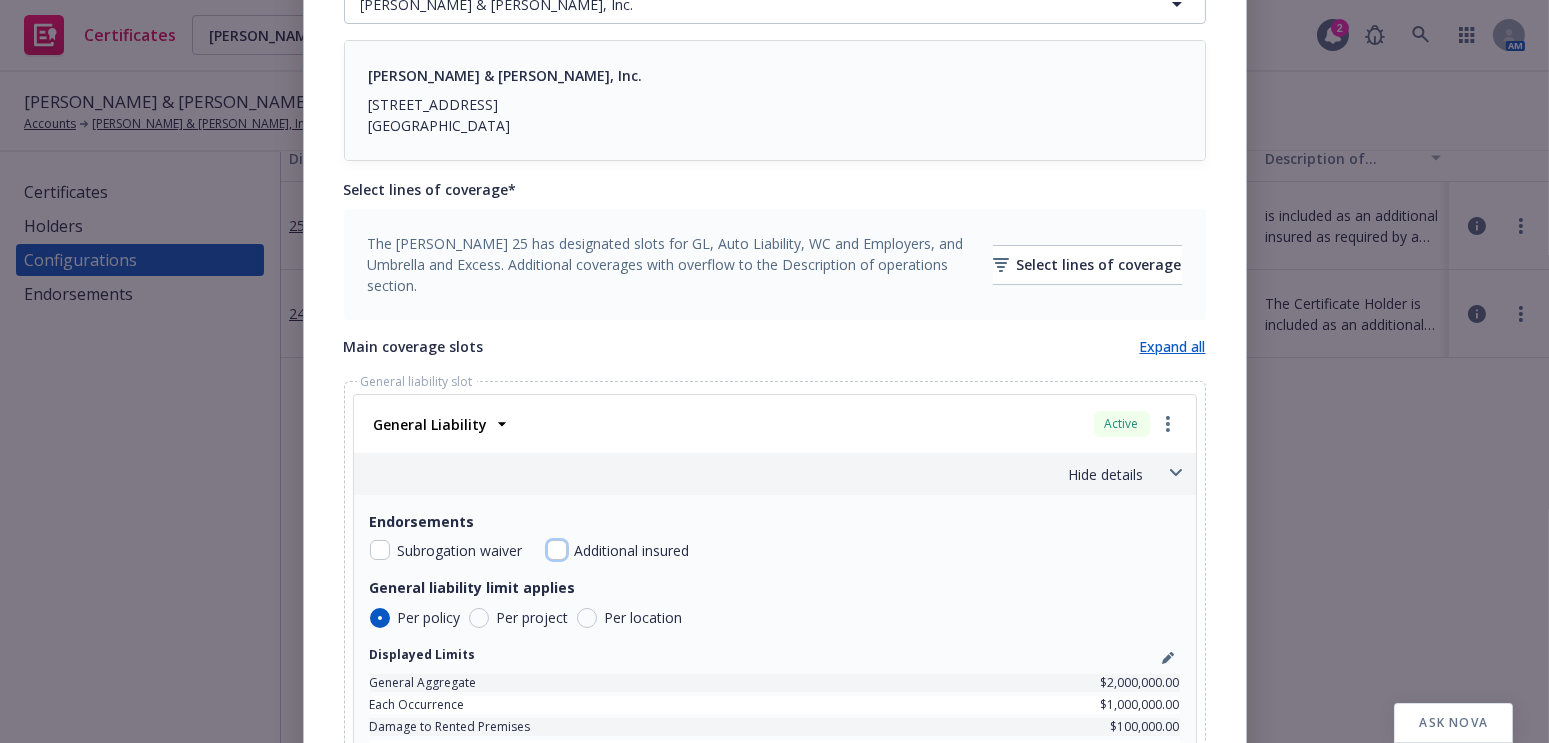 click at bounding box center (557, 550) 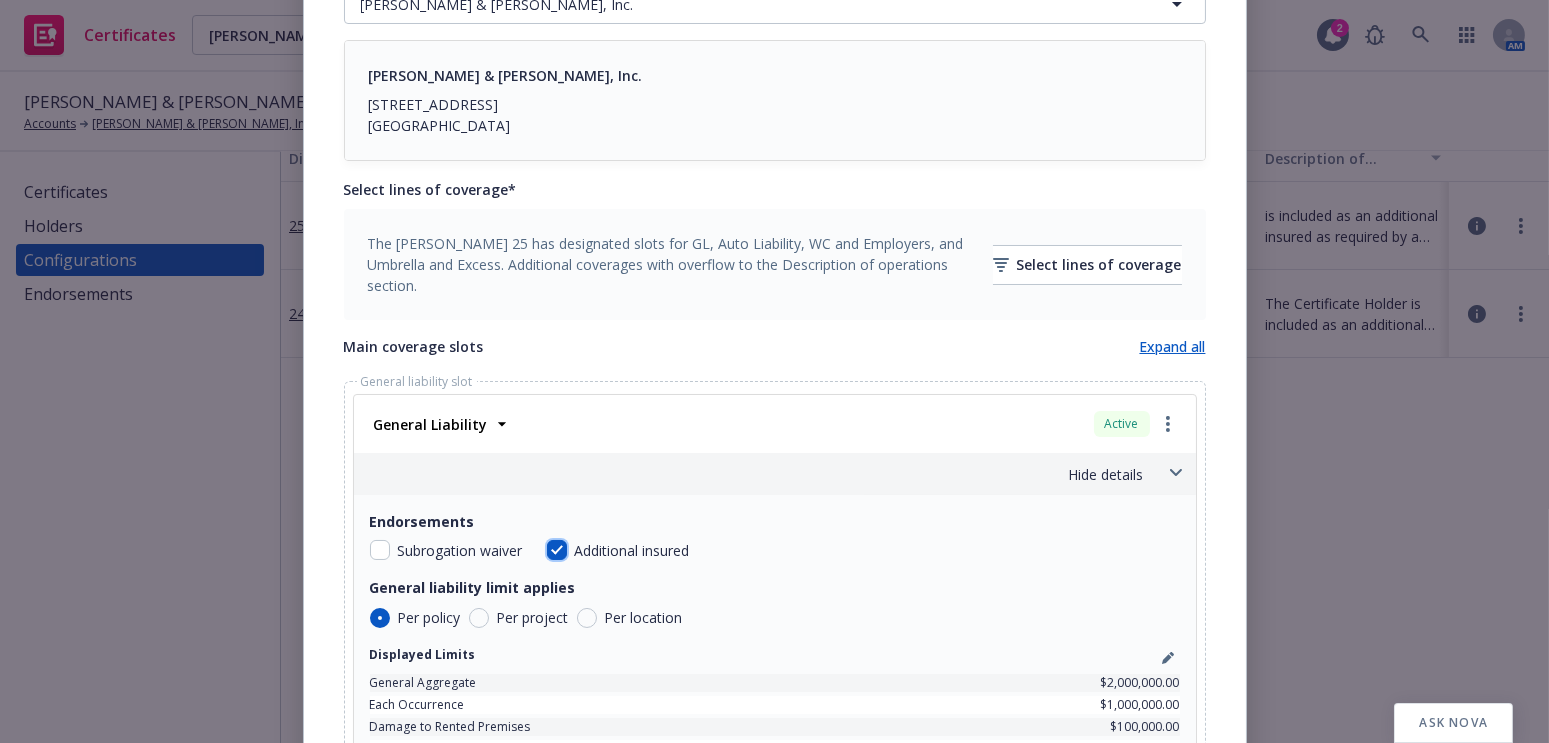 checkbox on "true" 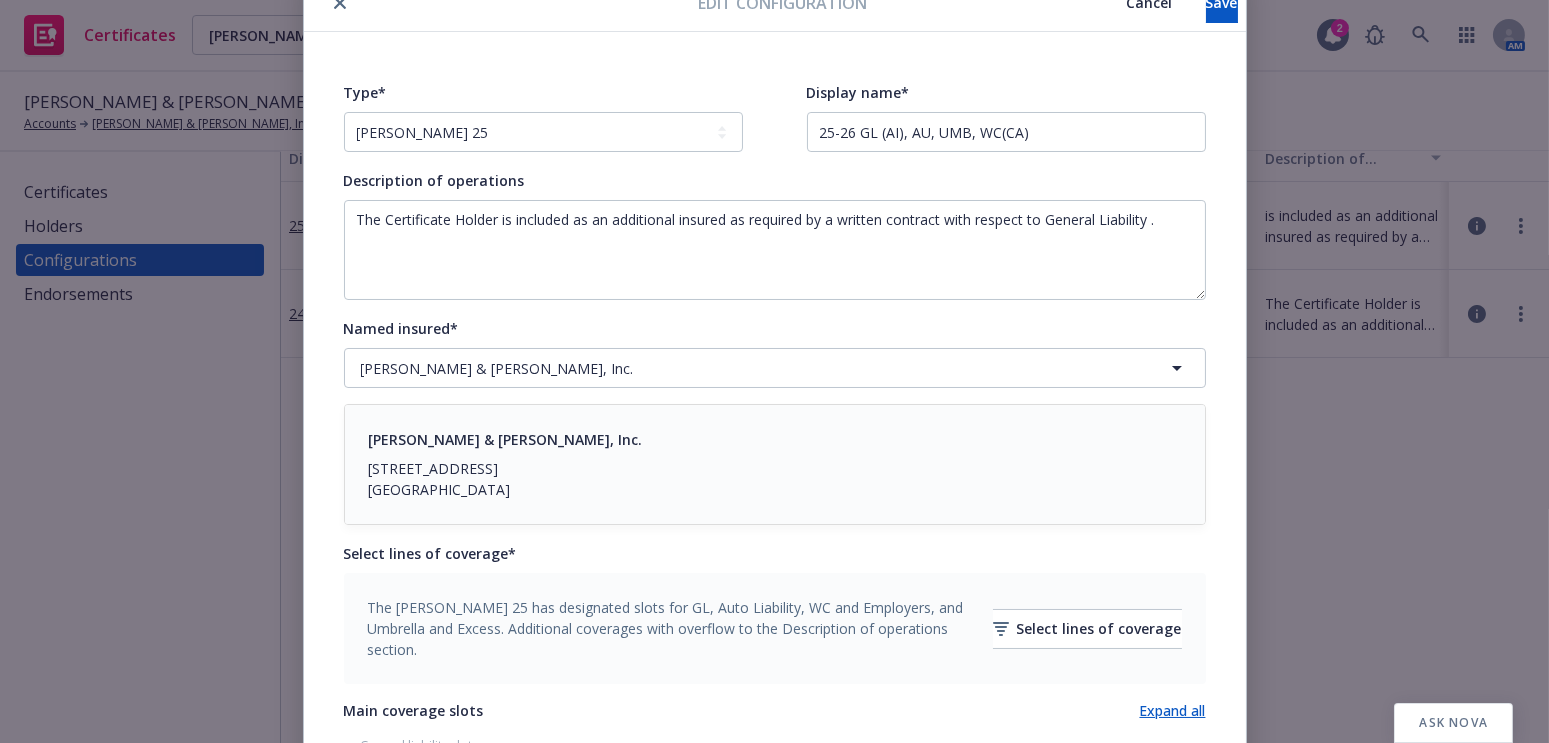 scroll, scrollTop: 0, scrollLeft: 0, axis: both 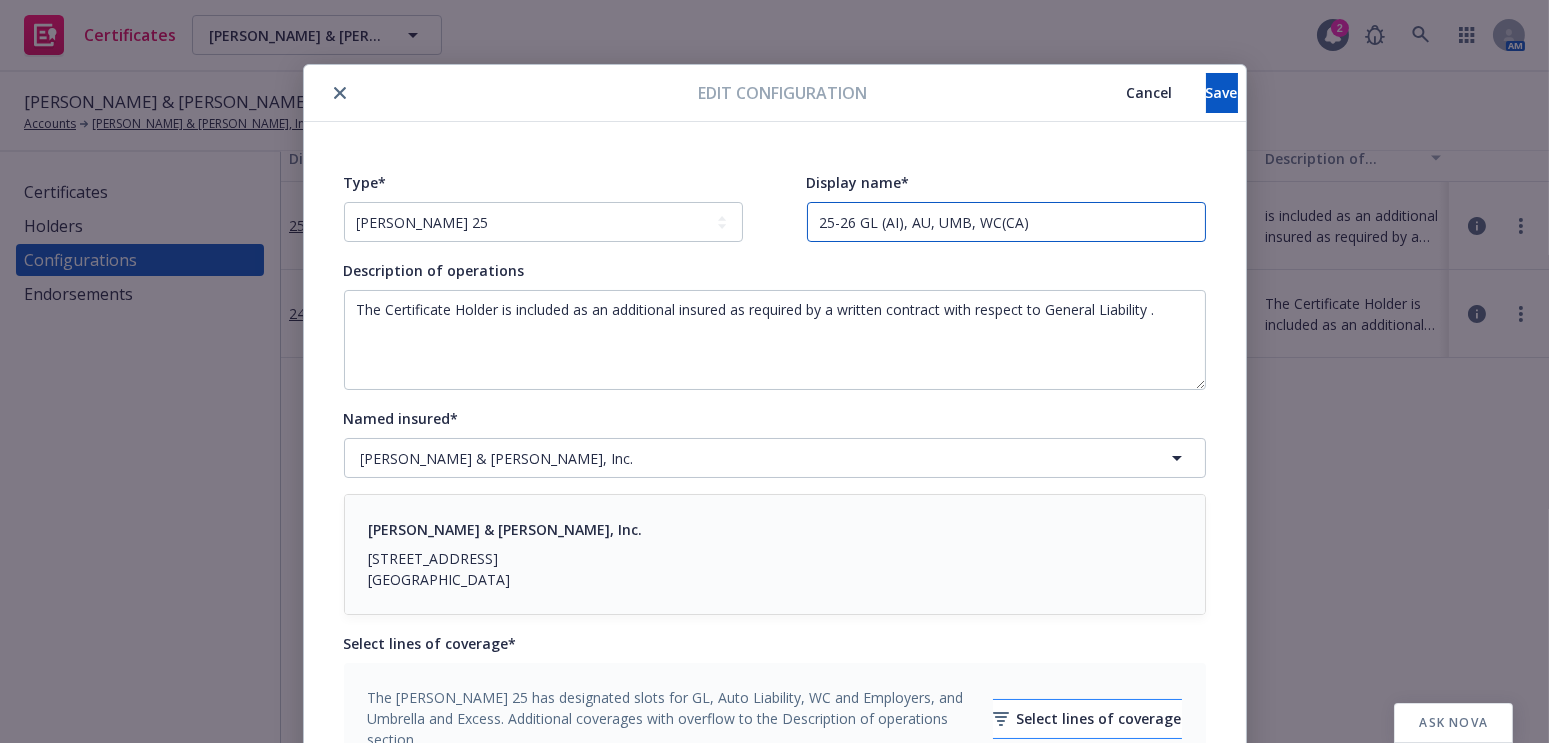 drag, startPoint x: 1103, startPoint y: 205, endPoint x: 1083, endPoint y: 229, distance: 31.241 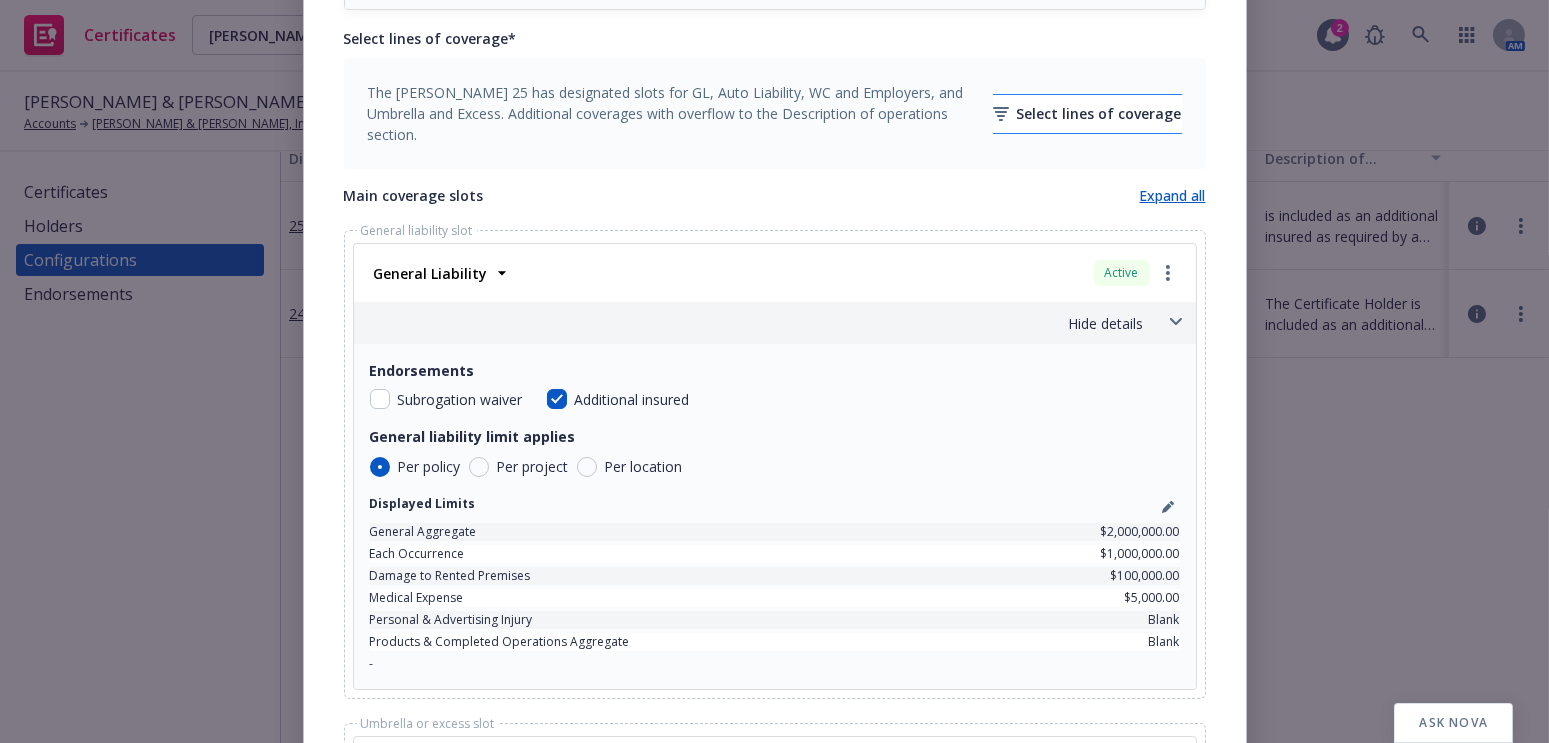 scroll, scrollTop: 636, scrollLeft: 0, axis: vertical 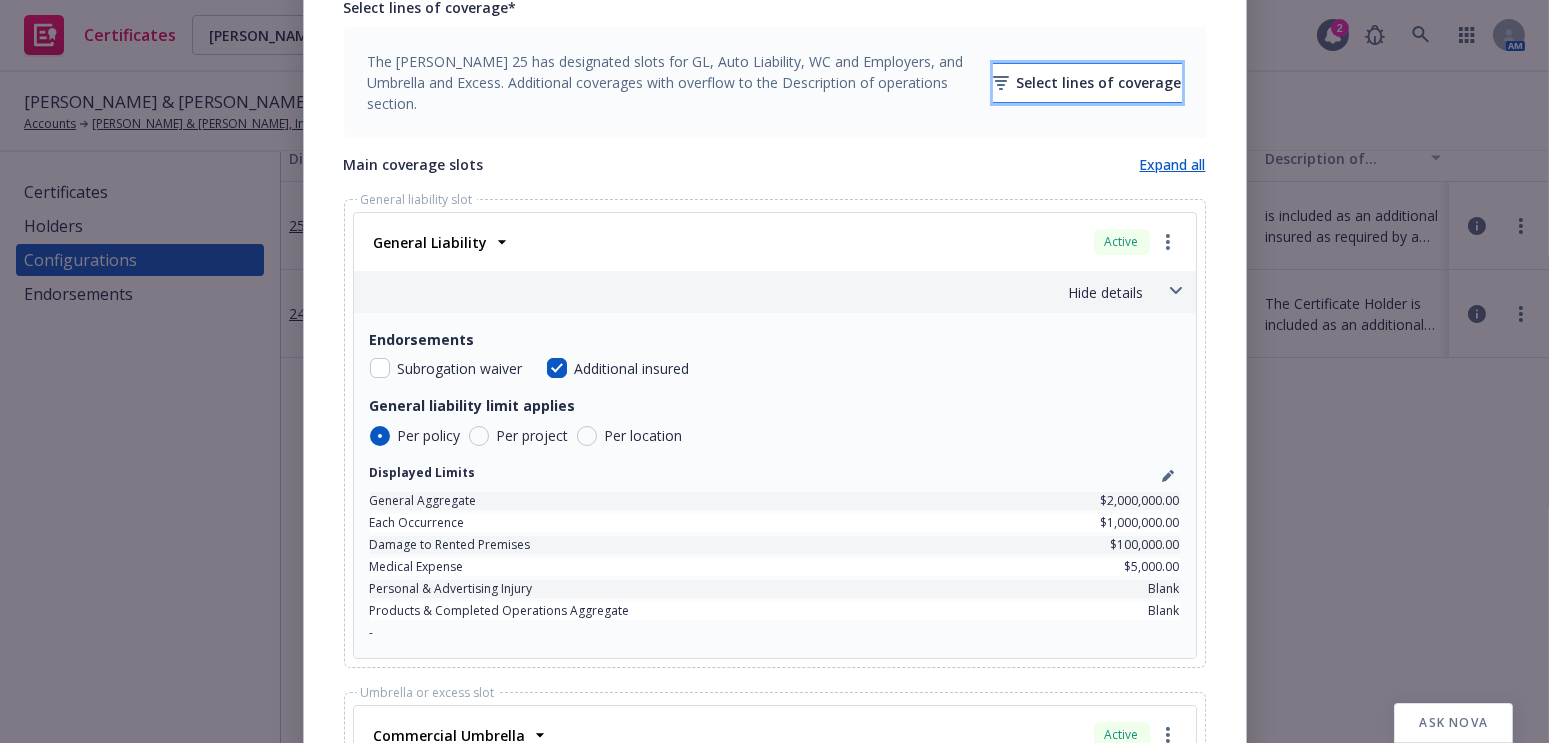 drag, startPoint x: 1083, startPoint y: 229, endPoint x: 1019, endPoint y: 61, distance: 179.77763 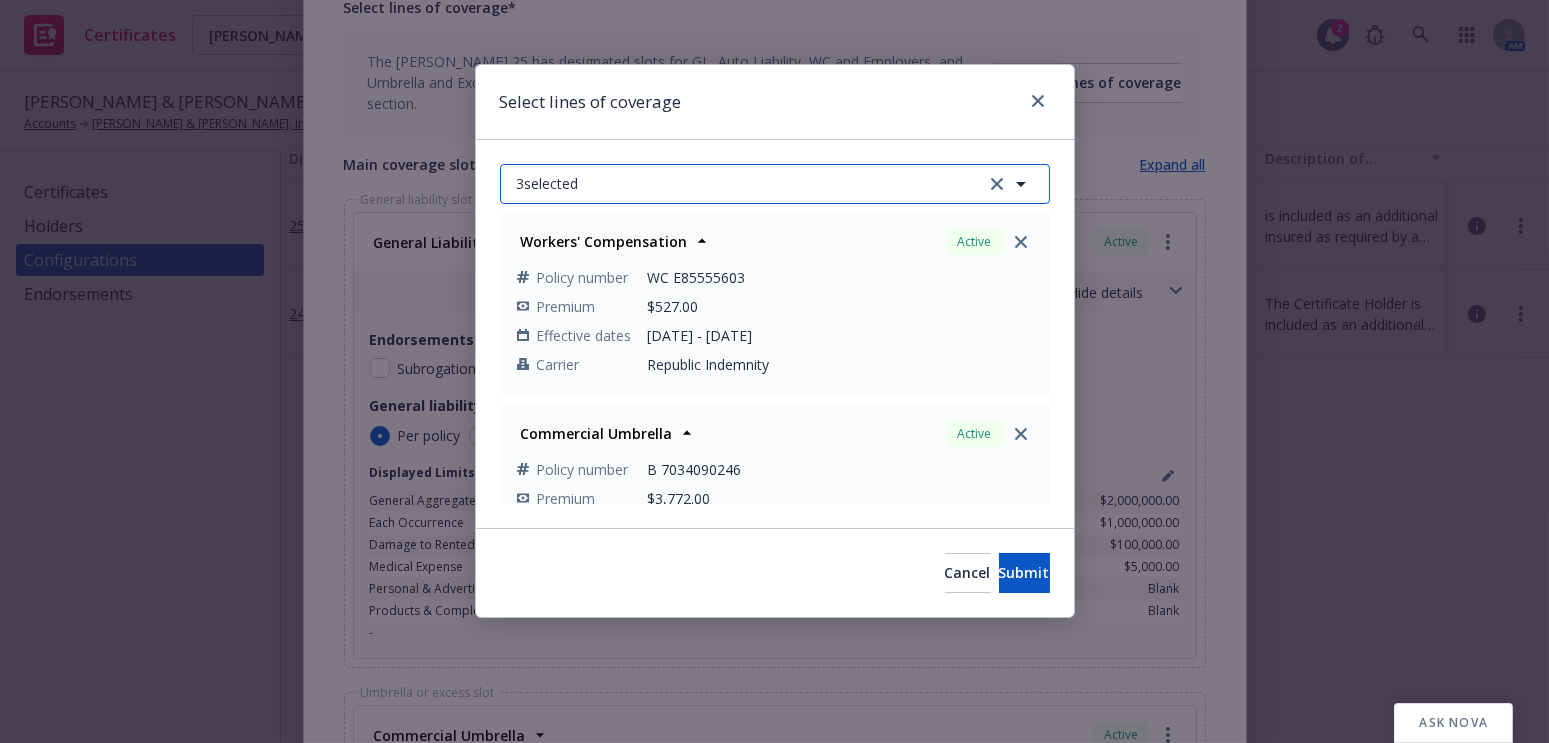 click on "3  selected" at bounding box center [775, 184] 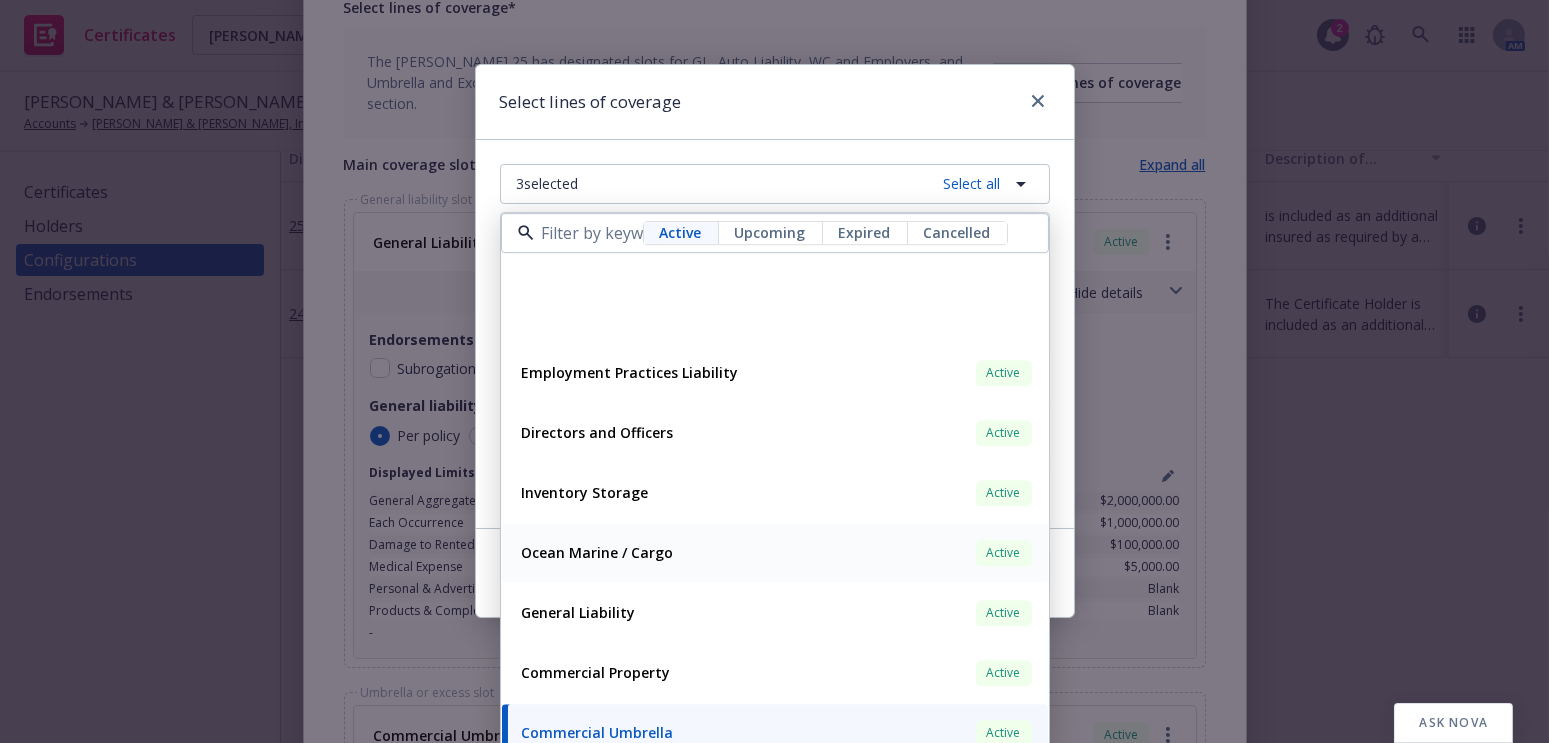 scroll, scrollTop: 280, scrollLeft: 0, axis: vertical 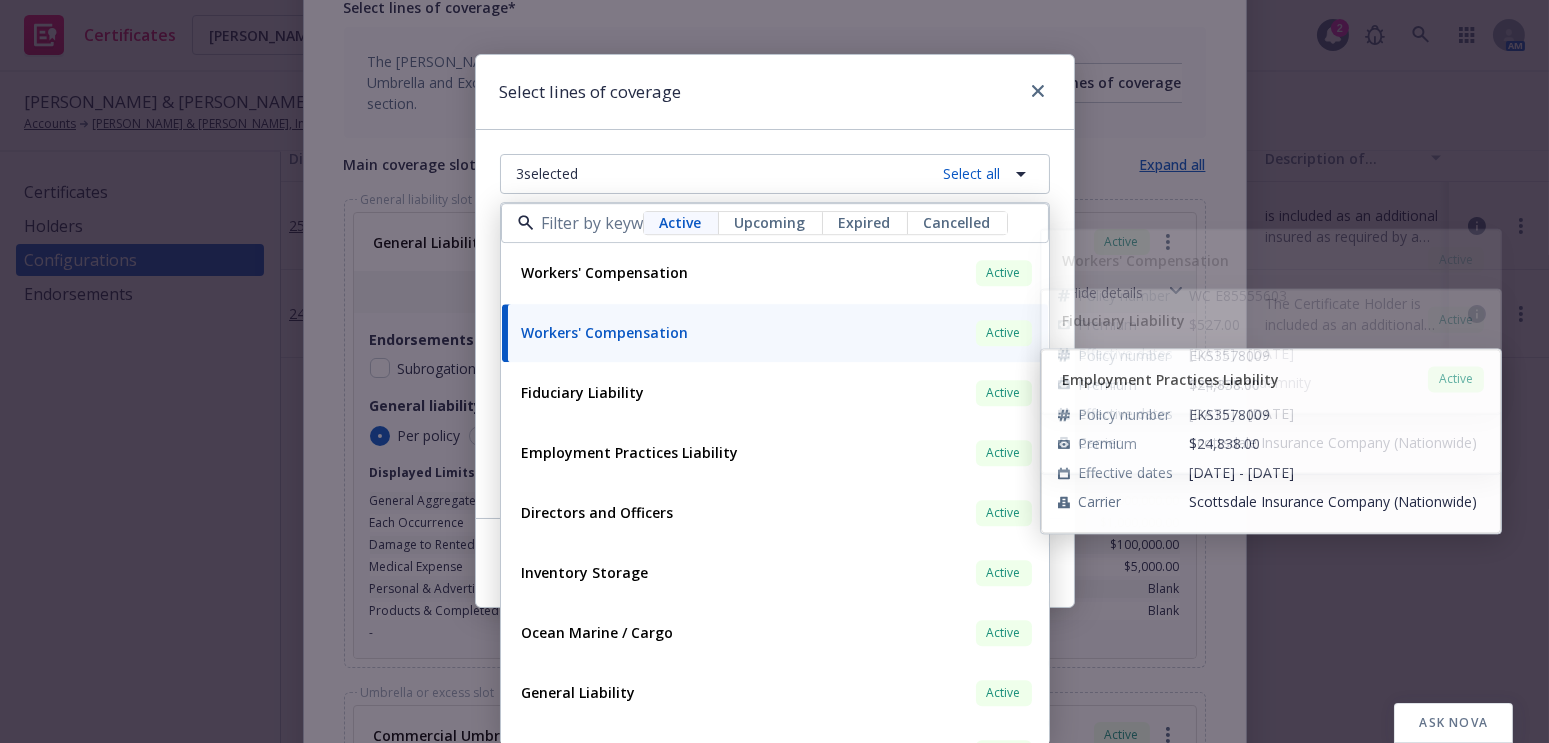 drag, startPoint x: 710, startPoint y: 128, endPoint x: 700, endPoint y: 140, distance: 15.6205 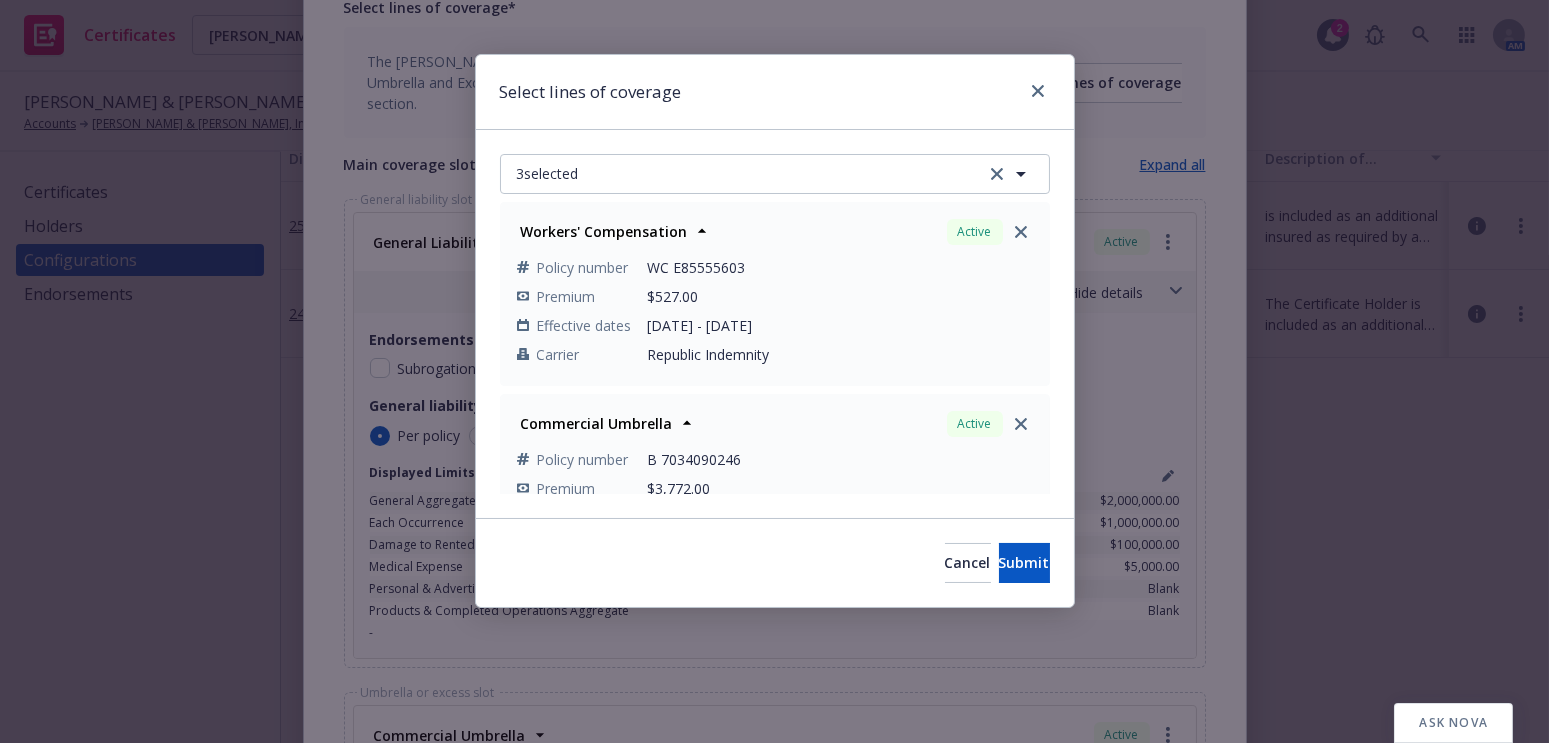 scroll, scrollTop: 0, scrollLeft: 0, axis: both 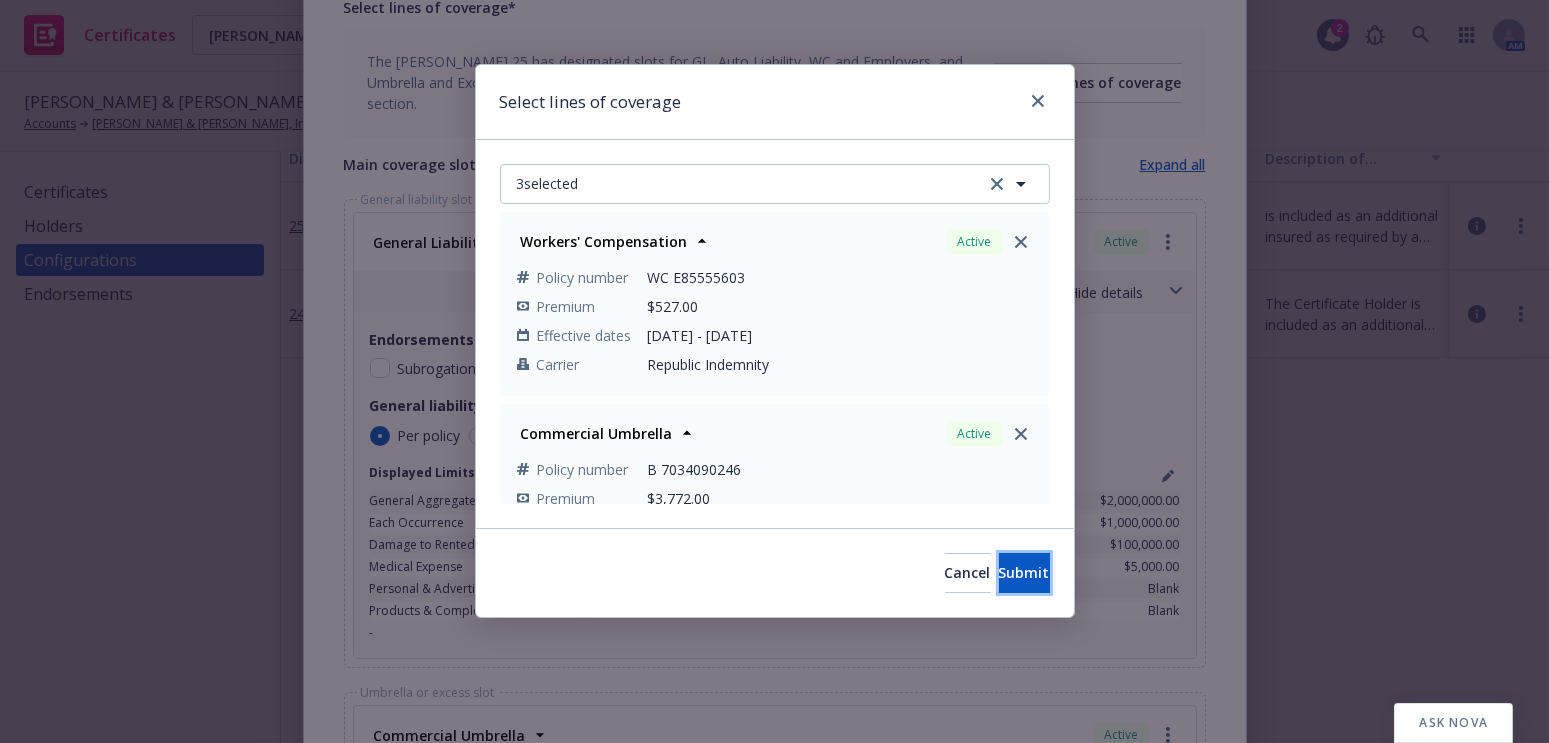 drag, startPoint x: 985, startPoint y: 551, endPoint x: 970, endPoint y: 534, distance: 22.671568 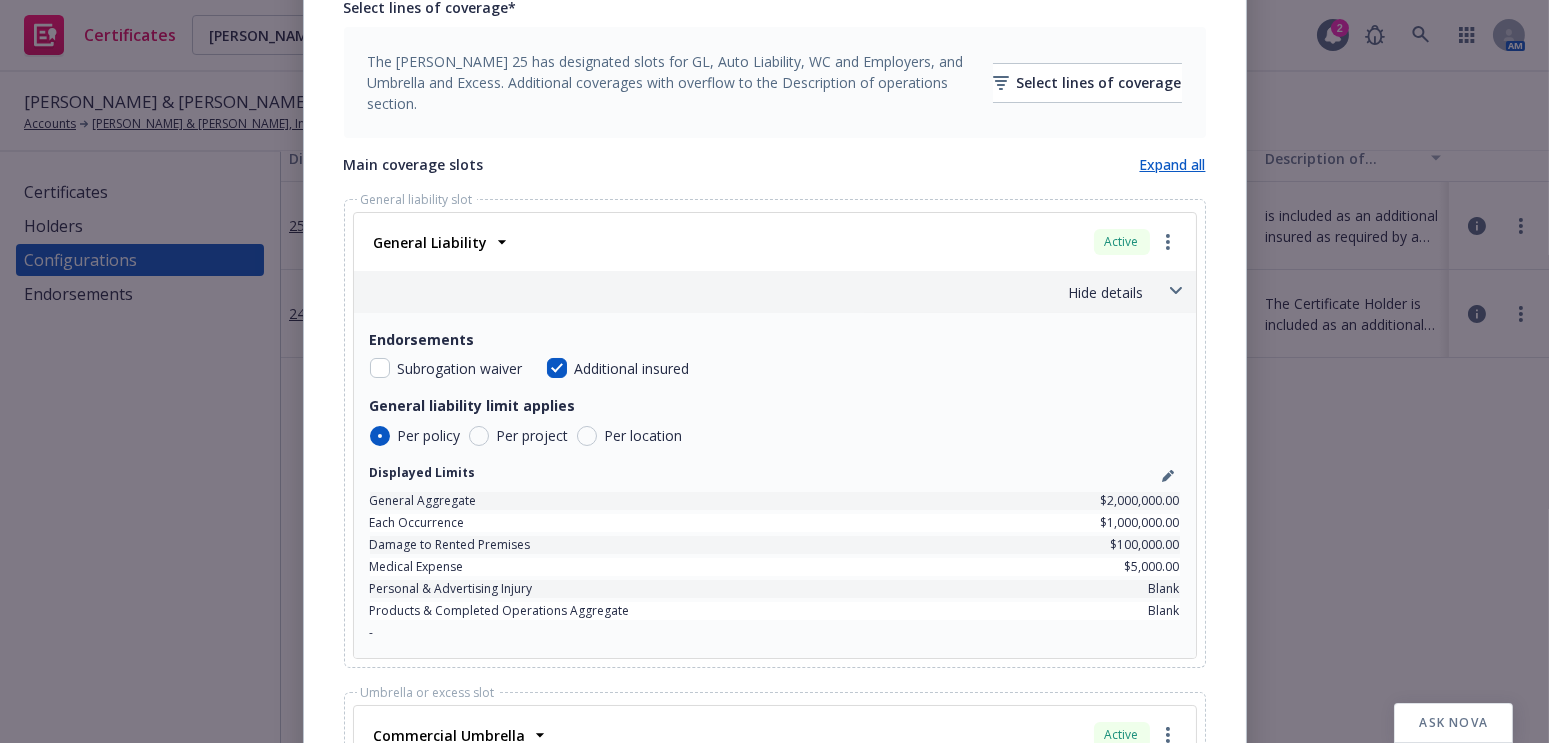 scroll, scrollTop: 0, scrollLeft: 0, axis: both 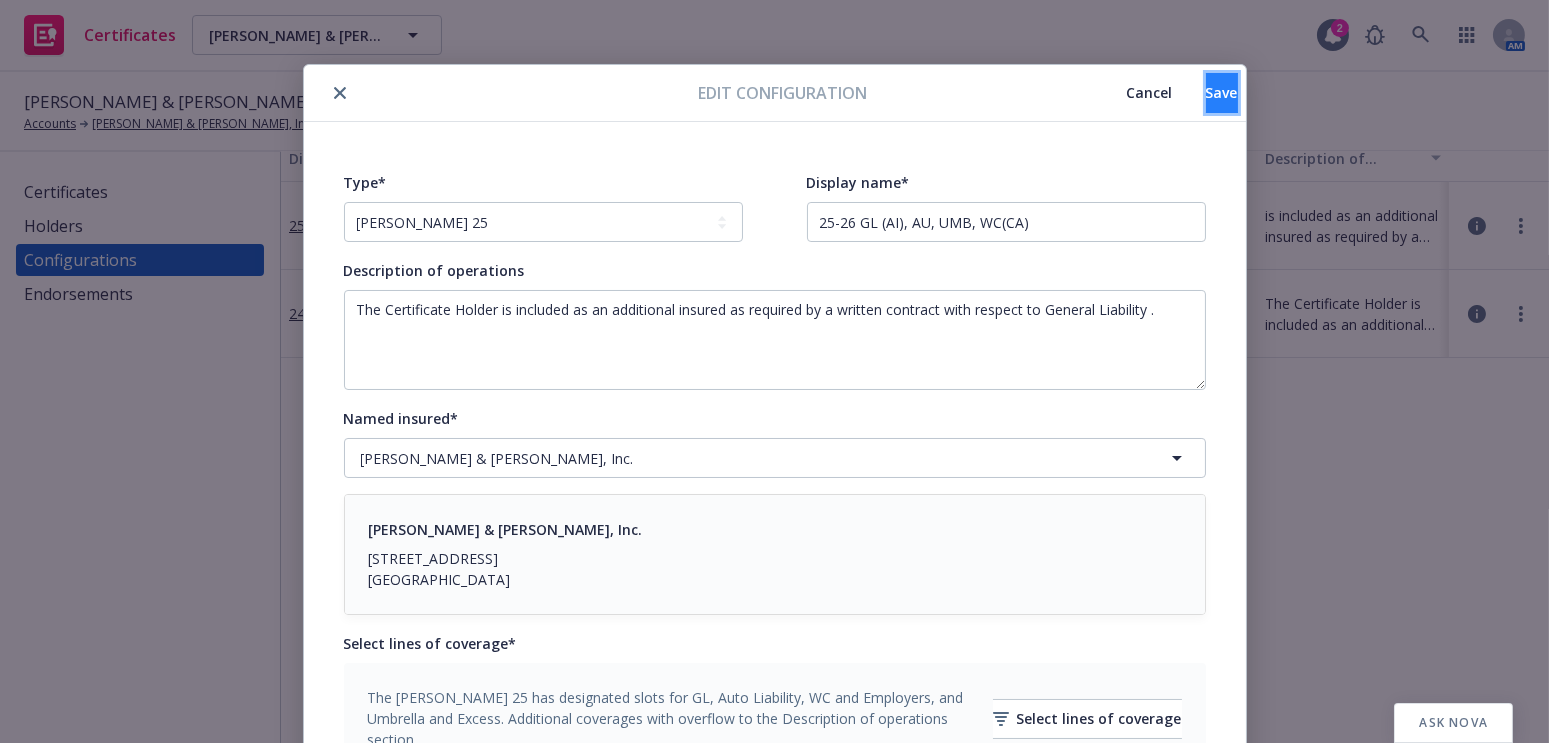 click on "Save" at bounding box center (1222, 93) 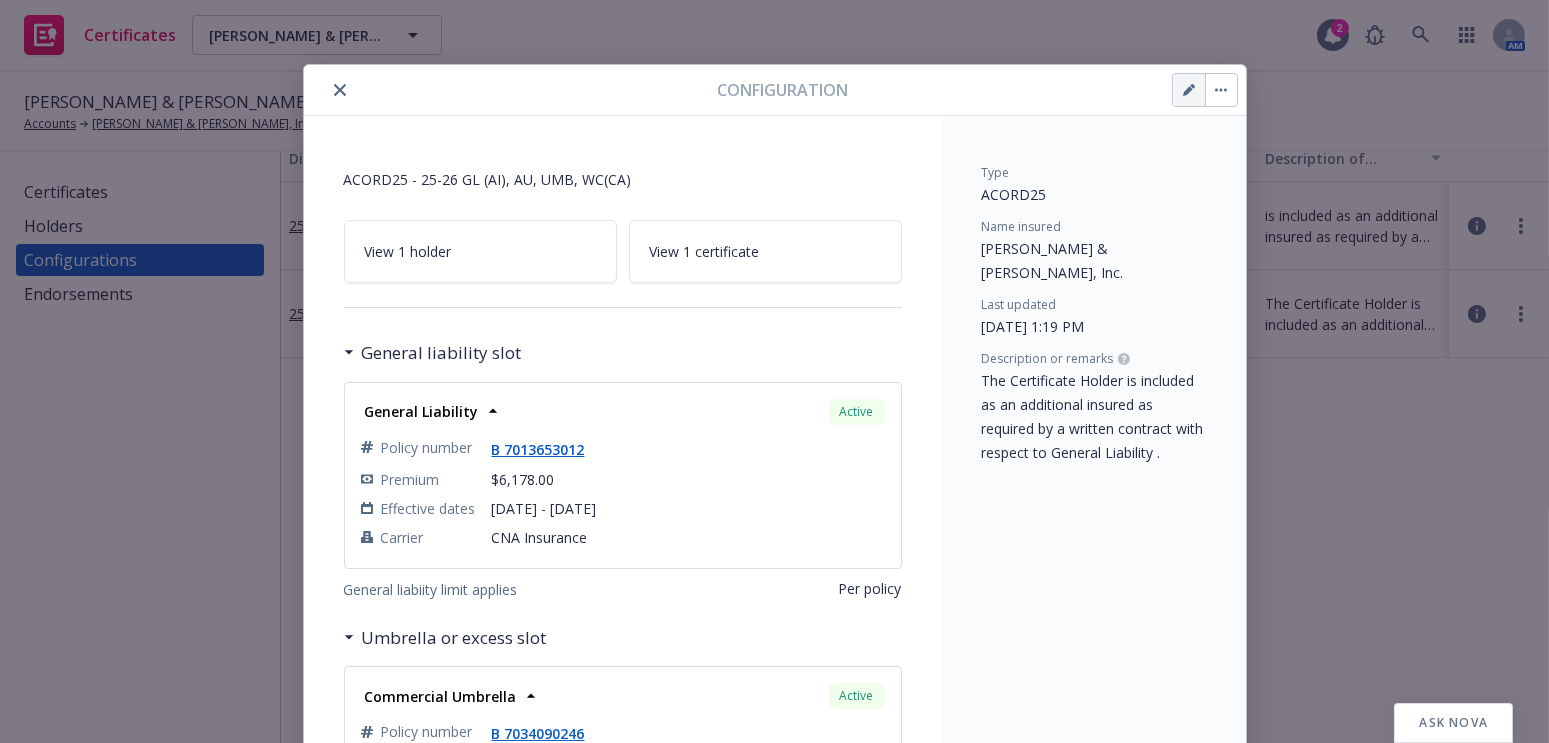 click at bounding box center [1189, 90] 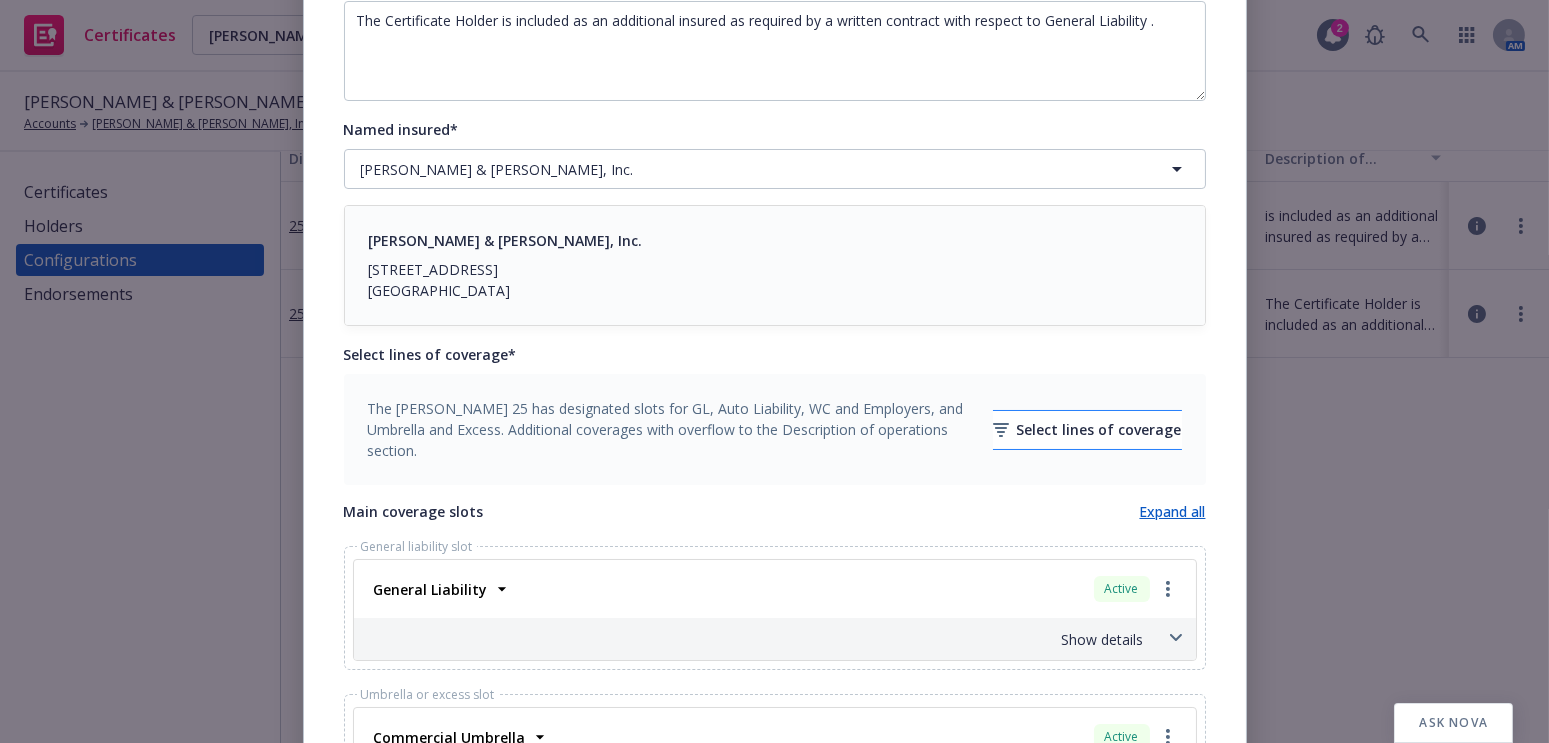 scroll, scrollTop: 363, scrollLeft: 0, axis: vertical 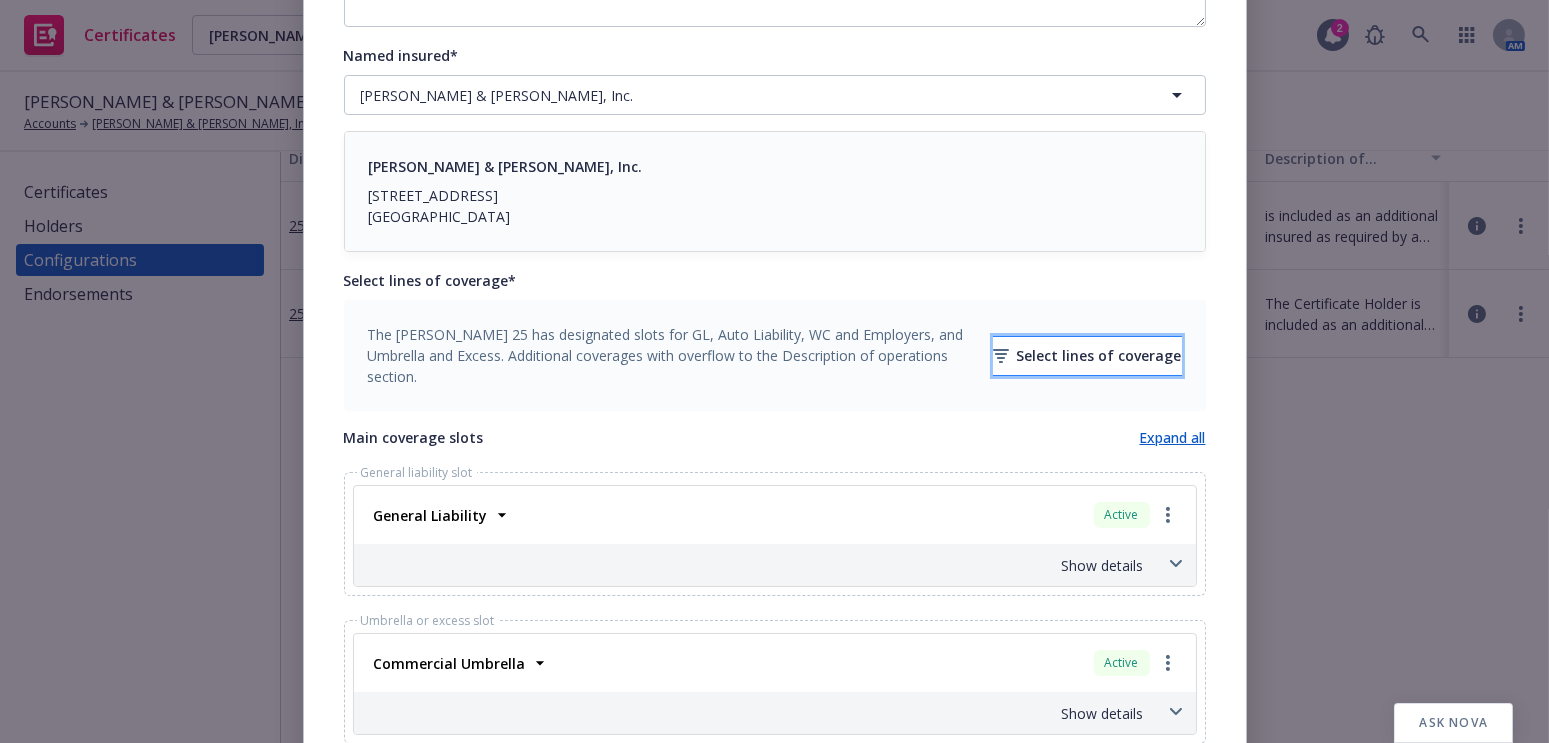 click on "Select lines of coverage" at bounding box center (1087, 356) 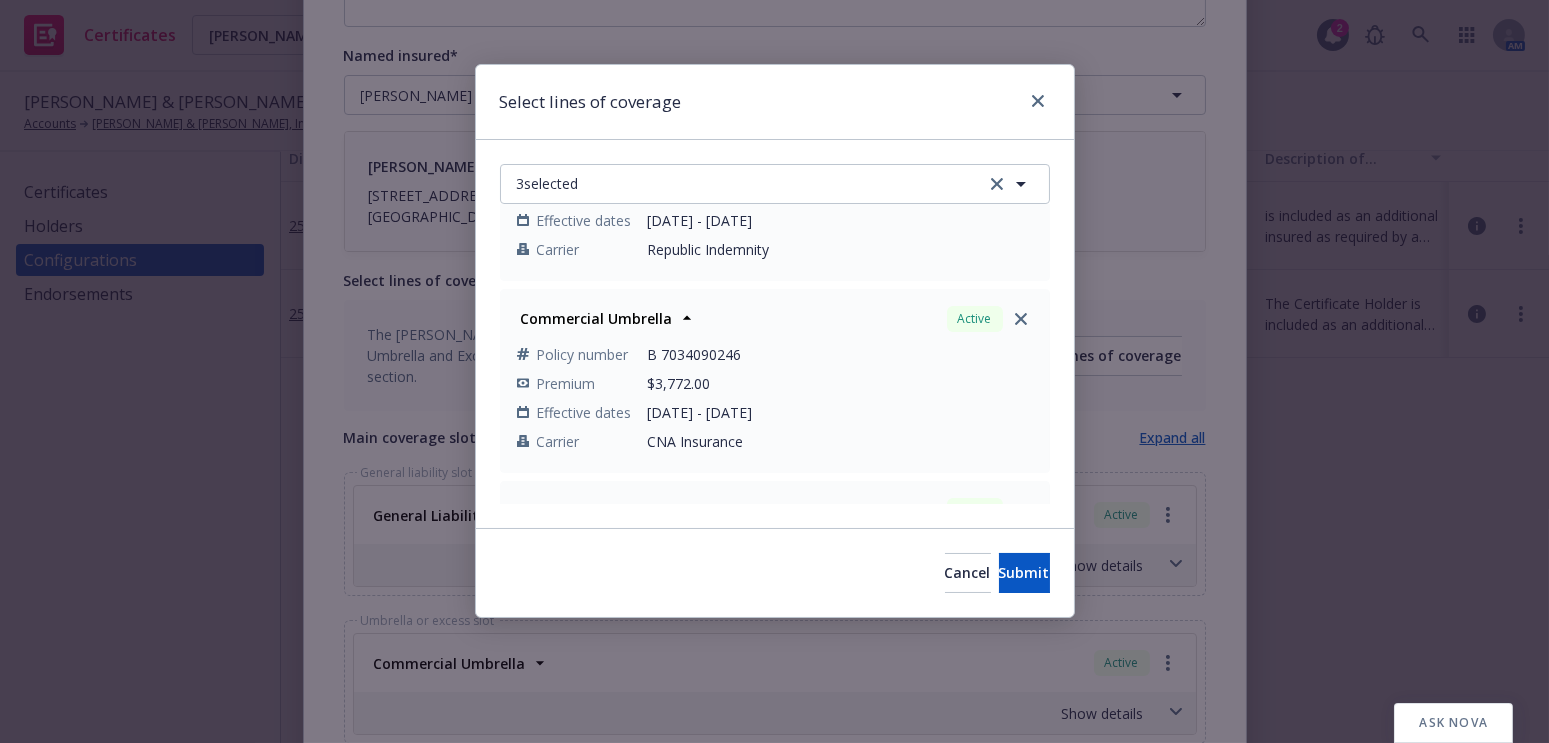 scroll, scrollTop: 0, scrollLeft: 0, axis: both 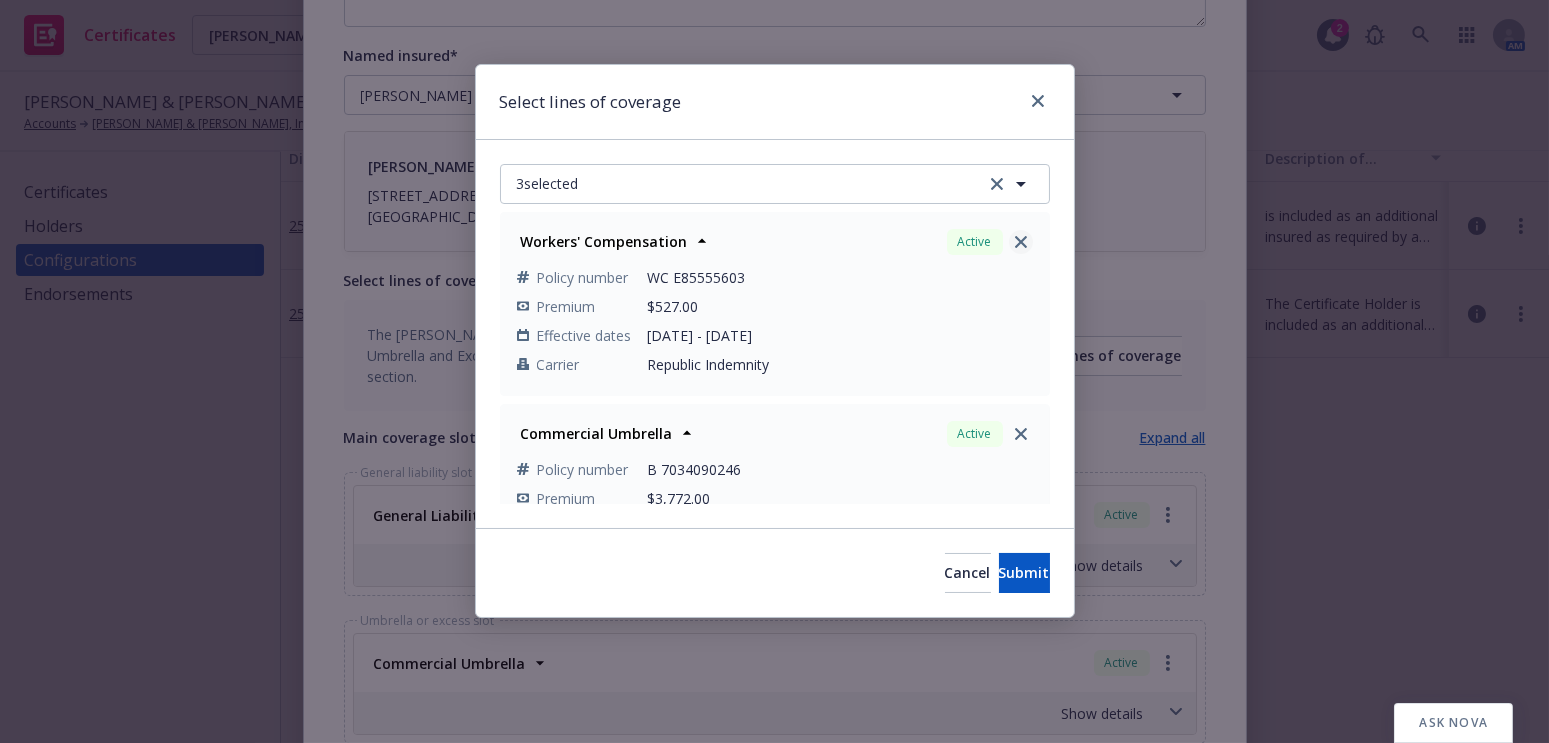 click at bounding box center (1021, 242) 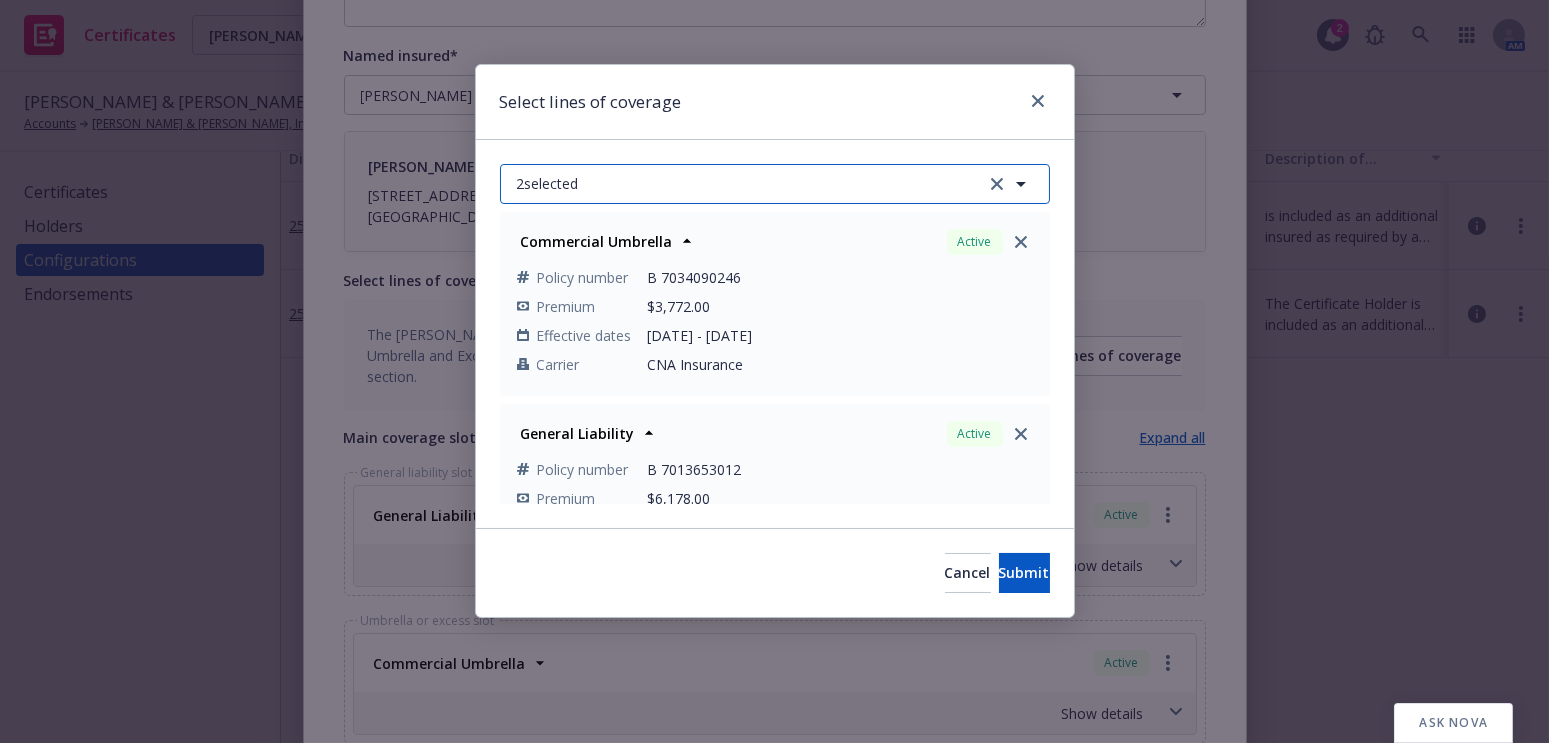 click on "2  selected" at bounding box center (775, 184) 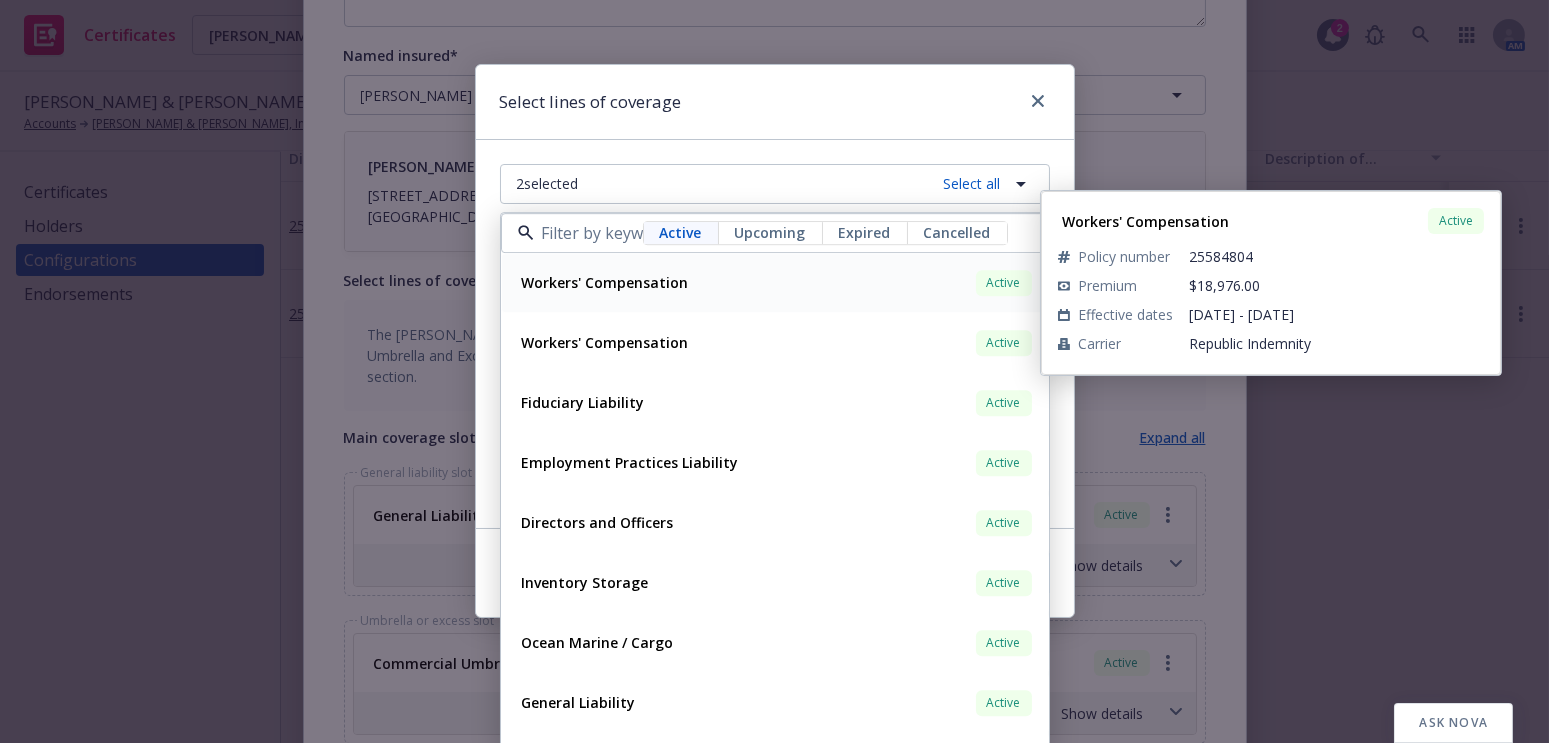 drag, startPoint x: 687, startPoint y: 259, endPoint x: 710, endPoint y: 227, distance: 39.40812 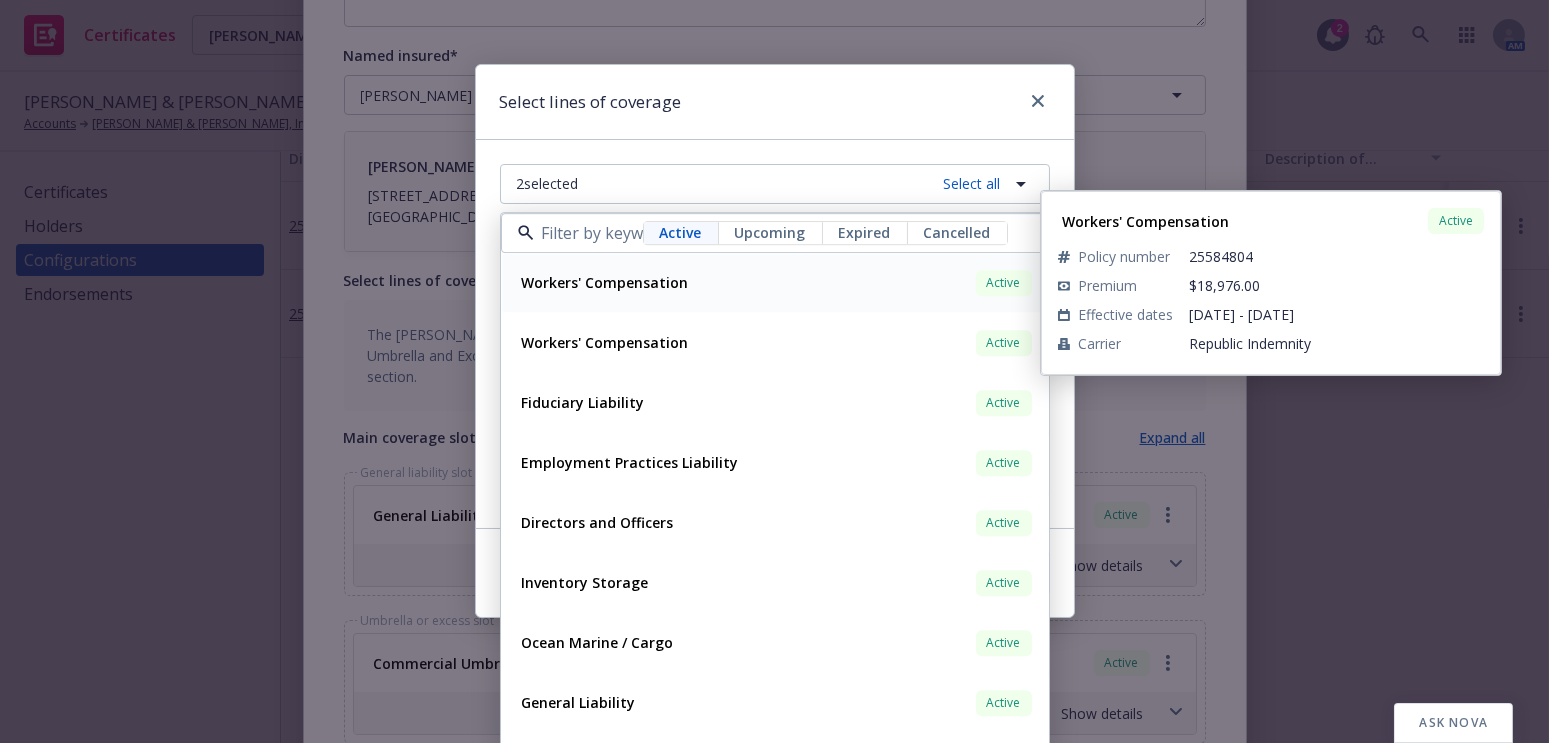 click on "Workers' Compensation Active Policy number 25584804 Premium $18,976.00 Effective dates 05/31/2025 - 05/31/2026 Carrier Republic Indemnity" at bounding box center [775, 283] 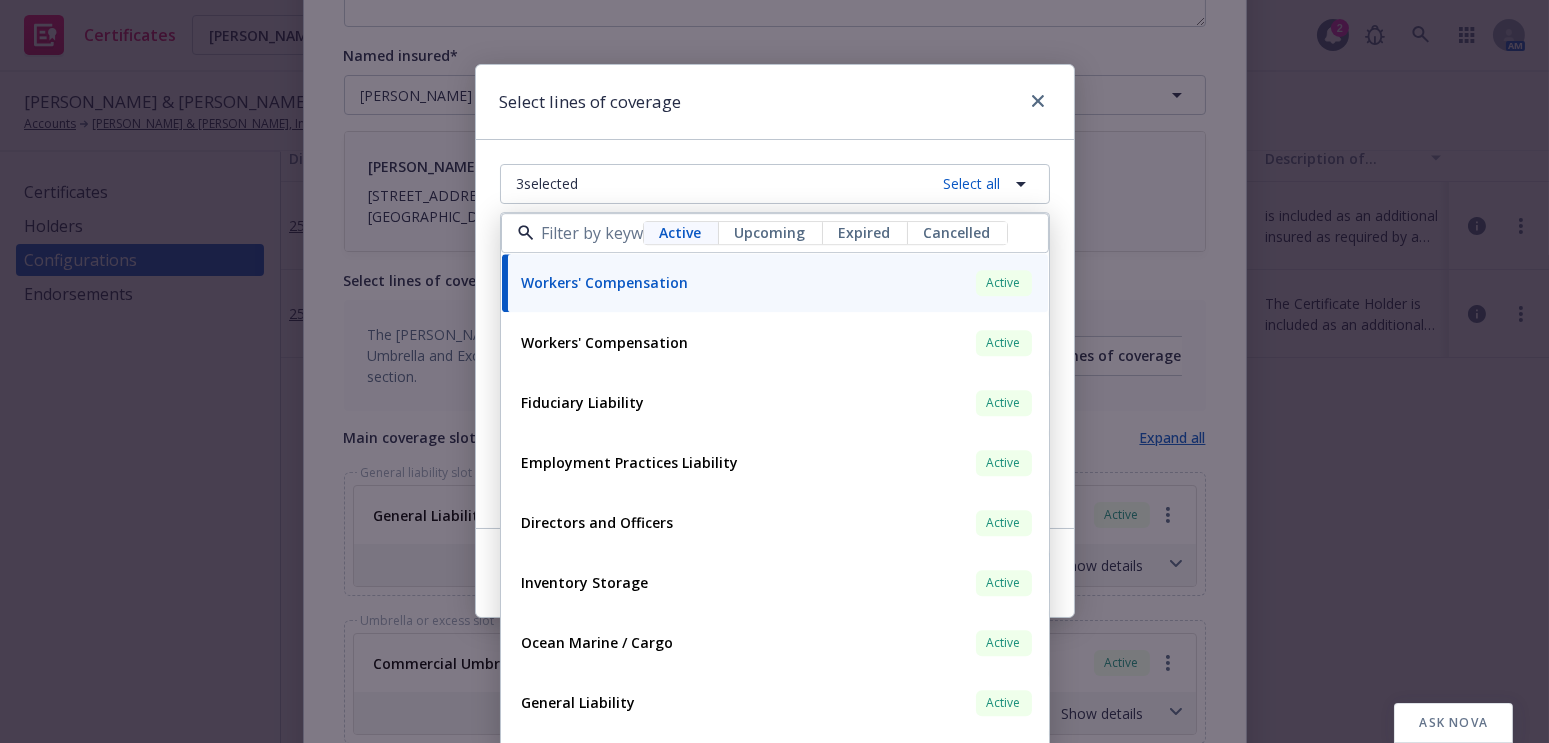 drag, startPoint x: 751, startPoint y: 129, endPoint x: 810, endPoint y: 340, distance: 219.09358 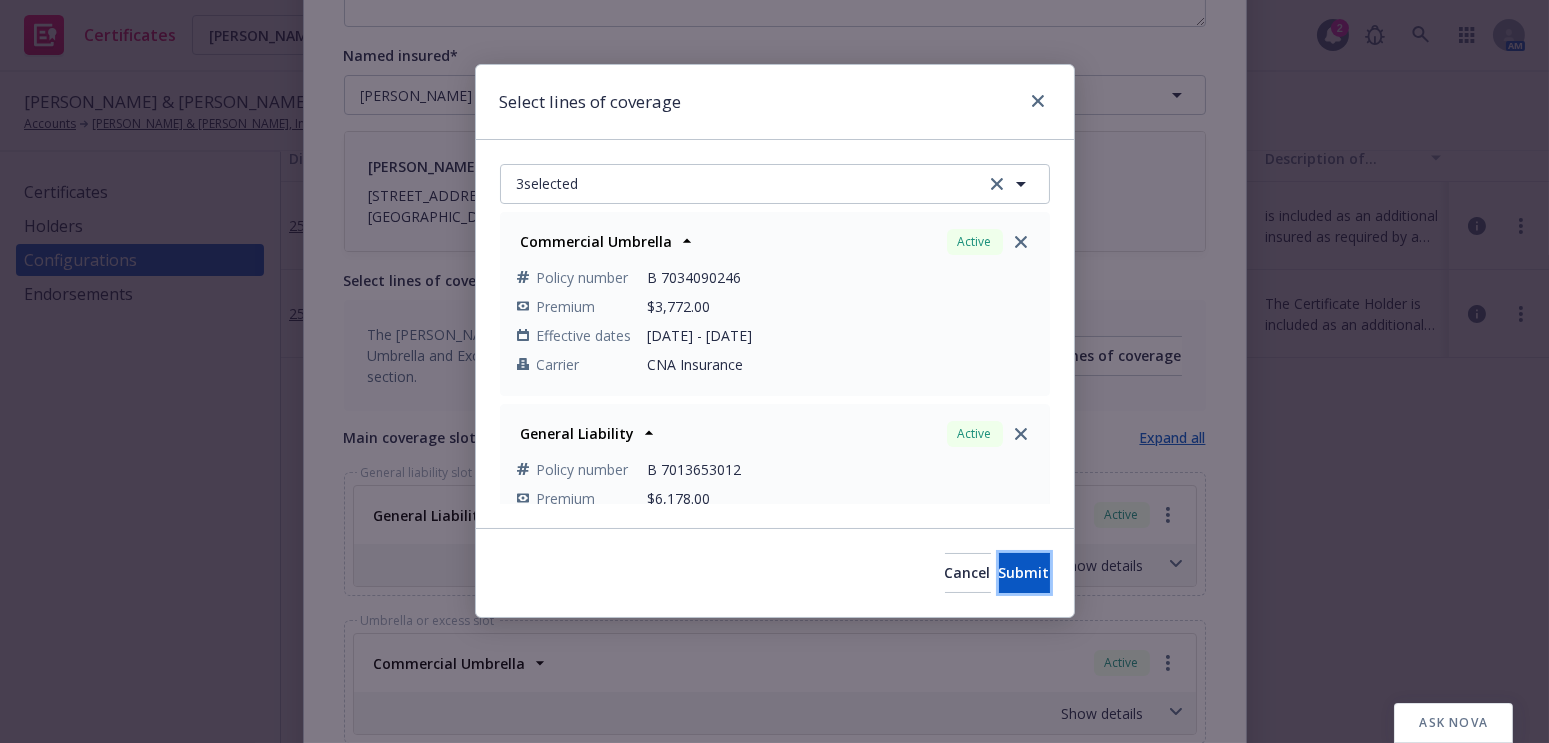 click on "Submit" at bounding box center [1024, 573] 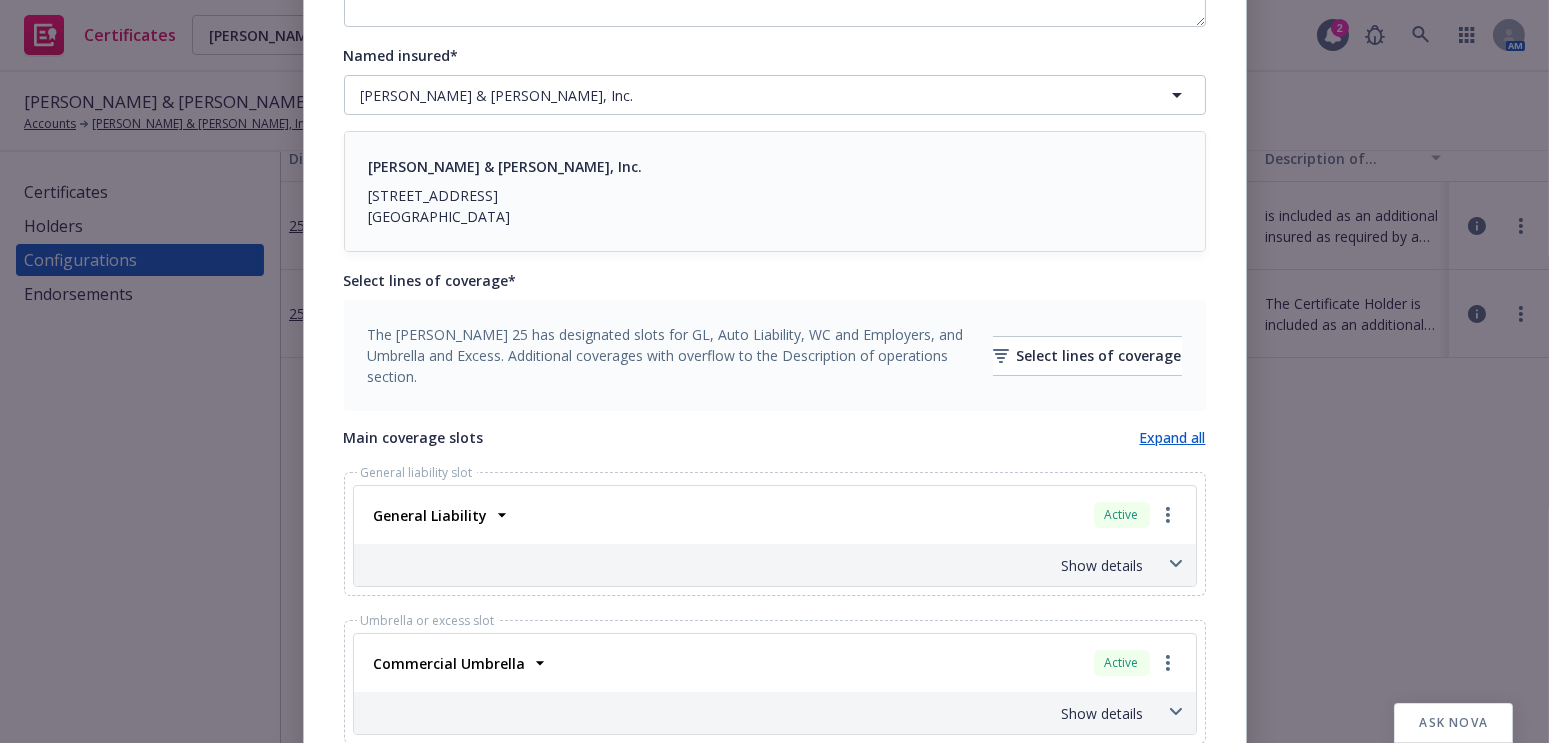 scroll, scrollTop: 860, scrollLeft: 0, axis: vertical 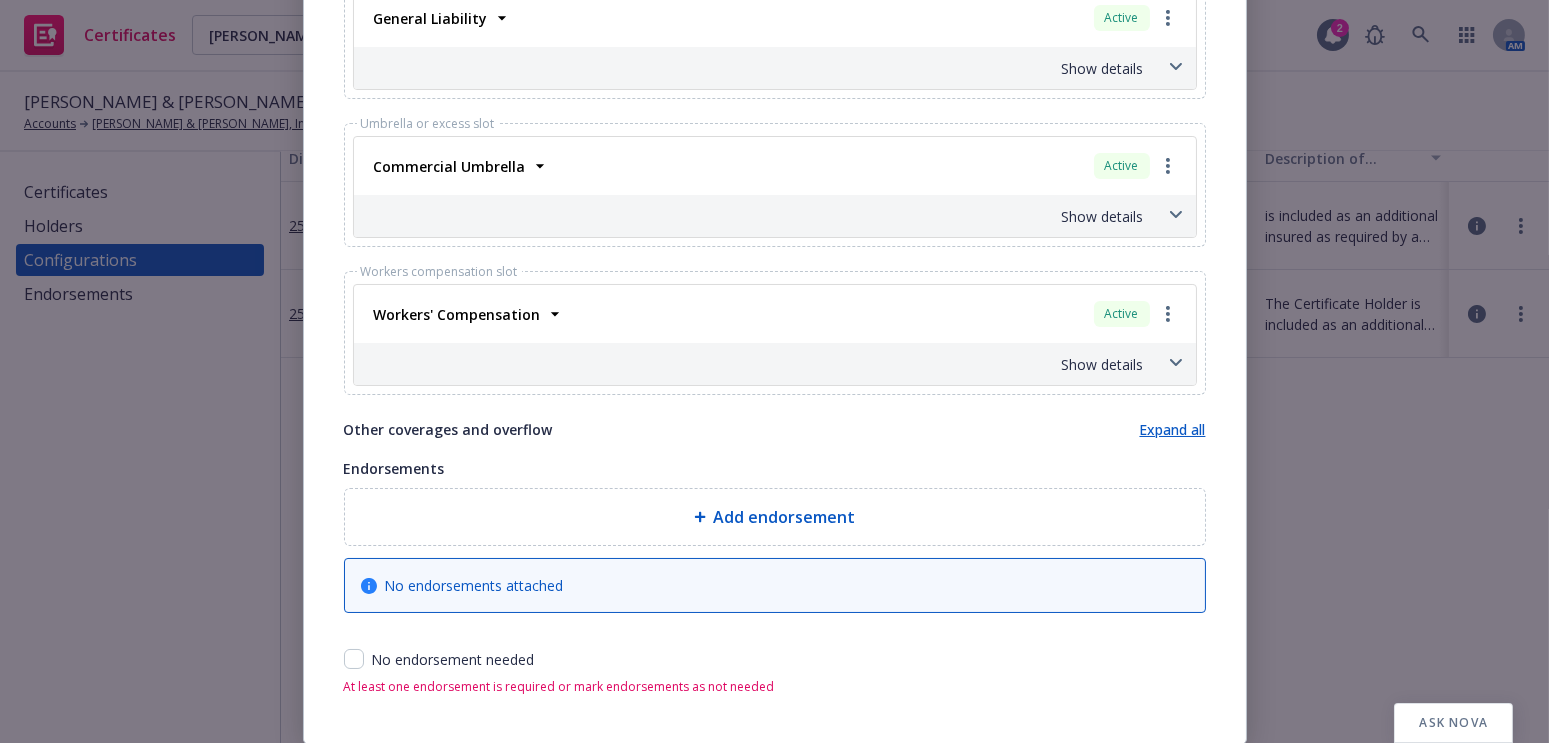 drag, startPoint x: 360, startPoint y: 648, endPoint x: 346, endPoint y: 664, distance: 21.260292 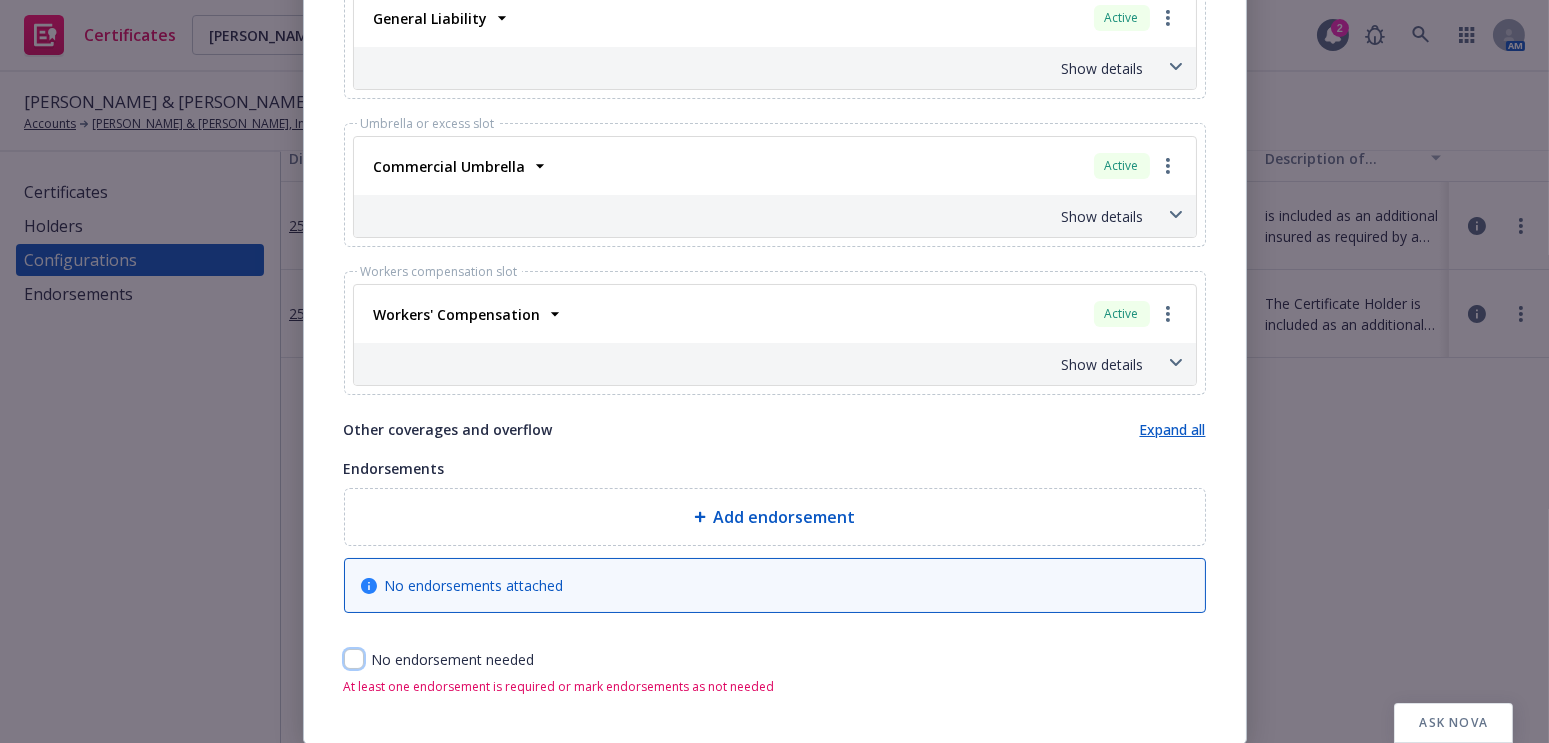 click on "No endorsement needed" at bounding box center [775, 659] 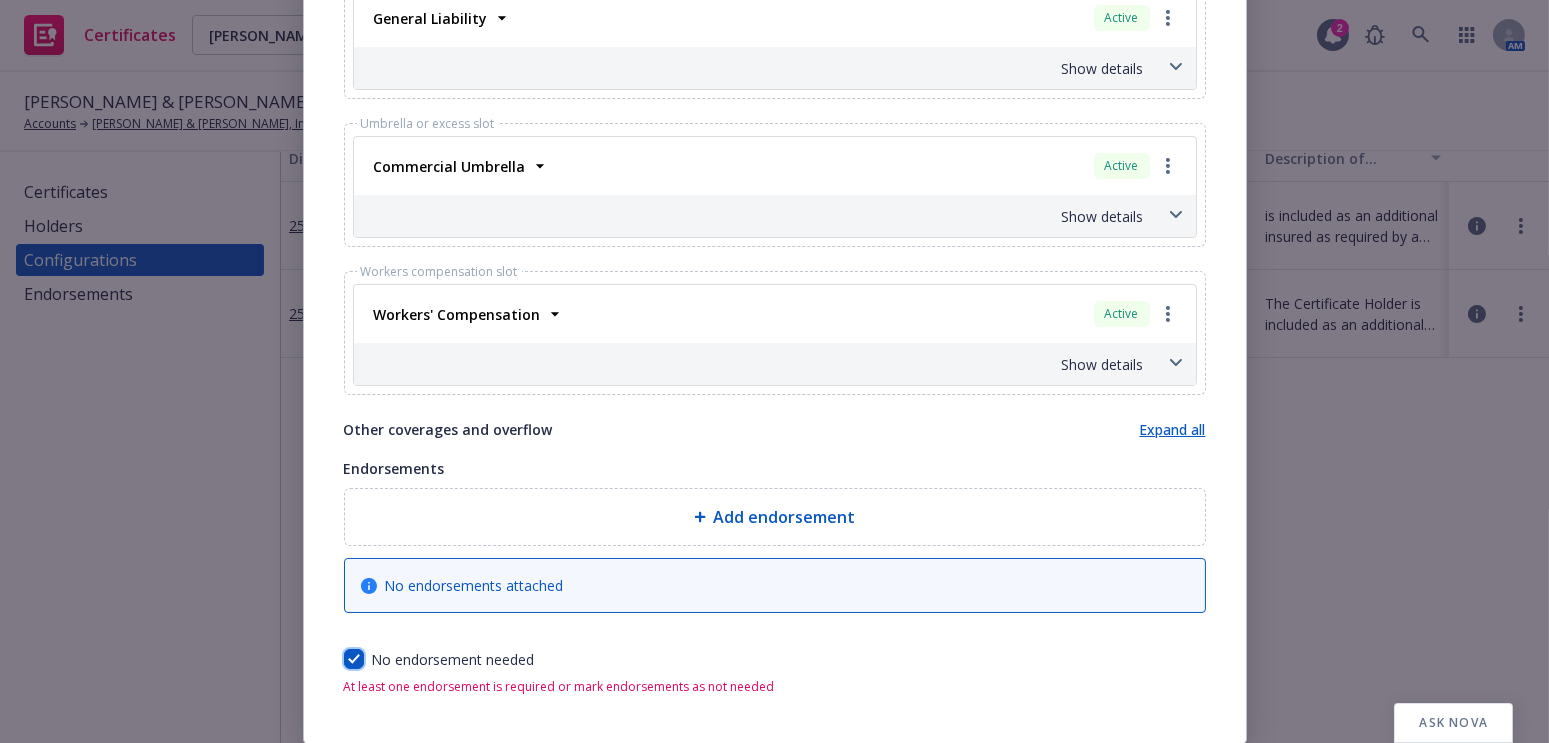 checkbox on "true" 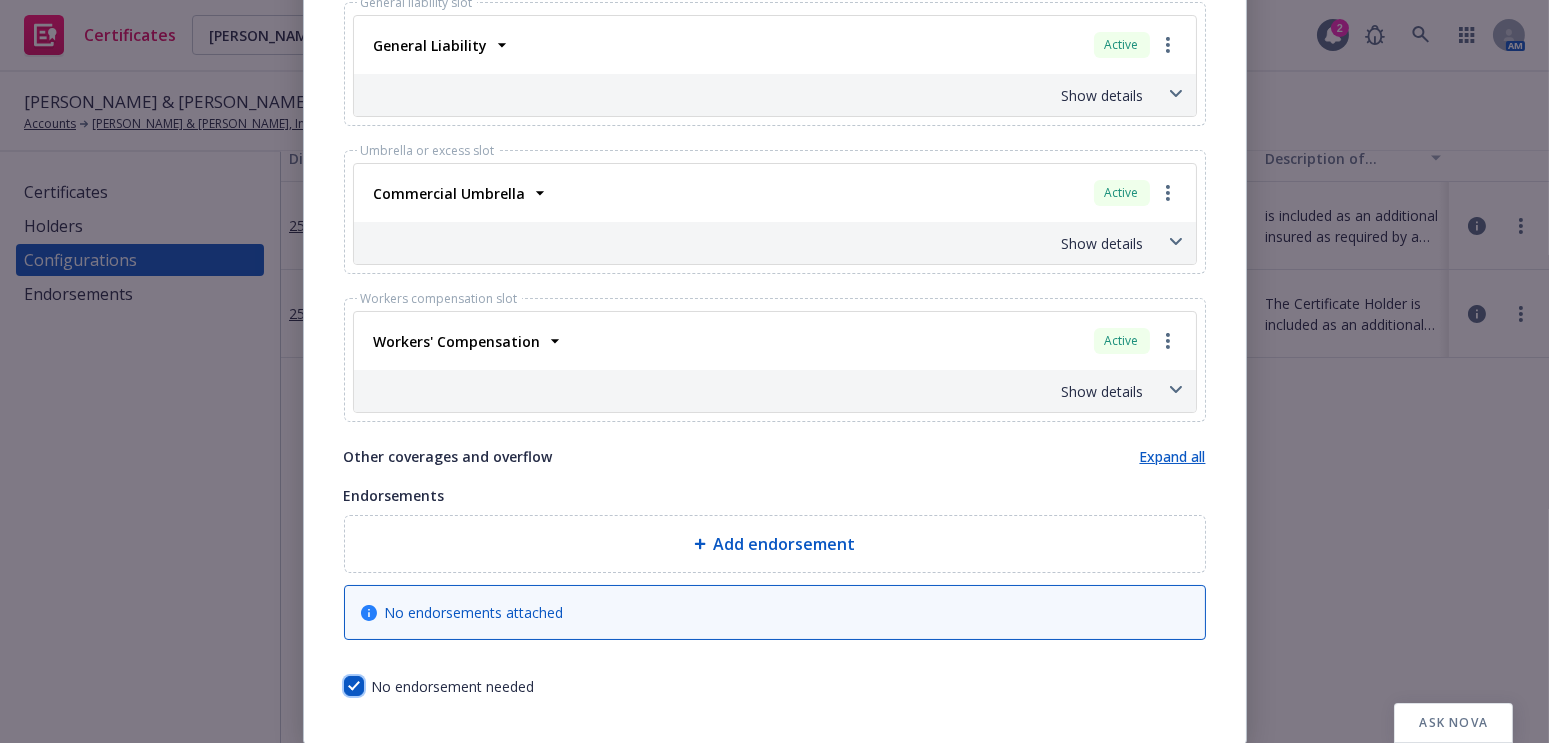 scroll, scrollTop: 0, scrollLeft: 0, axis: both 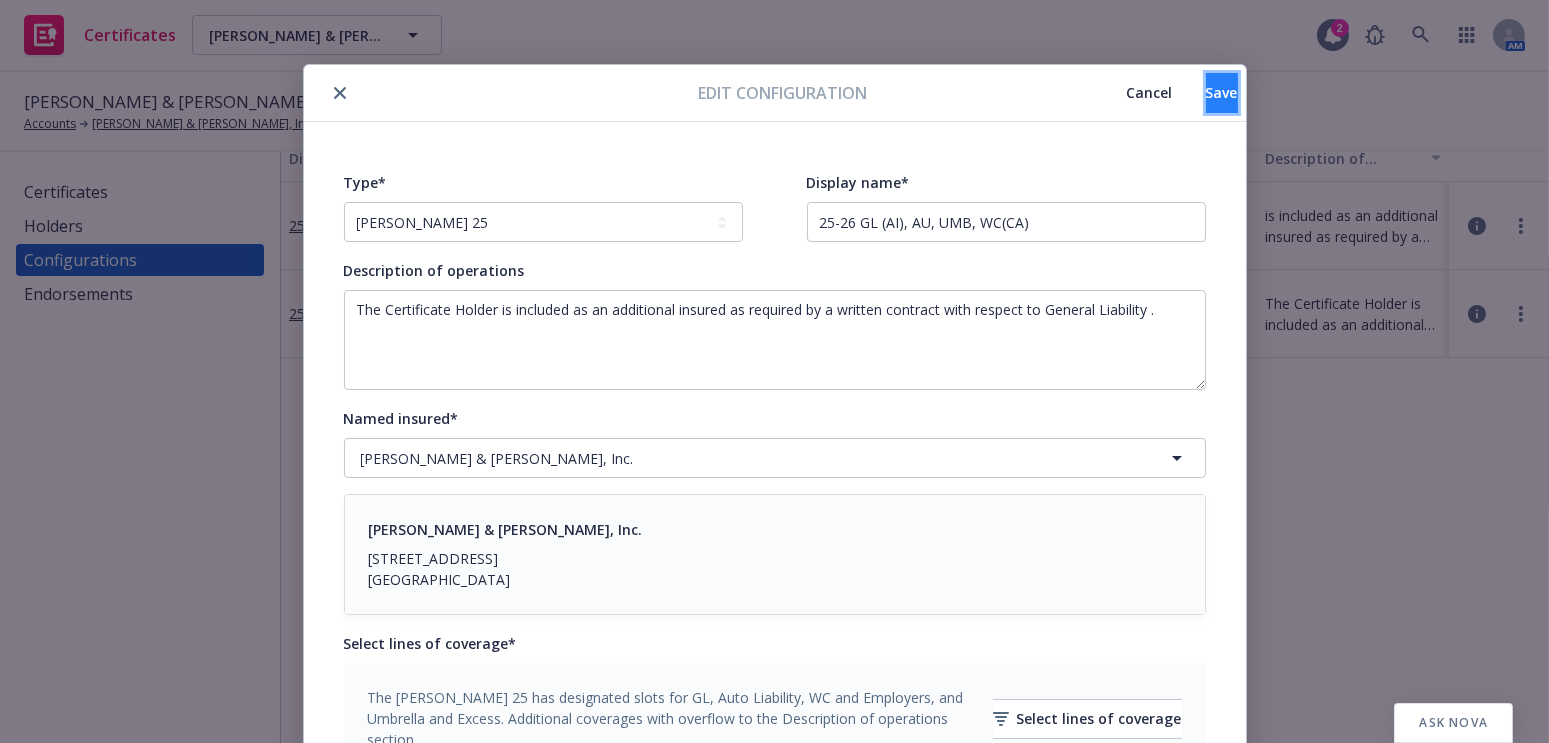 click on "Save" at bounding box center [1222, 92] 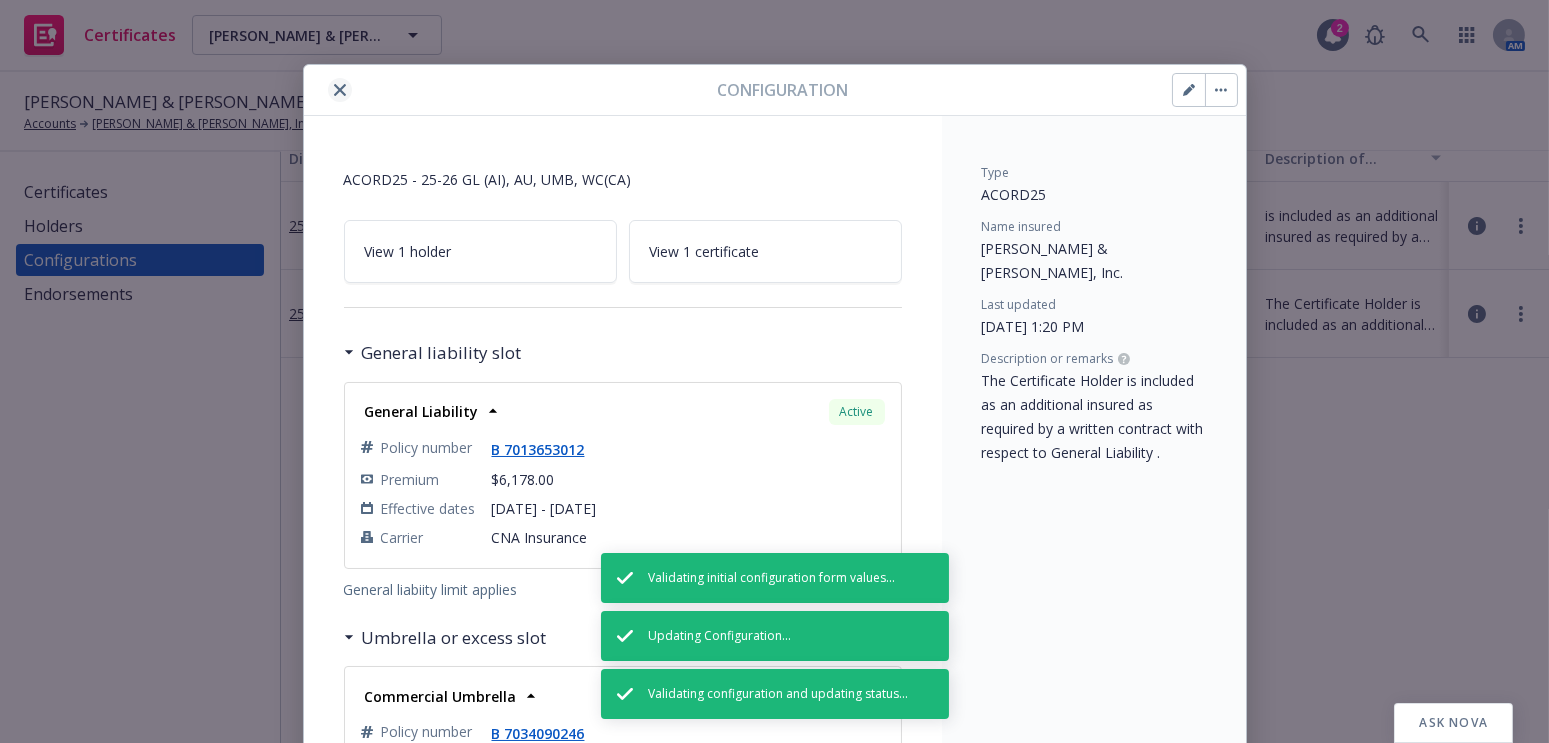 click 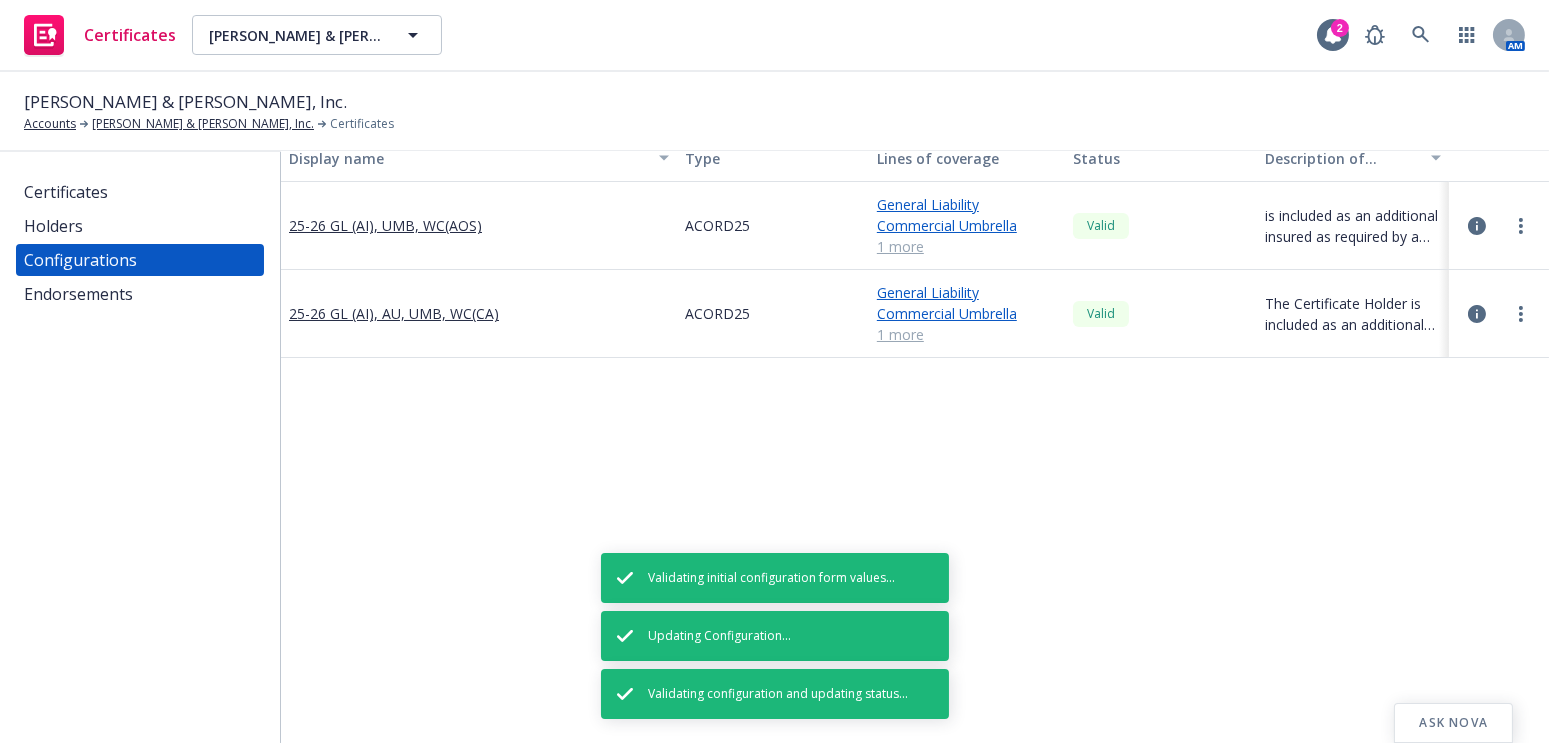 click at bounding box center (1521, 226) 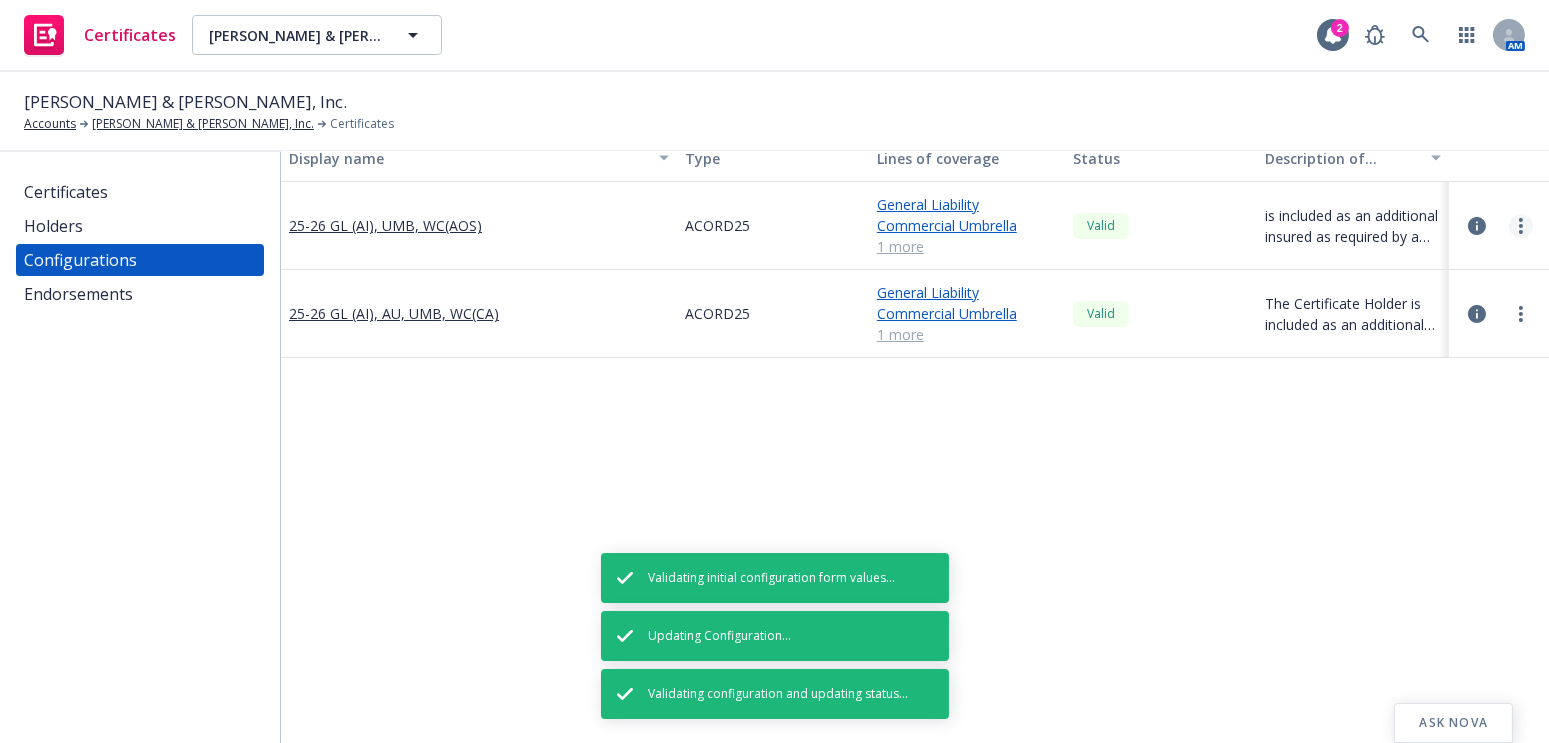 click 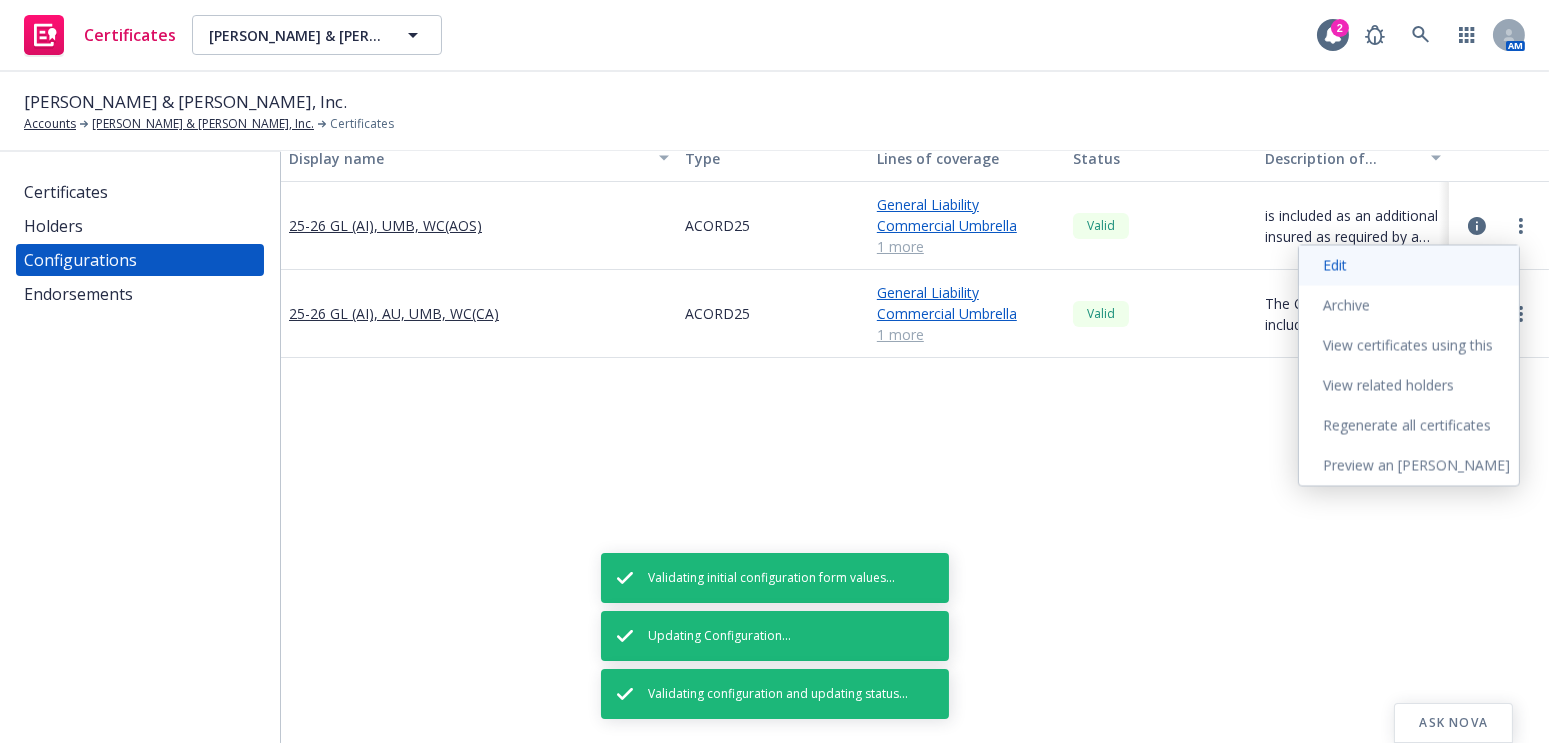 click on "Edit" at bounding box center (1409, 266) 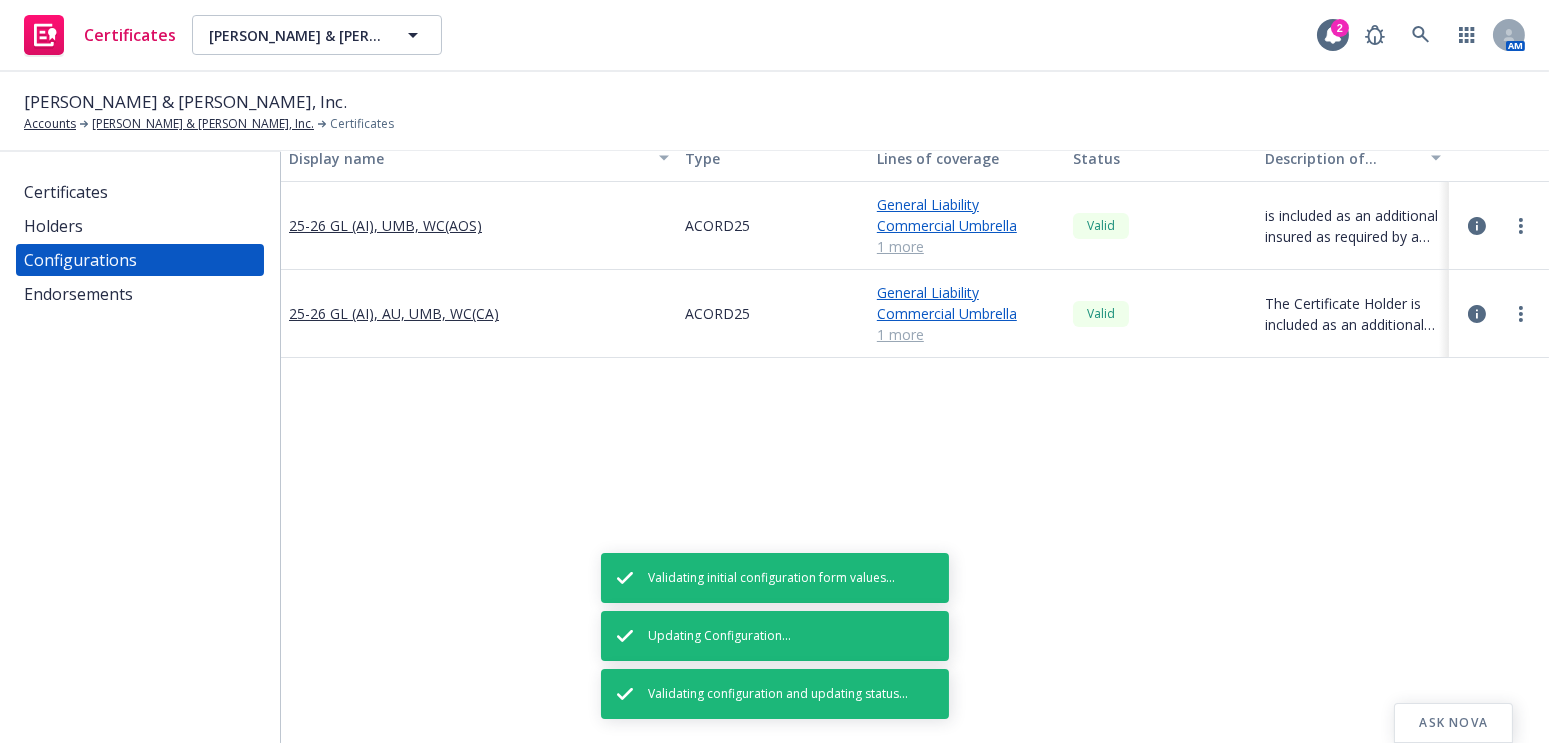 select on "Acord_25" 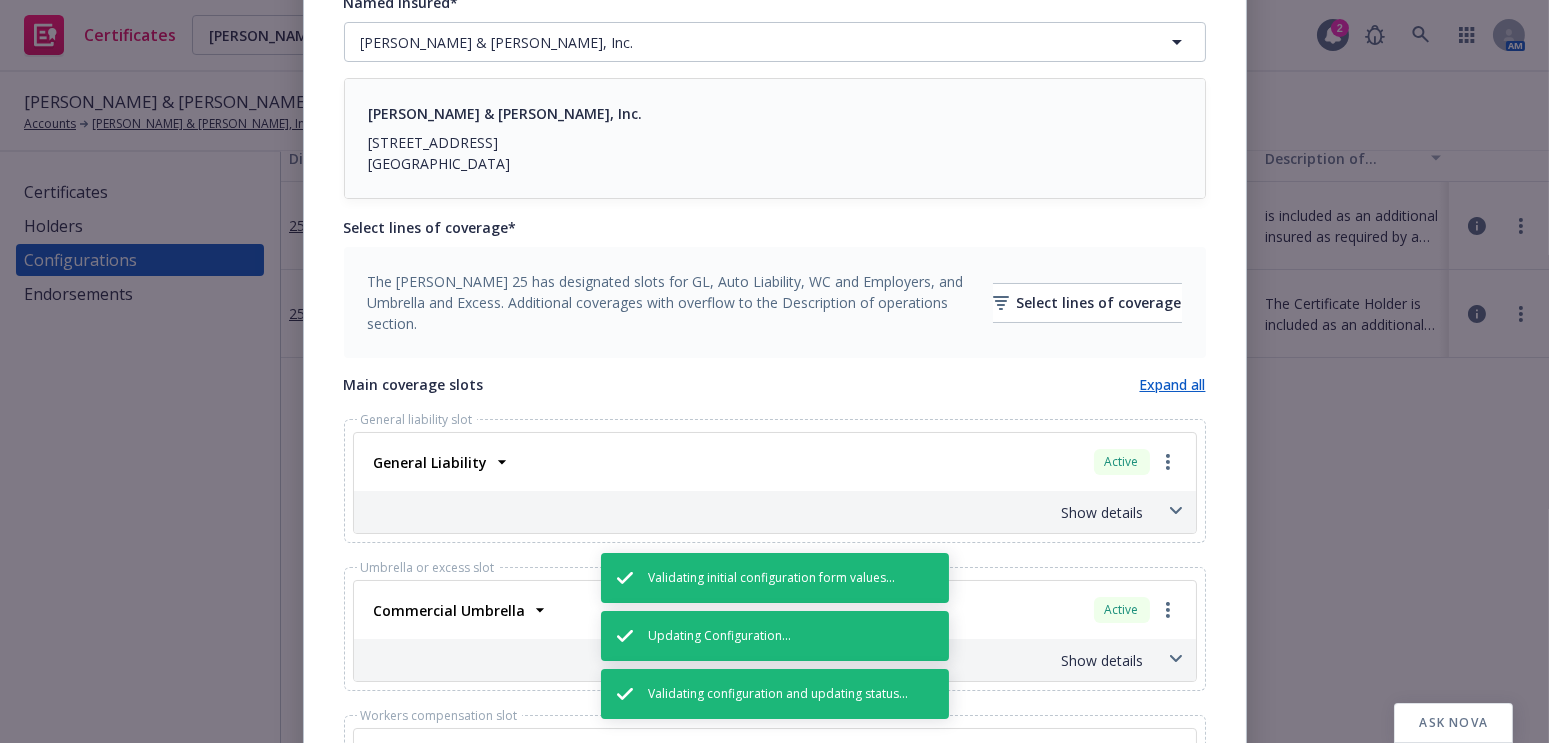 scroll, scrollTop: 602, scrollLeft: 0, axis: vertical 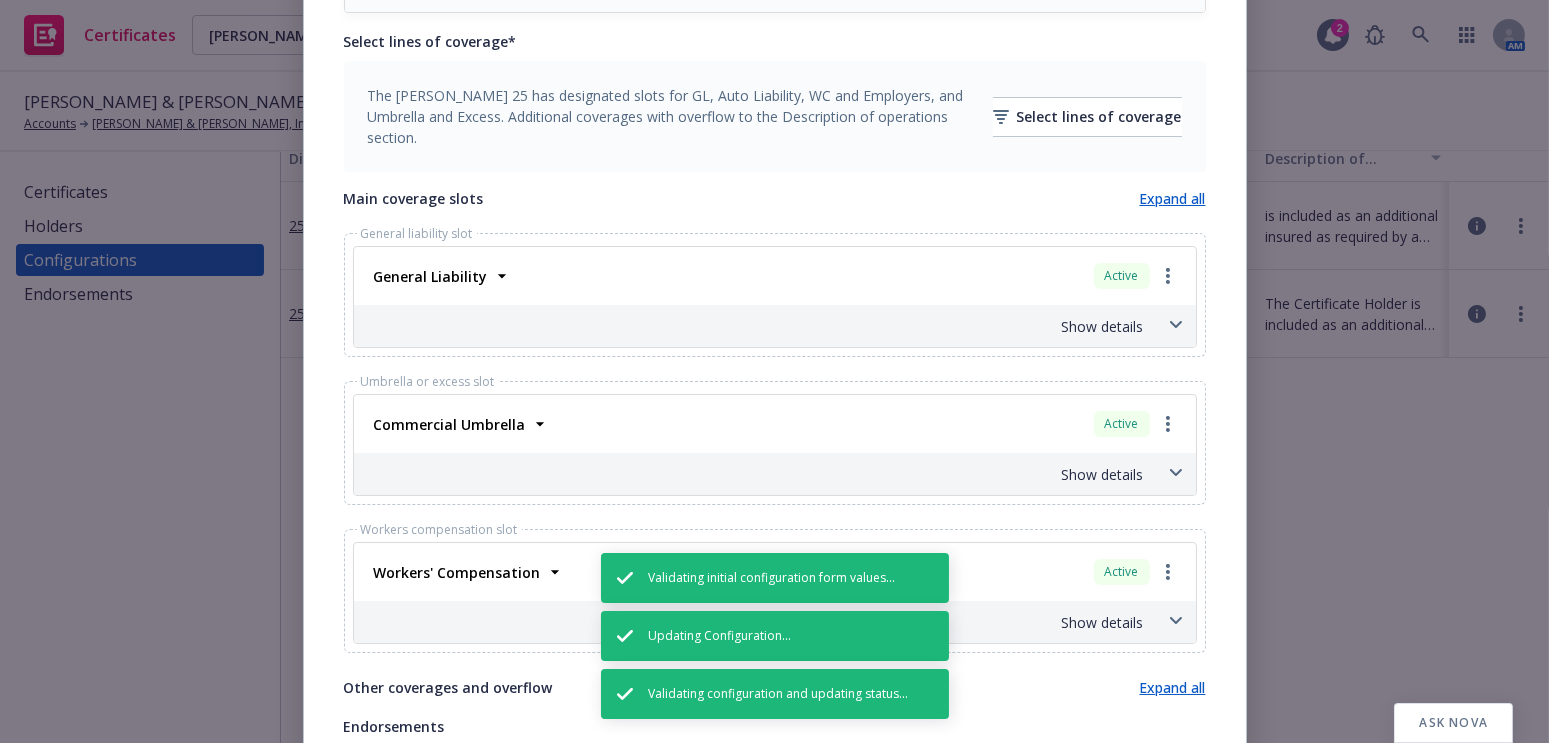 click on "General Liability" at bounding box center [429, 276] 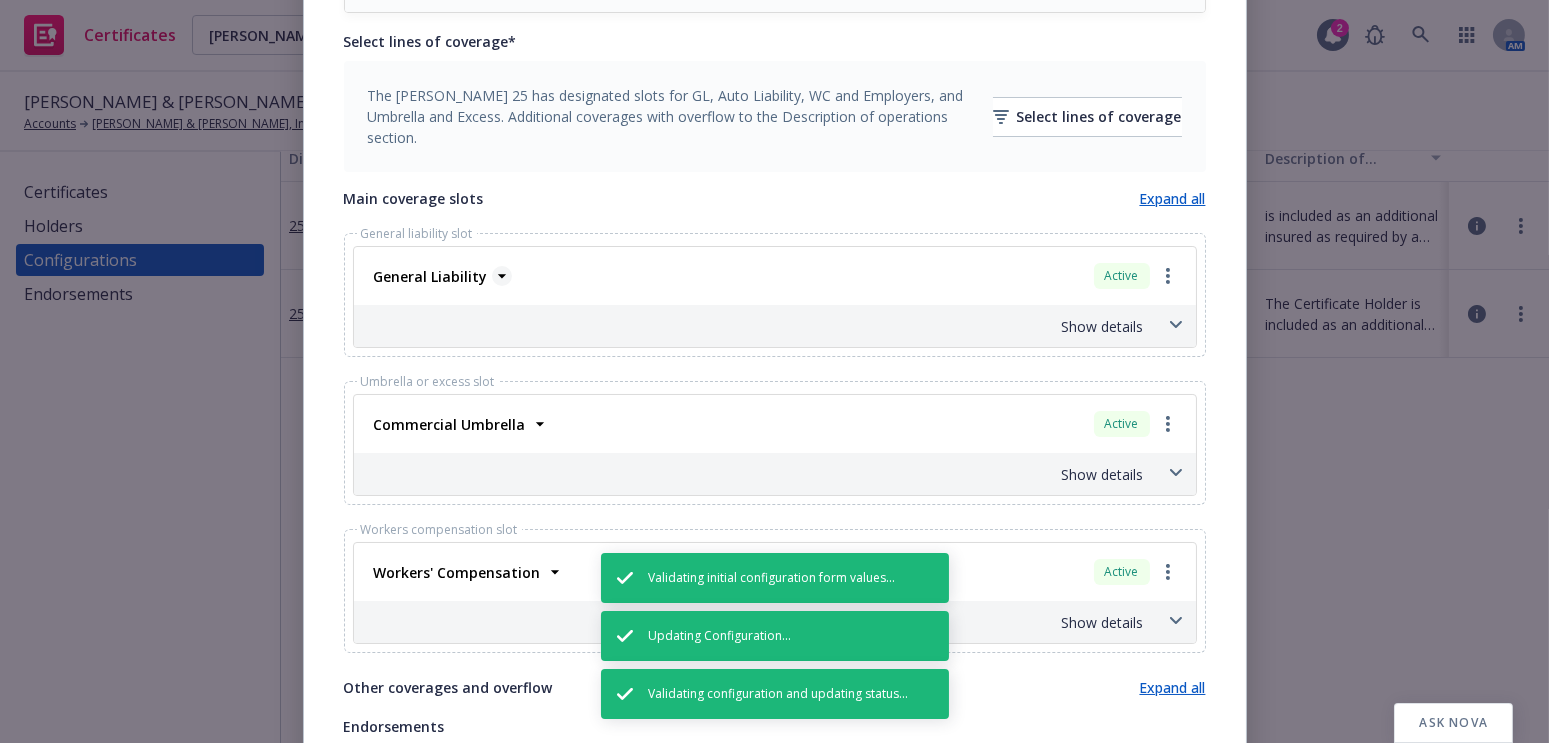 click on "General Liability" at bounding box center [431, 276] 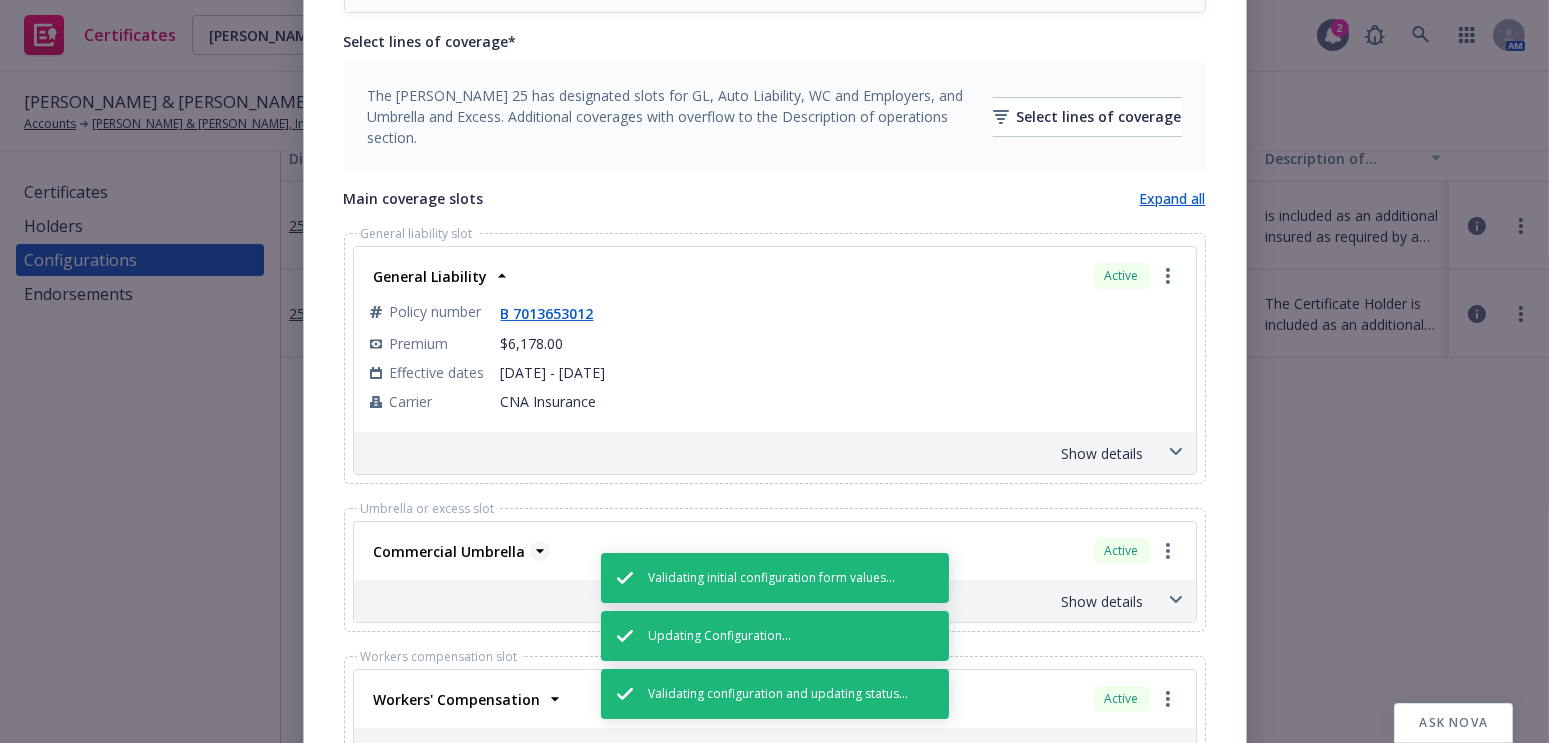 click on "Commercial Umbrella" at bounding box center [450, 551] 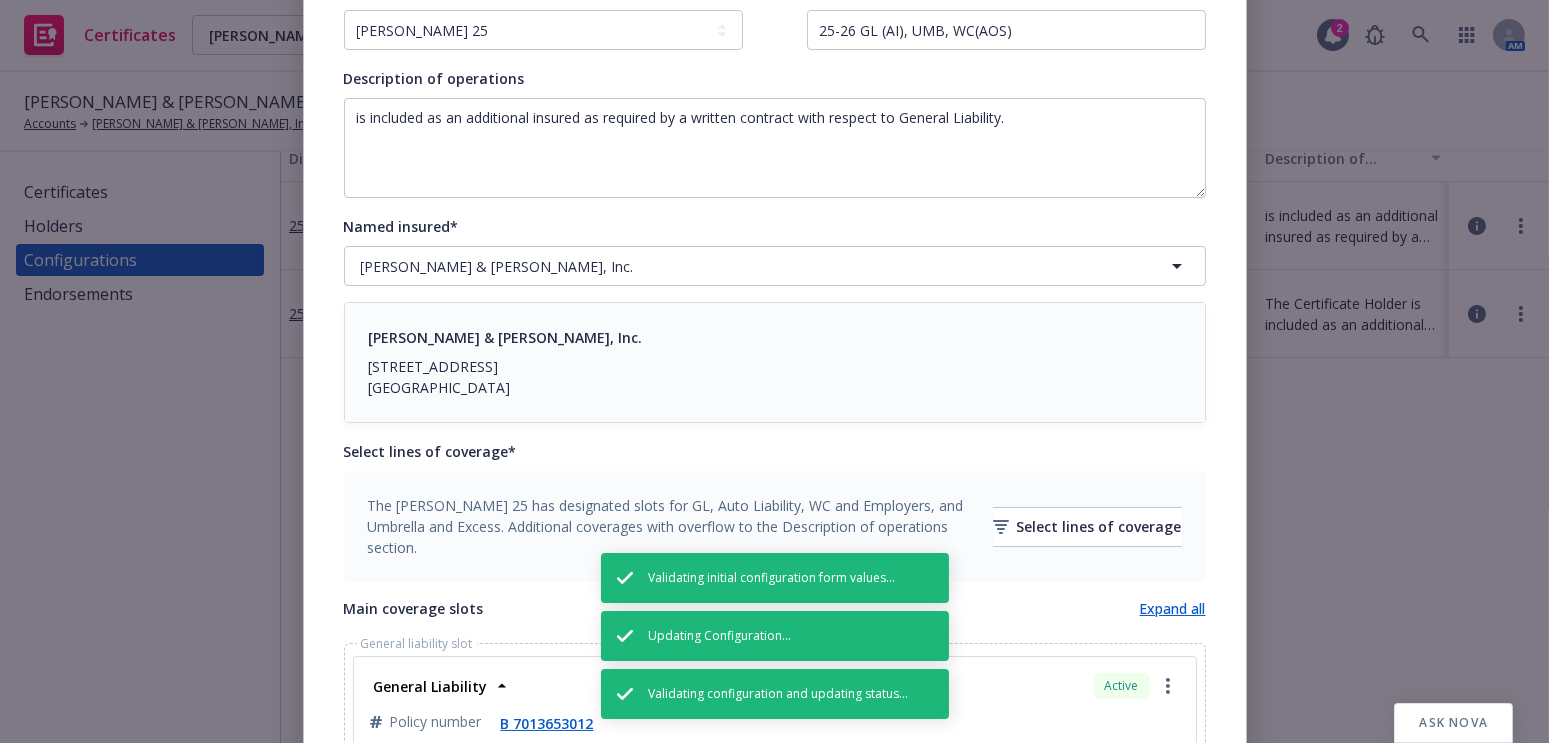 scroll, scrollTop: 0, scrollLeft: 0, axis: both 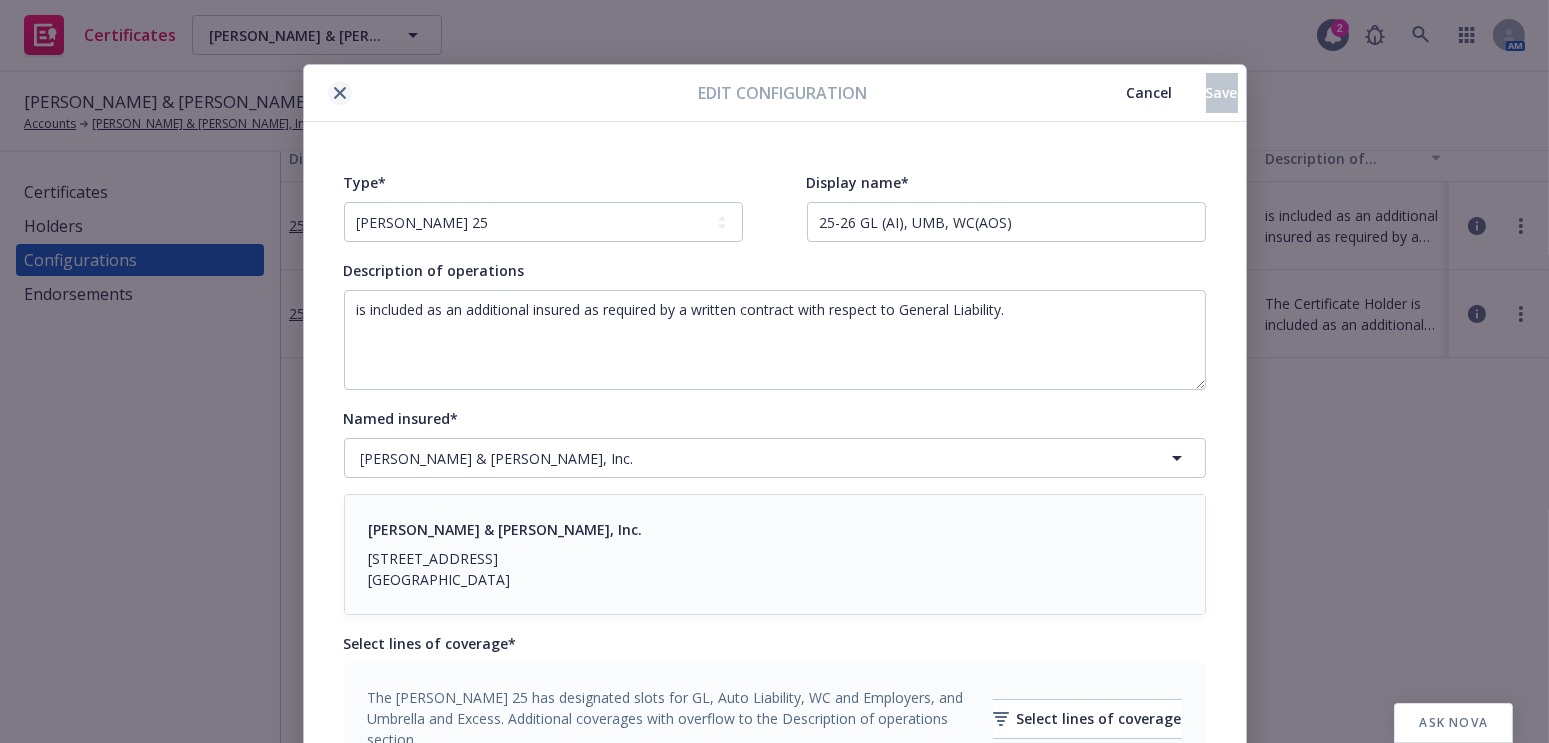 click at bounding box center (340, 93) 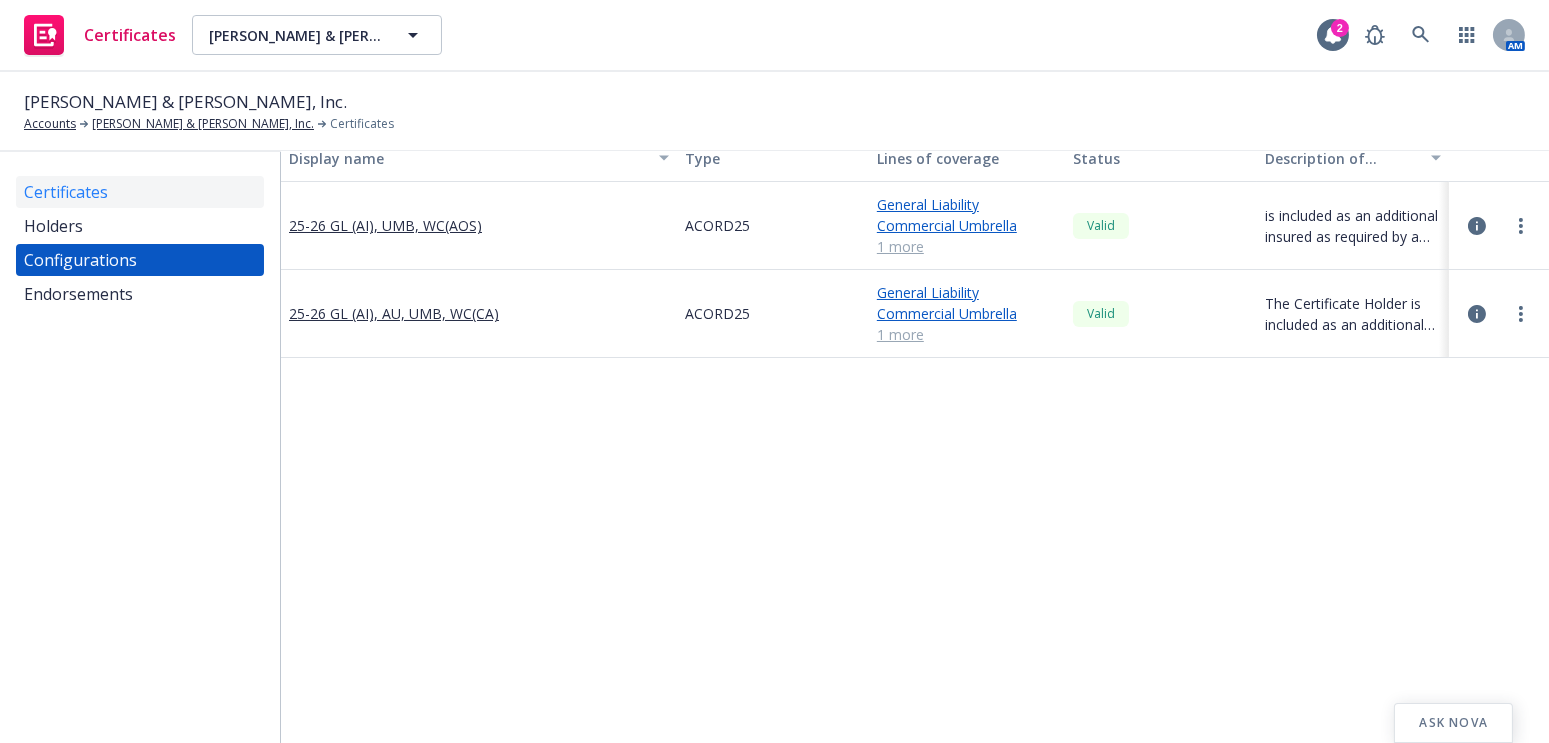 click on "Certificates" at bounding box center (140, 192) 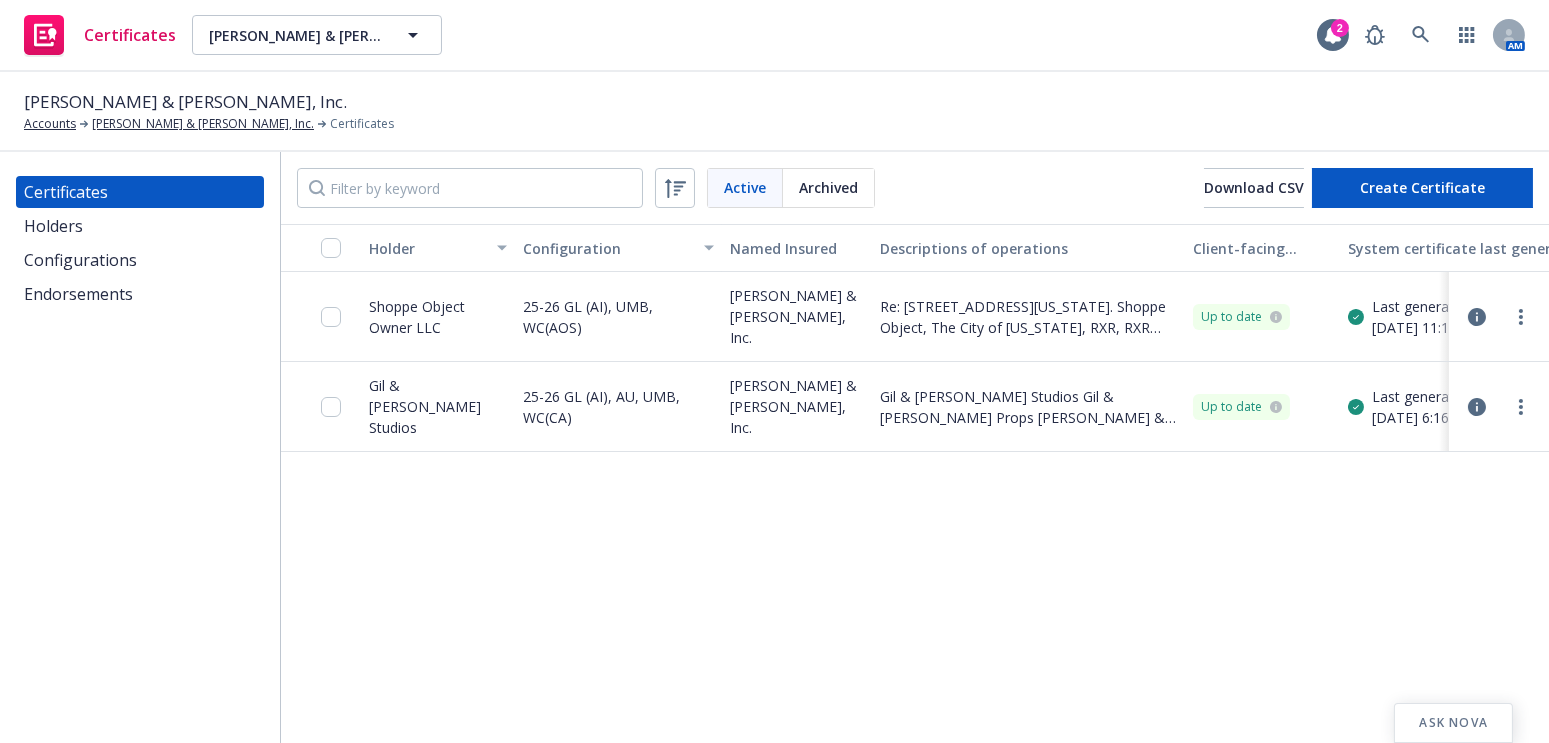 click on "Certificates Holders Configurations Endorsements" at bounding box center [140, 447] 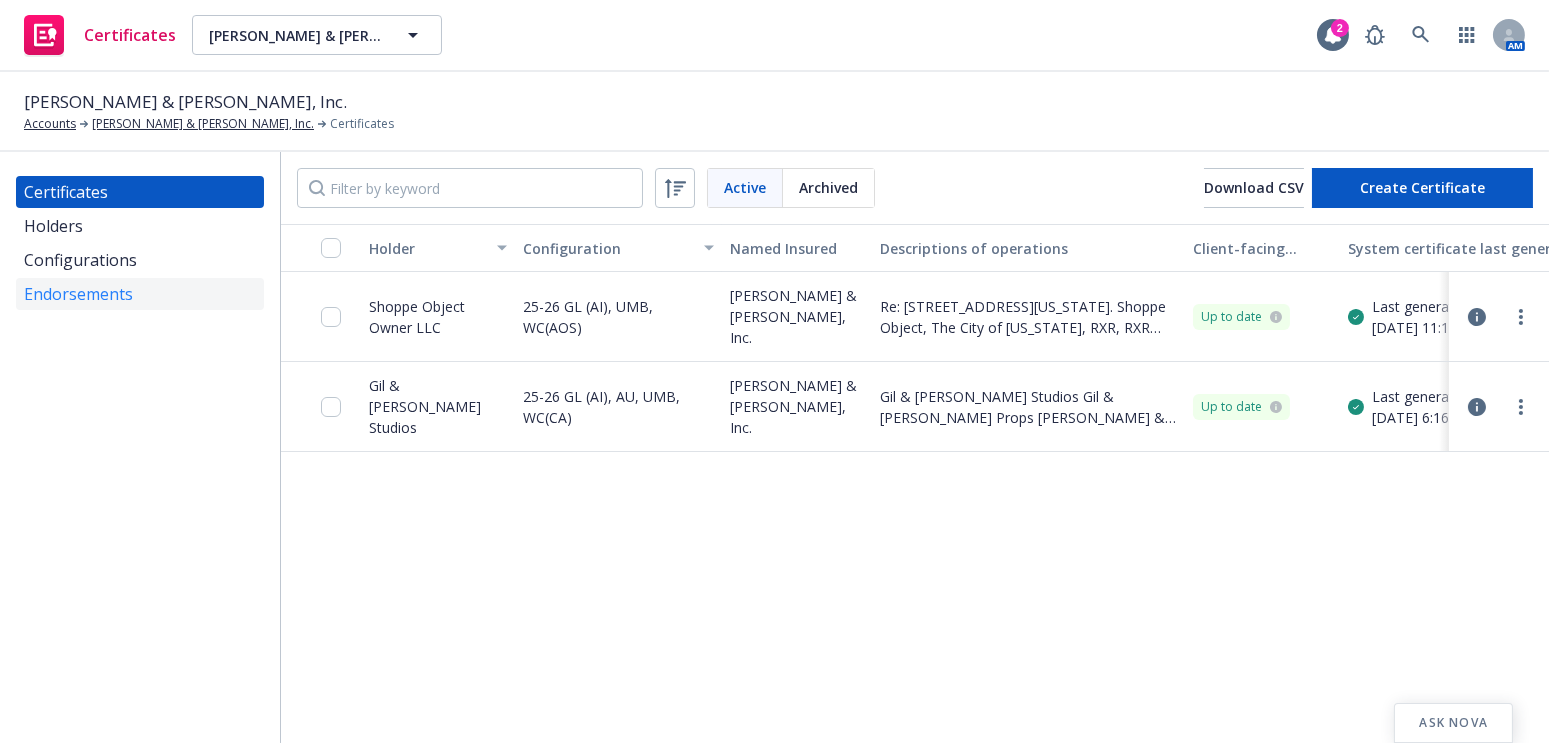 click on "Endorsements" at bounding box center [140, 294] 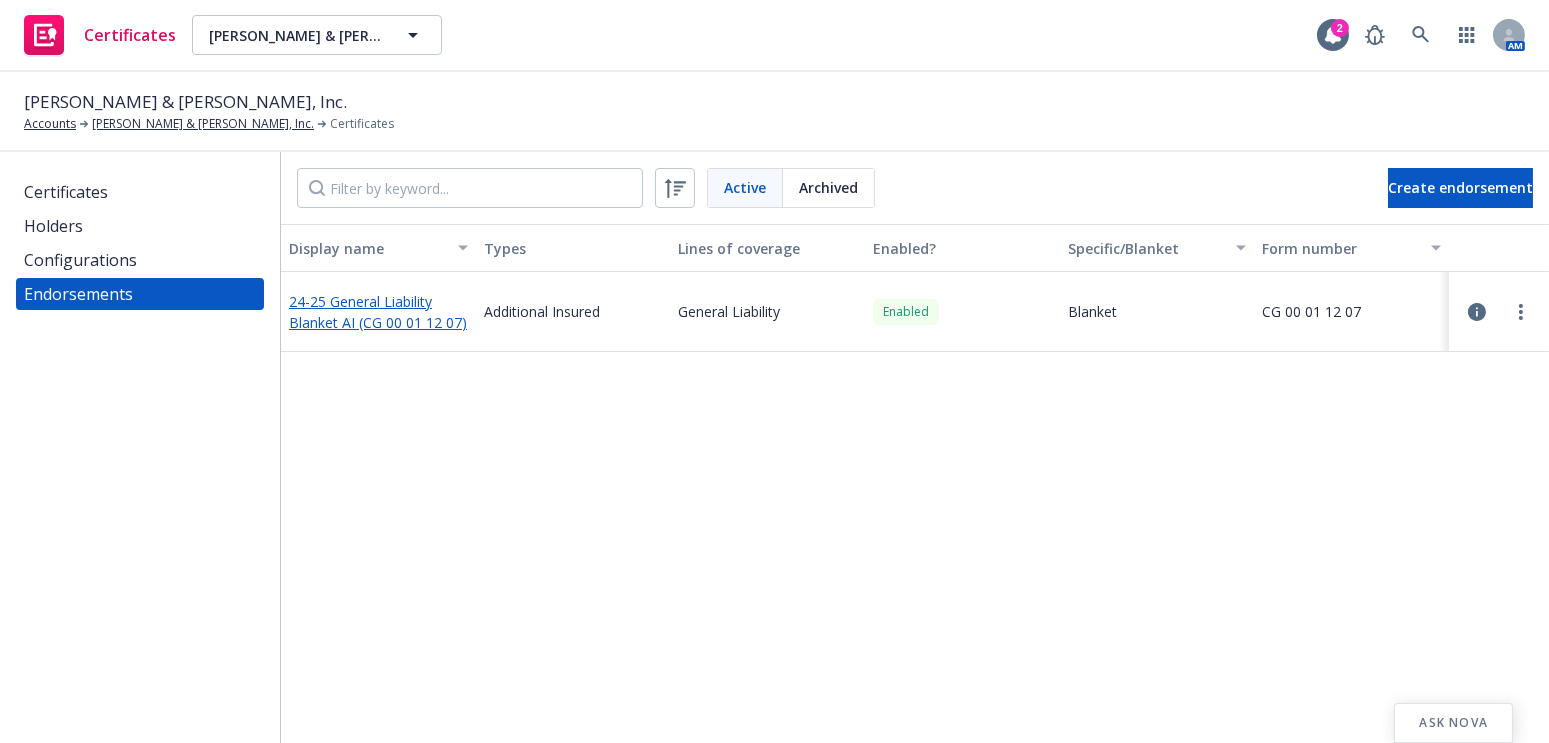 click on "24-25 General Liability Blanket AI (CG 00 01 12 07)" at bounding box center [378, 312] 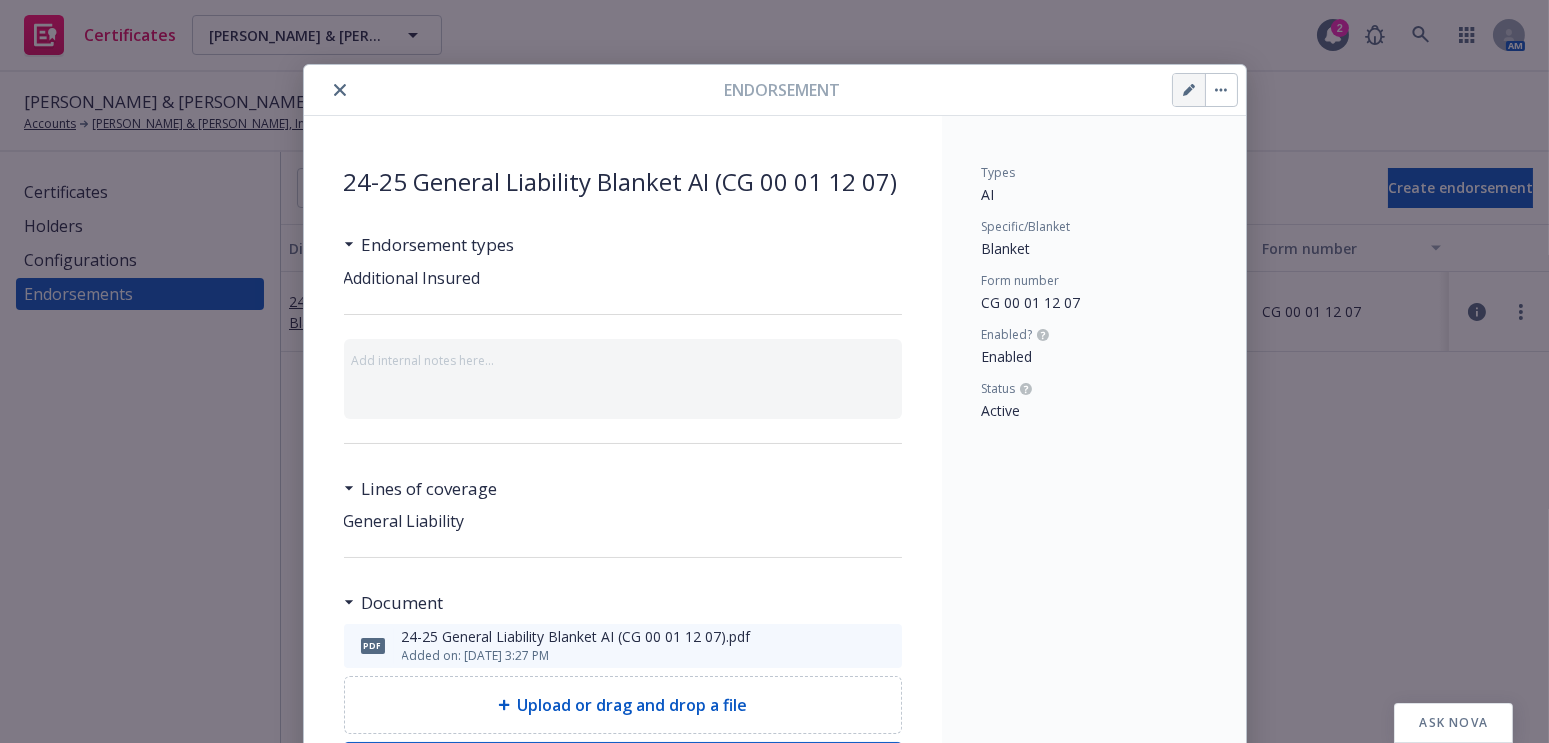 click at bounding box center [1189, 90] 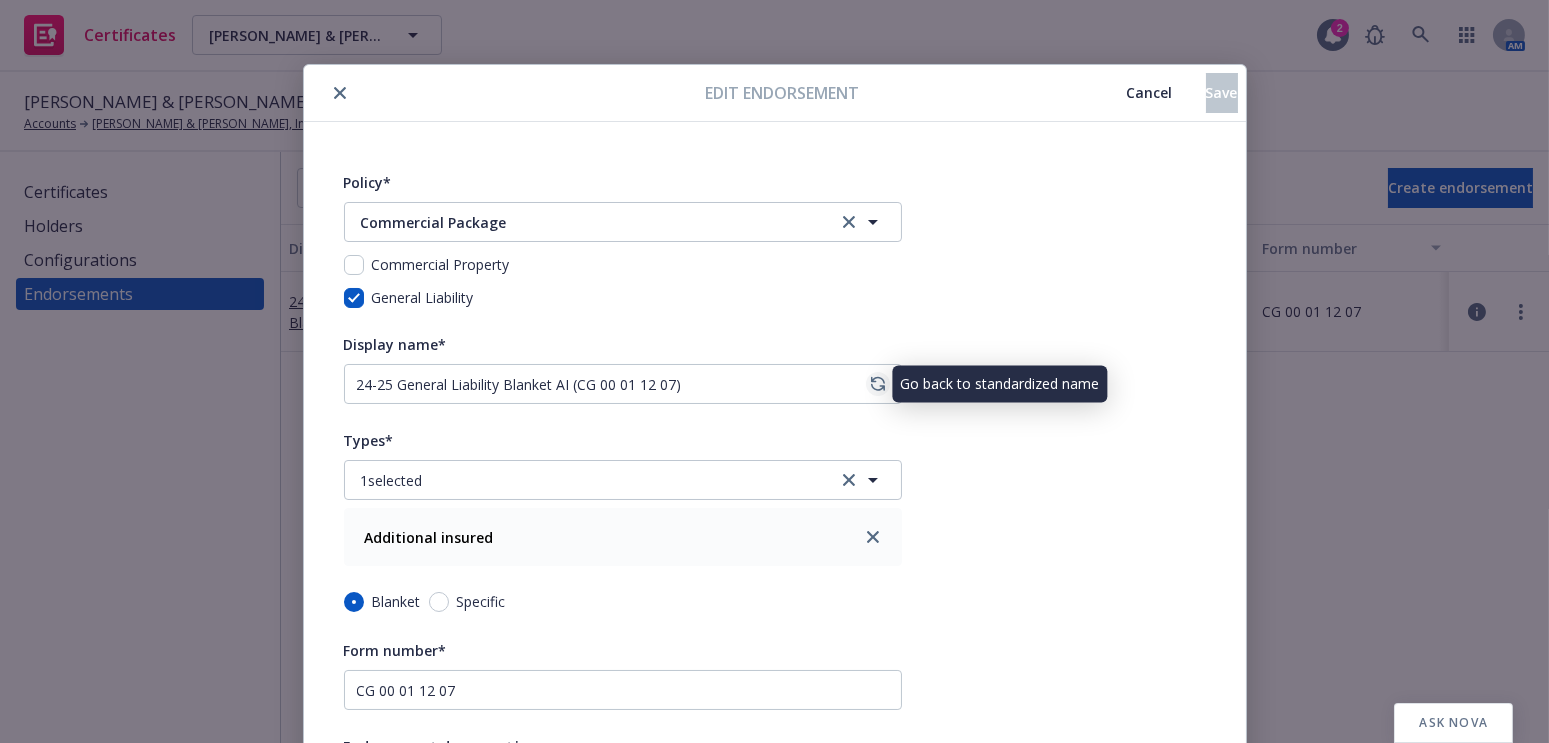 click 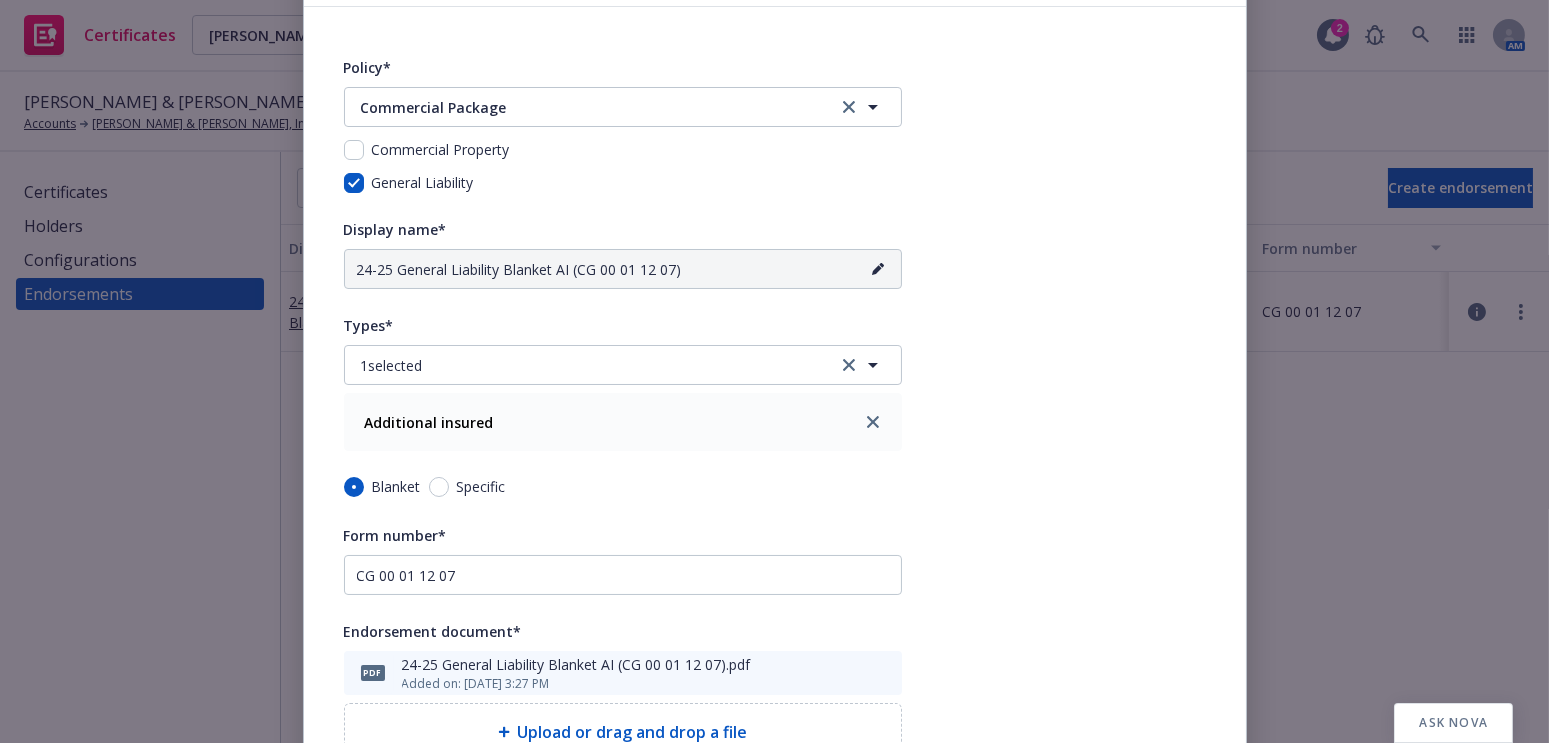 scroll, scrollTop: 272, scrollLeft: 0, axis: vertical 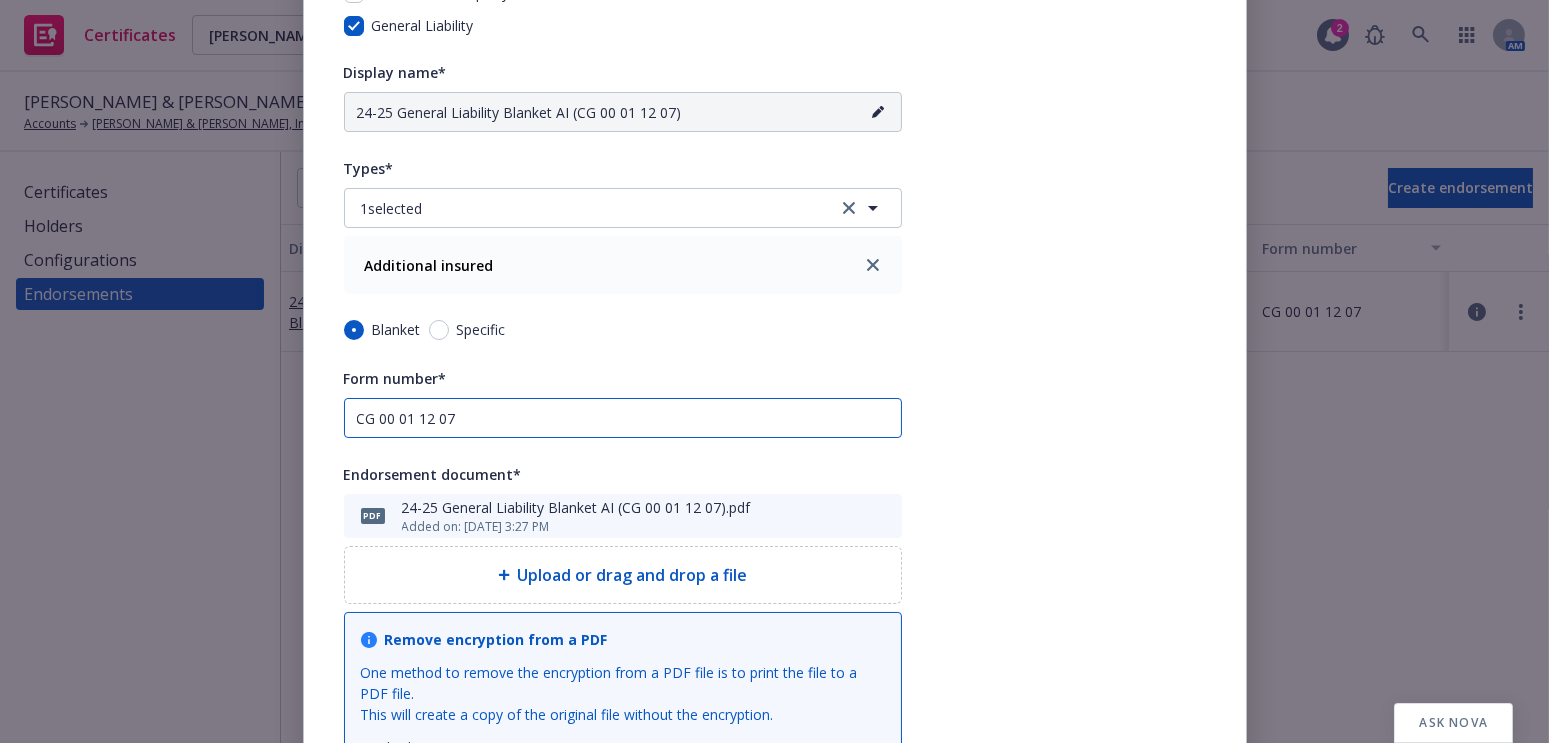 drag, startPoint x: 482, startPoint y: 416, endPoint x: 210, endPoint y: 389, distance: 273.3368 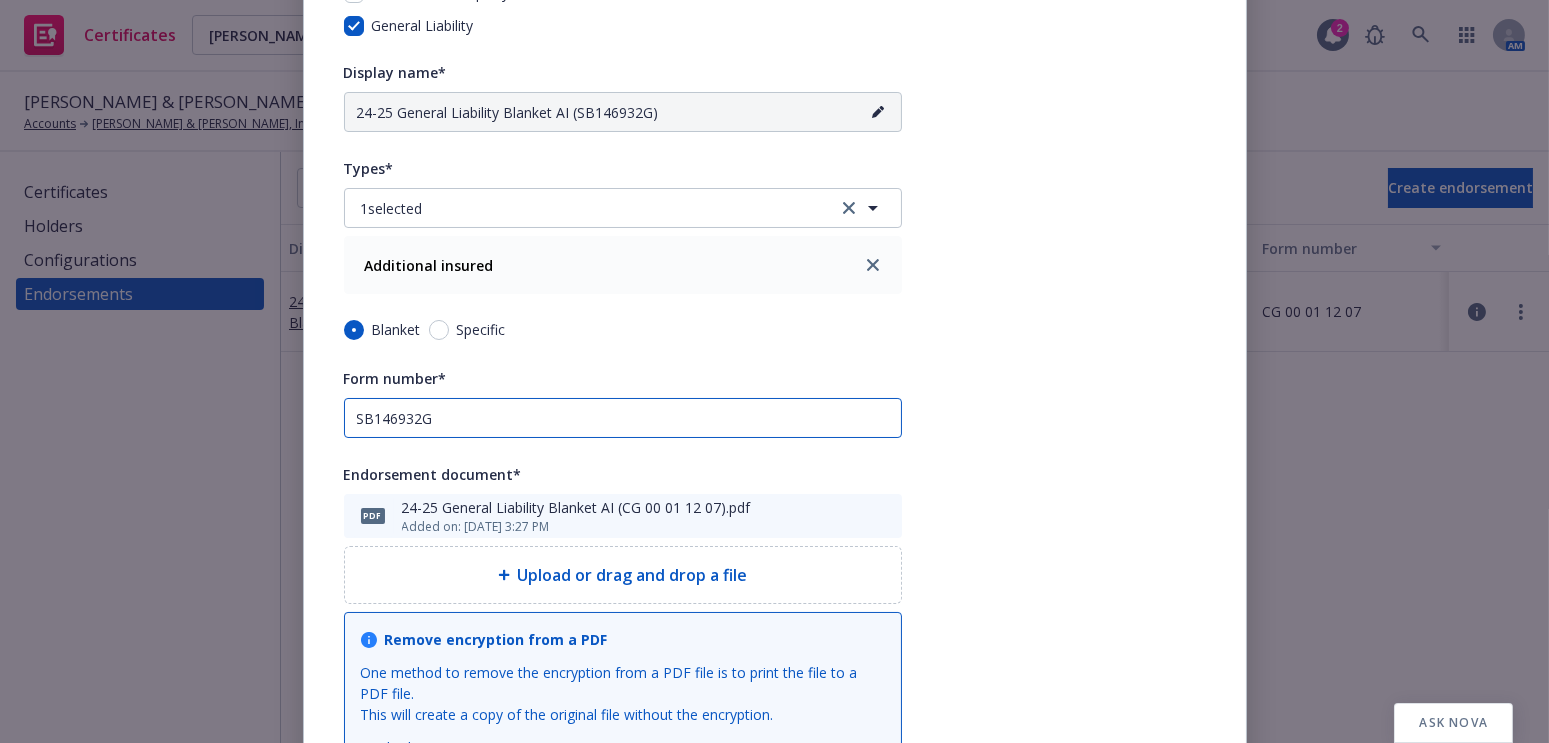 type on "SB146932G" 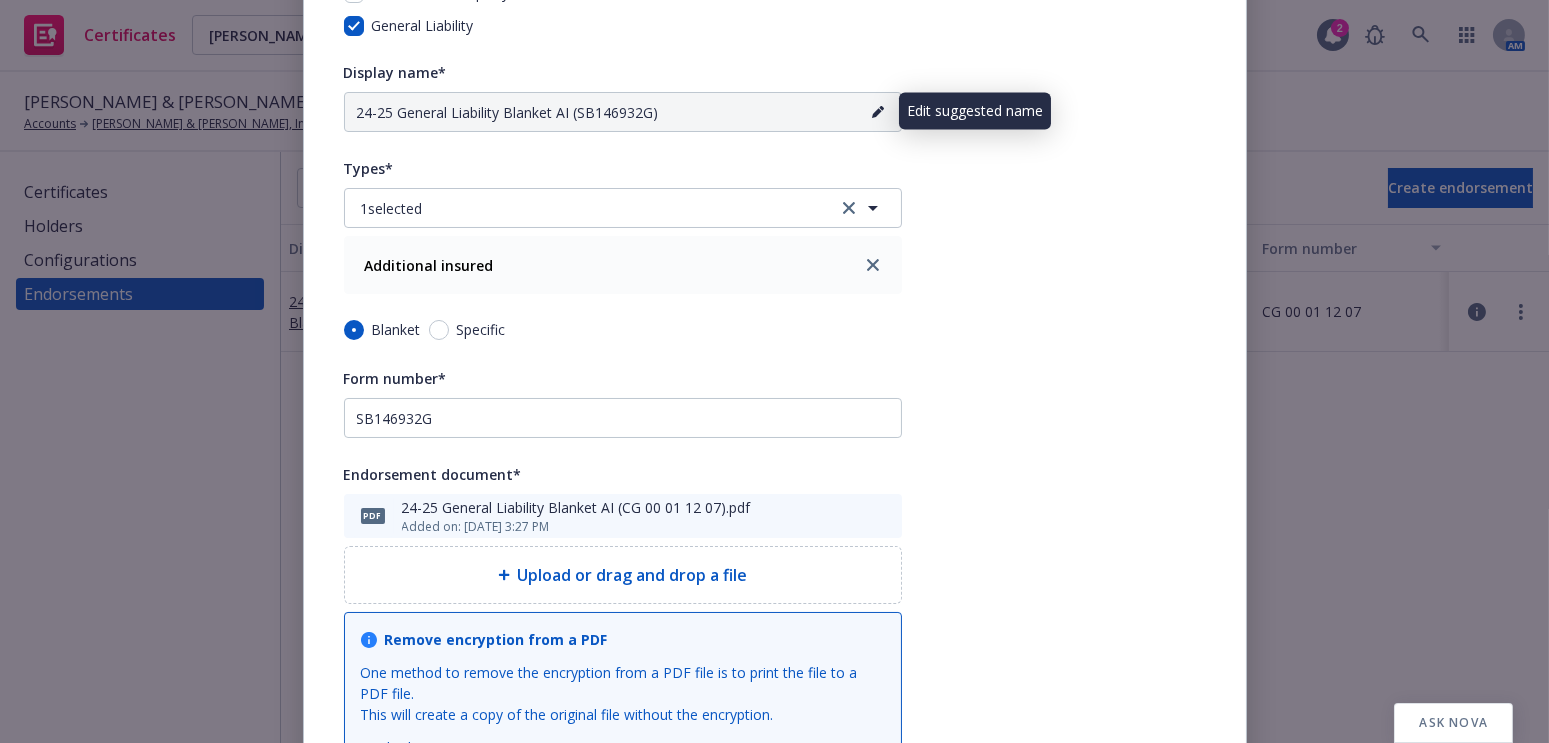click 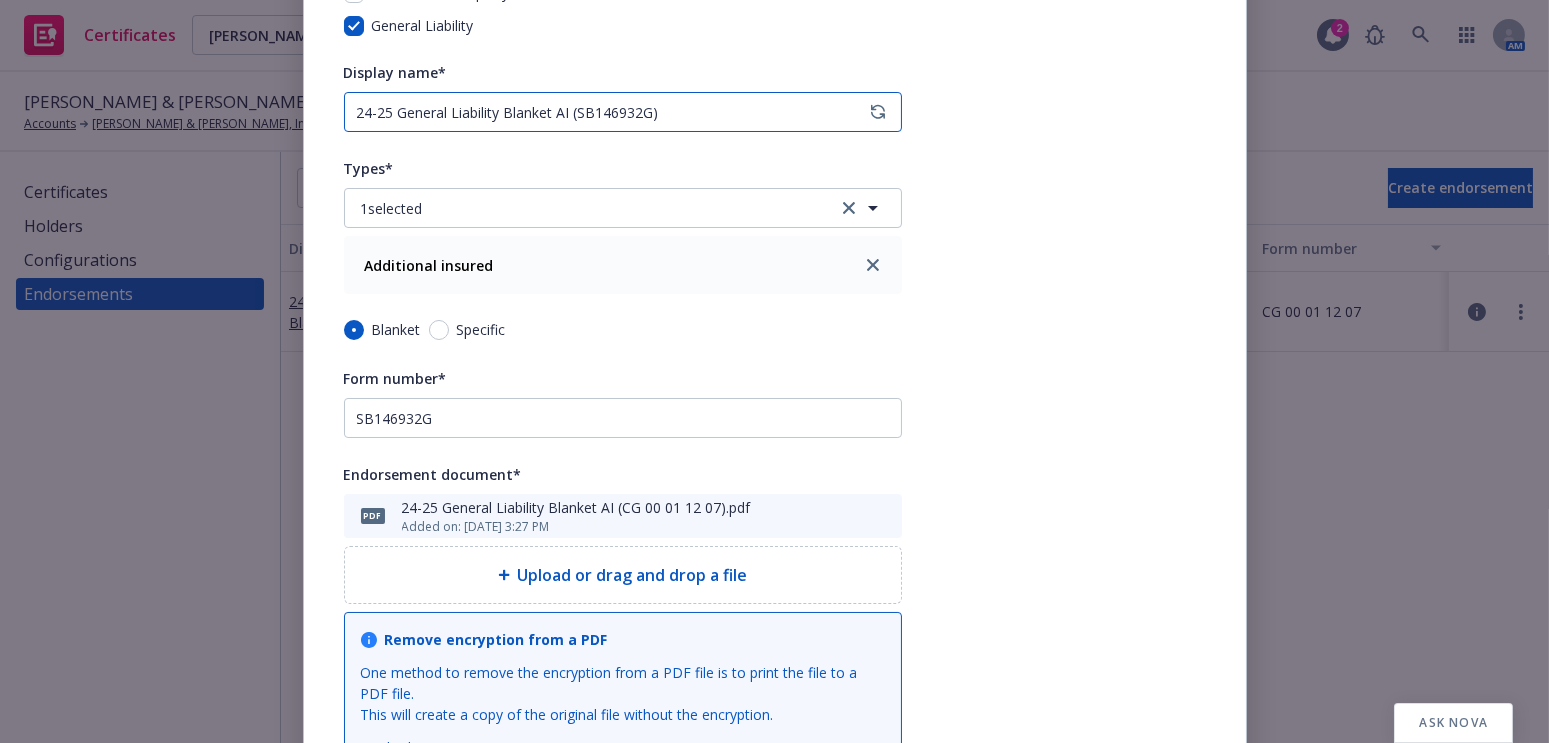 drag, startPoint x: 572, startPoint y: 113, endPoint x: 793, endPoint y: 102, distance: 221.27359 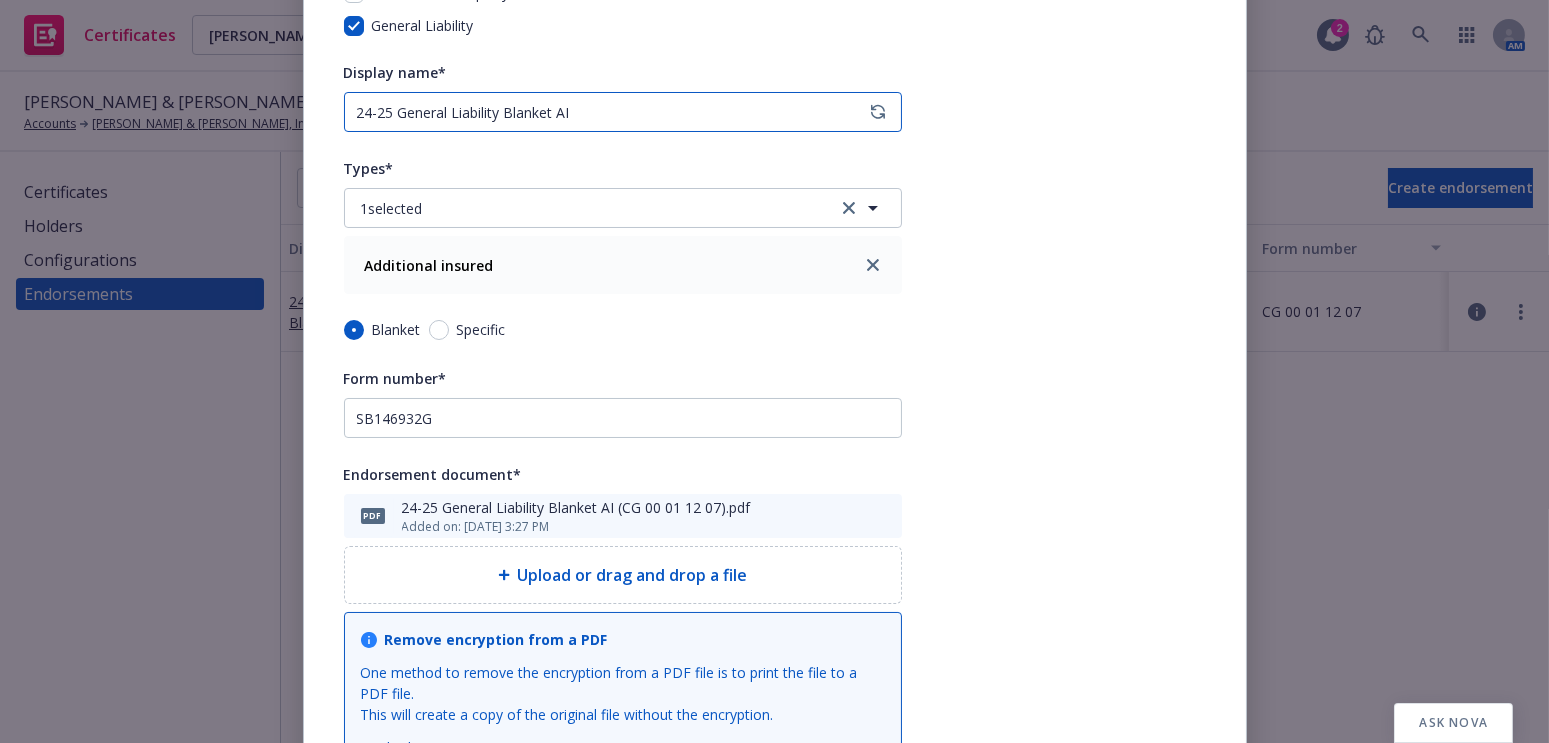 type on "24-25 General Liability Blanket AI" 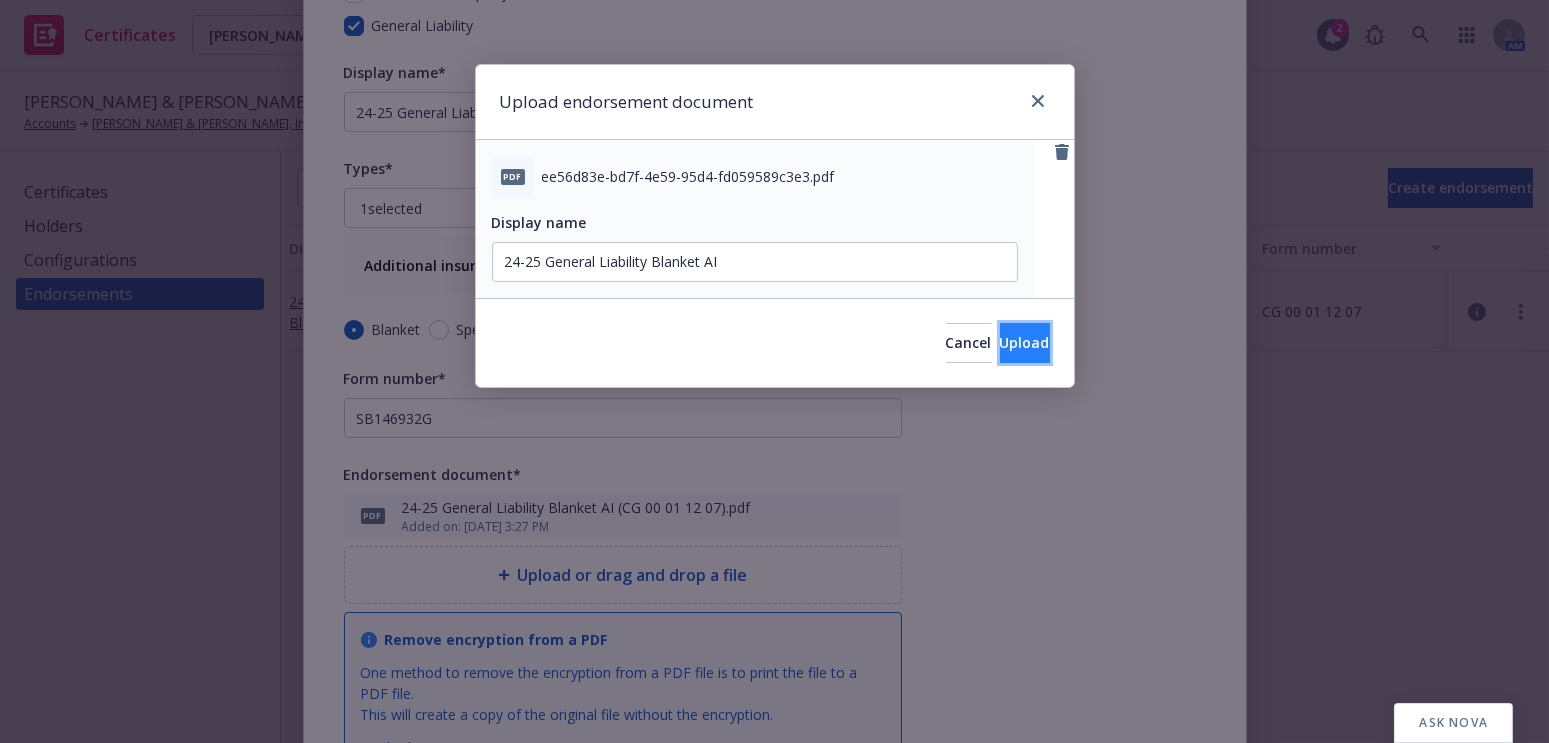 click on "Upload" at bounding box center [1025, 343] 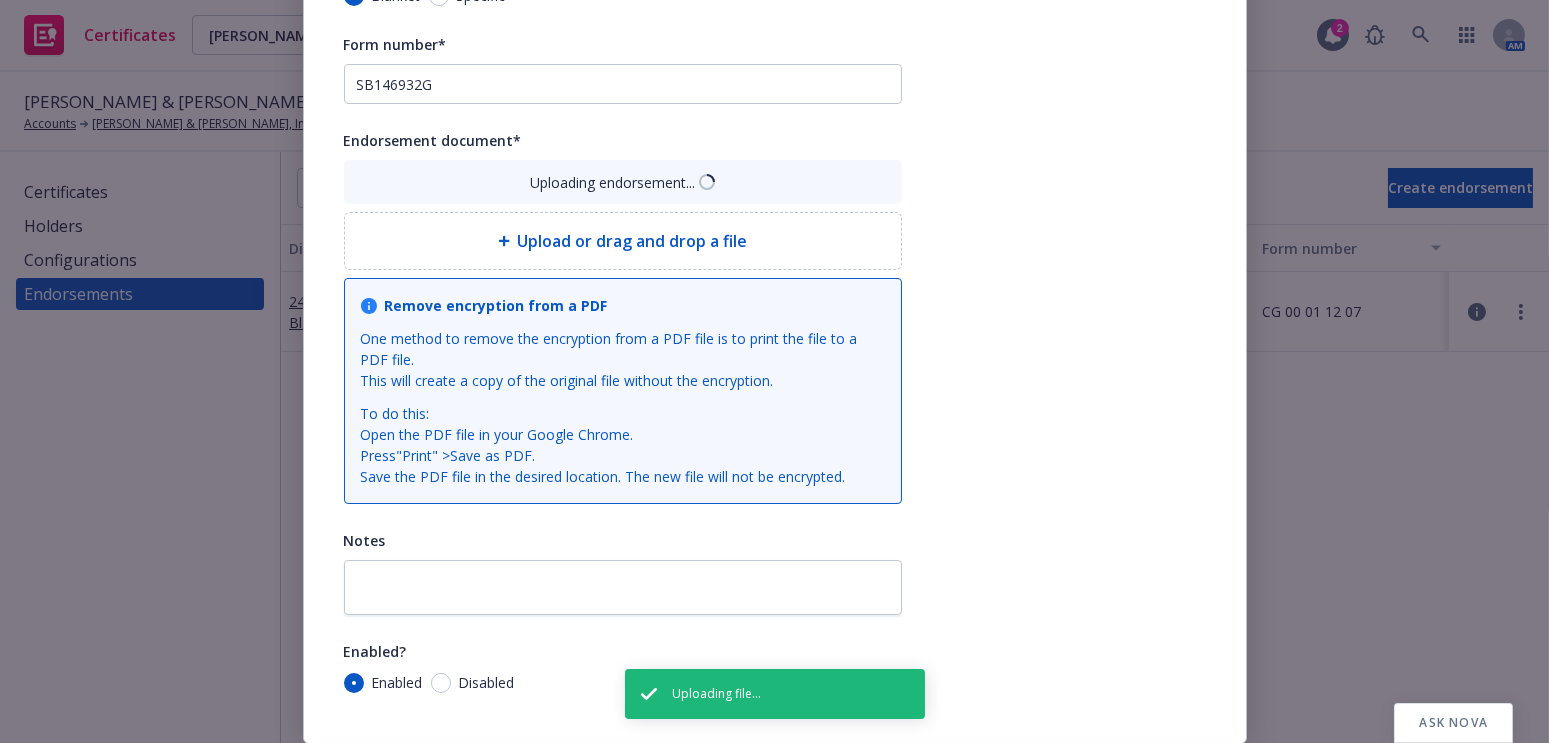 scroll, scrollTop: 151, scrollLeft: 0, axis: vertical 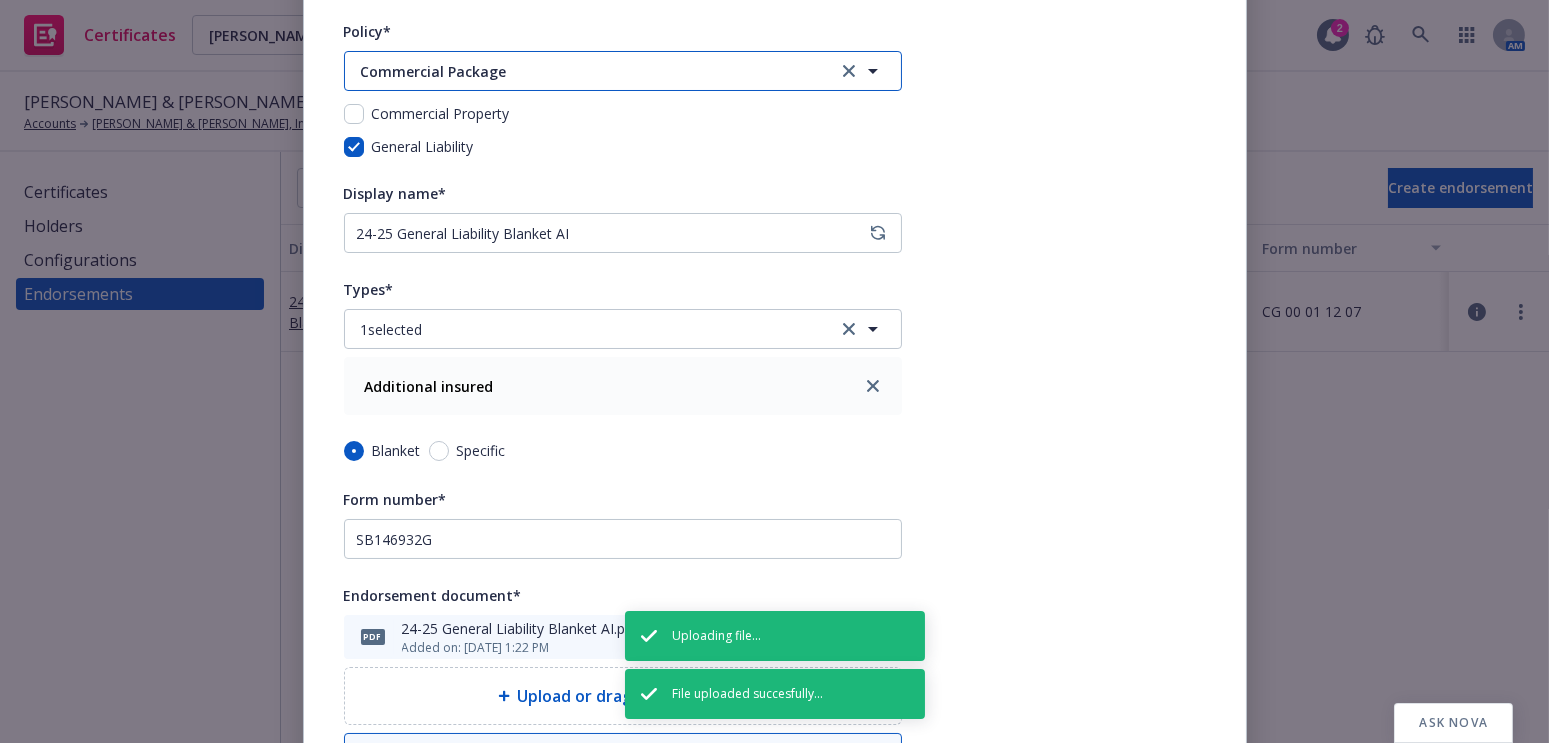 click on "Commercial Package" at bounding box center (623, 71) 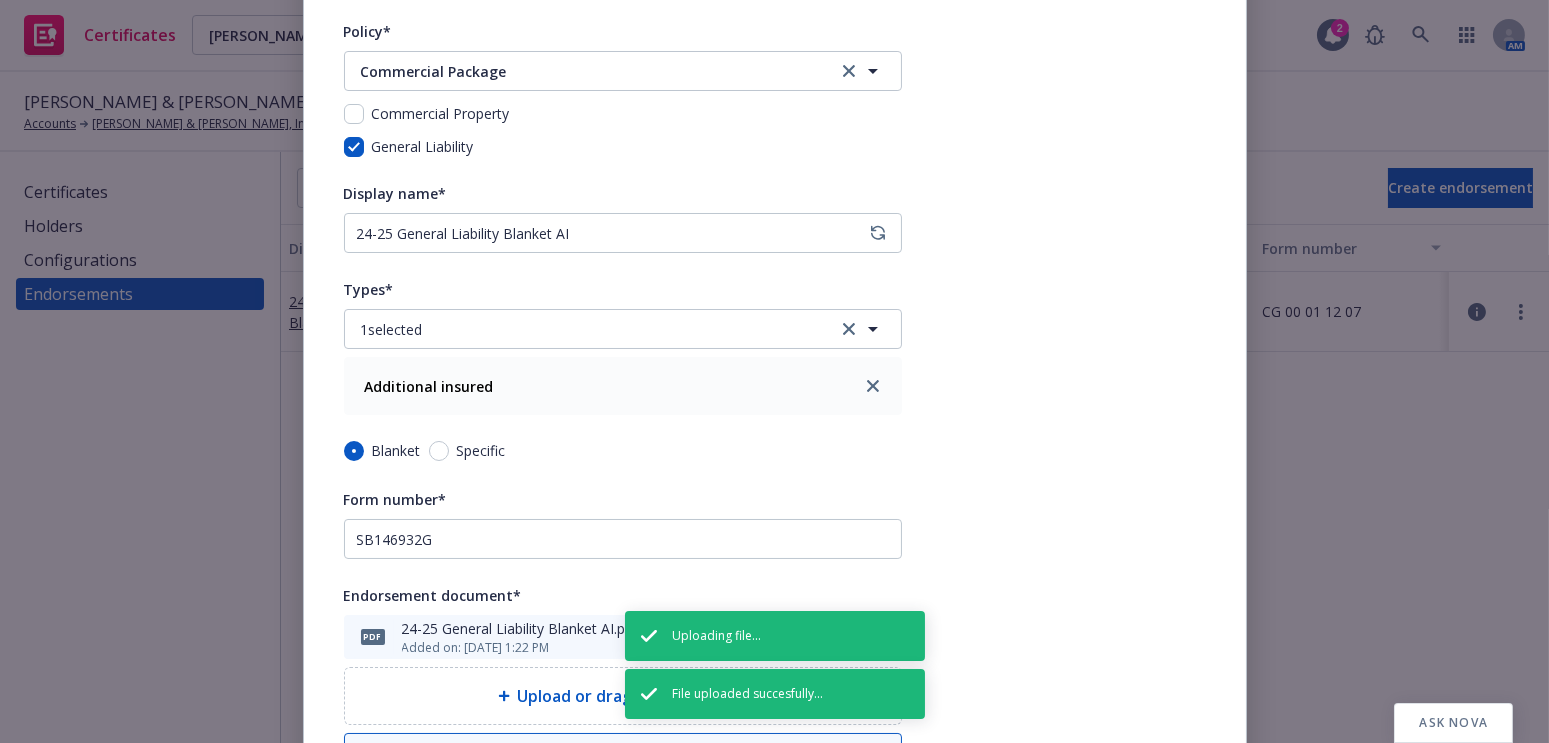type 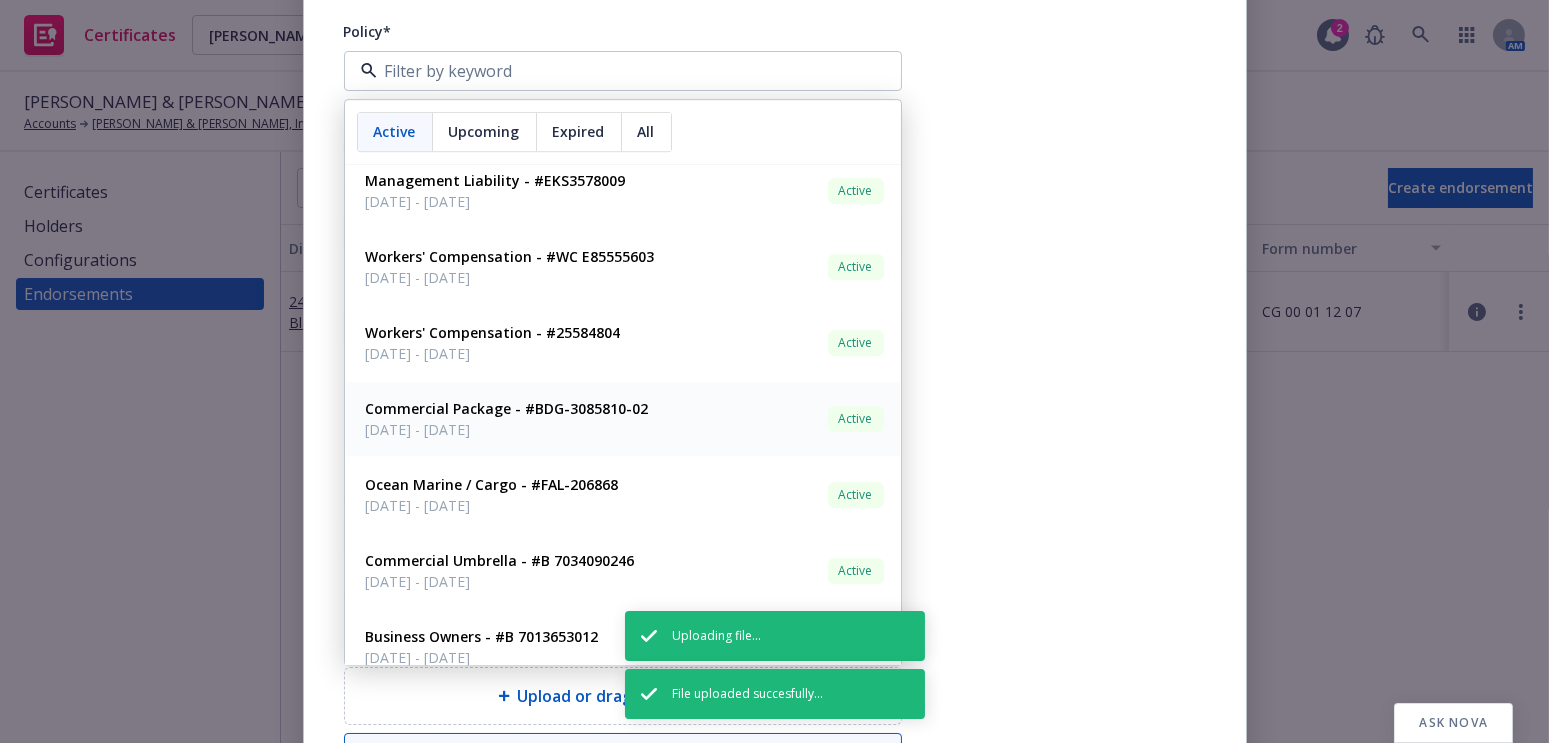 scroll, scrollTop: 31, scrollLeft: 0, axis: vertical 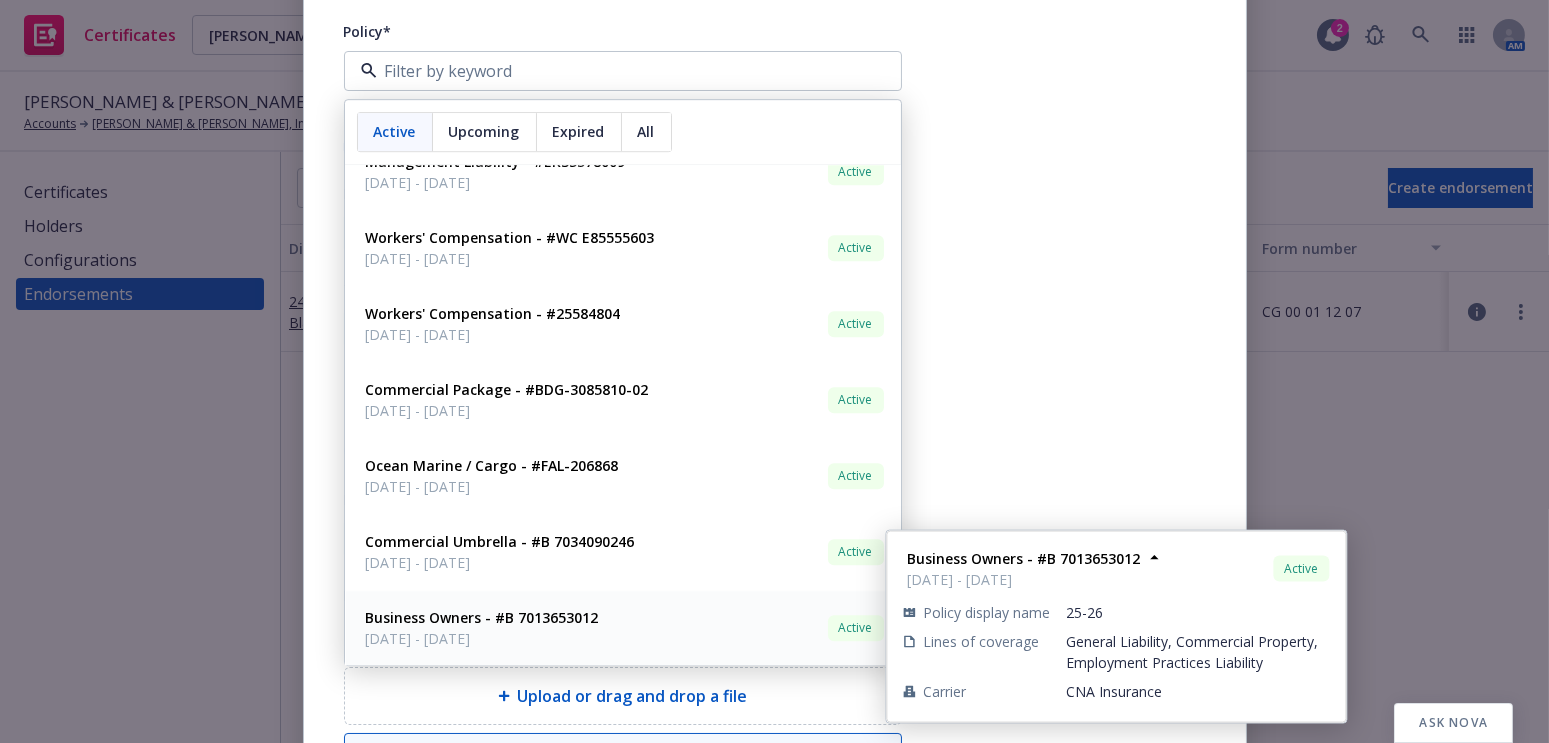 click on "Business Owners - #B 7013653012" at bounding box center (482, 617) 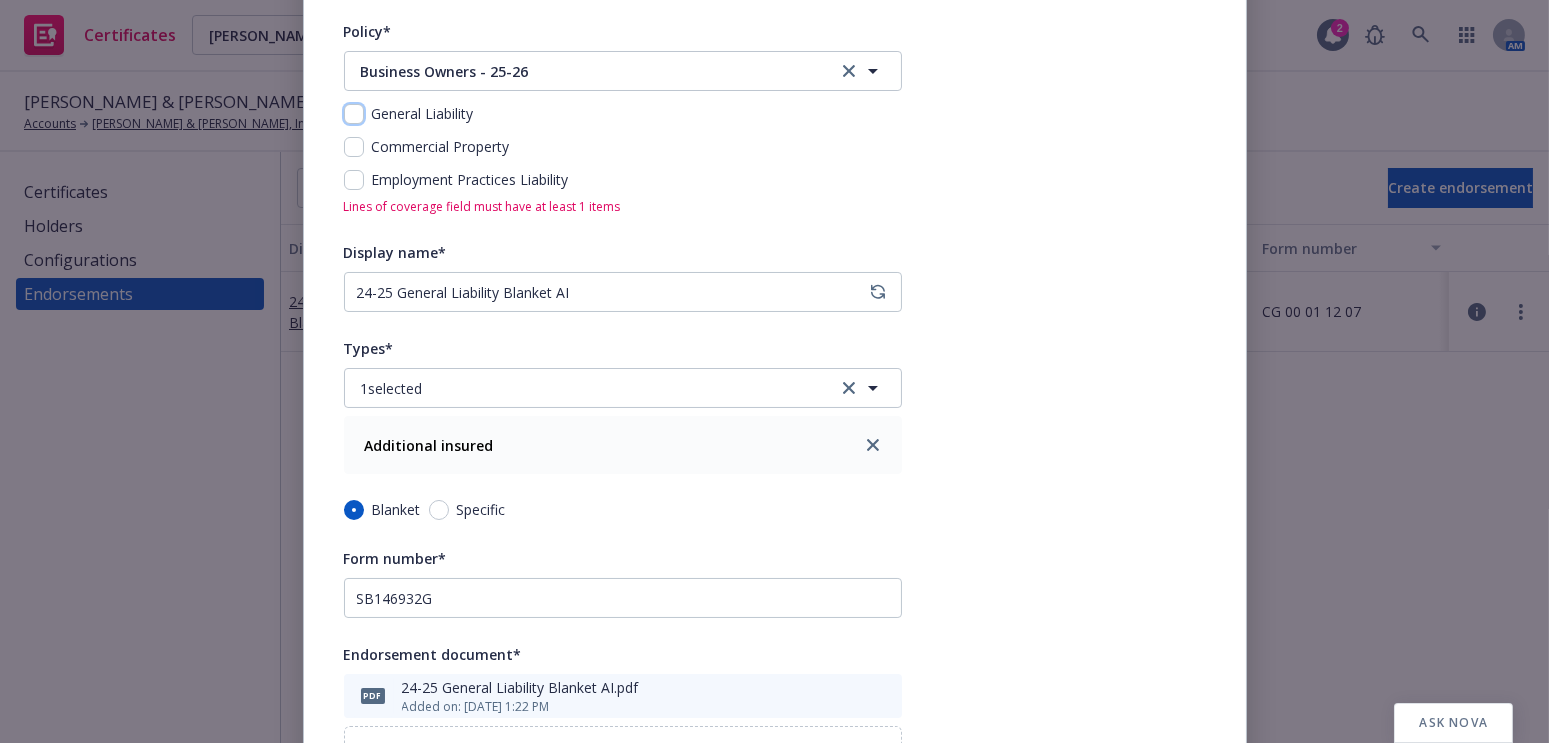 click at bounding box center [354, 114] 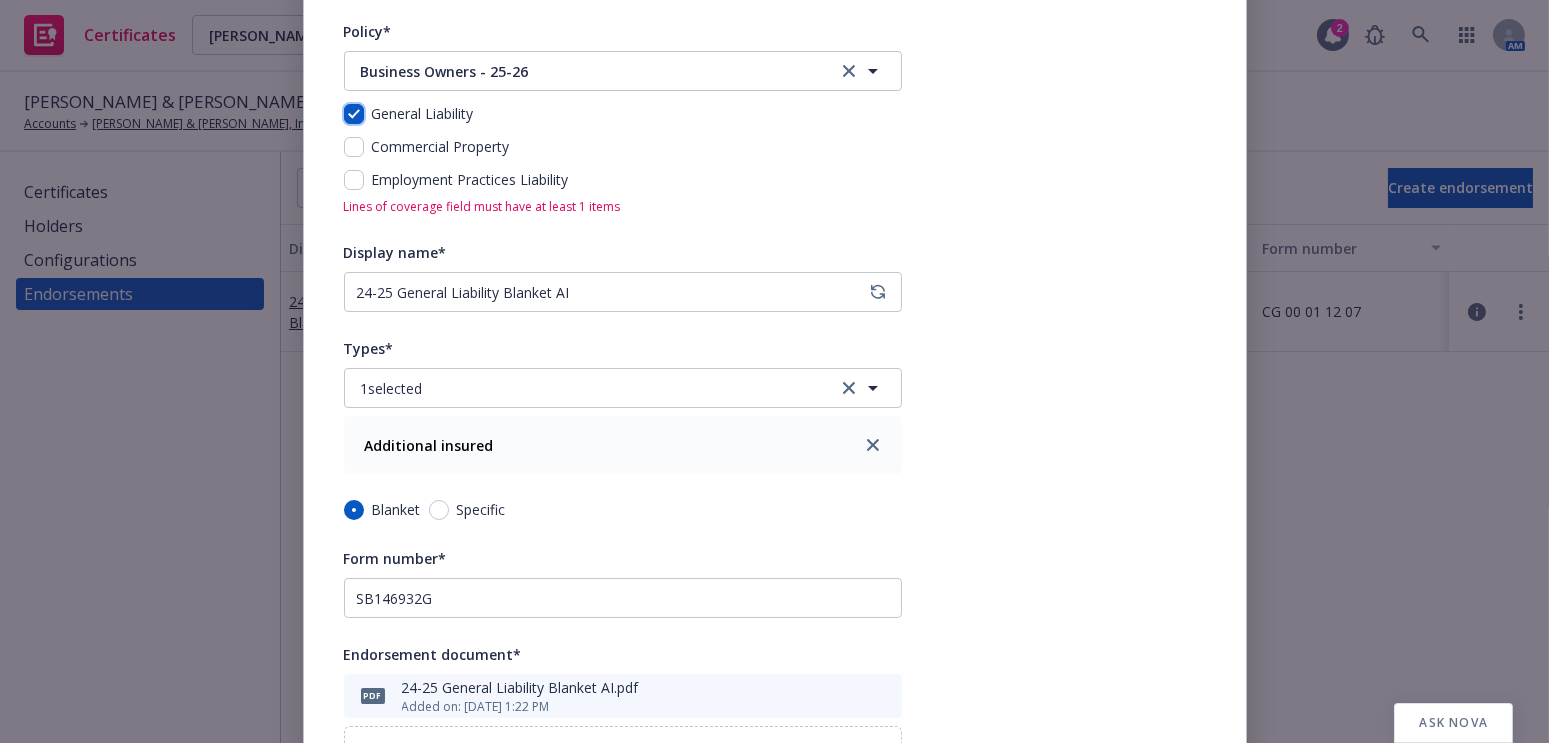 checkbox on "true" 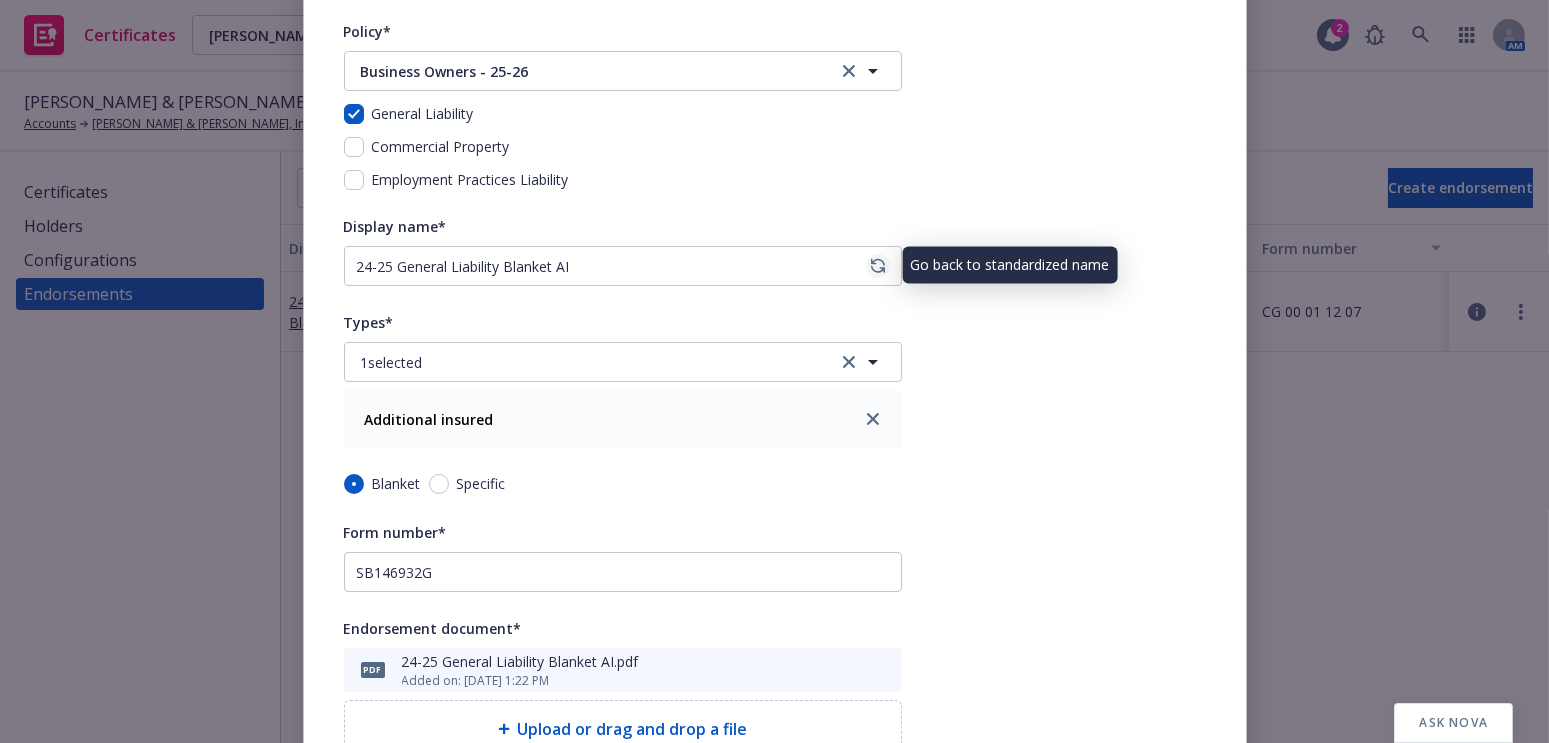 click 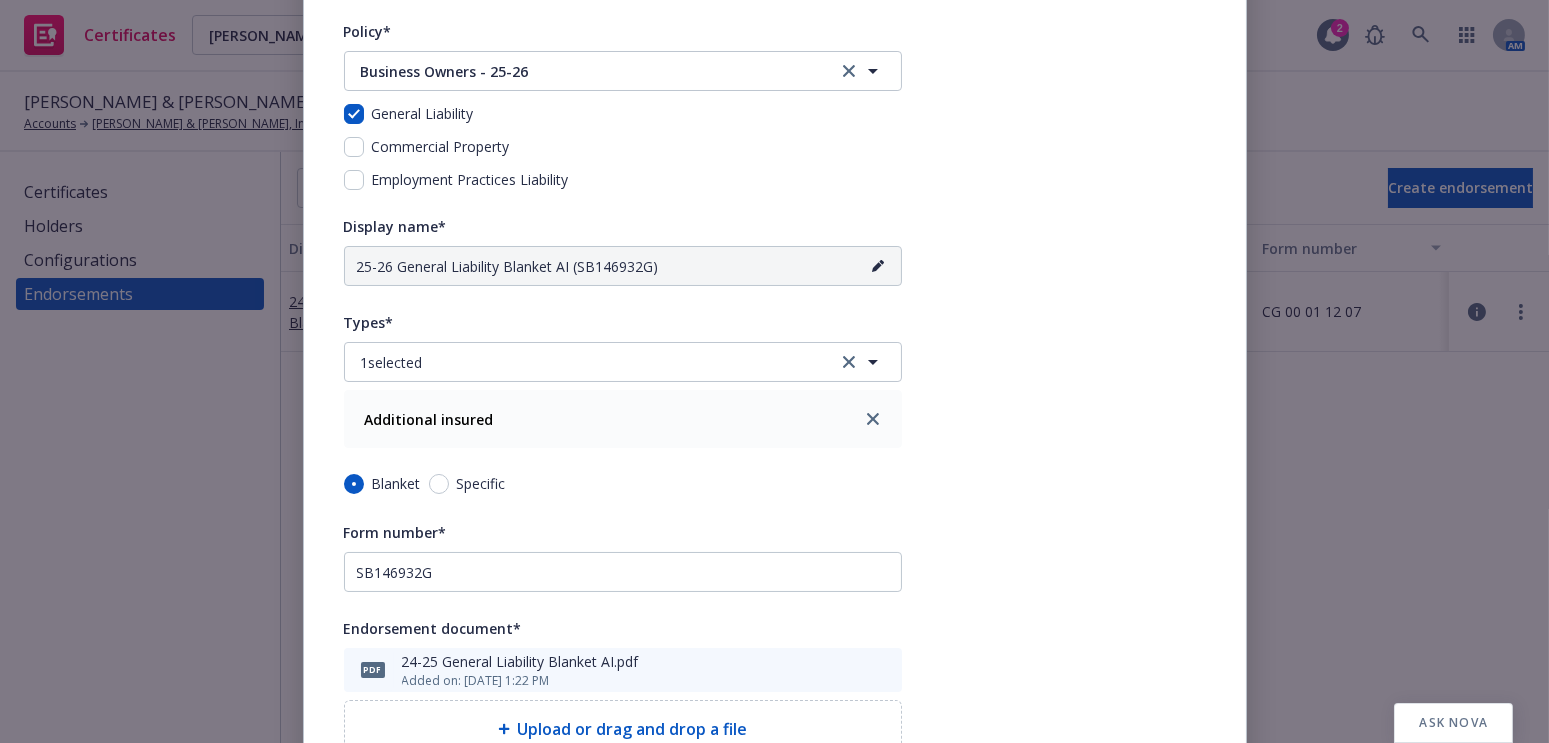 scroll, scrollTop: 639, scrollLeft: 0, axis: vertical 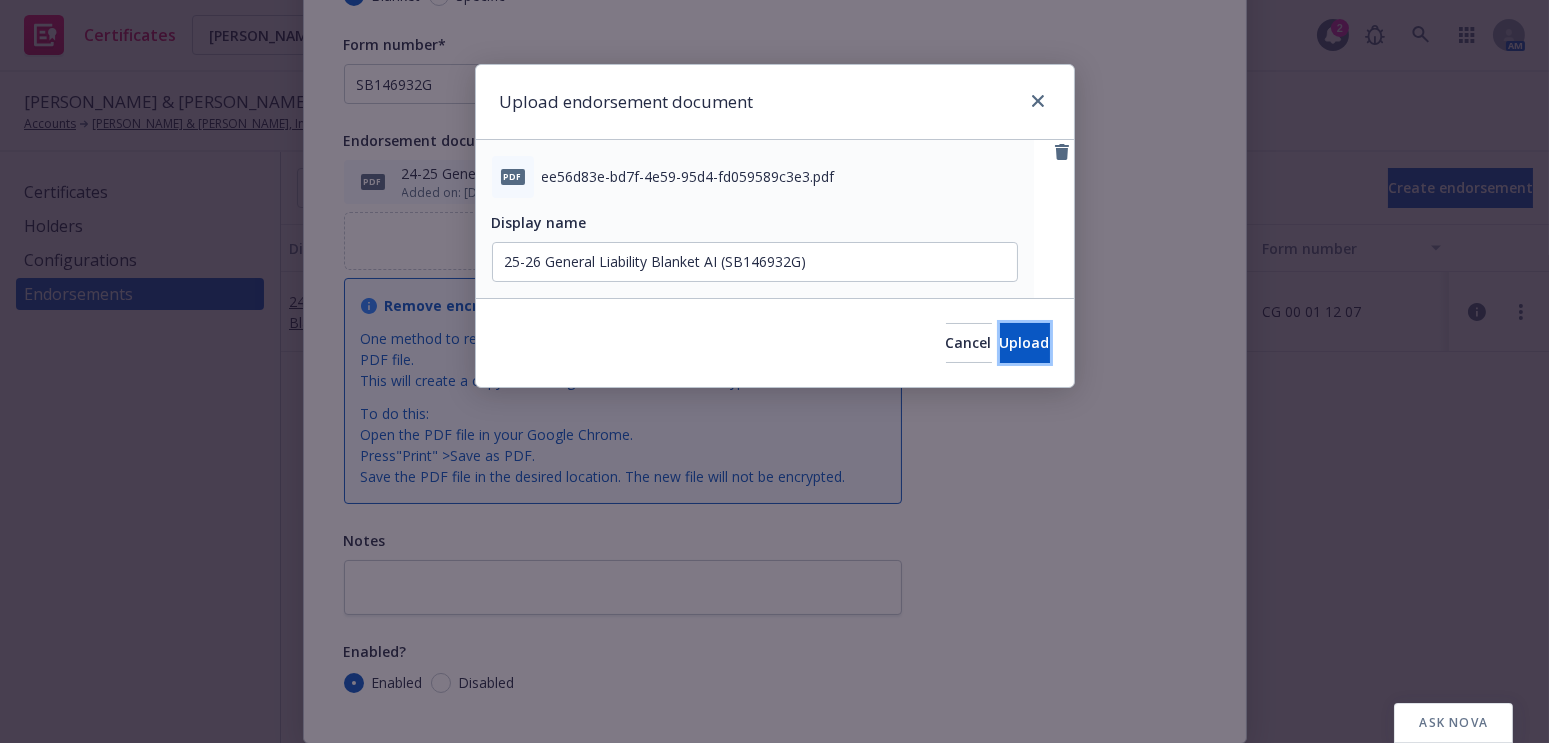 click on "Upload" at bounding box center (1025, 342) 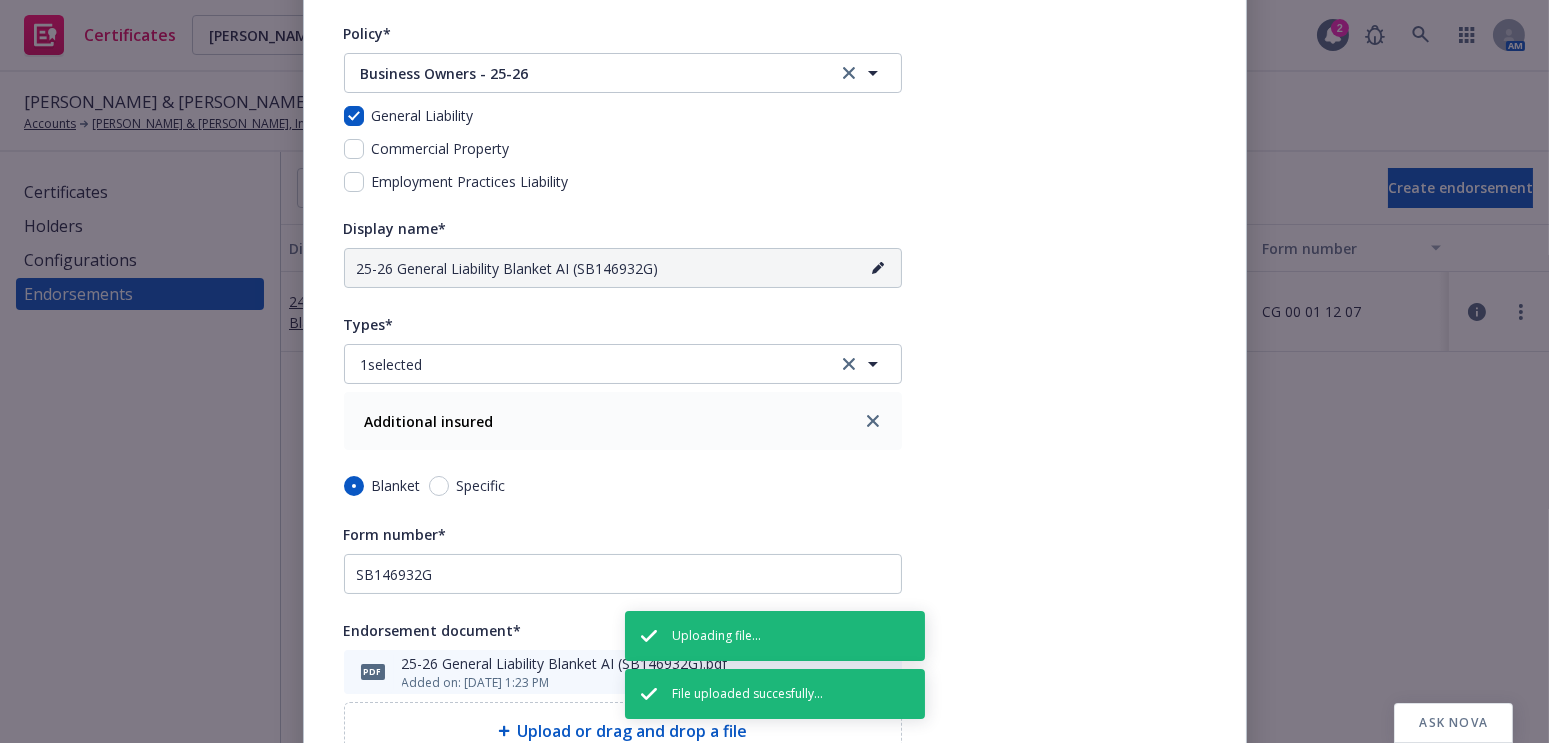 scroll, scrollTop: 0, scrollLeft: 0, axis: both 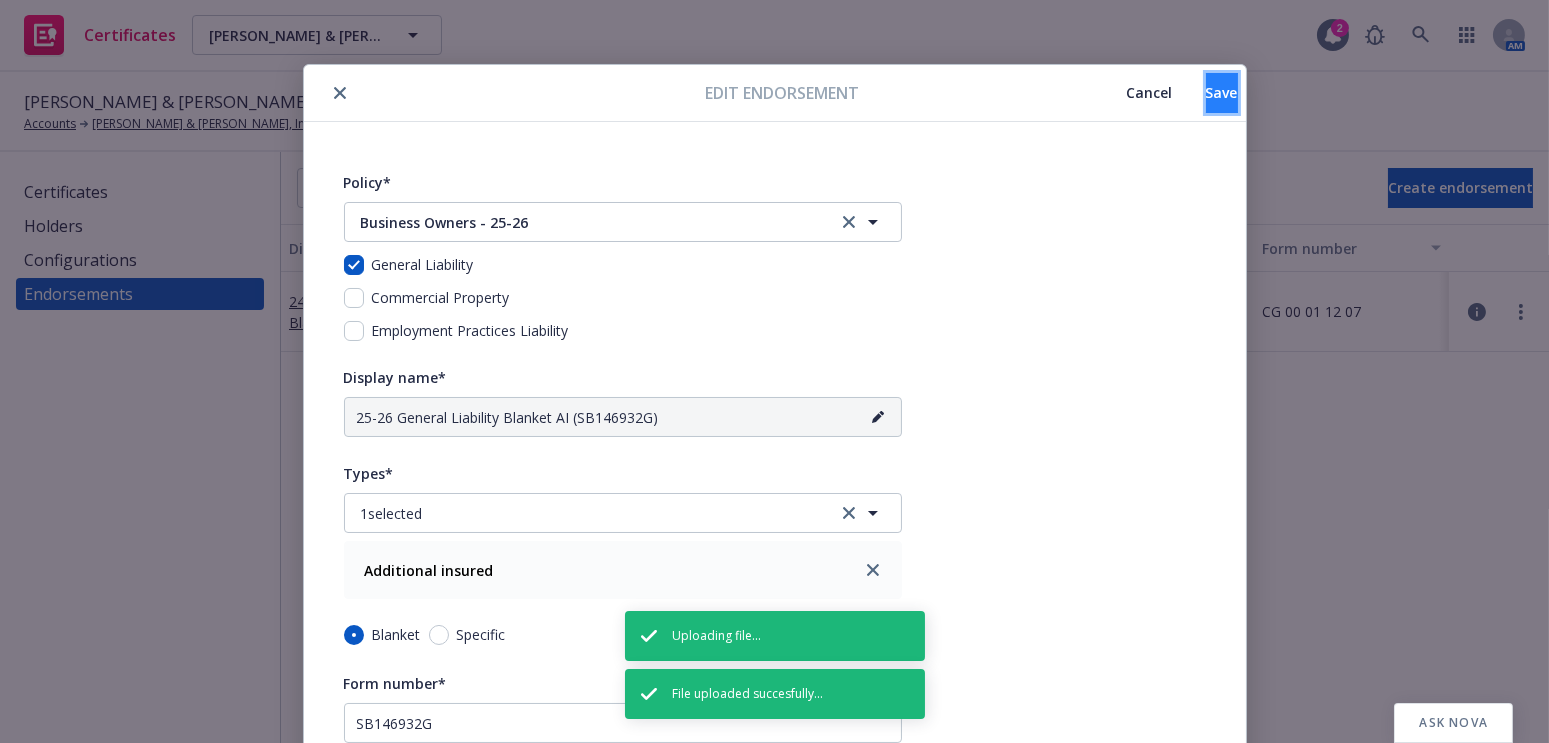 click on "Save" at bounding box center (1222, 93) 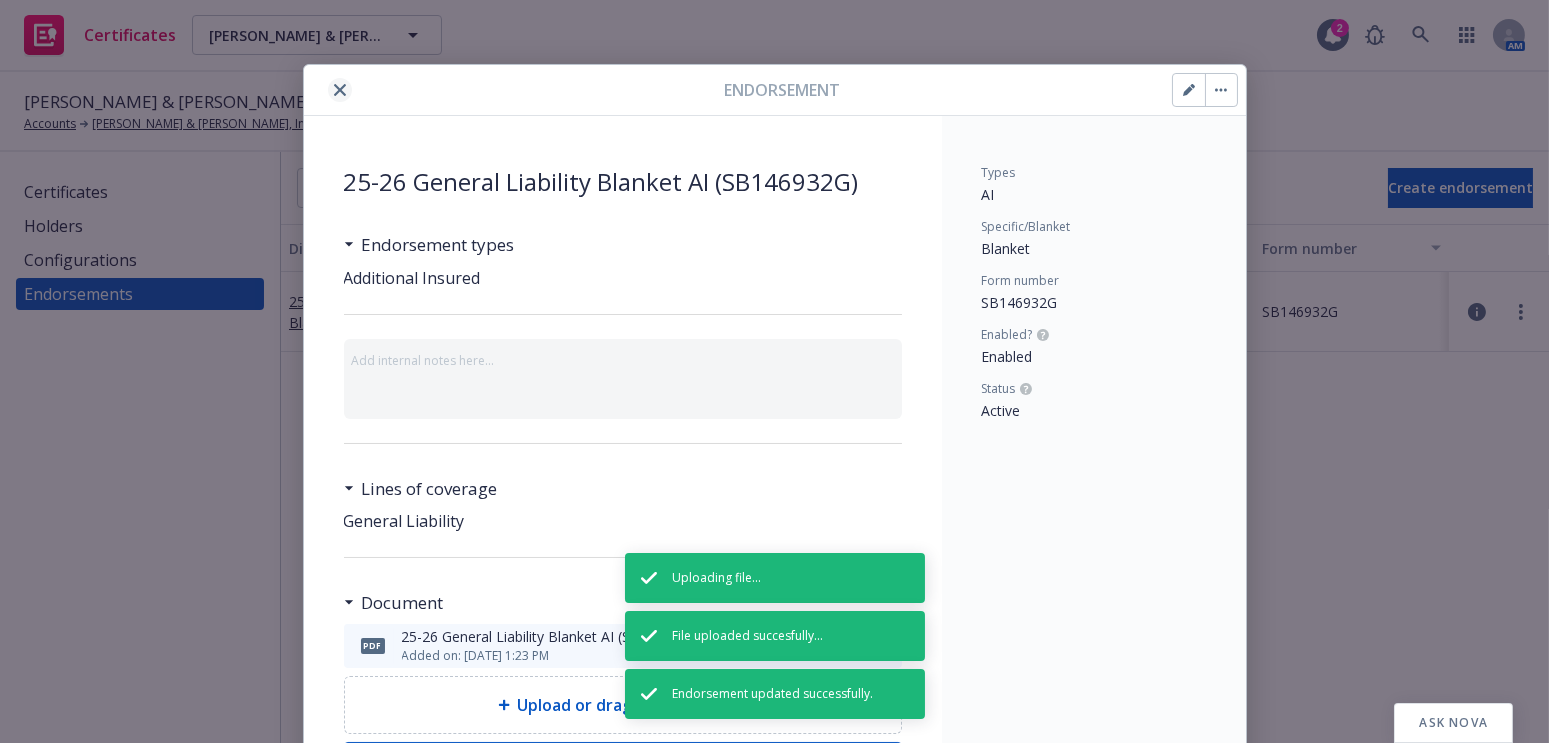 click 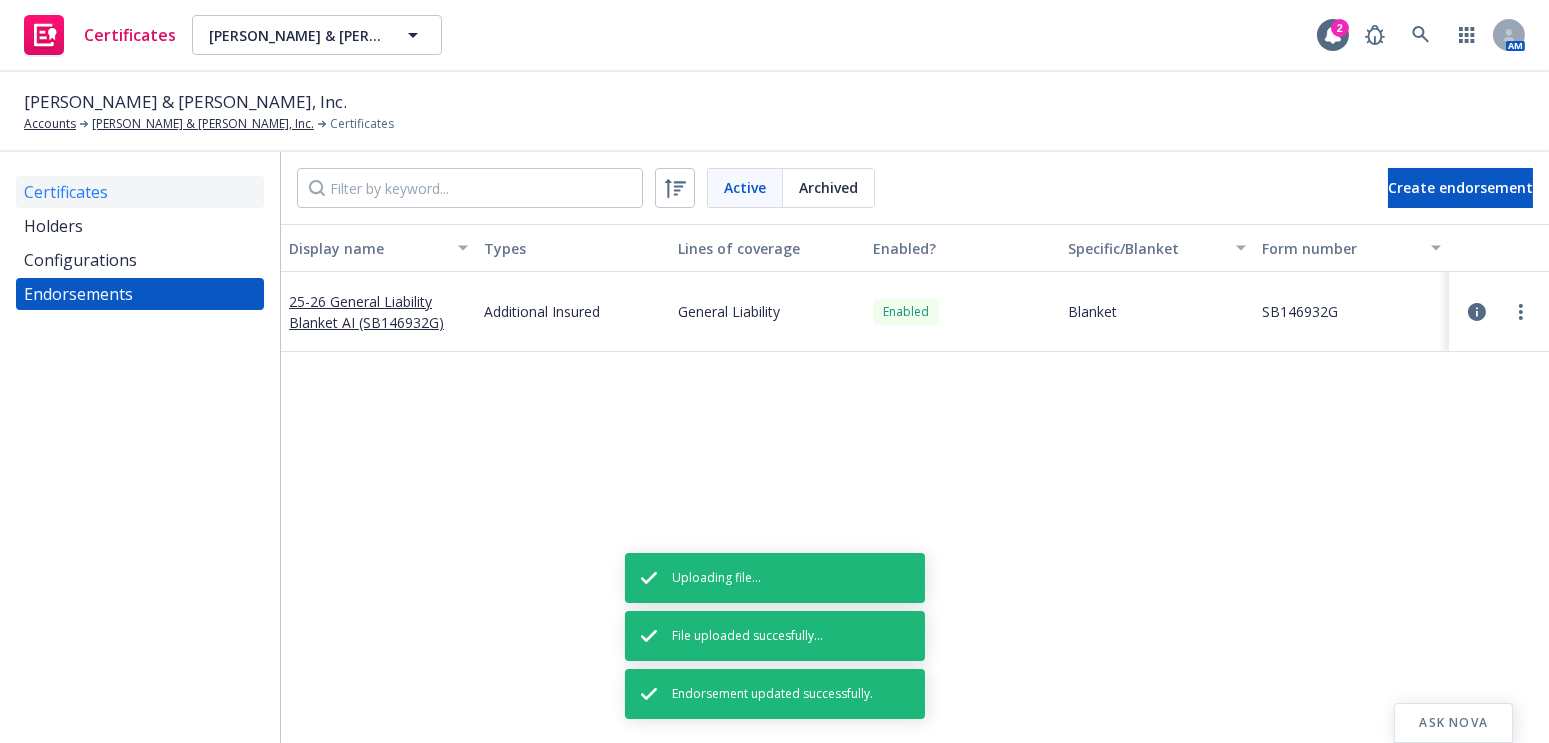 click on "Certificates" at bounding box center (140, 192) 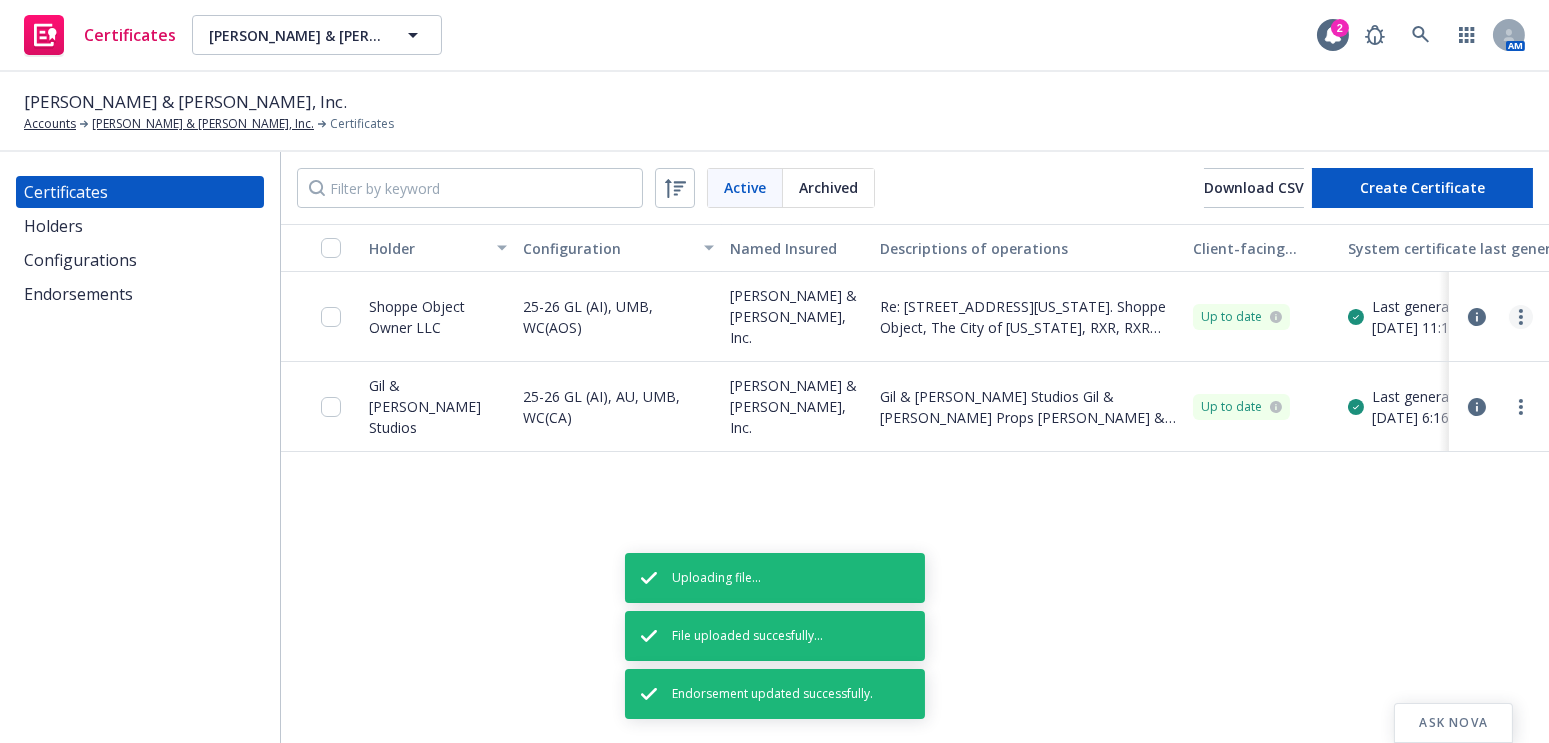 click at bounding box center (1521, 317) 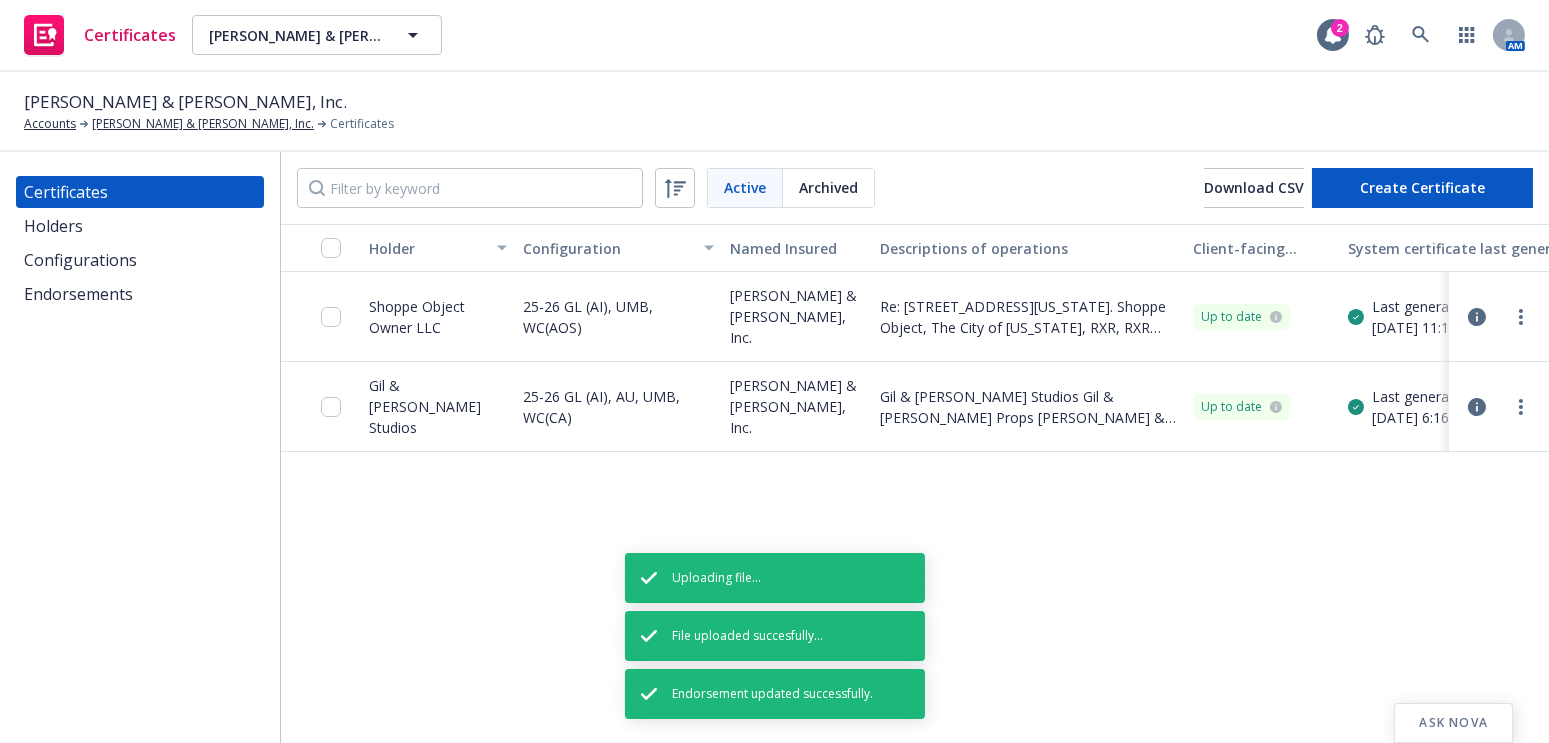 click on "Edit" at bounding box center (1359, 397) 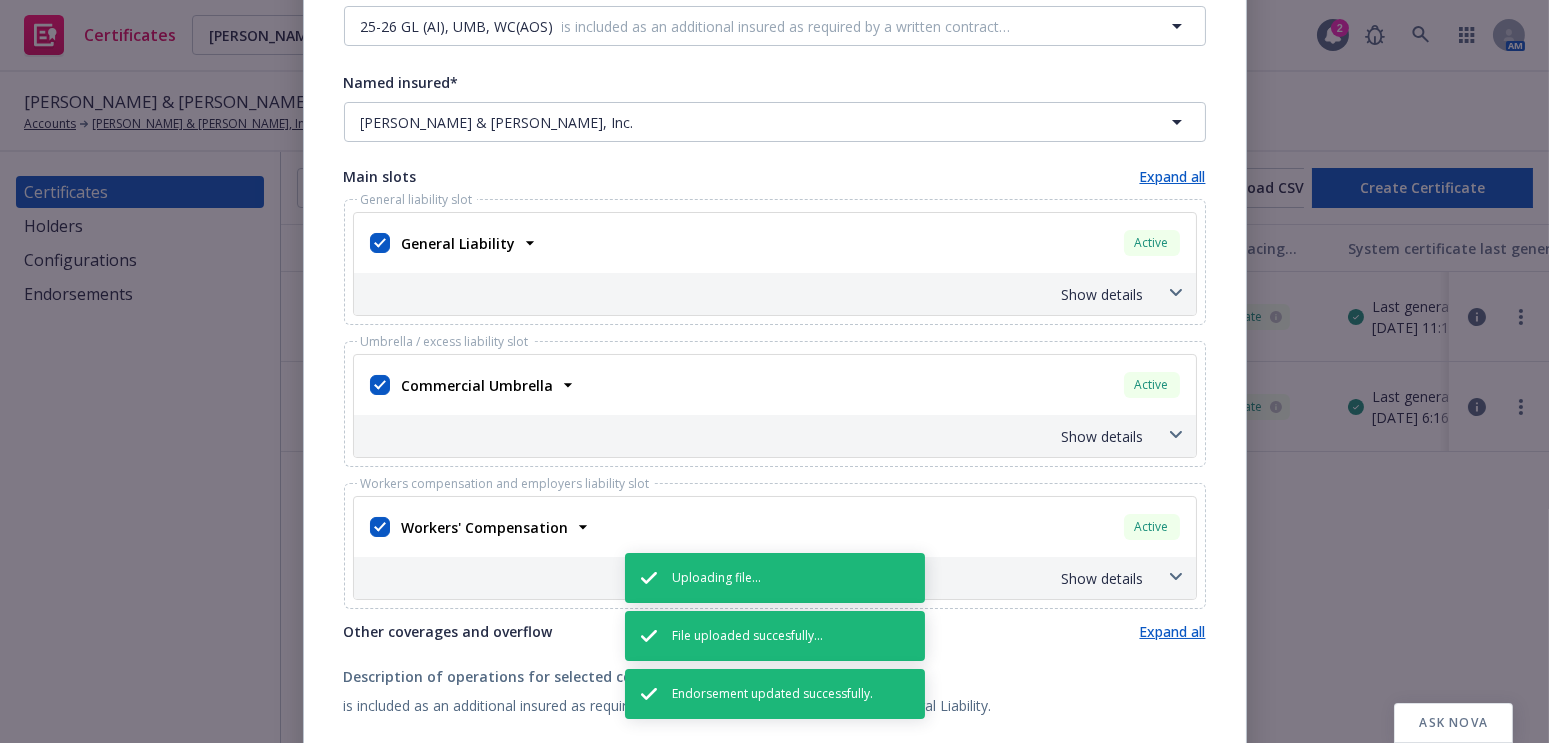 scroll, scrollTop: 14, scrollLeft: 0, axis: vertical 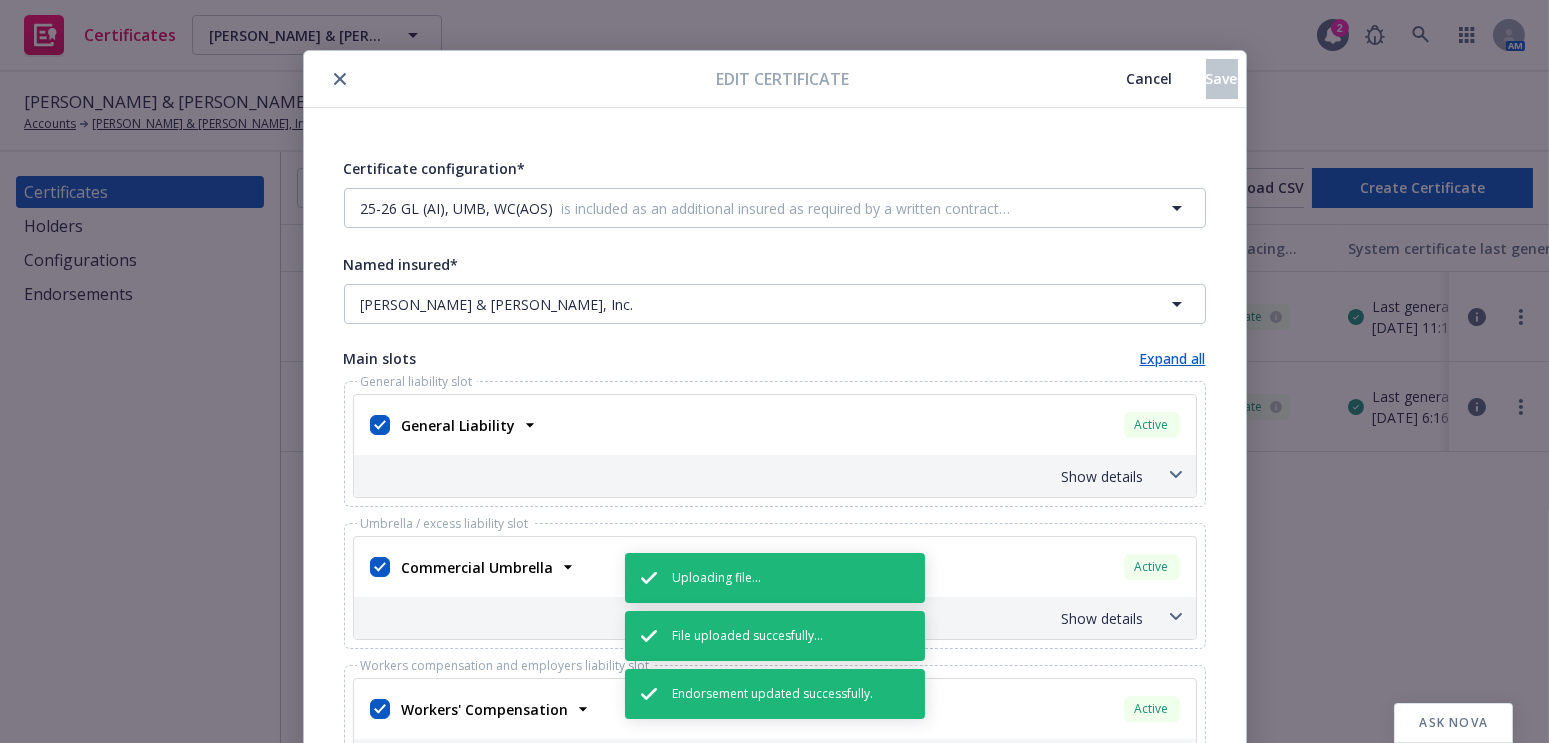 click on "Show details" at bounding box center (751, 476) 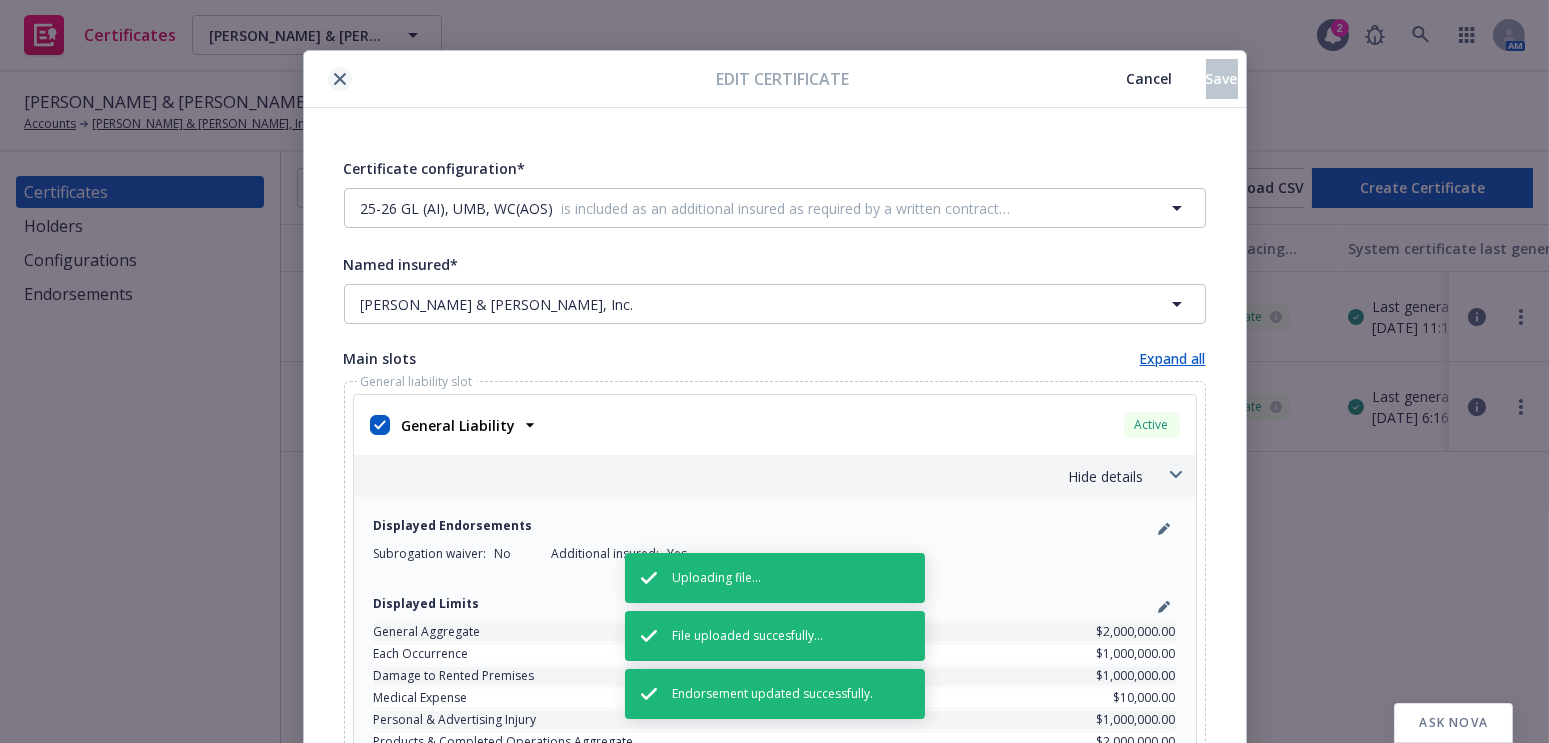 click at bounding box center [340, 79] 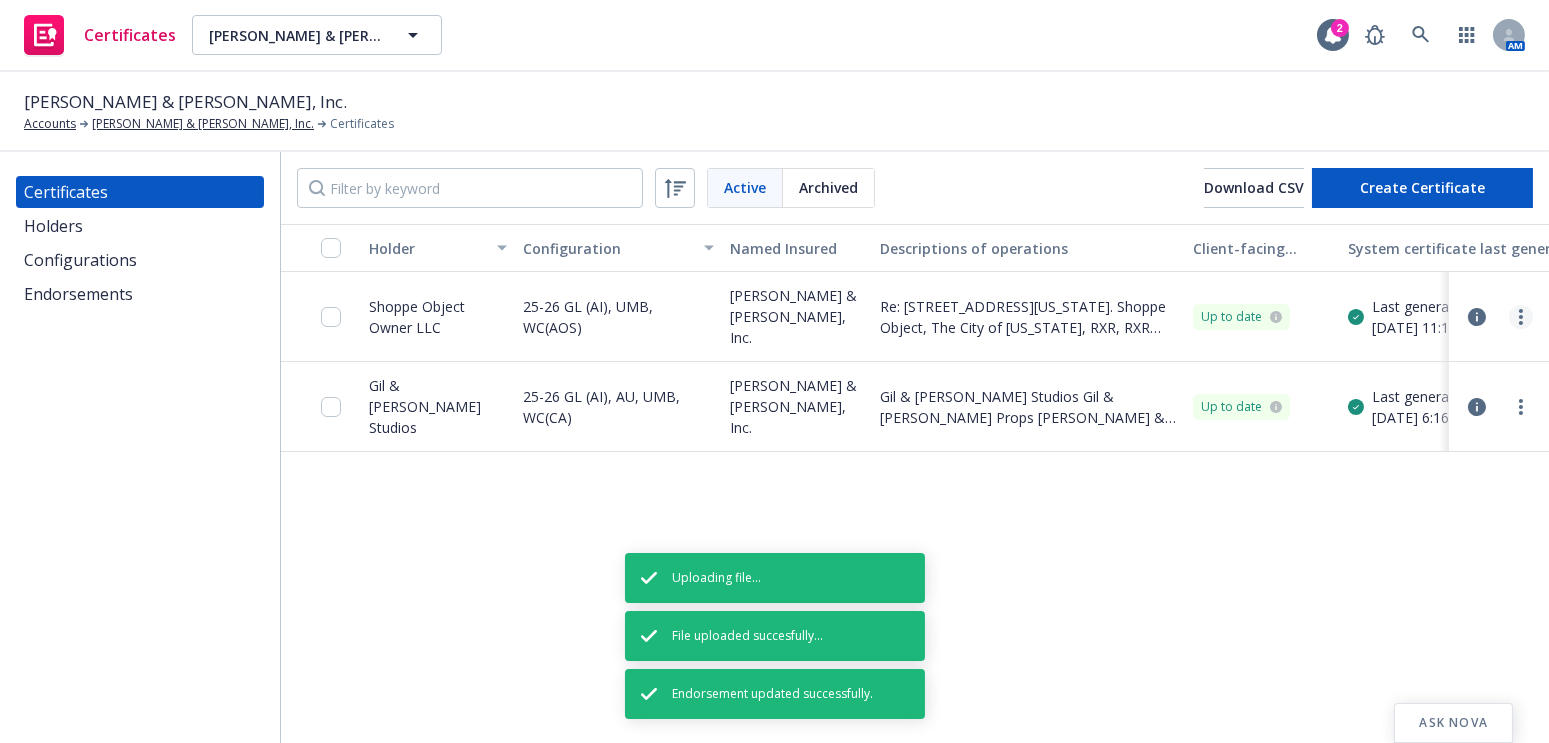 click at bounding box center (1521, 317) 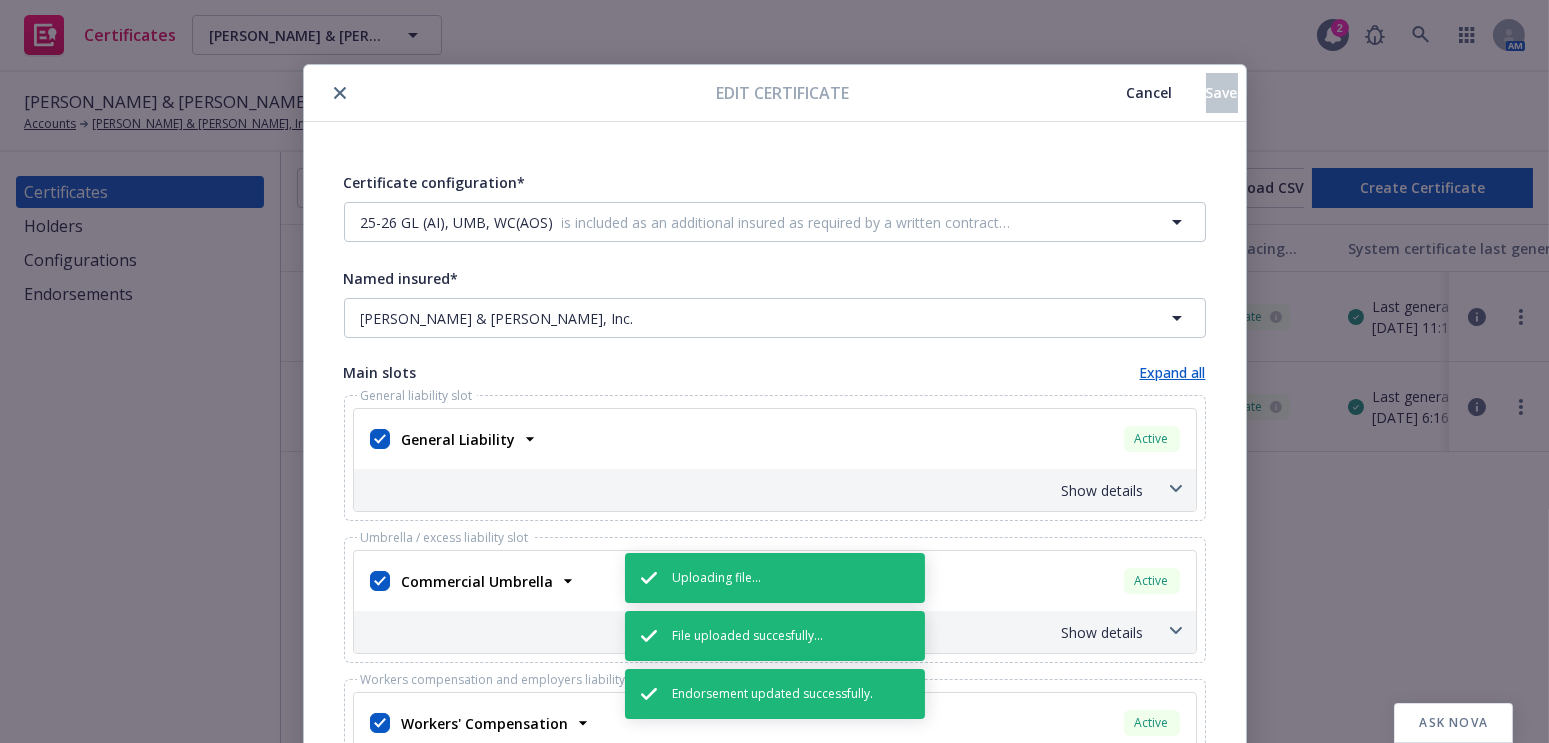 scroll, scrollTop: 60, scrollLeft: 0, axis: vertical 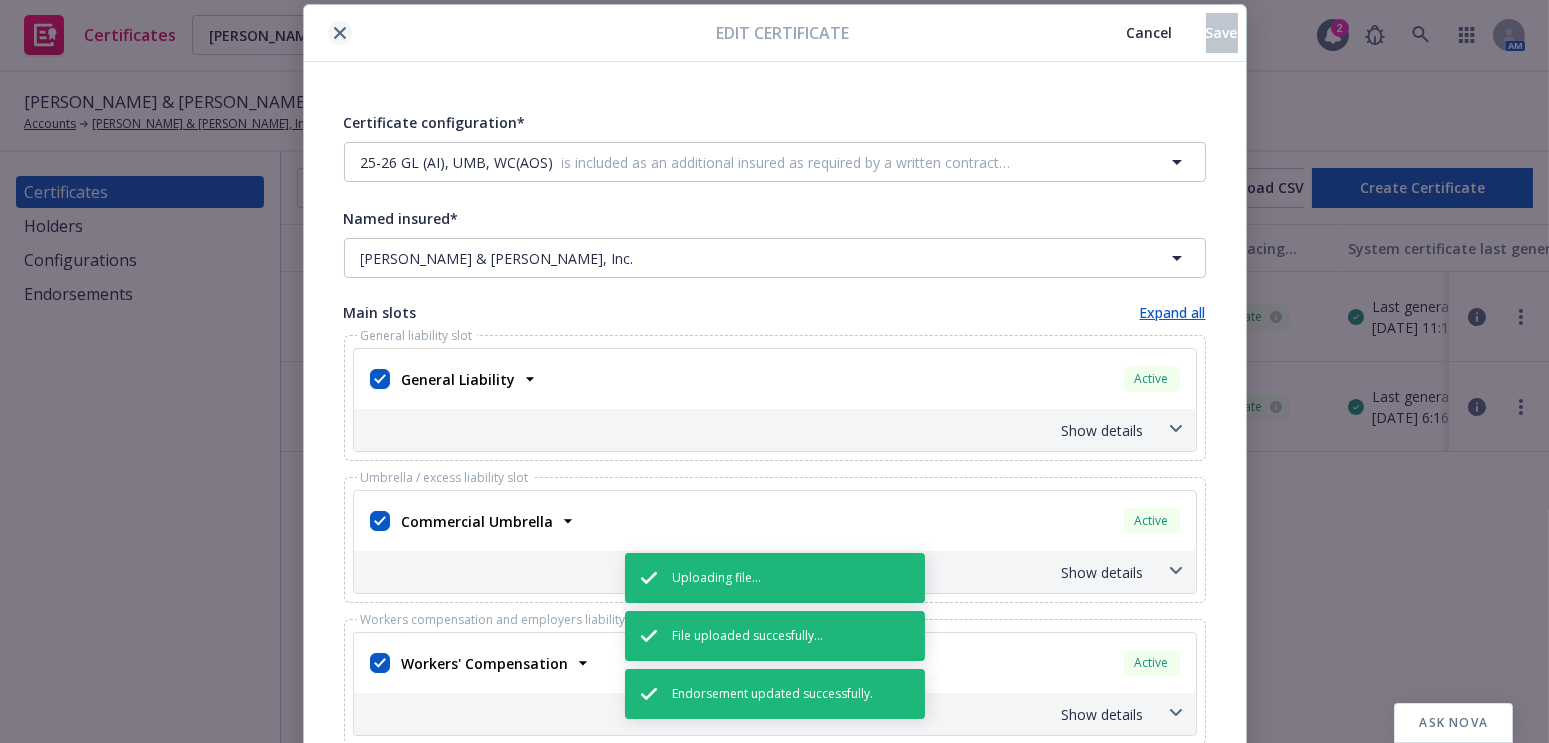 click 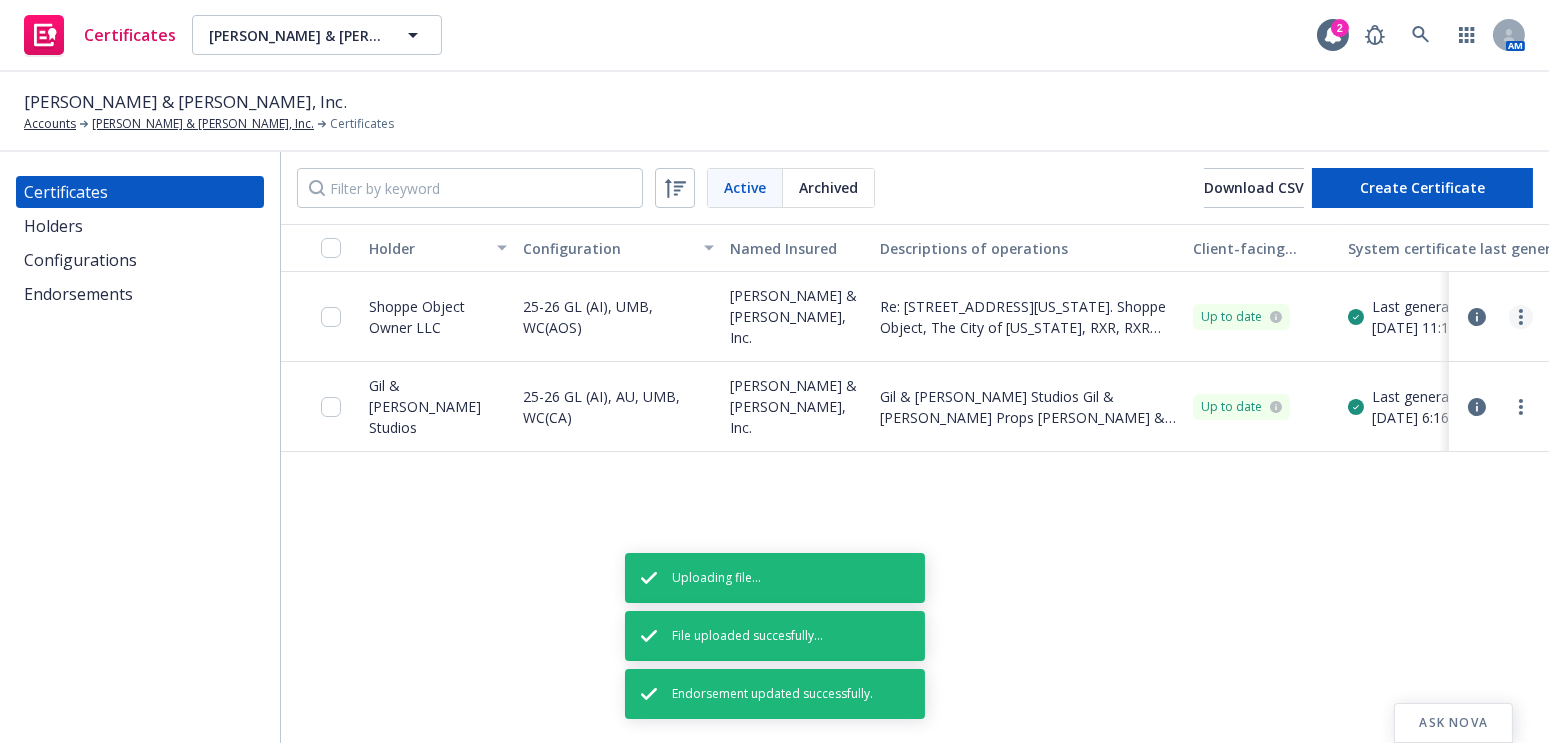 click at bounding box center (1521, 317) 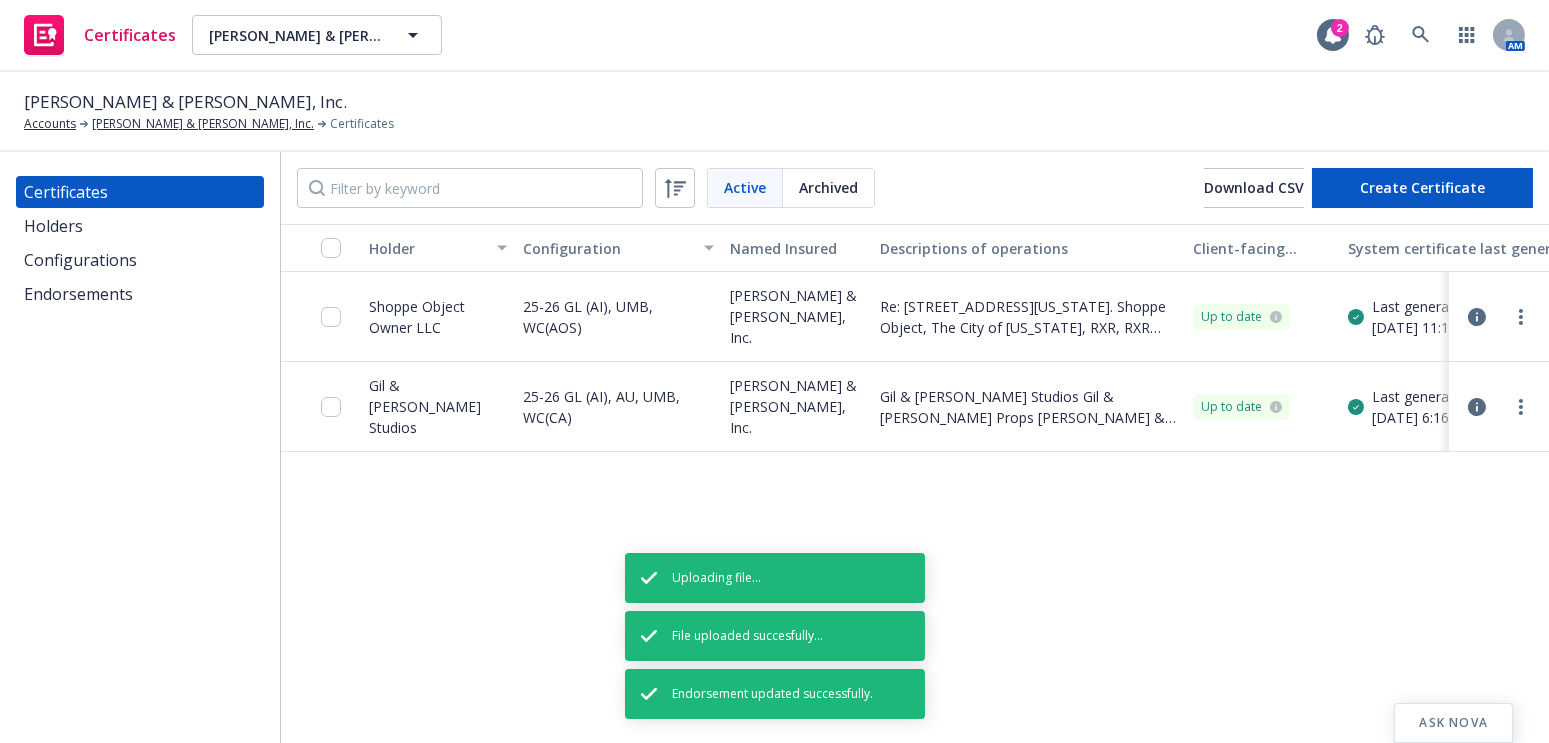 click on "Regenerate" at bounding box center (1359, 437) 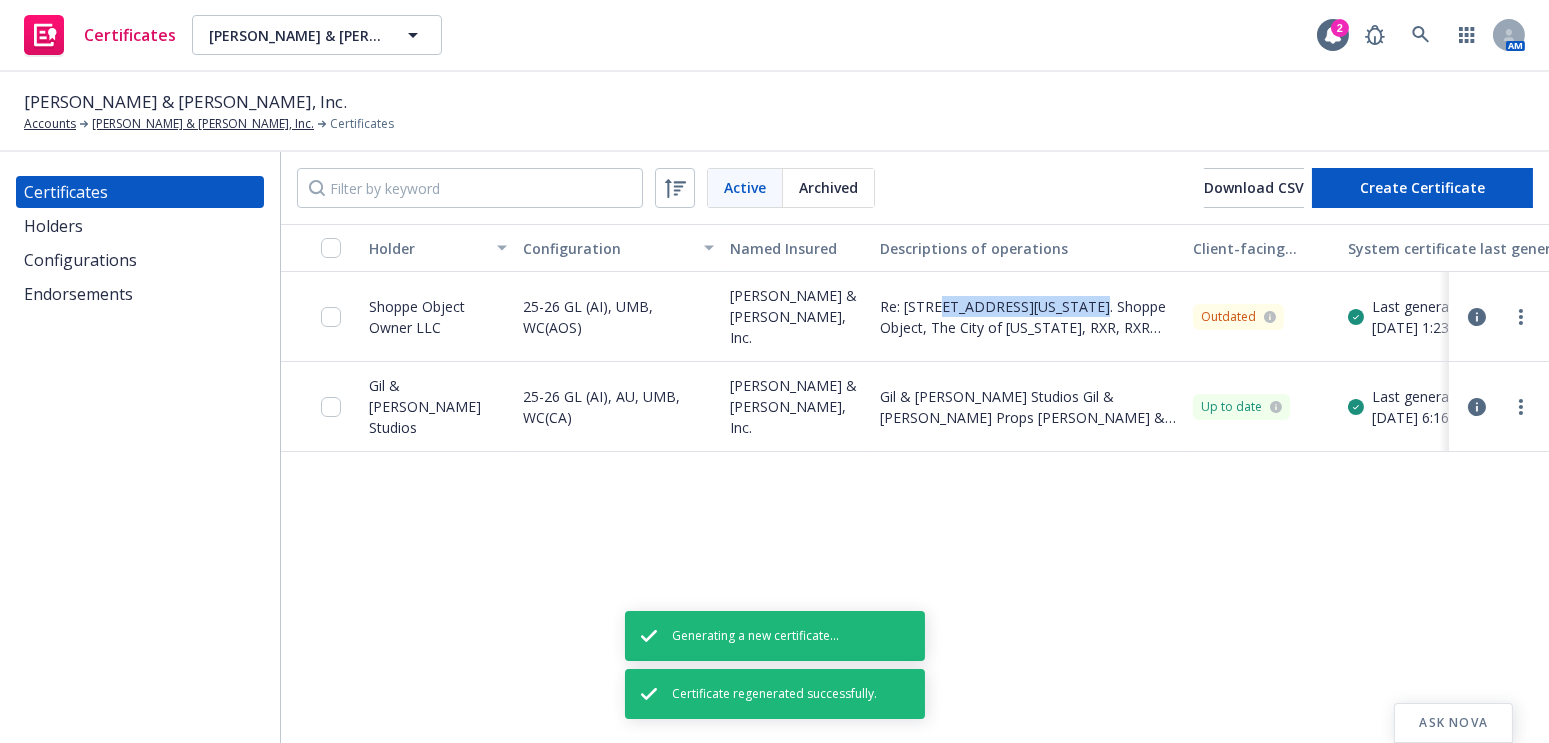 click on "Re: 601 W26th Street, New York, NY.
Shoppe Object, The City of New York, RXR, RXR Realty LLC, RXR Development Services LLC, RXR Construction Services LLC, RXR Residential Services LLC, RXR Property Management LLC, RXR SL Owner LLC, RXR SL TRS LLC, RXR SL Investor LLC, RXR’s managing agent or general partner, if any, and each superior lessor and superior mortgagee, its affiliates and/or subsidiary companies as exist now or may exist in the future are included as an additional insureds as required by a written contract with respect to General Liability." at bounding box center [1028, 317] 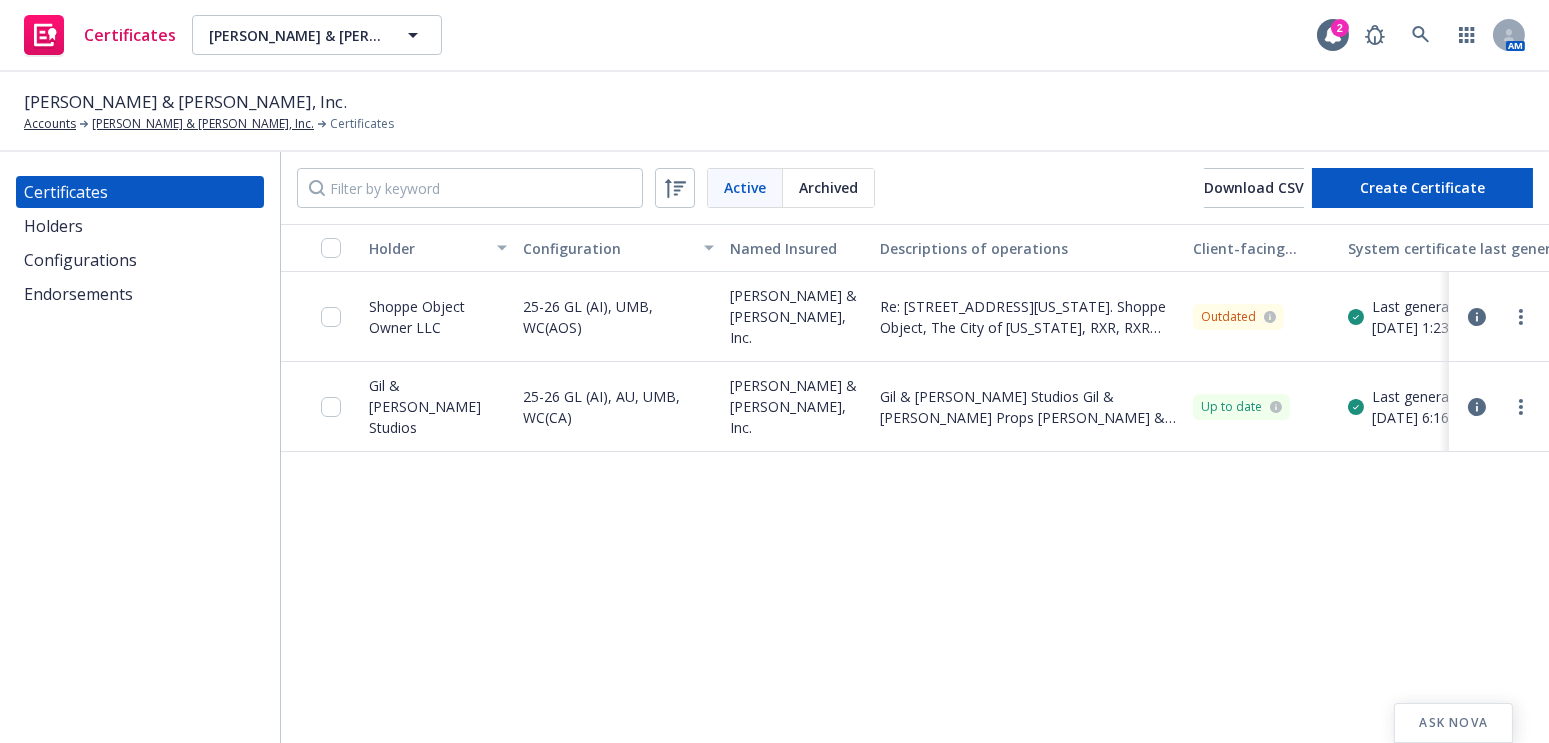 click at bounding box center [337, 316] 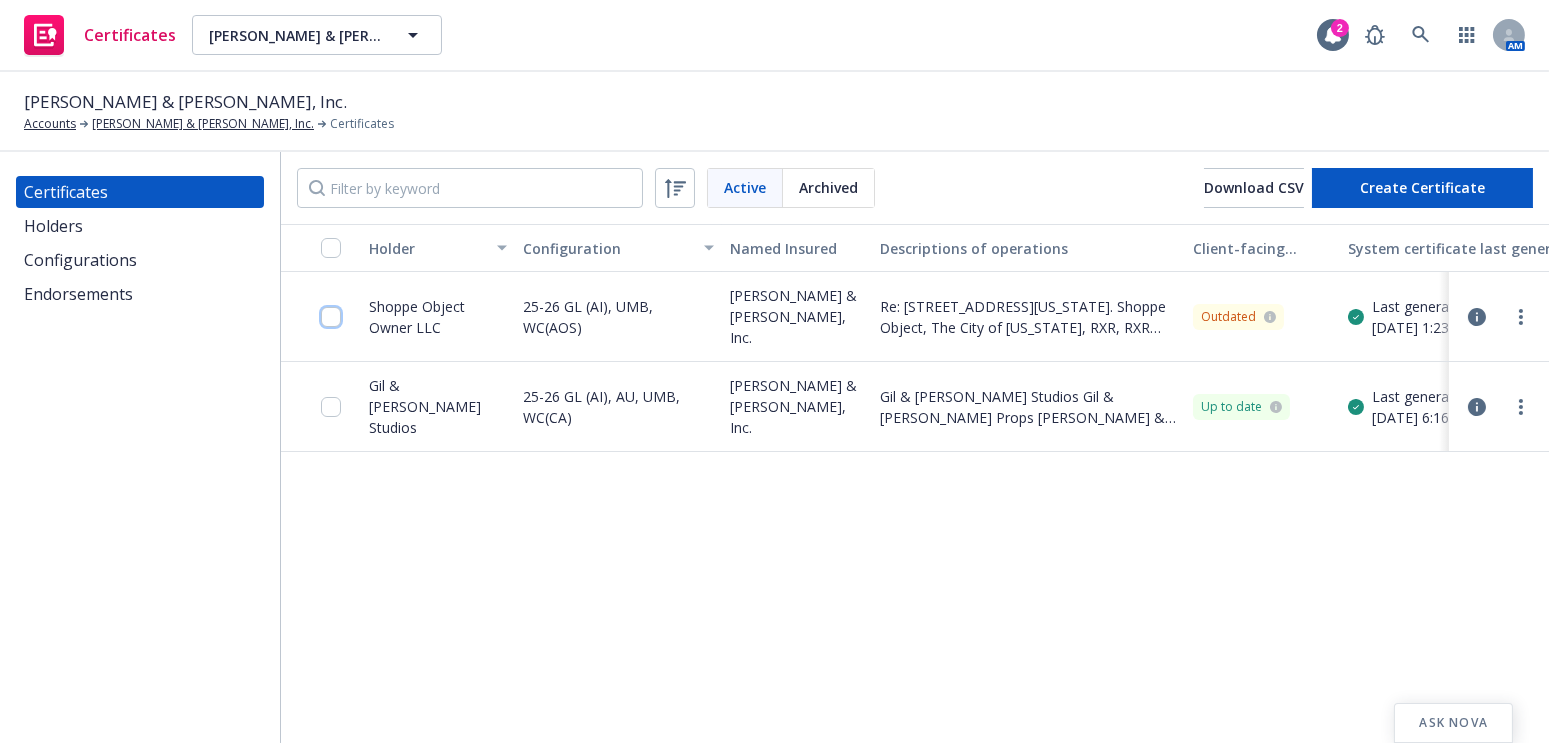 click at bounding box center (331, 317) 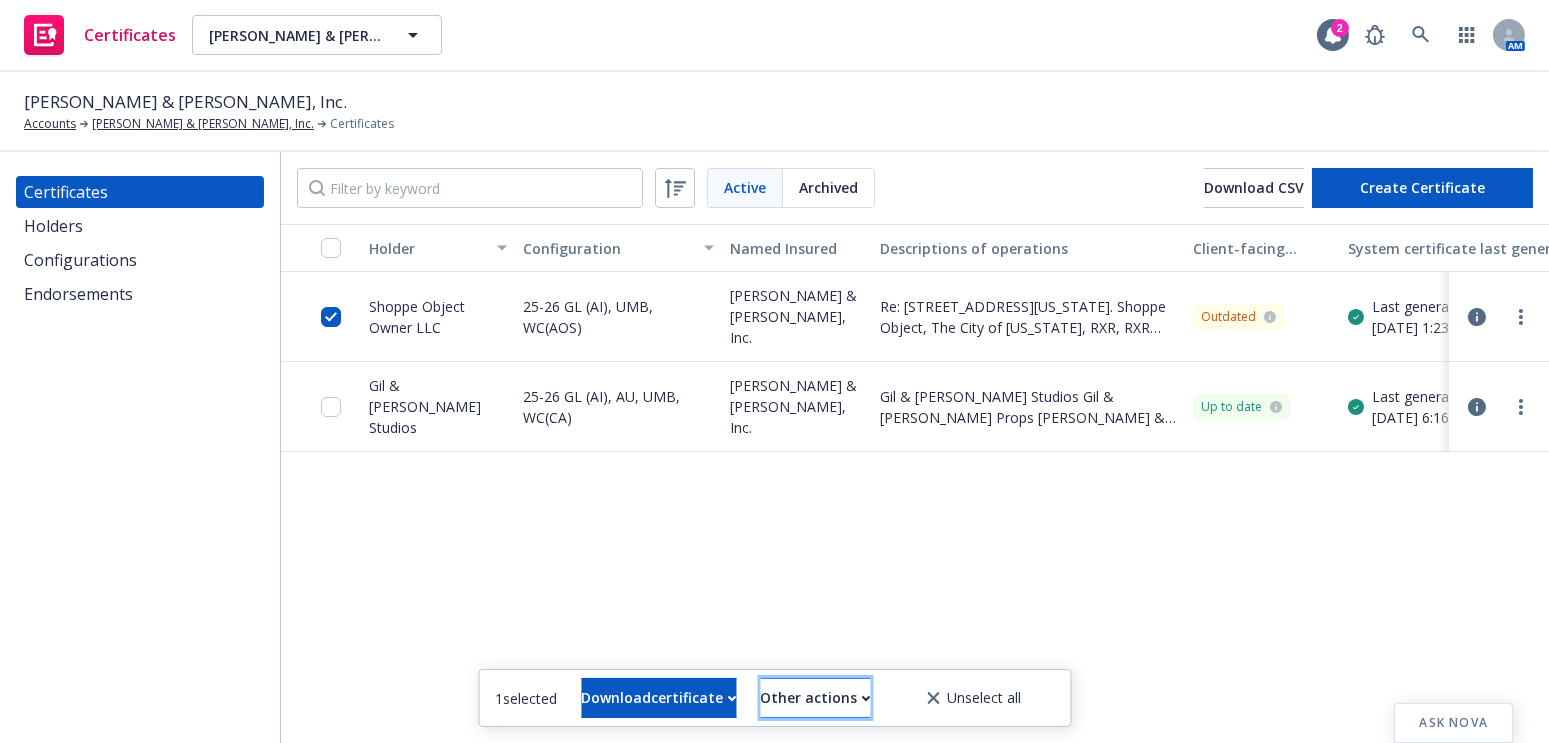 click on "Other actions" at bounding box center [815, 698] 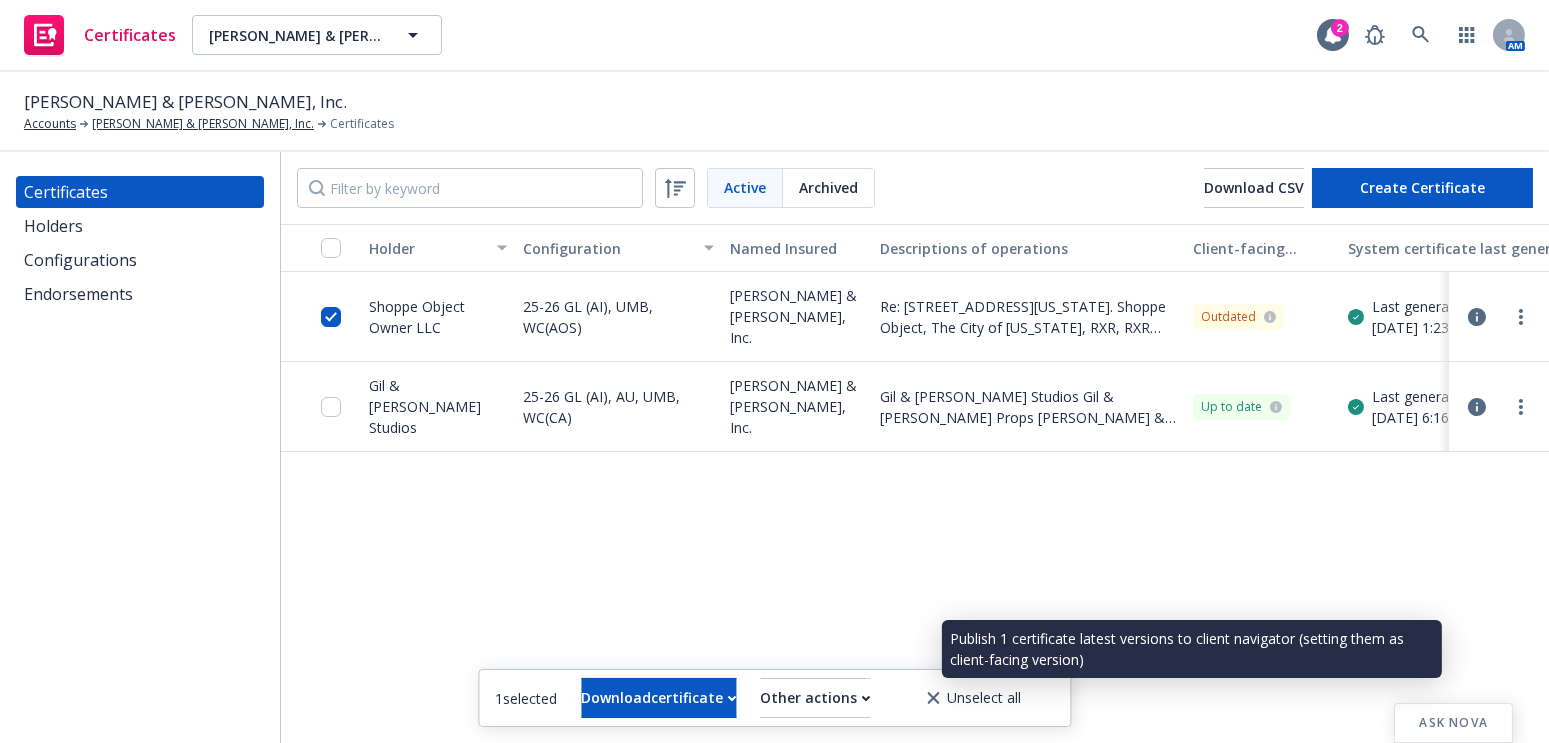 click on "Publish certificate" at bounding box center [779, 649] 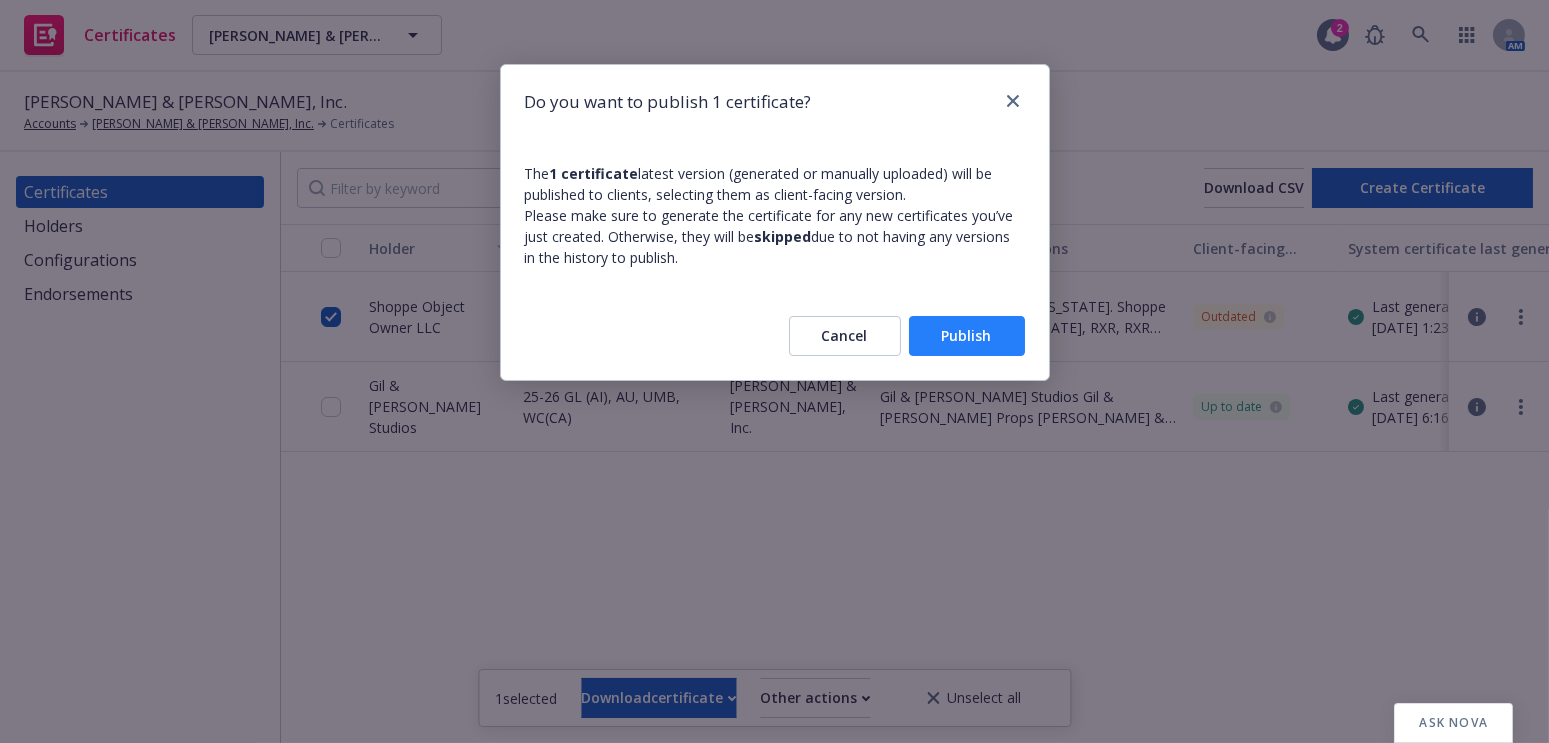 click on "Publish" at bounding box center [967, 336] 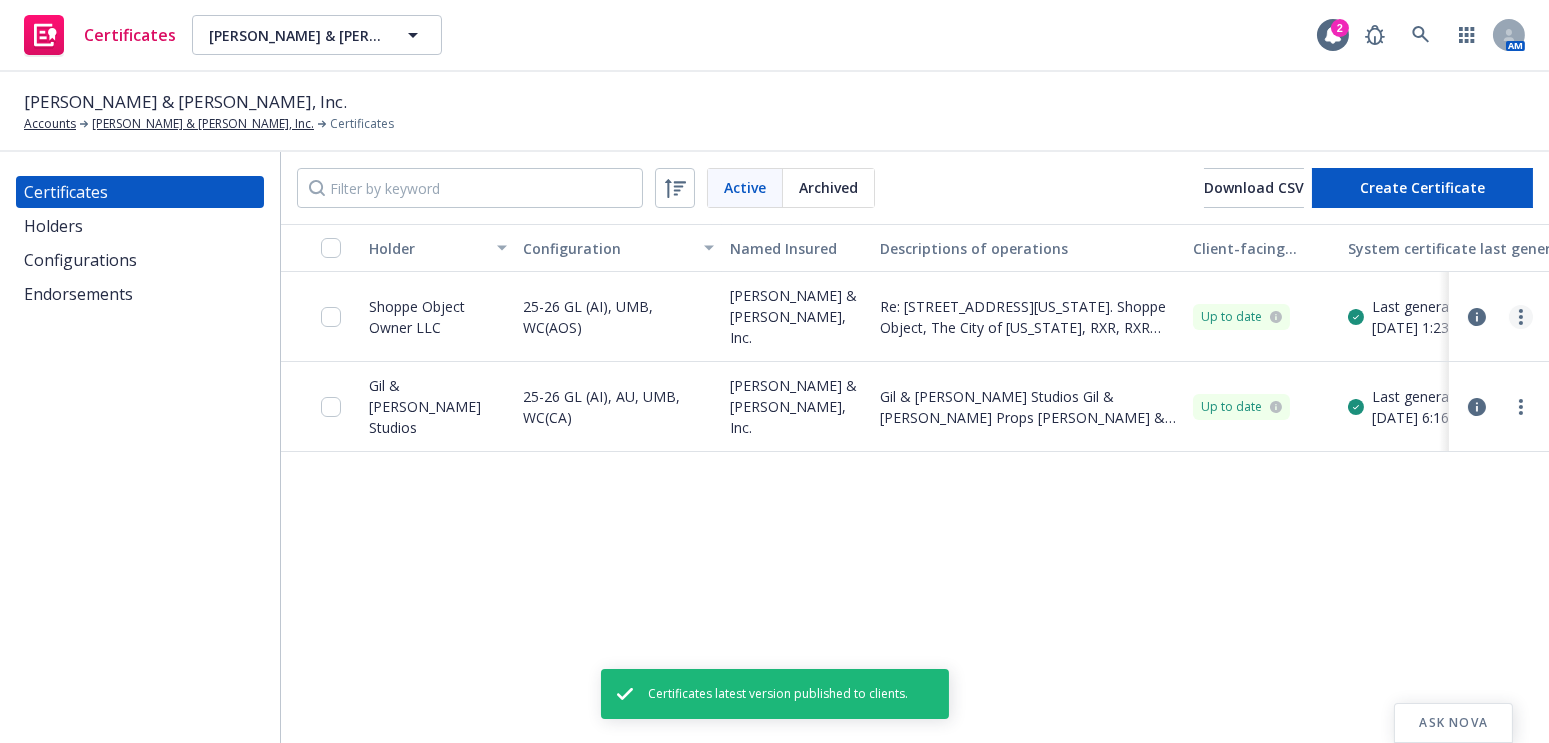 click at bounding box center [1521, 317] 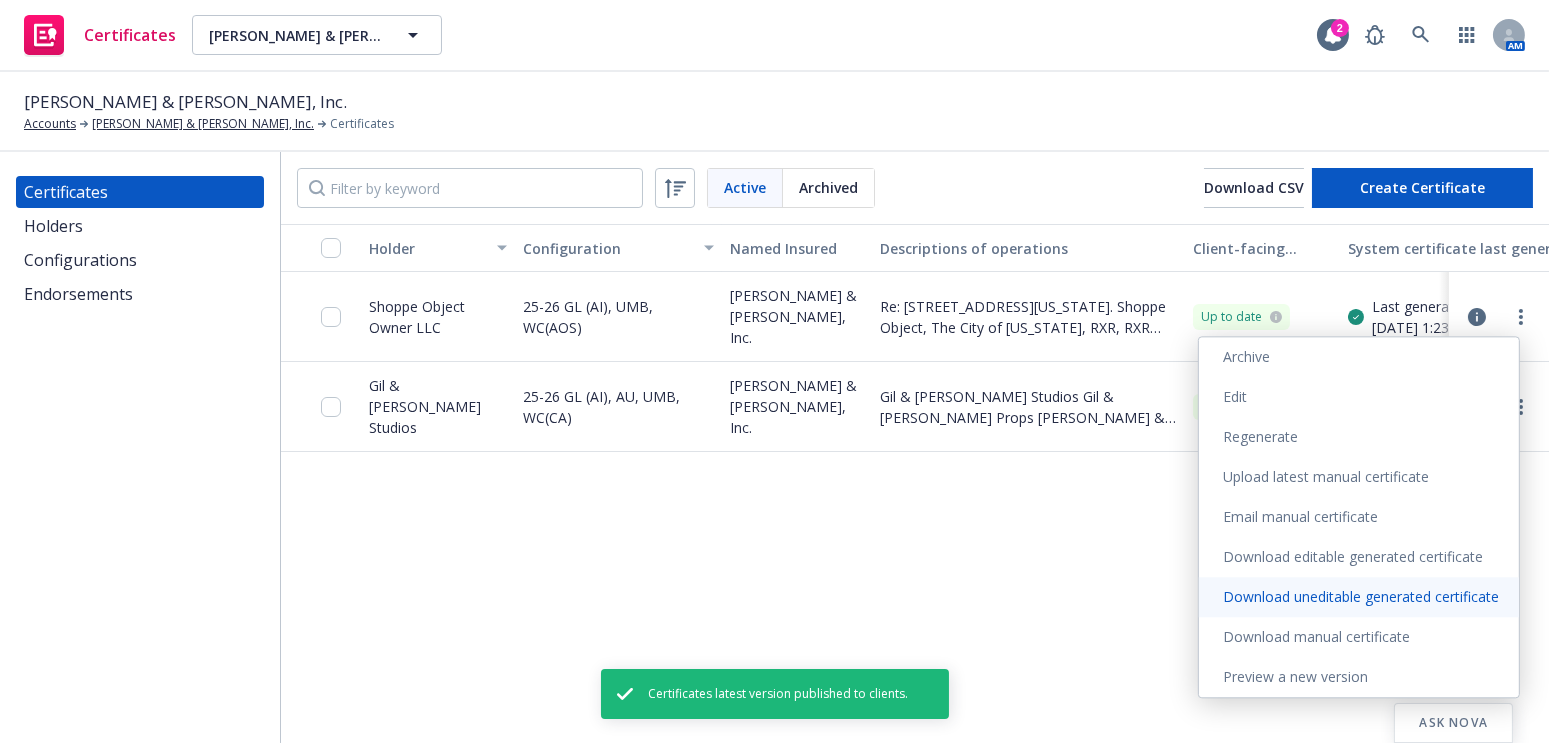 click on "Download uneditable generated certificate" at bounding box center [1359, 597] 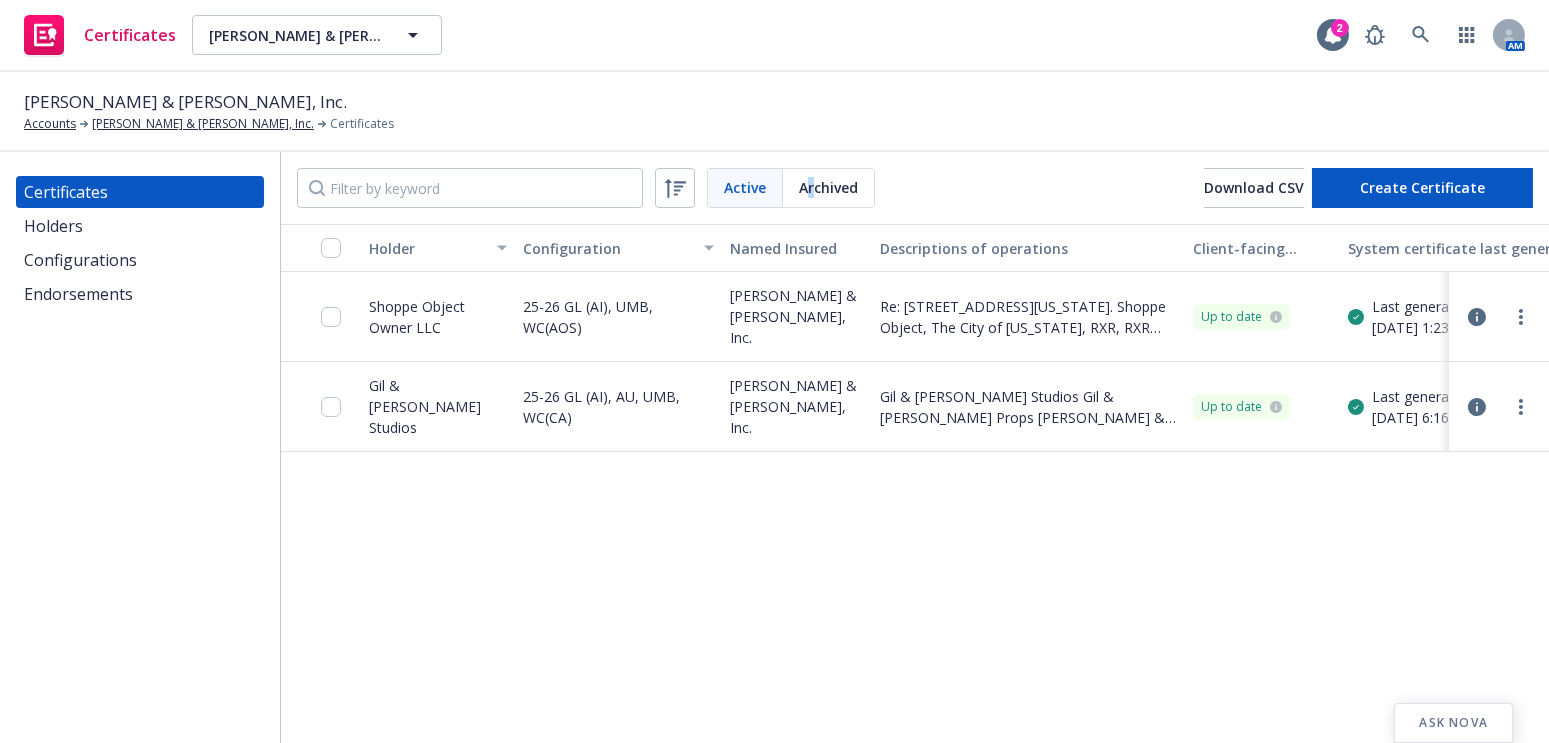 click on "Archived" at bounding box center [828, 187] 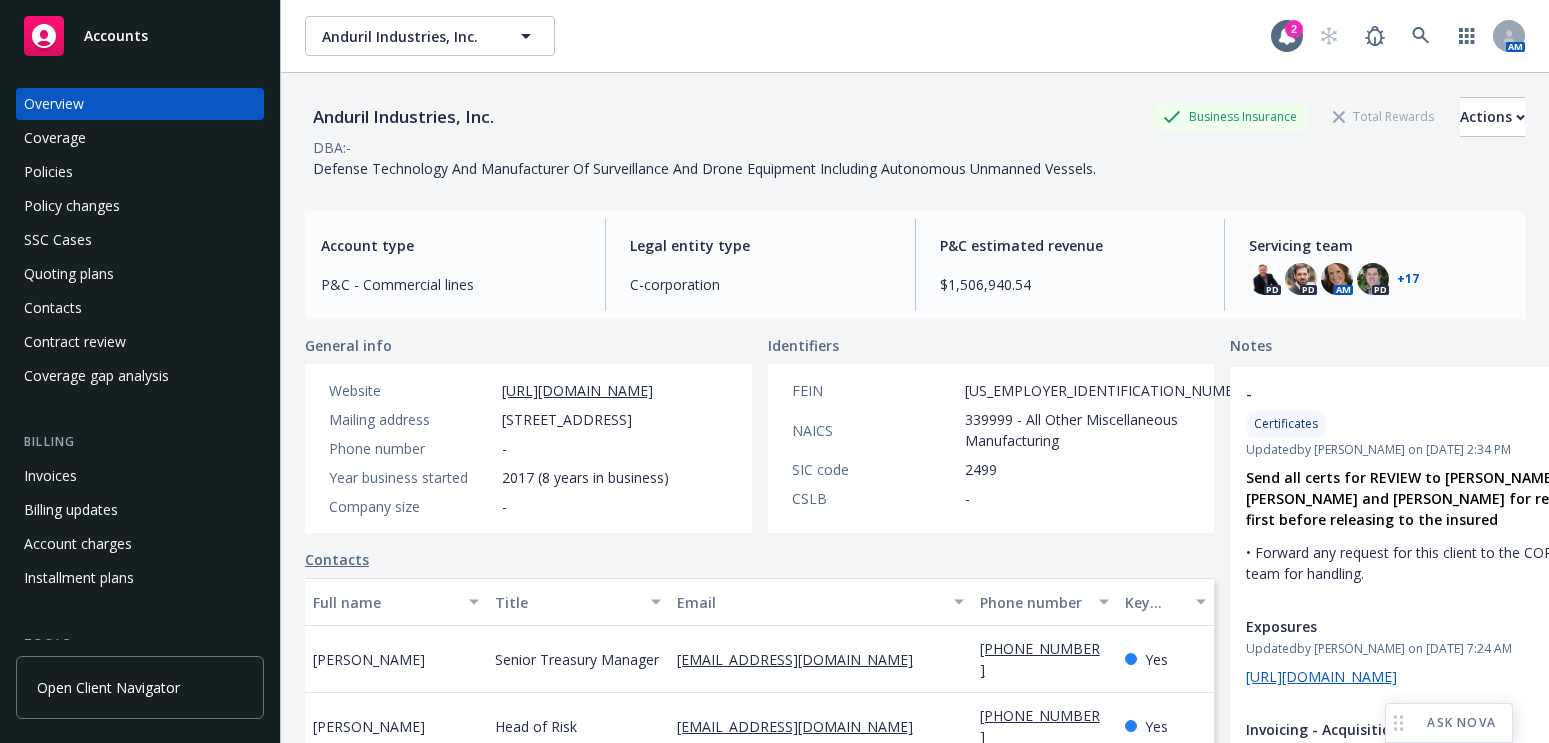 scroll, scrollTop: 0, scrollLeft: 0, axis: both 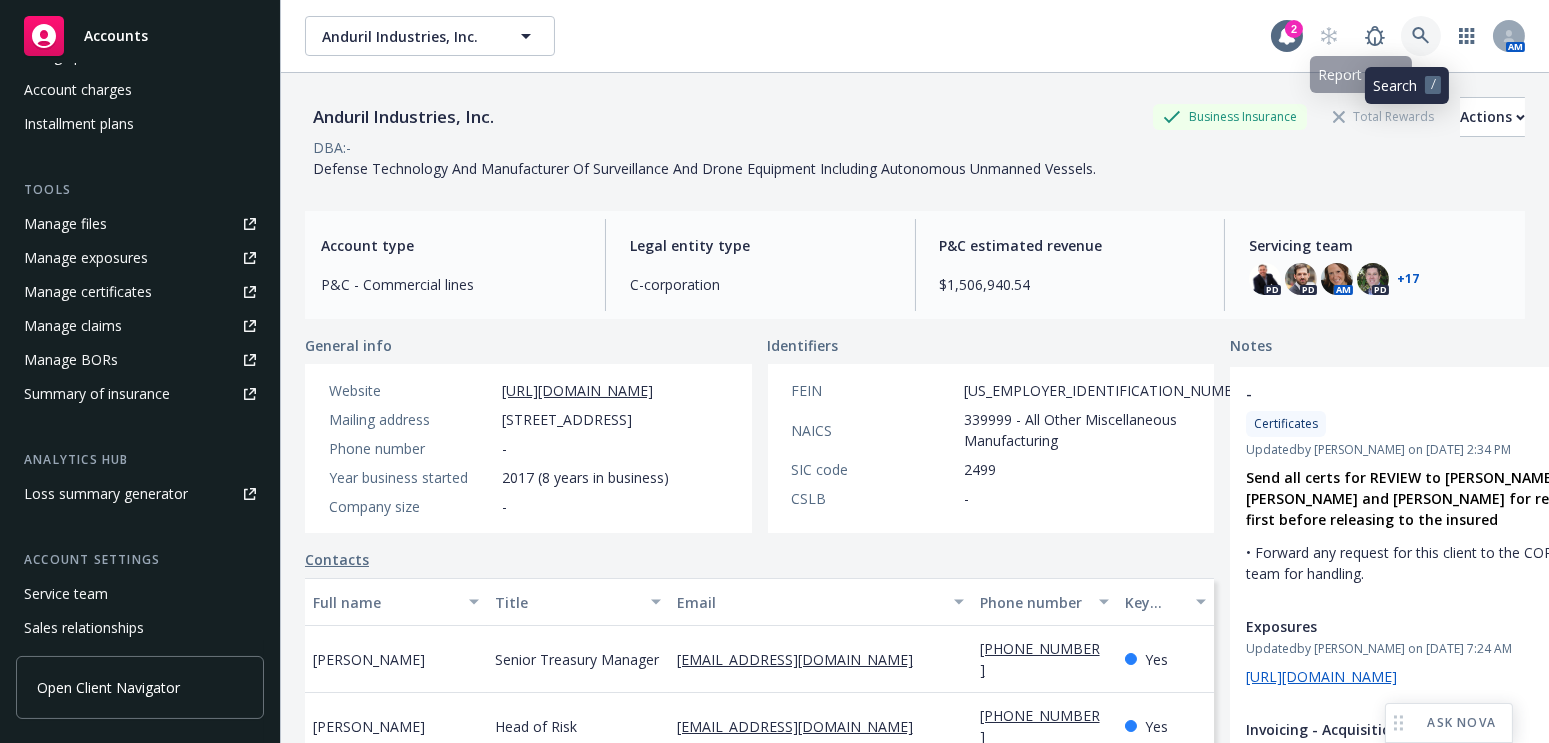 click at bounding box center (1421, 36) 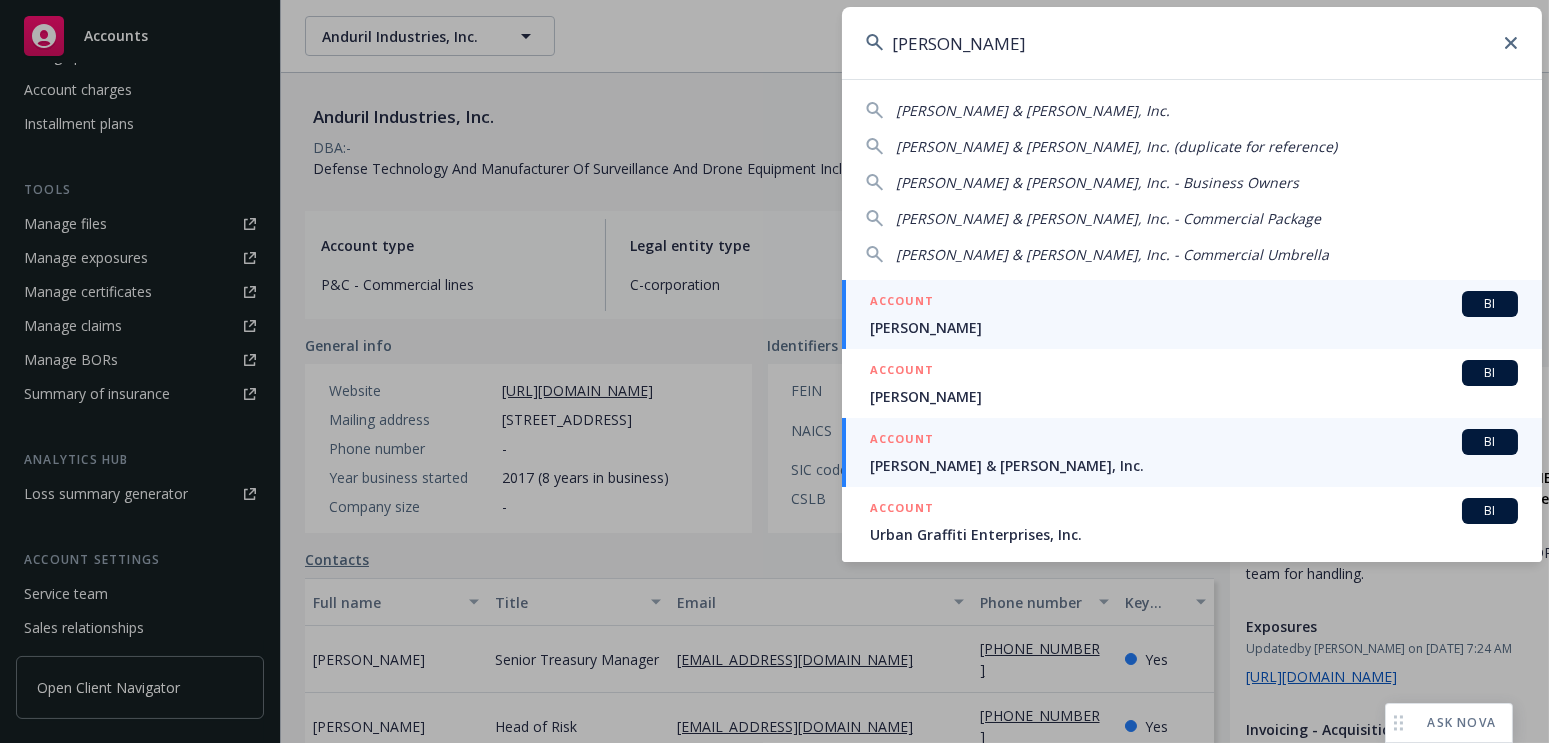 type on "[PERSON_NAME]" 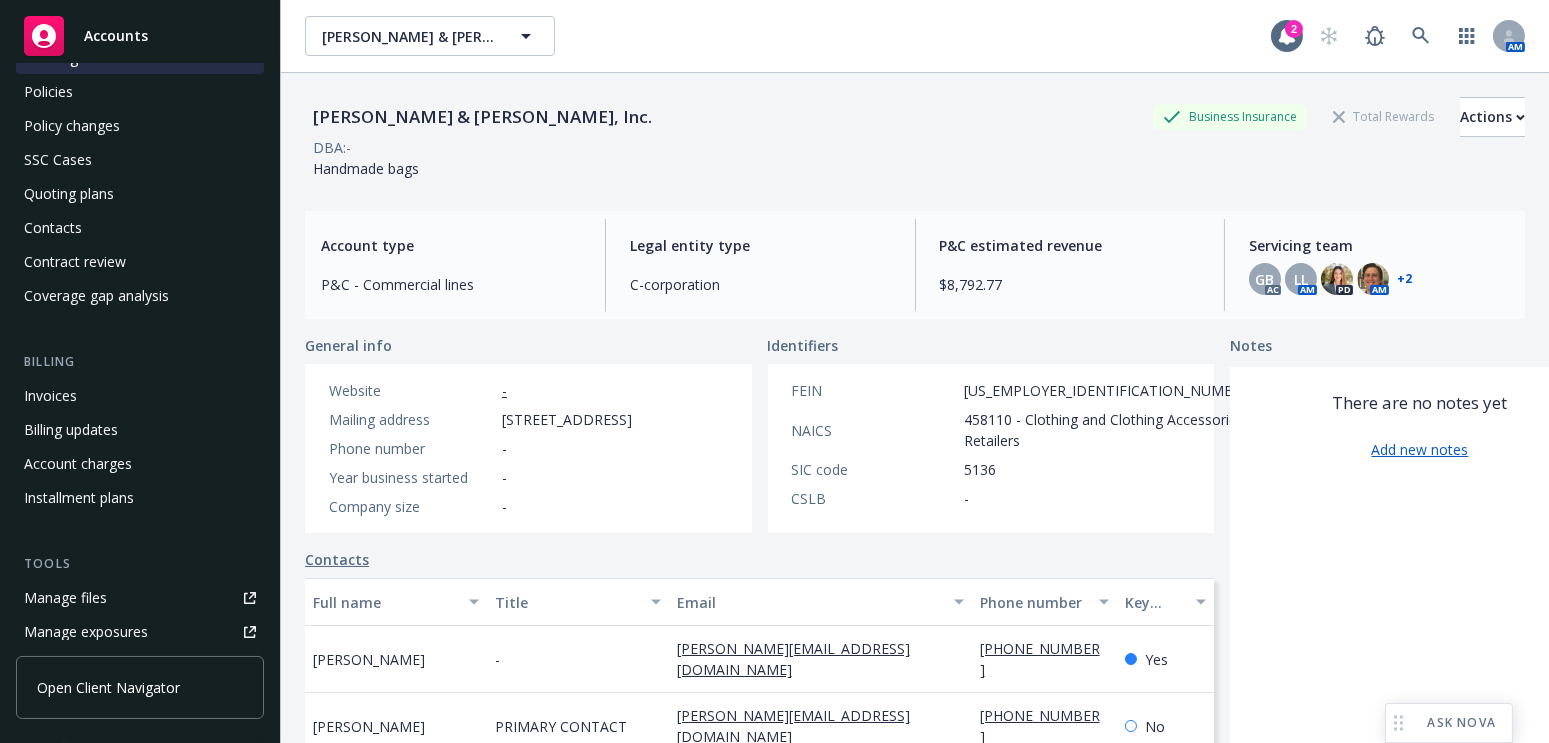 scroll, scrollTop: 0, scrollLeft: 0, axis: both 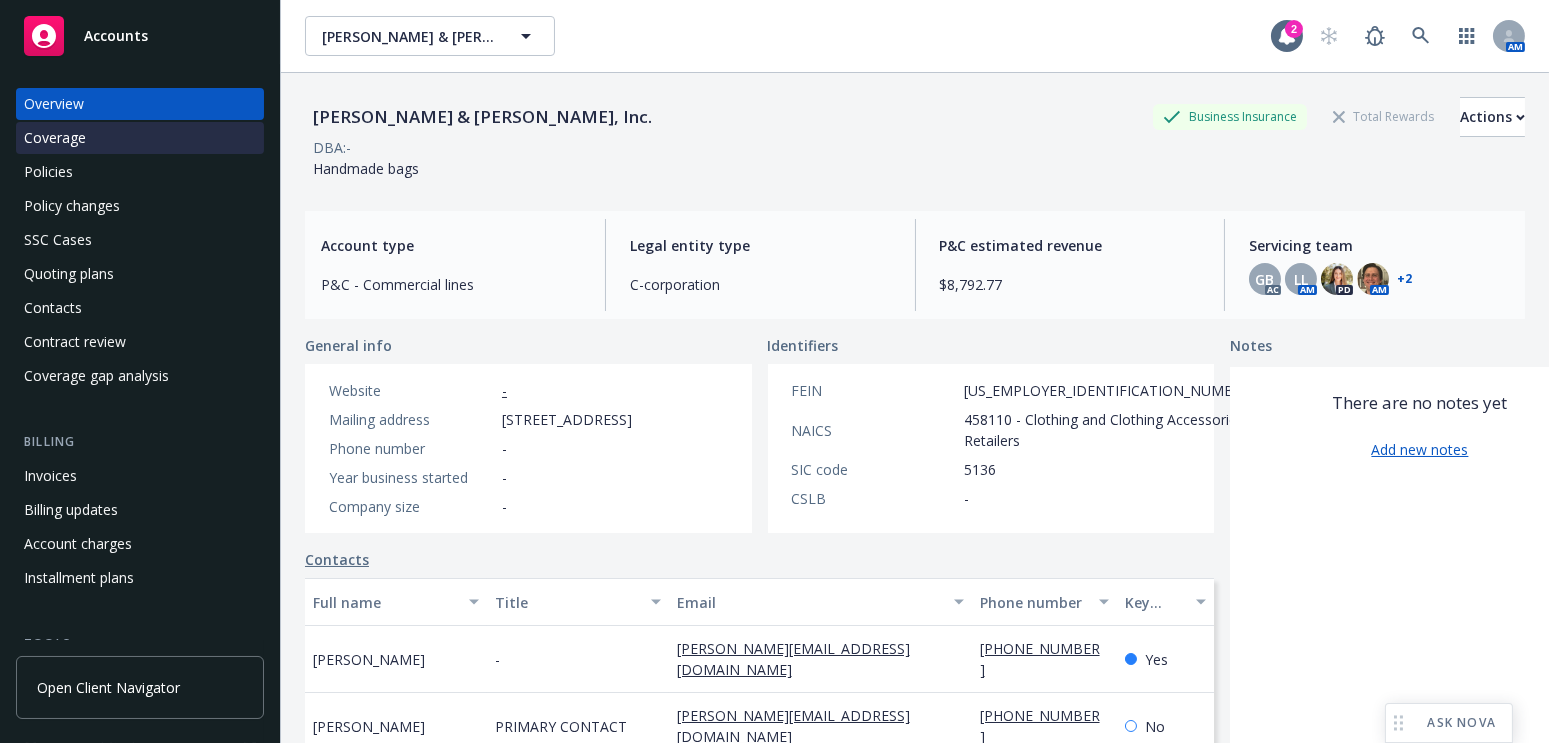 click on "Coverage" at bounding box center (140, 138) 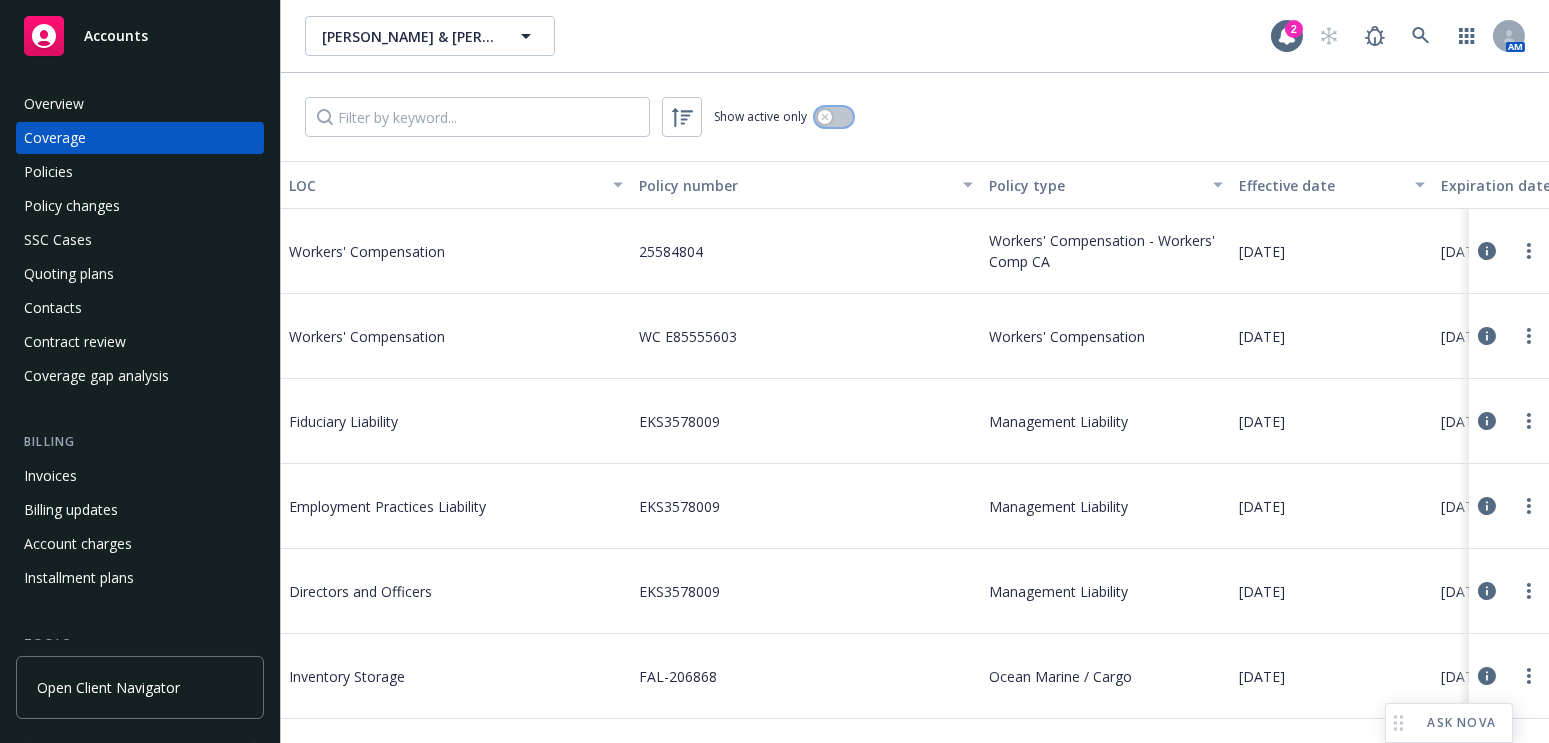 click at bounding box center [825, 117] 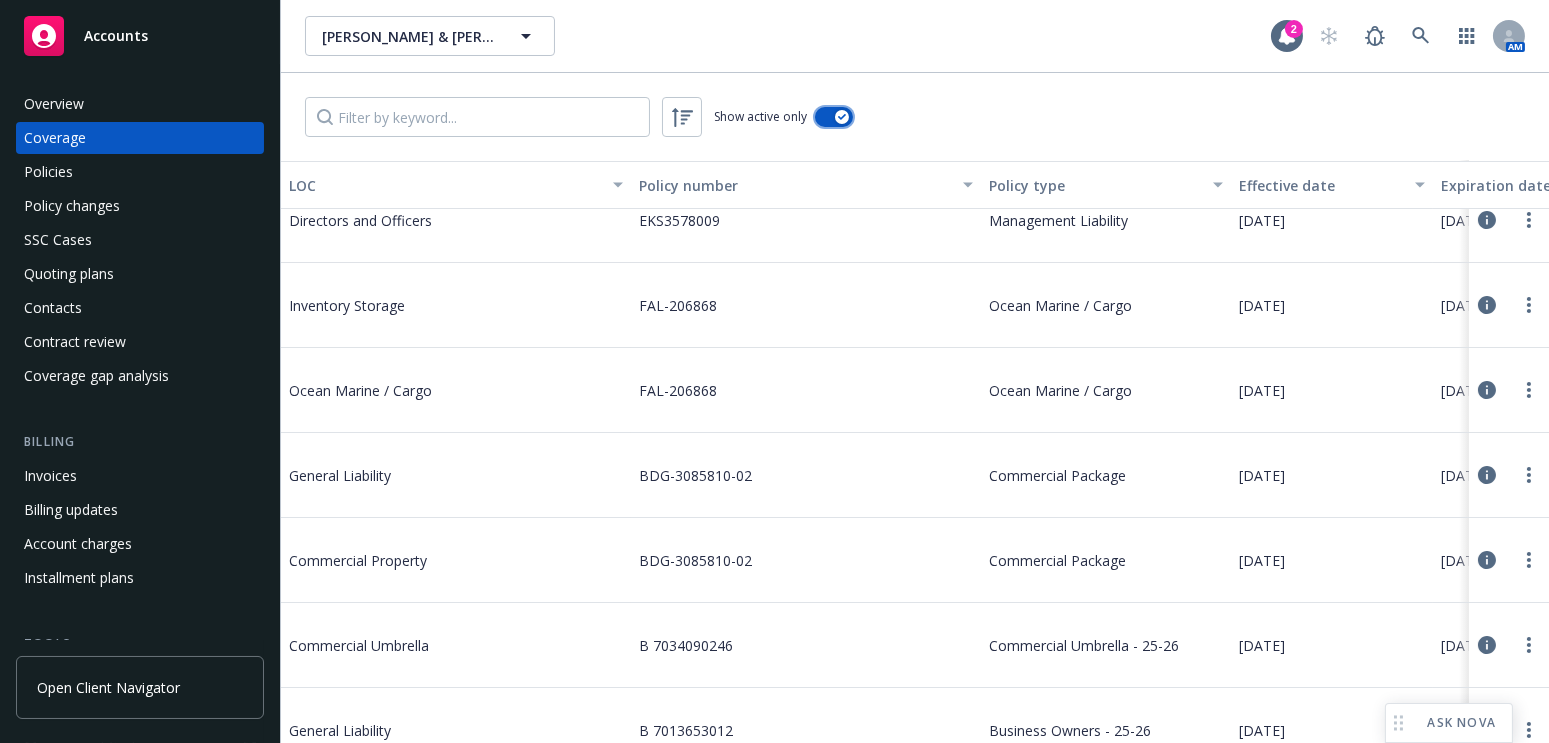 scroll, scrollTop: 520, scrollLeft: 0, axis: vertical 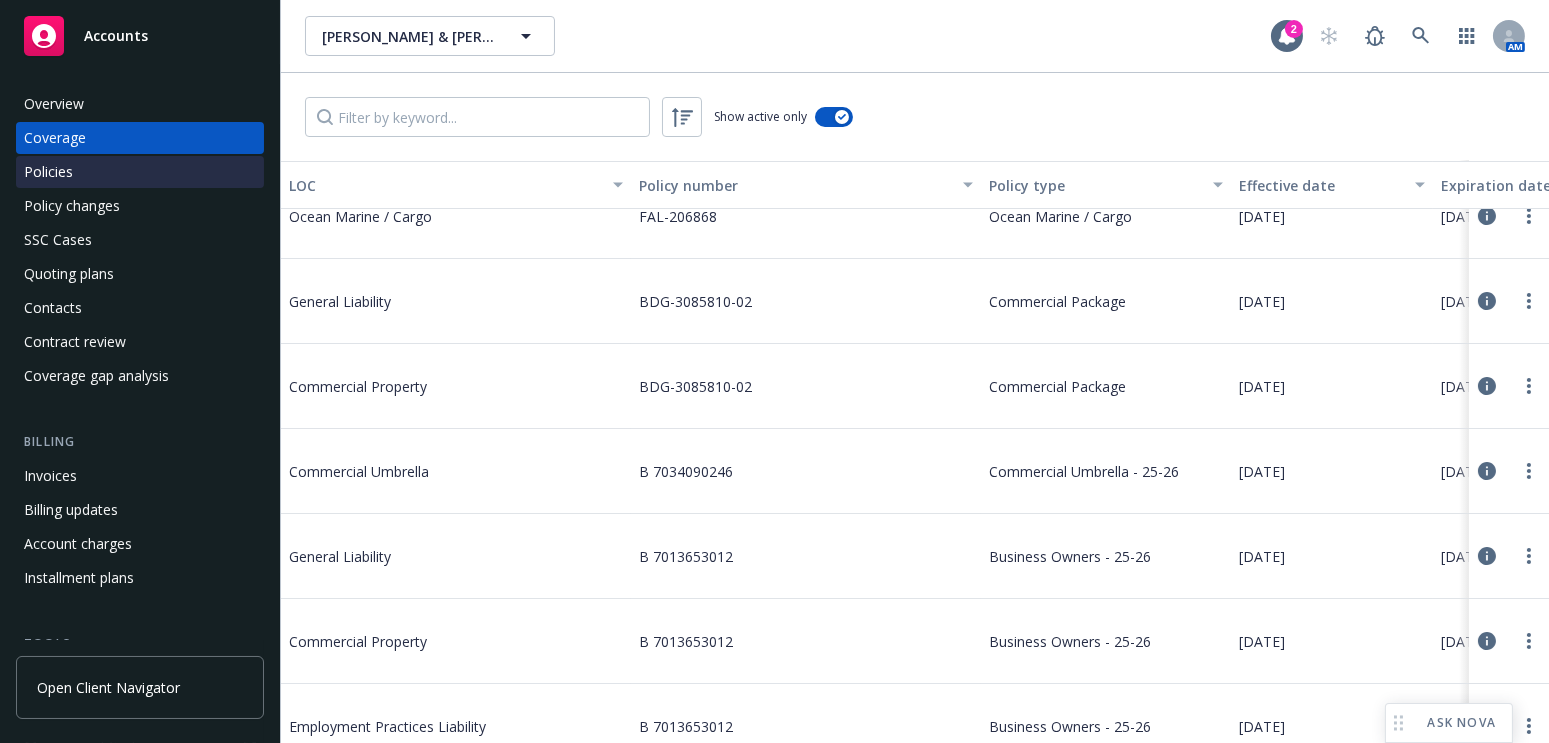 click on "Policies" at bounding box center (140, 172) 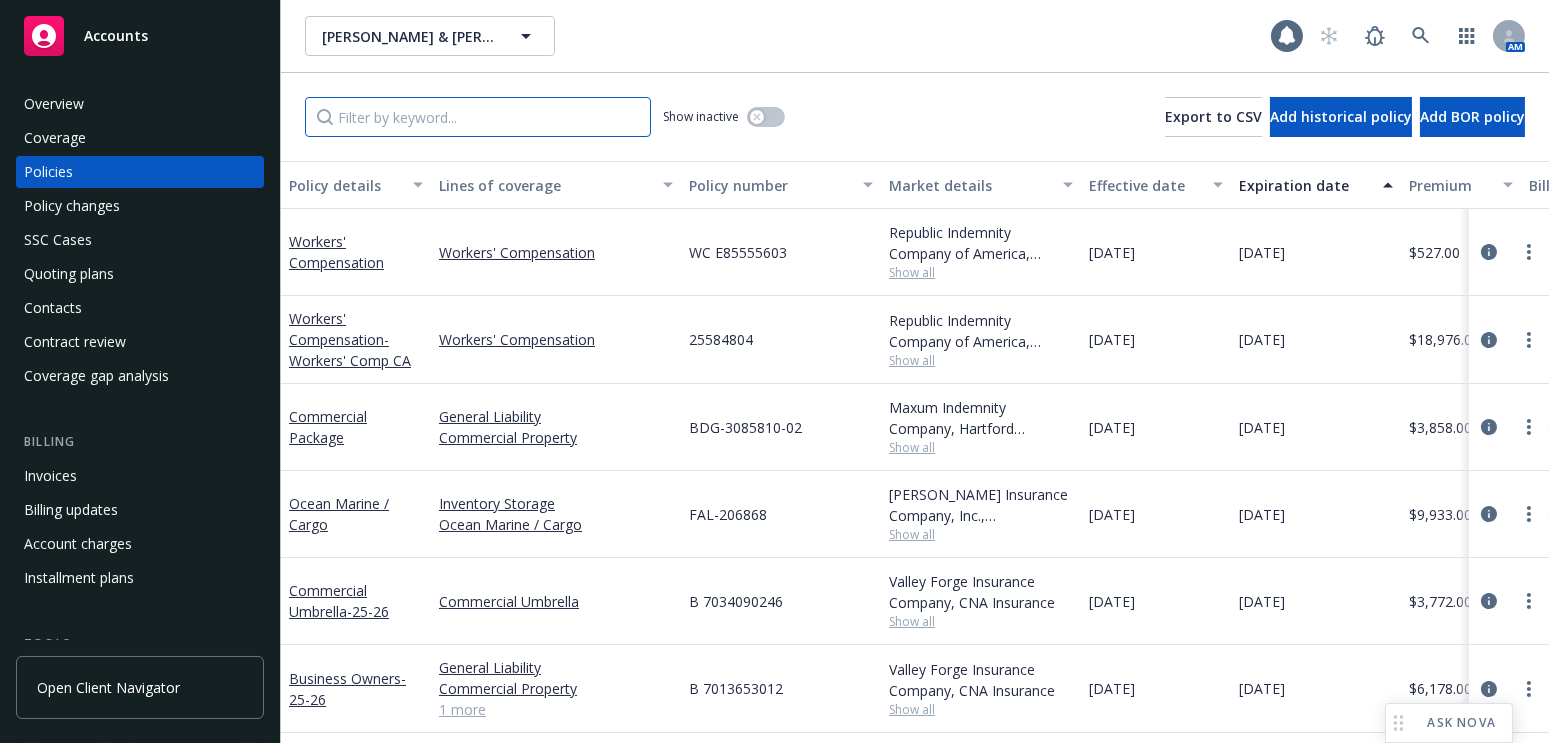click at bounding box center [478, 117] 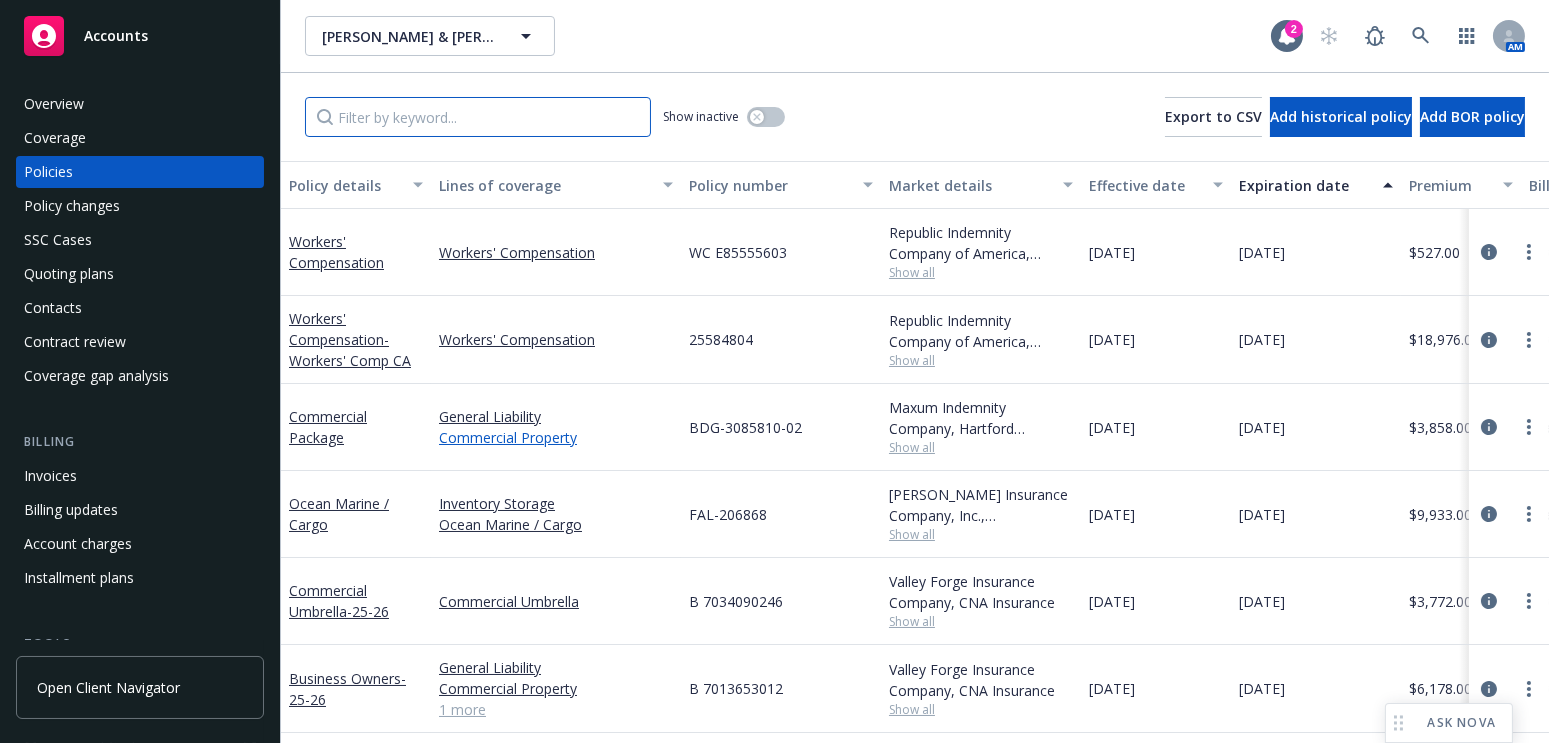 scroll, scrollTop: 90, scrollLeft: 0, axis: vertical 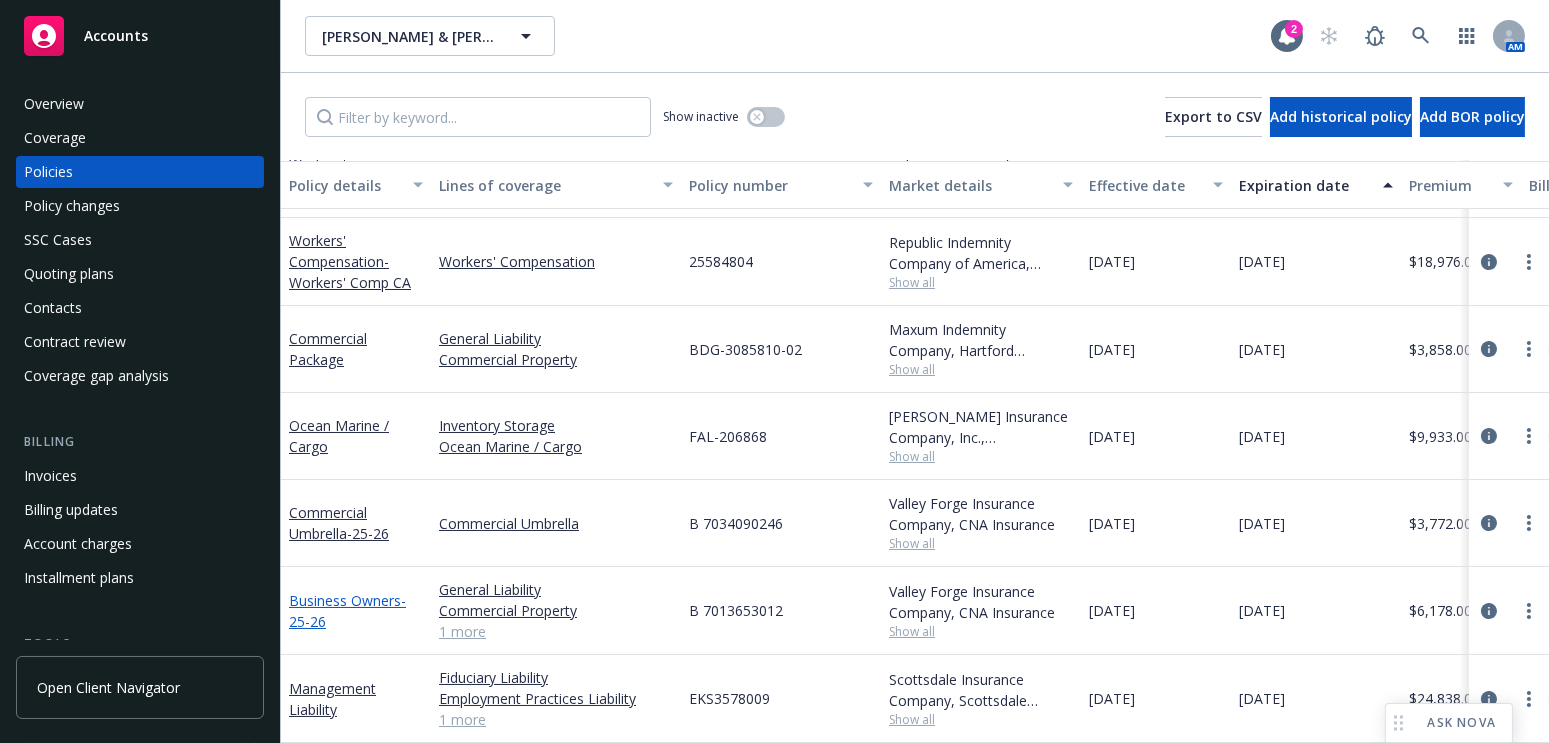 click on "-  25-26" at bounding box center [347, 611] 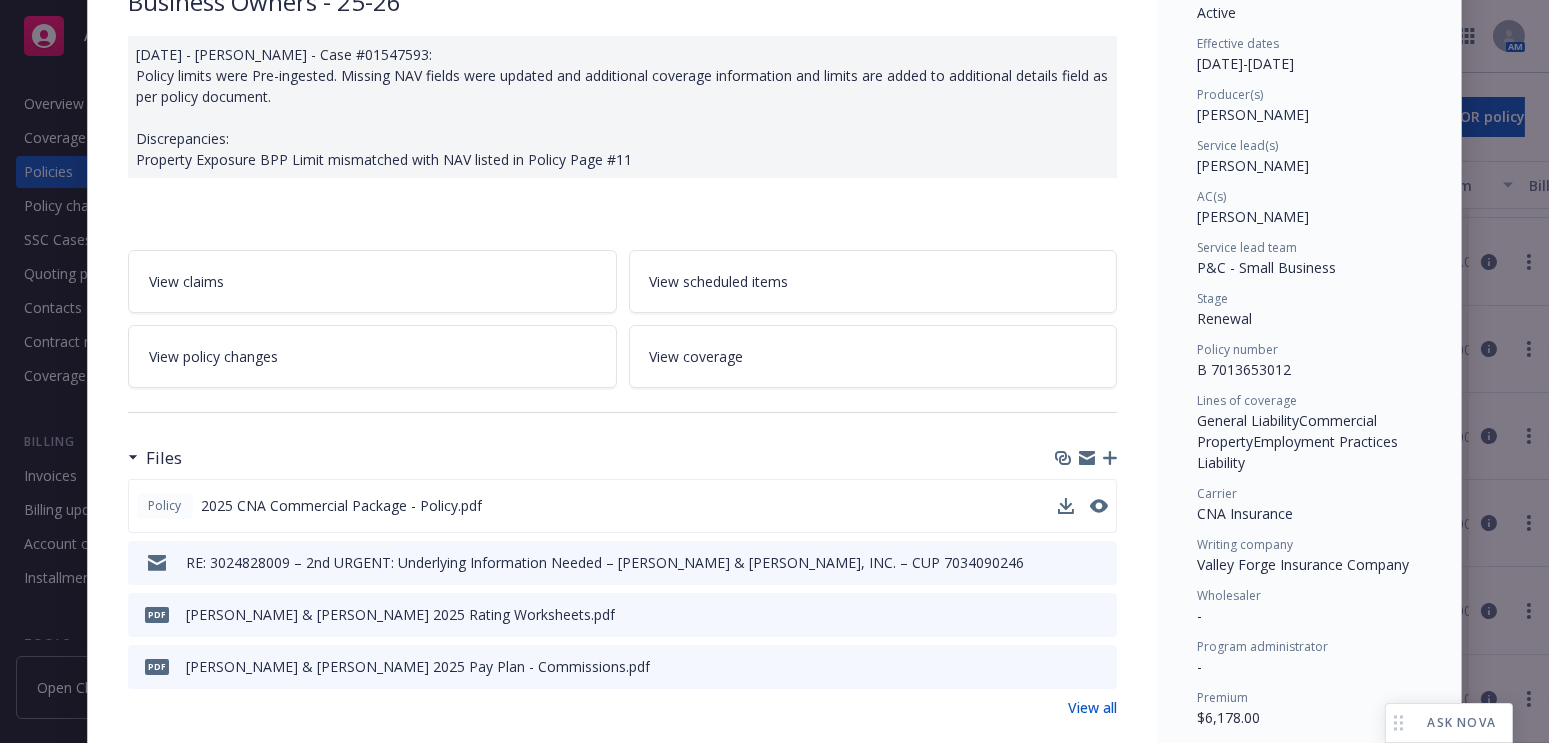 scroll, scrollTop: 181, scrollLeft: 0, axis: vertical 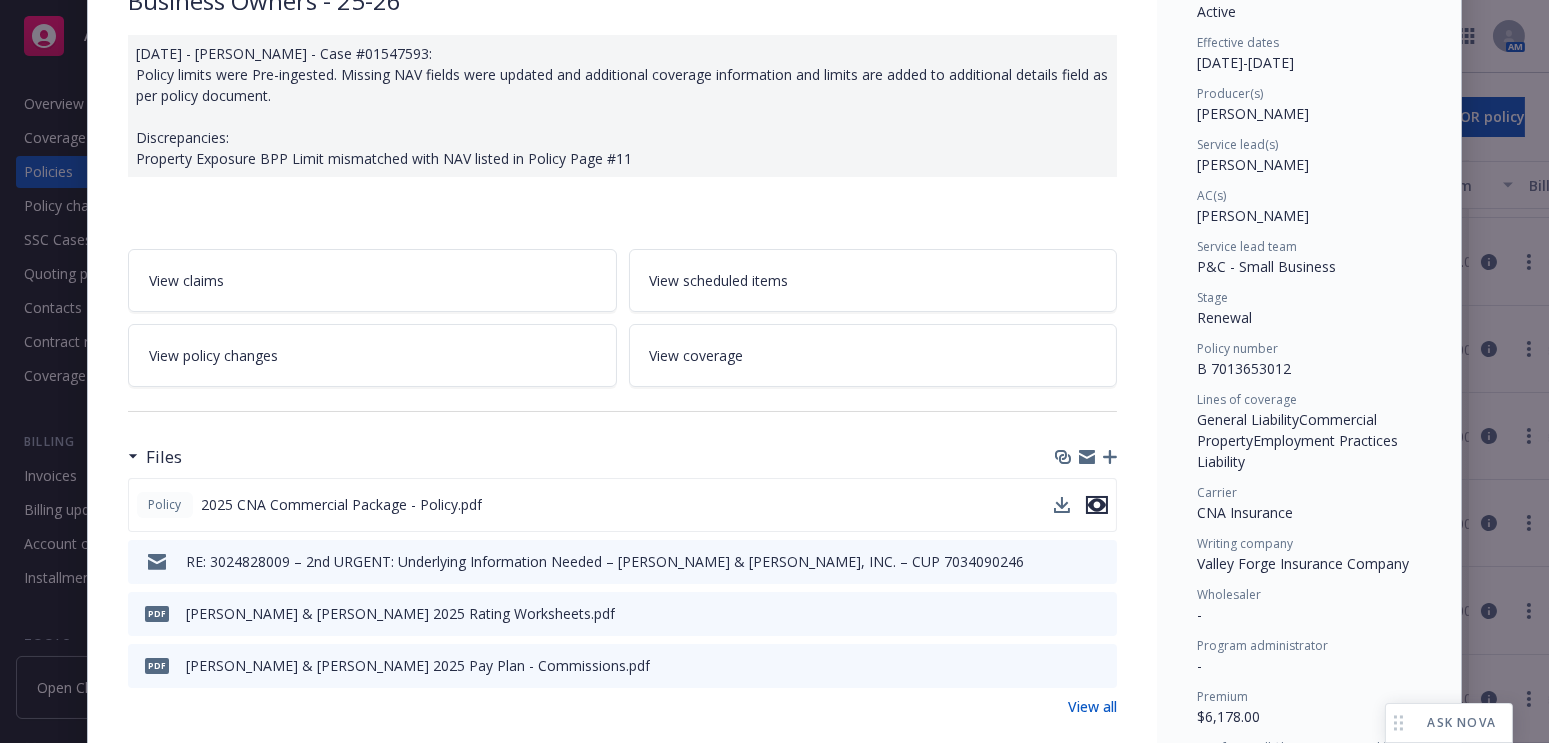 click 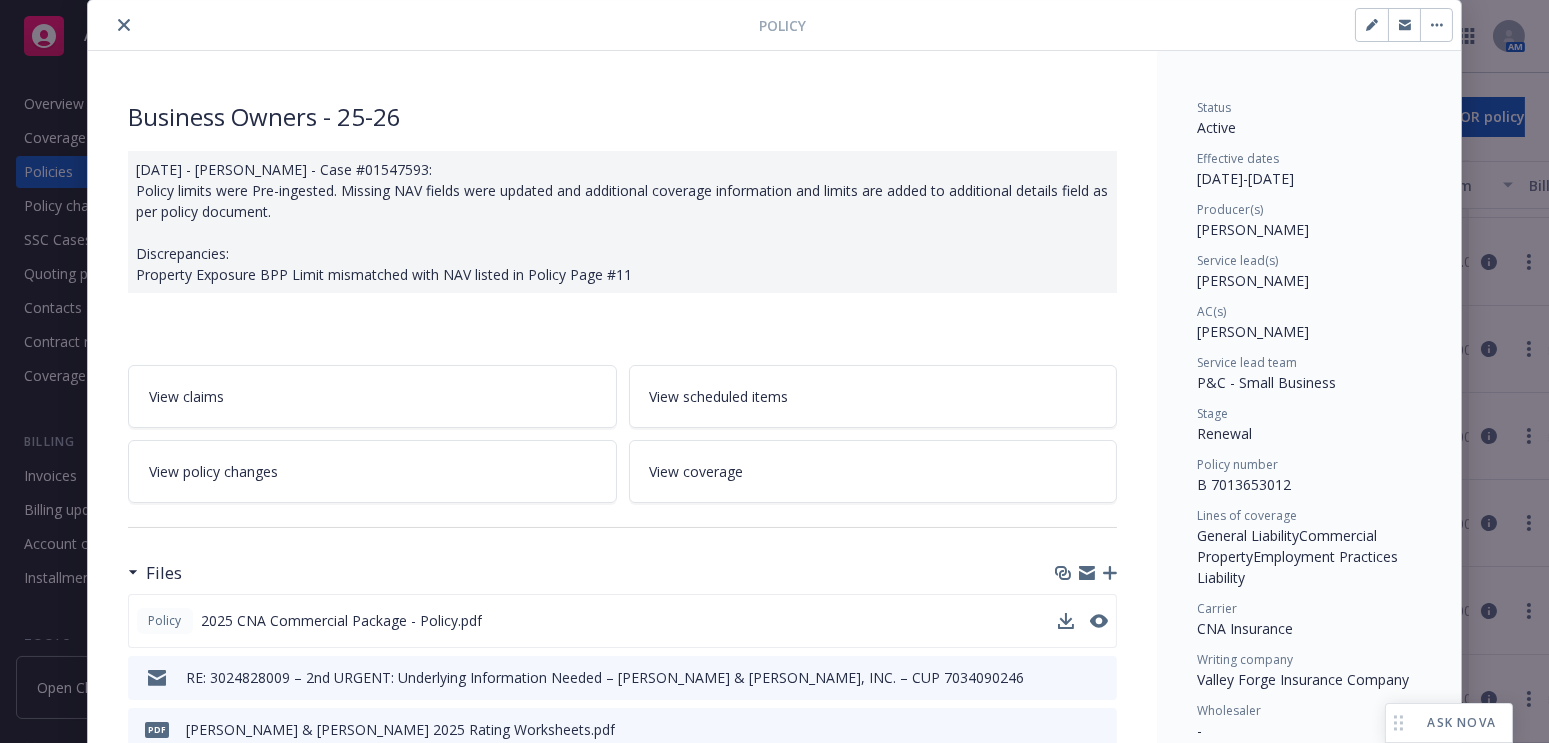 scroll, scrollTop: 0, scrollLeft: 0, axis: both 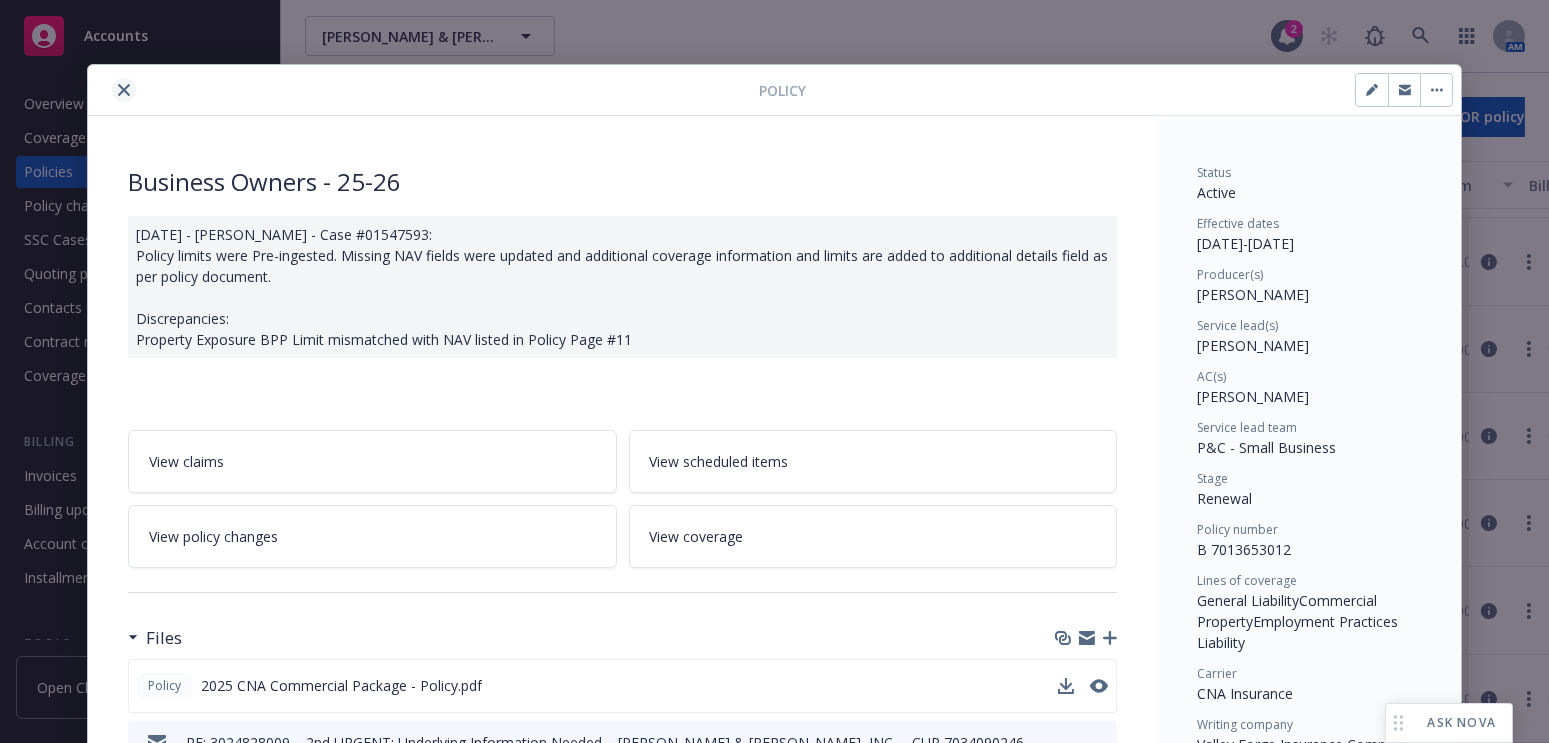 click 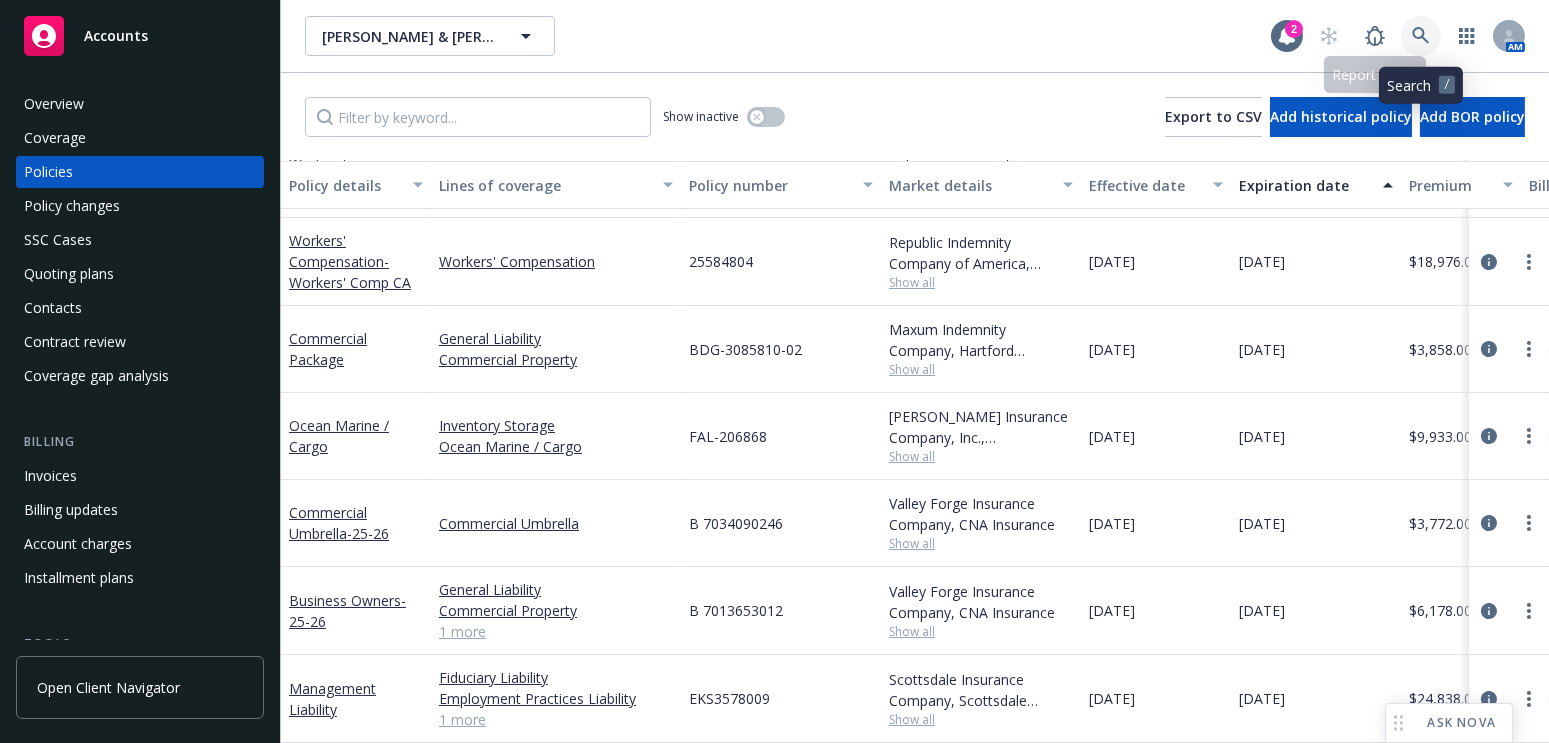 click 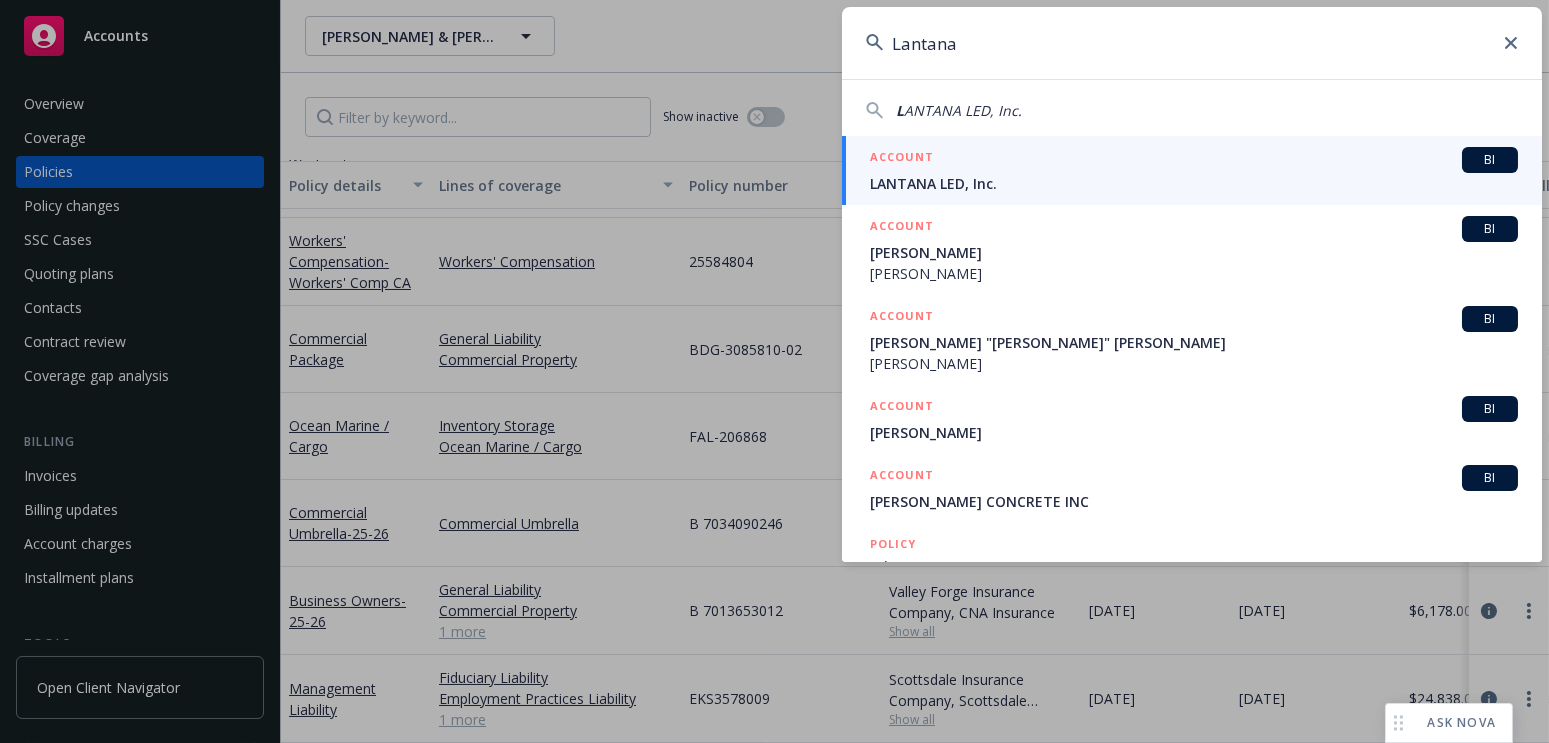 type on "Lantana" 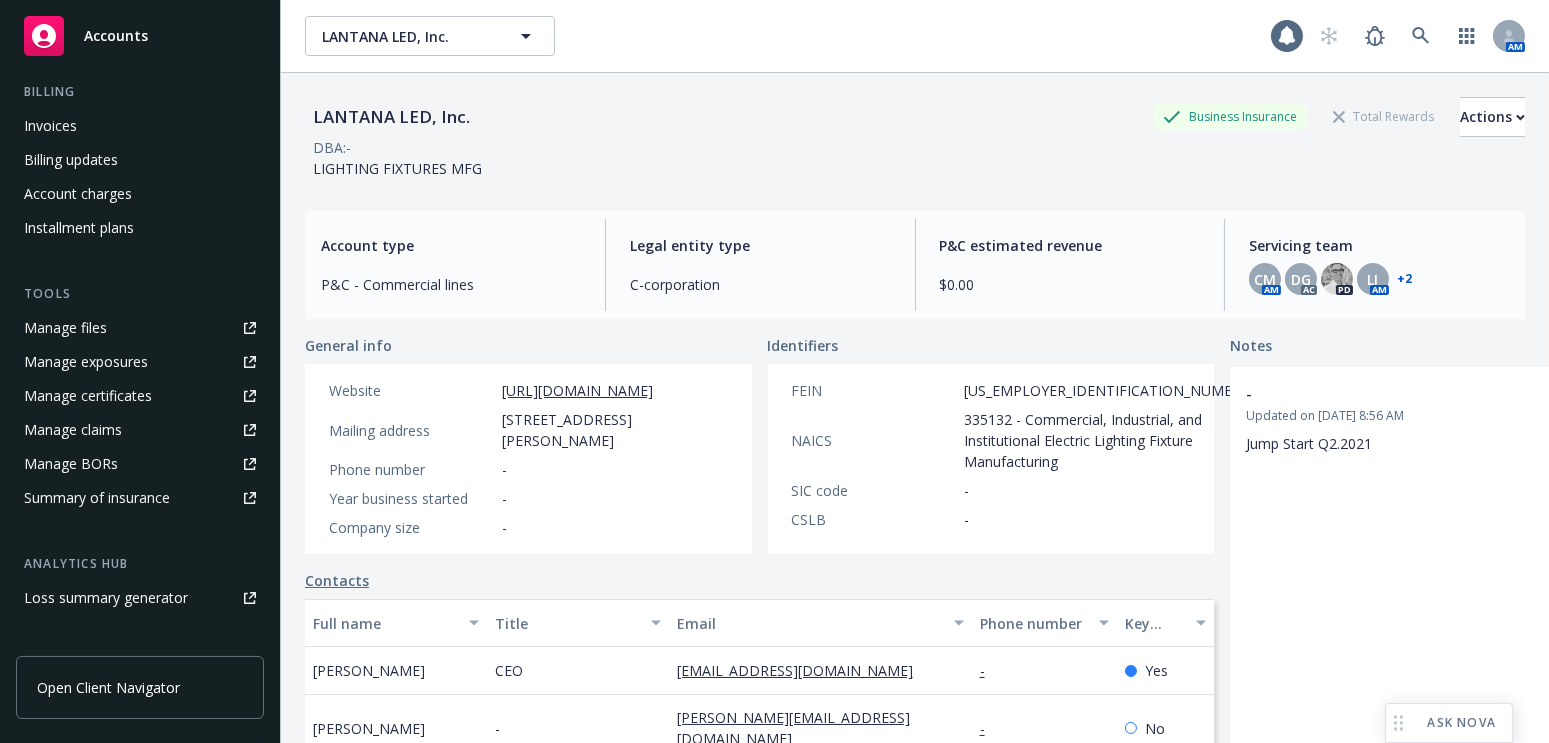 scroll, scrollTop: 363, scrollLeft: 0, axis: vertical 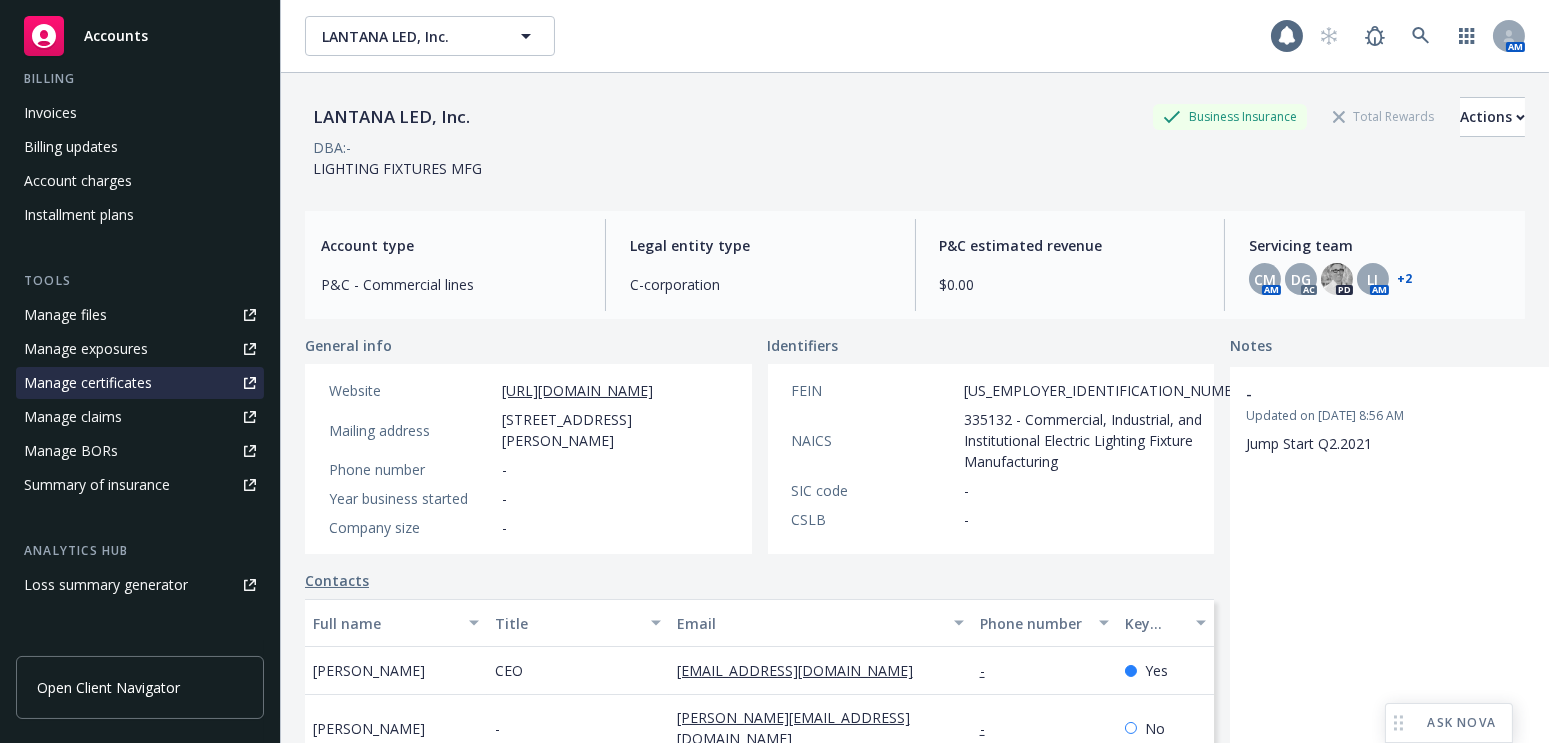 click on "Manage certificates" at bounding box center (88, 383) 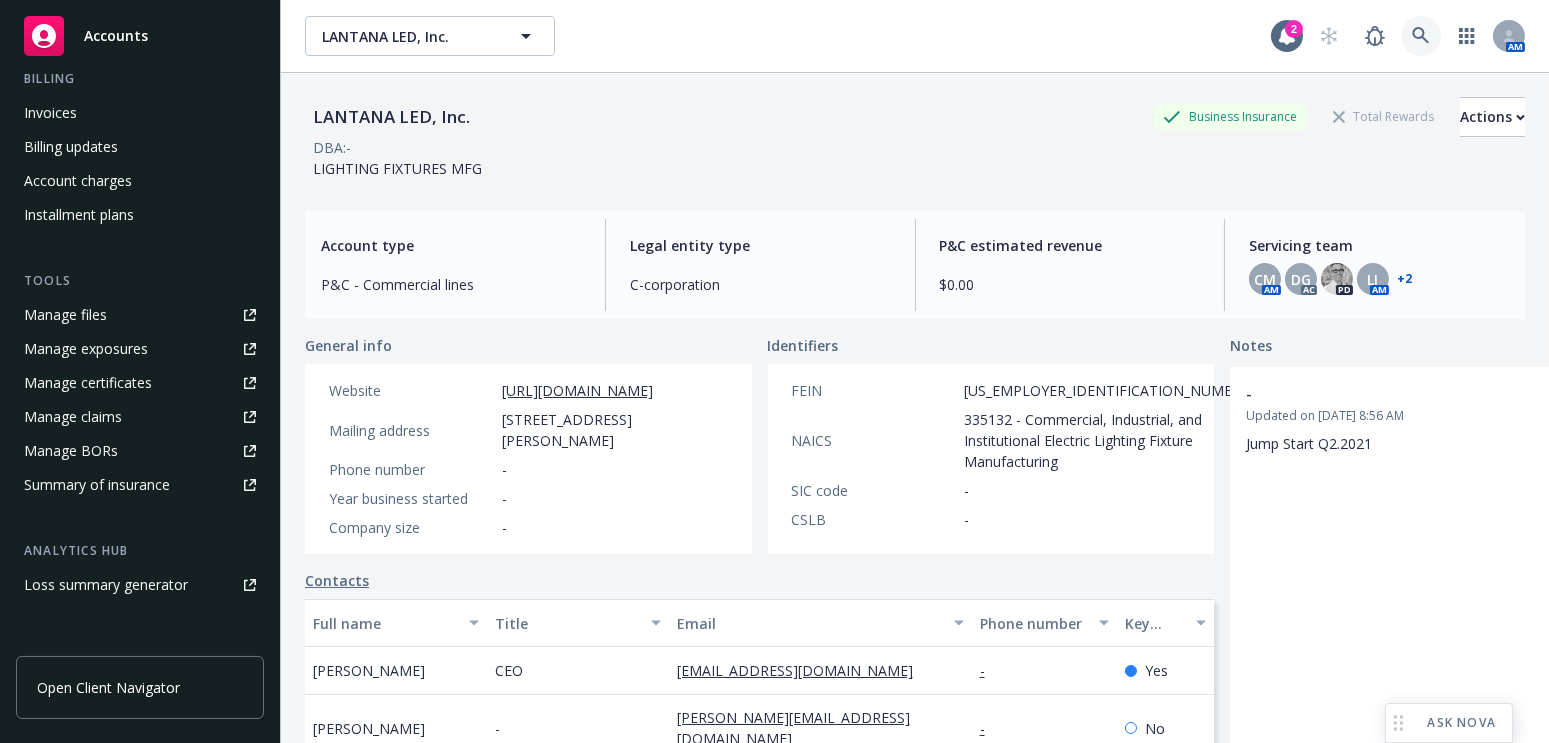 click on "AM" at bounding box center [1417, 36] 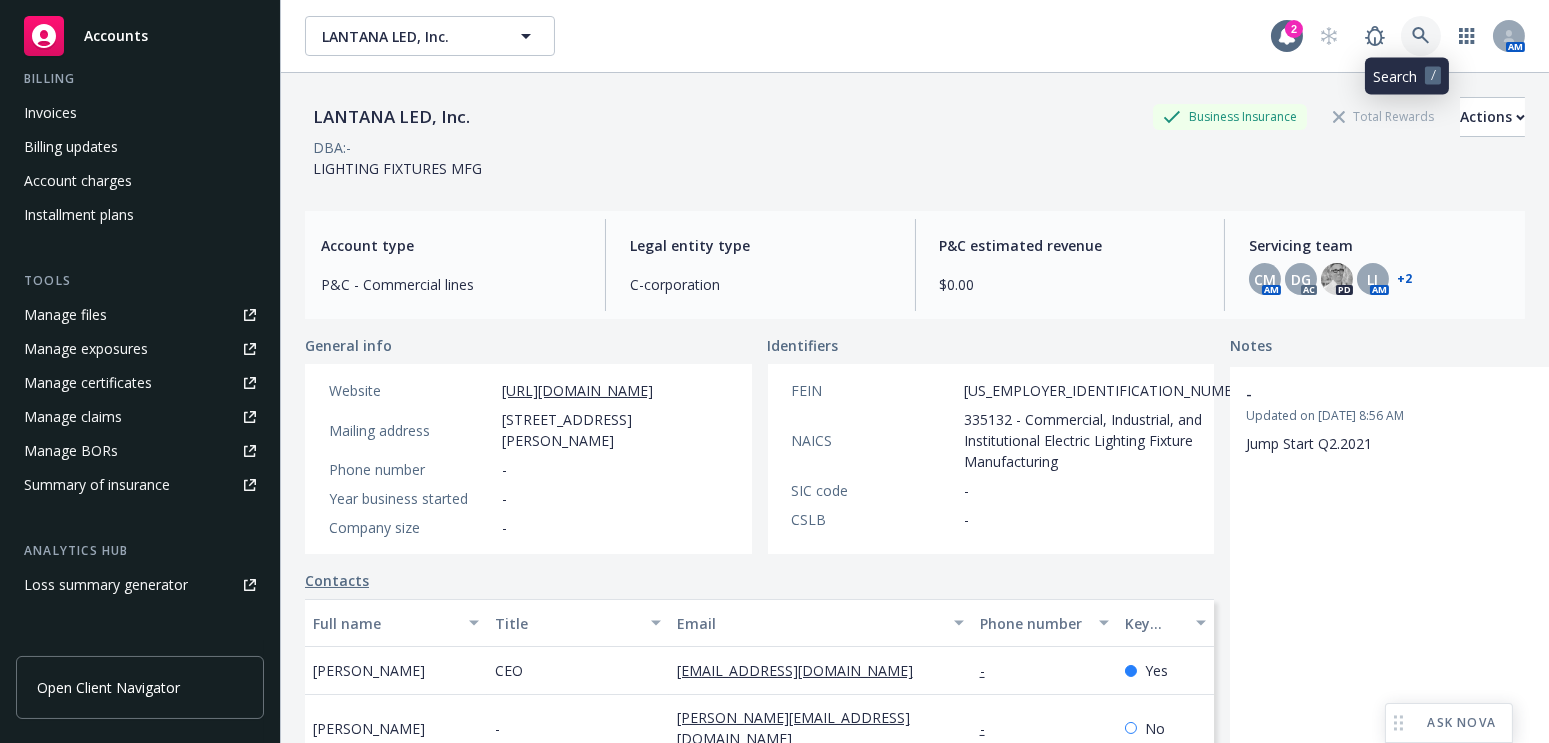 click 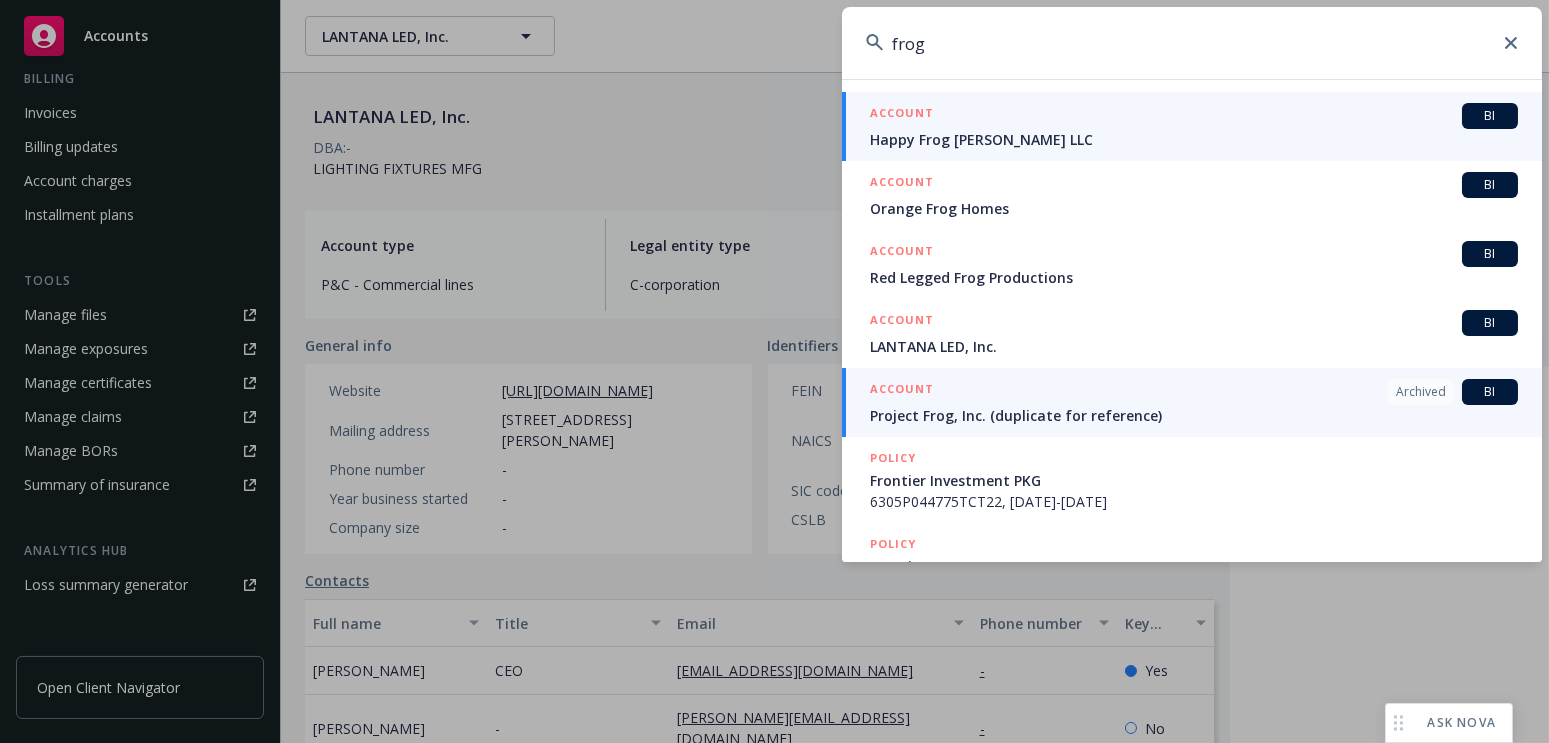 type on "frog" 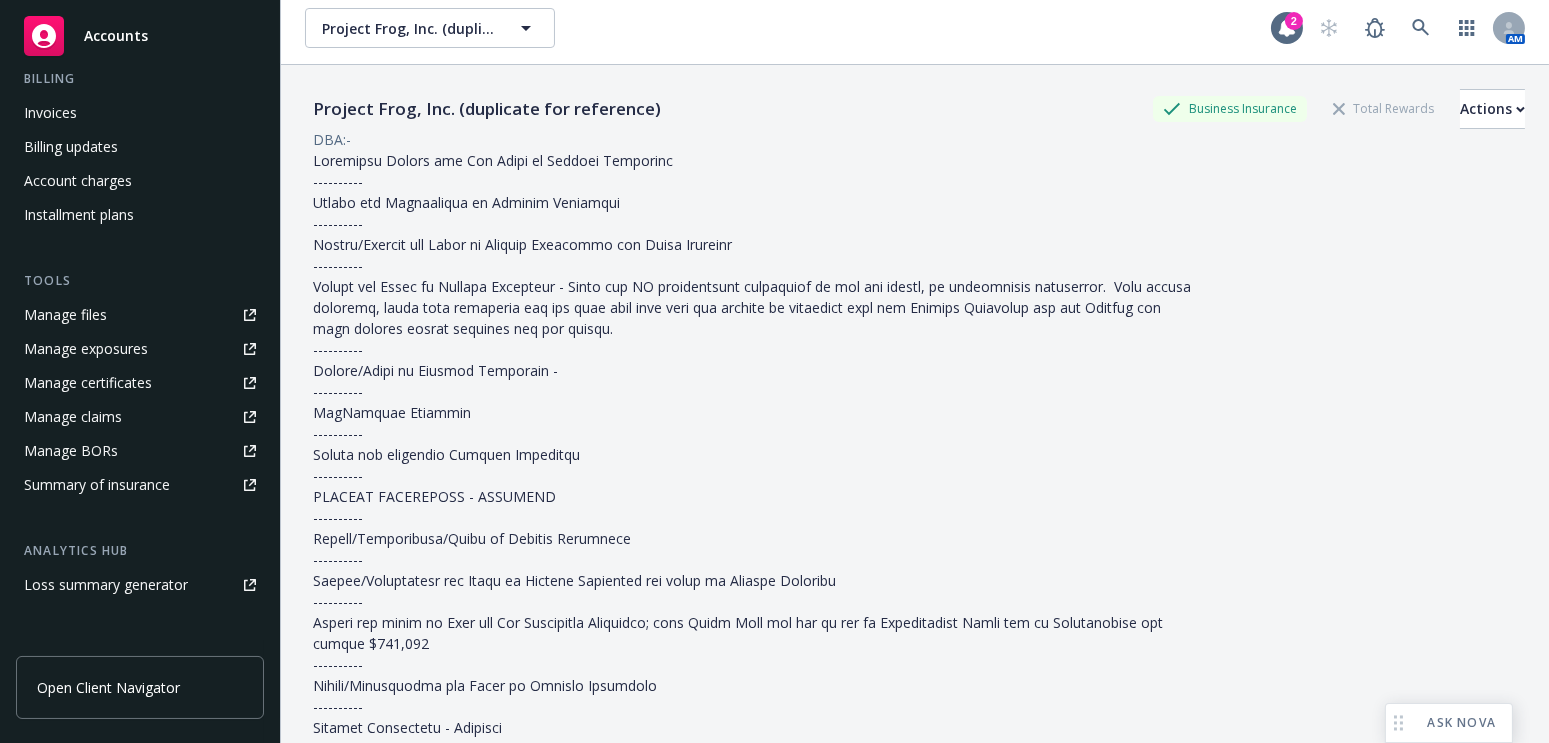 scroll, scrollTop: 0, scrollLeft: 0, axis: both 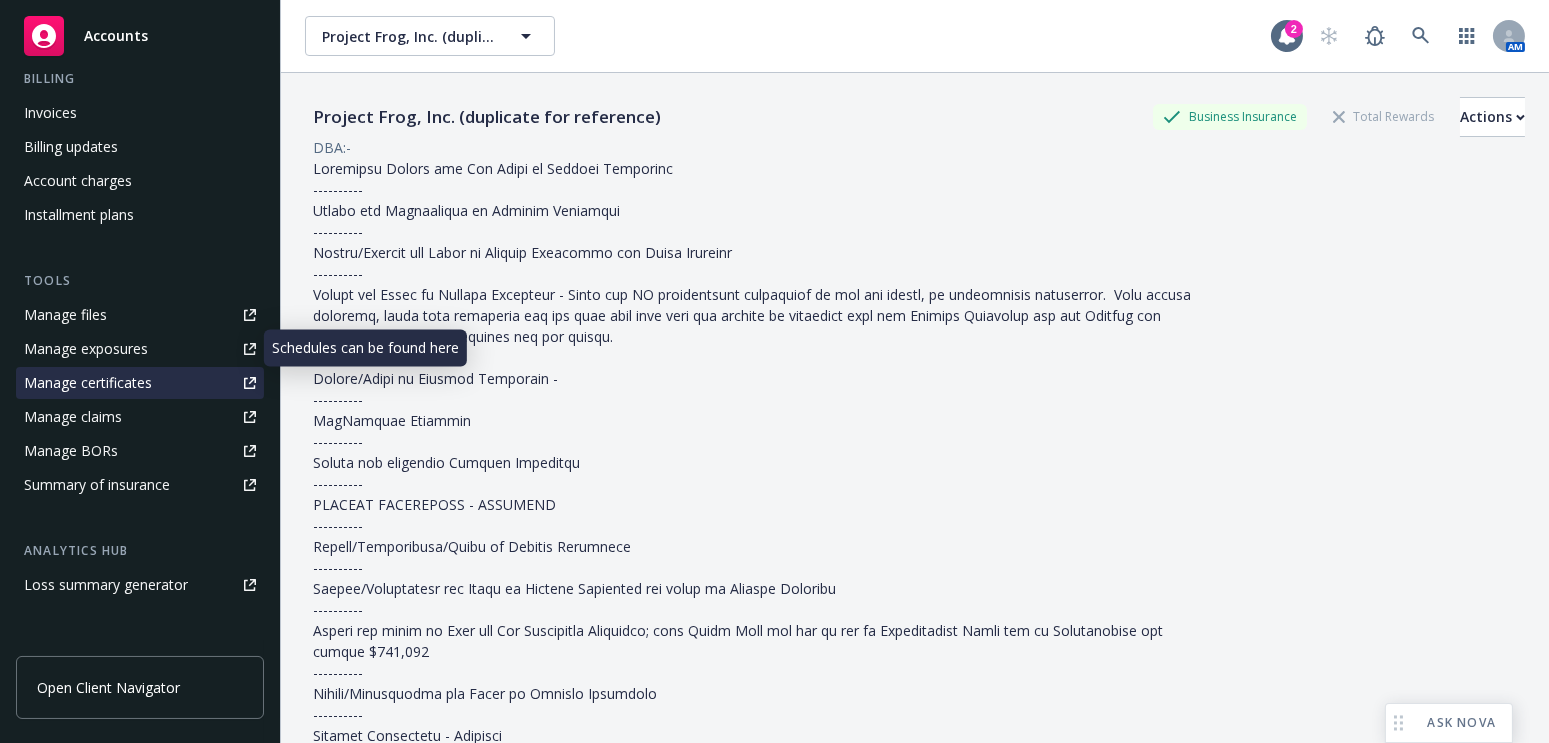 click on "Manage certificates" at bounding box center [88, 383] 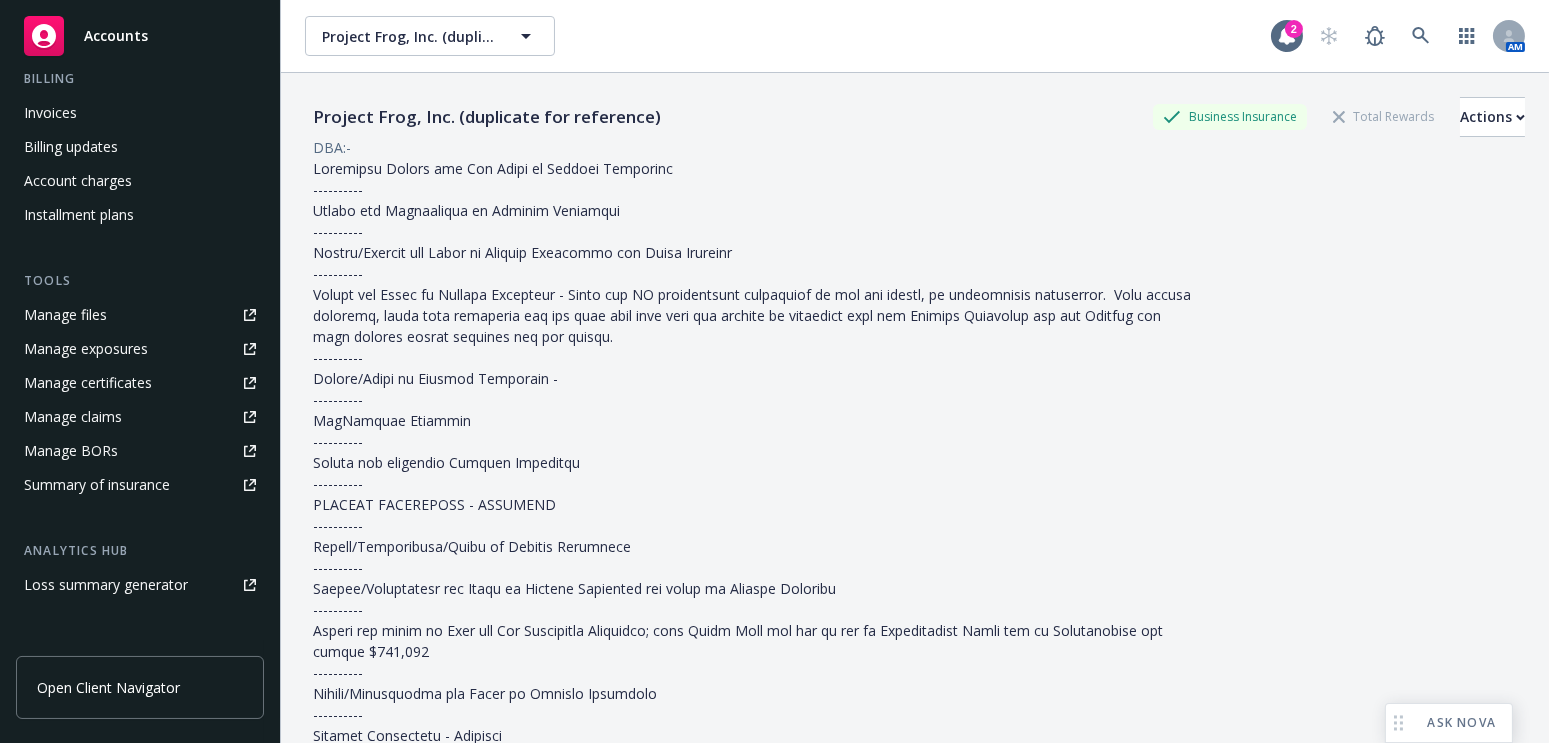 scroll, scrollTop: 0, scrollLeft: 0, axis: both 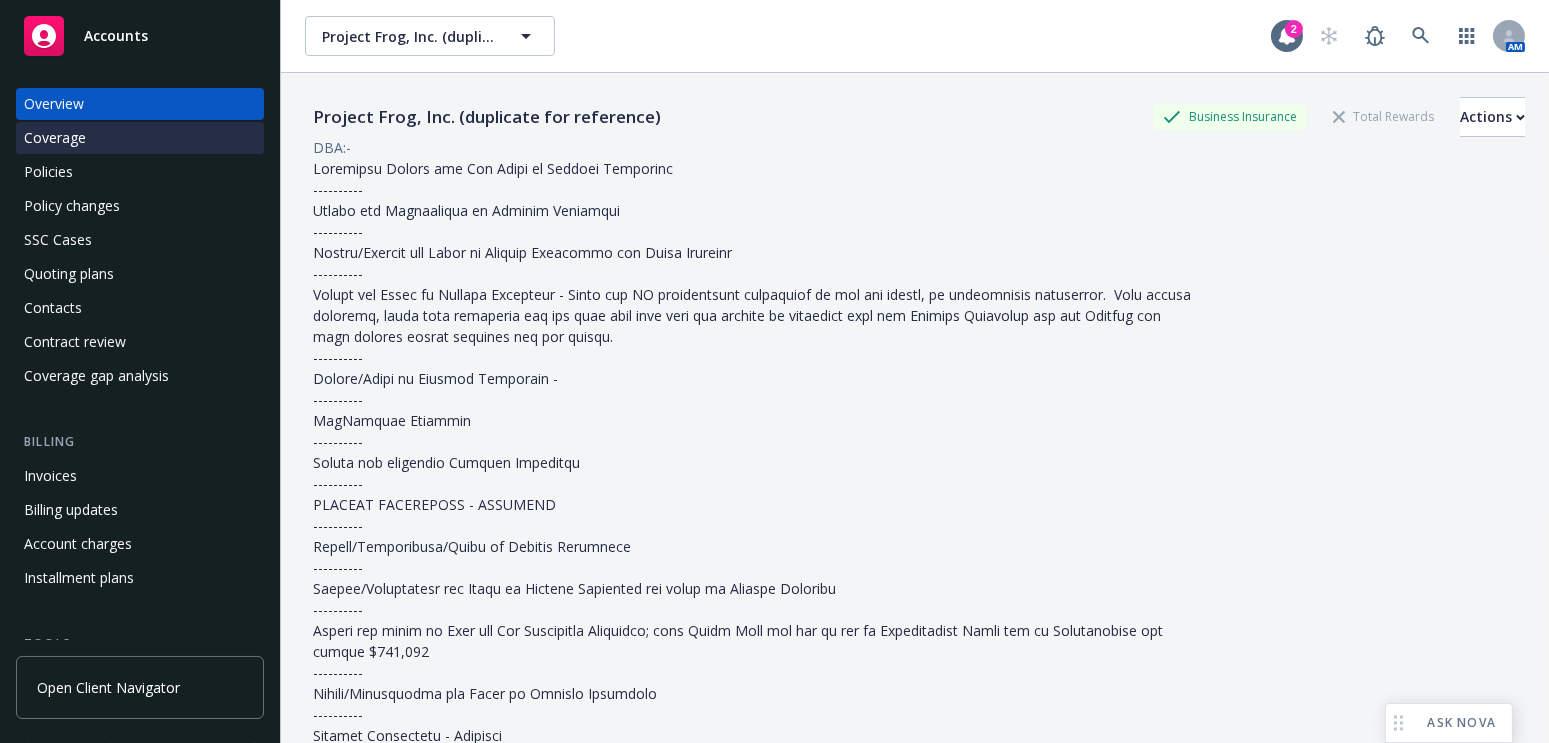 click on "Coverage" at bounding box center (140, 138) 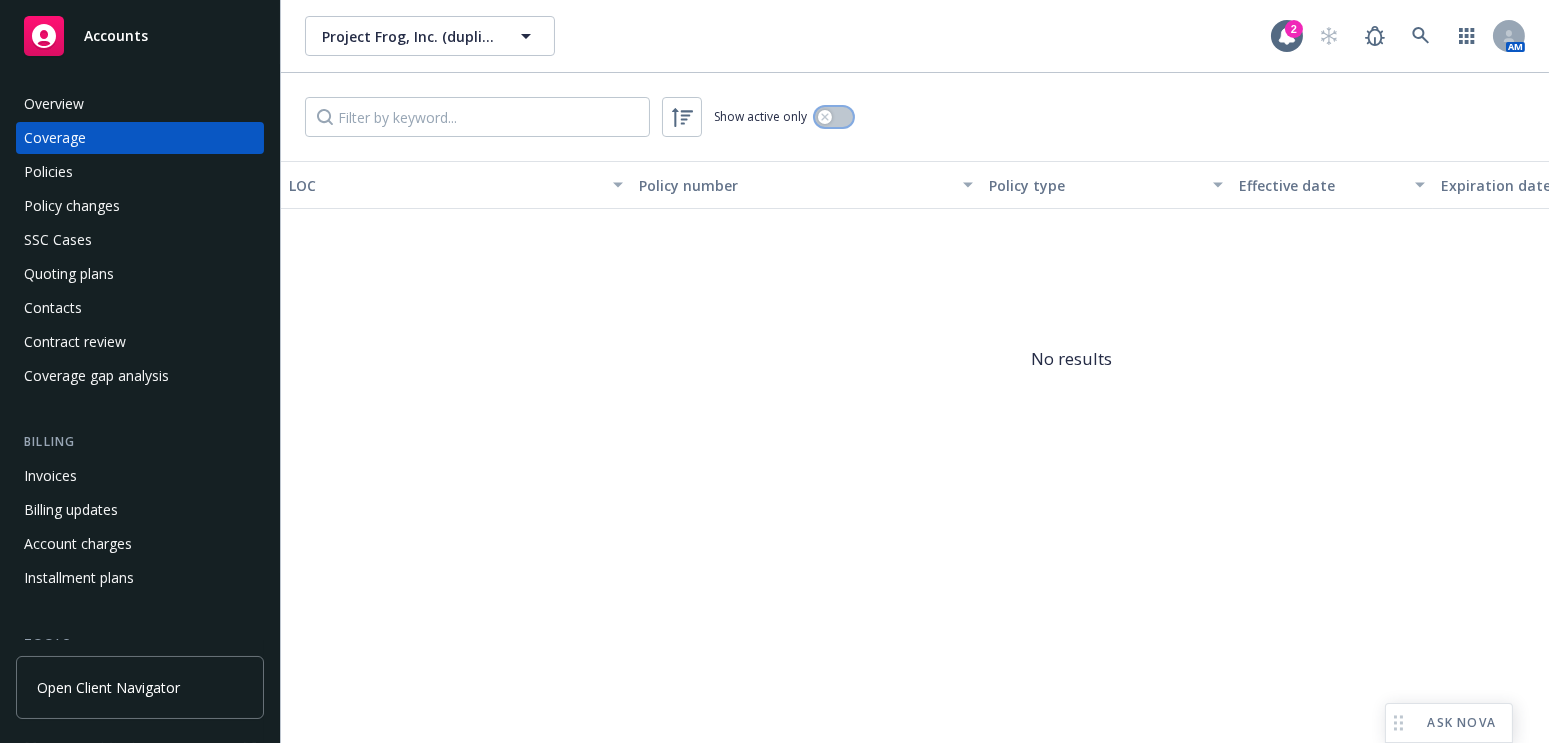 click at bounding box center [825, 117] 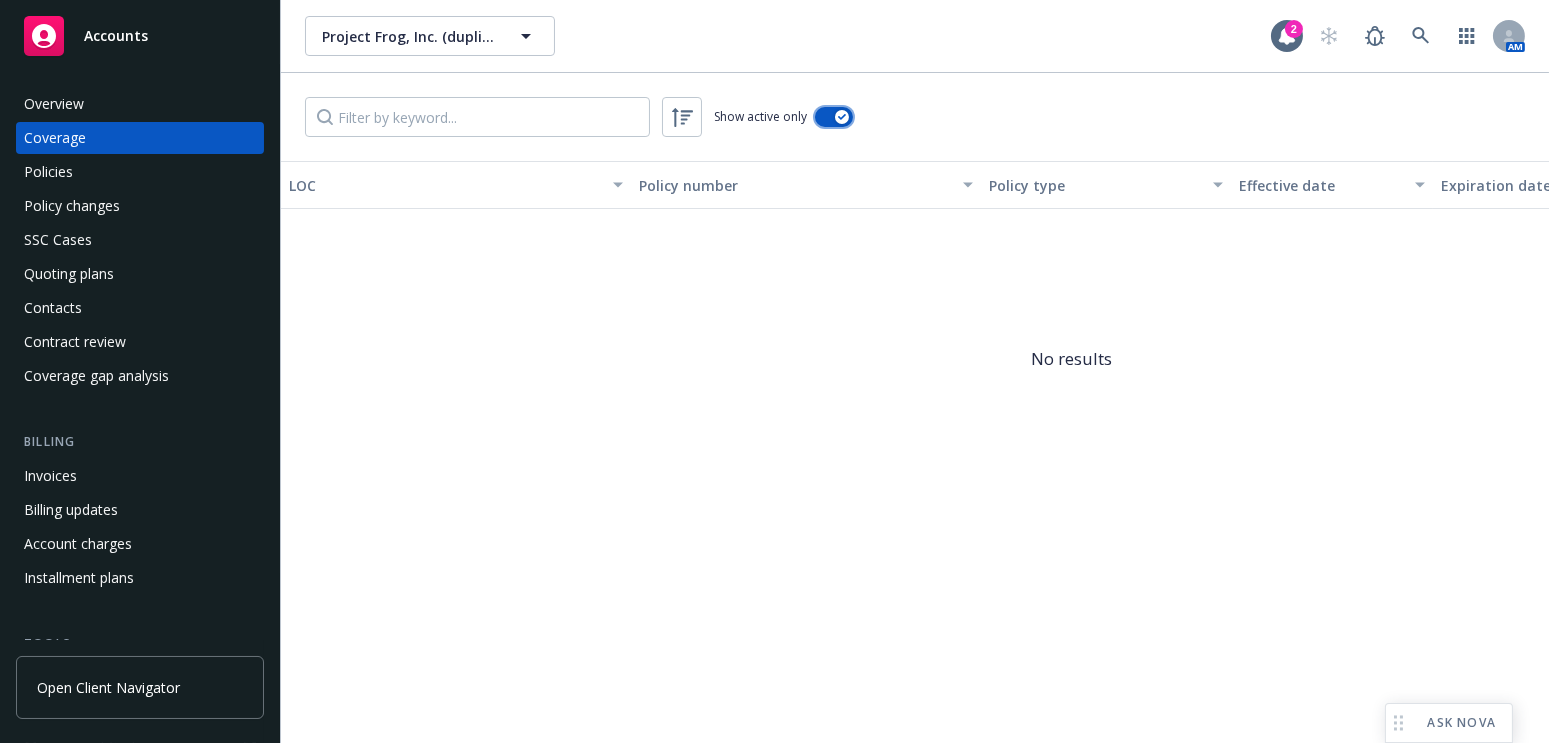 click at bounding box center (834, 117) 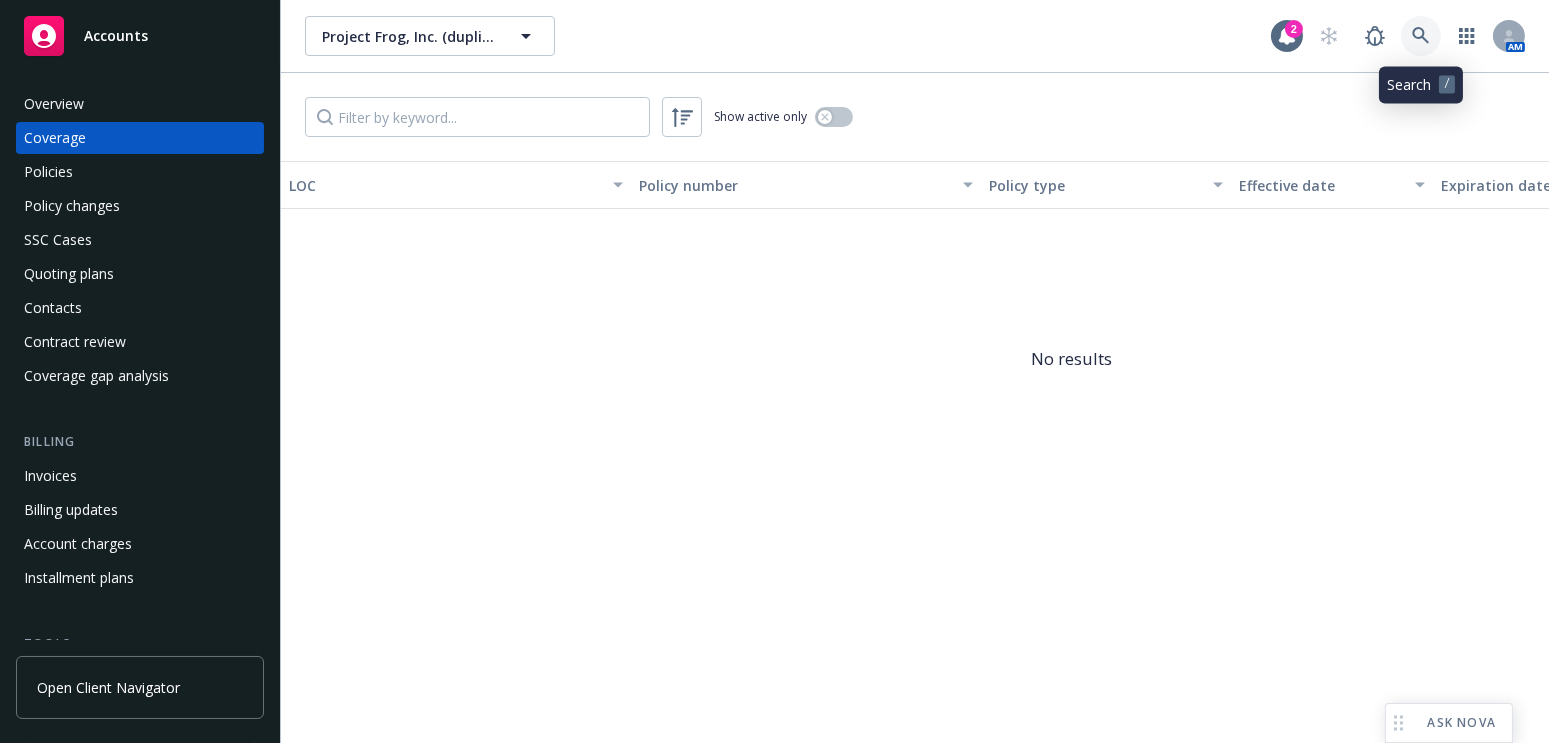 drag, startPoint x: 1414, startPoint y: 40, endPoint x: 1412, endPoint y: 72, distance: 32.06244 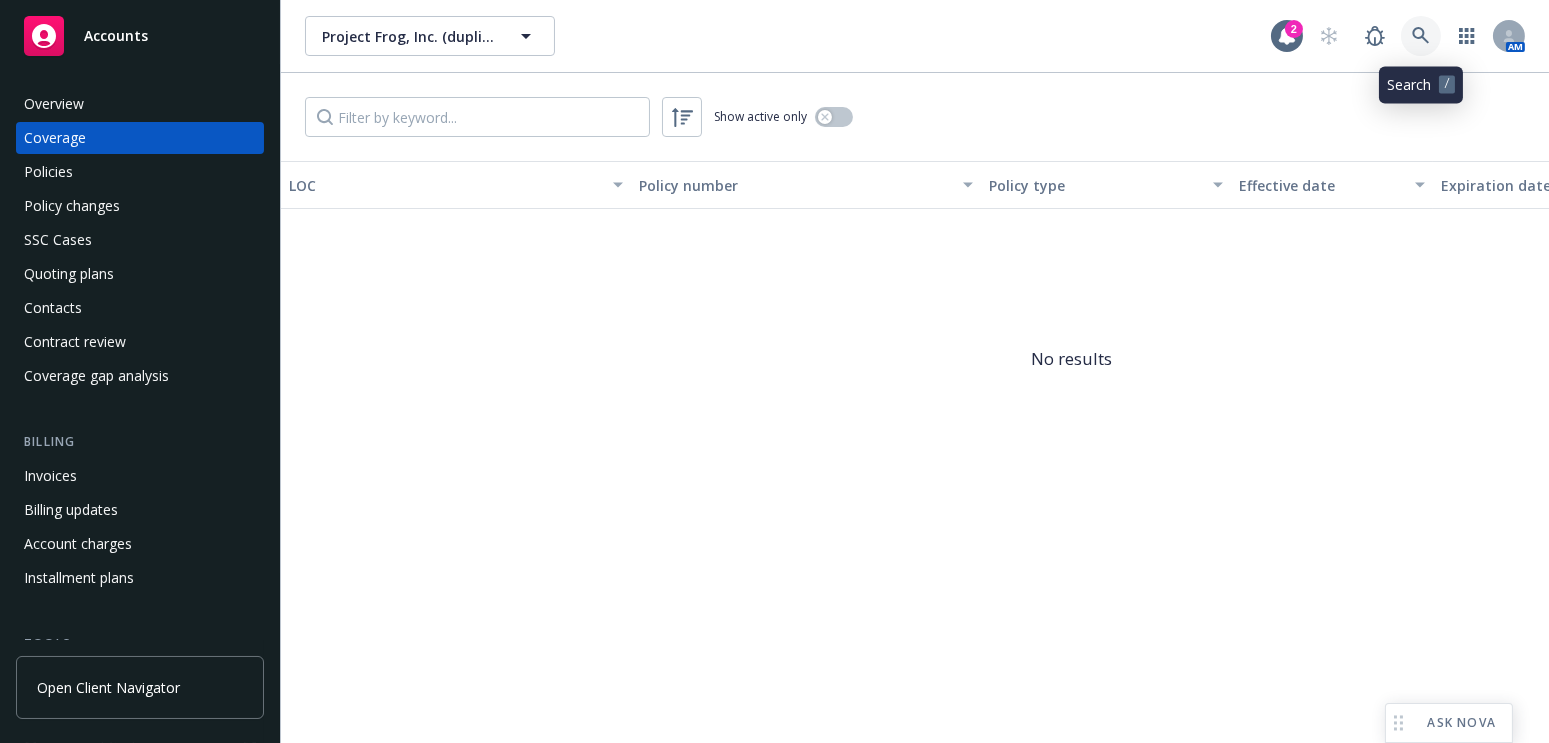 click 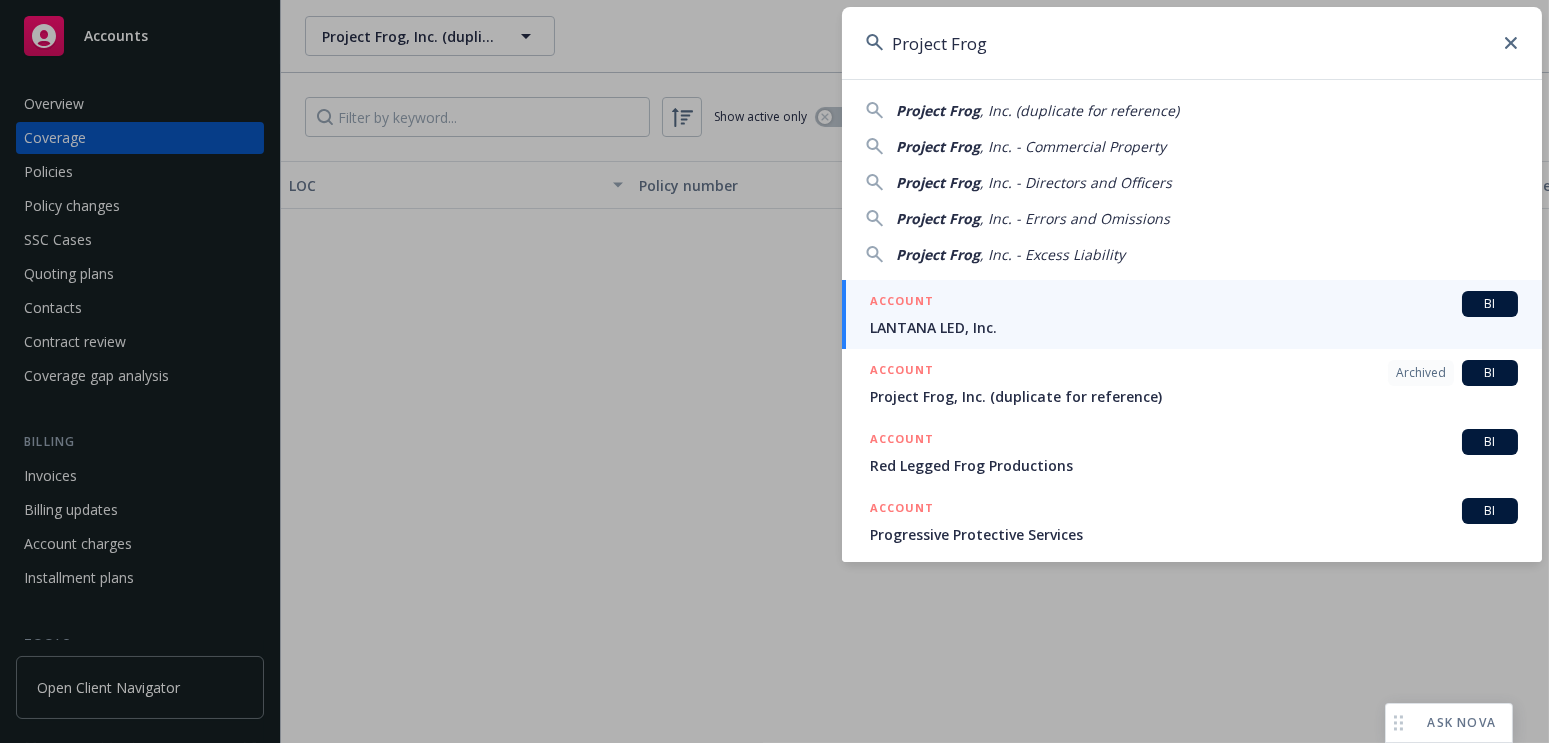 type on "Project Frog" 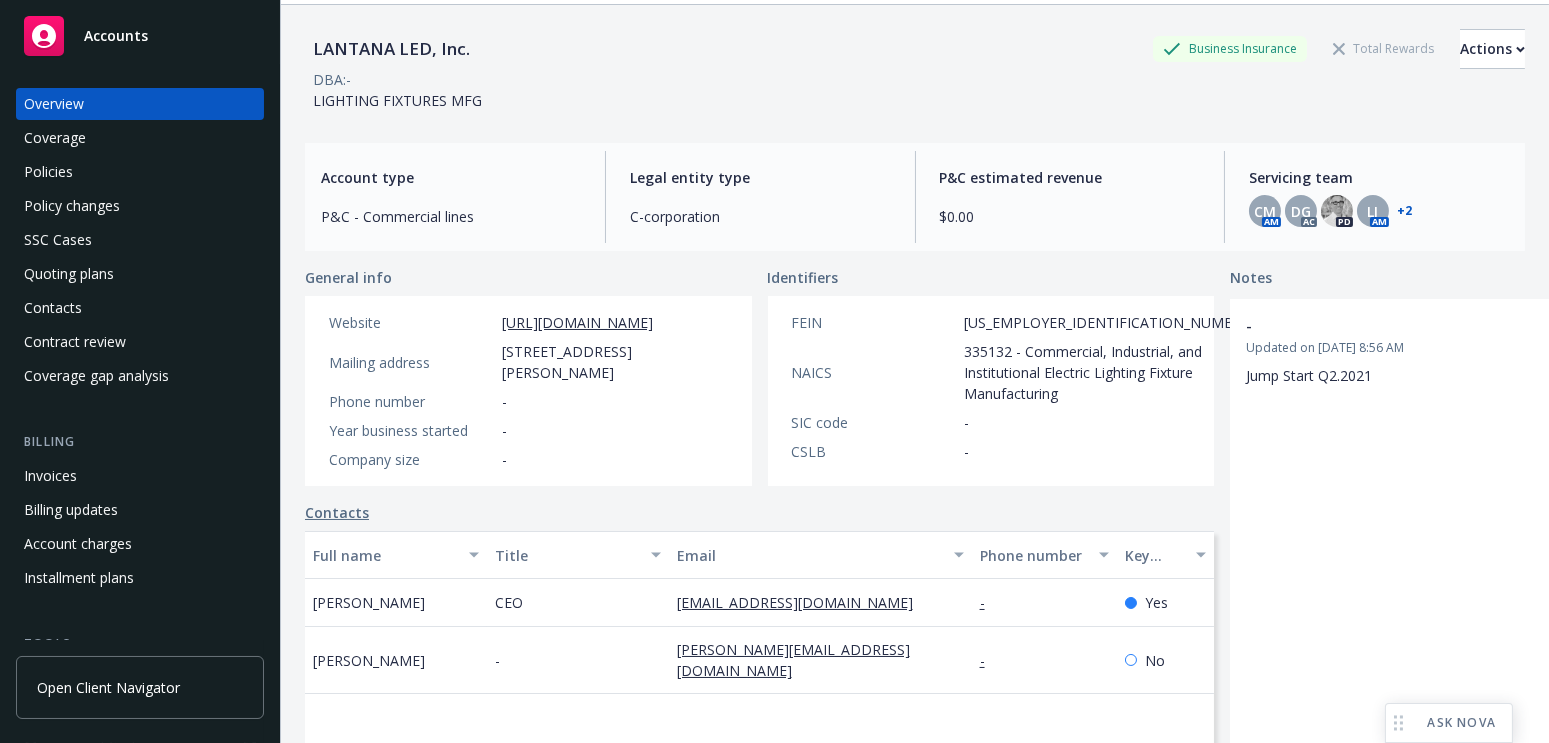 scroll, scrollTop: 0, scrollLeft: 0, axis: both 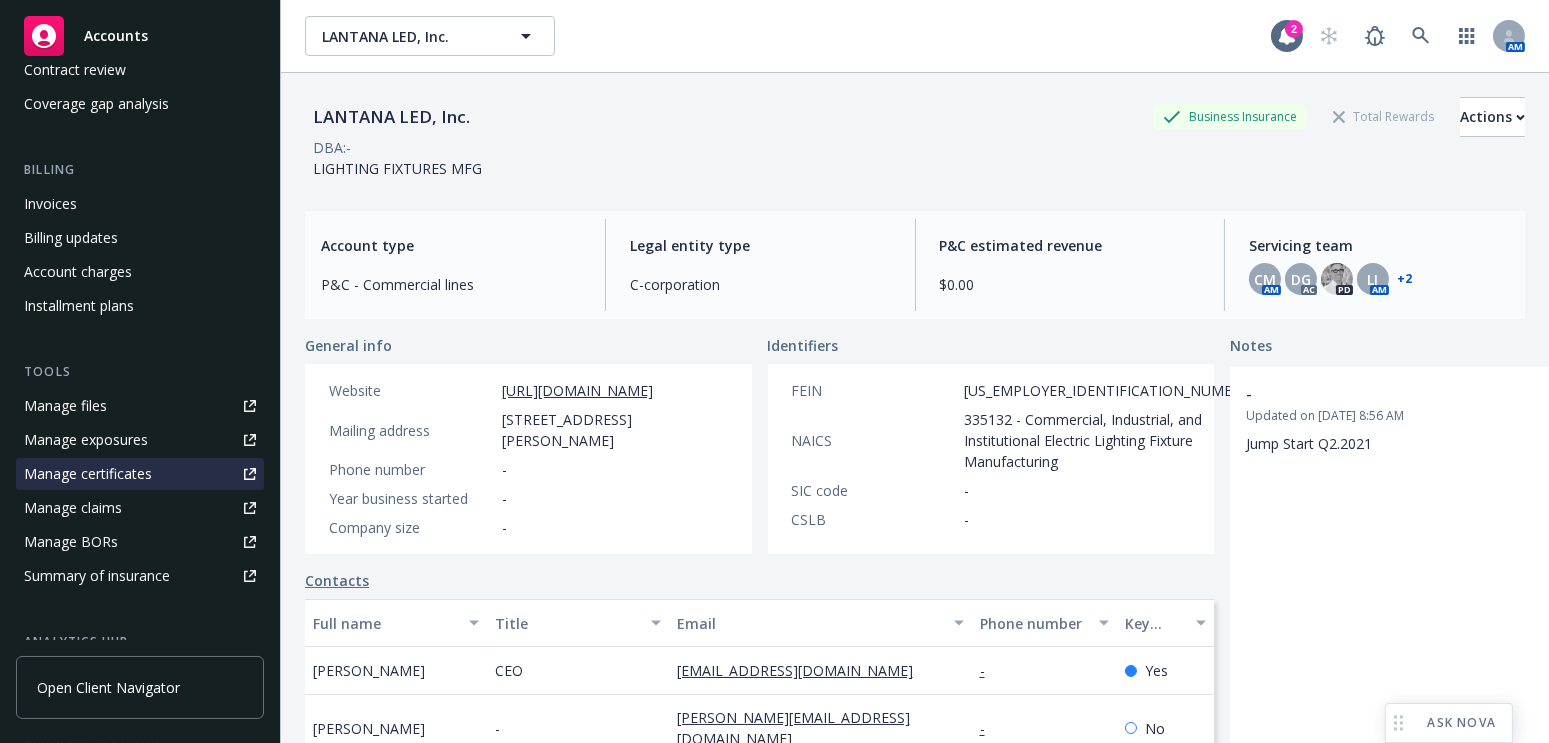 click on "Manage certificates" at bounding box center (88, 474) 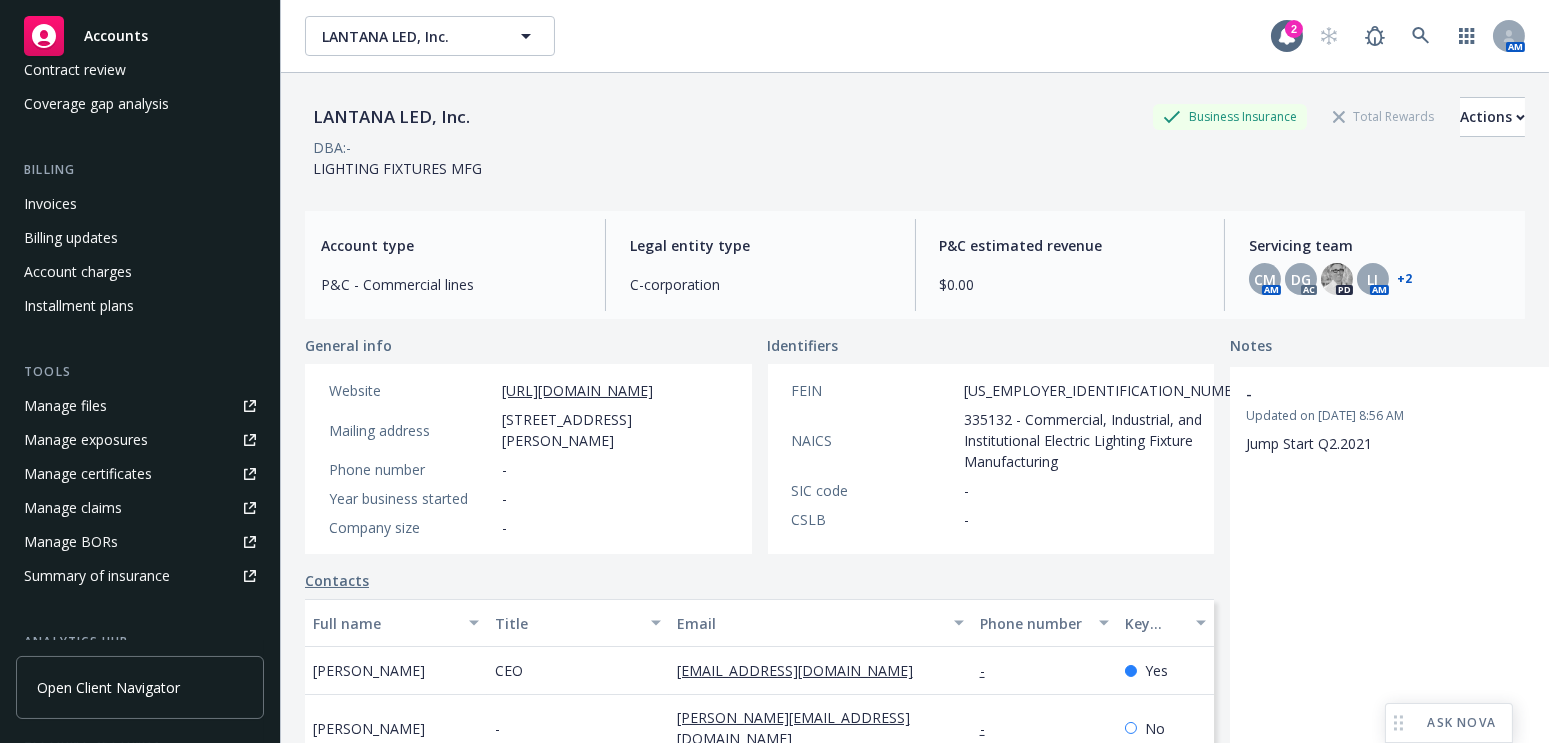 scroll, scrollTop: 0, scrollLeft: 0, axis: both 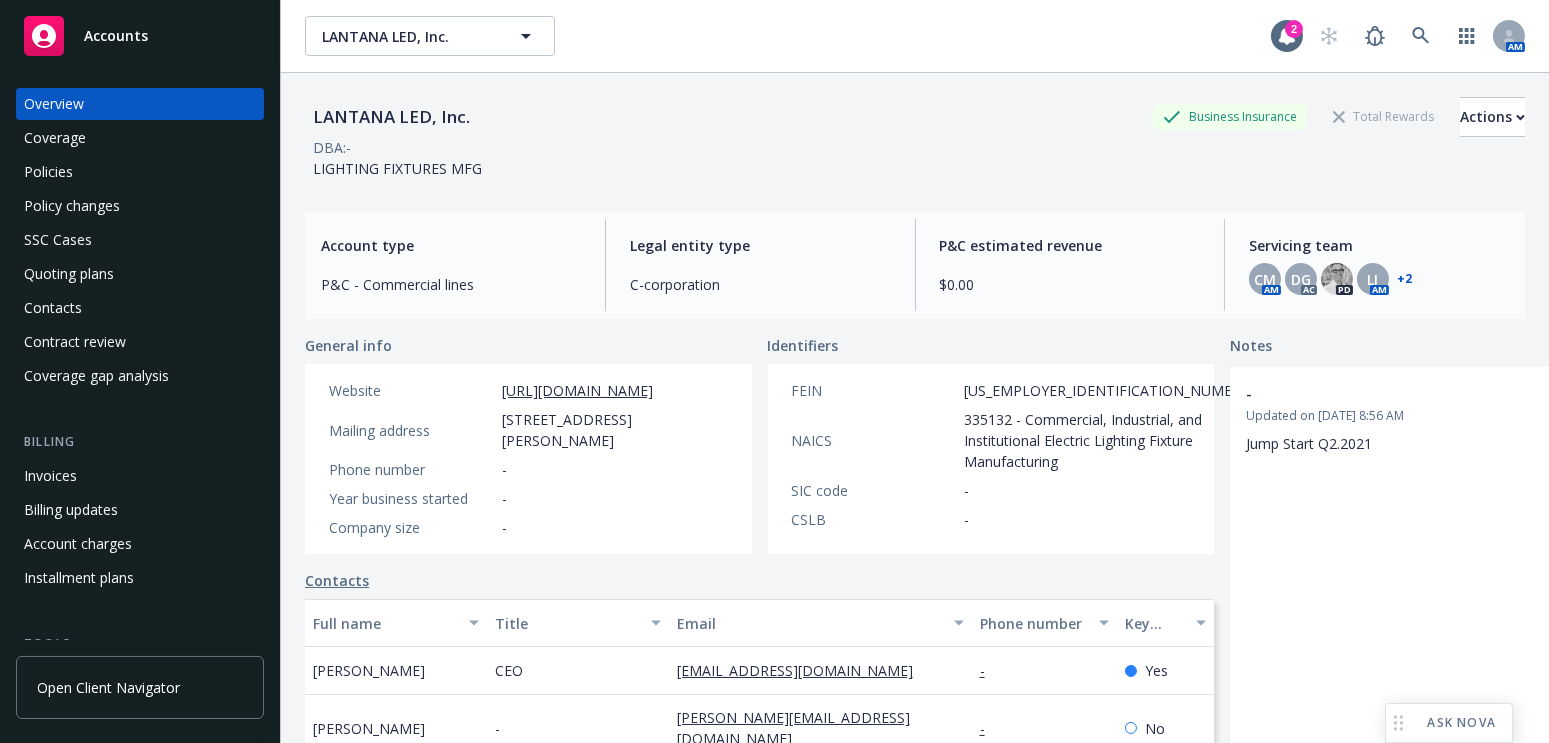 click on "Overview Coverage Policies Policy changes SSC Cases Quoting plans Contacts Contract review Coverage gap analysis" at bounding box center (140, 240) 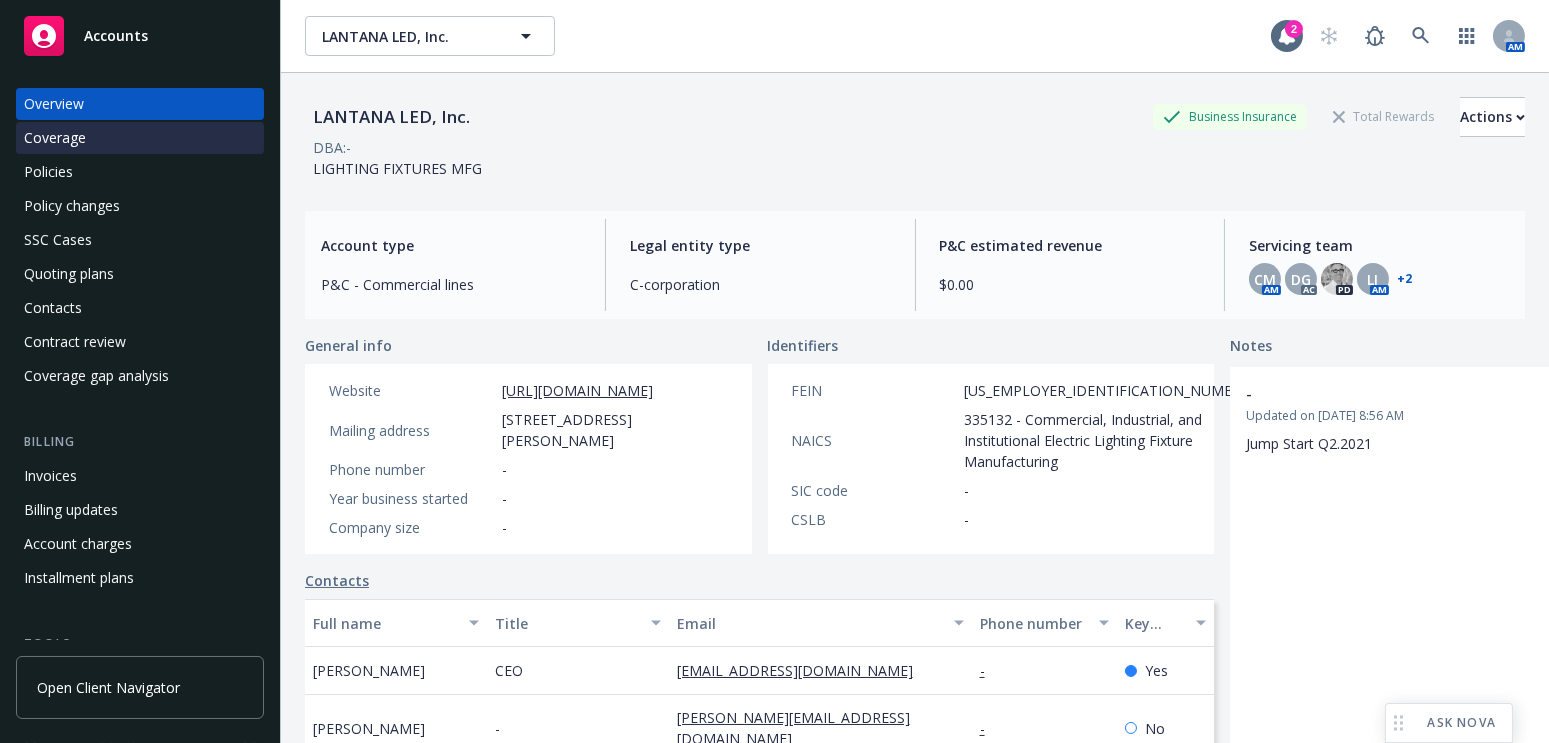 click on "Coverage" at bounding box center [140, 138] 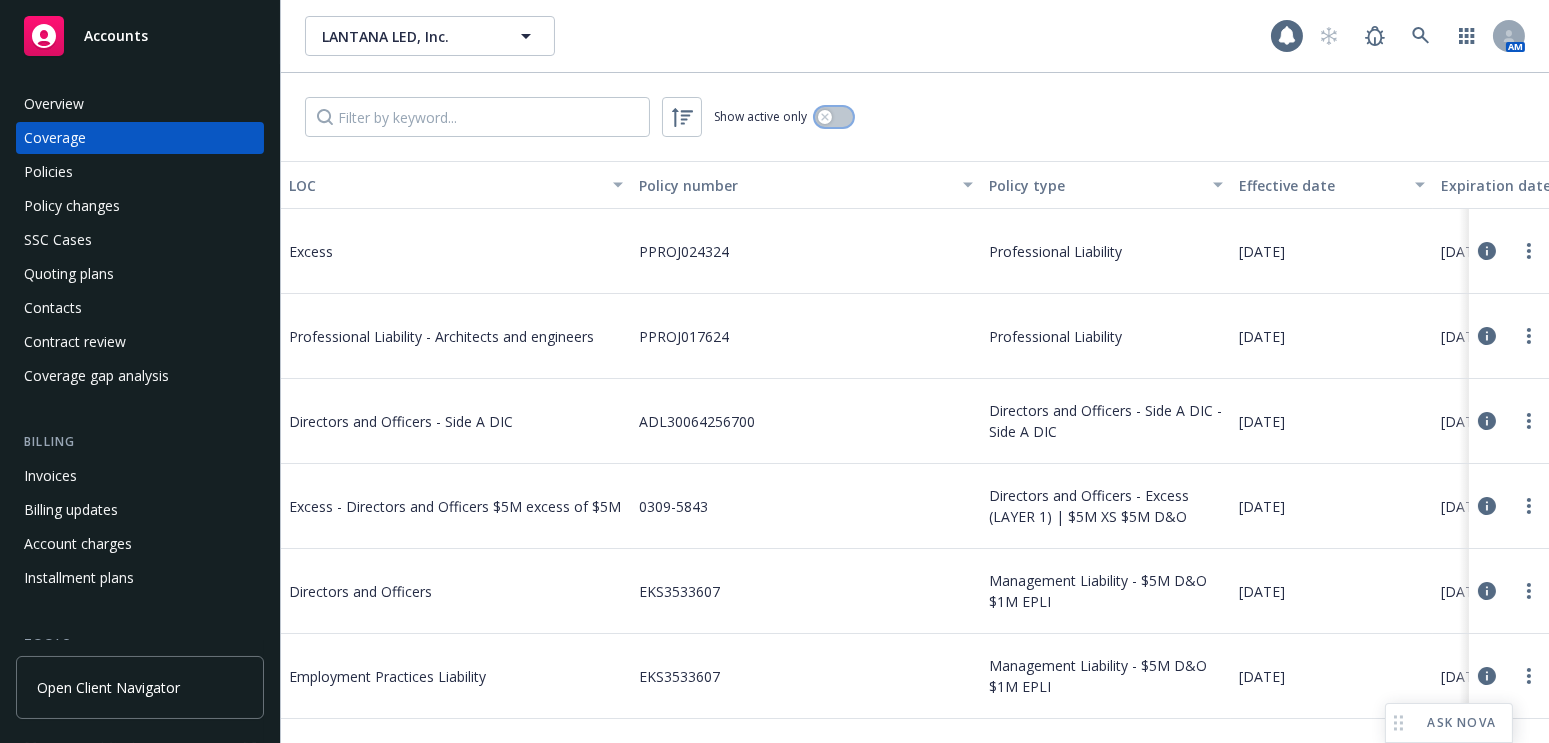 click at bounding box center [825, 117] 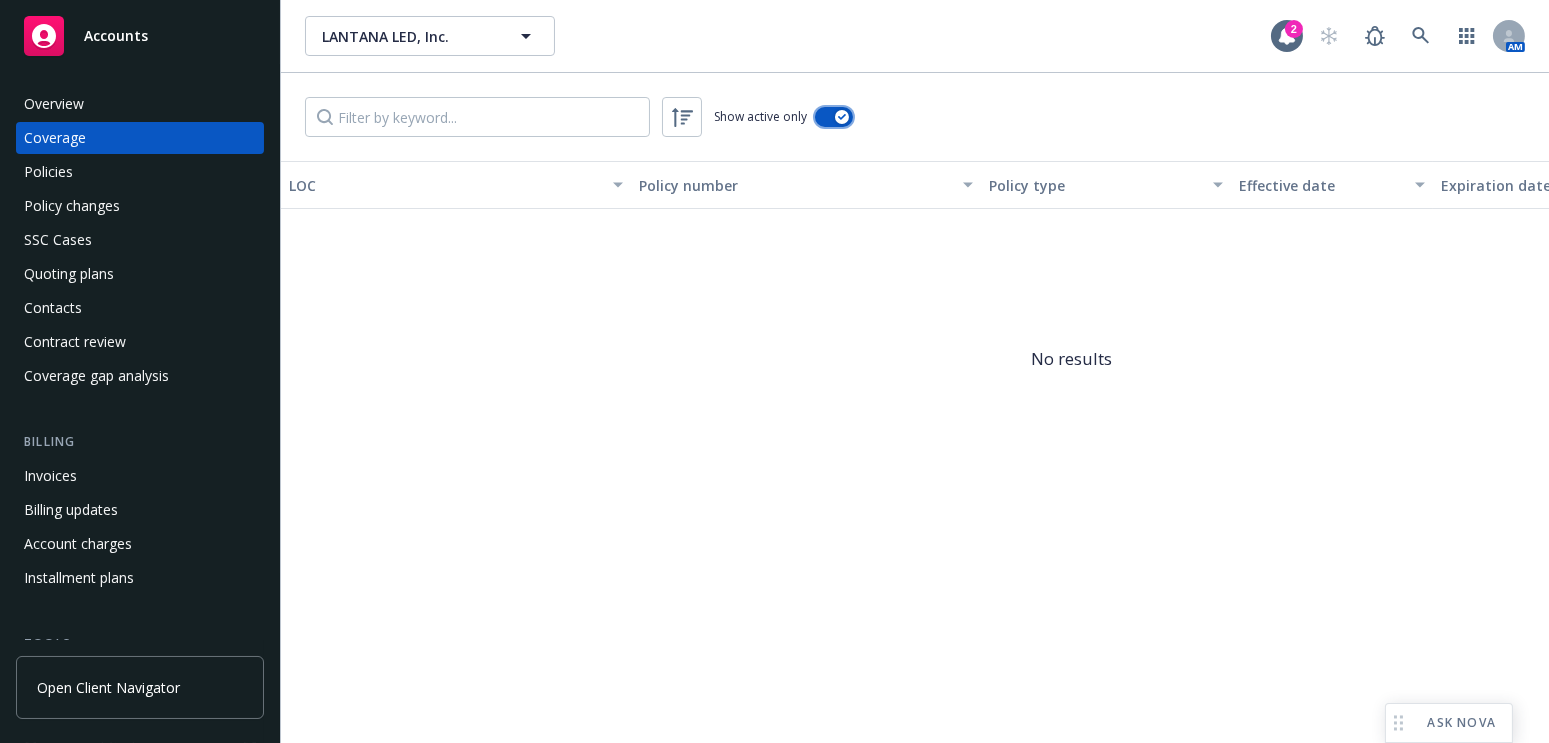 click at bounding box center (834, 117) 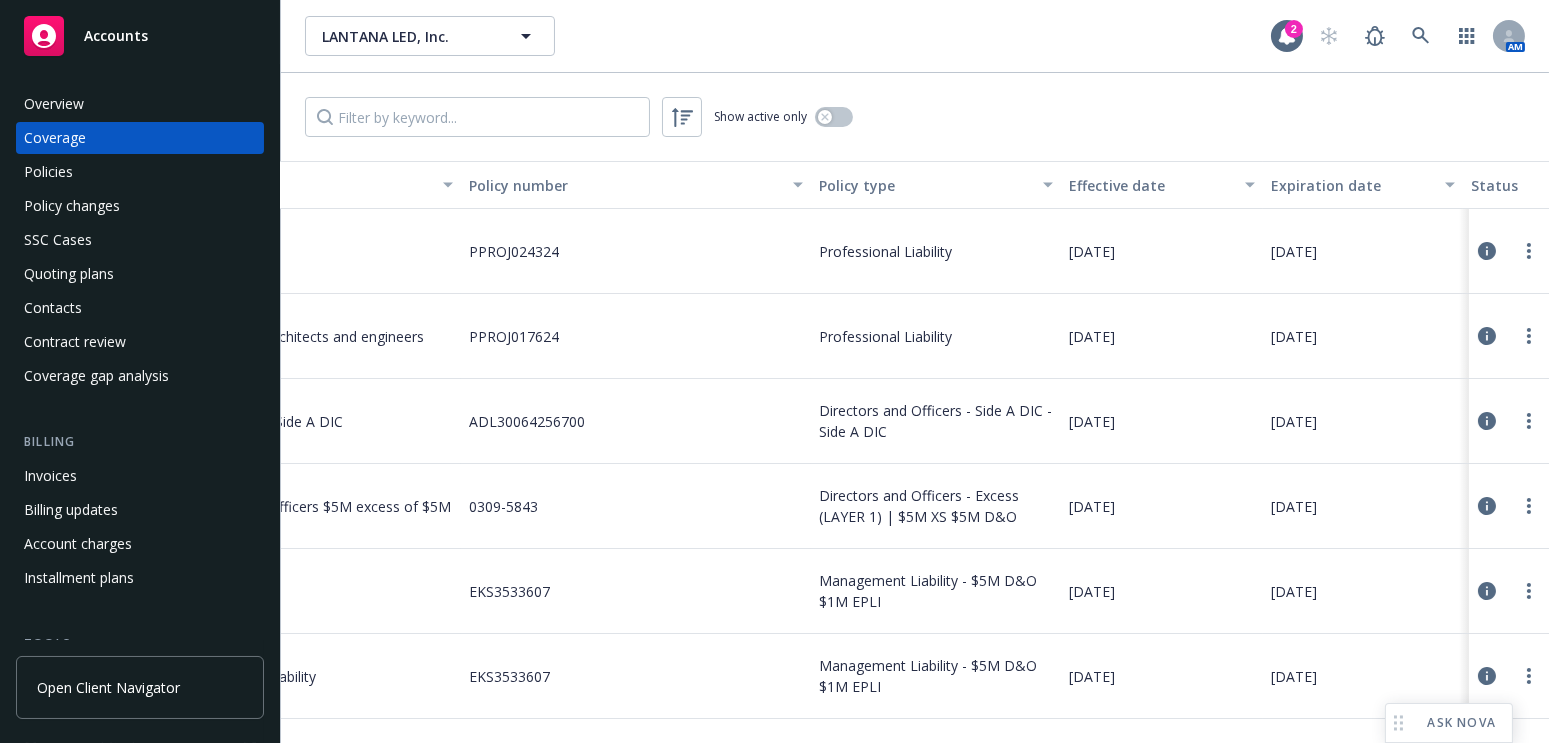 drag, startPoint x: 910, startPoint y: 344, endPoint x: 1070, endPoint y: 332, distance: 160.44937 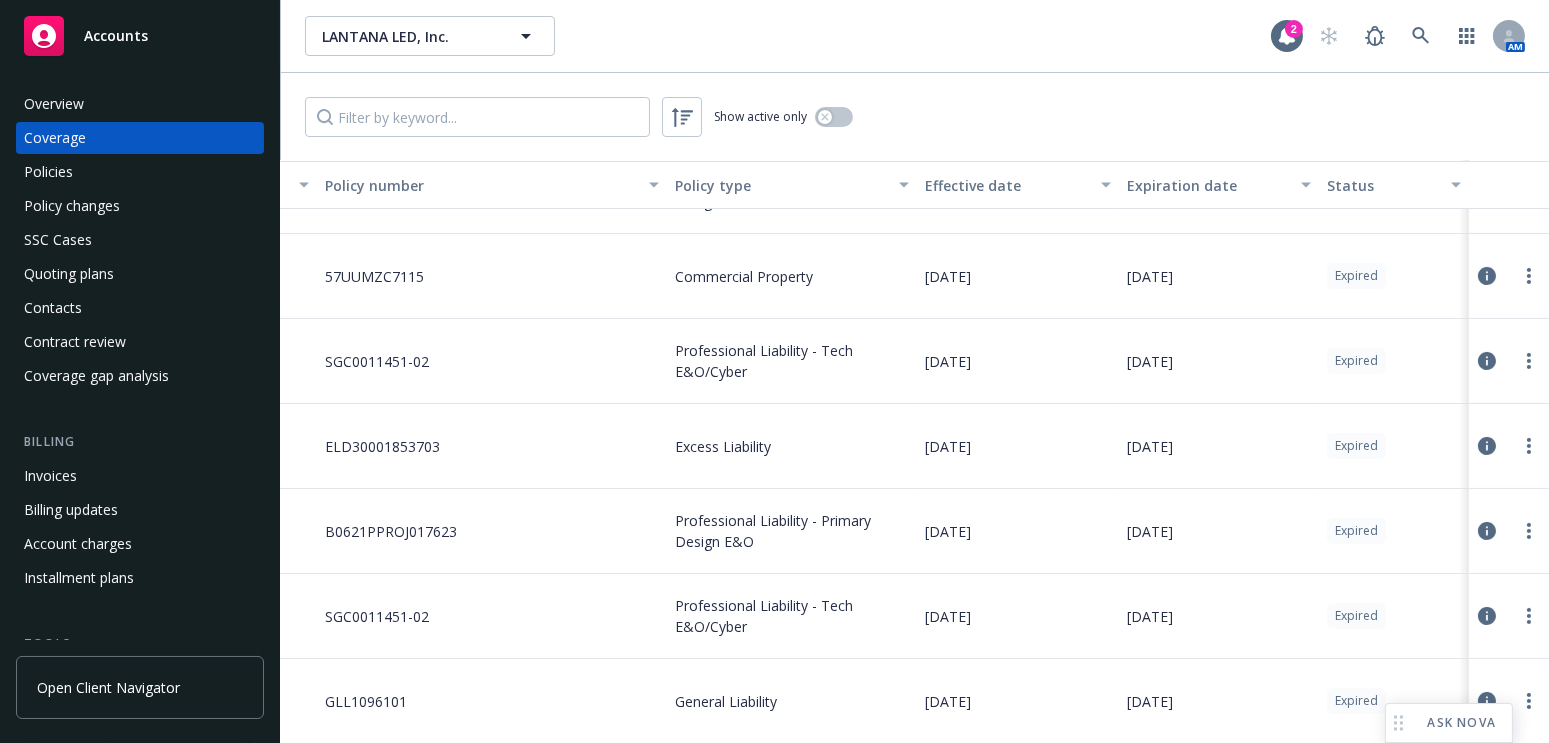 scroll, scrollTop: 1359, scrollLeft: 327, axis: both 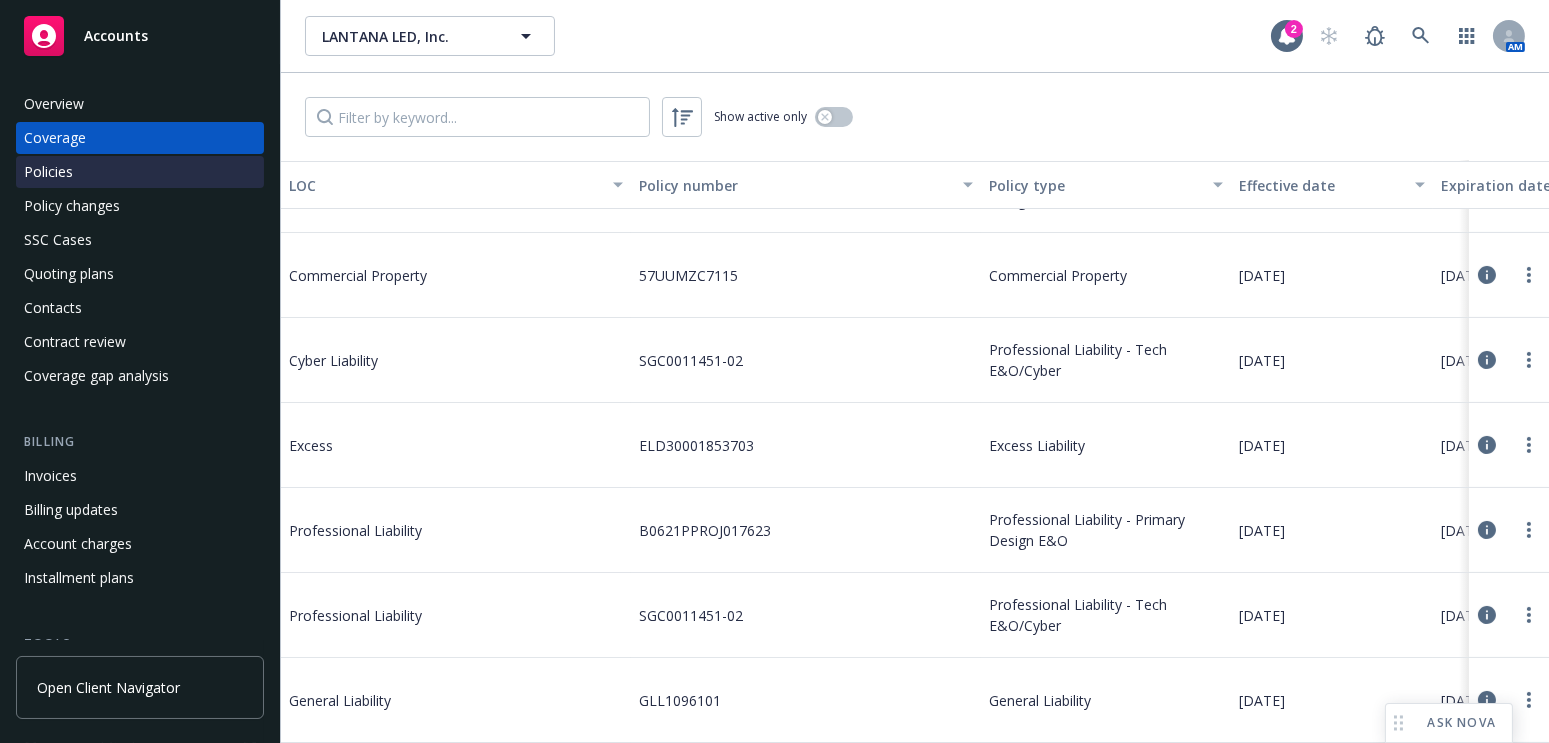 drag, startPoint x: 293, startPoint y: 332, endPoint x: 109, endPoint y: 182, distance: 237.39418 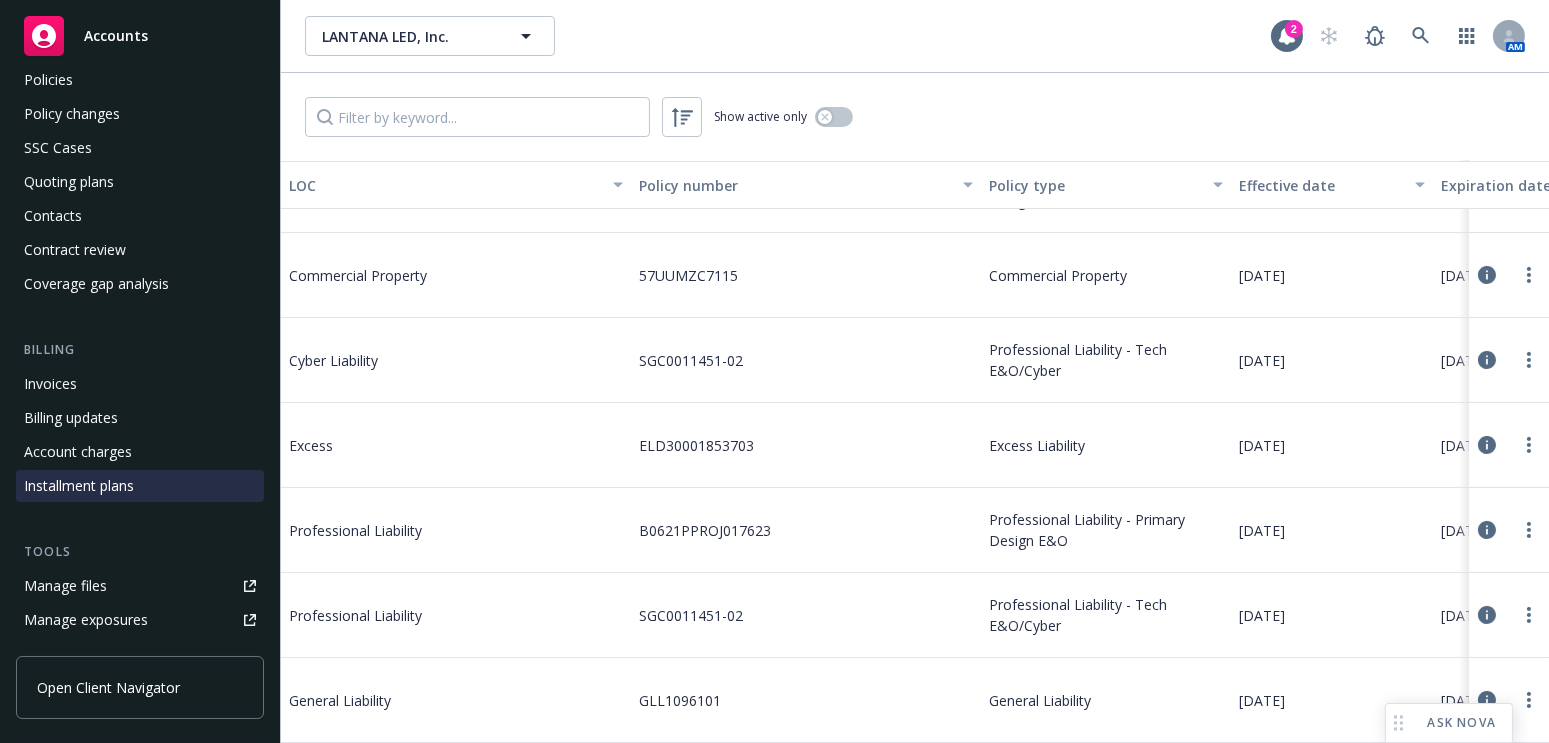 scroll, scrollTop: 181, scrollLeft: 0, axis: vertical 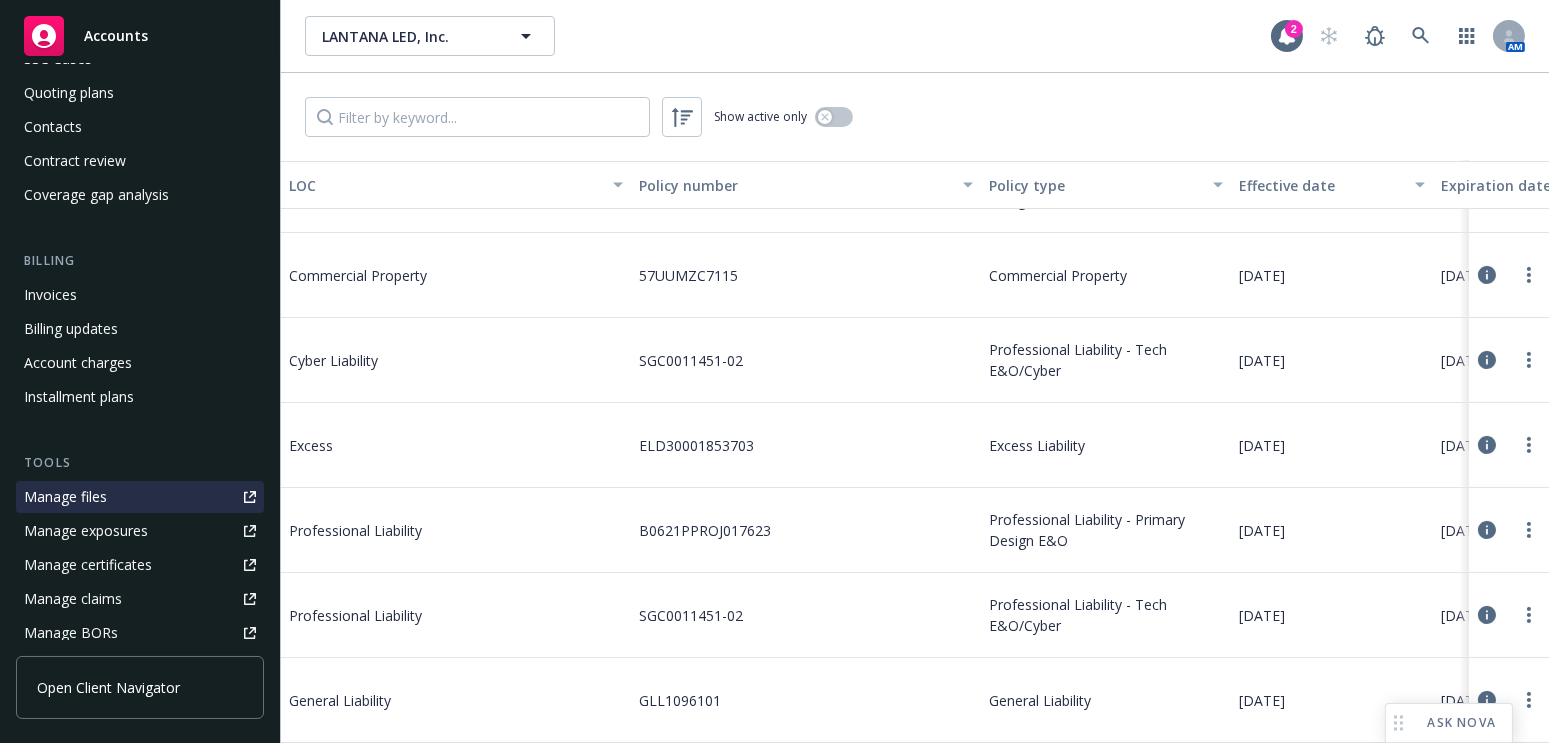 click on "Manage files" at bounding box center [140, 497] 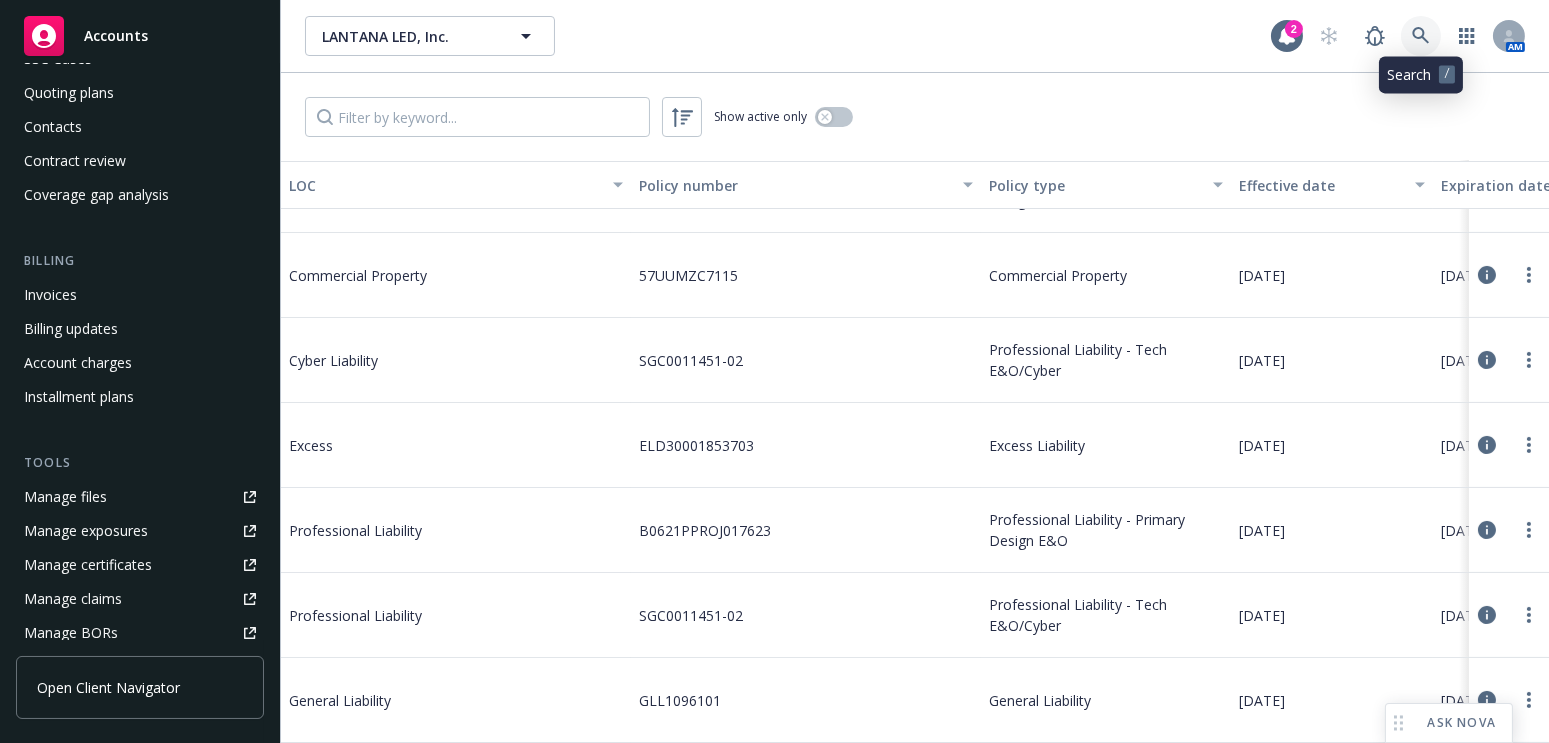 click 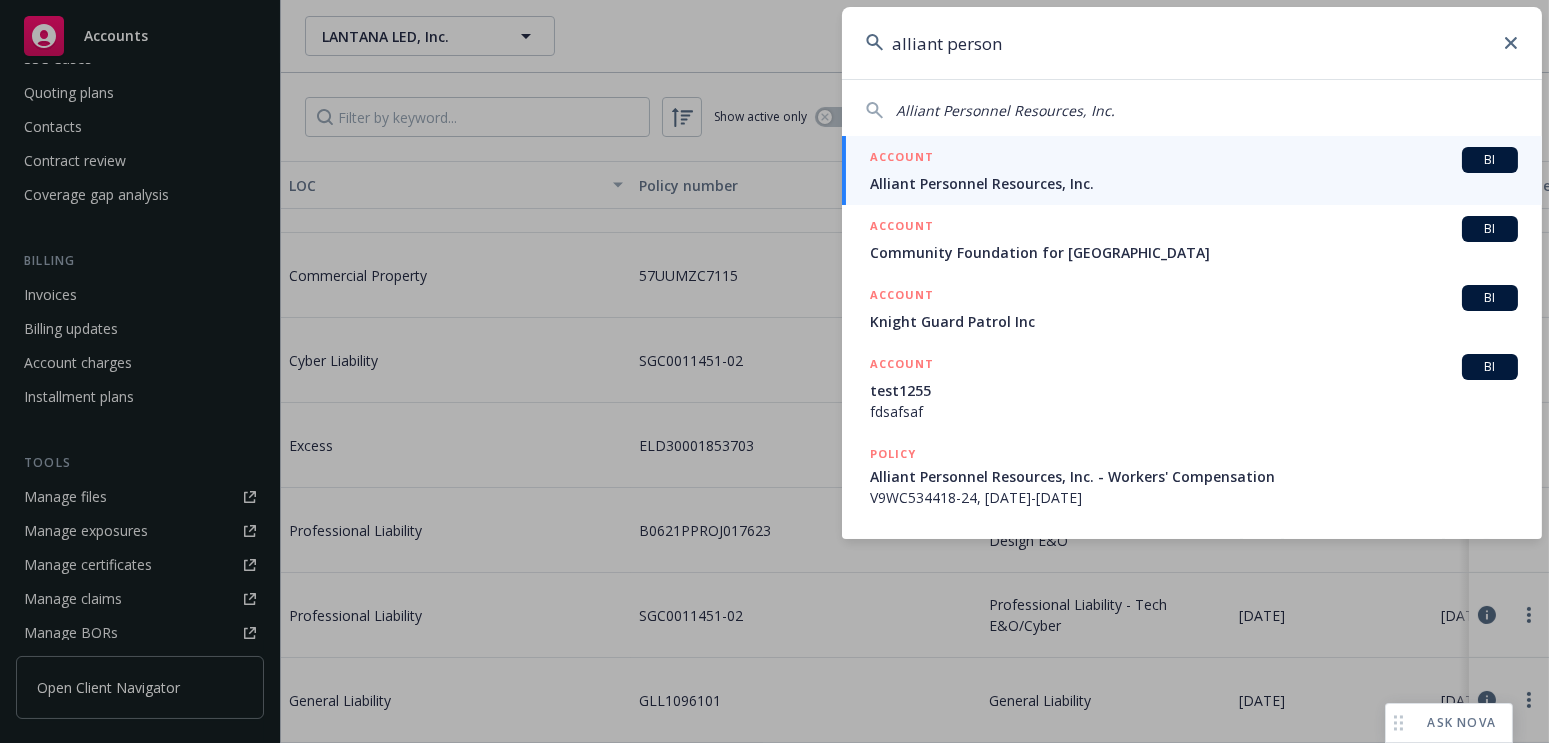 type on "alliant person" 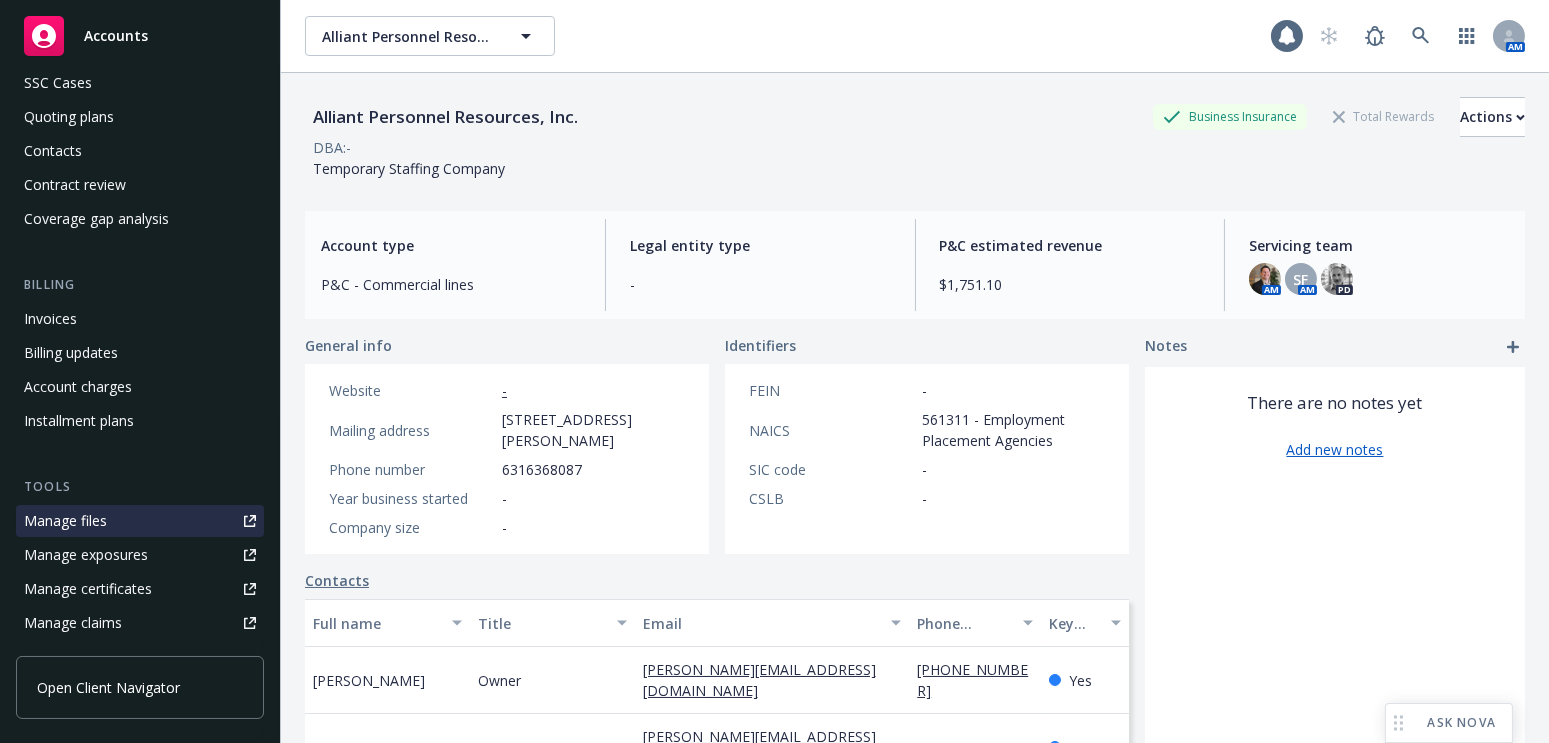 scroll, scrollTop: 363, scrollLeft: 0, axis: vertical 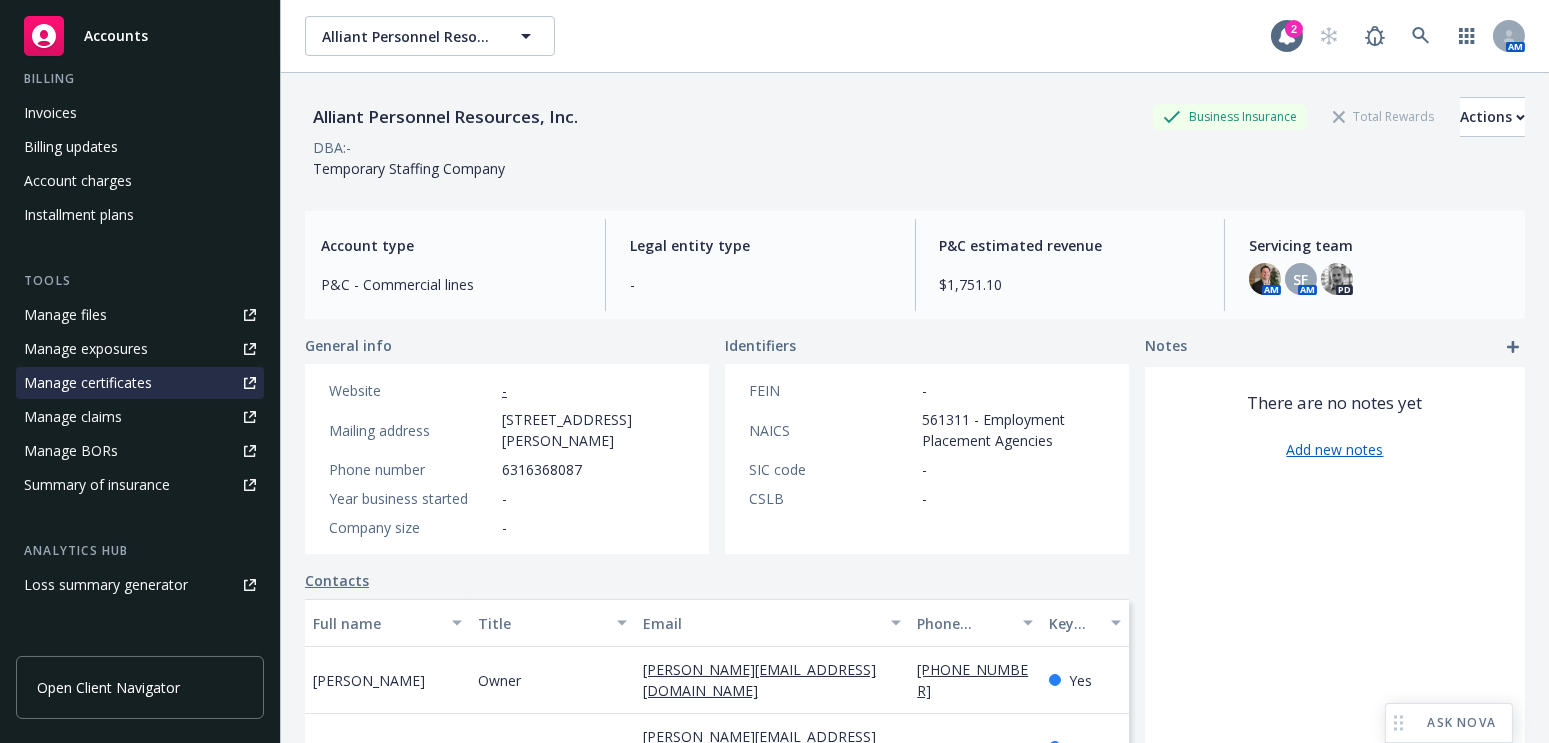 click on "Manage certificates" at bounding box center (88, 383) 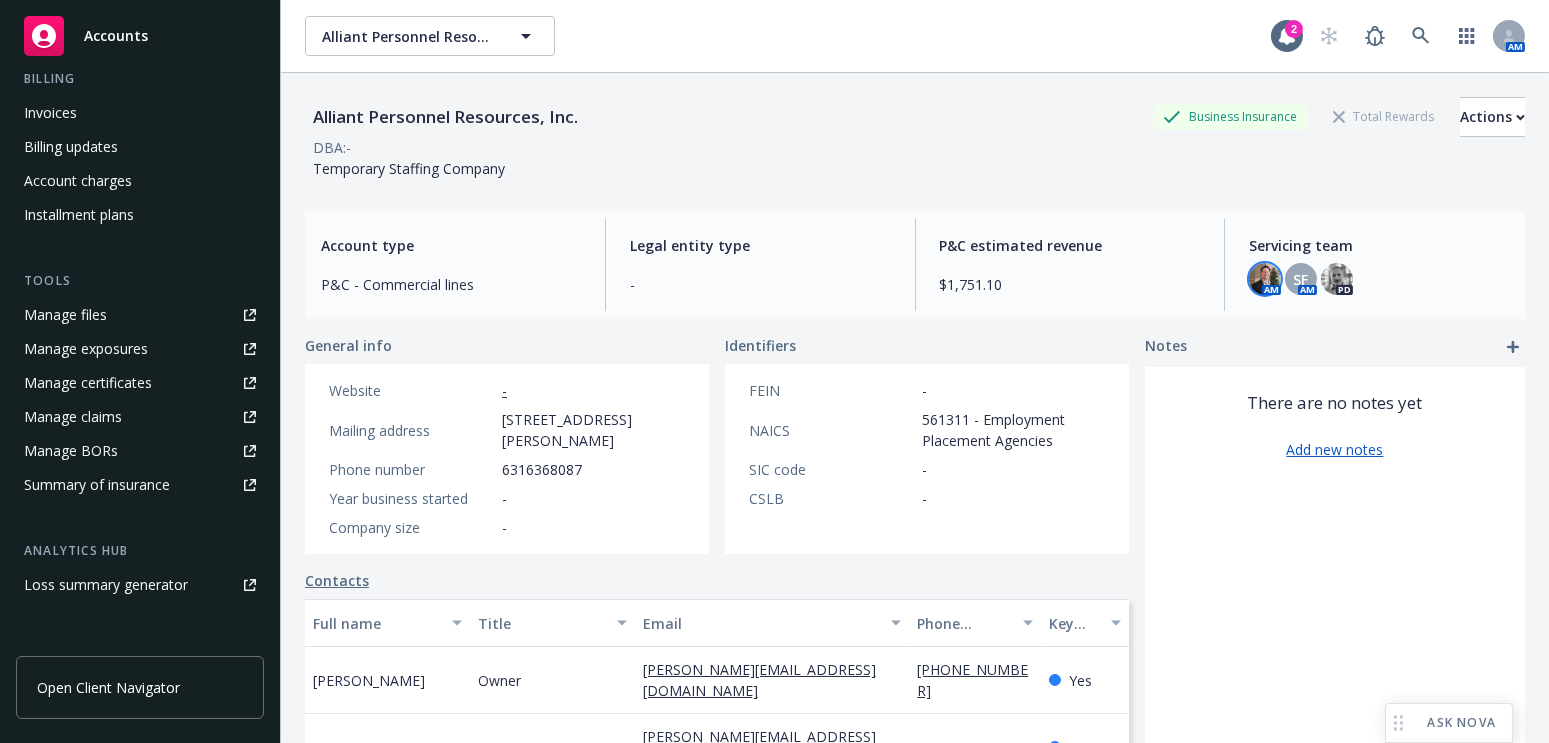click at bounding box center [1265, 279] 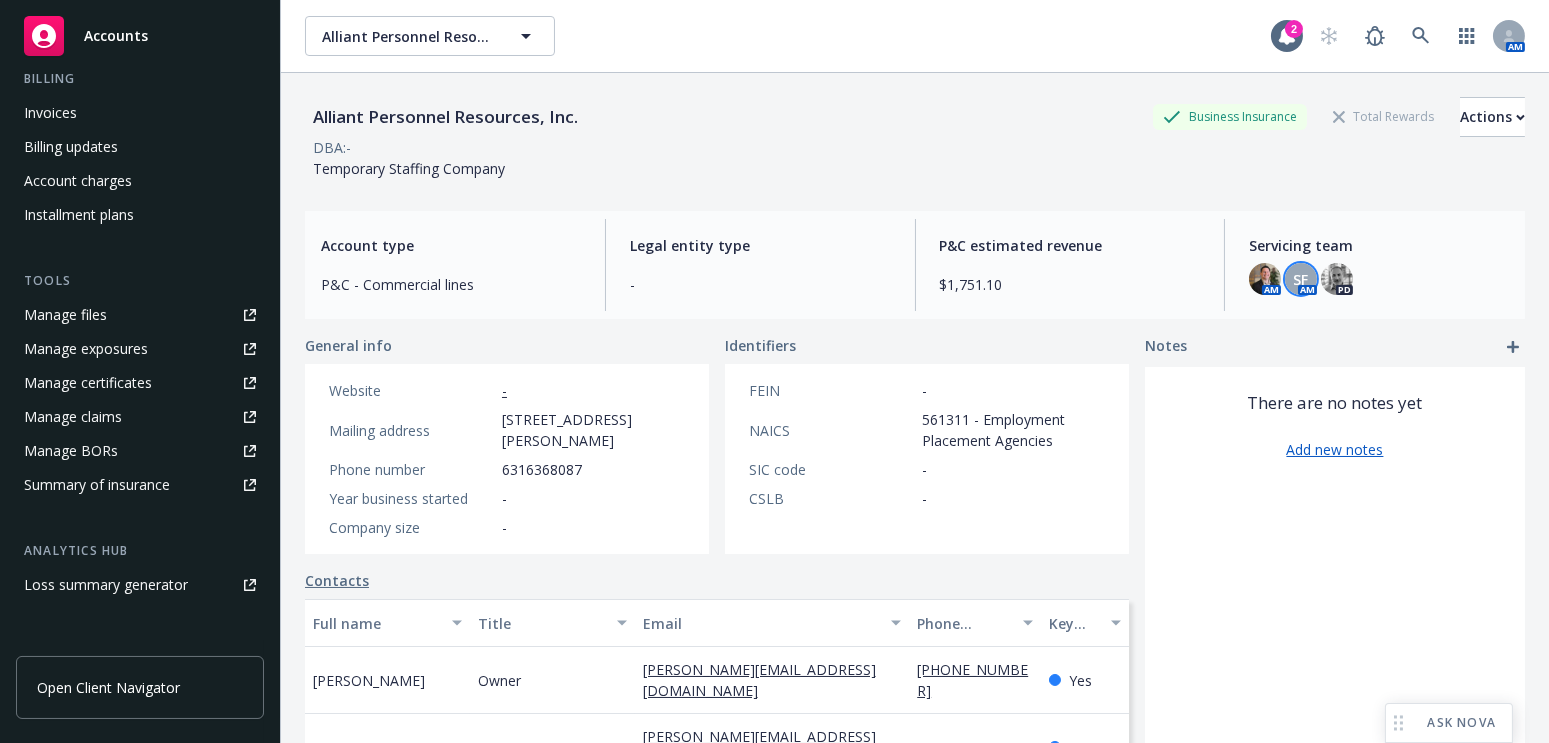 click on "SF" at bounding box center [1301, 279] 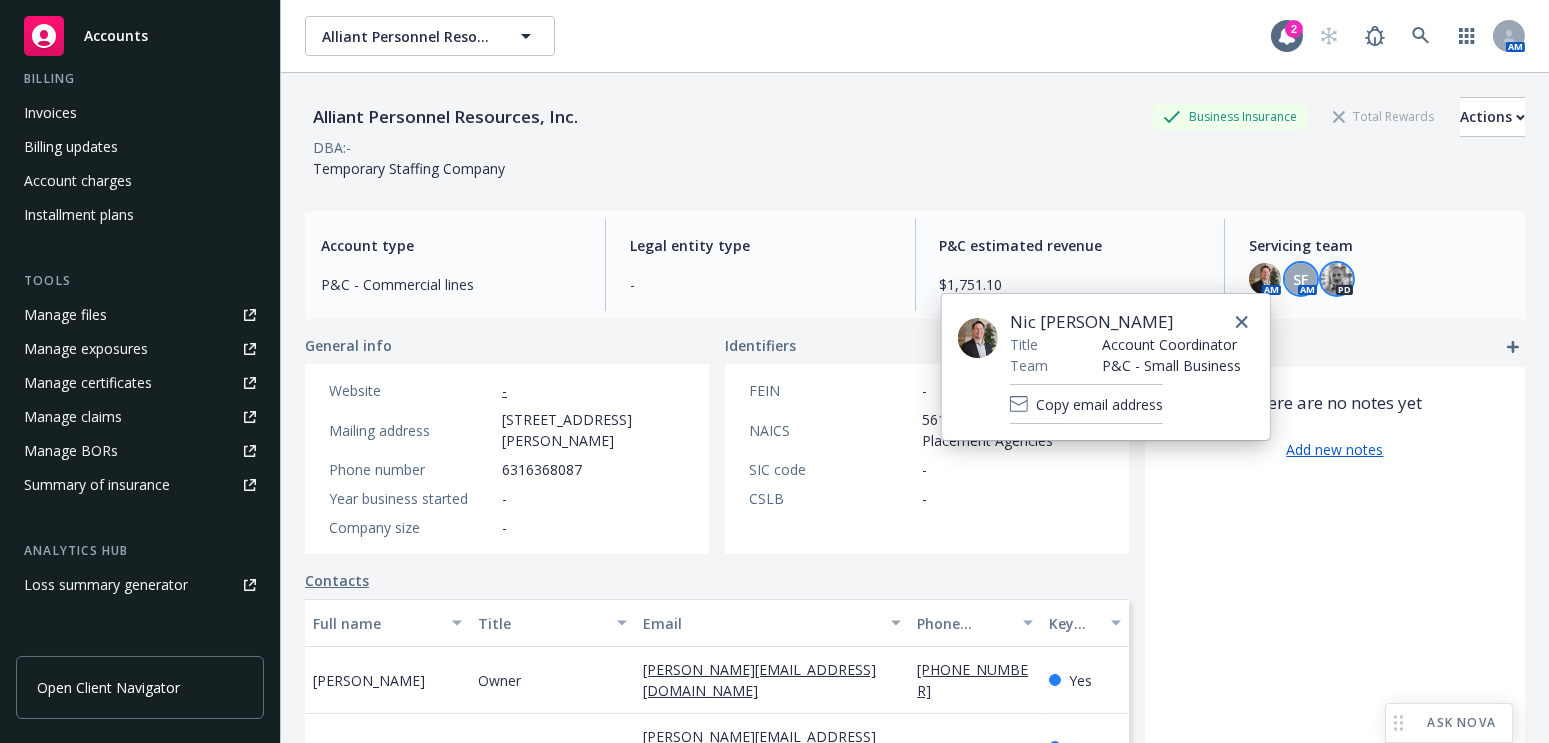 click at bounding box center (1337, 279) 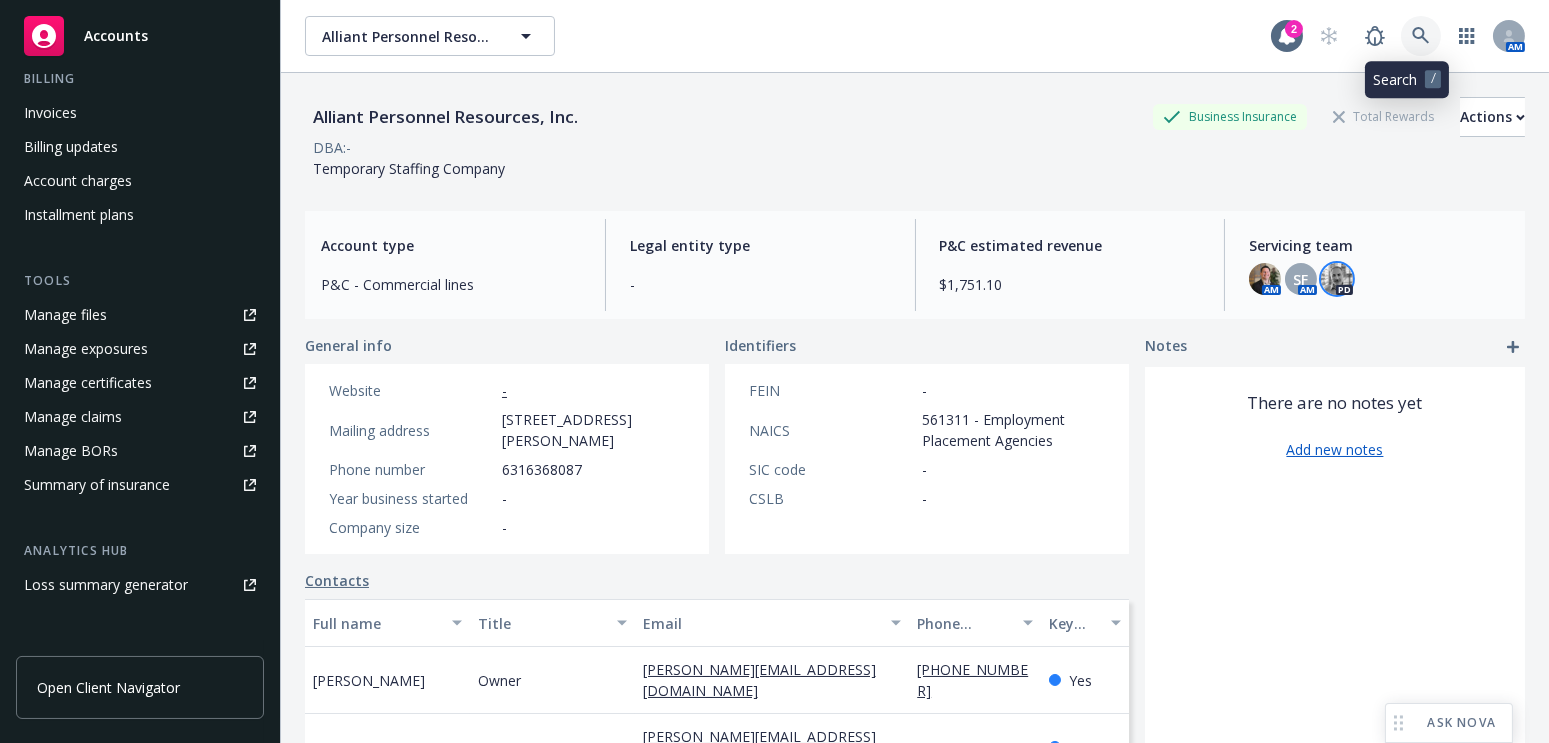 click 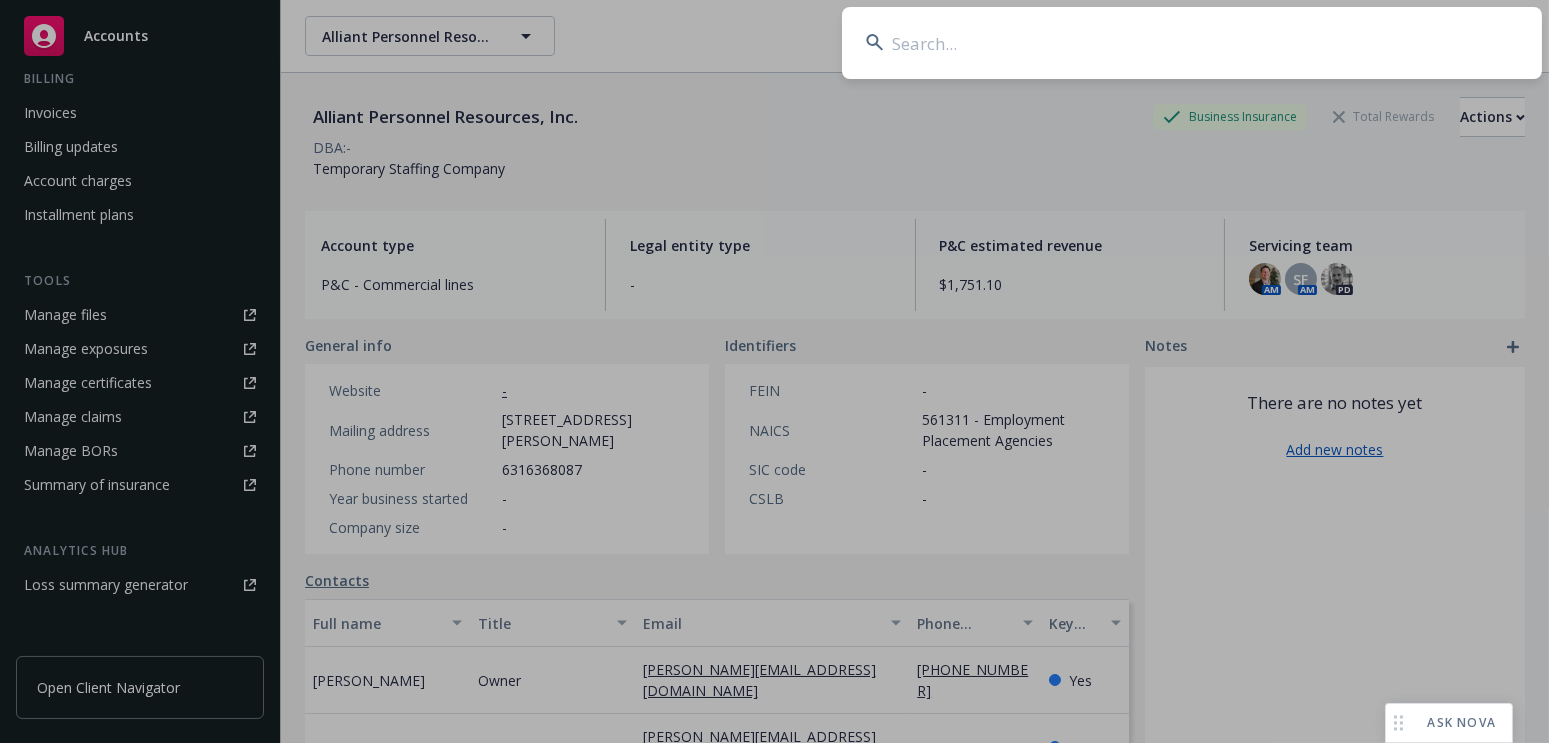 type on "d" 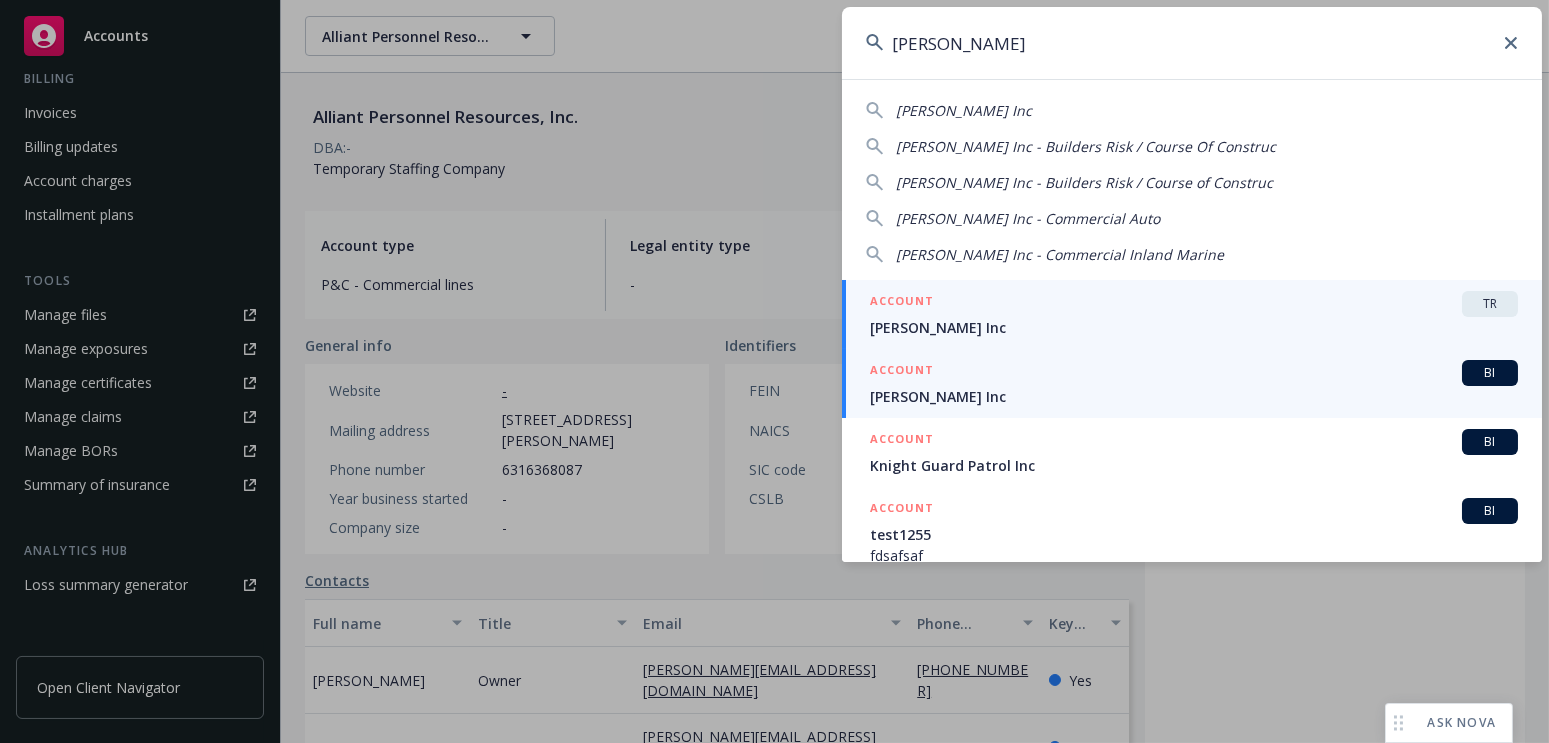 type on "ford e.c." 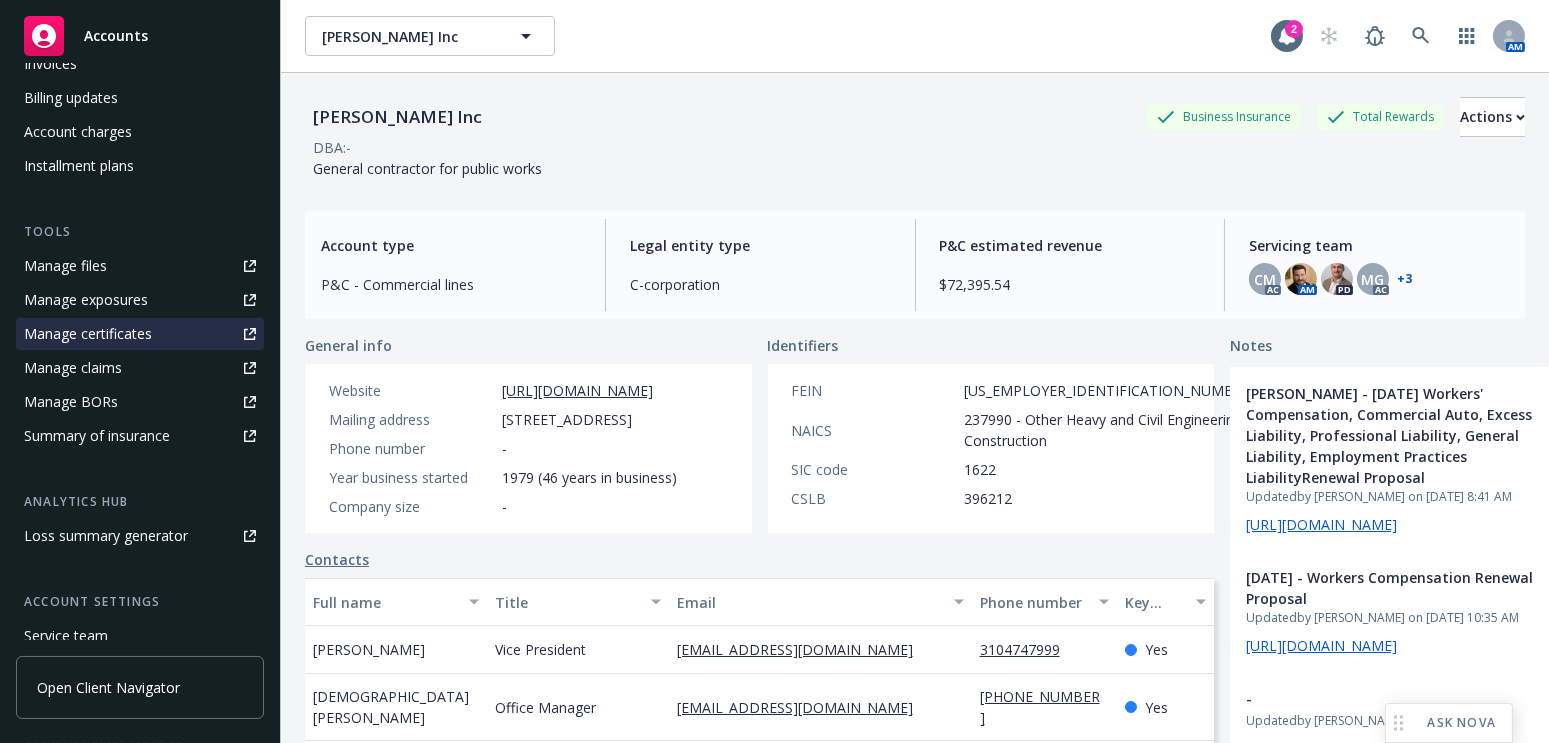 scroll, scrollTop: 560, scrollLeft: 0, axis: vertical 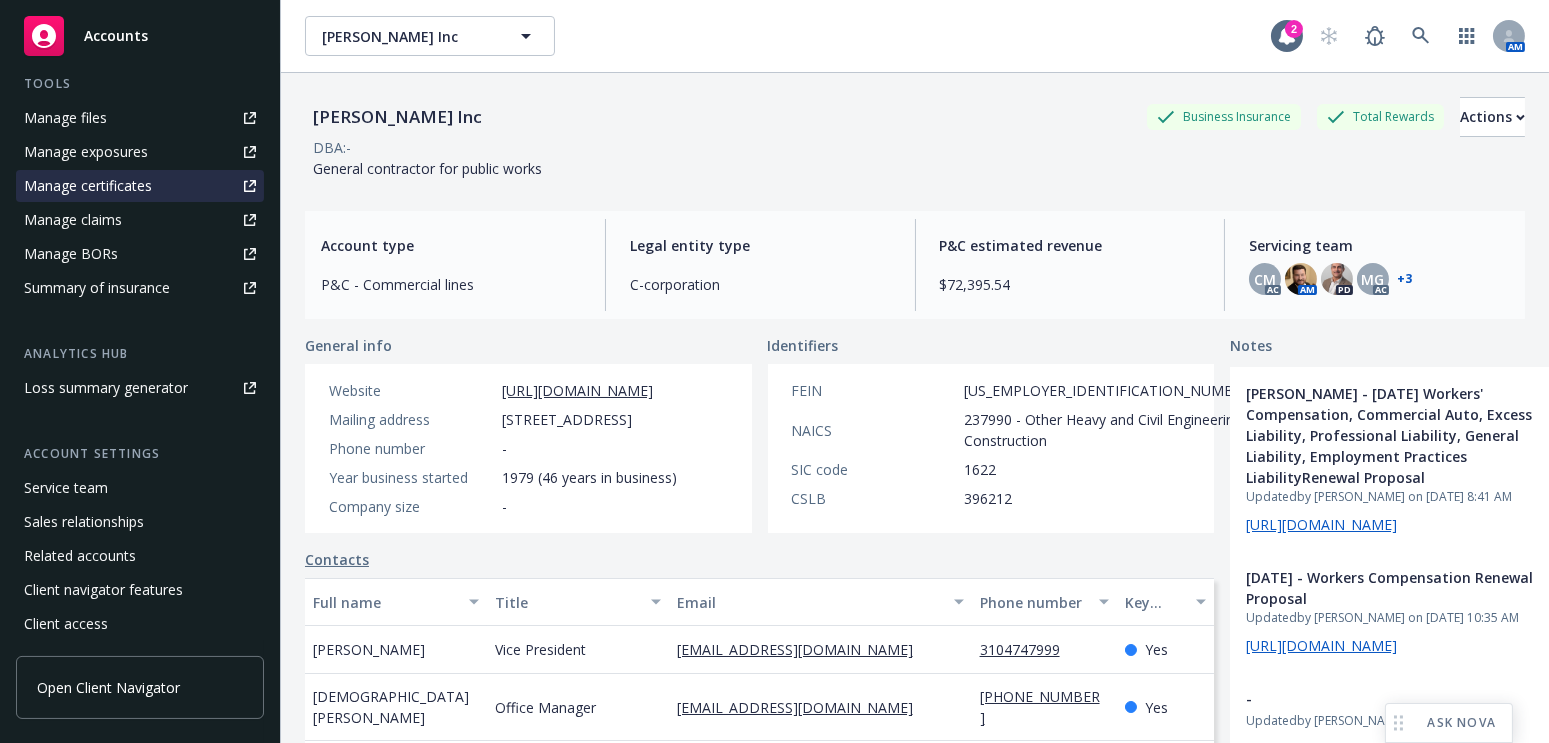 click on "Manage certificates" at bounding box center [88, 186] 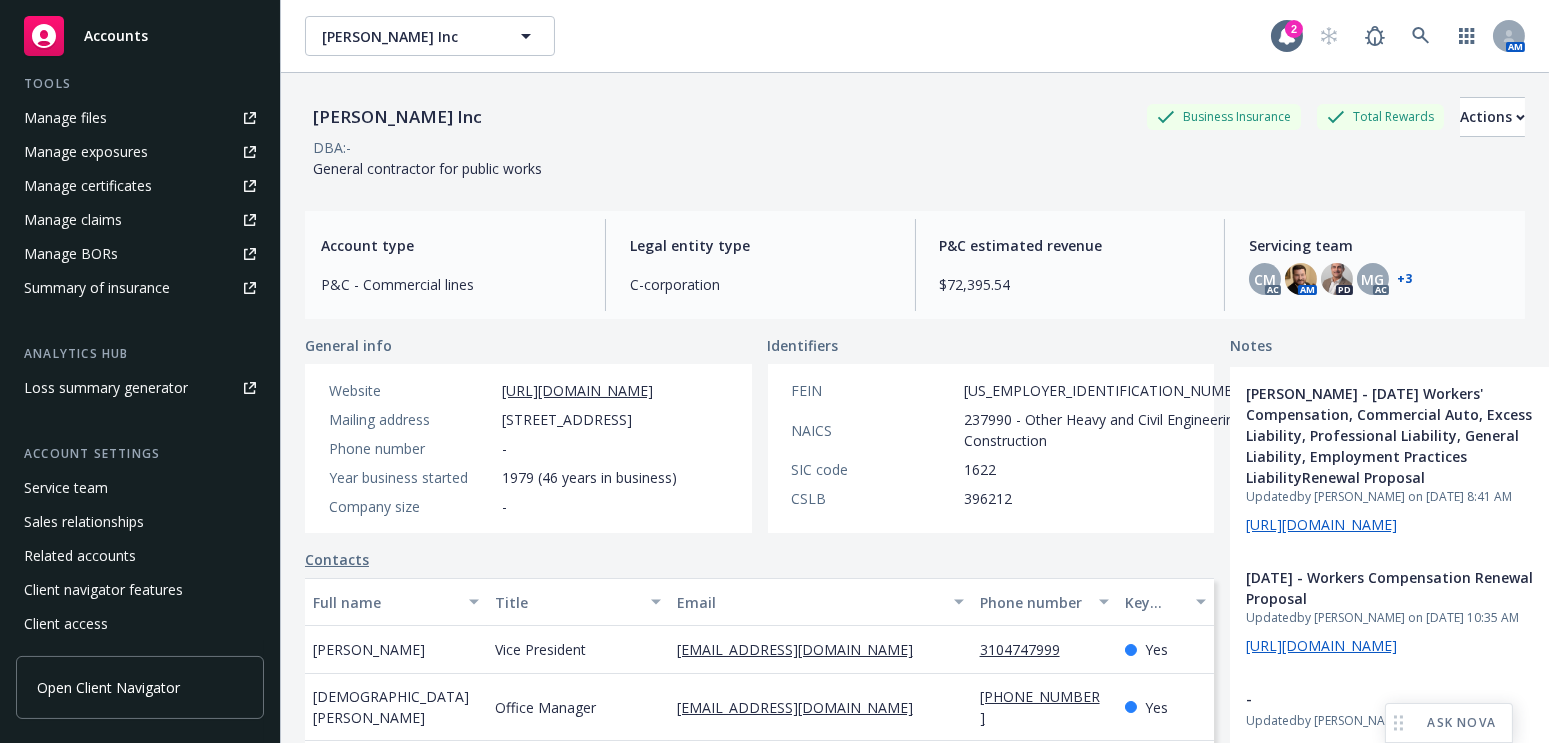 scroll, scrollTop: 0, scrollLeft: 0, axis: both 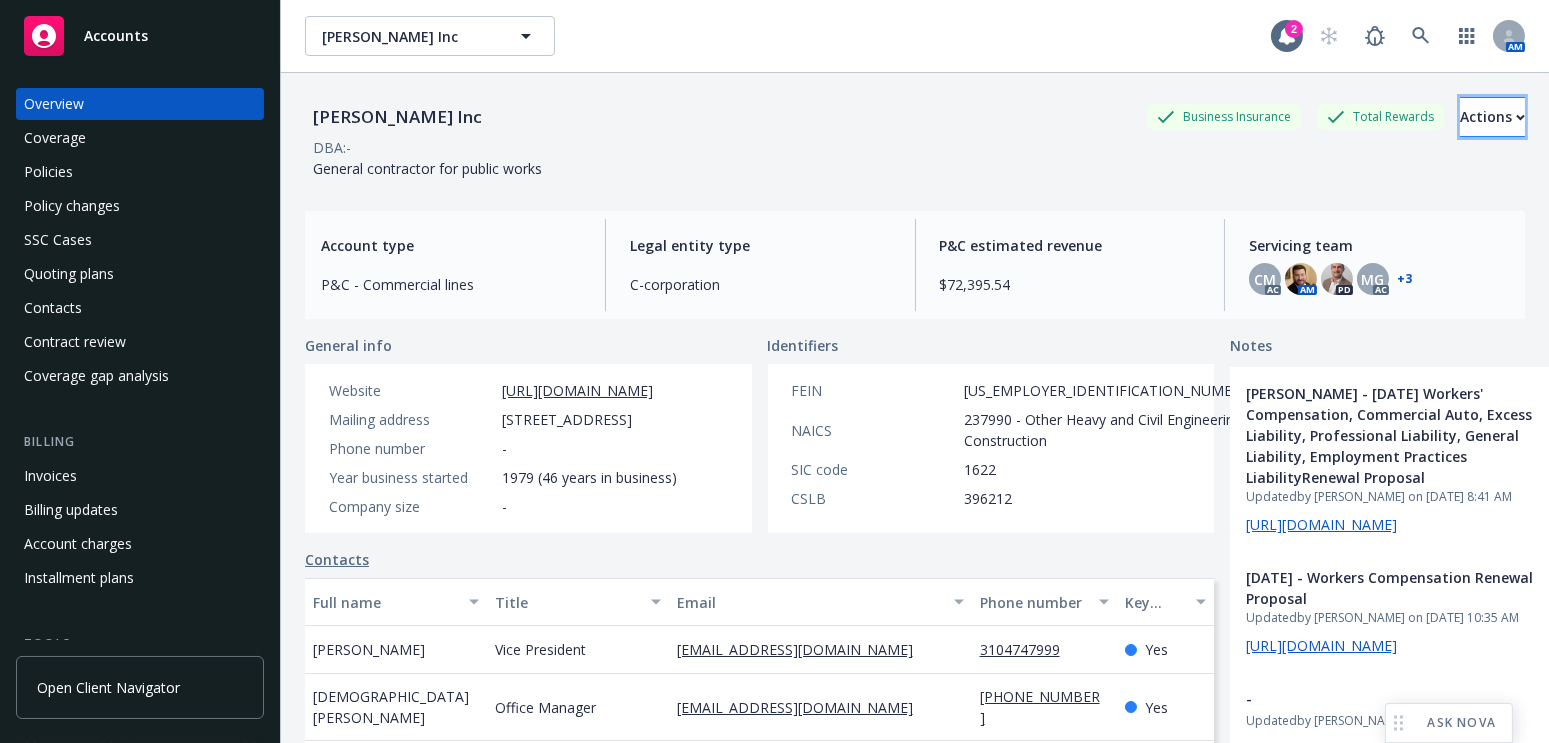 click on "Actions" at bounding box center [1492, 117] 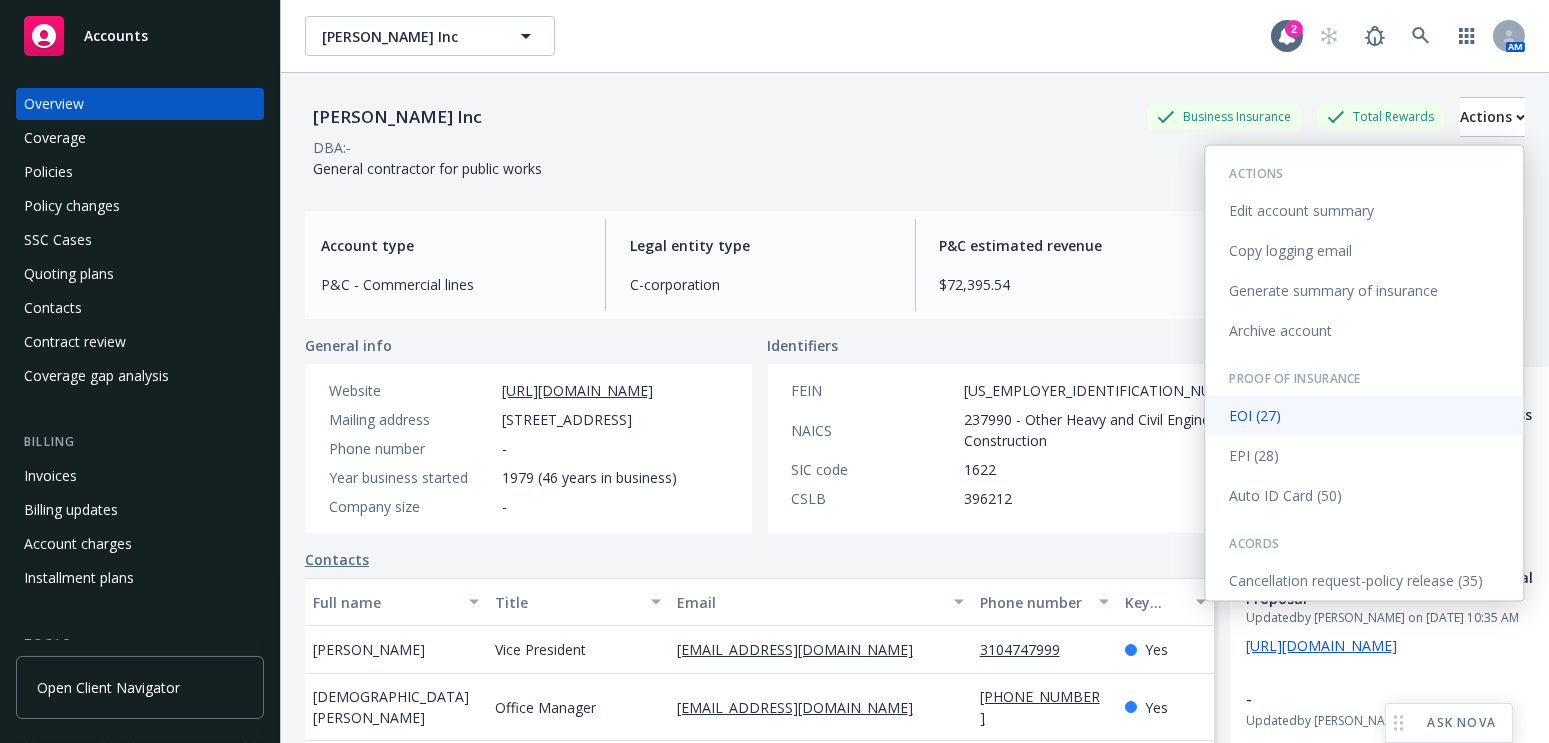 click on "EOI (27)" at bounding box center (1364, 416) 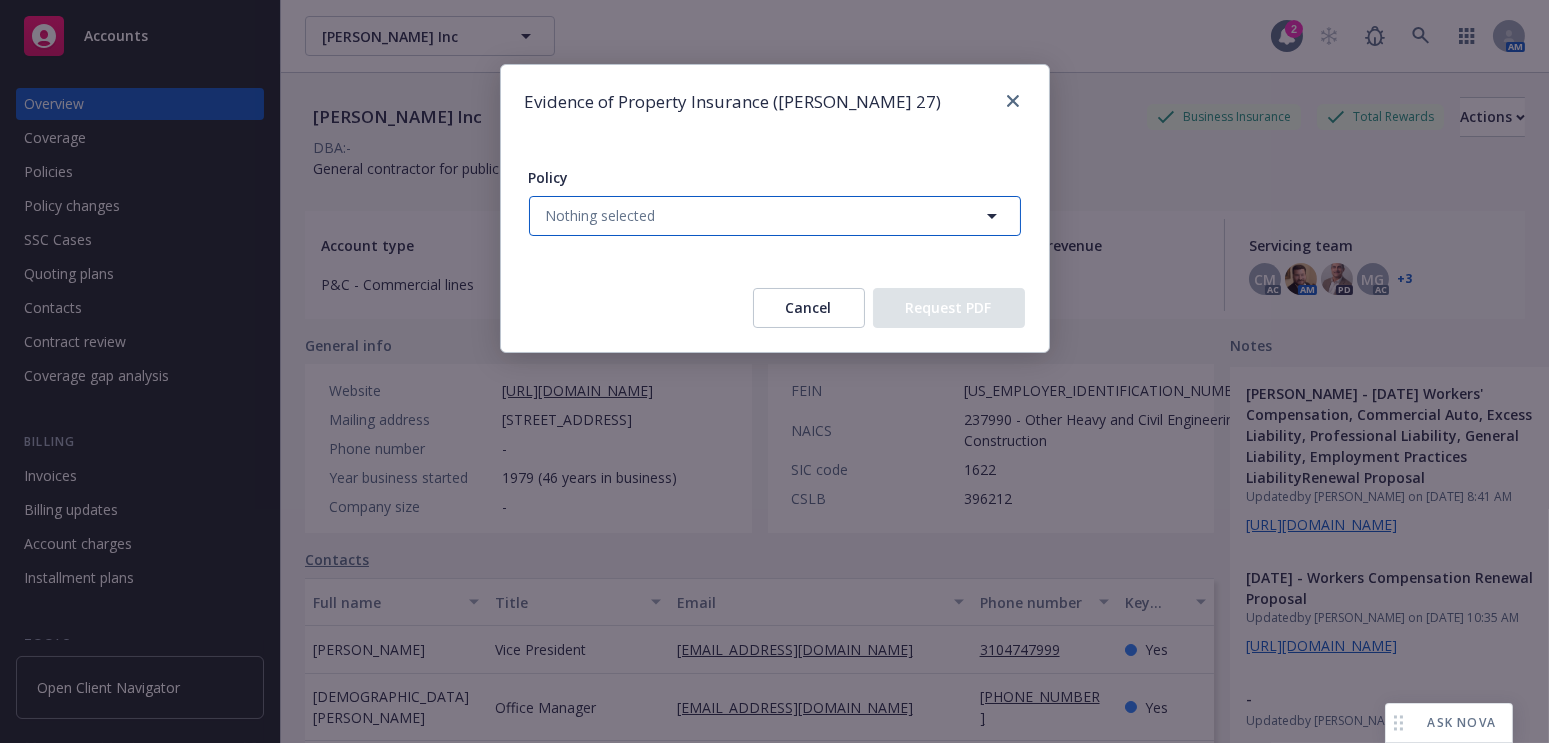 click on "Nothing selected" at bounding box center (775, 216) 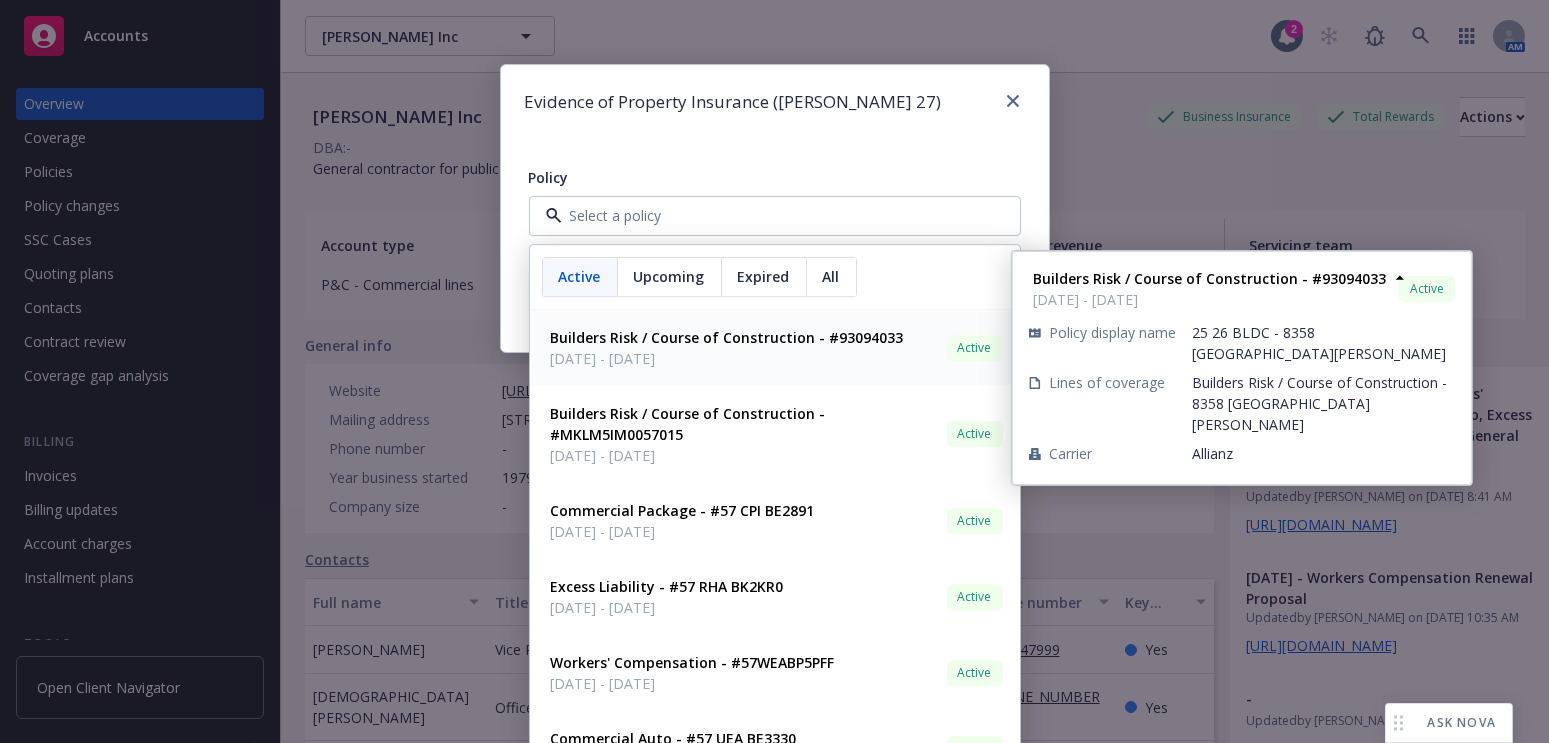 click on "Upcoming" at bounding box center (669, 276) 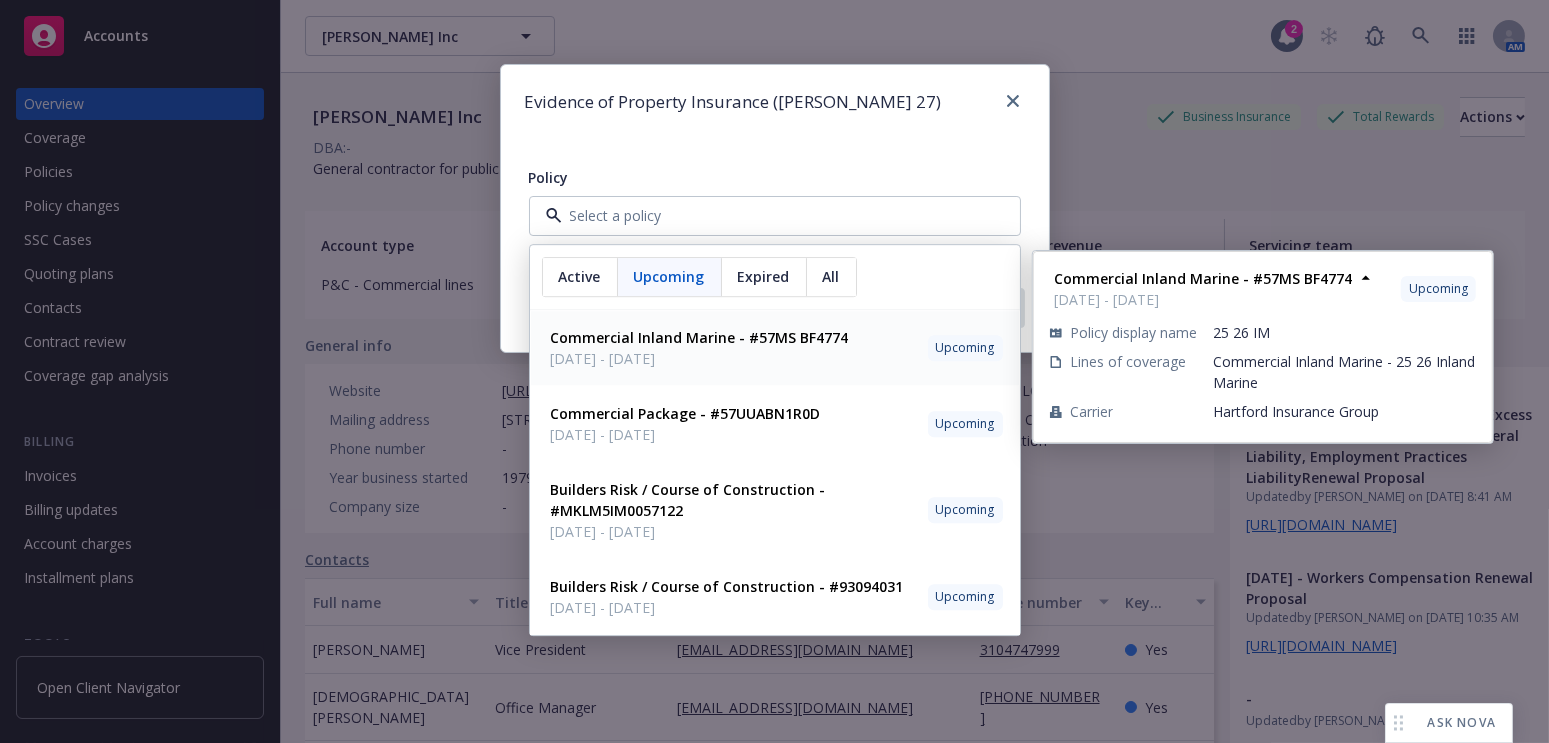 click on "Commercial Inland Marine - #57MS BF4774" at bounding box center (700, 337) 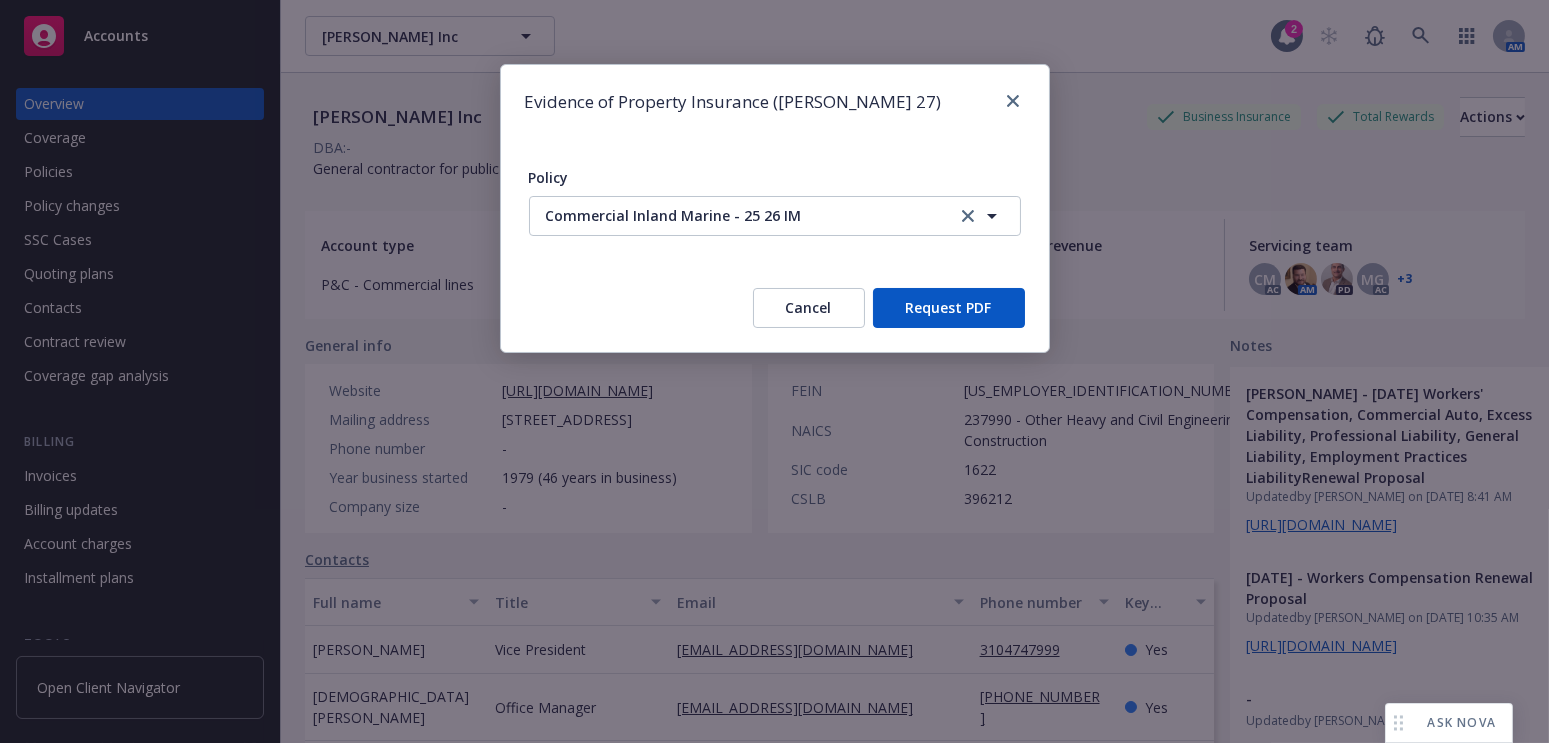 click on "Request PDF" at bounding box center [949, 308] 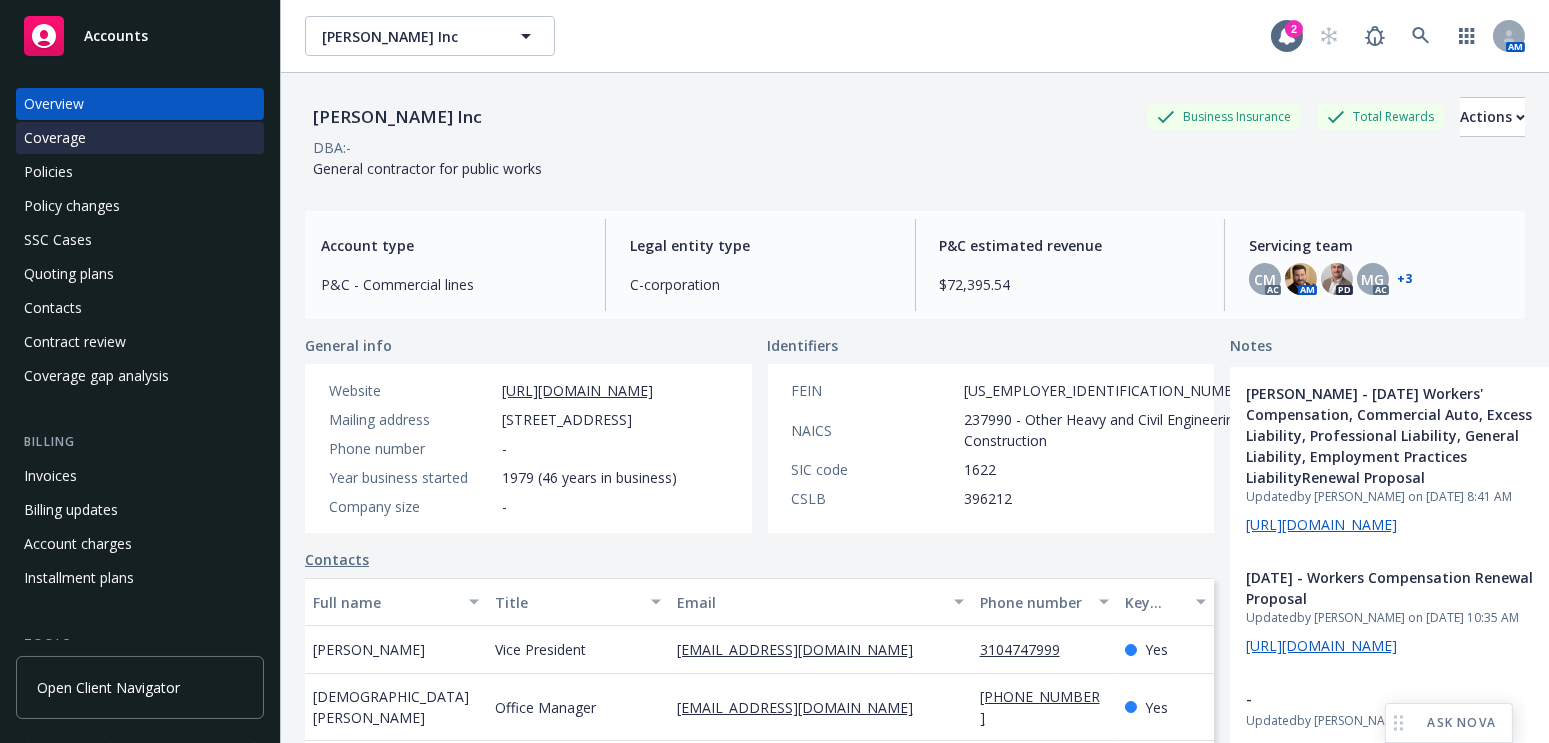 click on "Coverage" at bounding box center (55, 138) 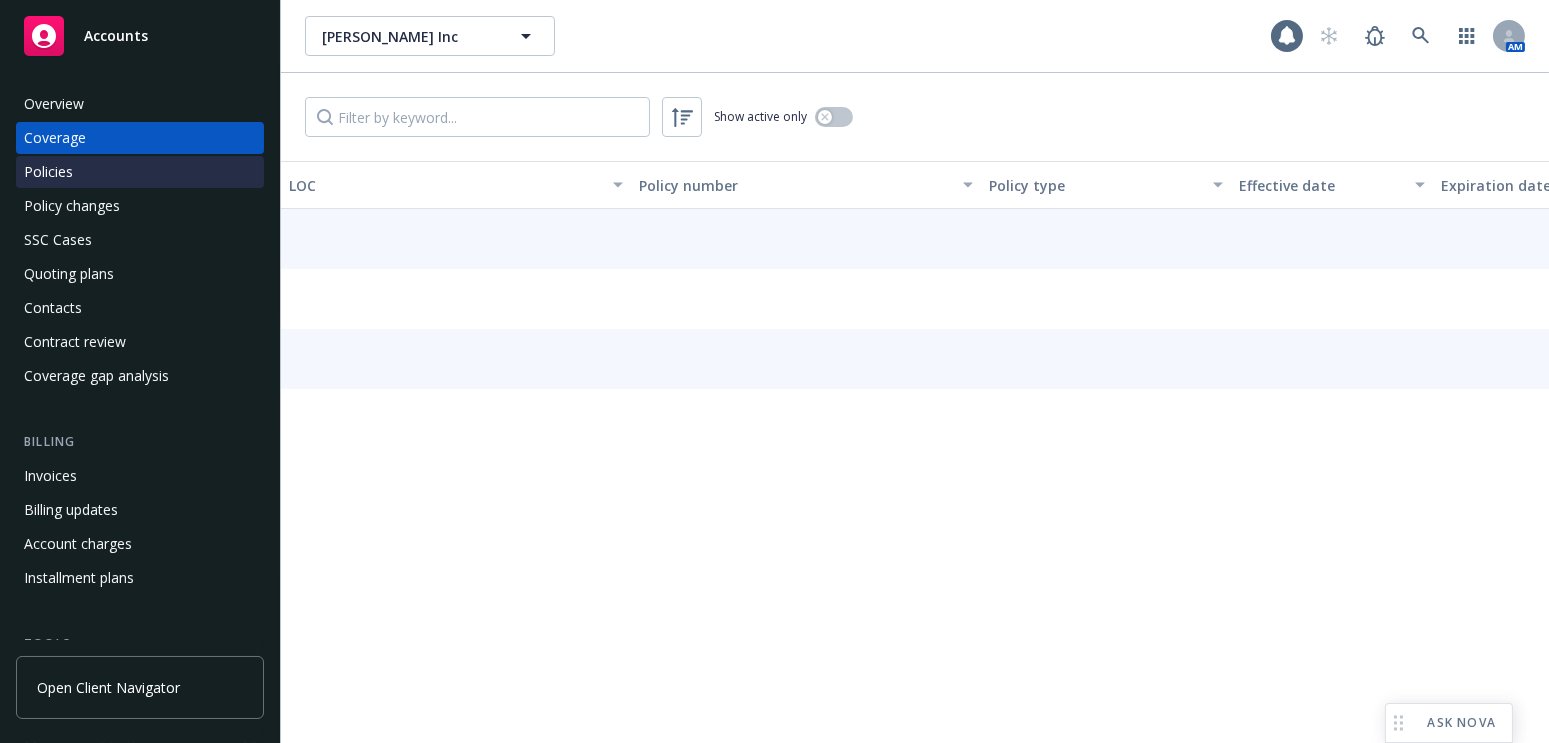 click on "Policies" at bounding box center [140, 172] 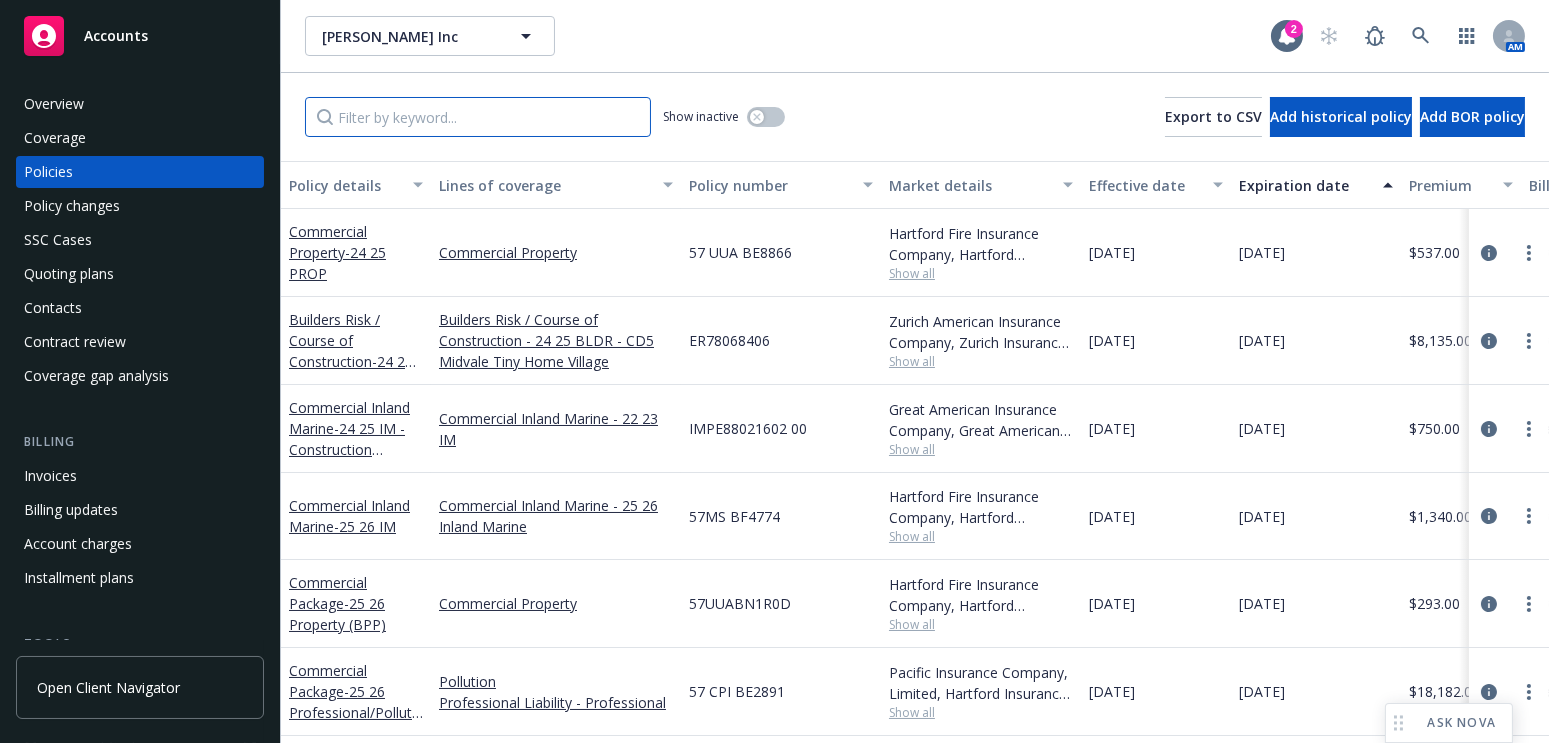 click at bounding box center [478, 117] 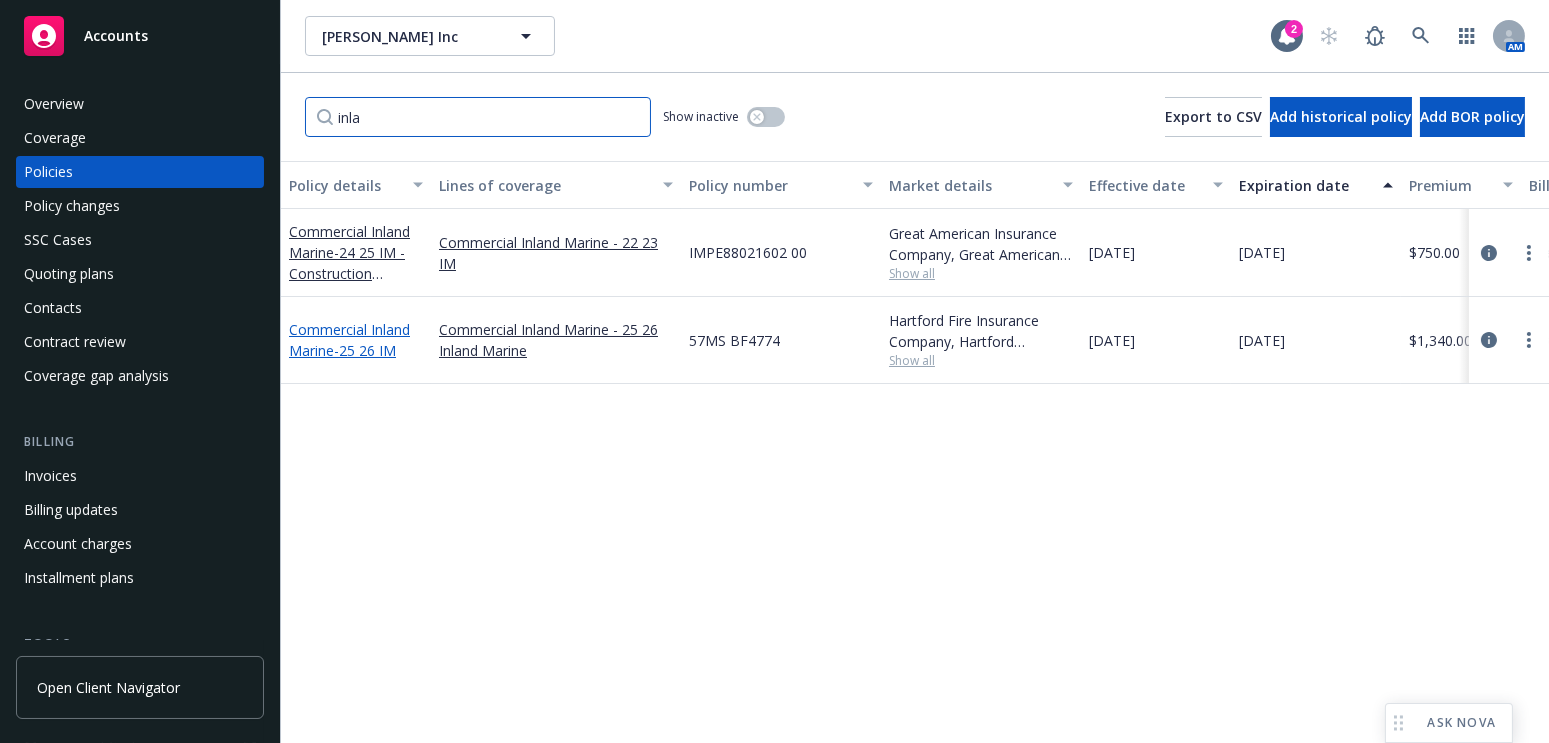 type on "inla" 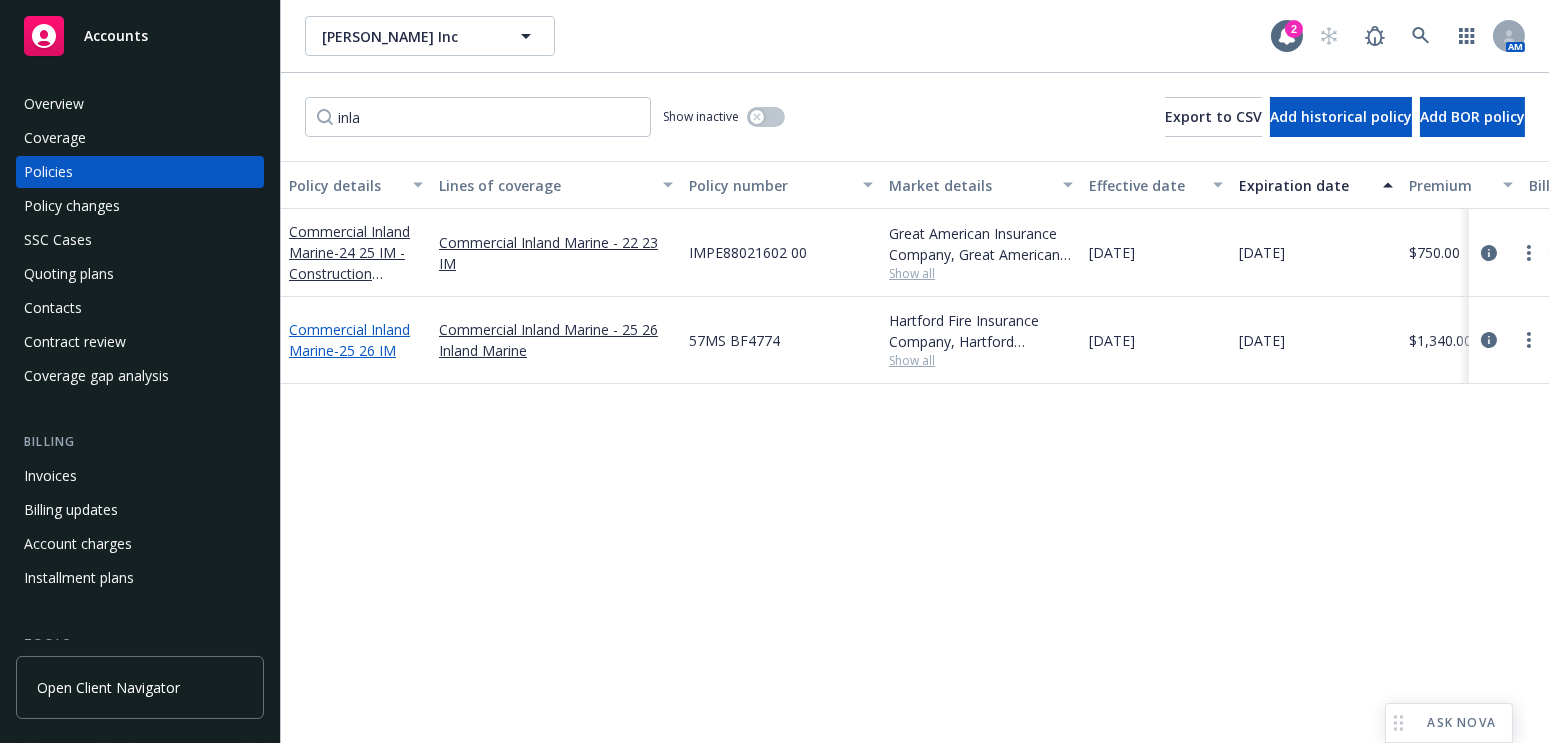 click on "-  25 26 IM" at bounding box center [365, 350] 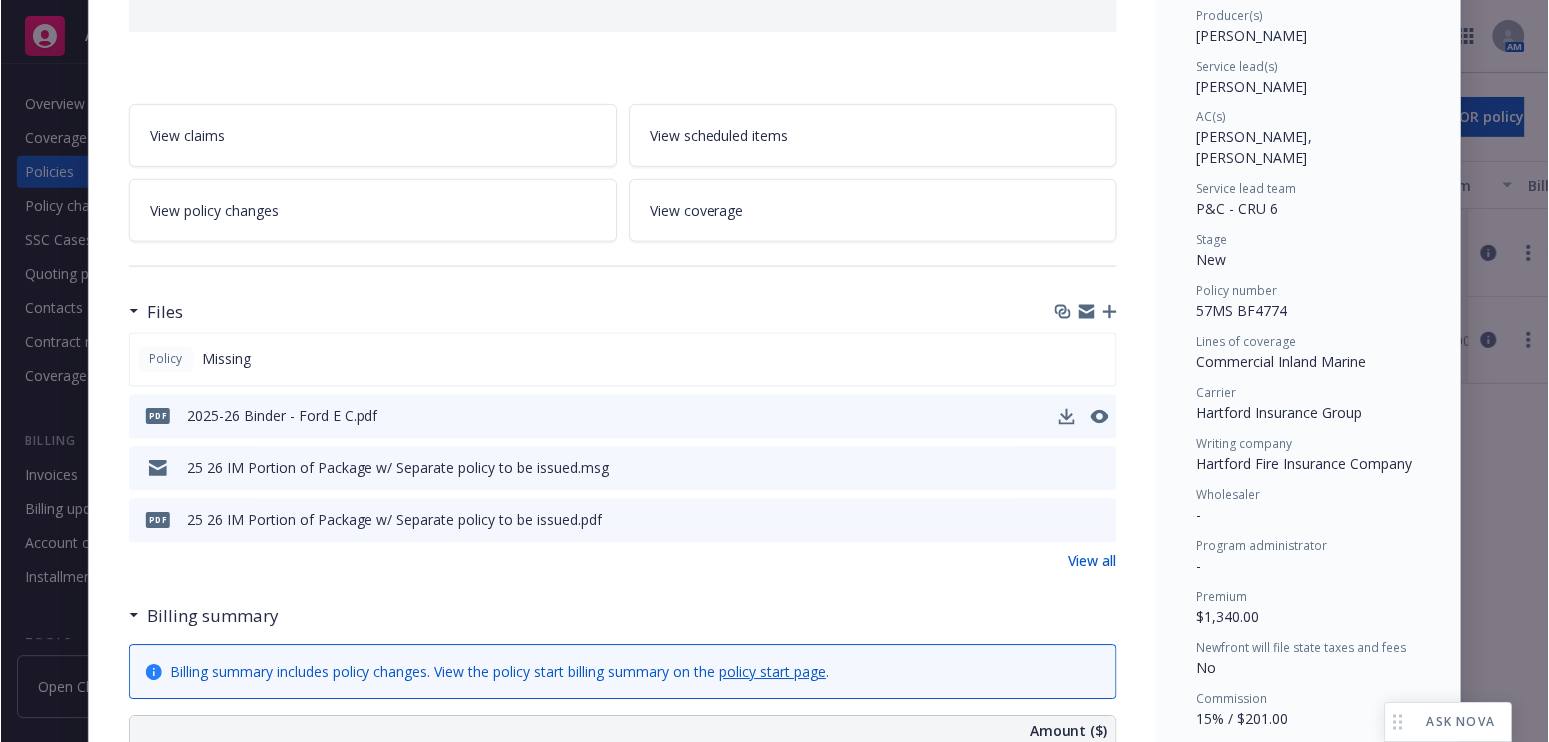 scroll, scrollTop: 272, scrollLeft: 0, axis: vertical 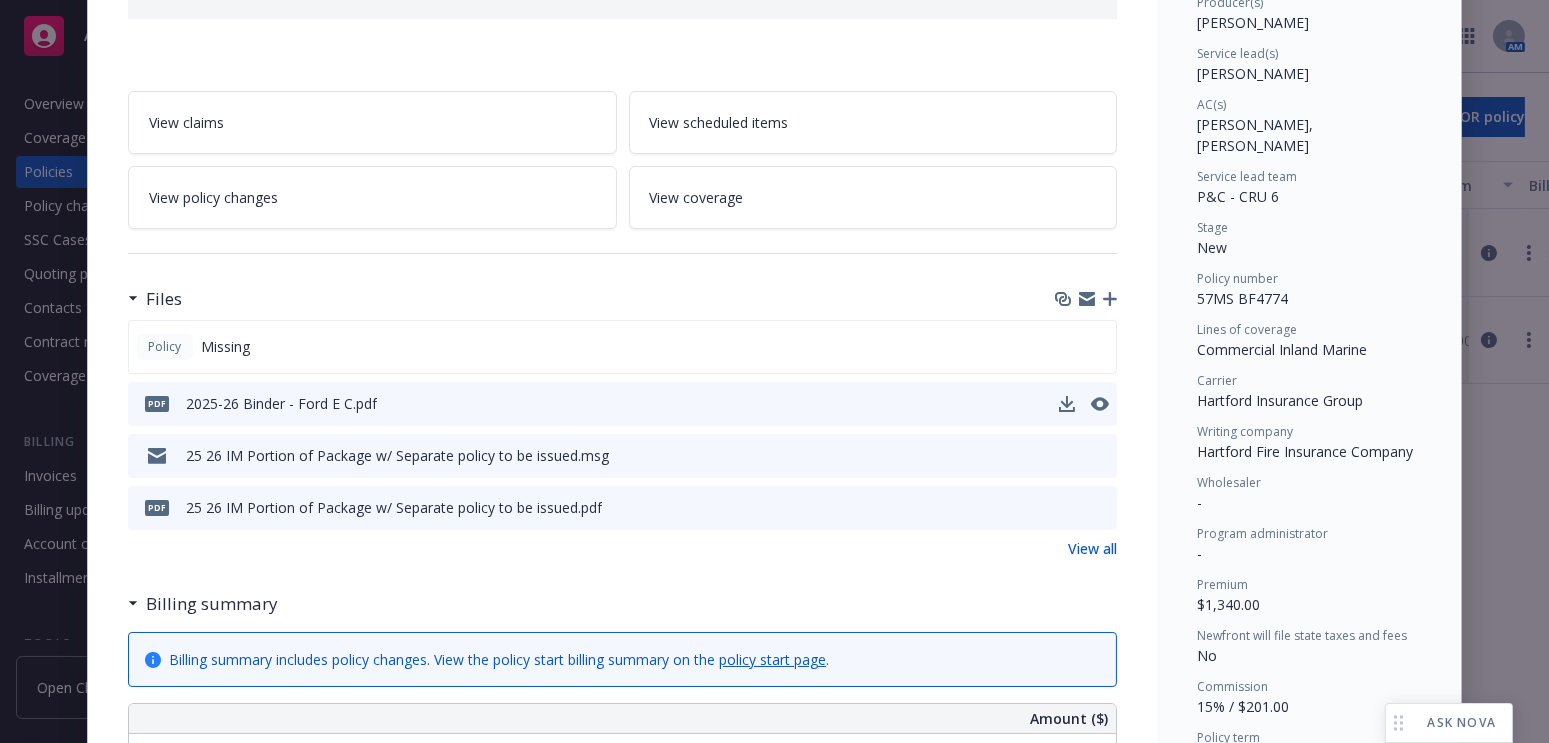 click at bounding box center (1084, 404) 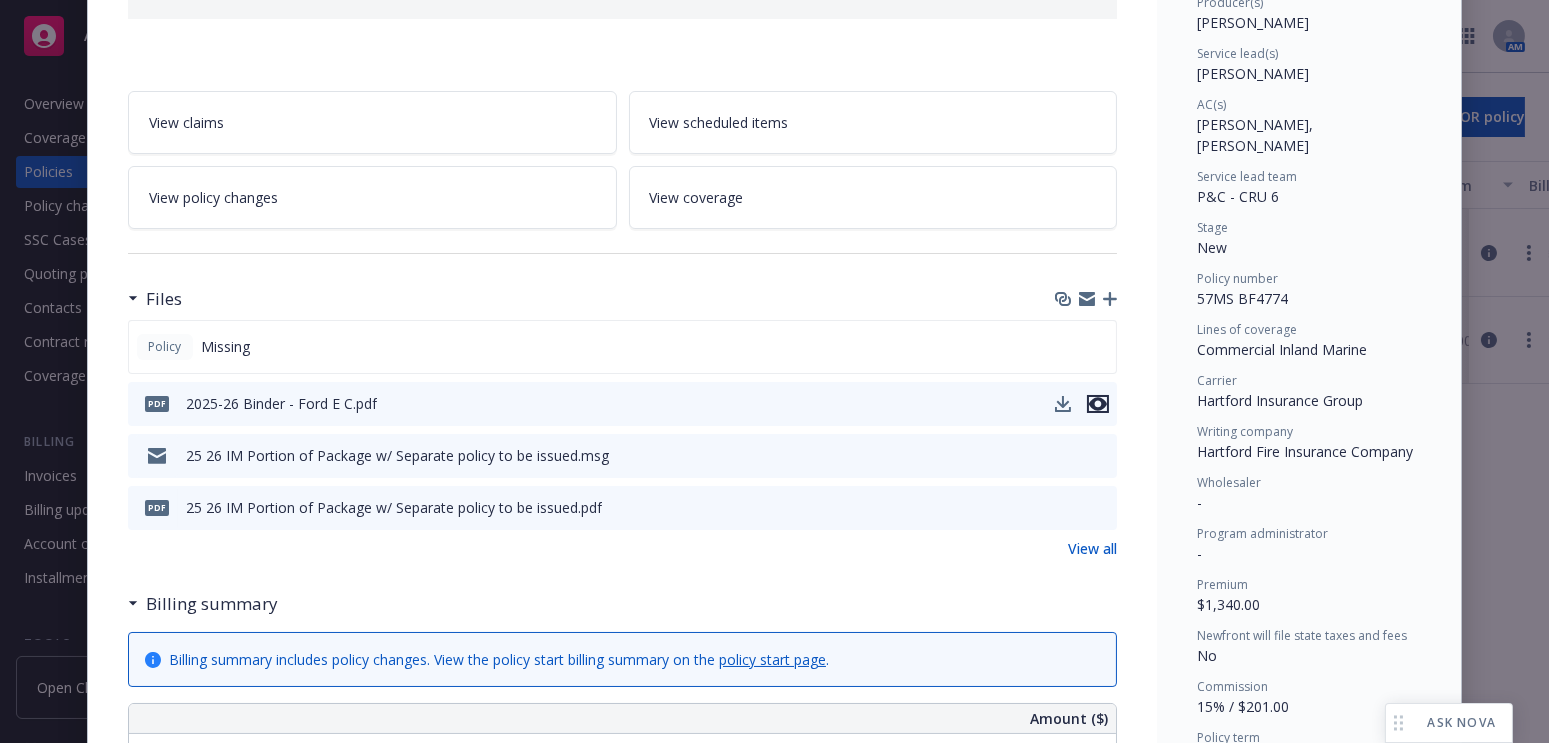 click 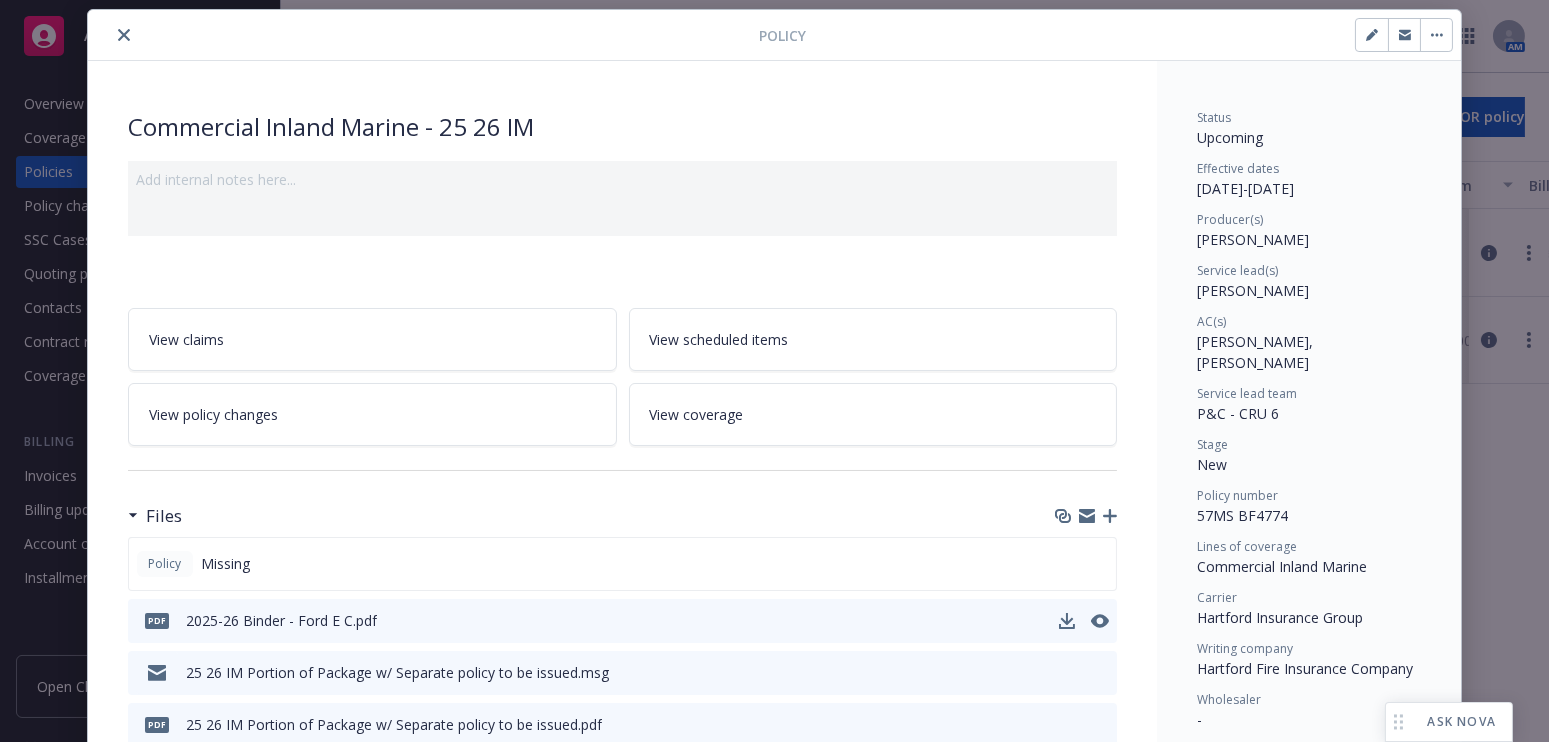 scroll, scrollTop: 0, scrollLeft: 0, axis: both 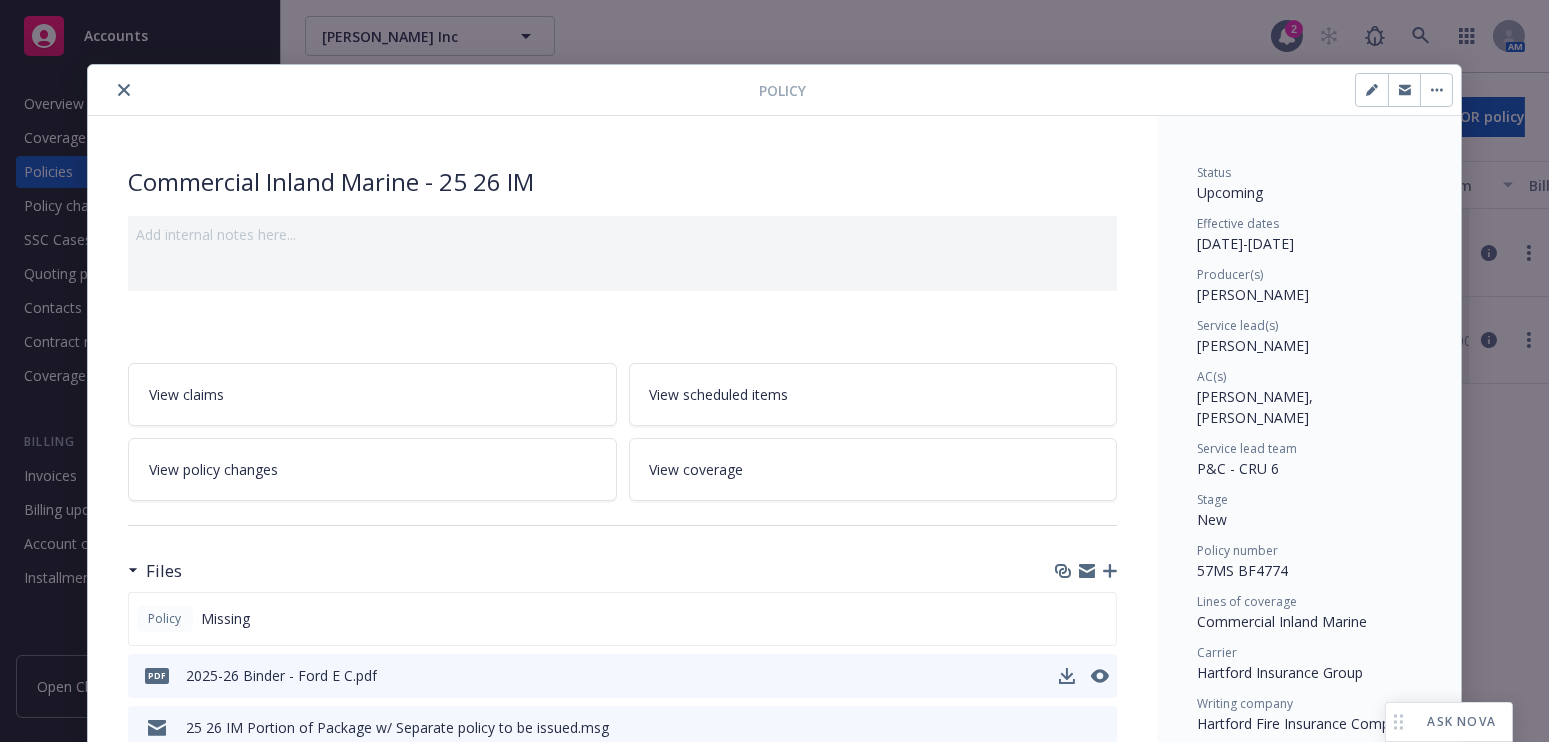 drag, startPoint x: 112, startPoint y: 88, endPoint x: 138, endPoint y: 86, distance: 26.076809 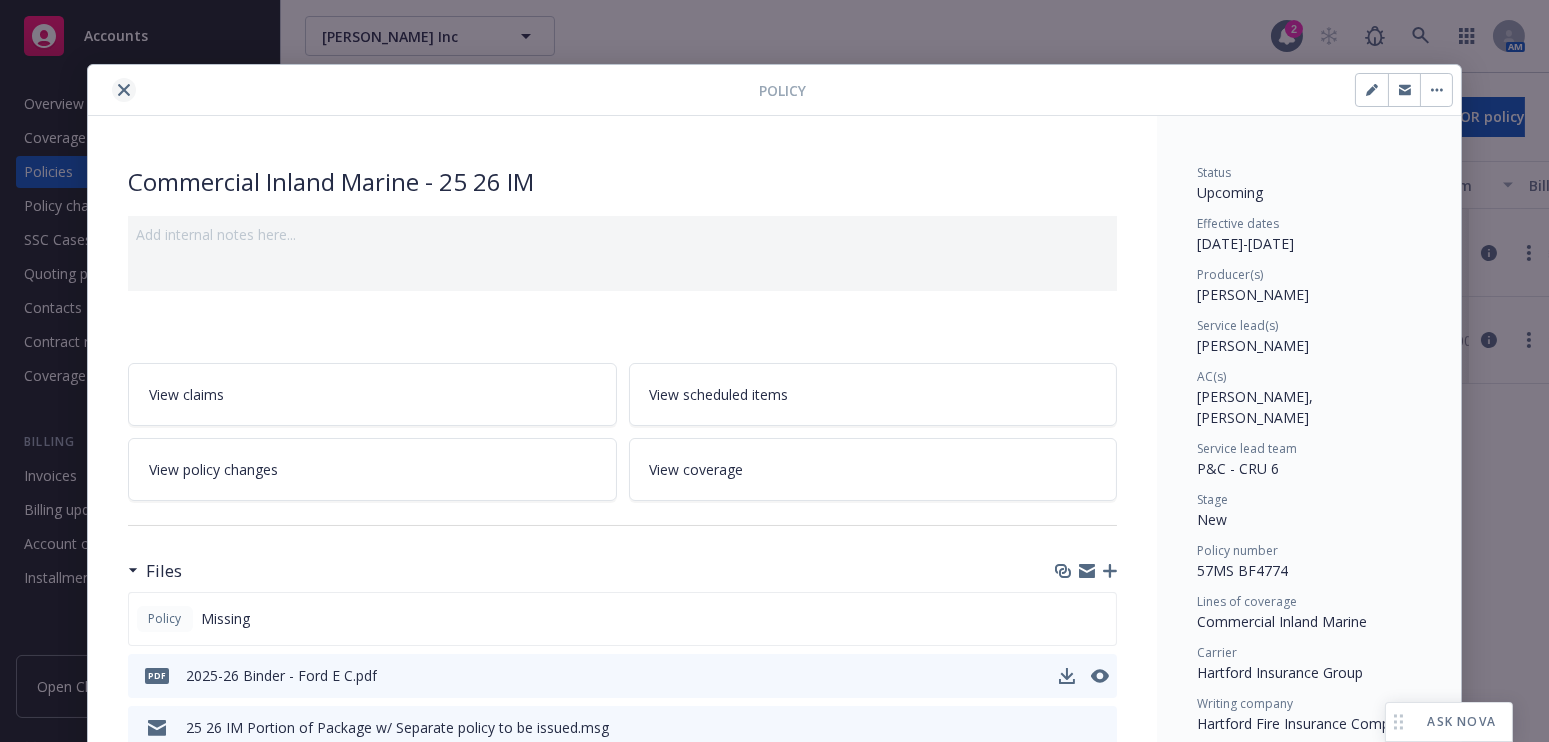 click at bounding box center (124, 90) 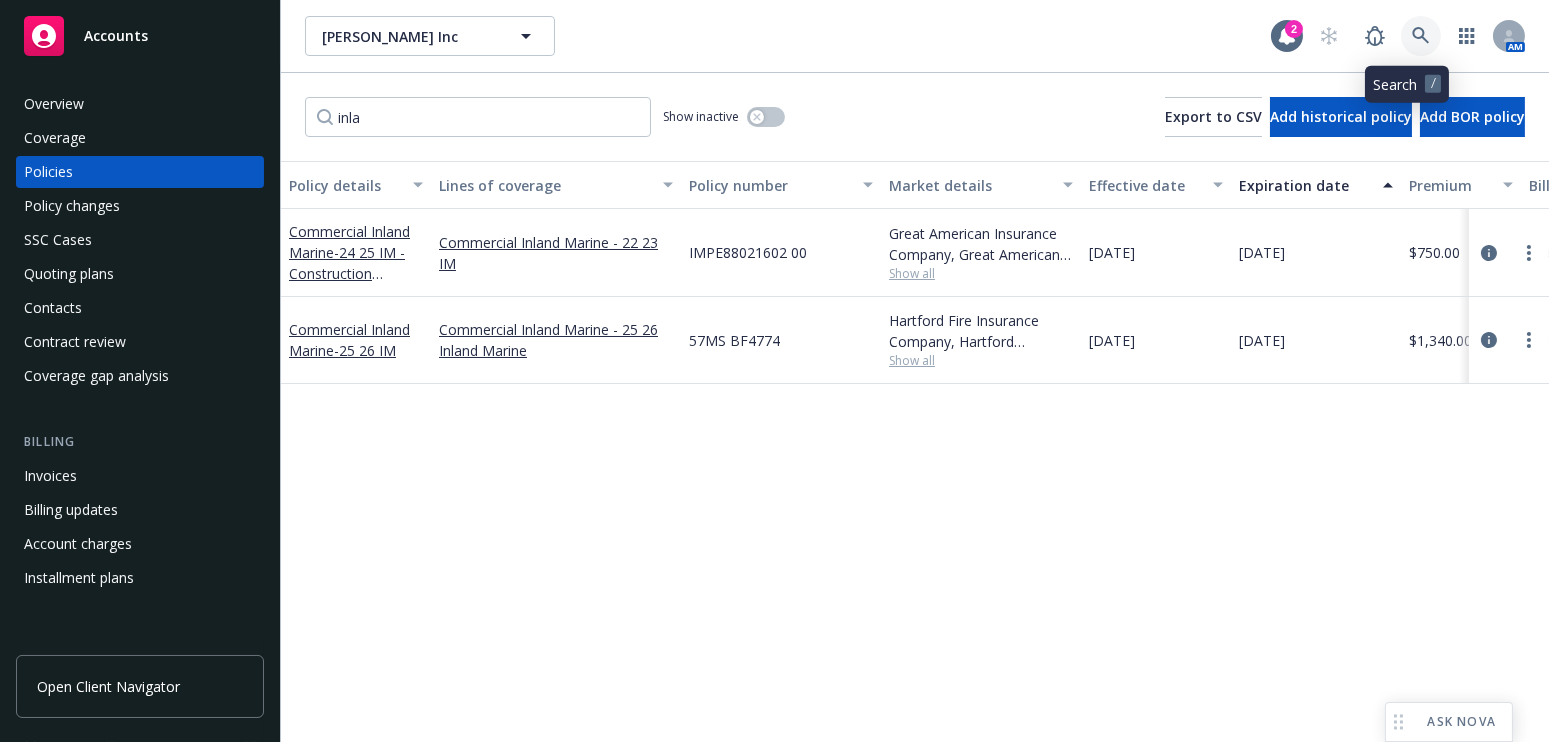 click 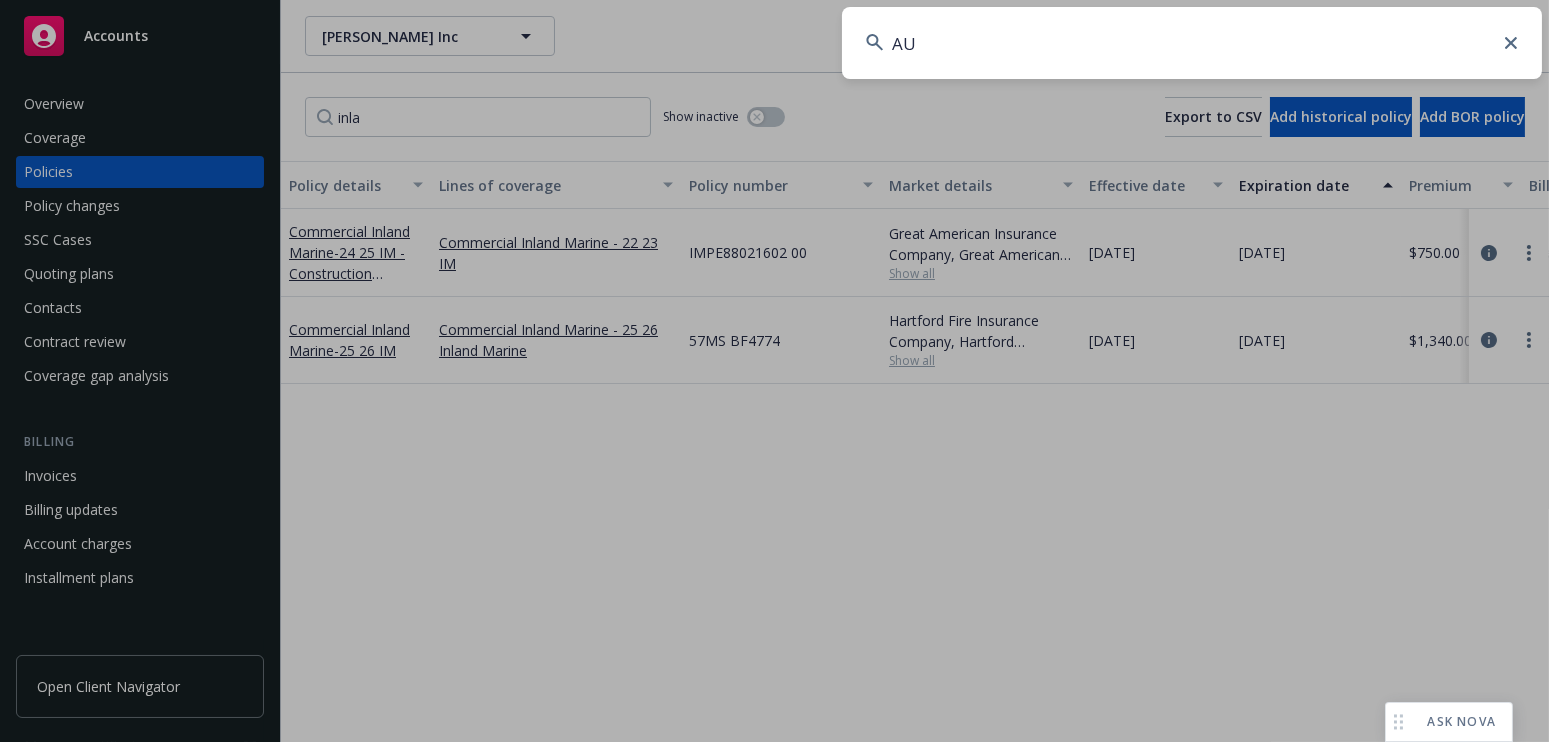 type on "A" 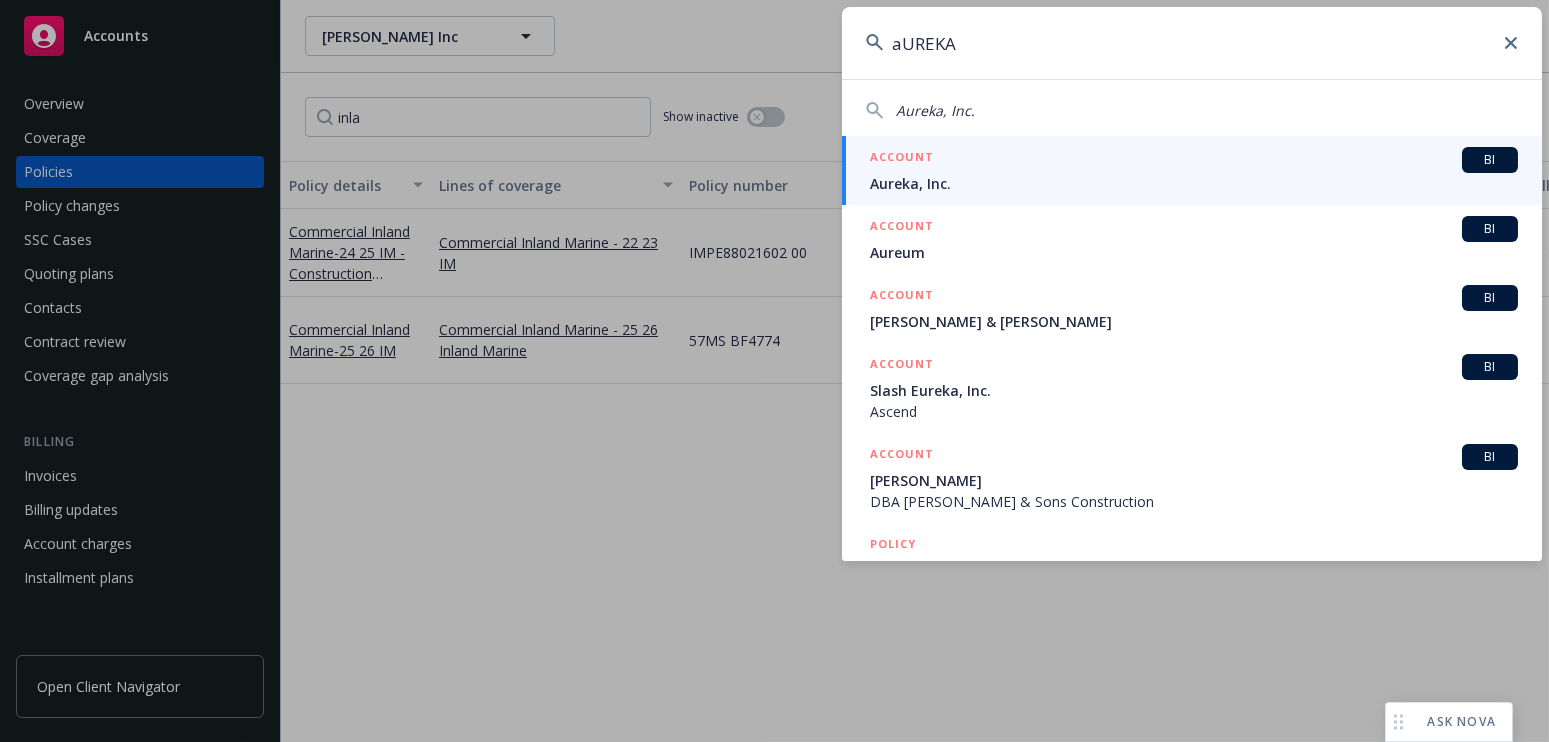 type on "aUREKA" 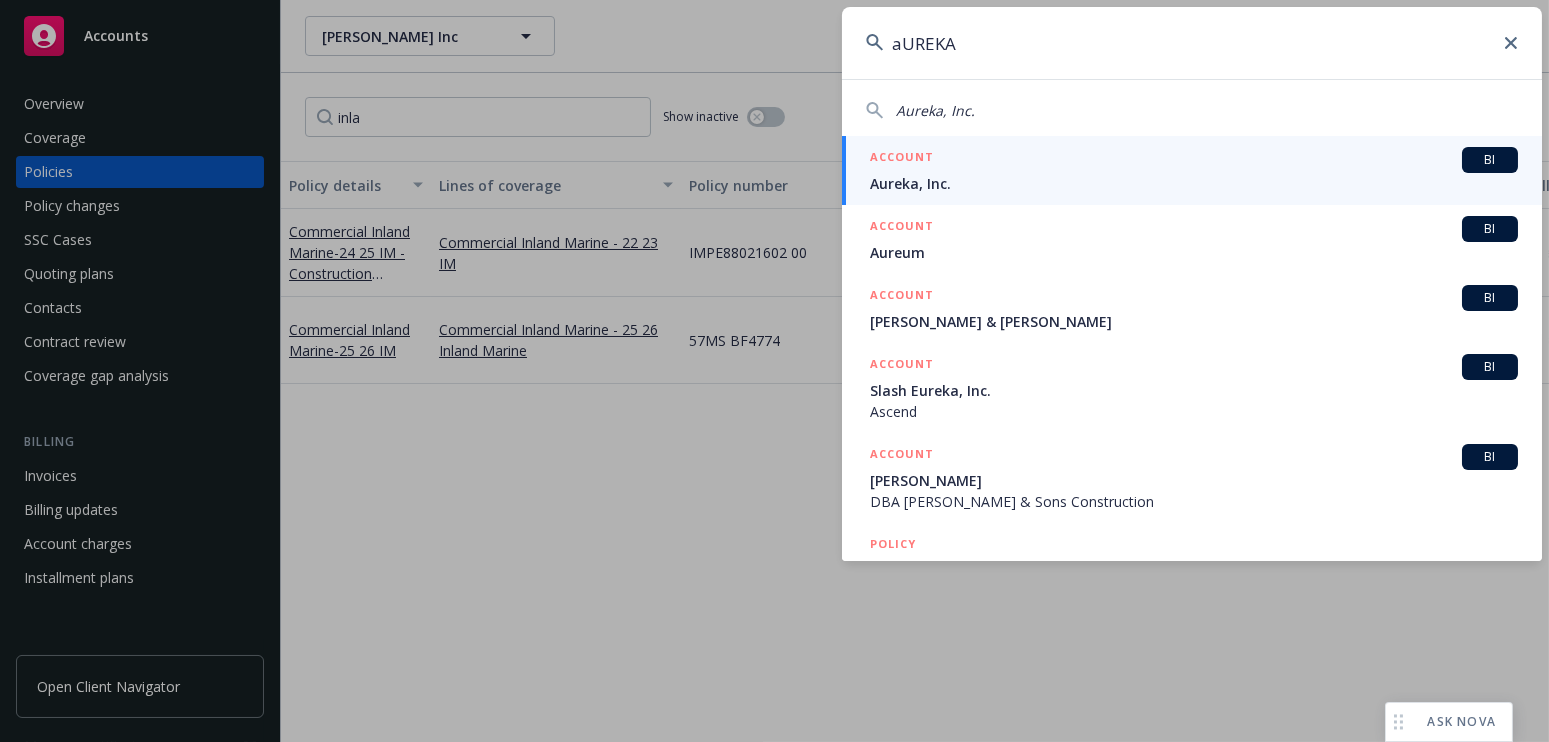 click on "Aureka, Inc." at bounding box center (1194, 183) 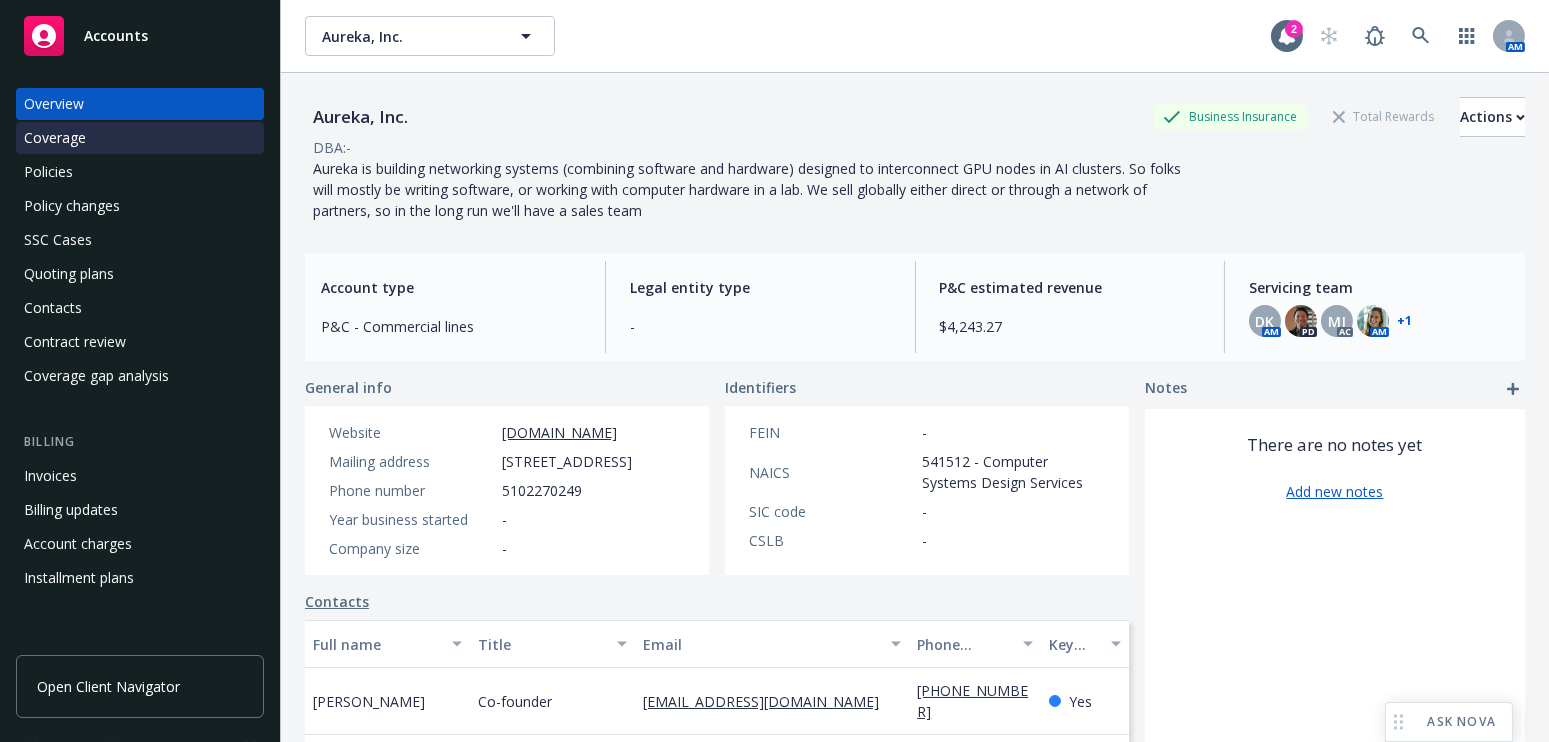 click on "Coverage" at bounding box center [140, 138] 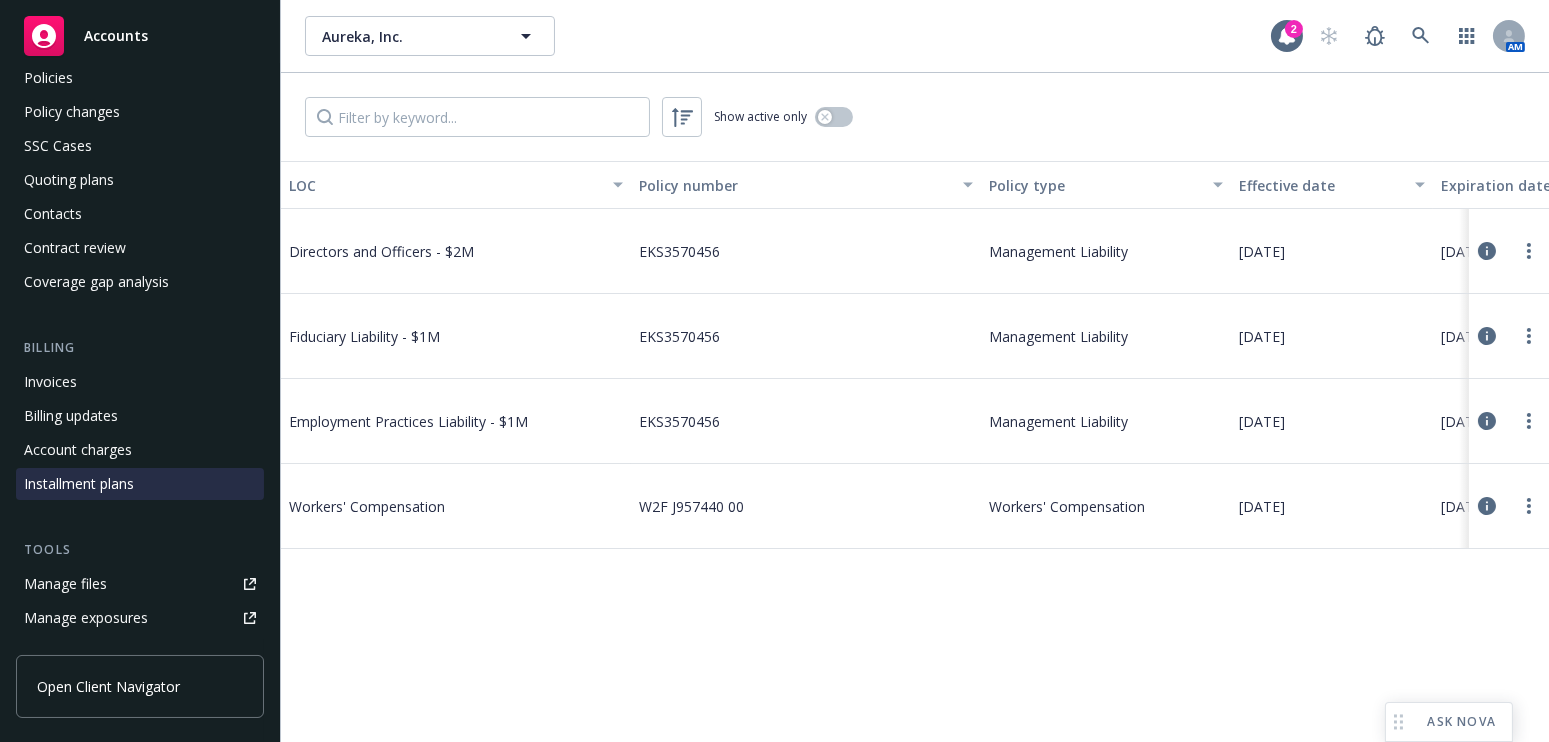 scroll, scrollTop: 181, scrollLeft: 0, axis: vertical 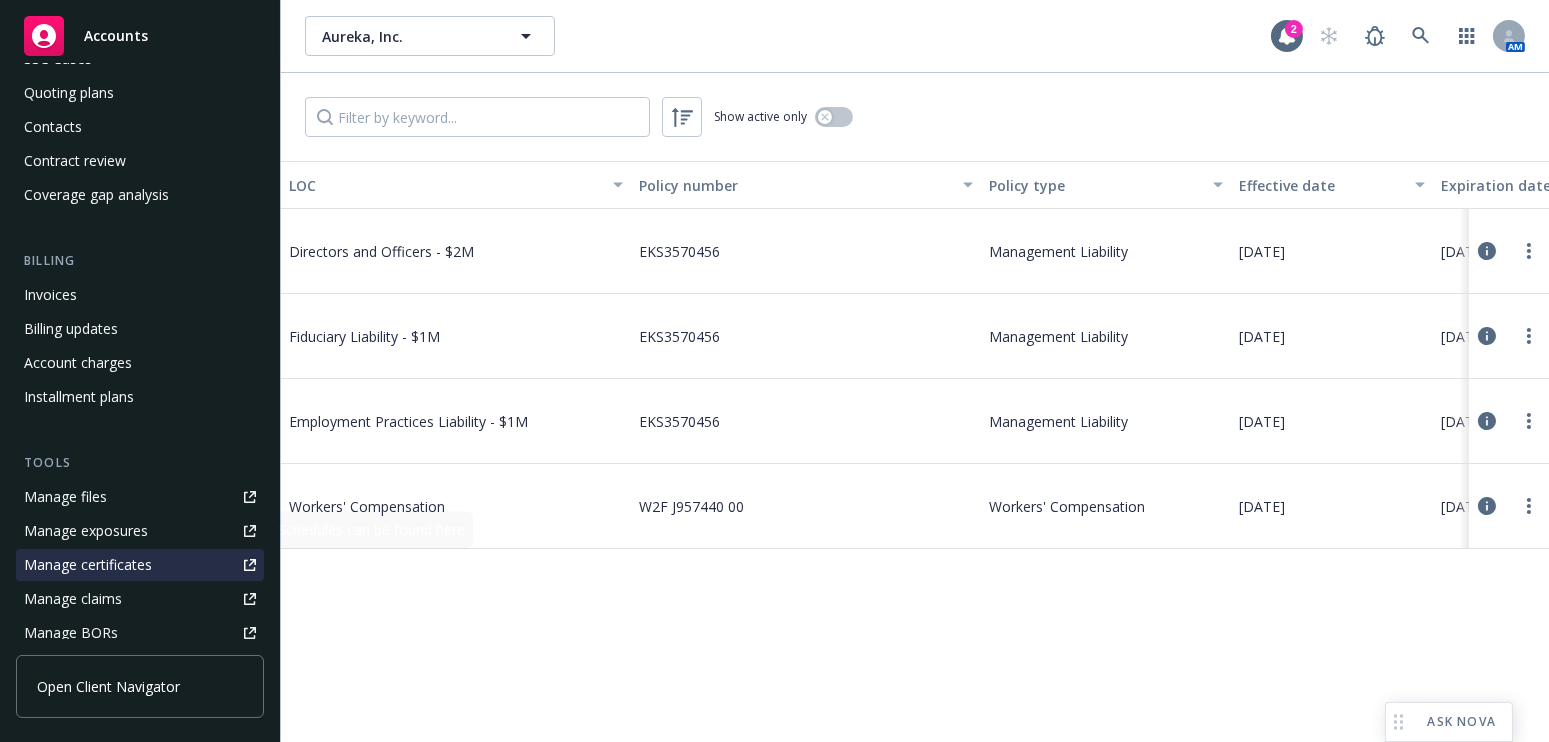 click on "Manage certificates" at bounding box center (88, 565) 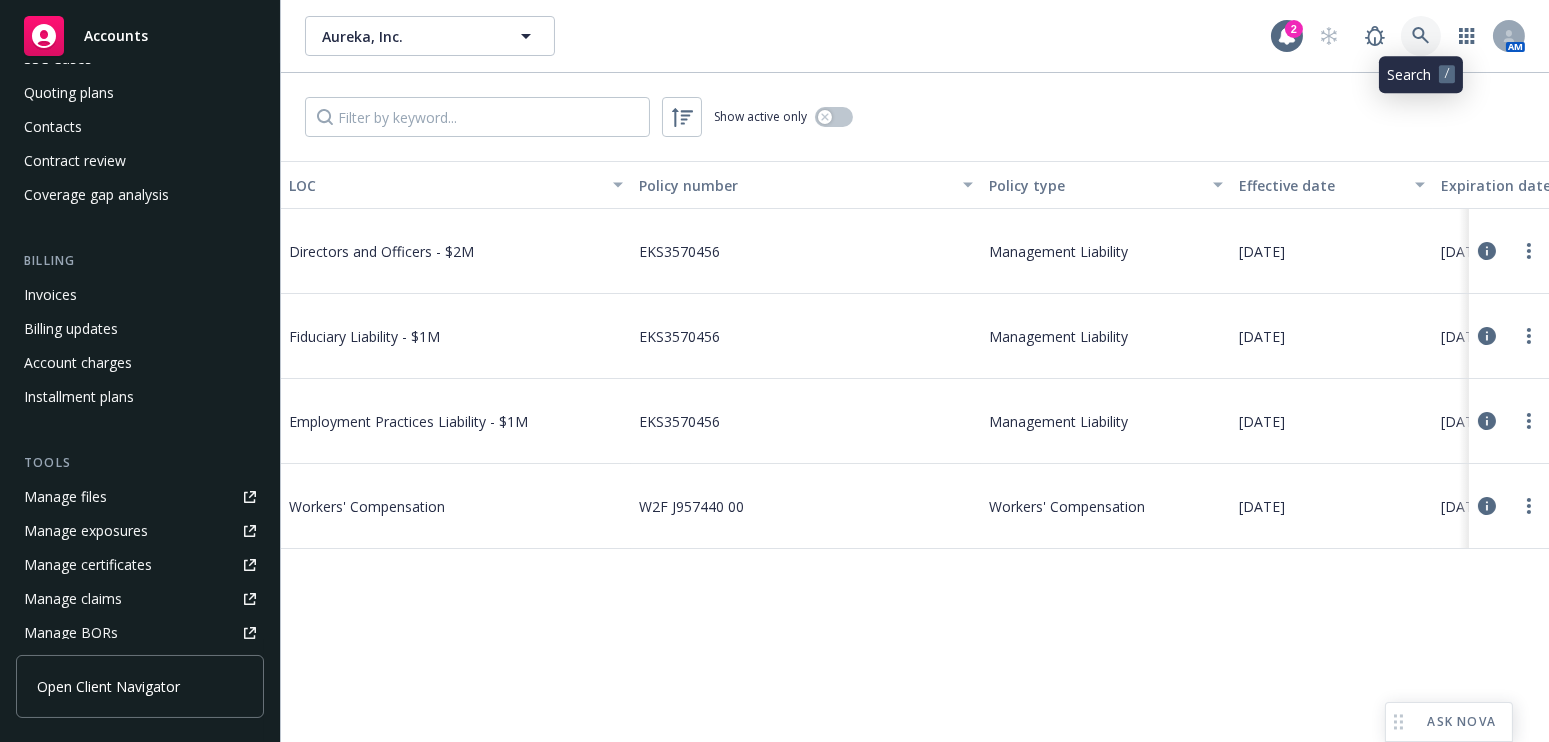 click at bounding box center (1421, 36) 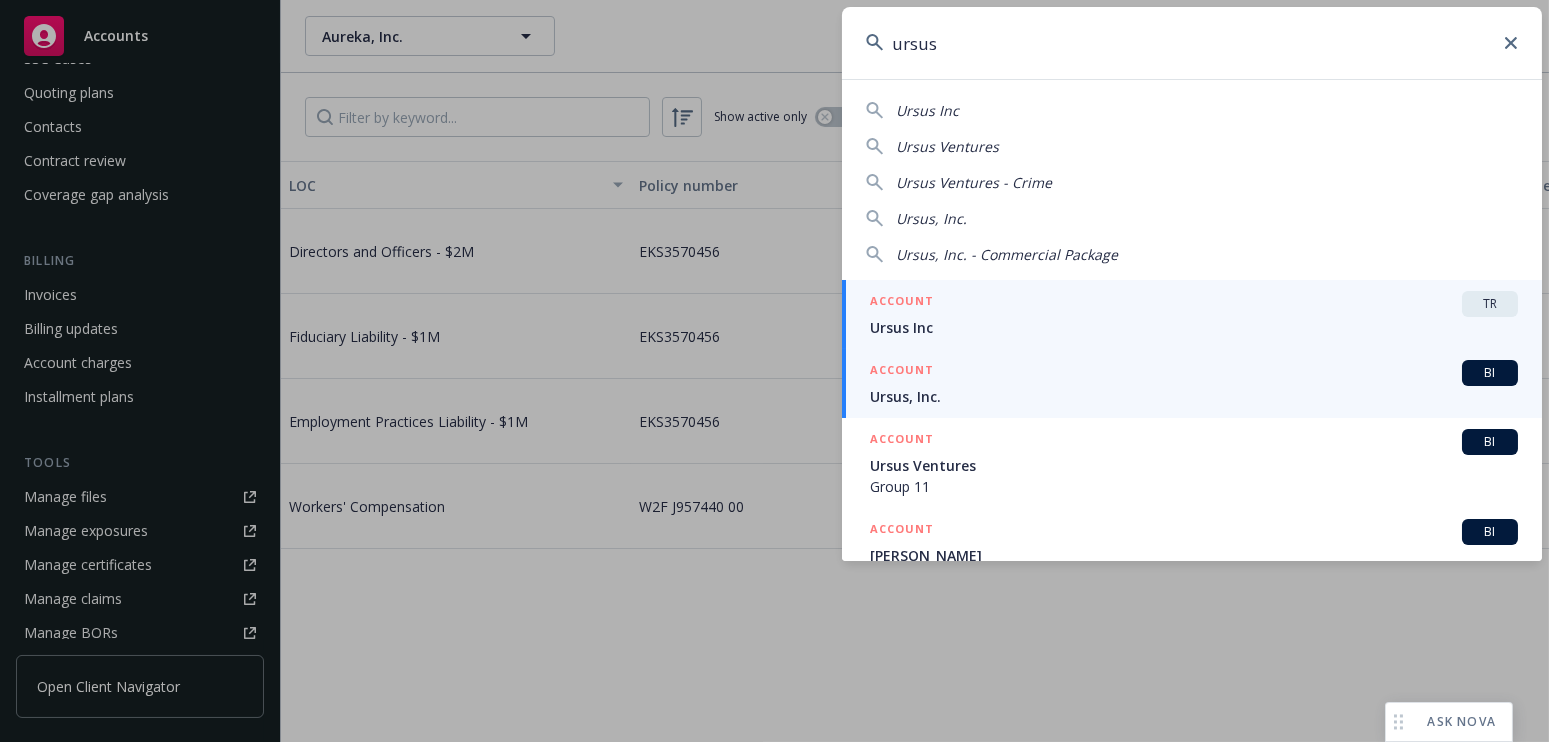 type on "ursus" 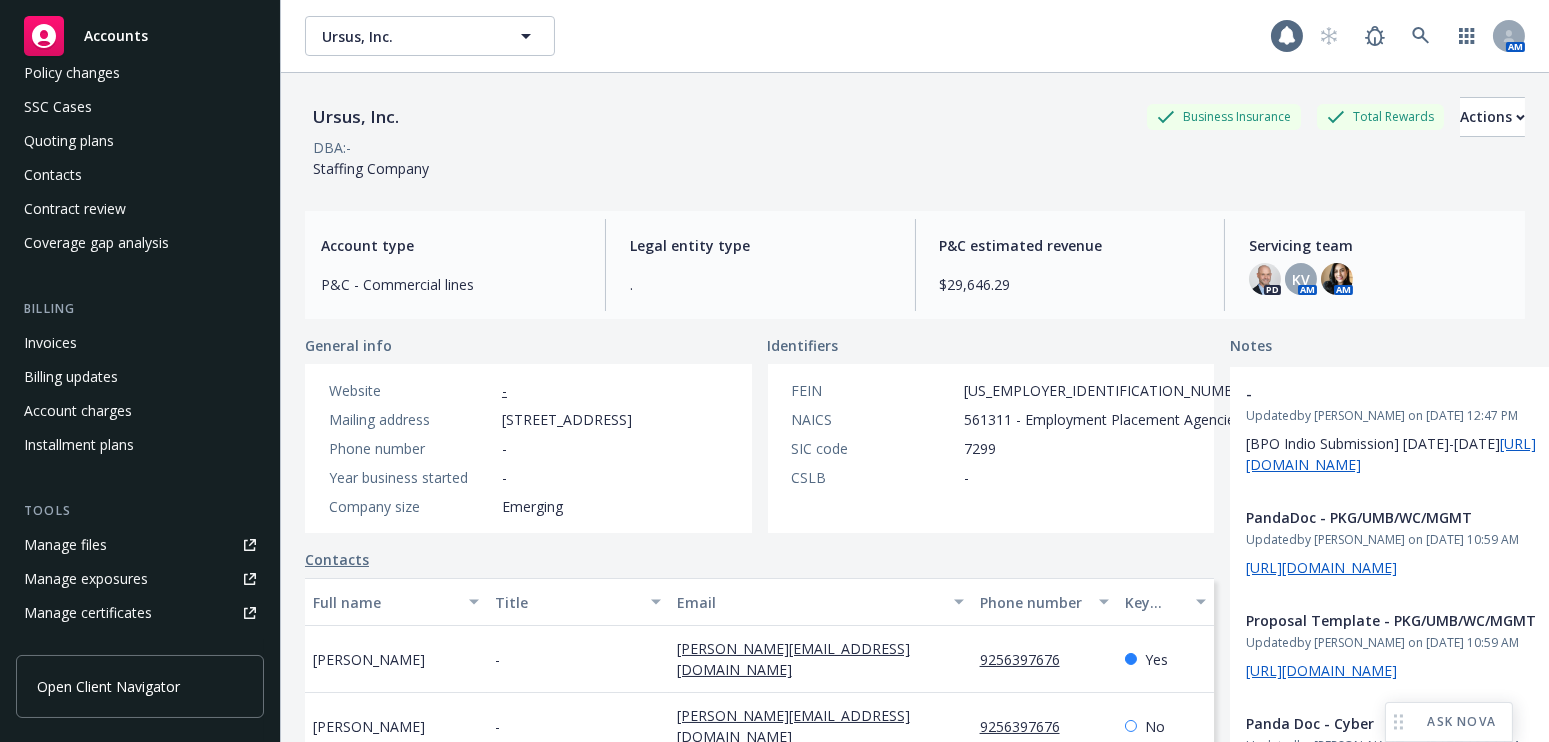 scroll, scrollTop: 272, scrollLeft: 0, axis: vertical 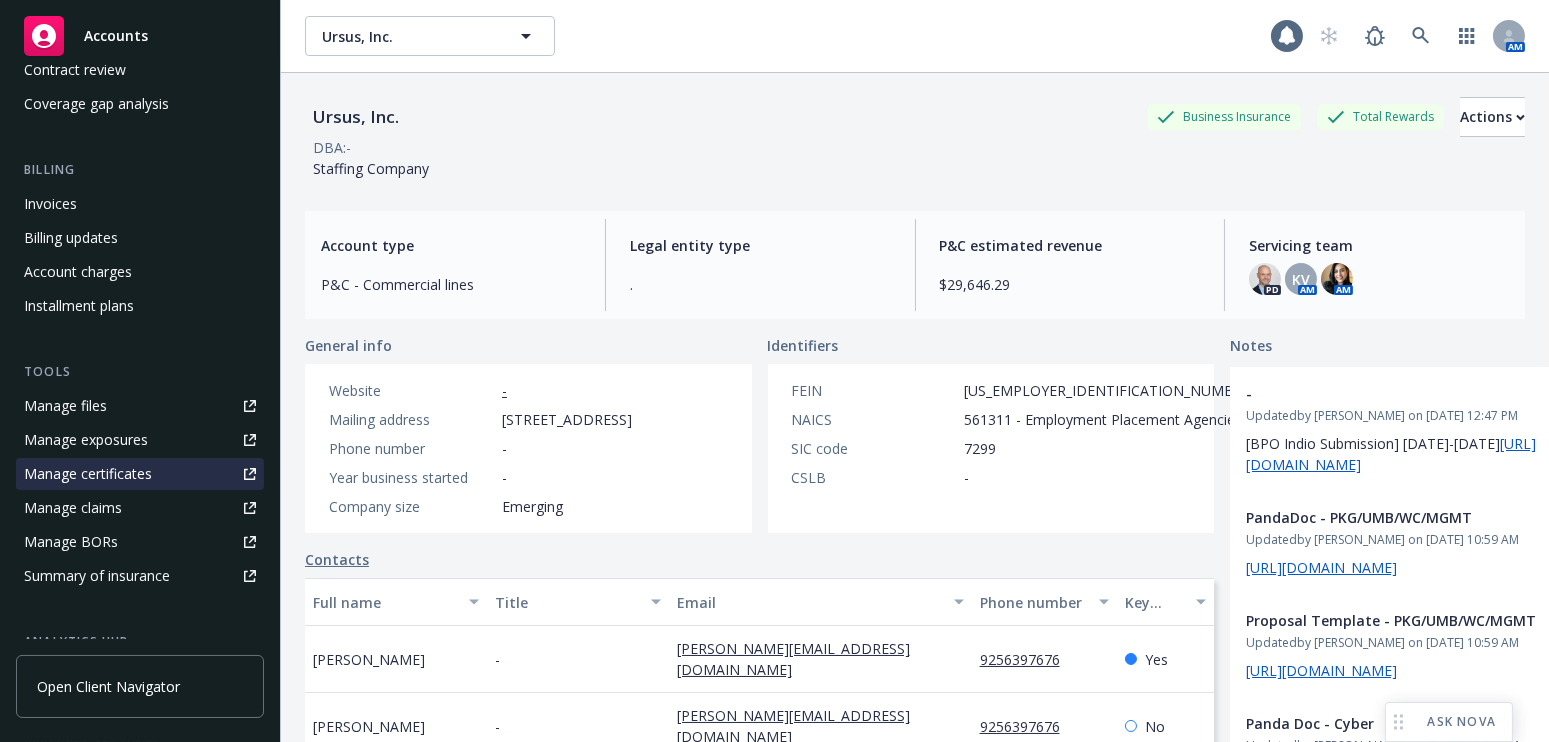 click on "Manage certificates" at bounding box center [88, 474] 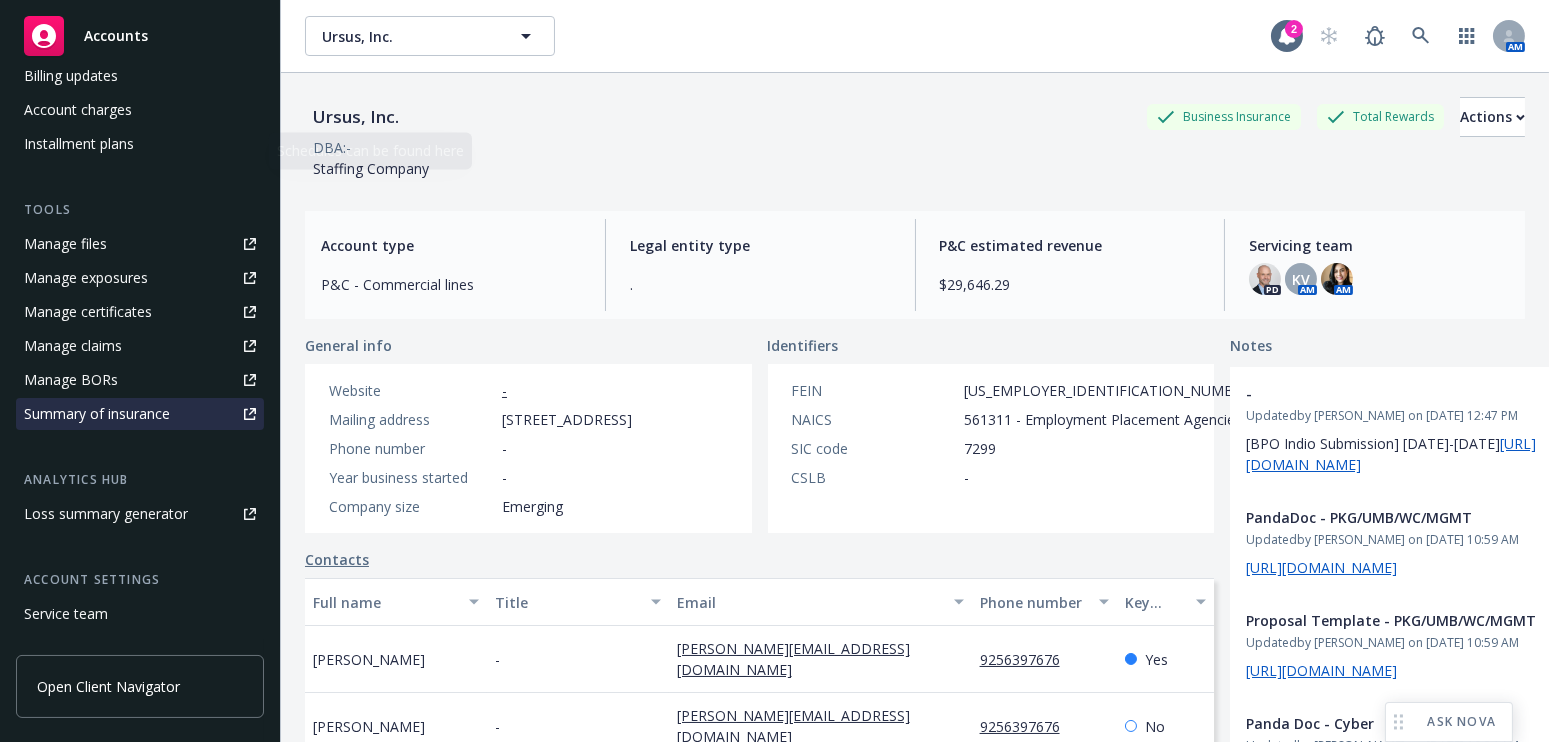 scroll, scrollTop: 560, scrollLeft: 0, axis: vertical 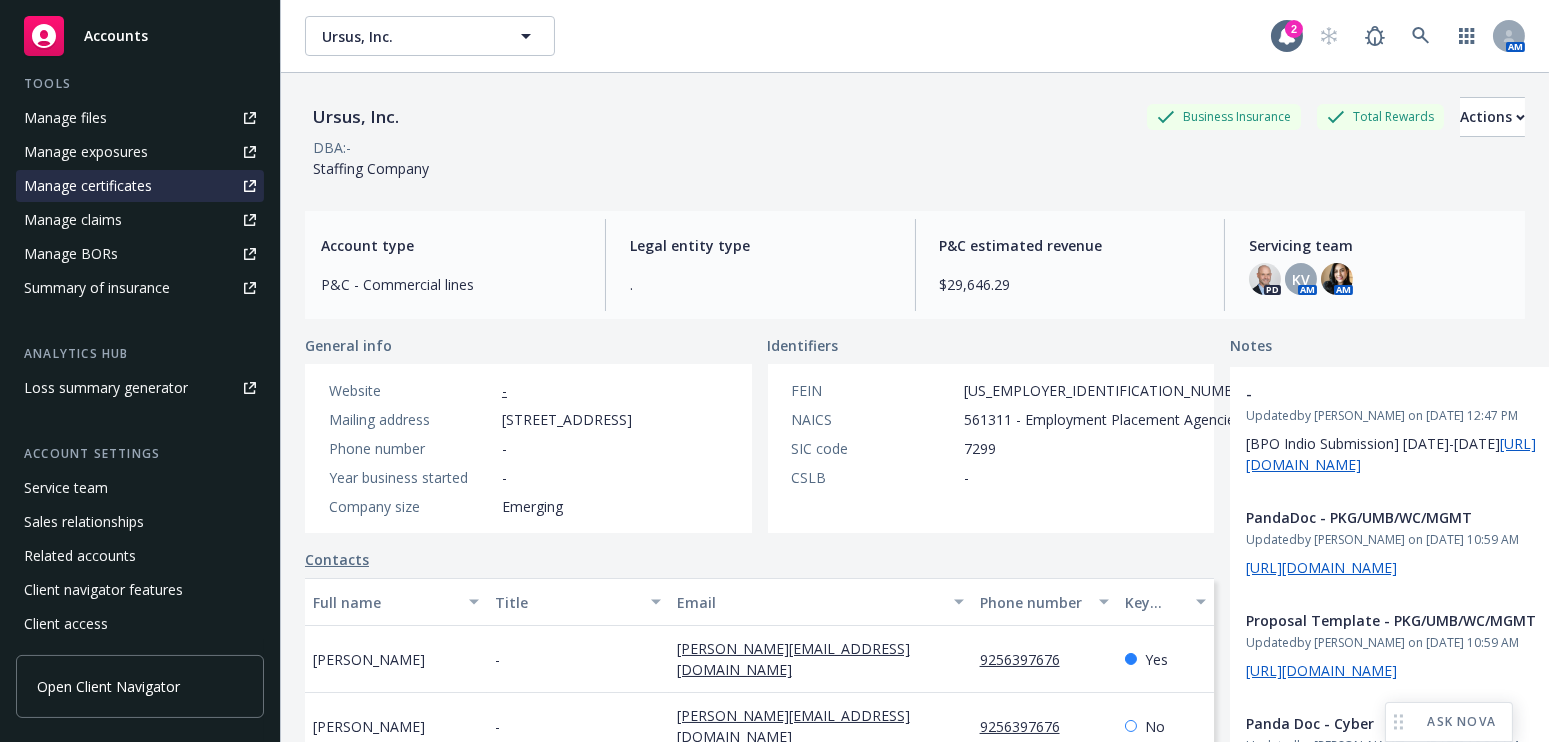 click on "Manage certificates" at bounding box center [88, 186] 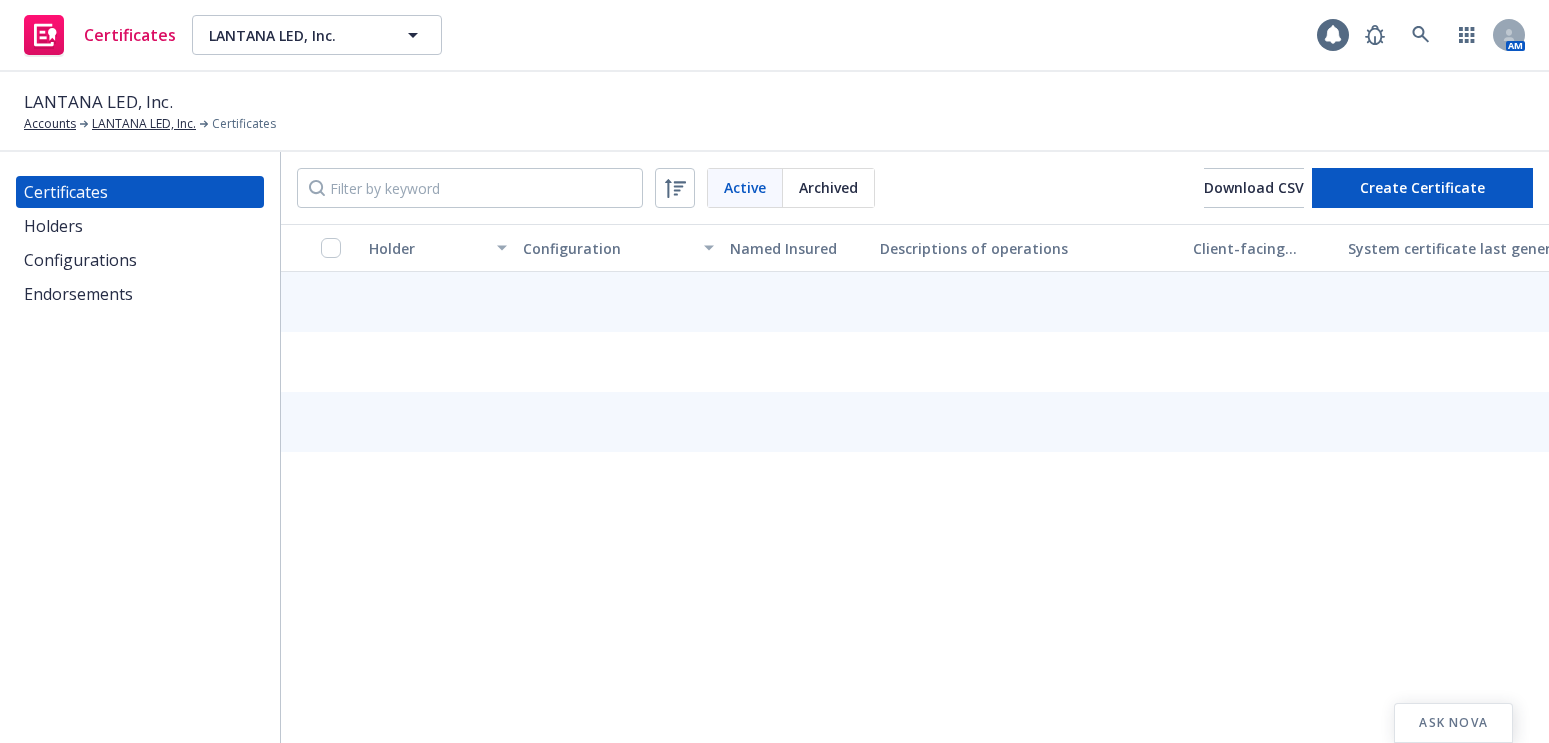 scroll, scrollTop: 0, scrollLeft: 0, axis: both 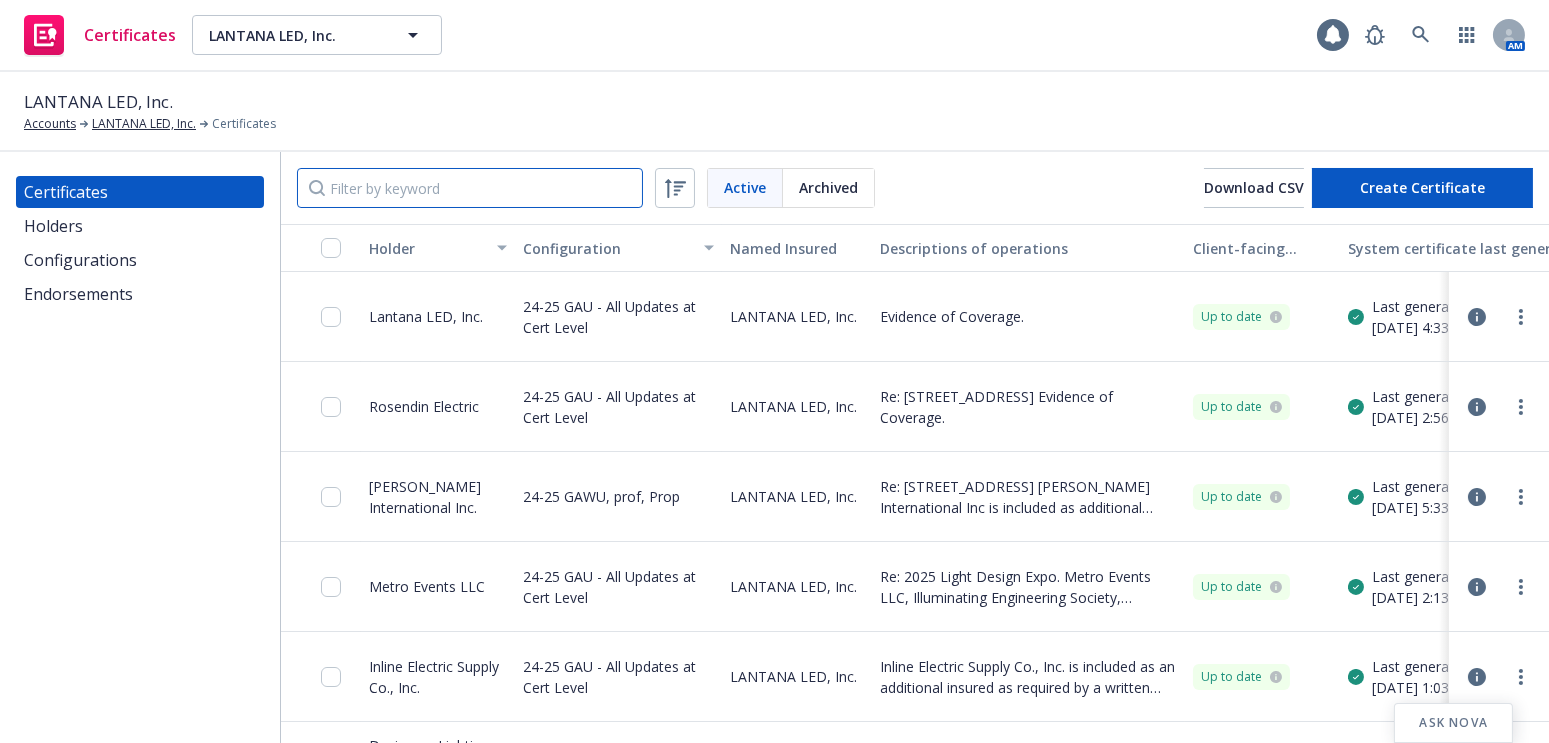 click at bounding box center (470, 188) 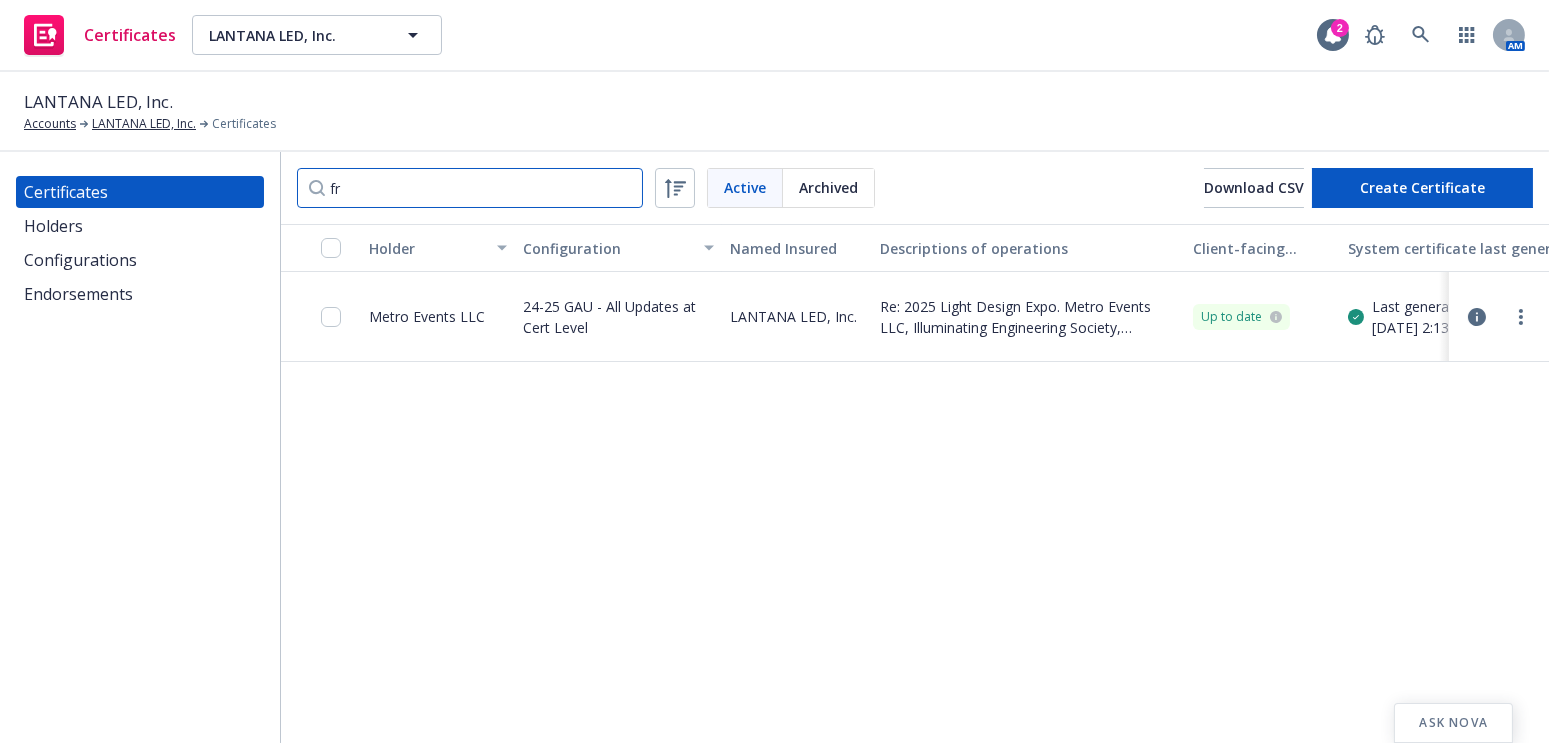 drag, startPoint x: 393, startPoint y: 191, endPoint x: 178, endPoint y: 135, distance: 222.17336 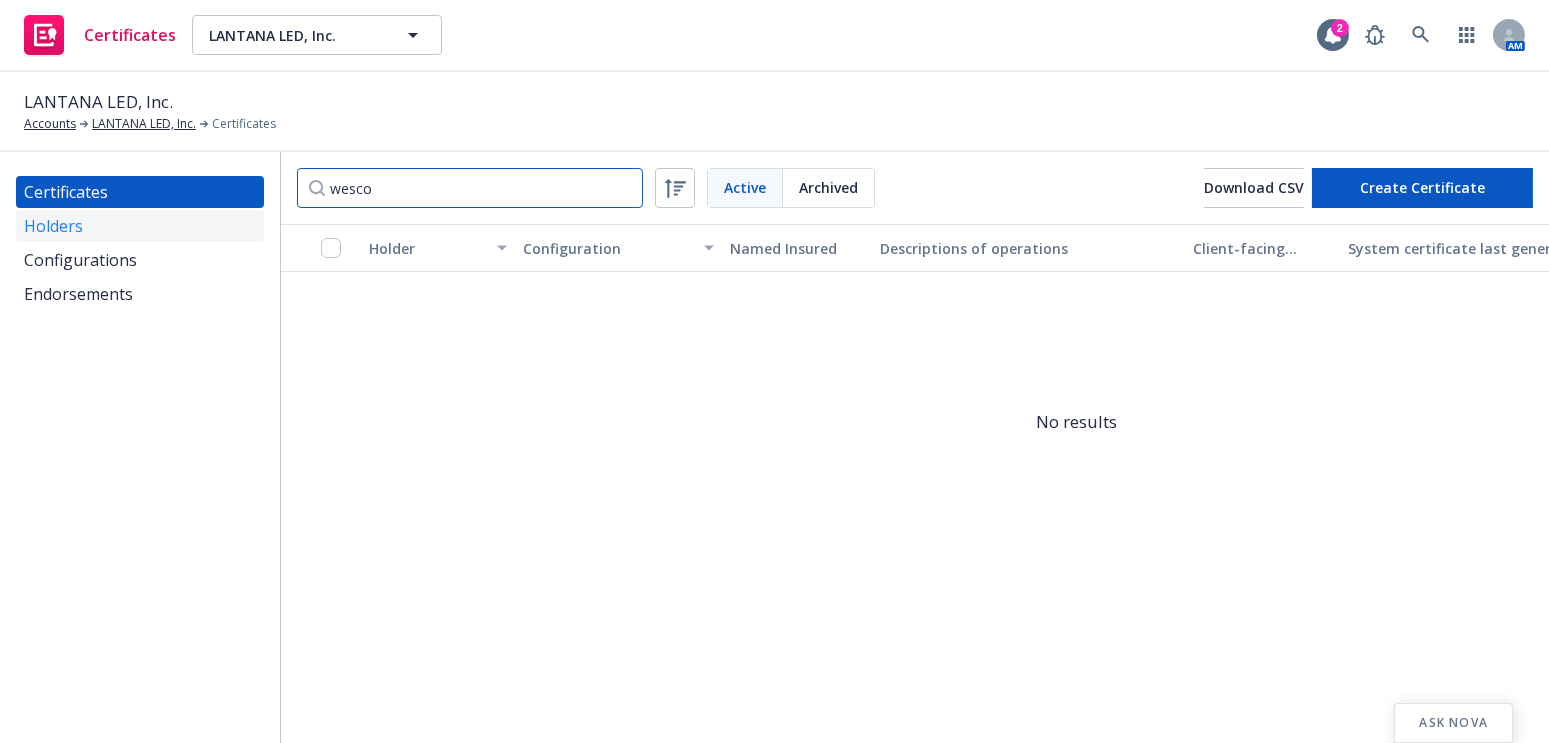 type on "wesco" 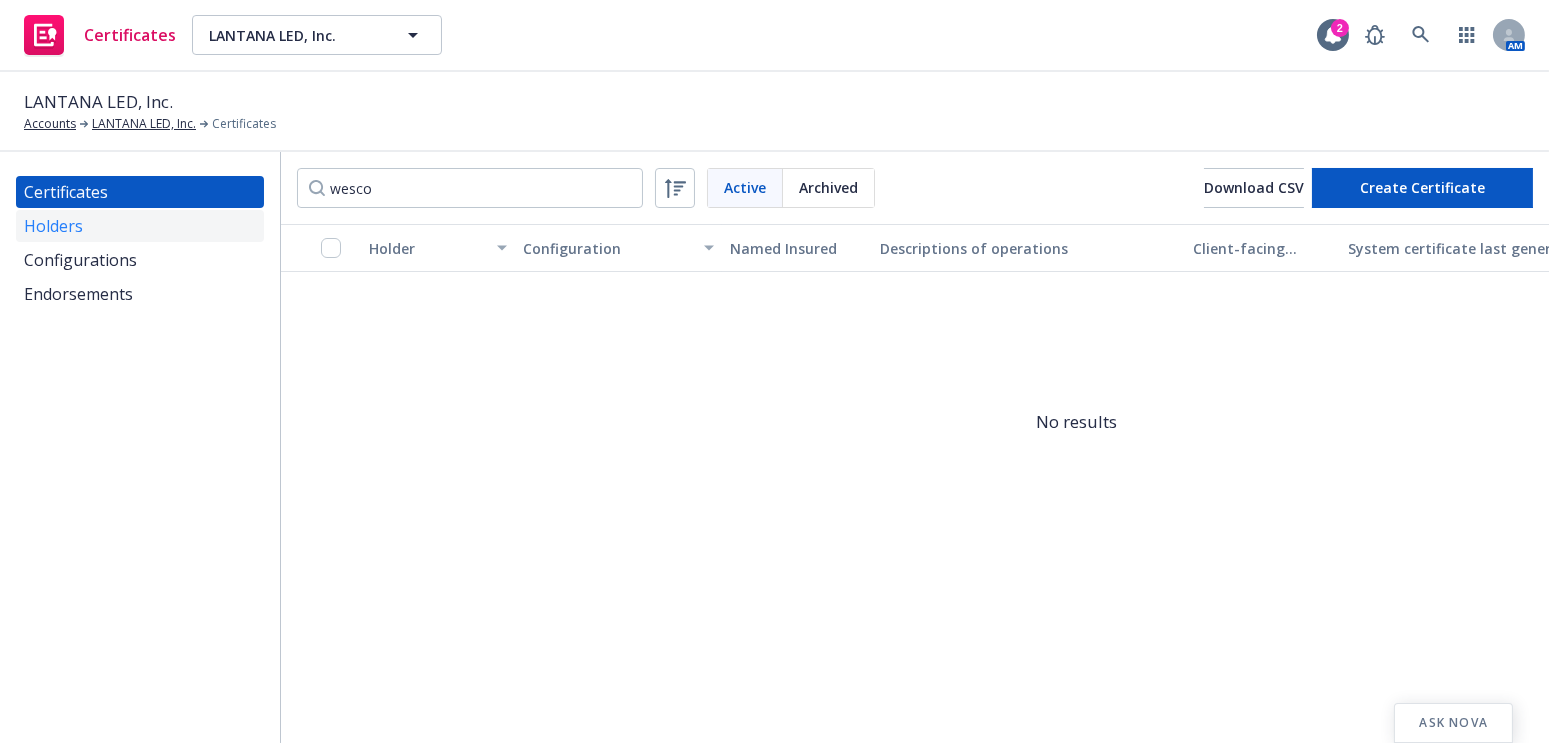 click on "Holders" at bounding box center [140, 226] 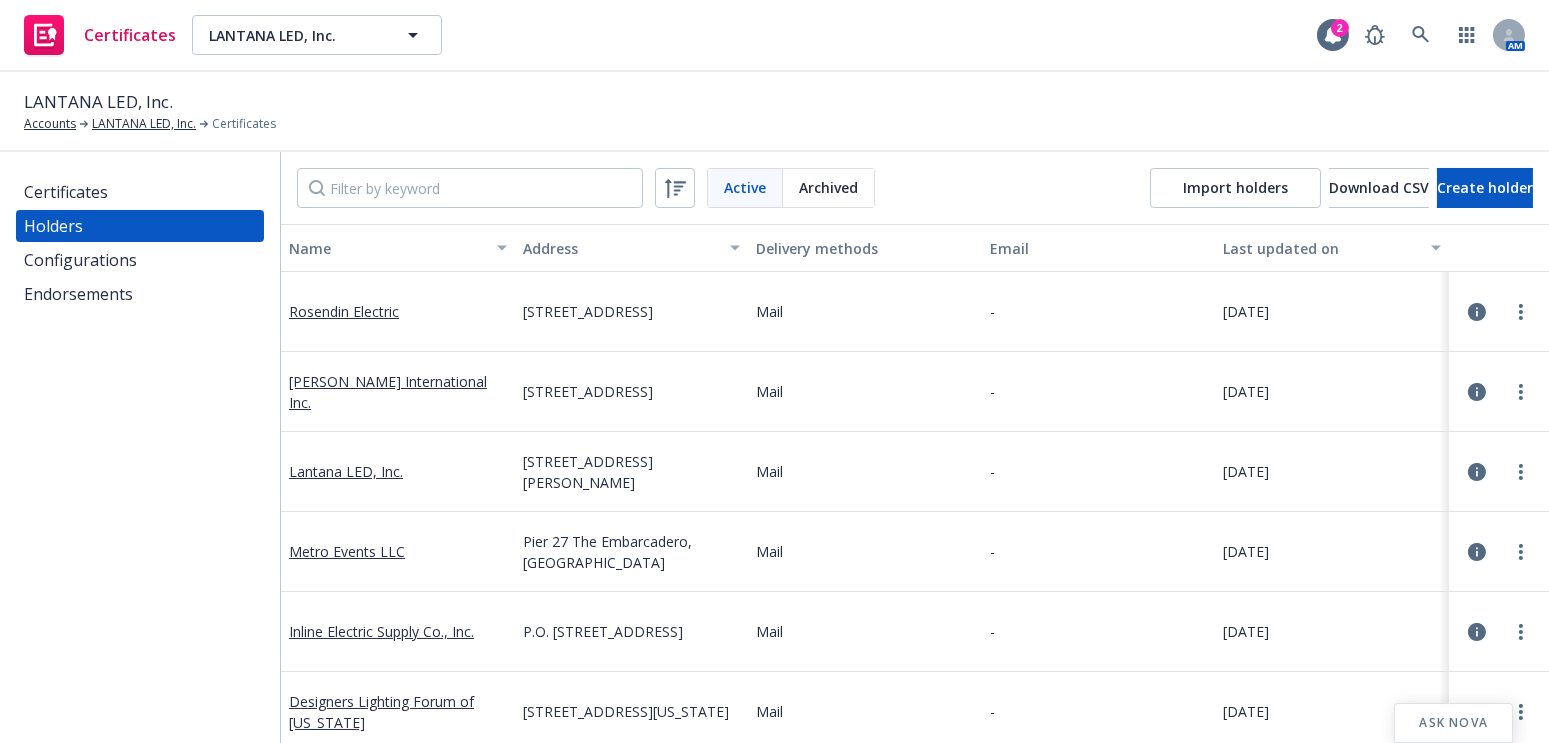 click on "Active Archived Import holders Download CSV Create holder" at bounding box center (915, 188) 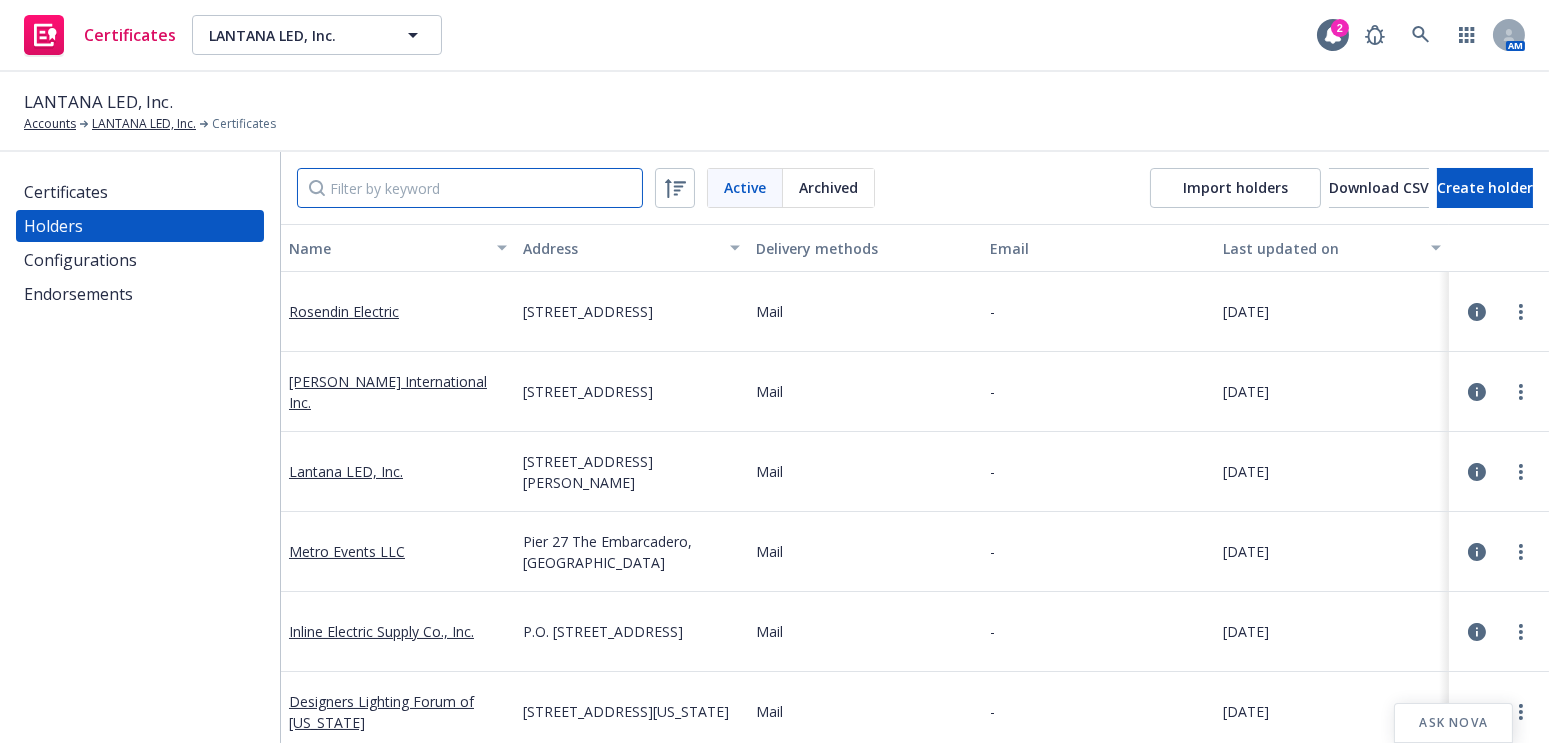 click at bounding box center [470, 188] 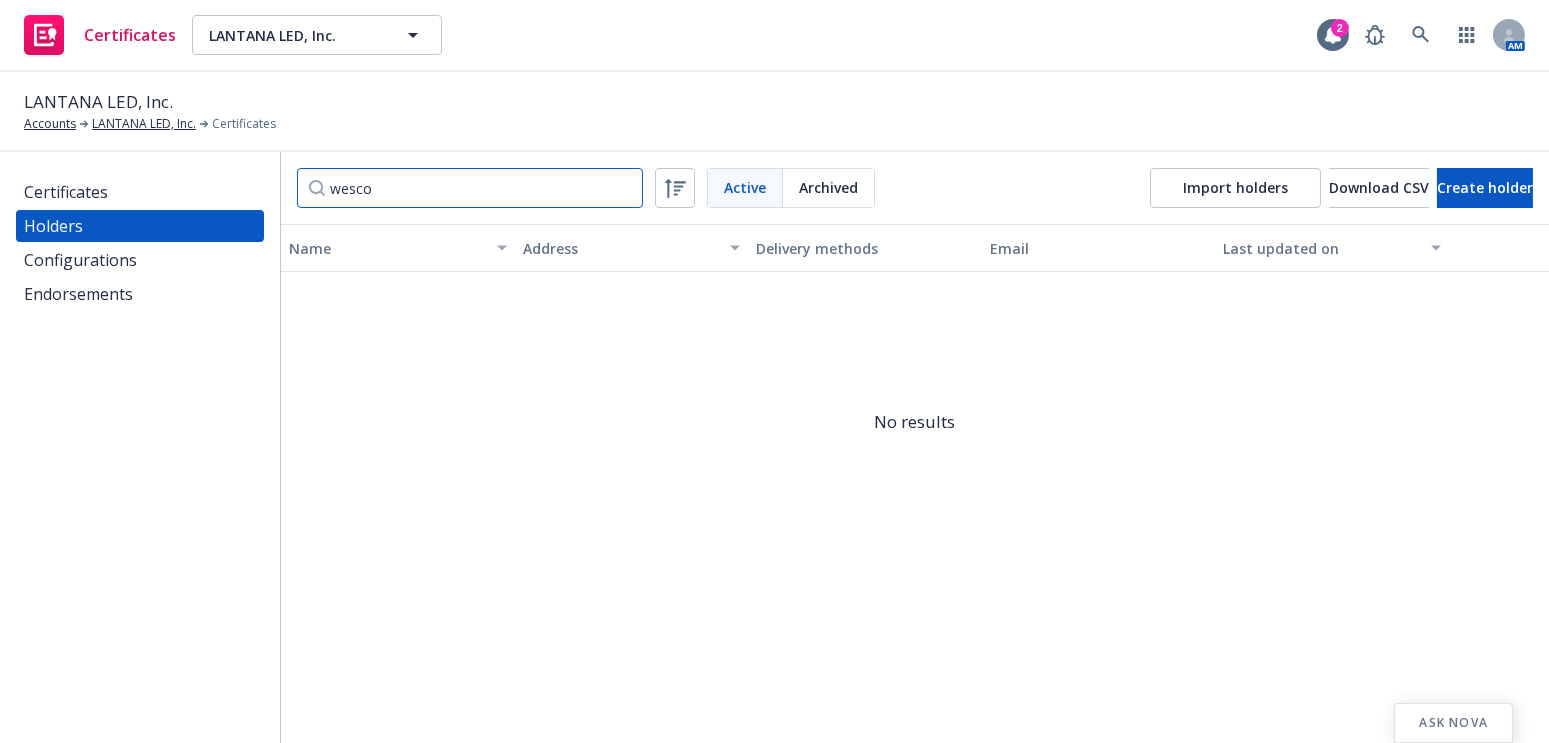 type on "wesco" 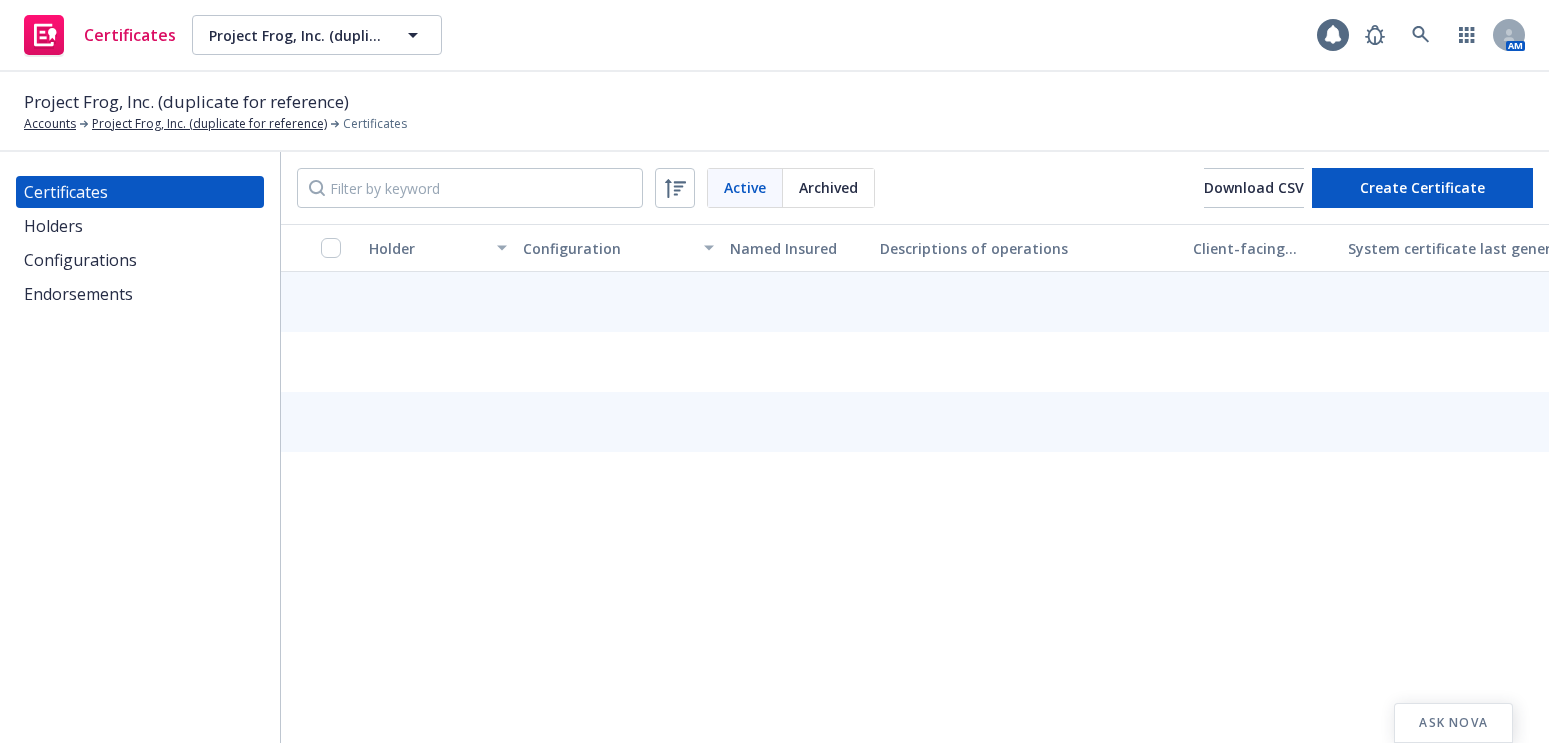 scroll, scrollTop: 0, scrollLeft: 0, axis: both 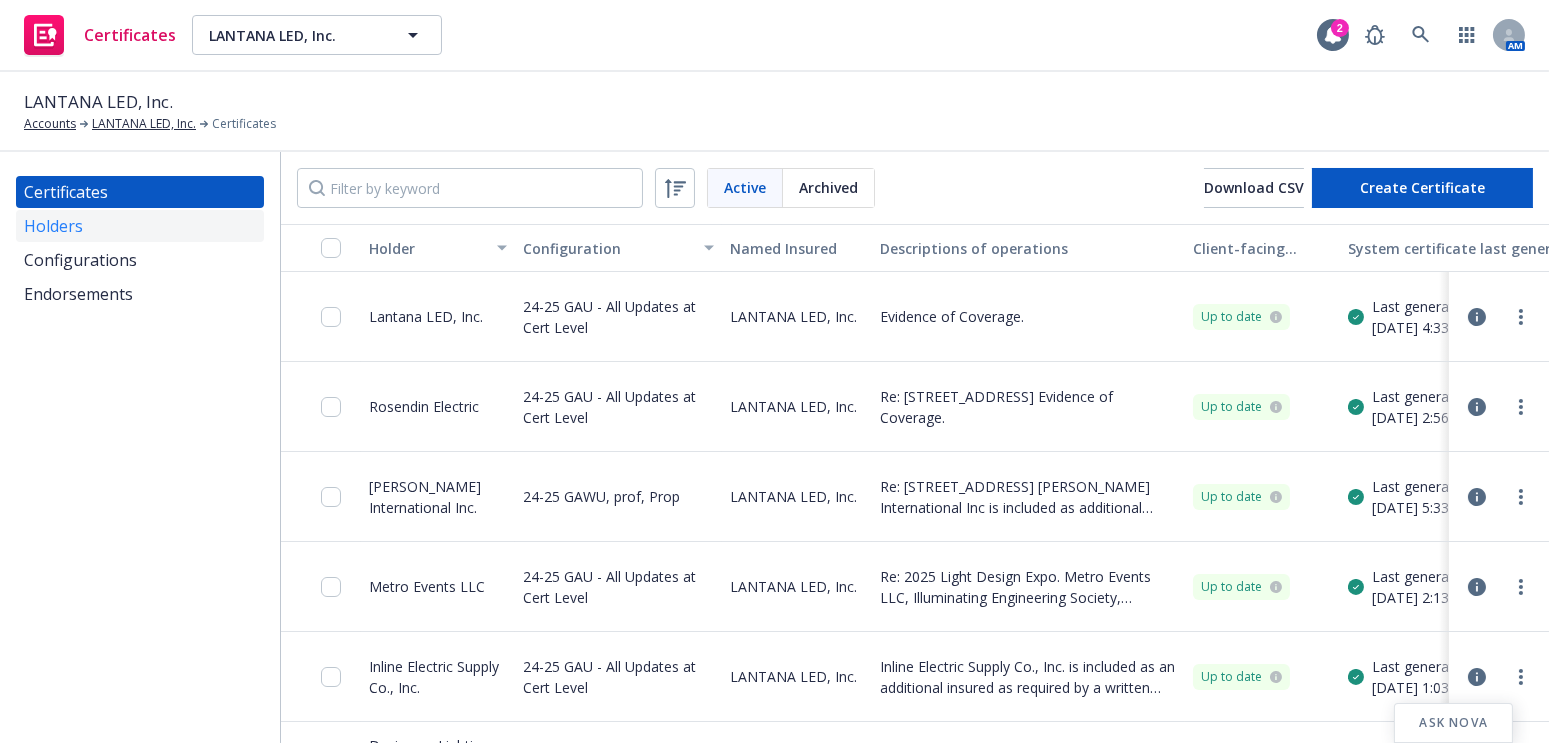 click on "Holders" at bounding box center (140, 226) 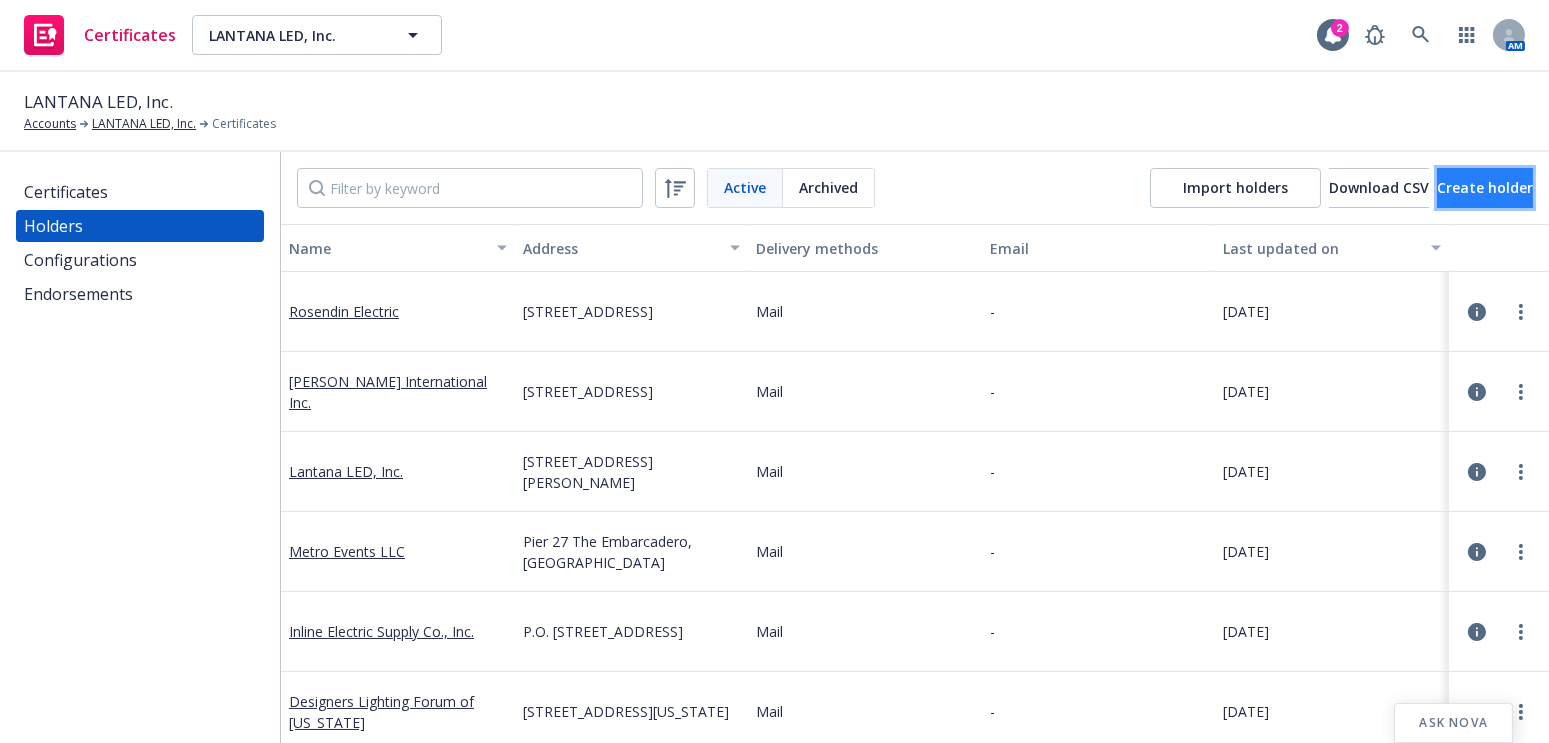 click on "Create holder" at bounding box center (1485, 187) 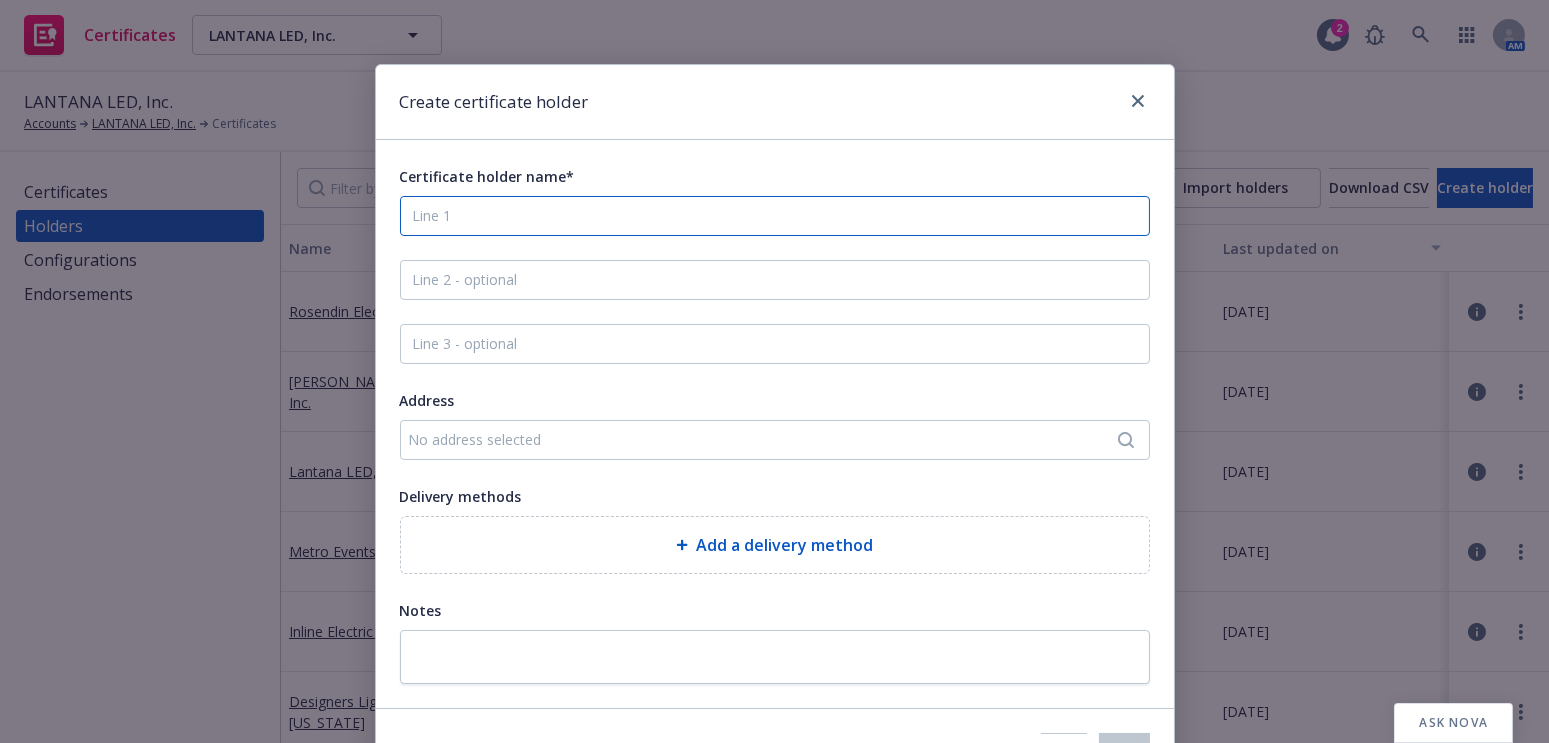 click on "Certificate holder name*" at bounding box center [775, 216] 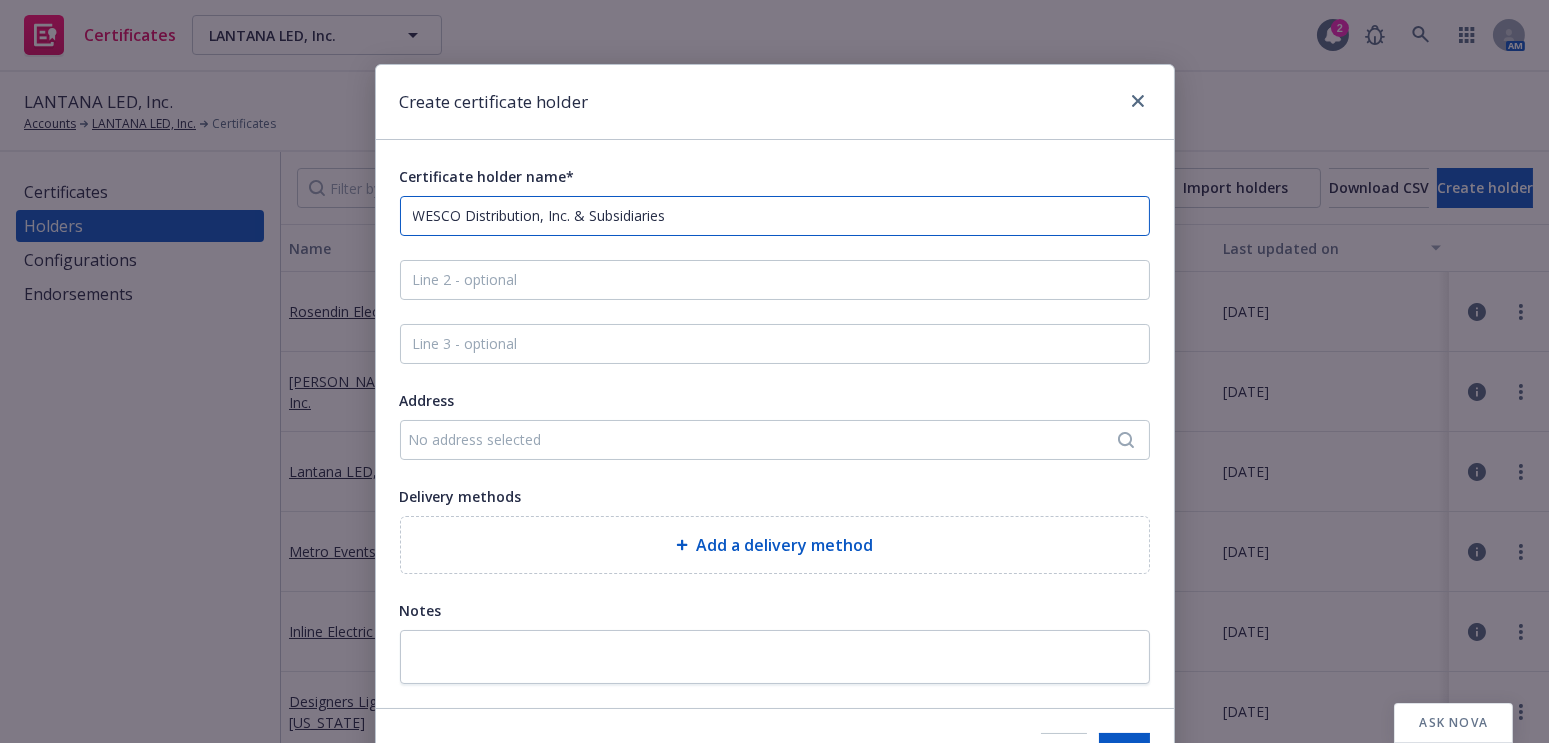 type on "WESCO Distribution, Inc. & Subsidiaries" 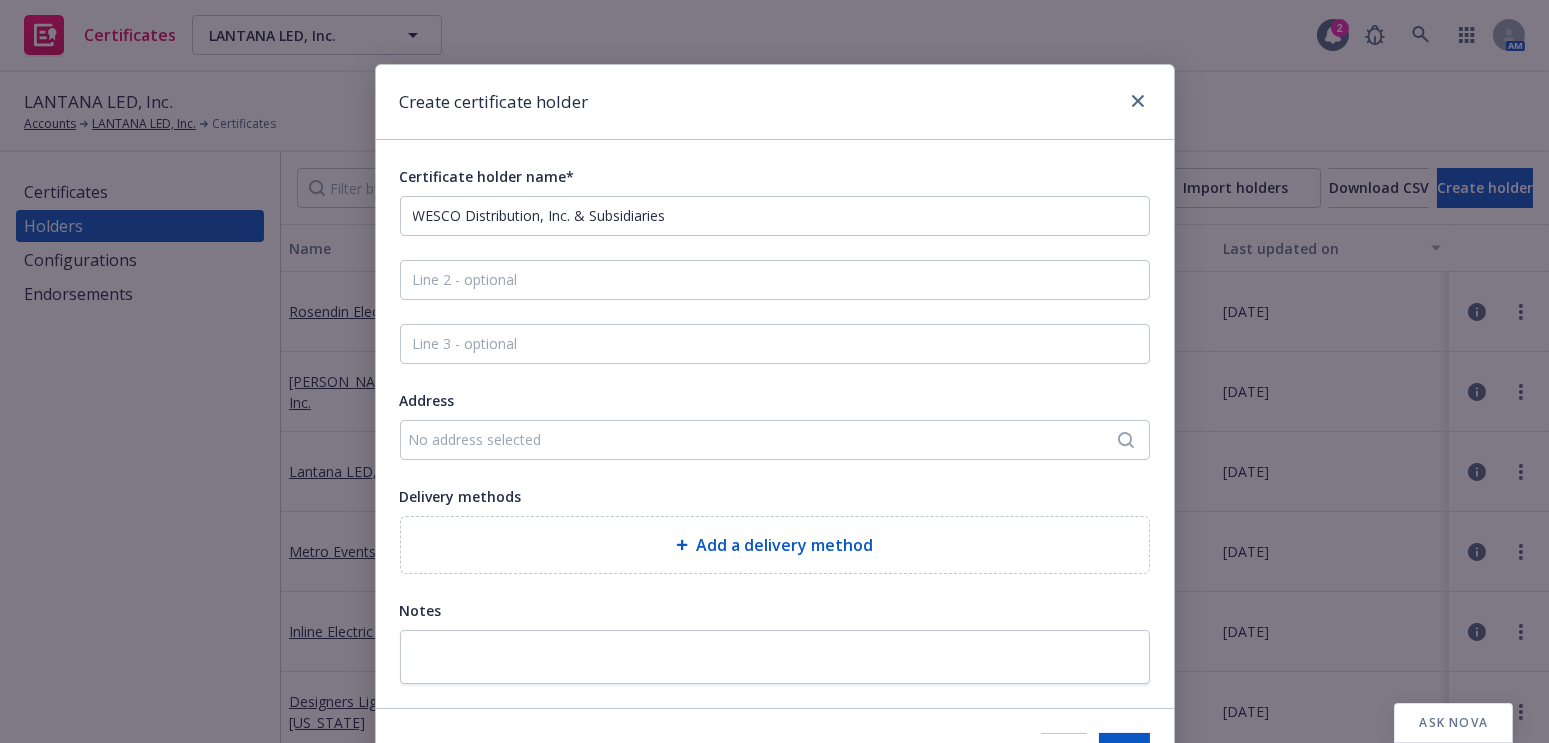 click on "No address selected" at bounding box center (775, 440) 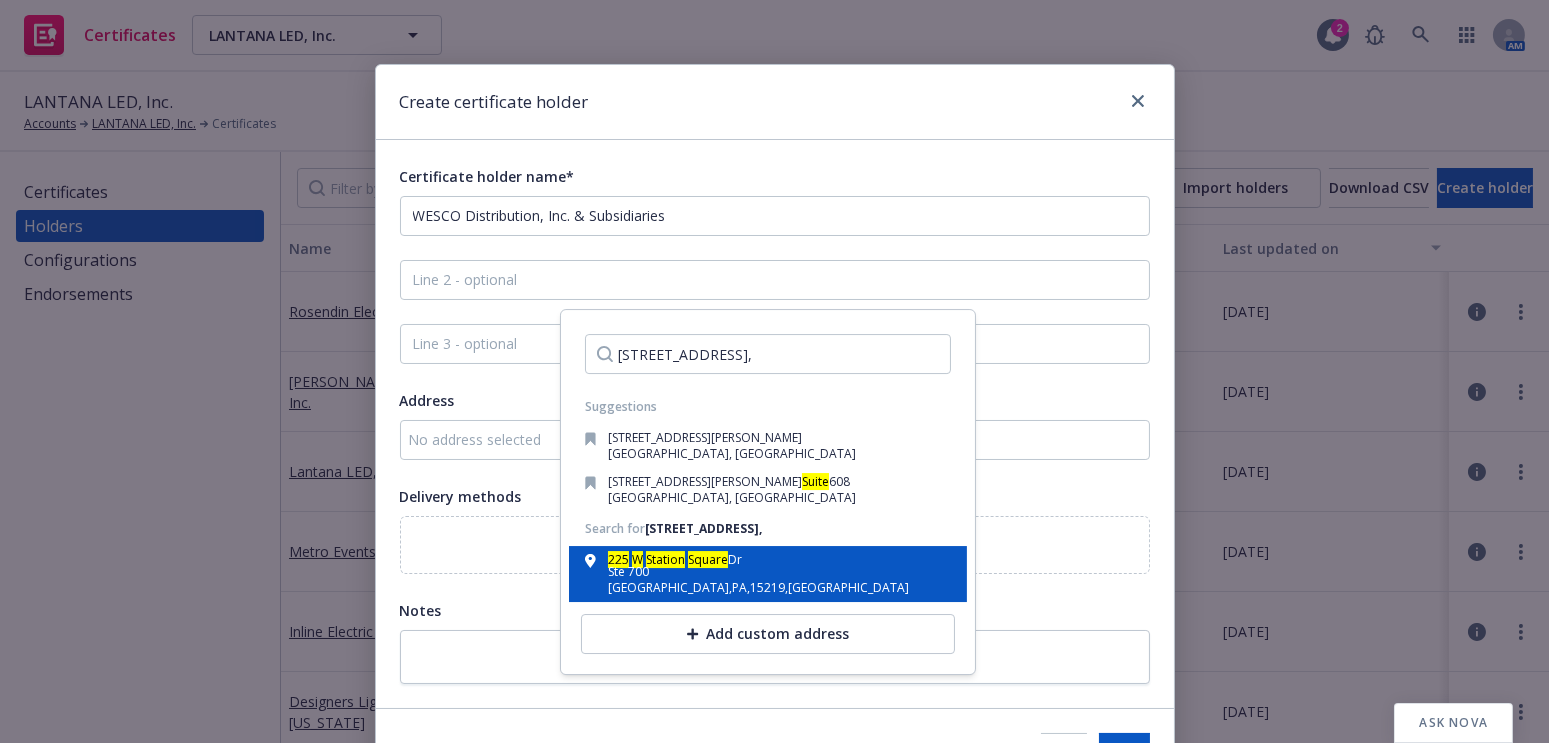 type on "[STREET_ADDRESS]," 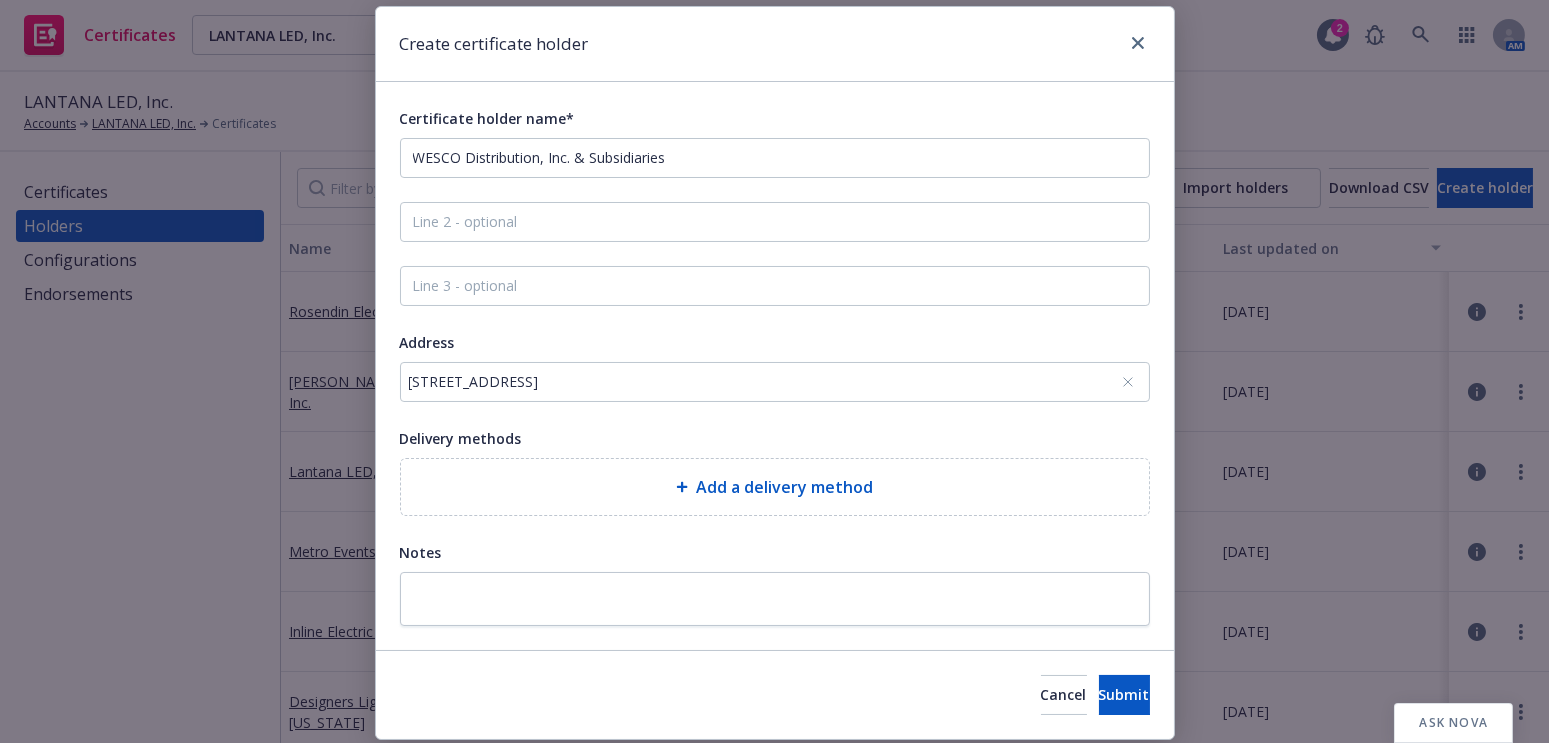 scroll, scrollTop: 119, scrollLeft: 0, axis: vertical 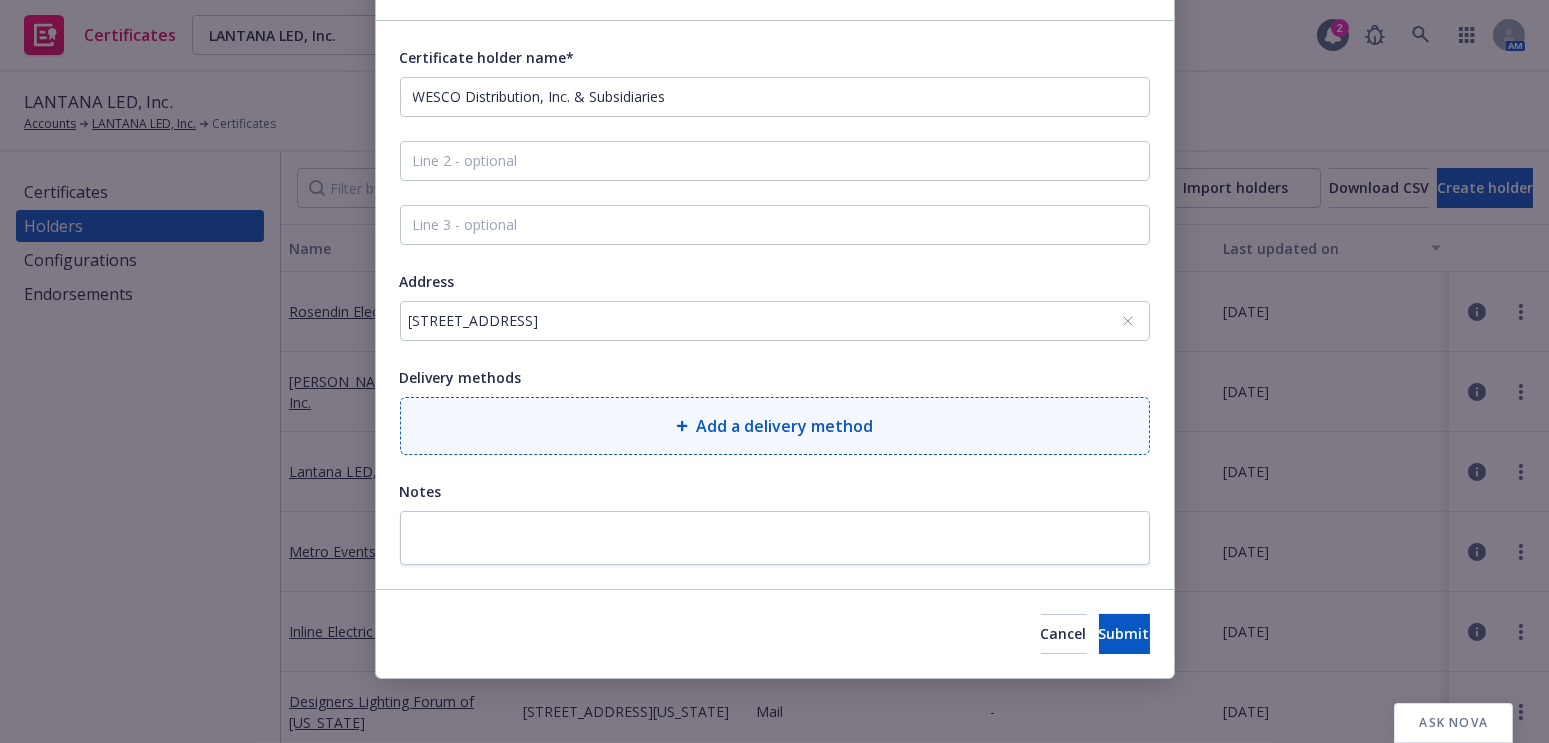 click on "Add a delivery method" at bounding box center (775, 426) 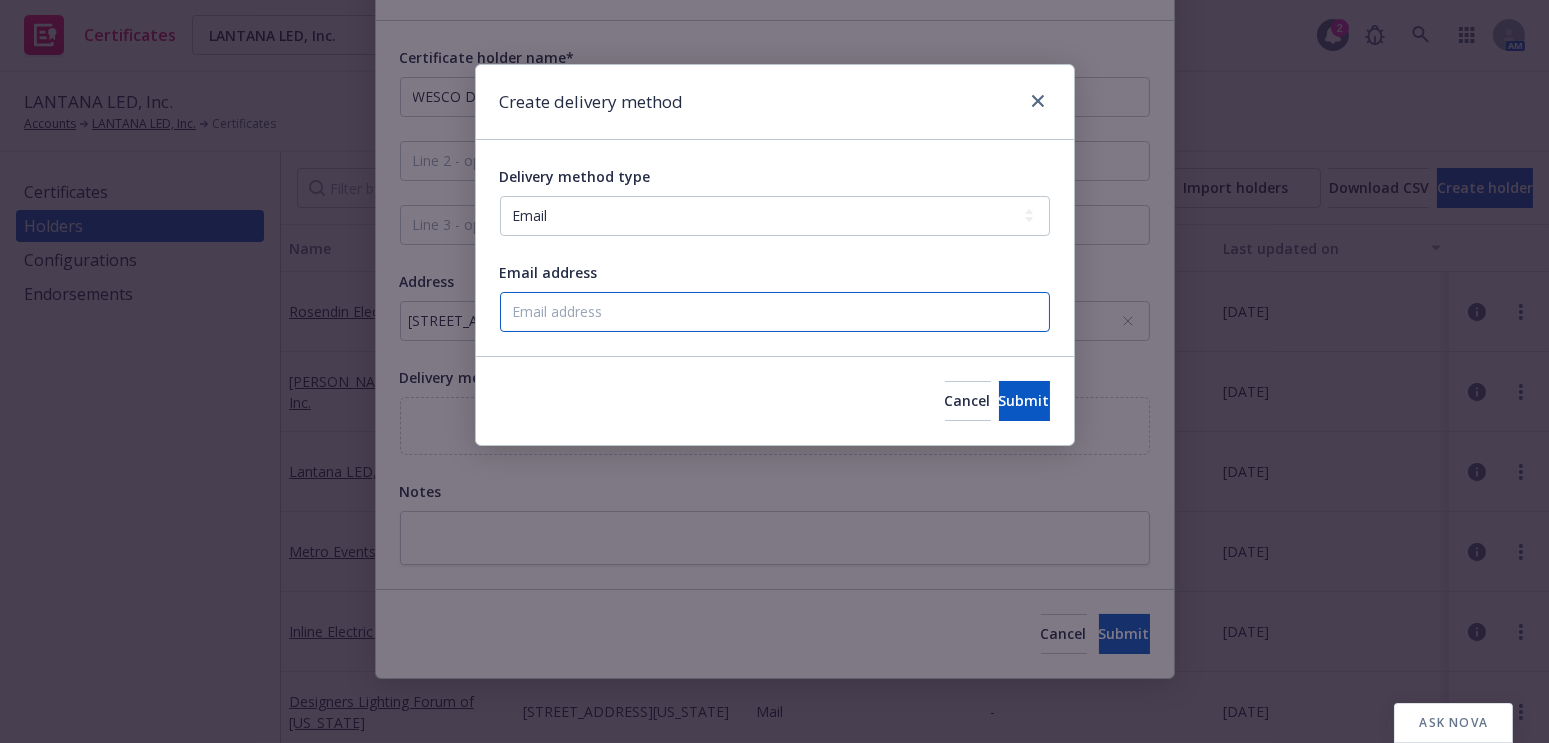click on "Email address" at bounding box center [775, 312] 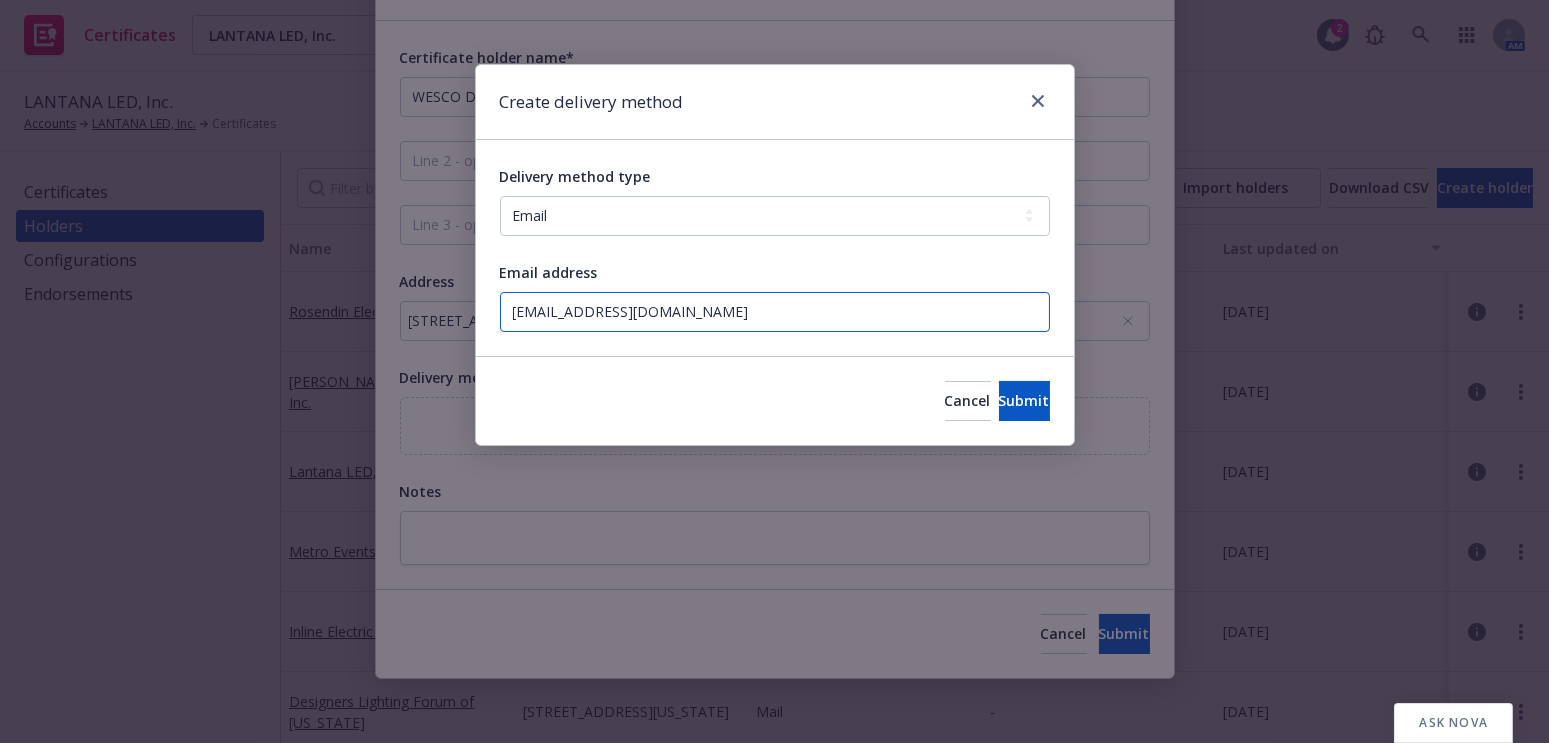 paste on "[EMAIL_ADDRESS][DOMAIN_NAME]" 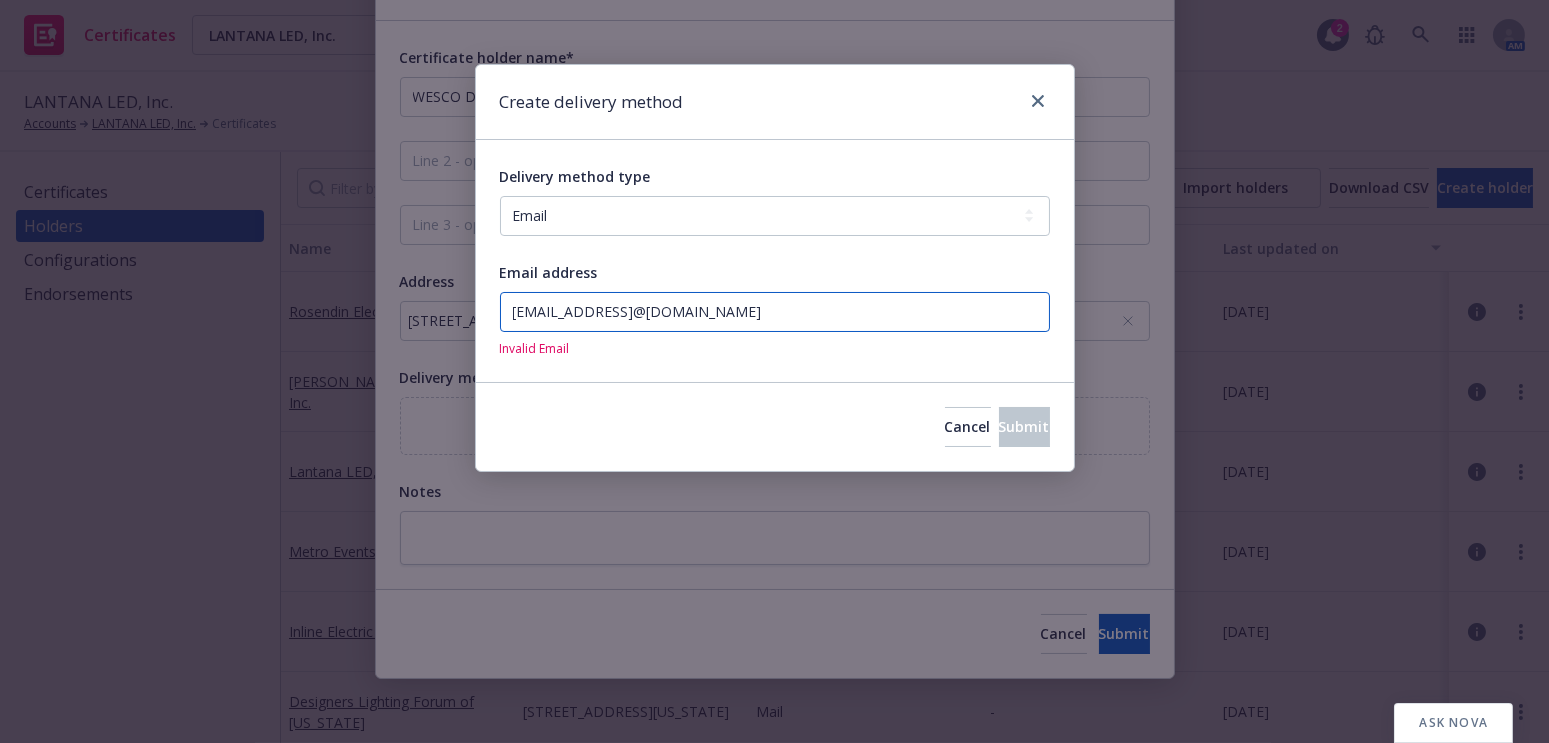 drag, startPoint x: 471, startPoint y: 322, endPoint x: 418, endPoint y: 305, distance: 55.65968 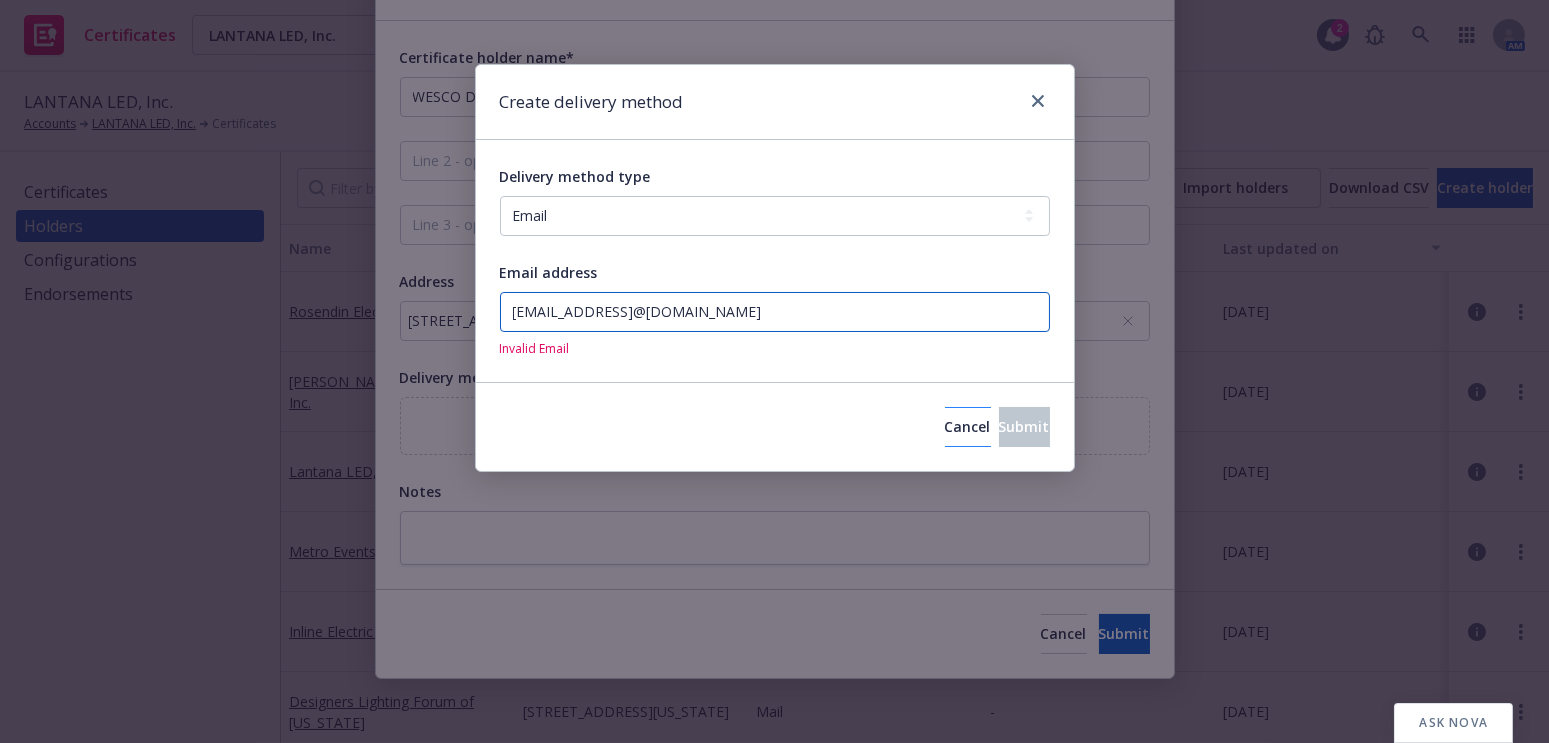 paste 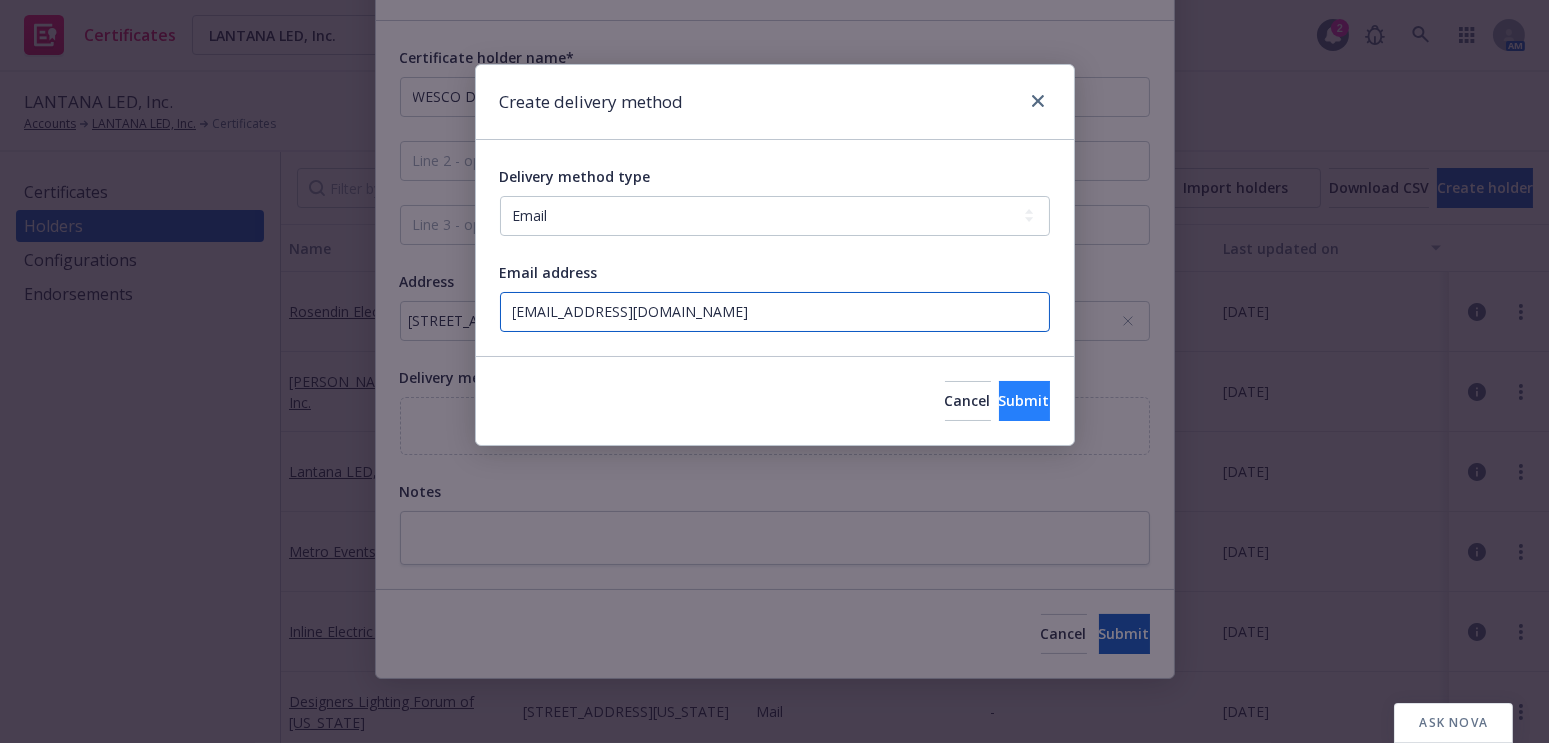 type on "[EMAIL_ADDRESS][DOMAIN_NAME]" 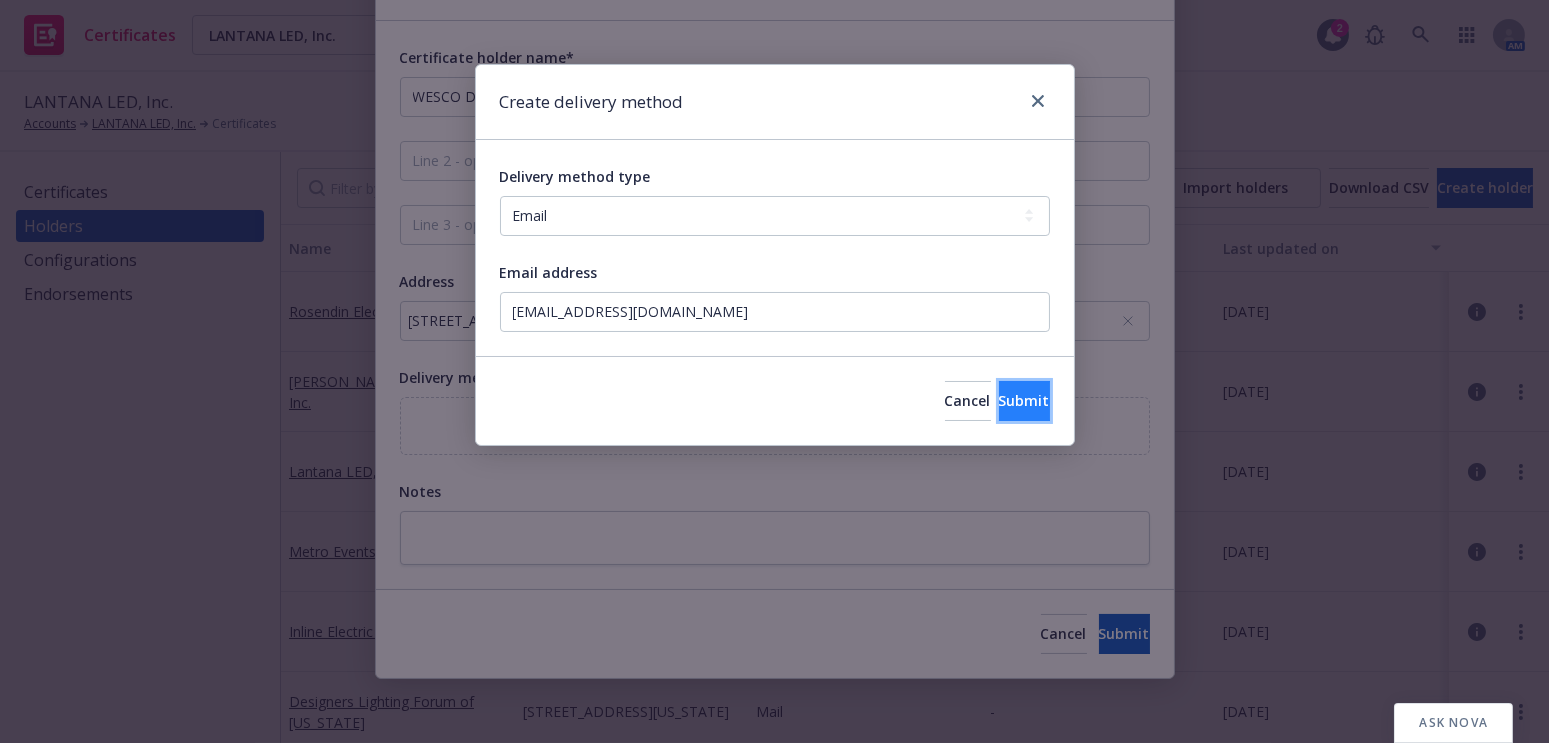 click on "Submit" at bounding box center [1024, 401] 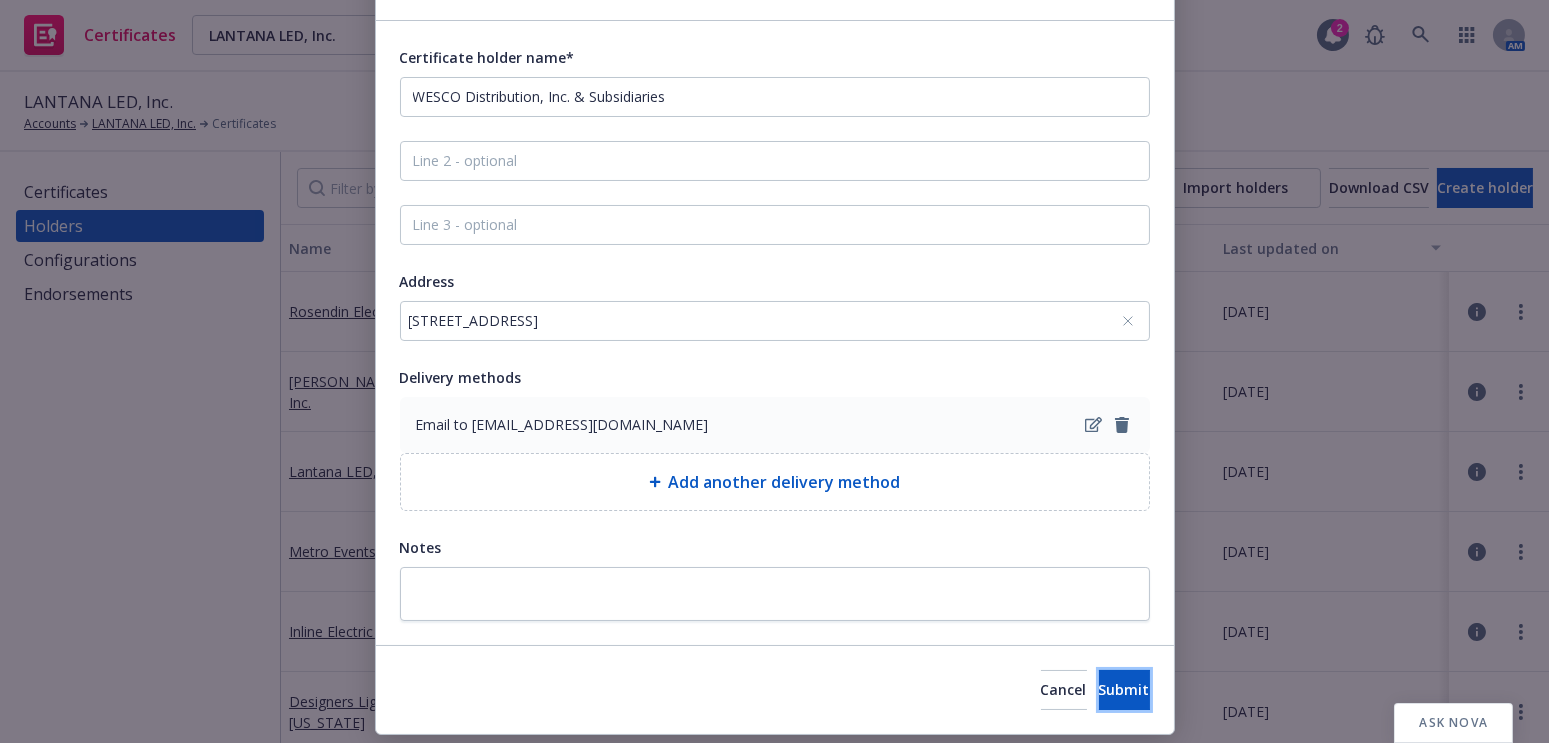drag, startPoint x: 1068, startPoint y: 676, endPoint x: 1045, endPoint y: 627, distance: 54.129475 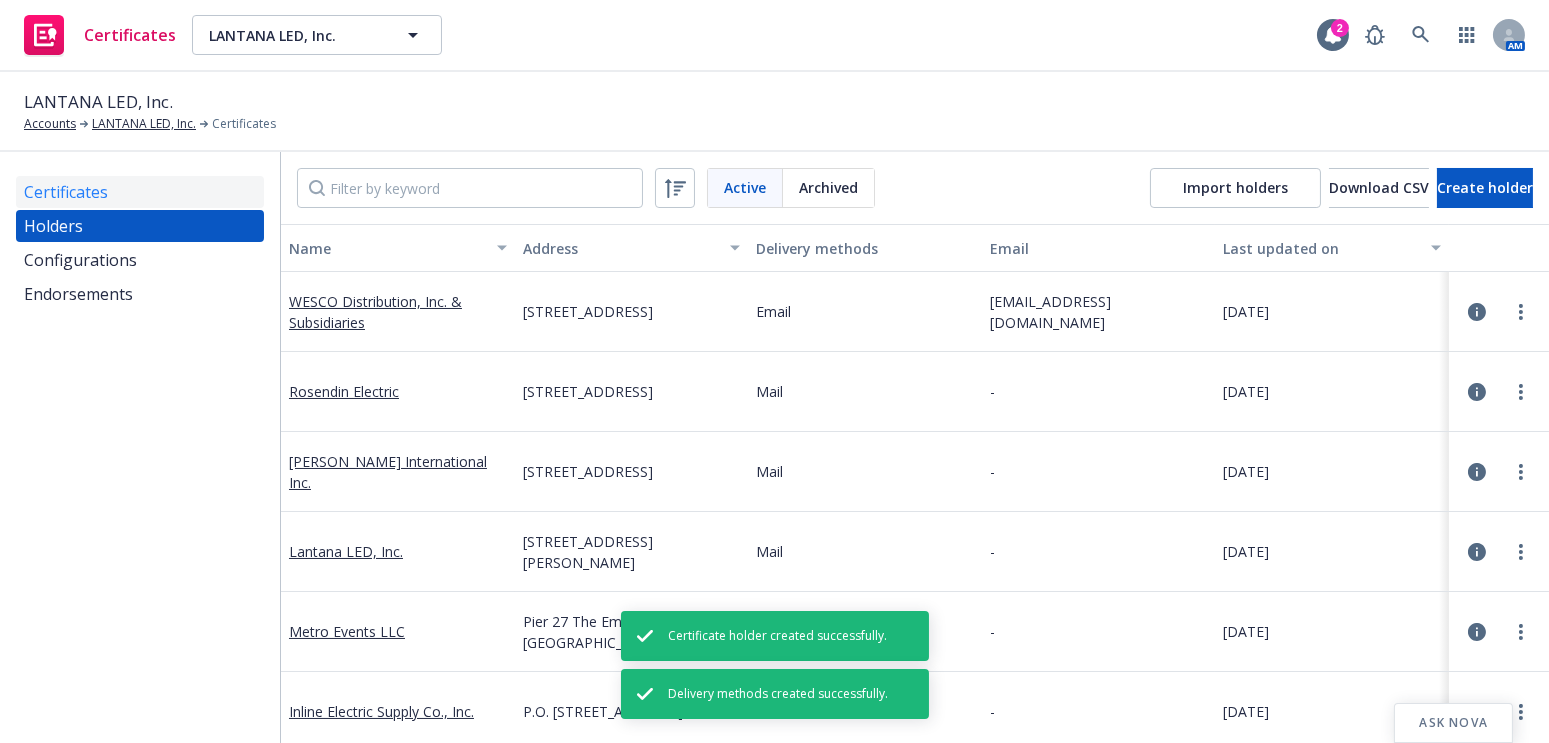 drag, startPoint x: 155, startPoint y: 168, endPoint x: 173, endPoint y: 176, distance: 19.697716 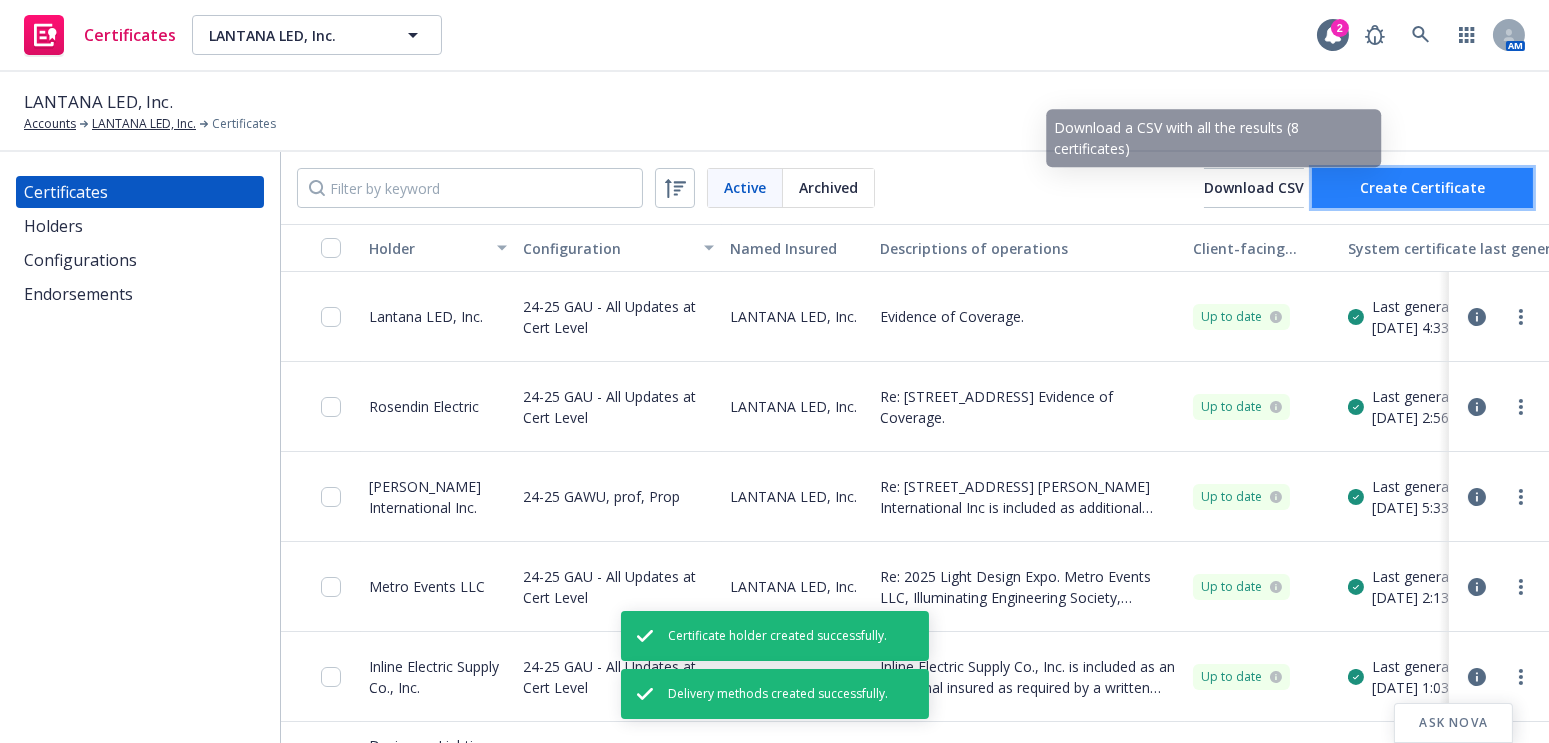 click on "Create Certificate" at bounding box center [1422, 187] 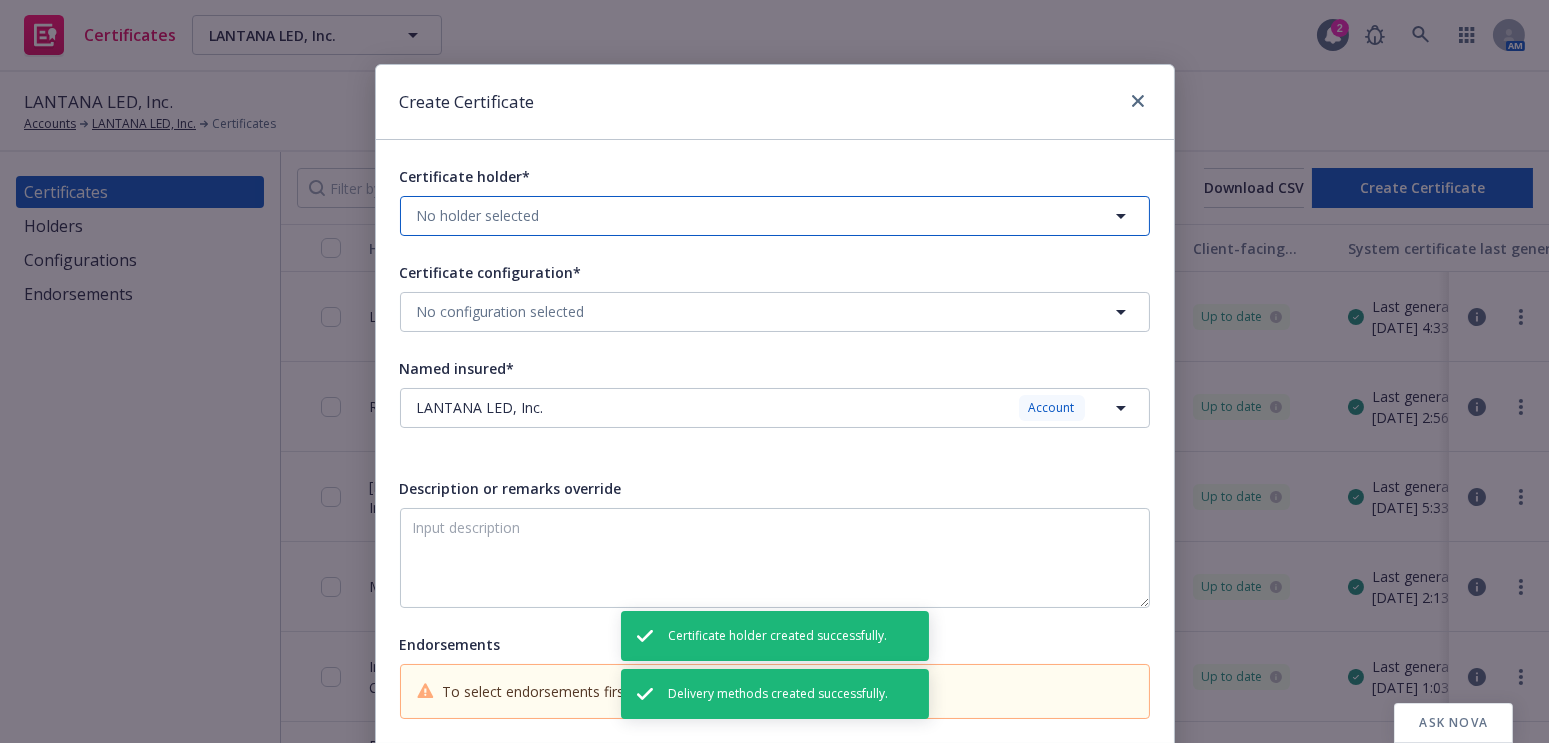 click on "No holder selected" at bounding box center (478, 215) 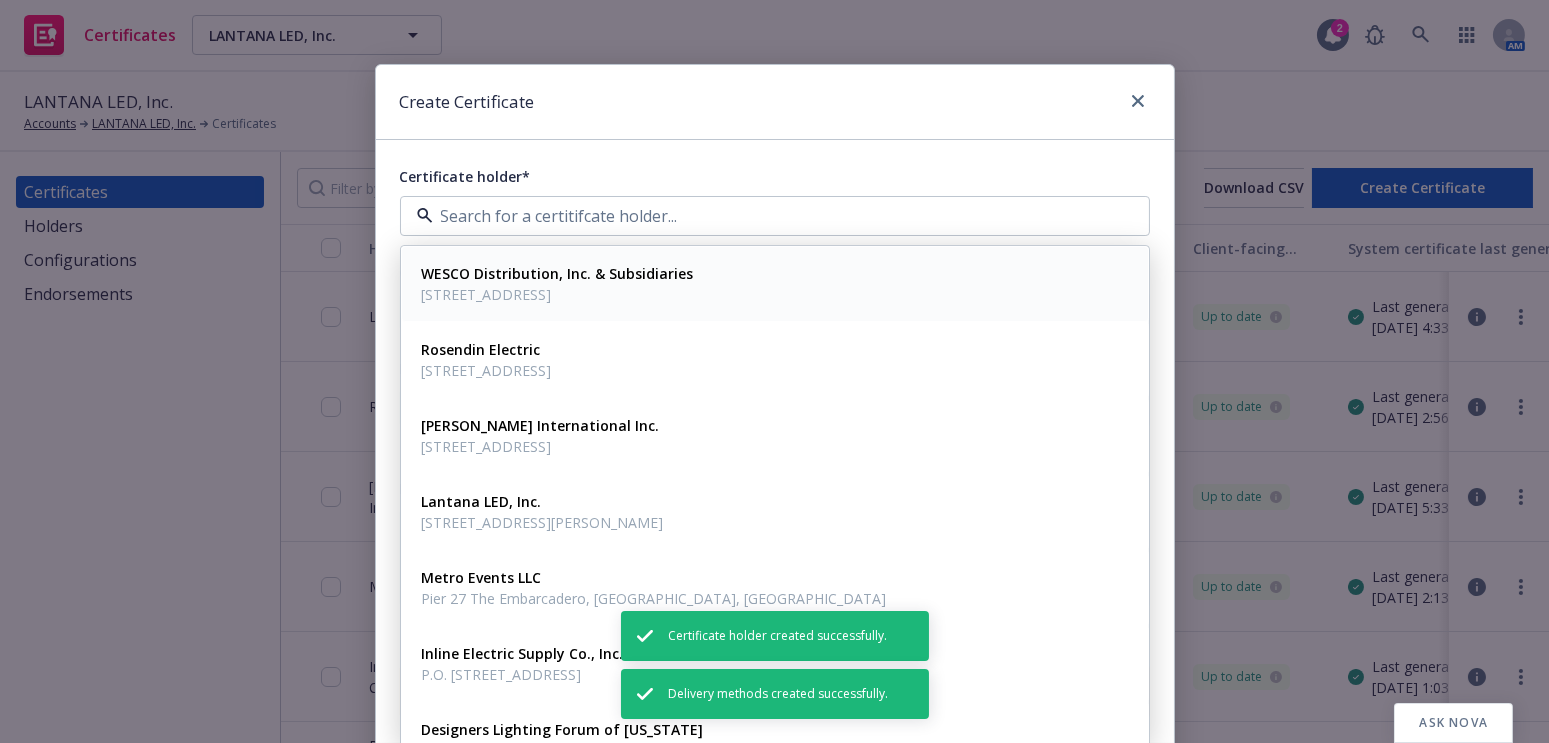 click on "WESCO Distribution, Inc. & Subsidiaries" at bounding box center [558, 273] 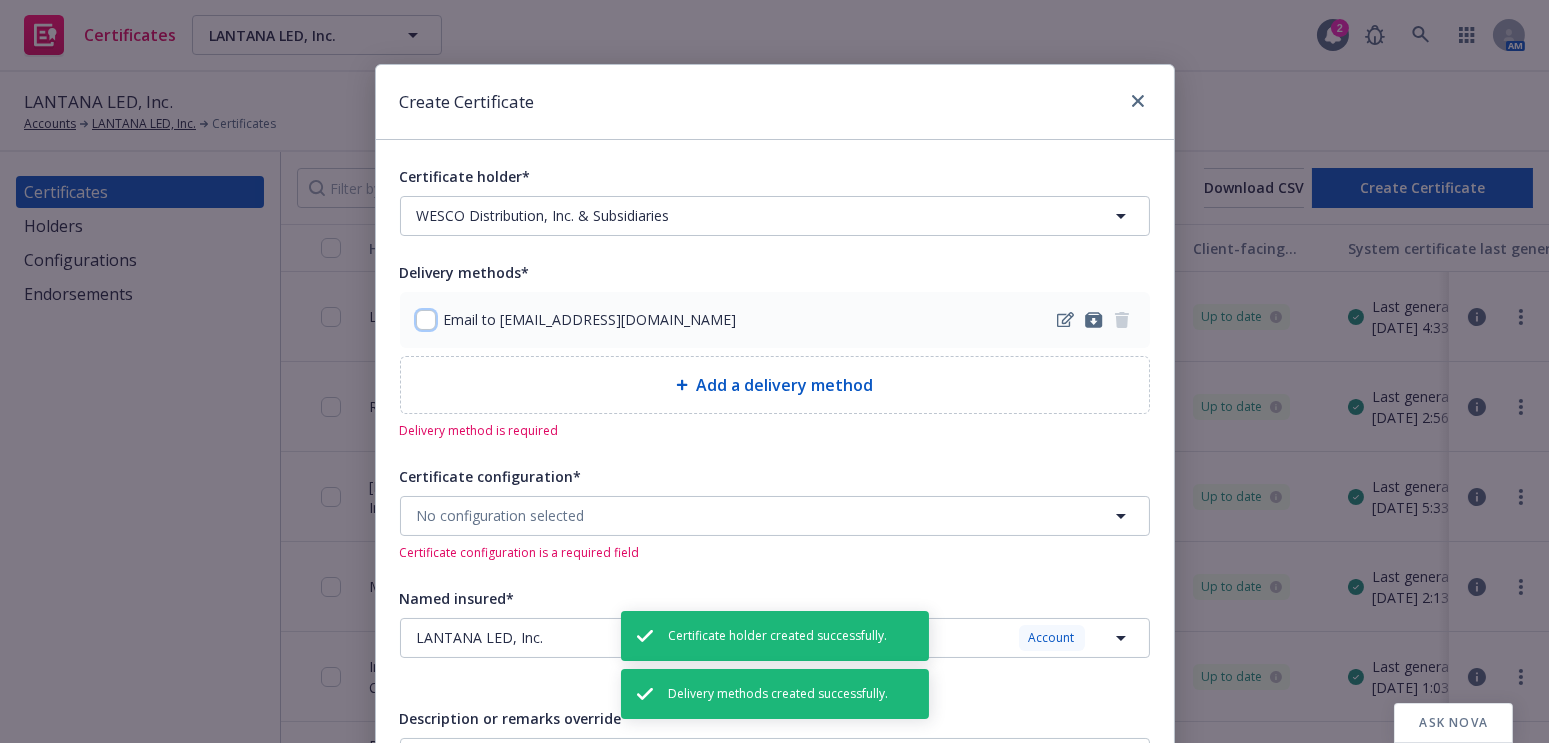 click at bounding box center (426, 320) 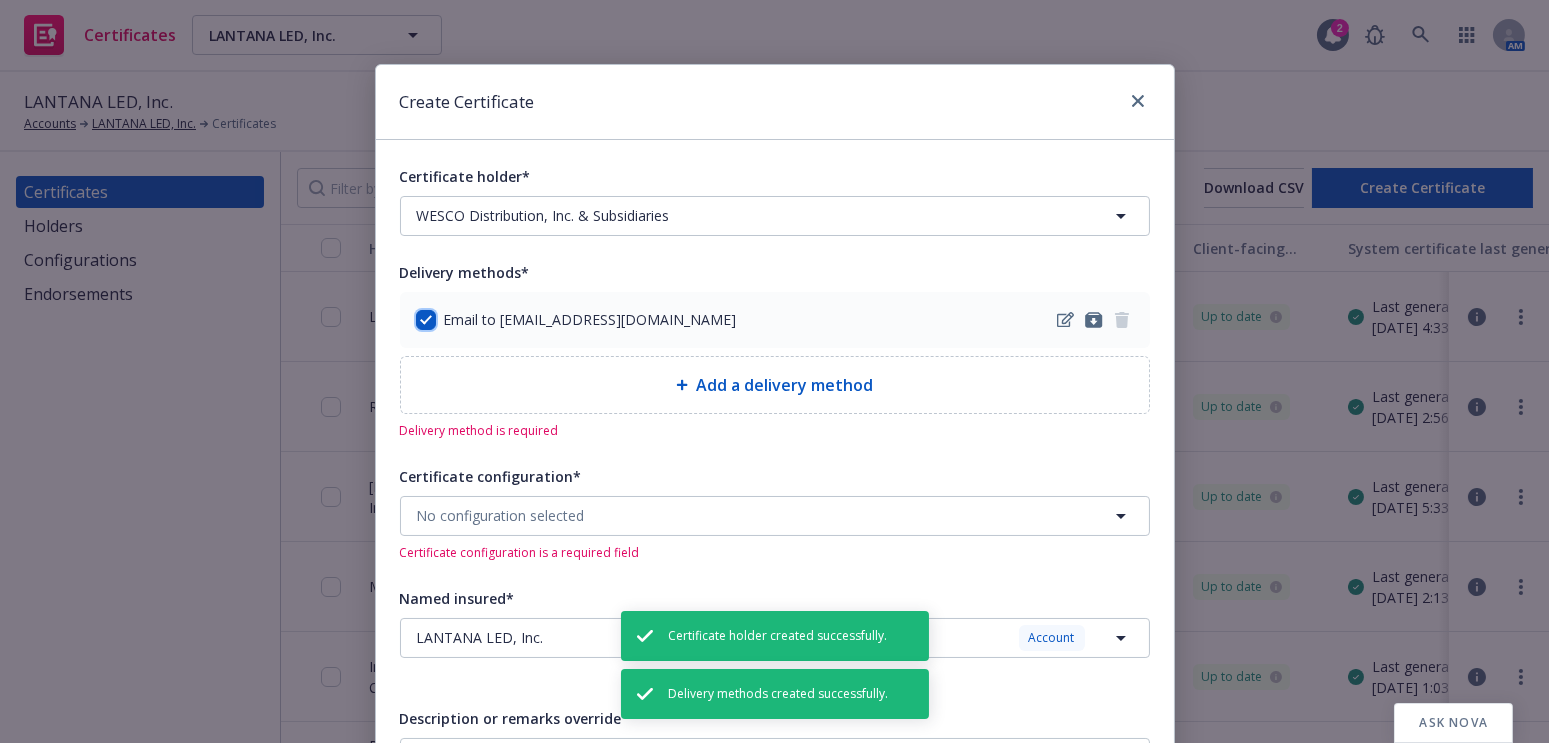 checkbox on "true" 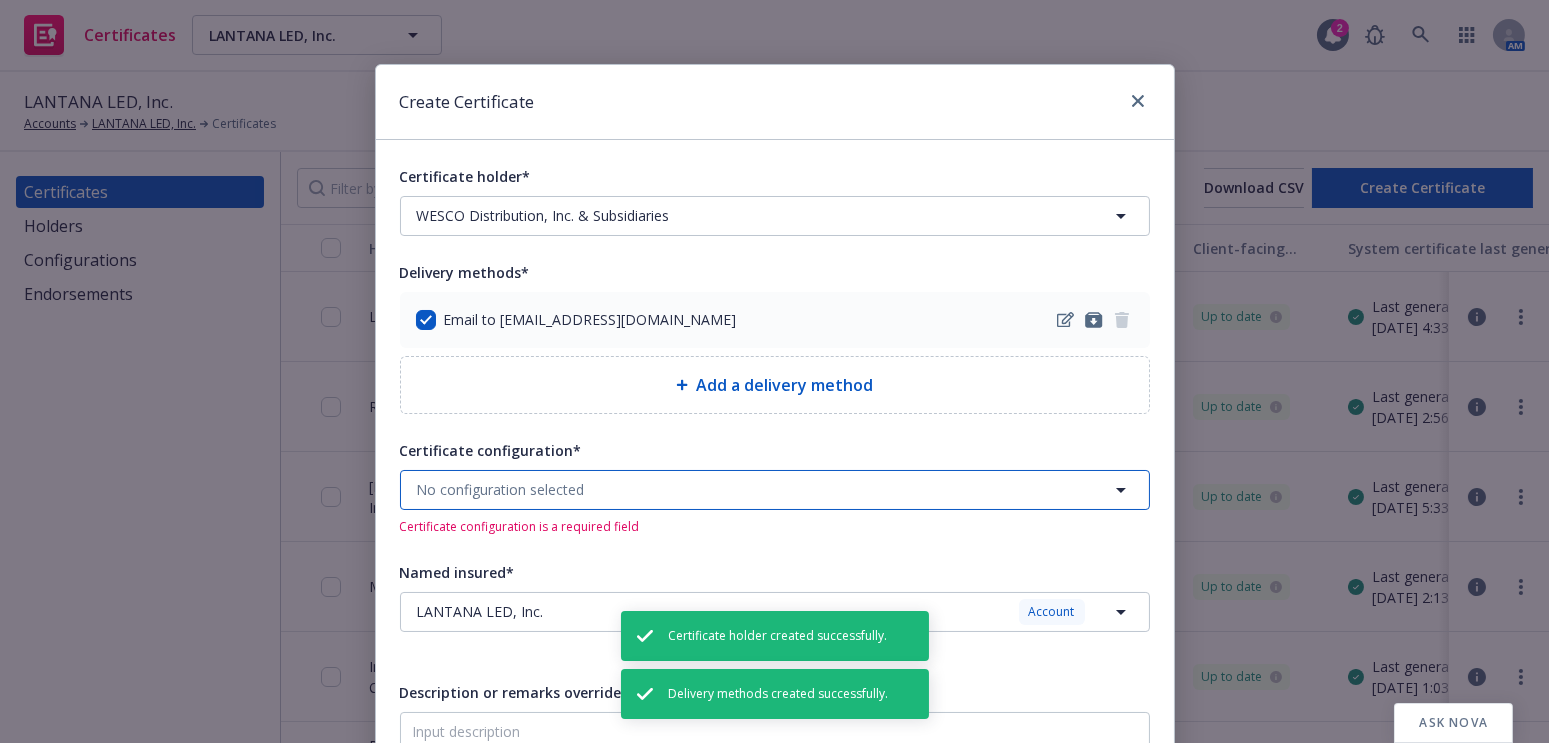 click on "No configuration selected" at bounding box center [501, 489] 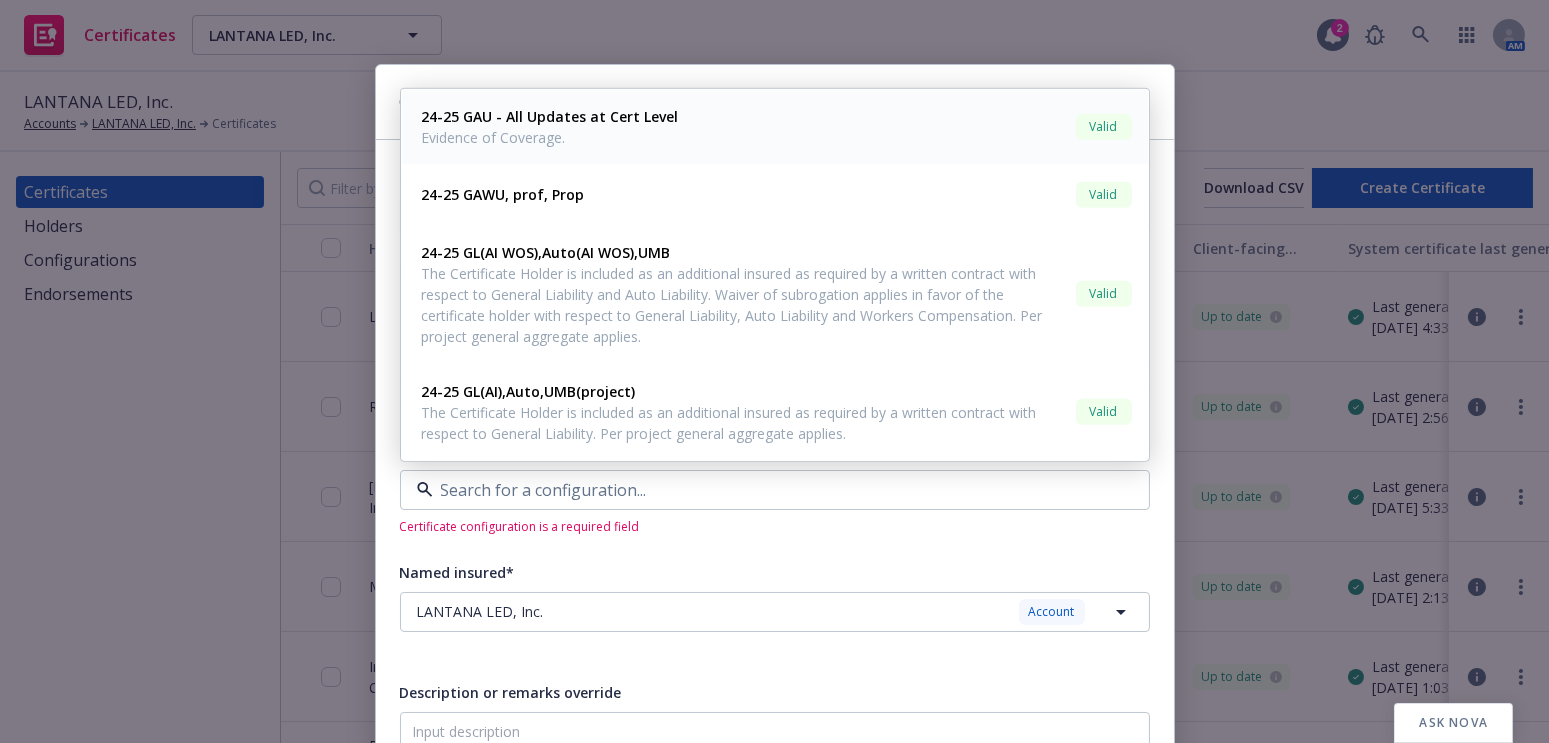 click on "24-25 GAU - All Updates at Cert Level" at bounding box center [550, 115] 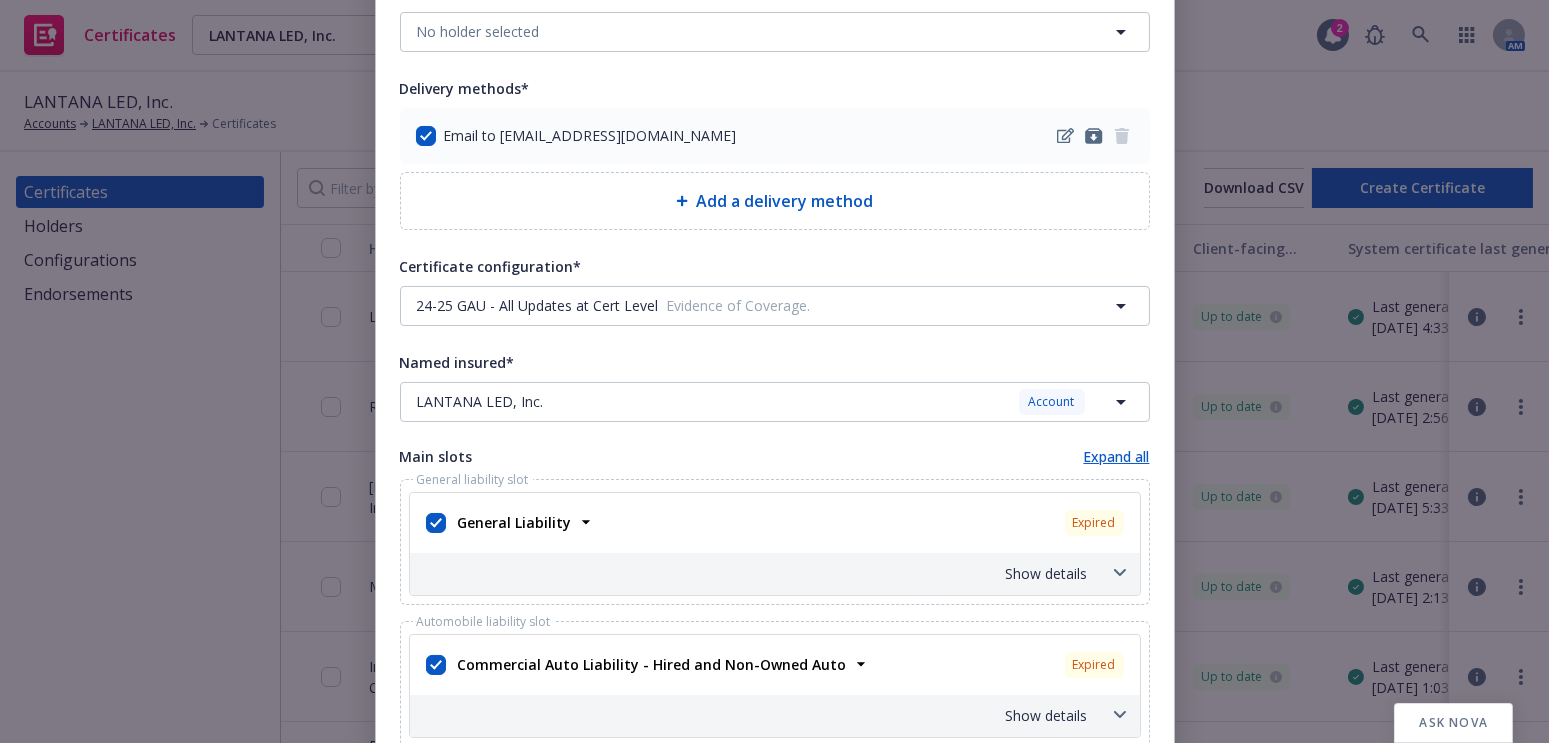 scroll, scrollTop: 272, scrollLeft: 0, axis: vertical 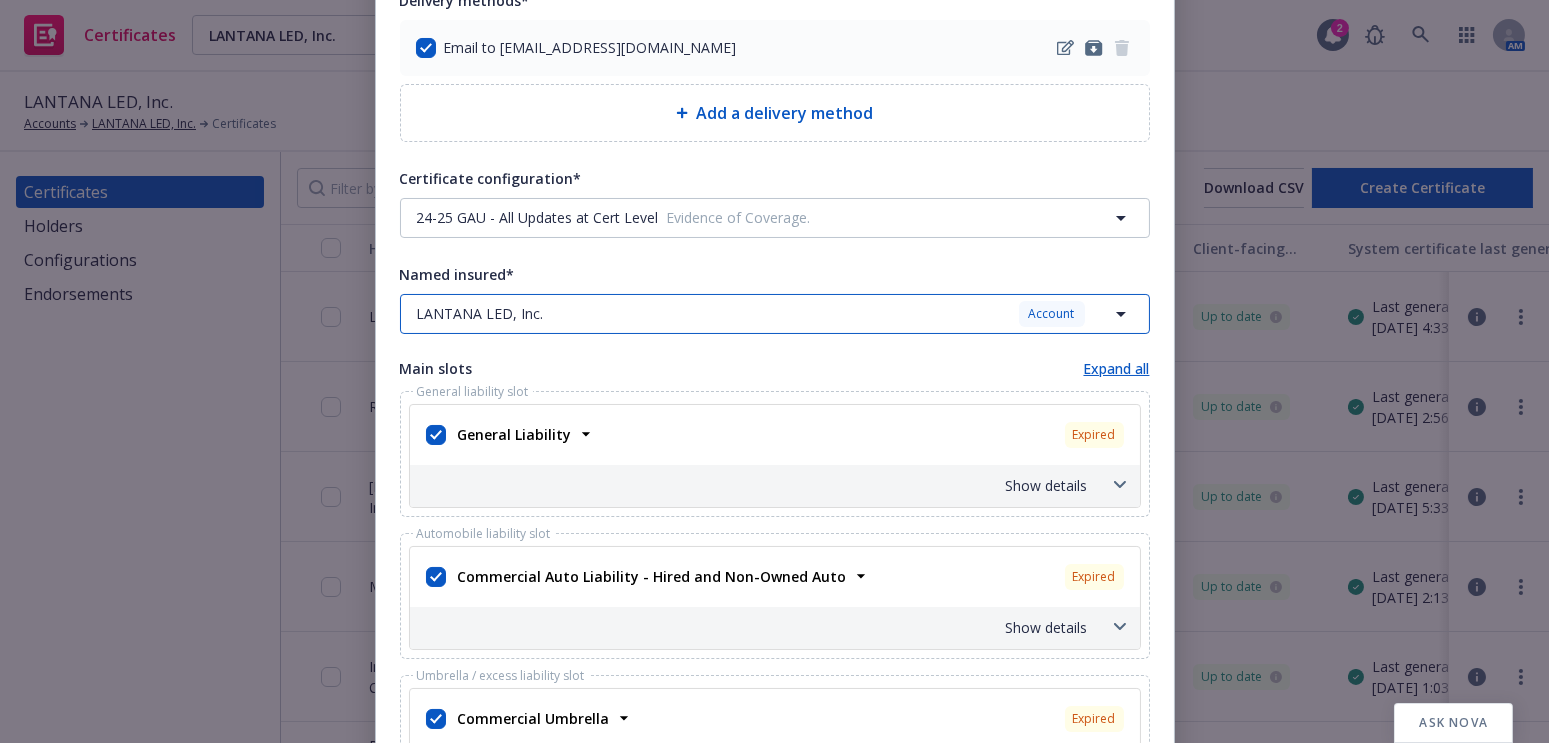drag, startPoint x: 523, startPoint y: 323, endPoint x: 539, endPoint y: 321, distance: 16.124516 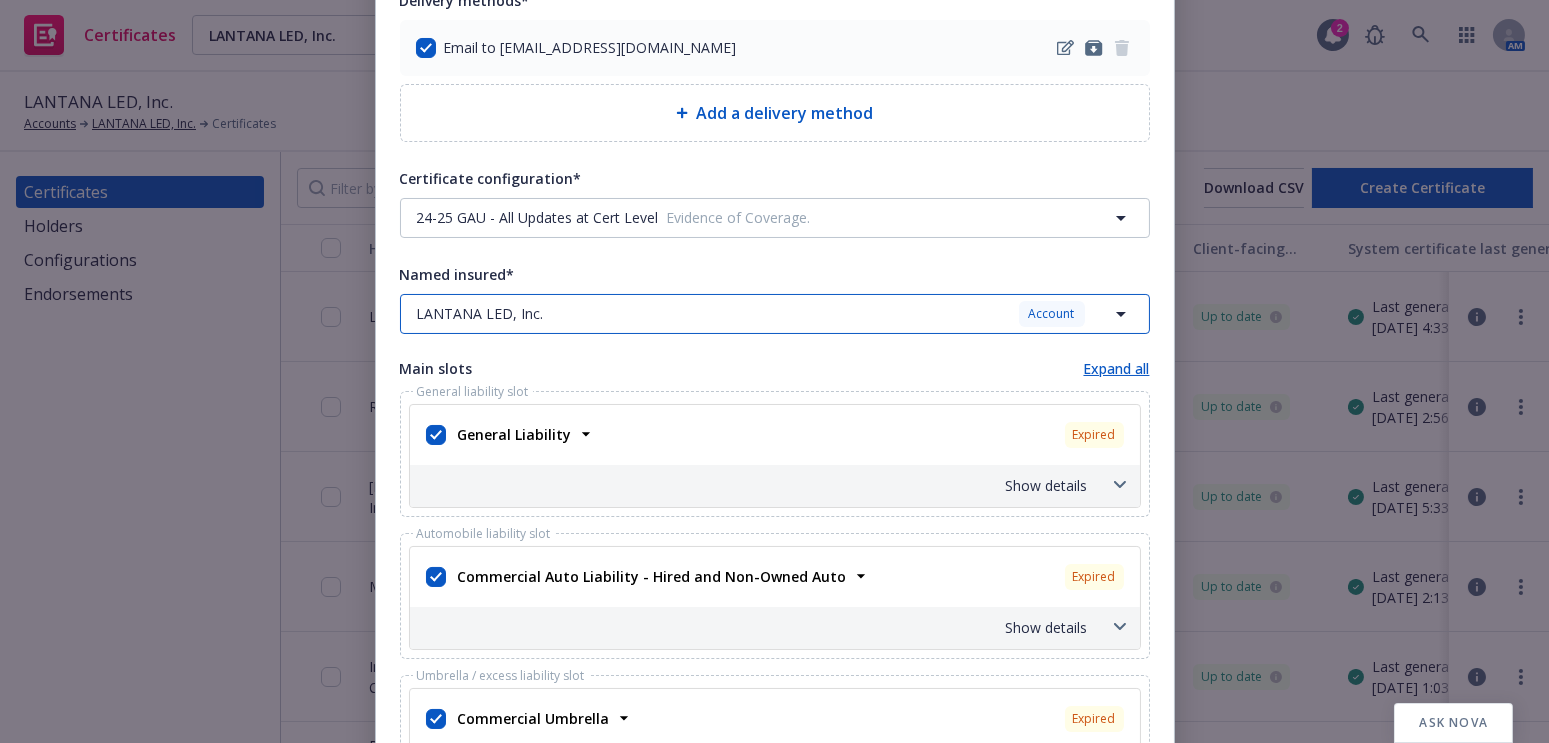 click on "LANTANA LED, Inc. Account" at bounding box center [763, 314] 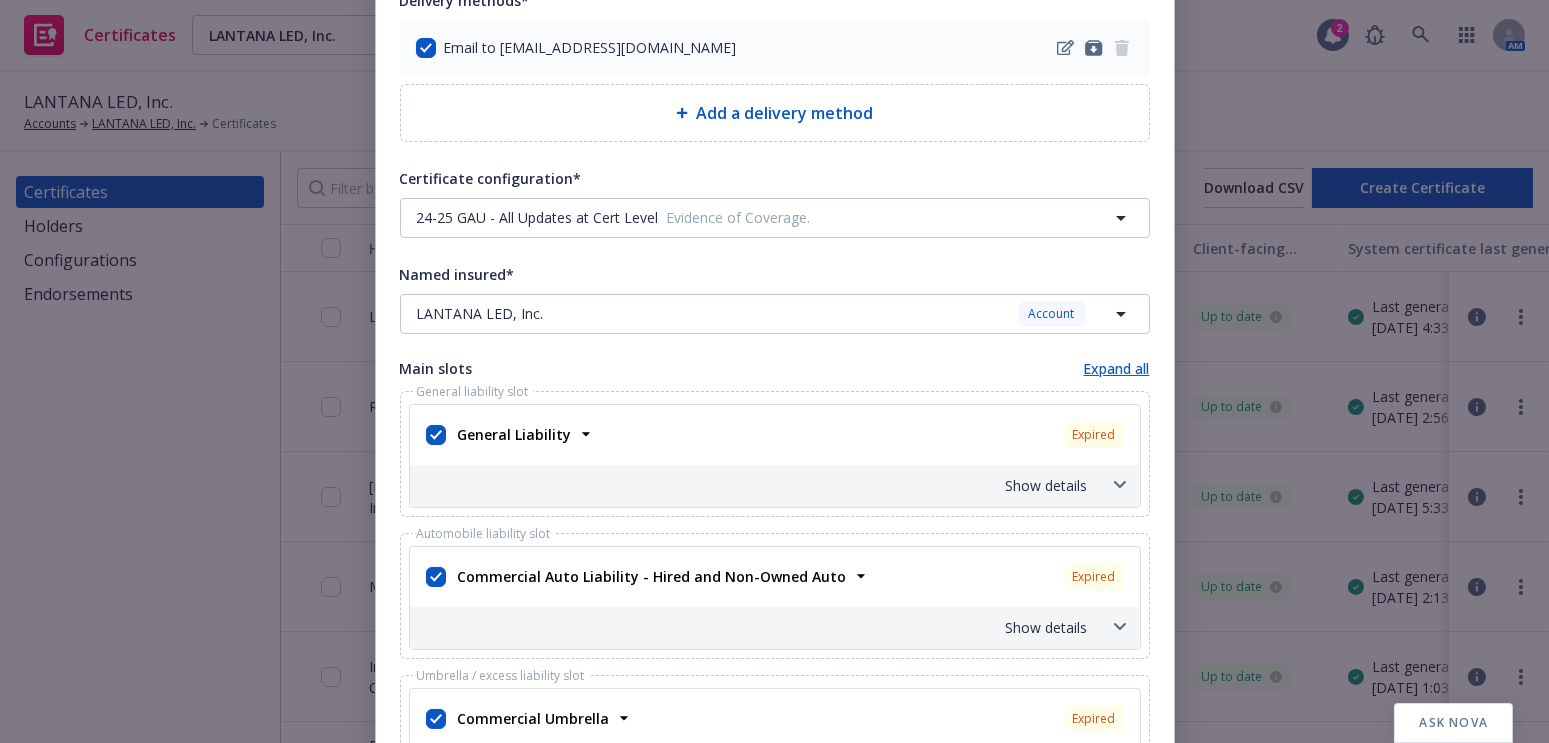 type 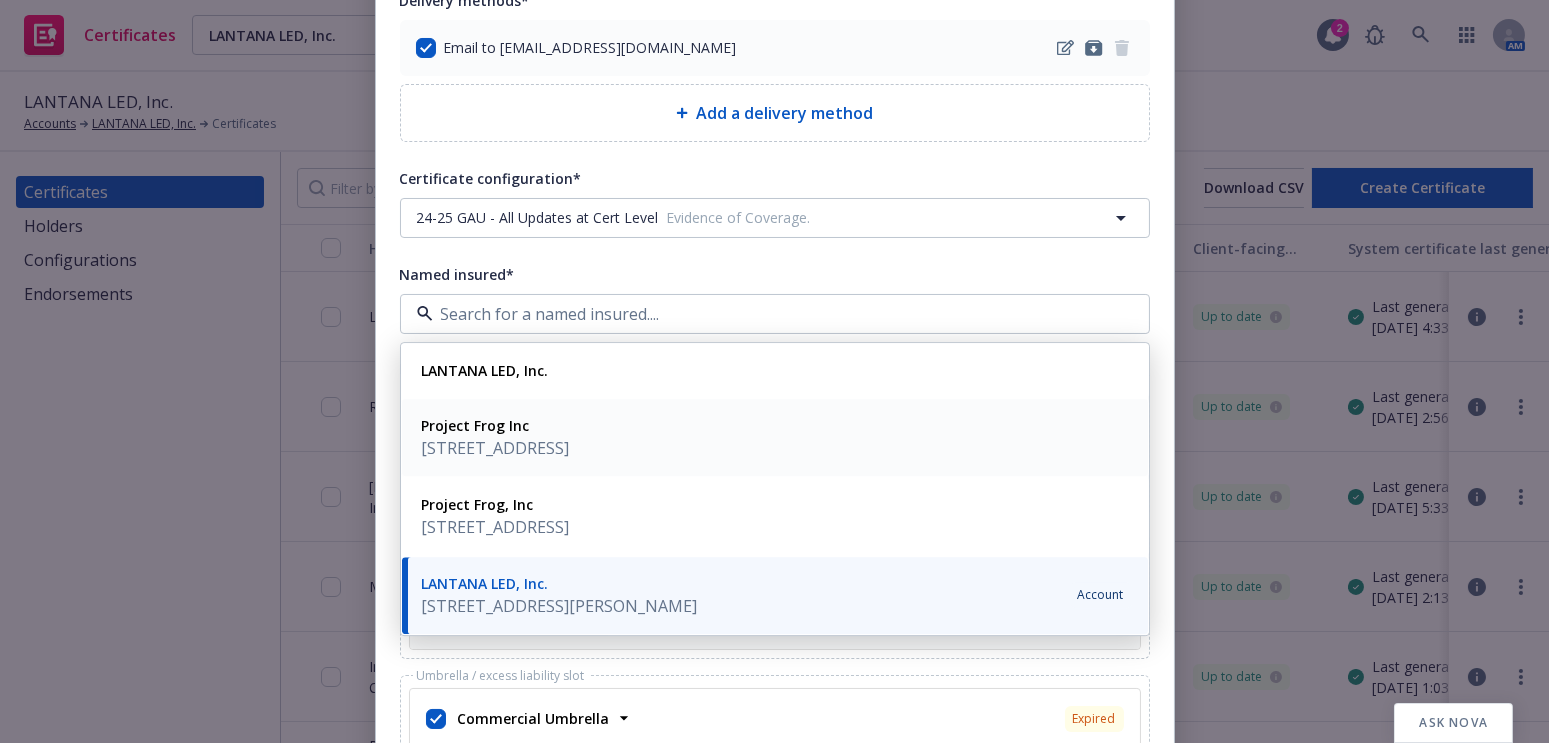 click on "Project Frog Inc" at bounding box center (496, 425) 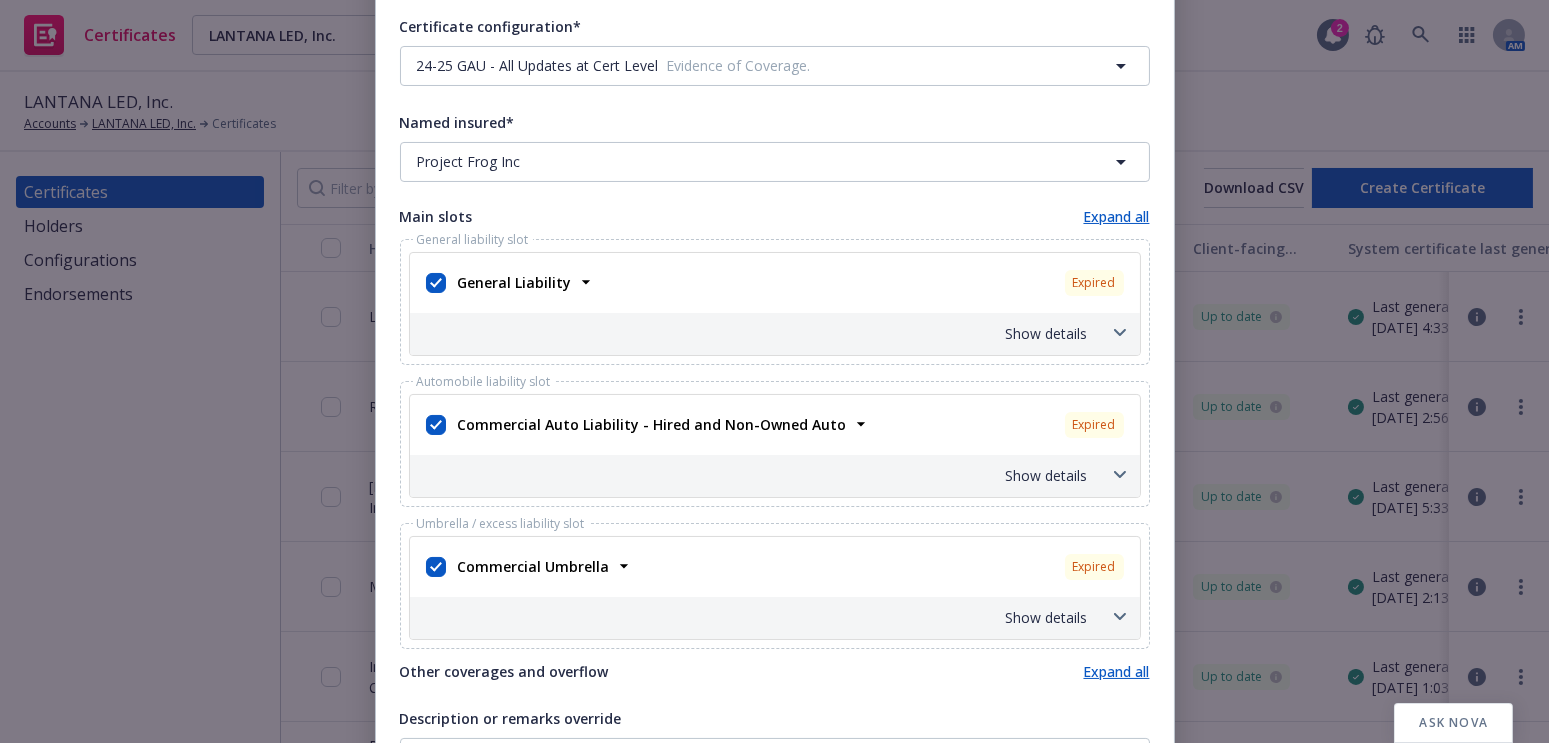 scroll, scrollTop: 545, scrollLeft: 0, axis: vertical 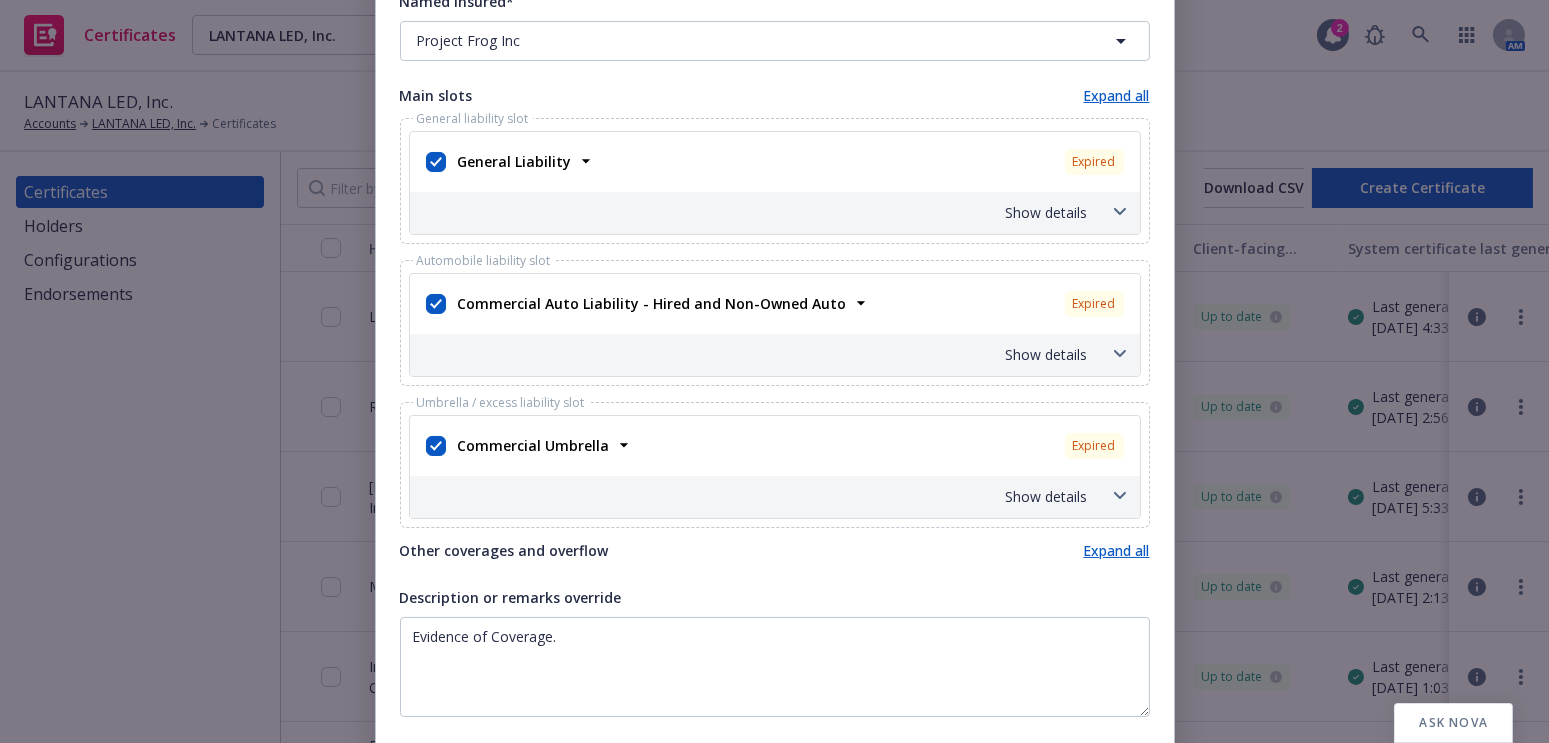 click on "Show details" at bounding box center [751, 212] 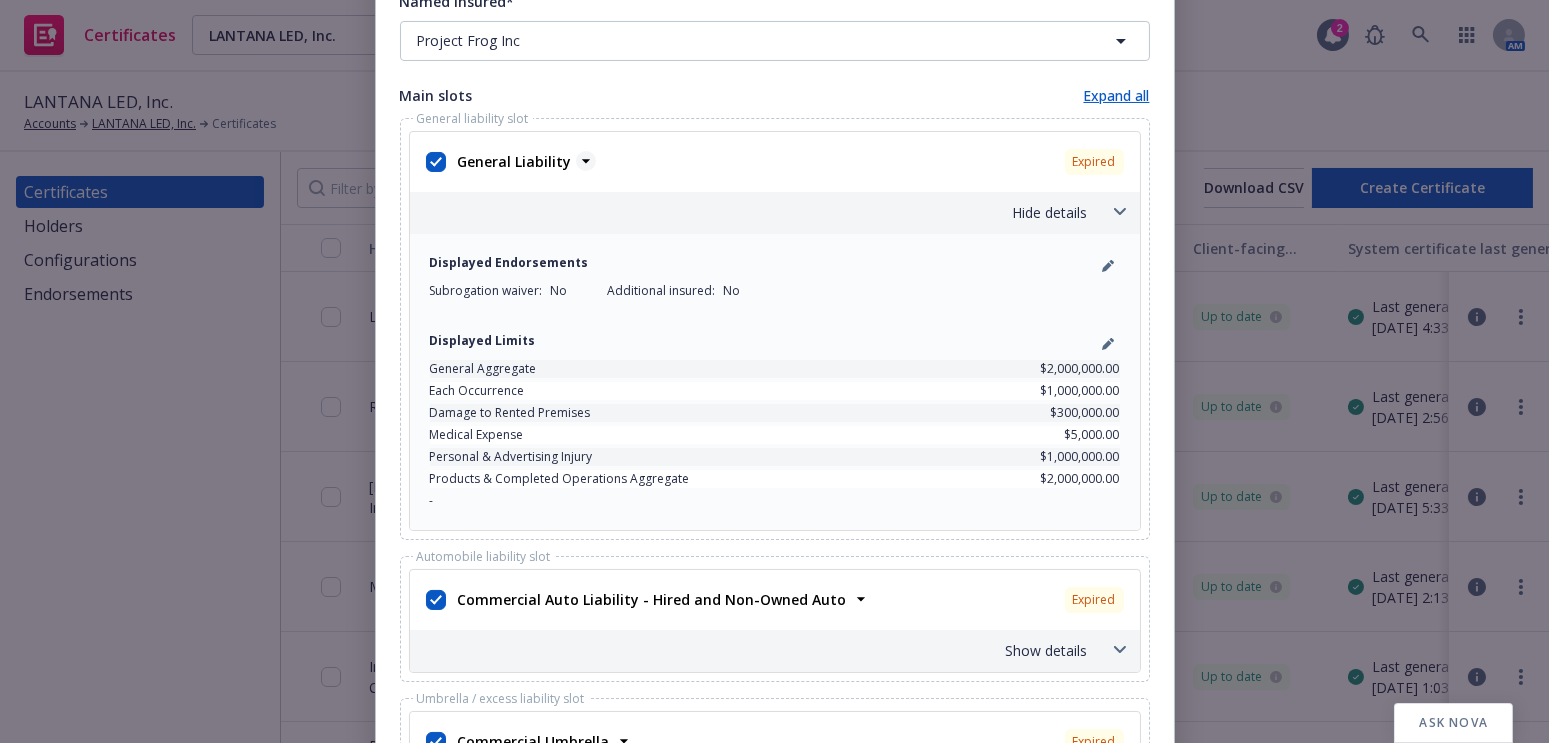 click on "General Liability" at bounding box center (515, 161) 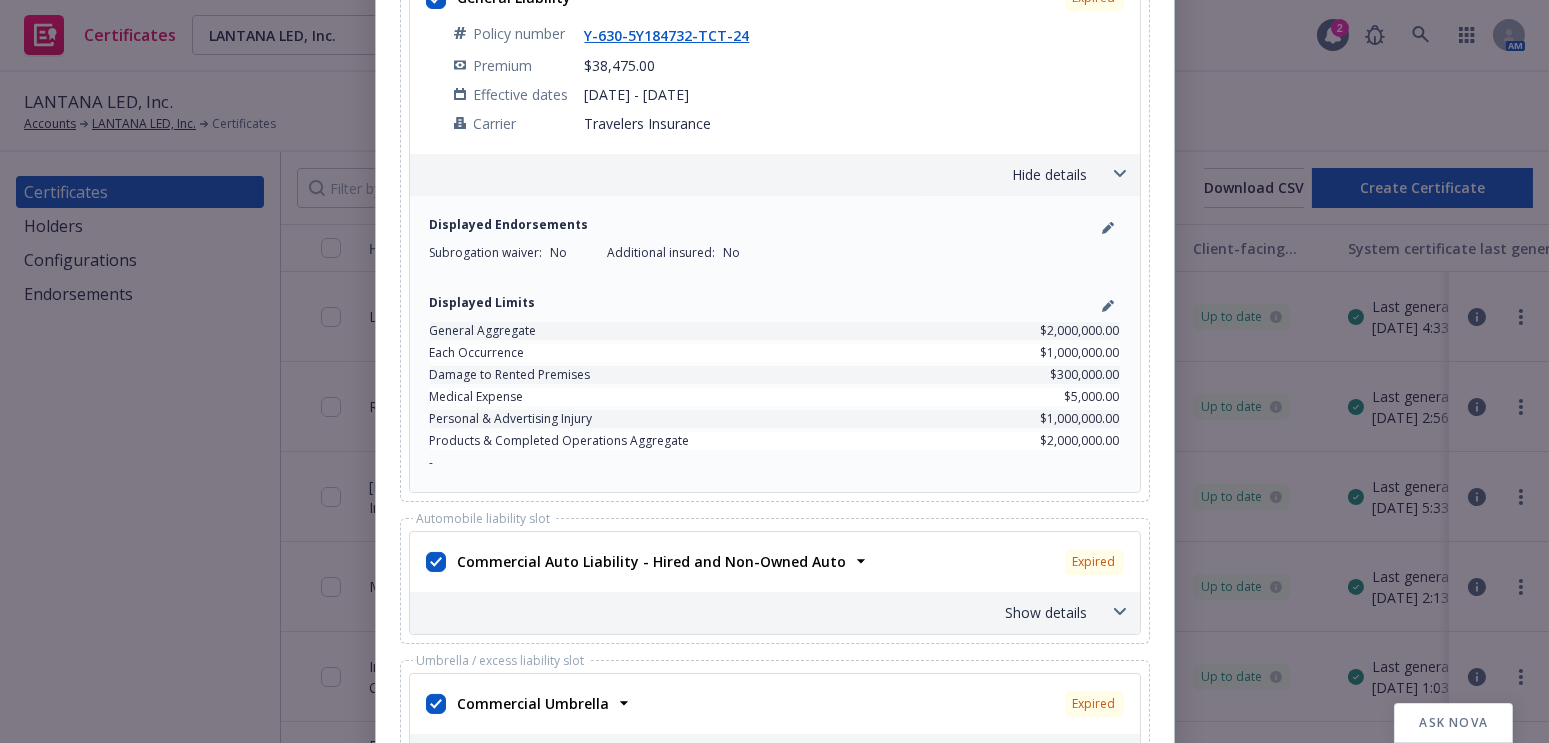 scroll, scrollTop: 1181, scrollLeft: 0, axis: vertical 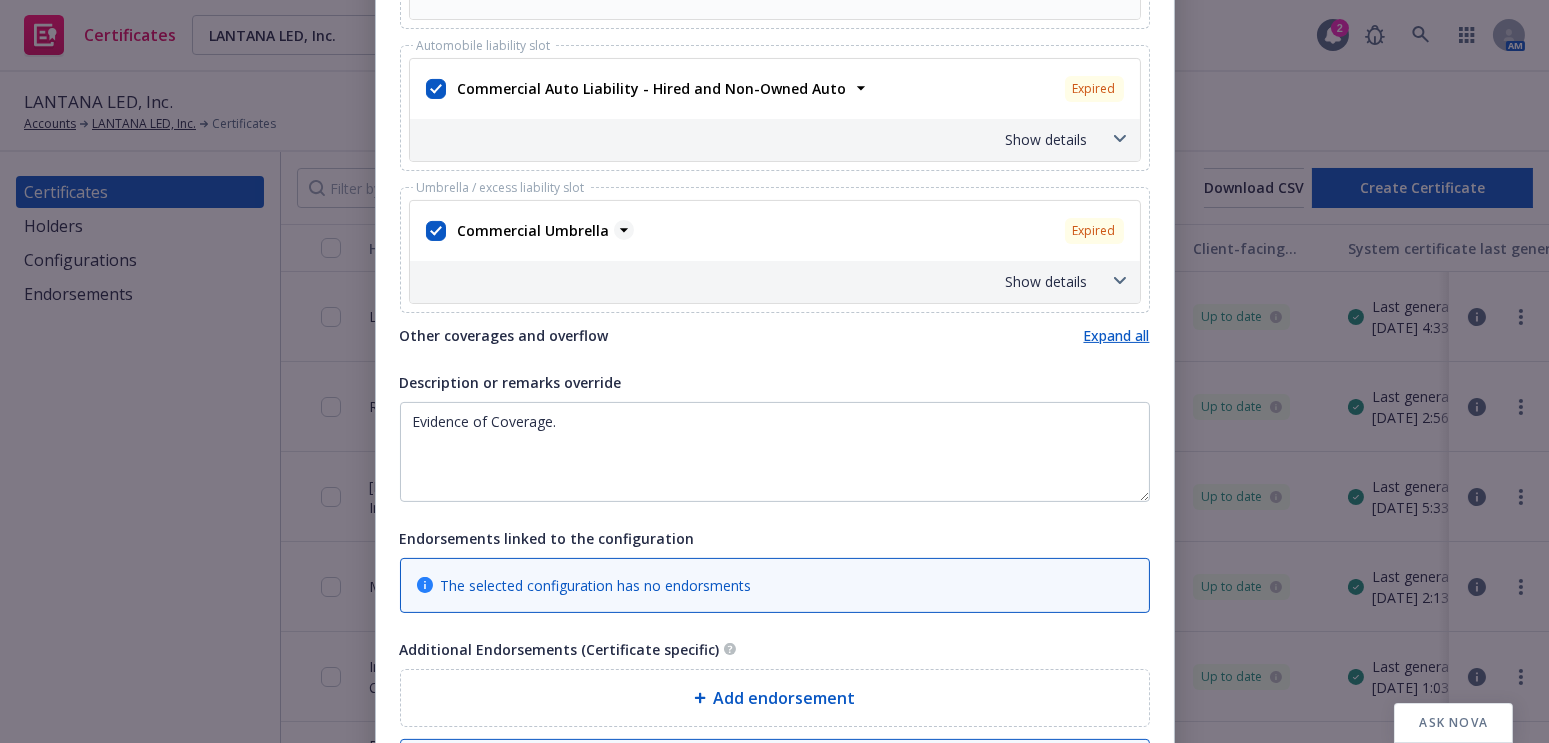 drag, startPoint x: 550, startPoint y: 210, endPoint x: 557, endPoint y: 224, distance: 15.652476 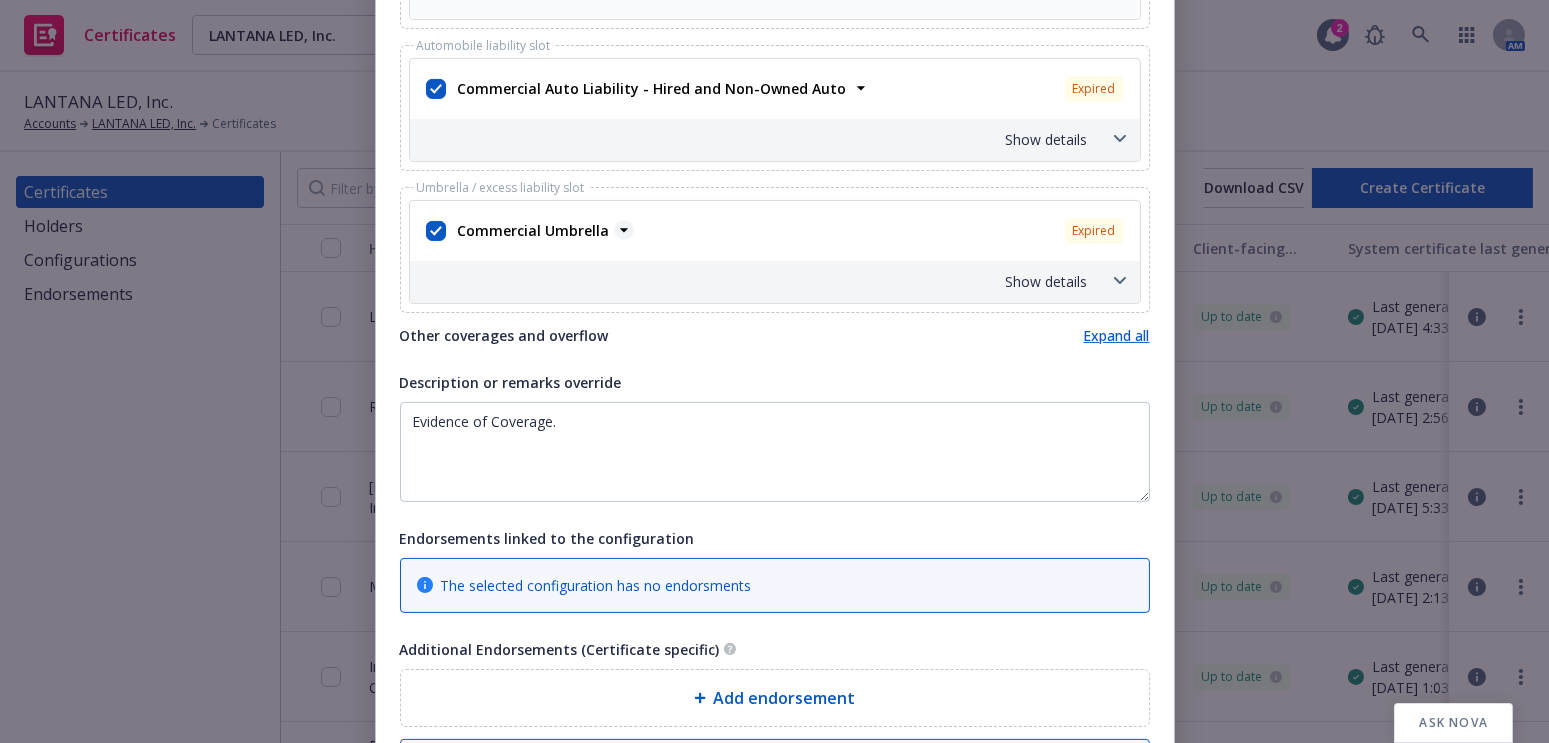 click on "Commercial Umbrella Expired" at bounding box center (789, 231) 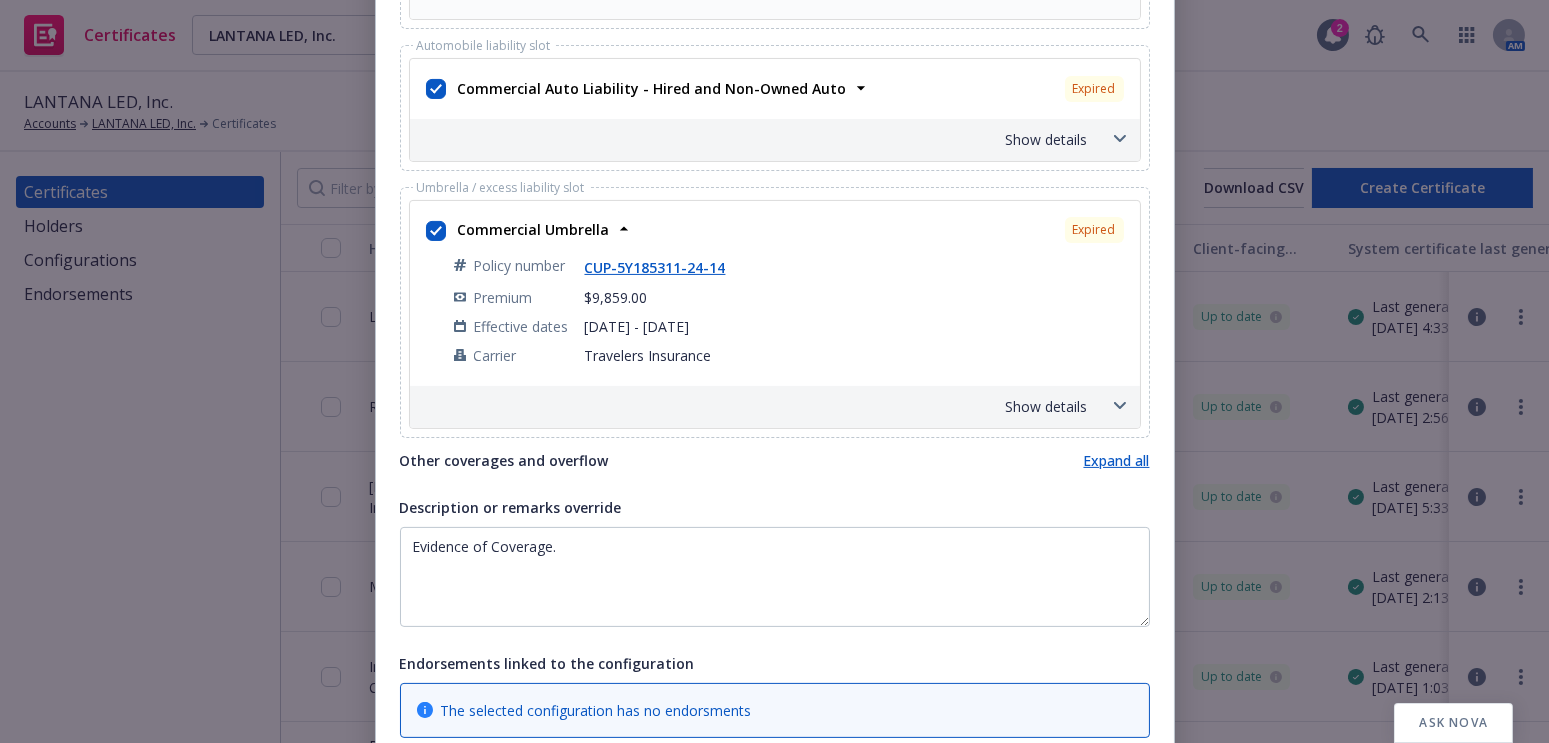 click on "Commercial Auto Liability - Hired and Non-Owned Auto Expired Policy number BA-5Y184720-24-14-G Premium $819.00 Effective dates 07/10/2024 - 07/10/2025 Carrier Travelers Insurance Show details Displayed Endorsements Subrogation waiver : No Additional insured : No Displayed Limits Combined Single Limit $1,000,000.00 Bodily Injury Per Person Blank Bodily Injury Each Accident Blank Property Damage Blank -" at bounding box center [775, 110] 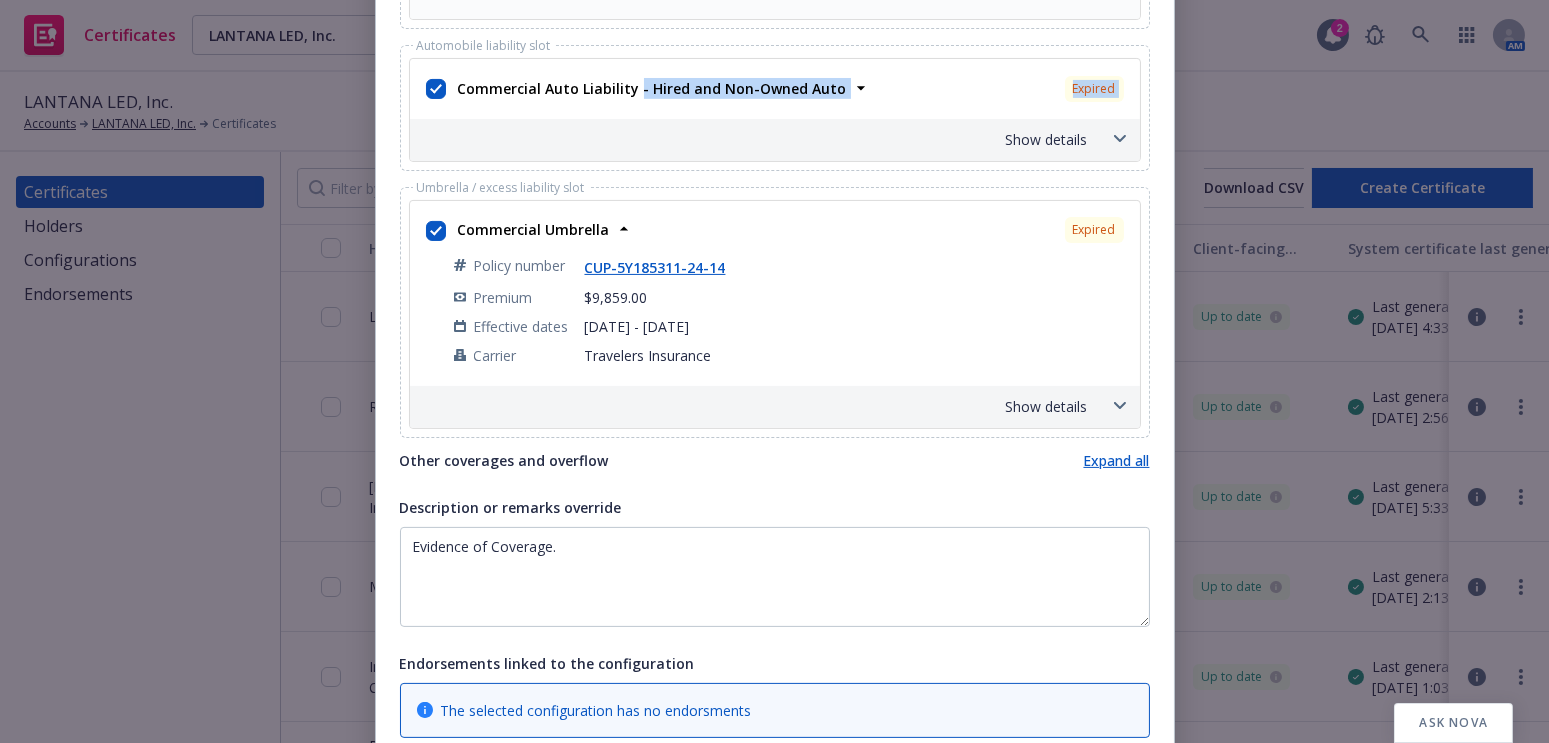 click on "Commercial Auto Liability - Hired and Non-Owned Auto" at bounding box center [650, 88] 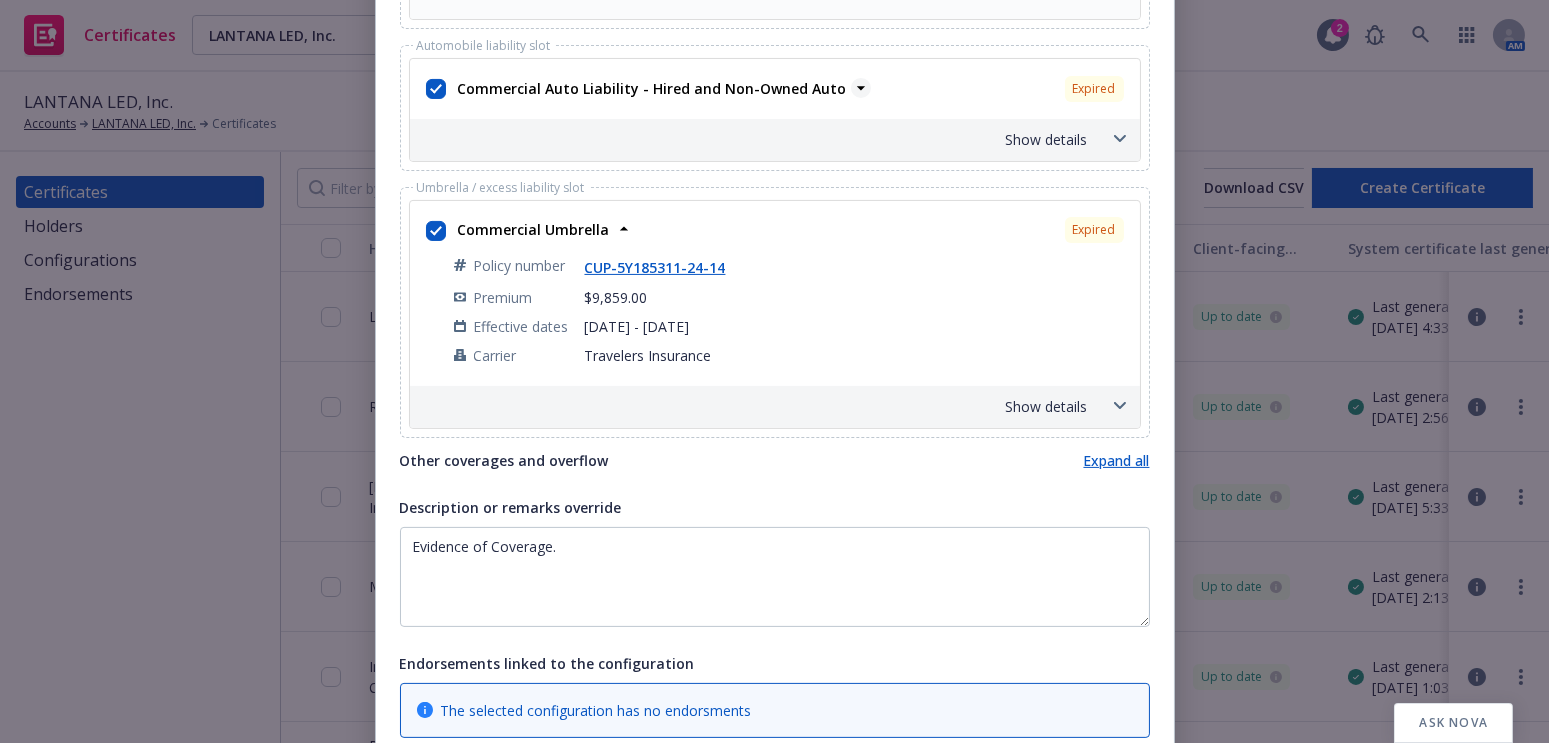 click on "Commercial Auto Liability - Hired and Non-Owned Auto" at bounding box center [652, 88] 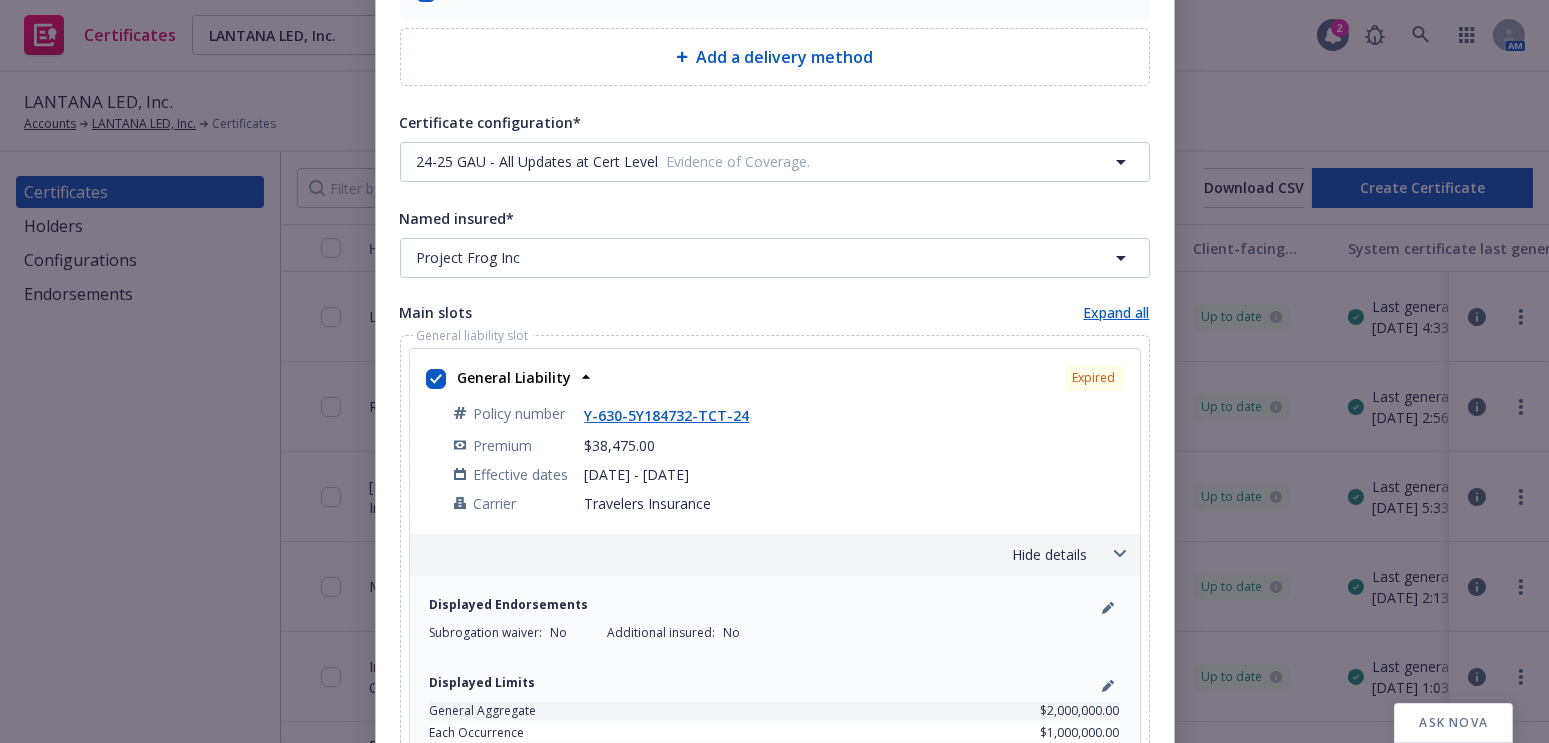 scroll, scrollTop: 0, scrollLeft: 0, axis: both 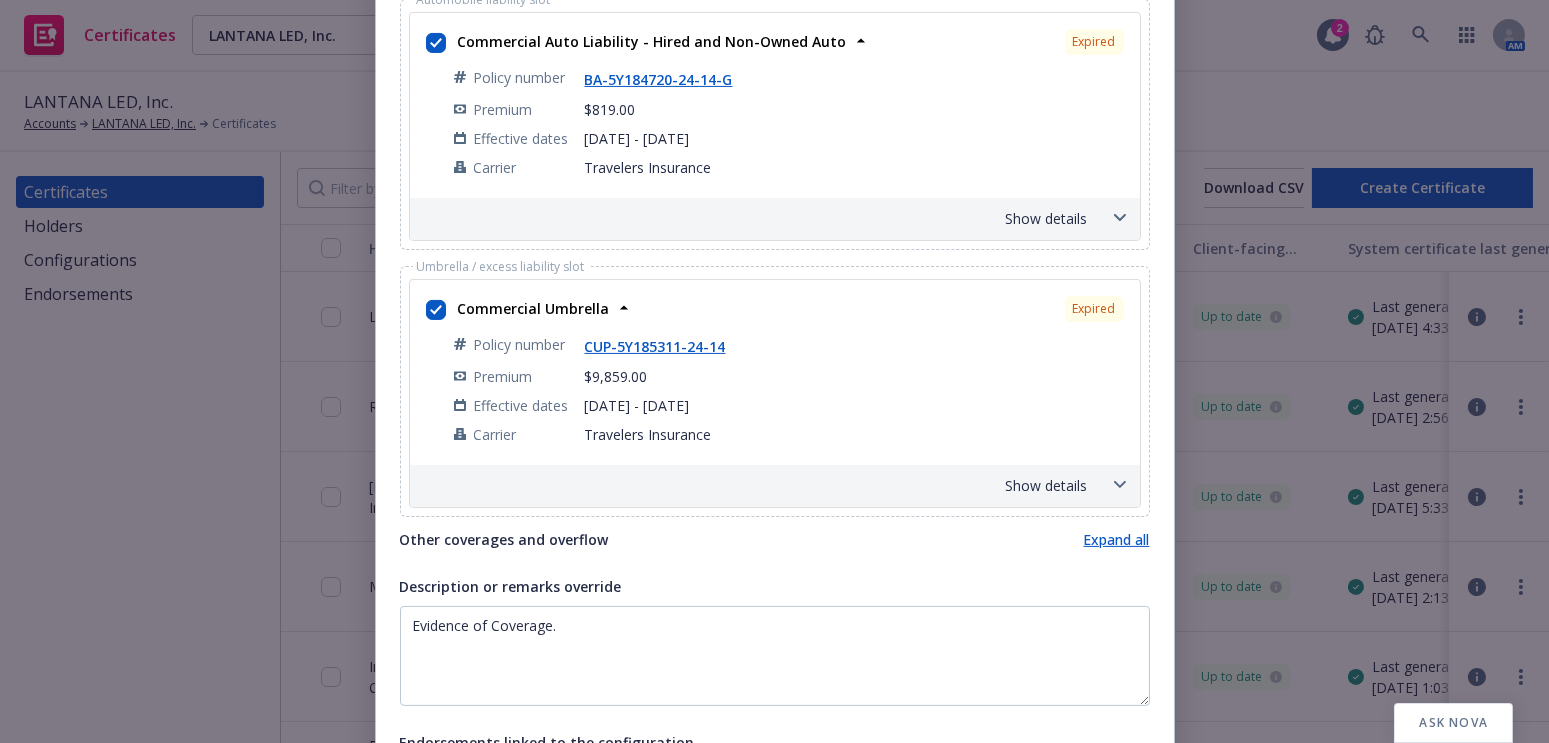 drag, startPoint x: 772, startPoint y: 144, endPoint x: 814, endPoint y: 438, distance: 296.98486 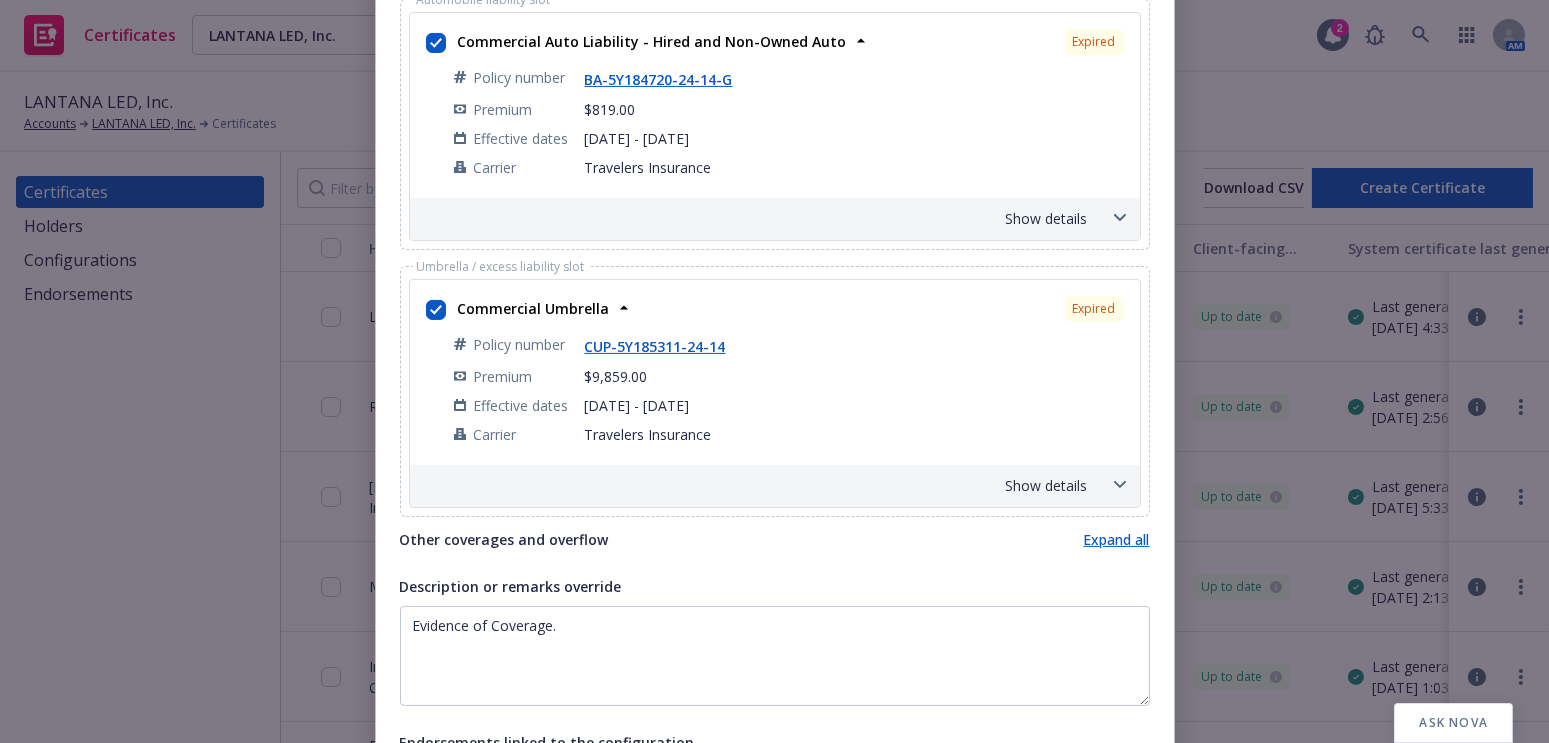 scroll, scrollTop: 1713, scrollLeft: 0, axis: vertical 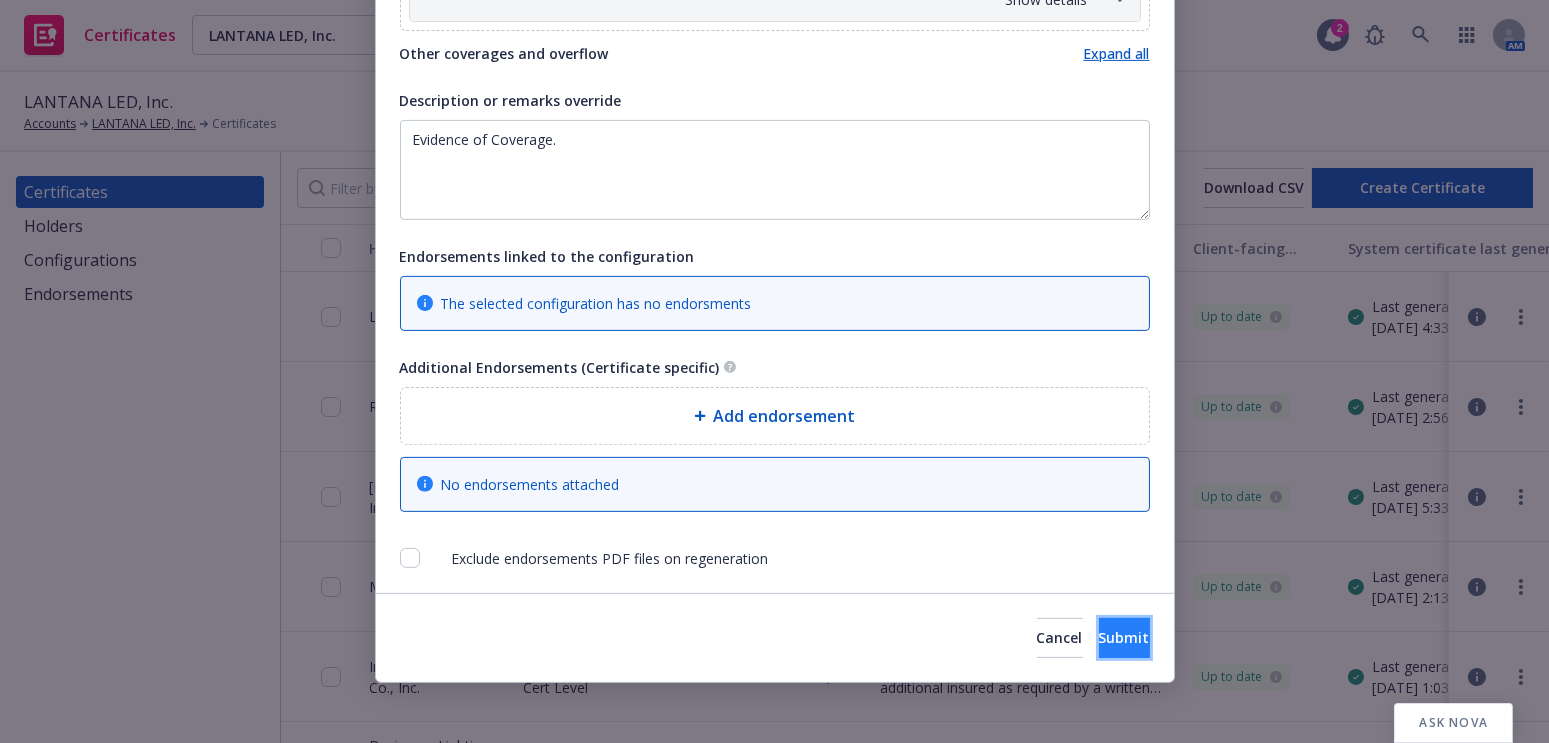 click on "Submit" at bounding box center [1124, 637] 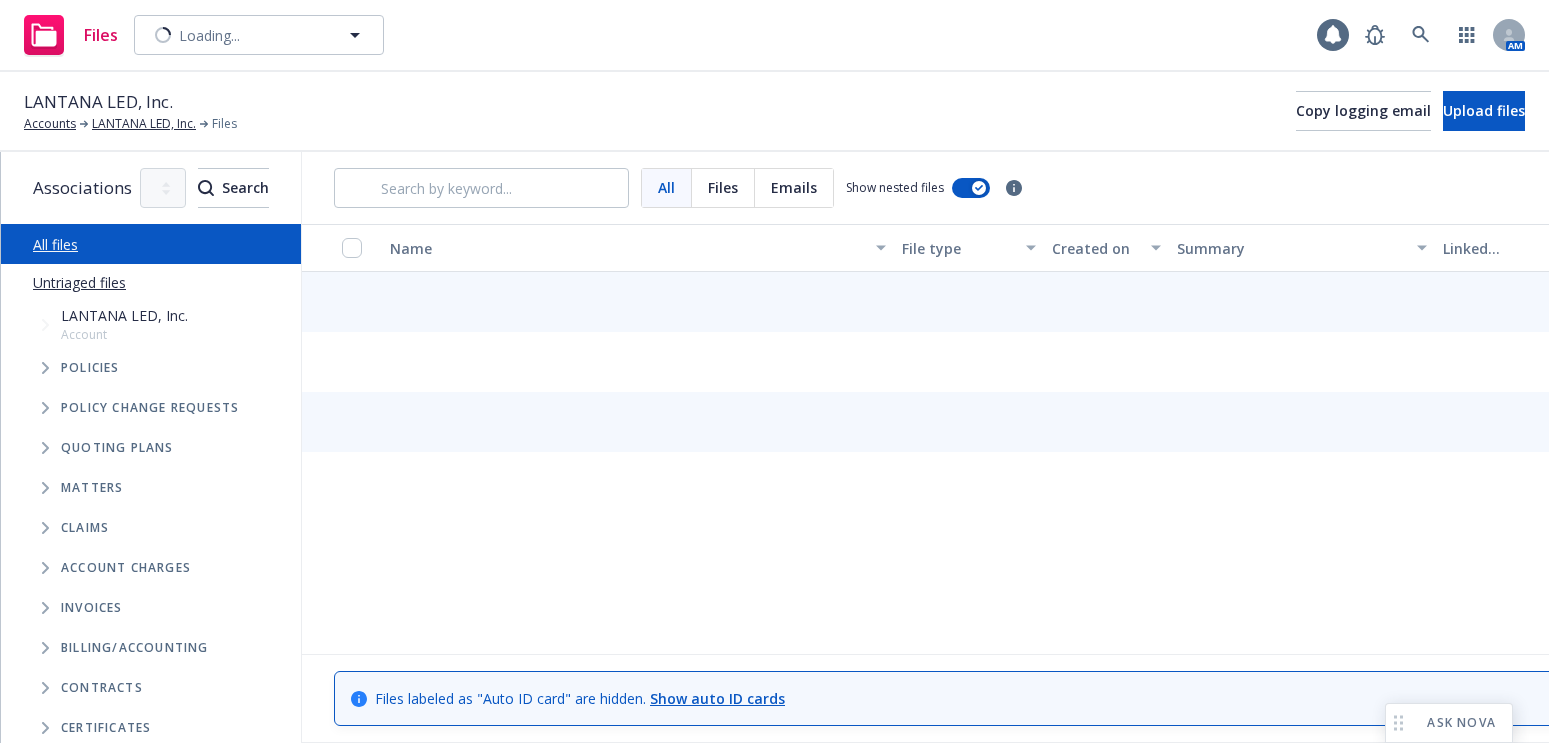 scroll, scrollTop: 0, scrollLeft: 0, axis: both 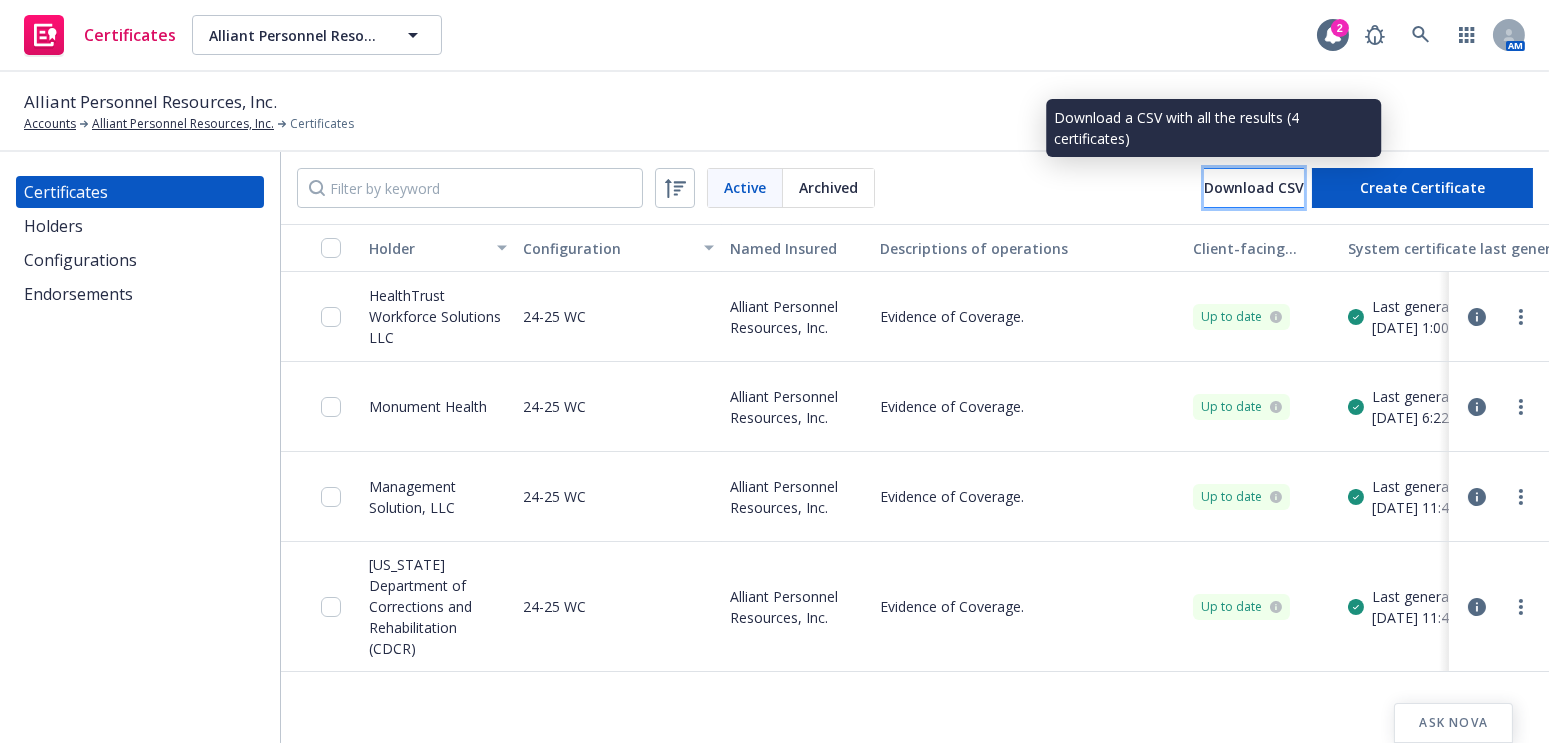click on "Download CSV" at bounding box center (1254, 188) 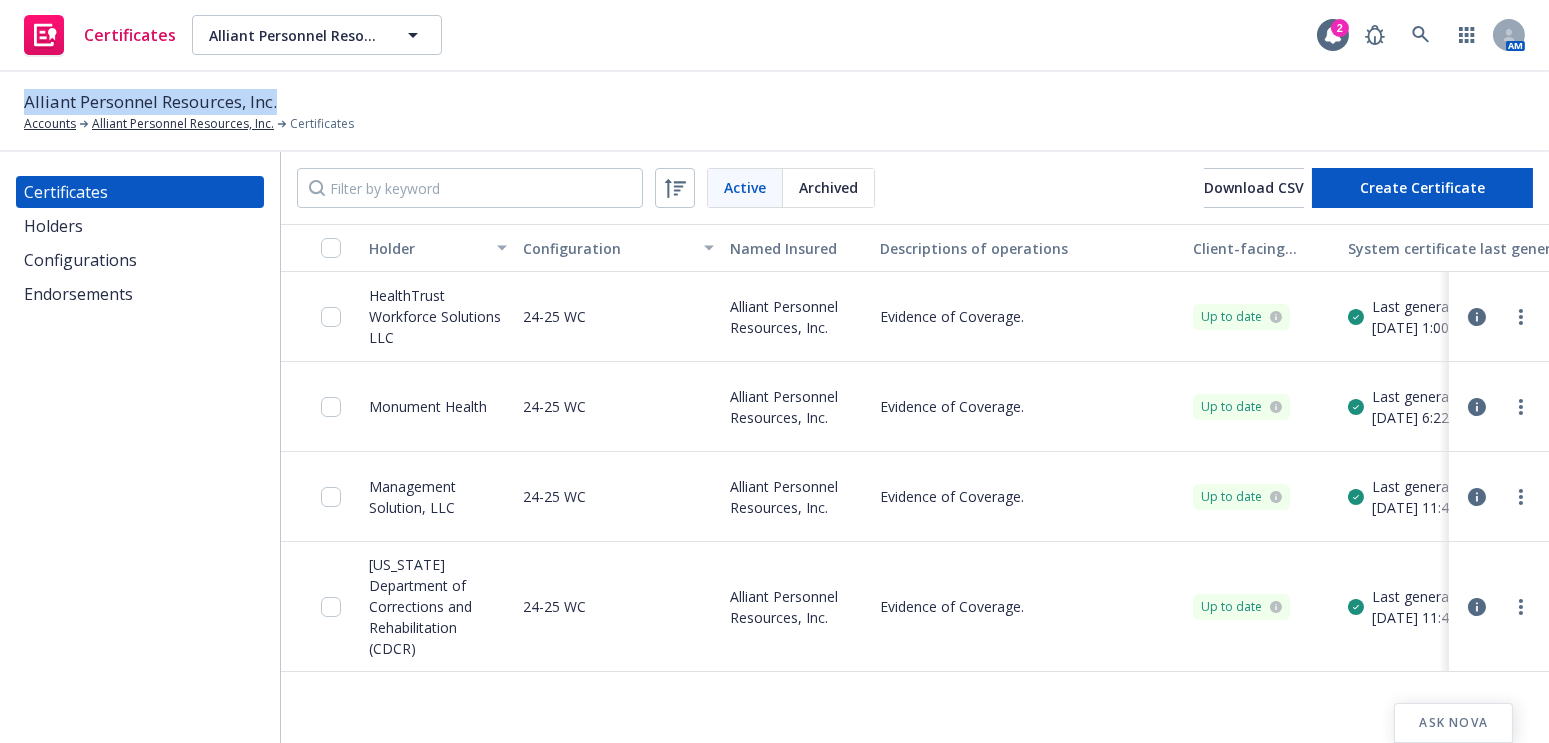 drag, startPoint x: 290, startPoint y: 99, endPoint x: -11, endPoint y: 102, distance: 301.01495 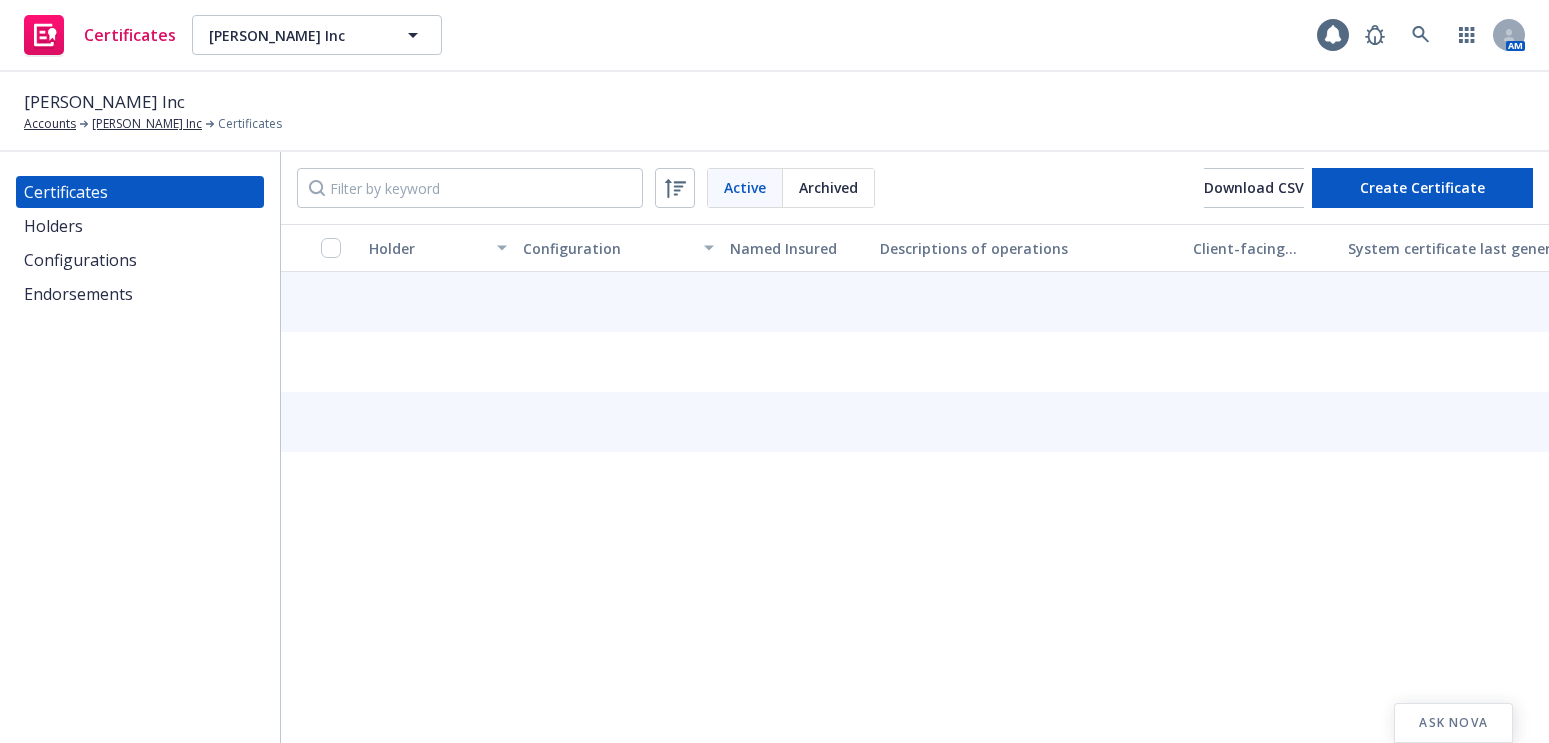 scroll, scrollTop: 0, scrollLeft: 0, axis: both 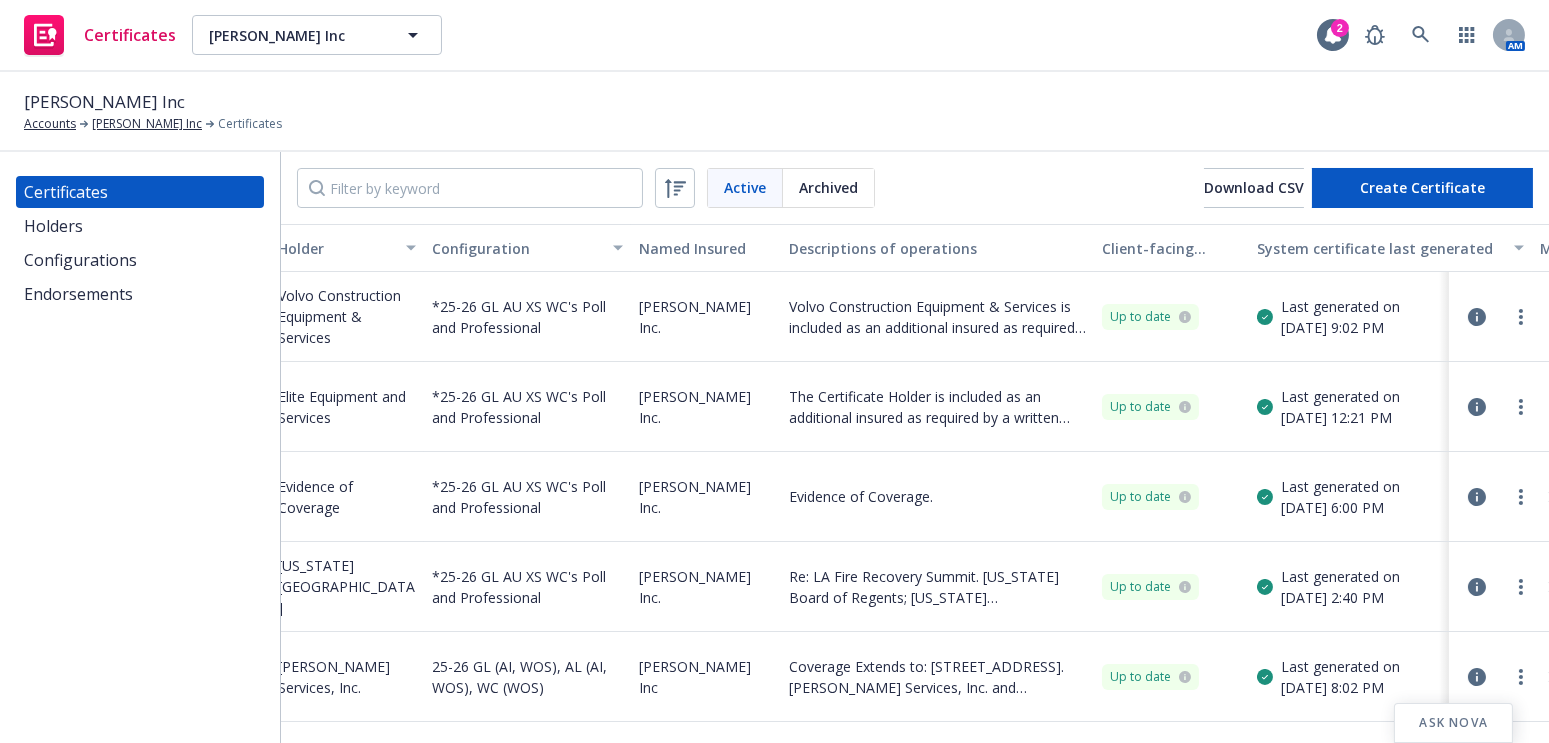 drag, startPoint x: 484, startPoint y: 372, endPoint x: 539, endPoint y: 378, distance: 55.326305 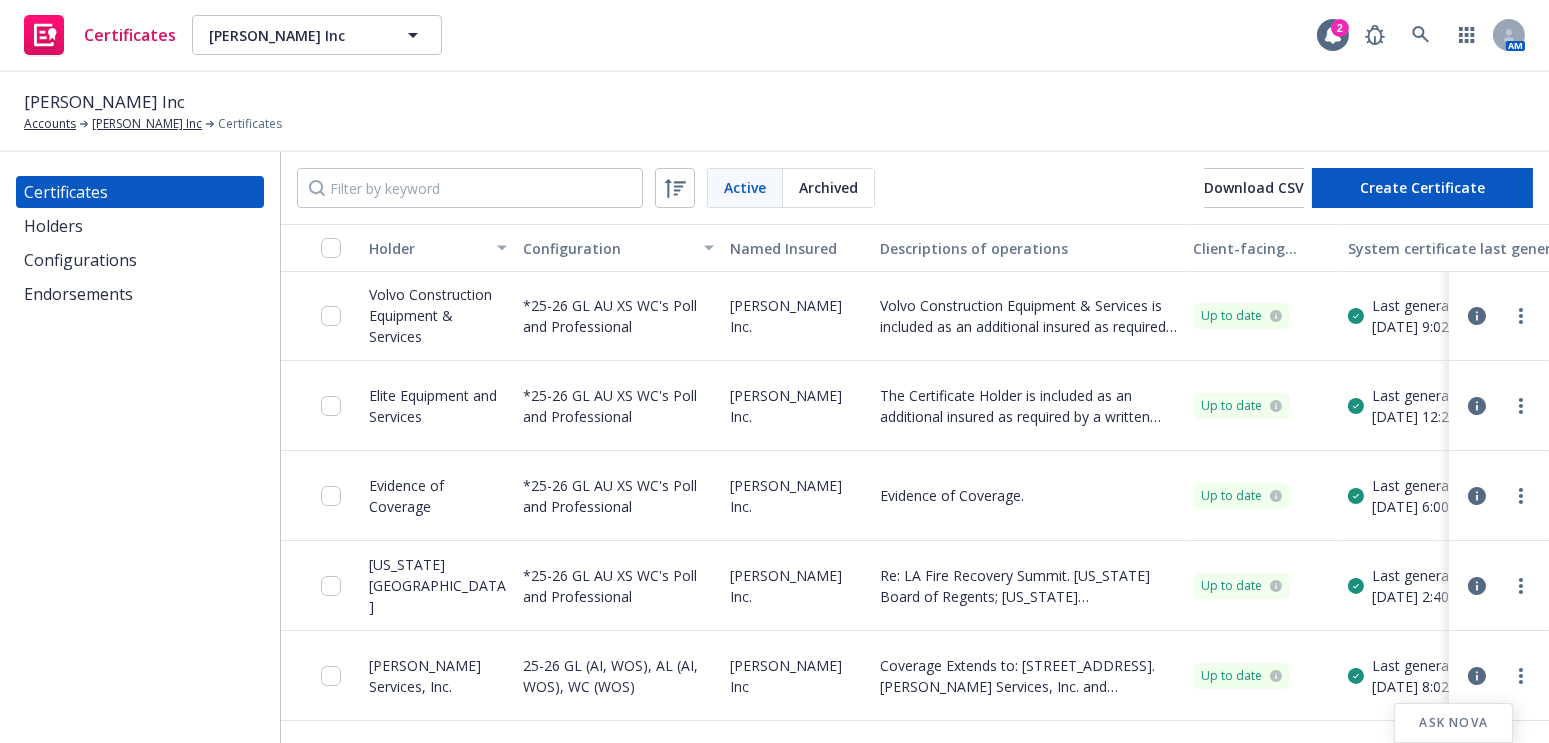 drag, startPoint x: 565, startPoint y: 382, endPoint x: 294, endPoint y: 360, distance: 271.8915 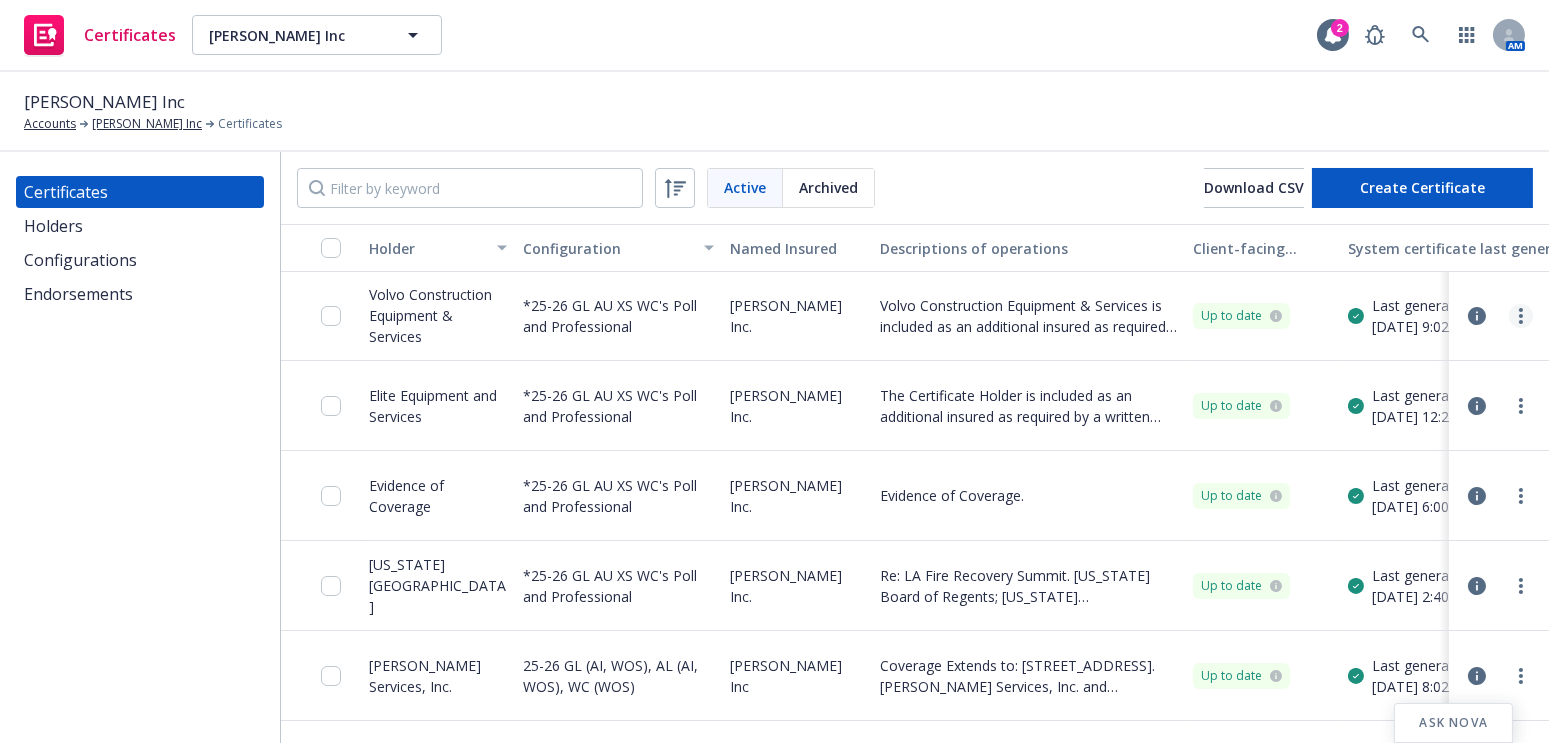 click at bounding box center (1521, 316) 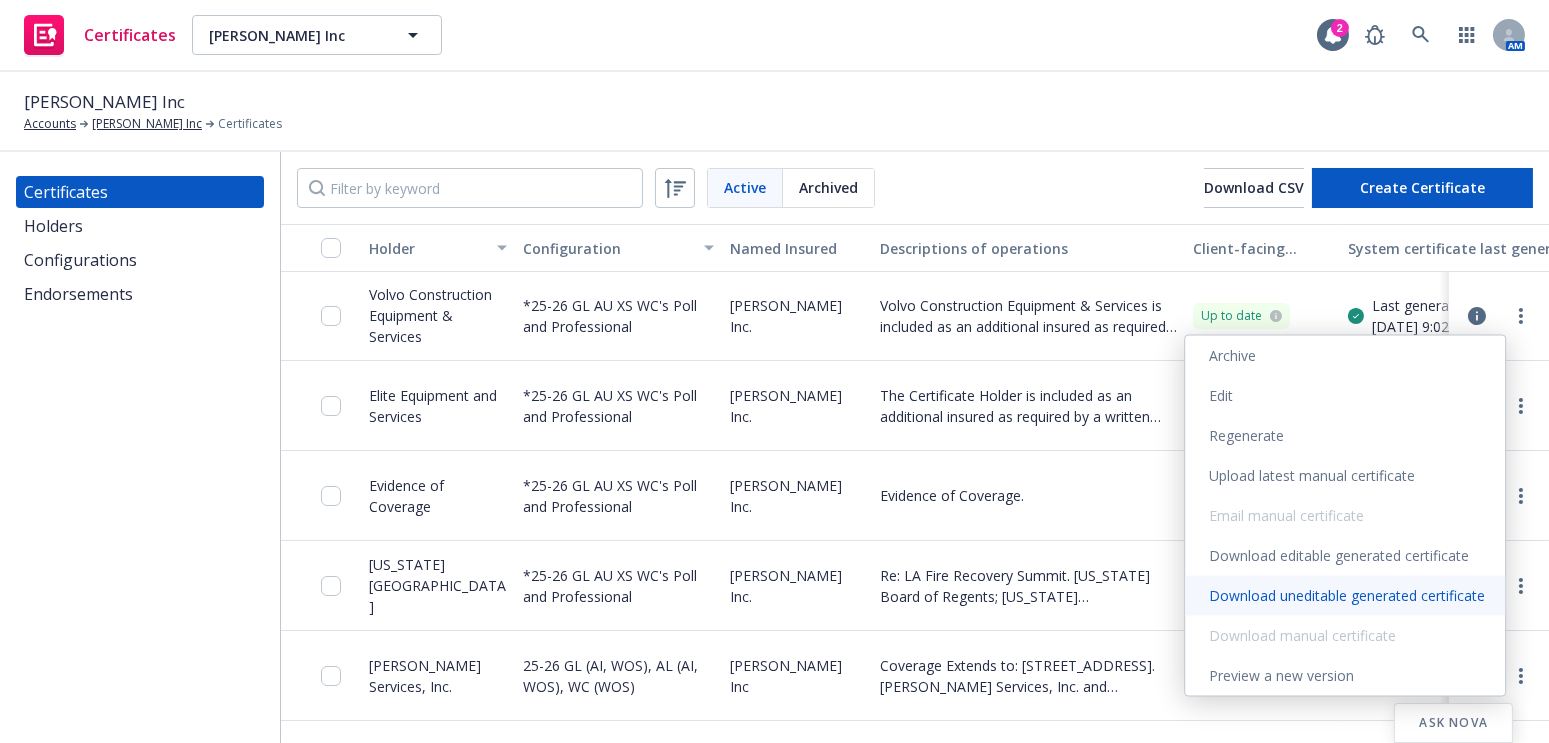 click on "Download uneditable generated certificate" at bounding box center [1345, 596] 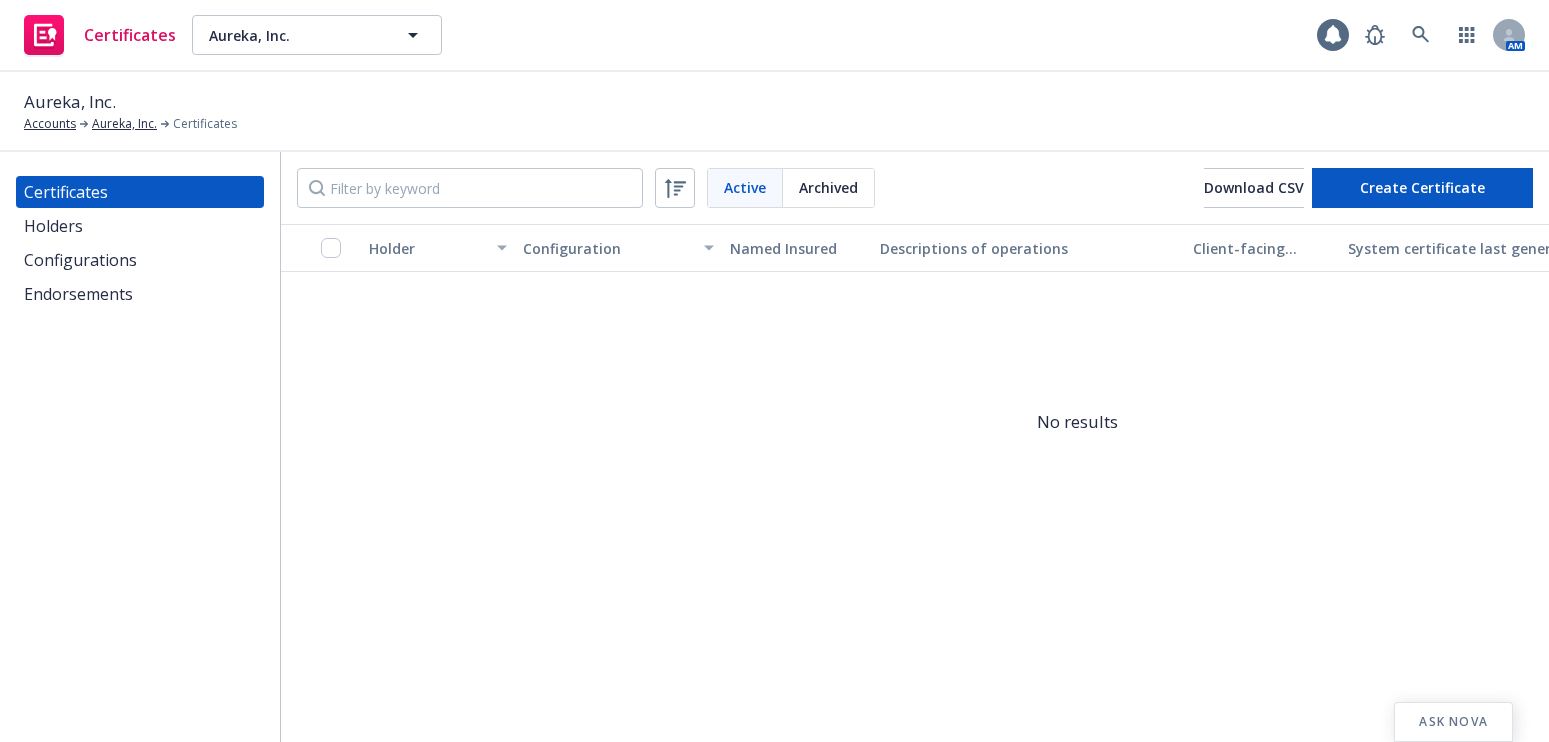 scroll, scrollTop: 0, scrollLeft: 0, axis: both 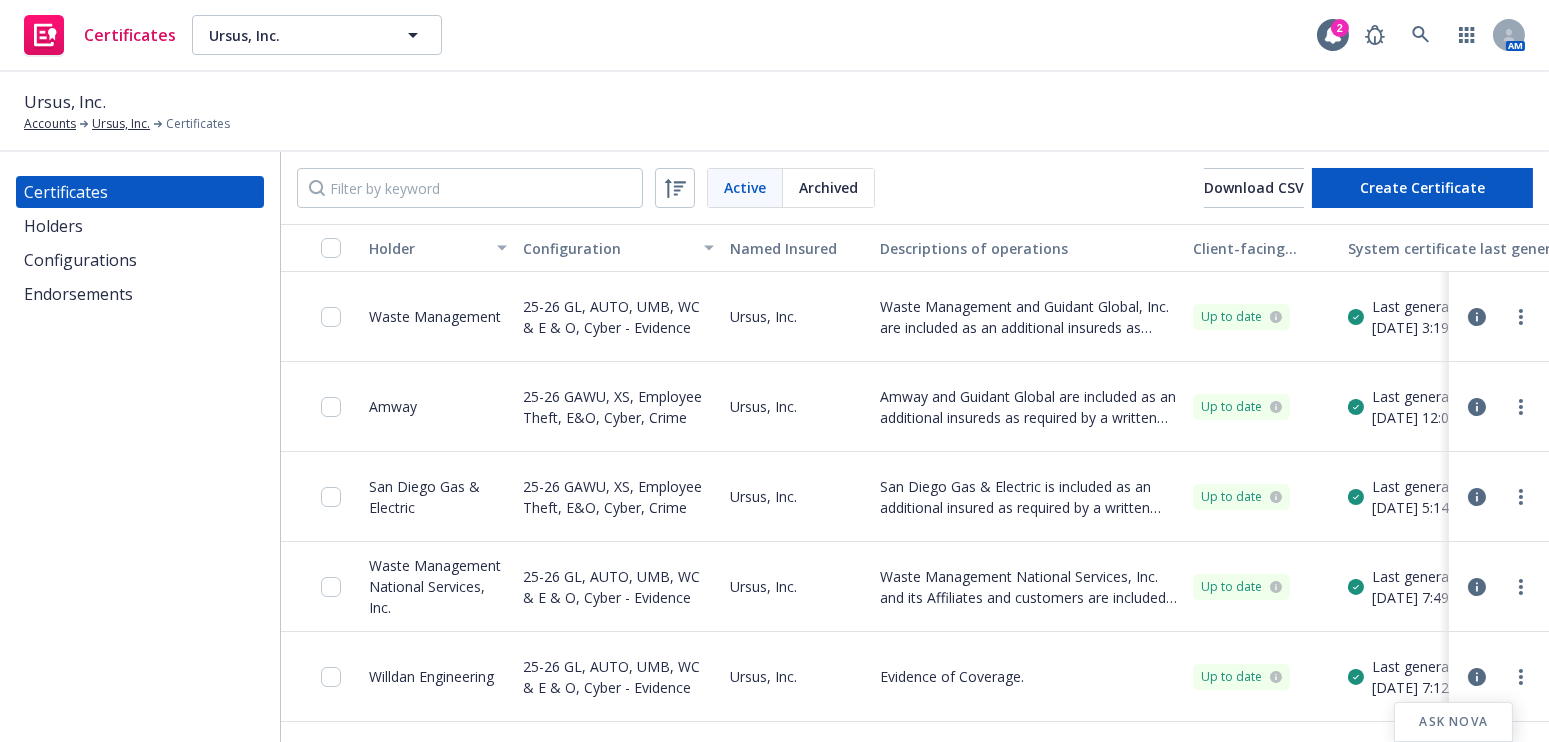 drag, startPoint x: 133, startPoint y: 518, endPoint x: 150, endPoint y: 487, distance: 35.35534 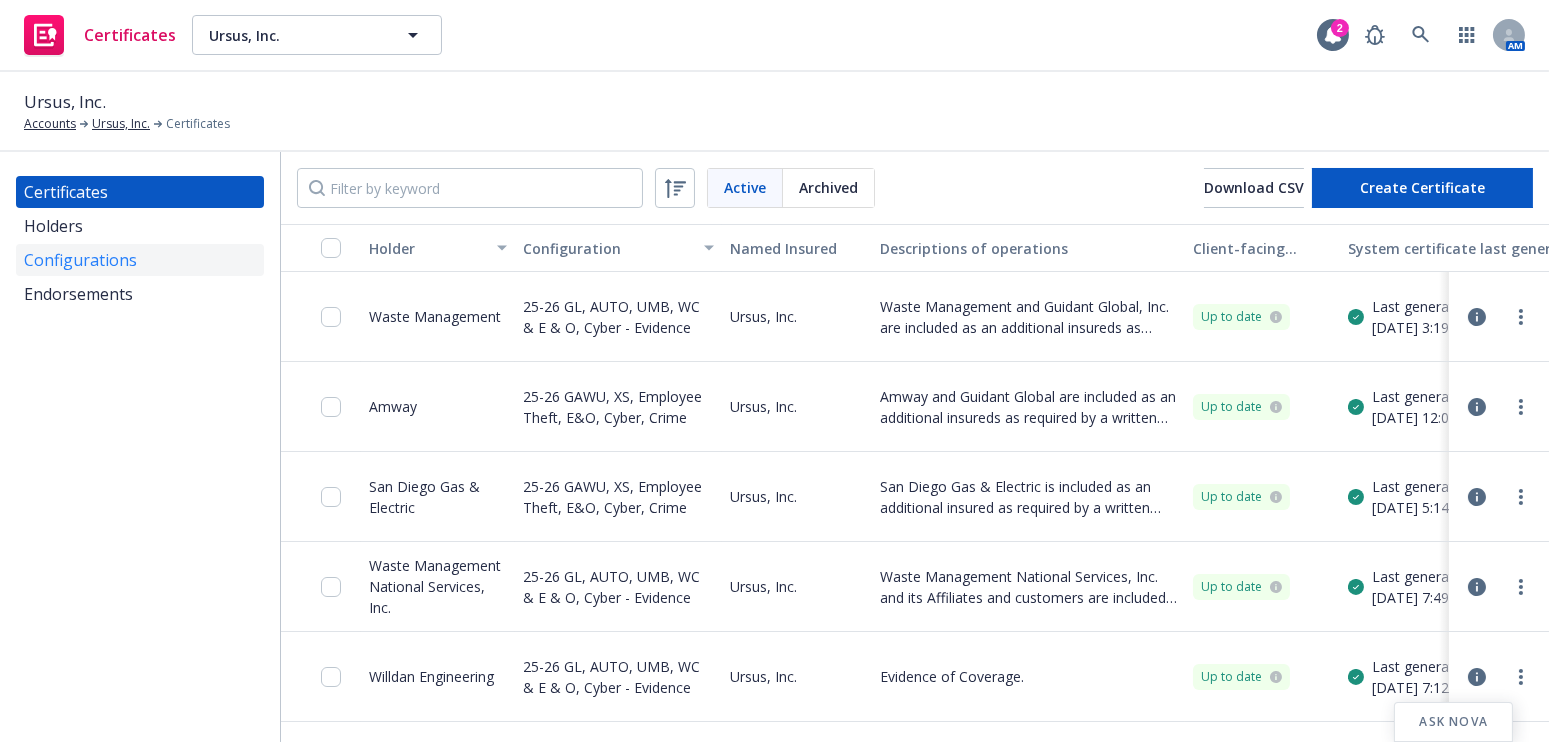 click on "Configurations" at bounding box center (140, 260) 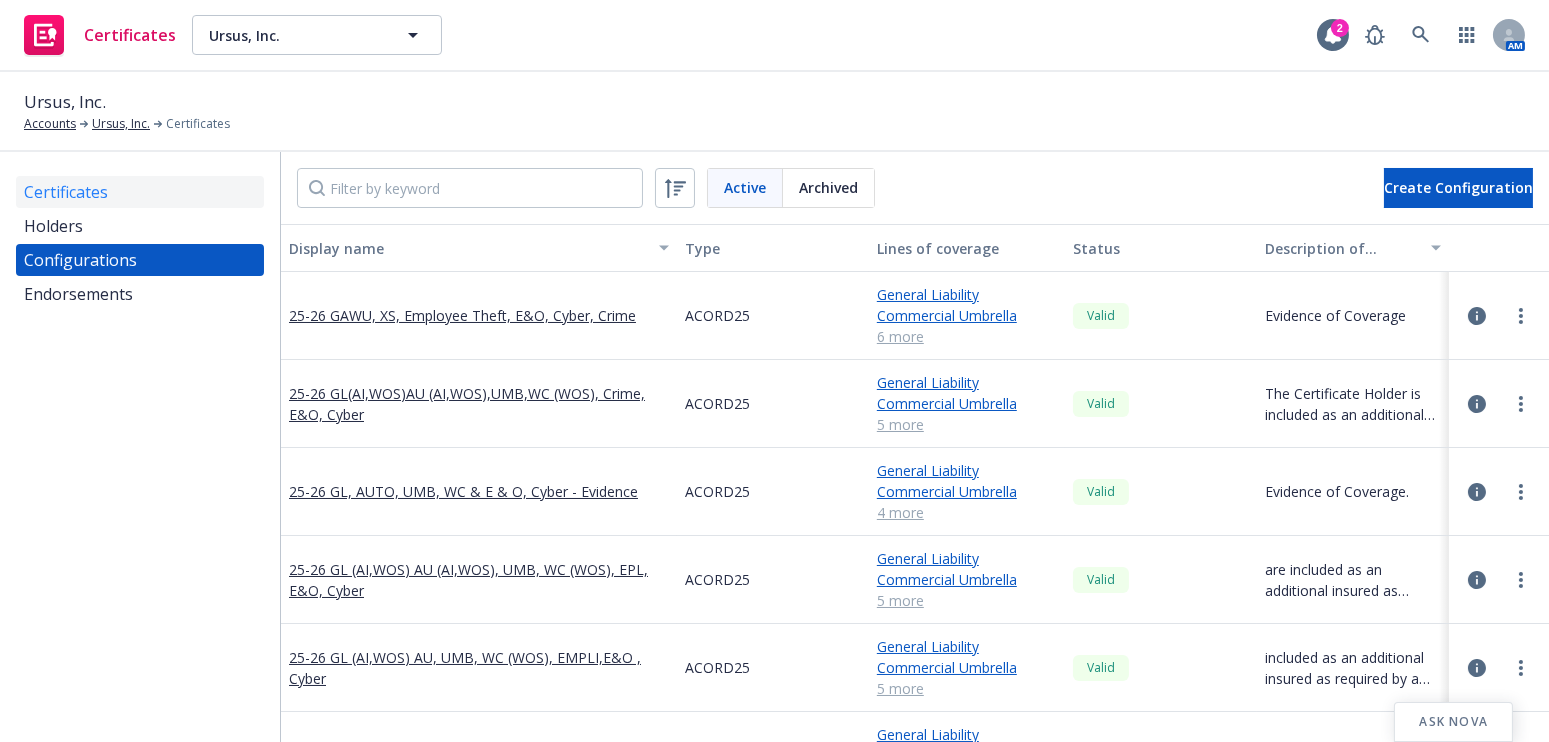 click on "Certificates" at bounding box center (140, 192) 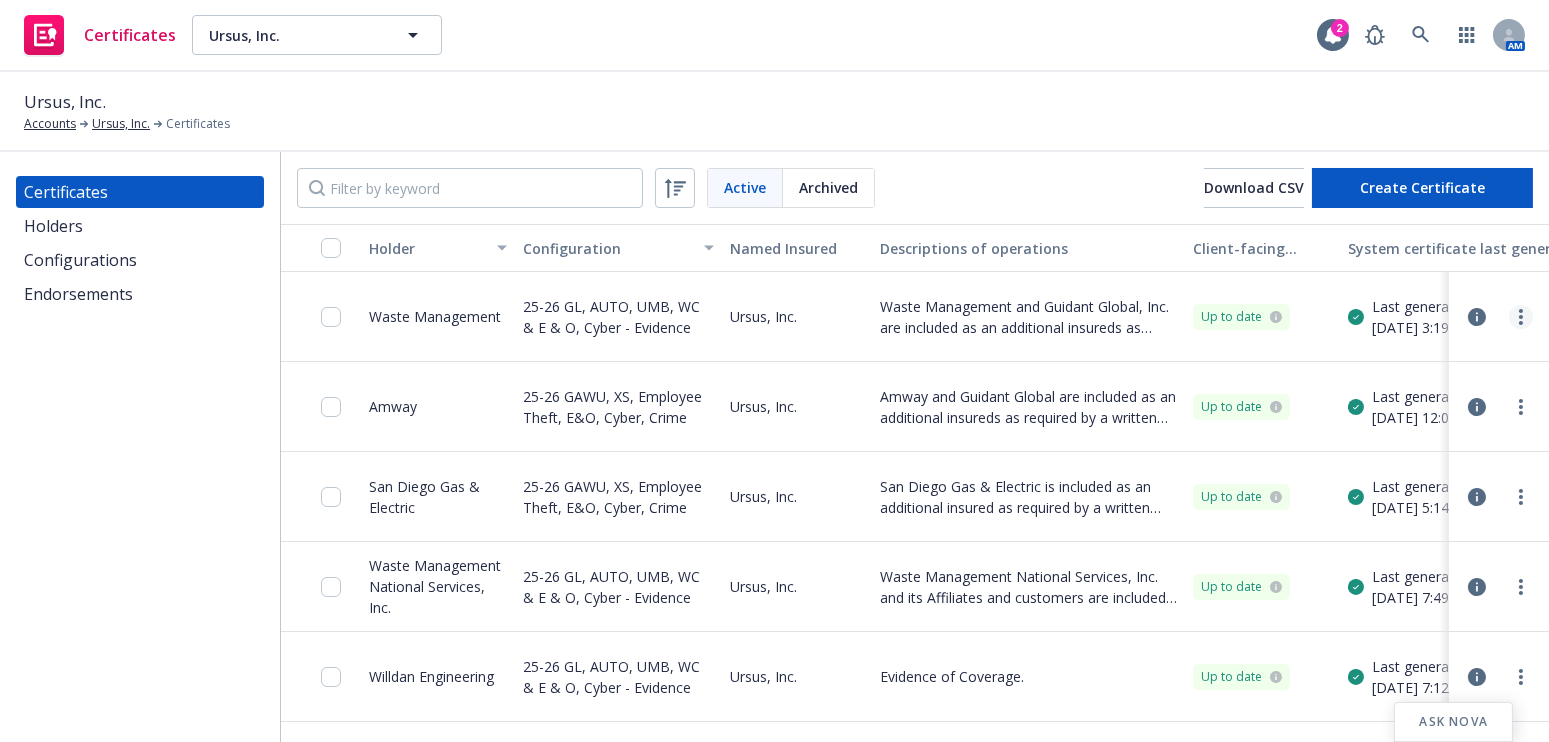 click at bounding box center [1521, 317] 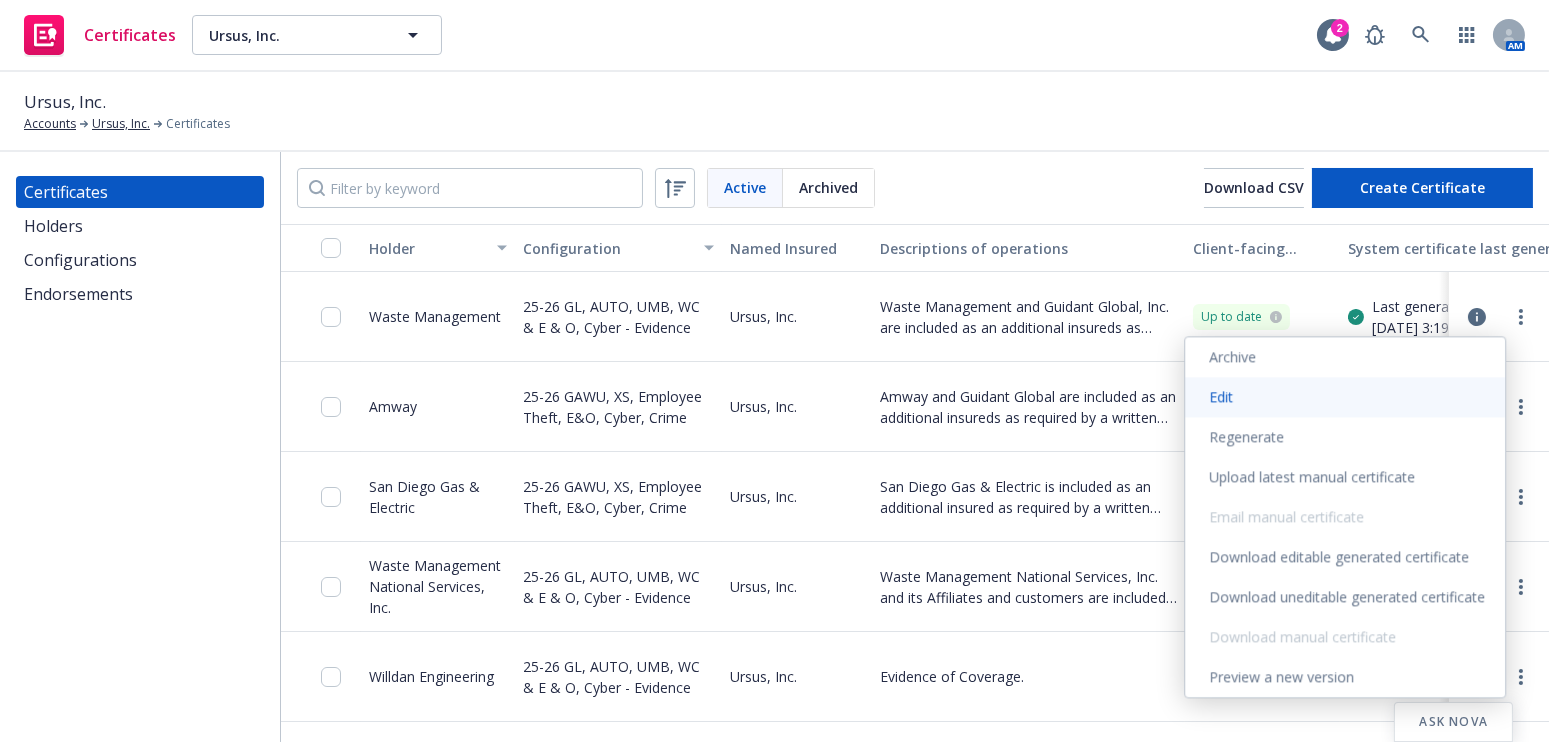 click on "Edit" at bounding box center [1345, 397] 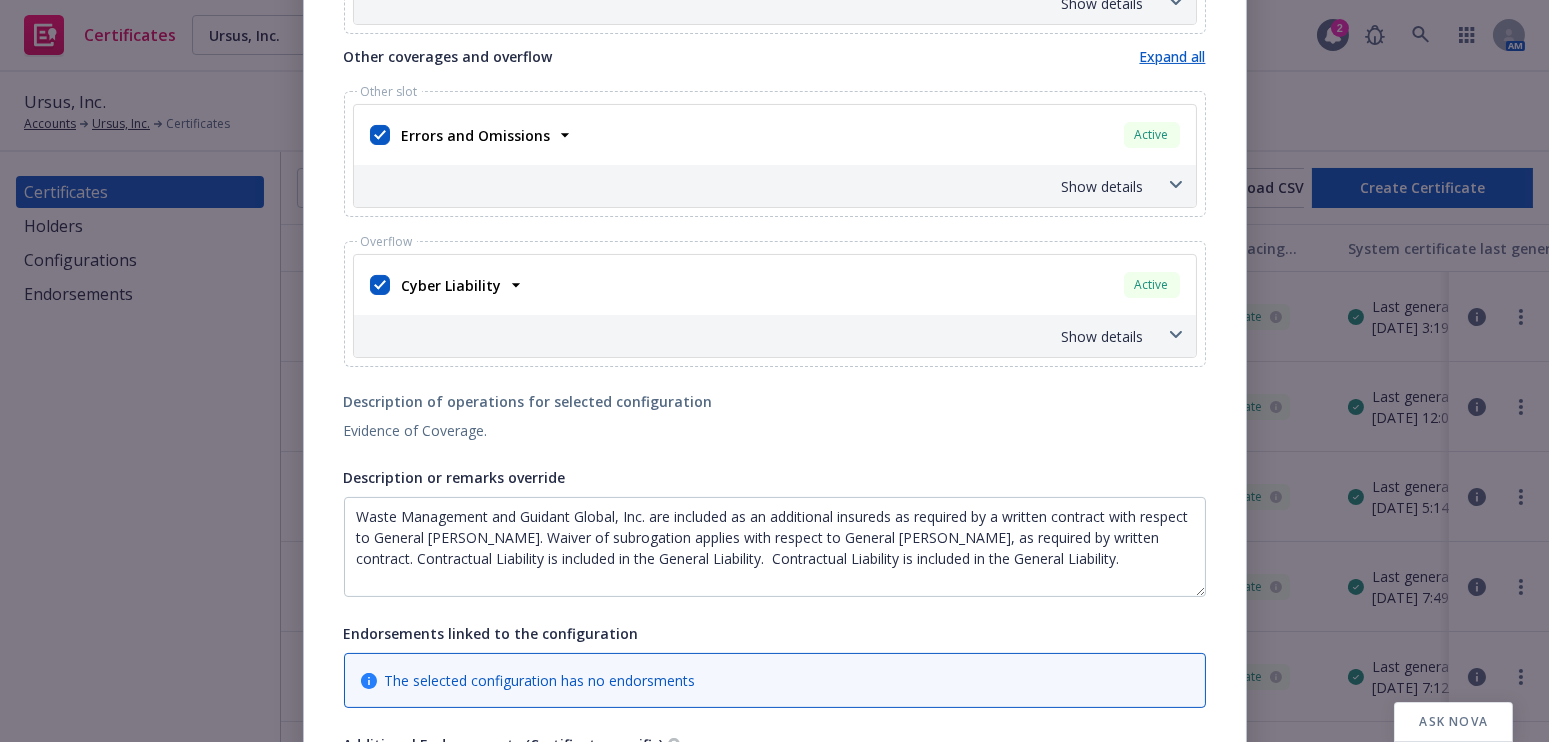 scroll, scrollTop: 1181, scrollLeft: 0, axis: vertical 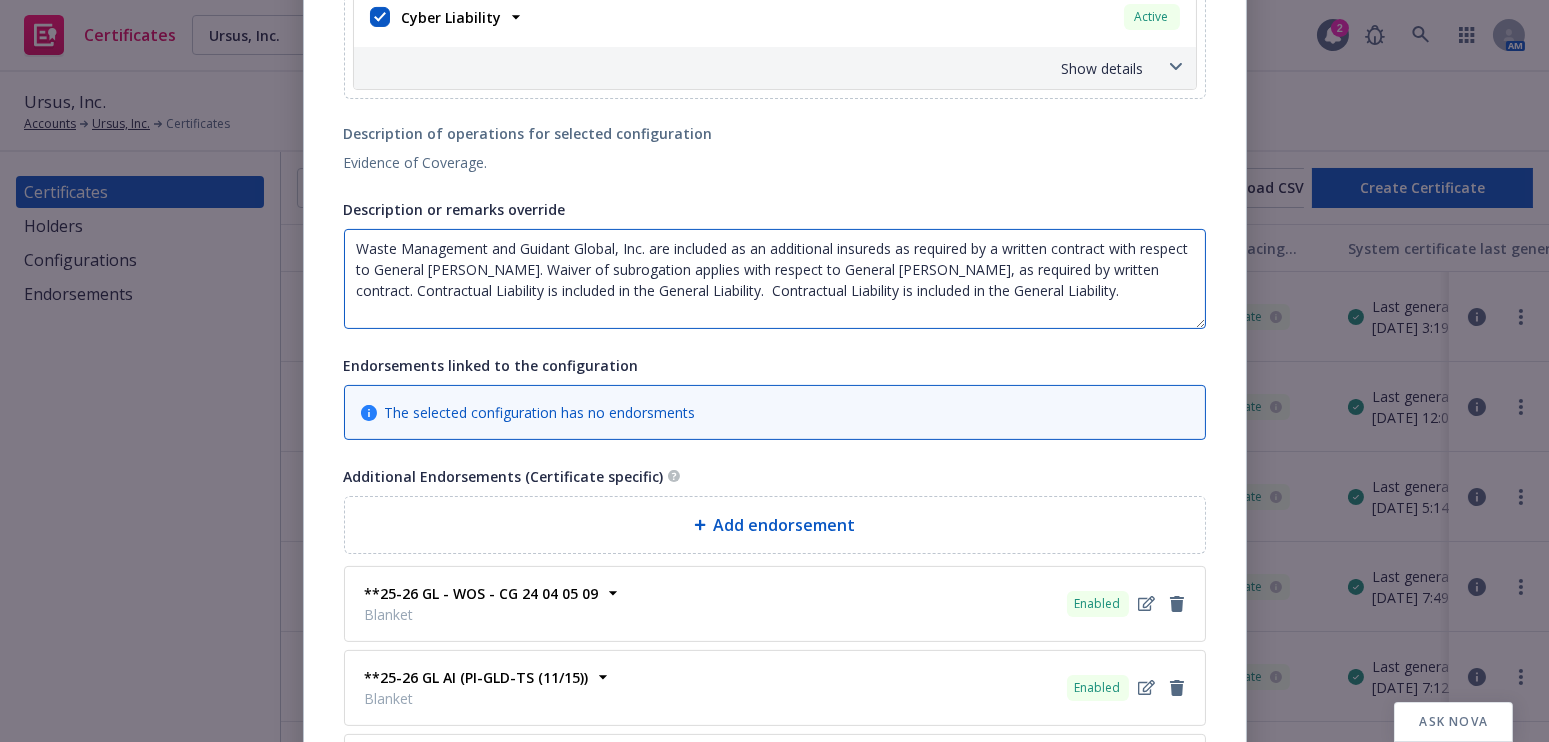 click on "Waste Management and Guidant Global, Inc. are included as an additional insureds as required by a written contract with respect to General Liability. Waiver of subrogation applies with respect to General Liability, as required by written contract. Contractual Liability is included in the General Liability.  Contractual Liability is included in the General Liability." at bounding box center [775, 279] 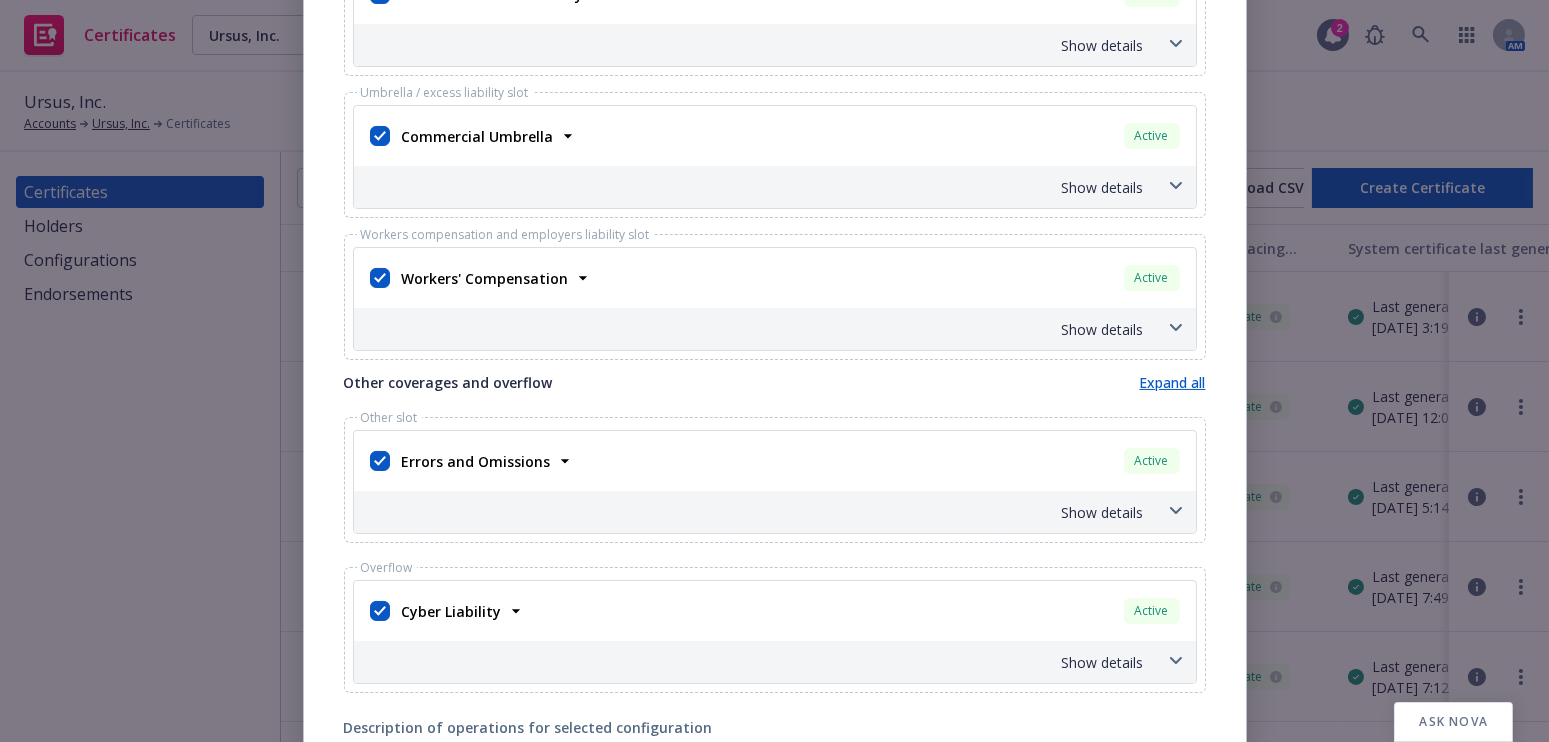 scroll, scrollTop: 545, scrollLeft: 0, axis: vertical 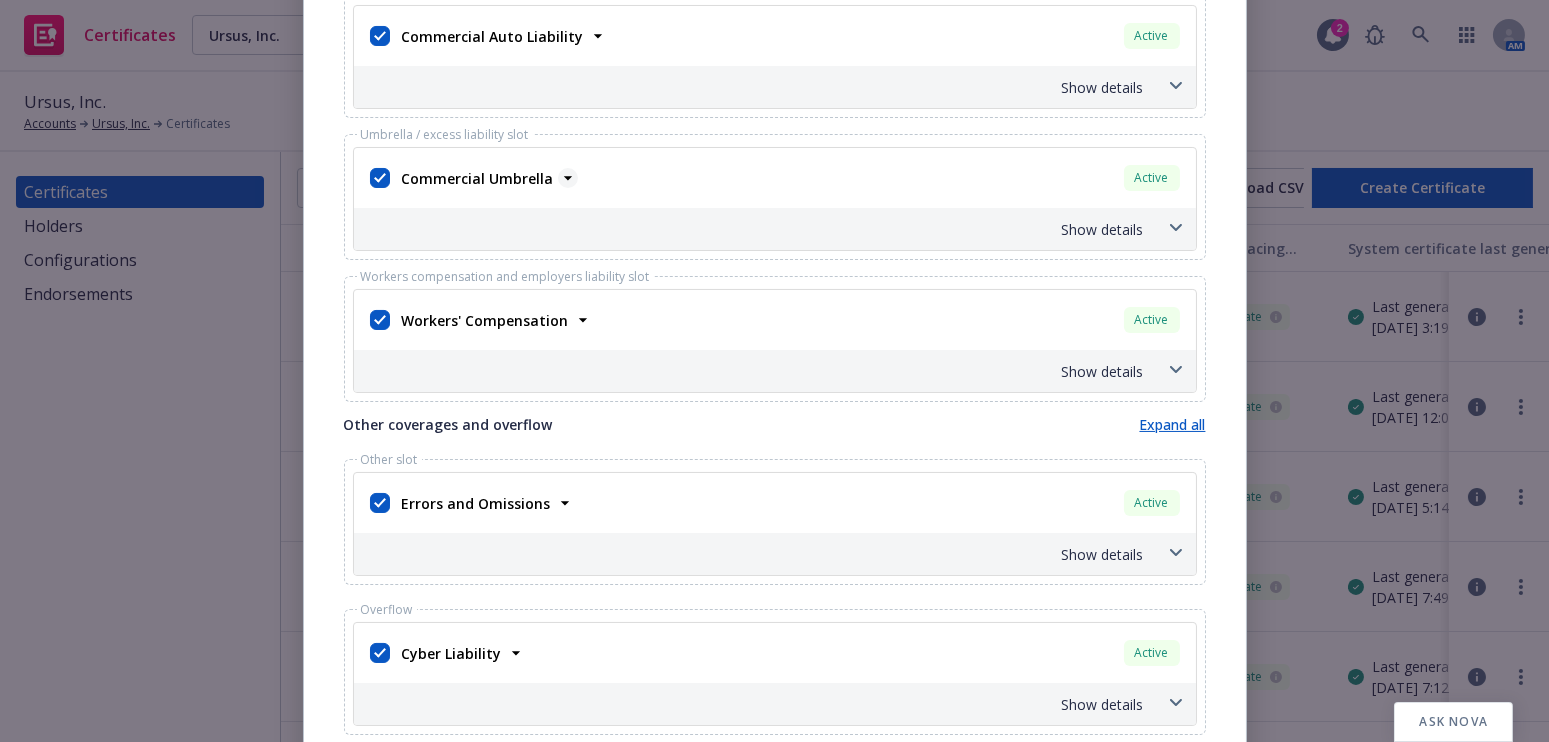 click on "Commercial Umbrella" at bounding box center (478, 178) 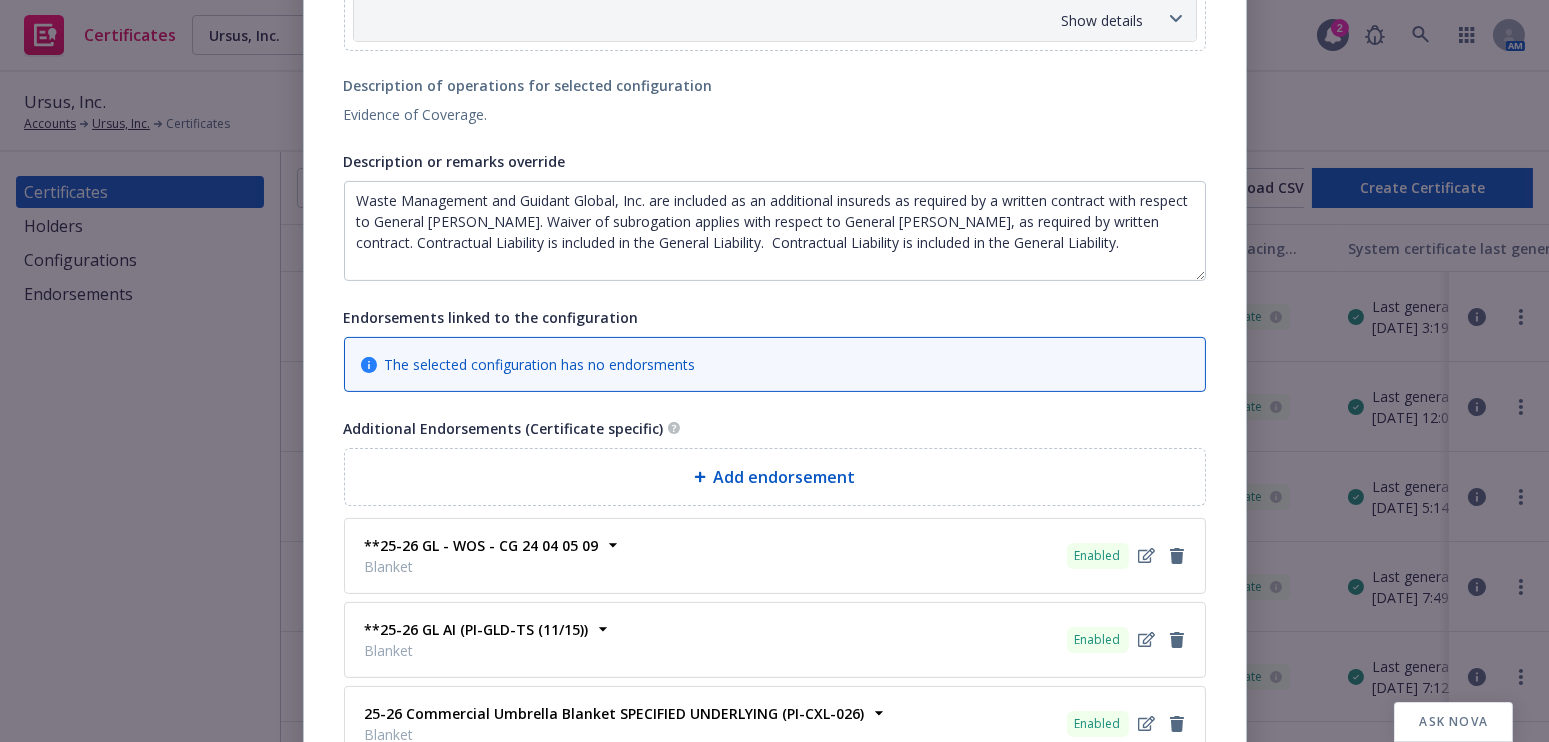 scroll, scrollTop: 1363, scrollLeft: 0, axis: vertical 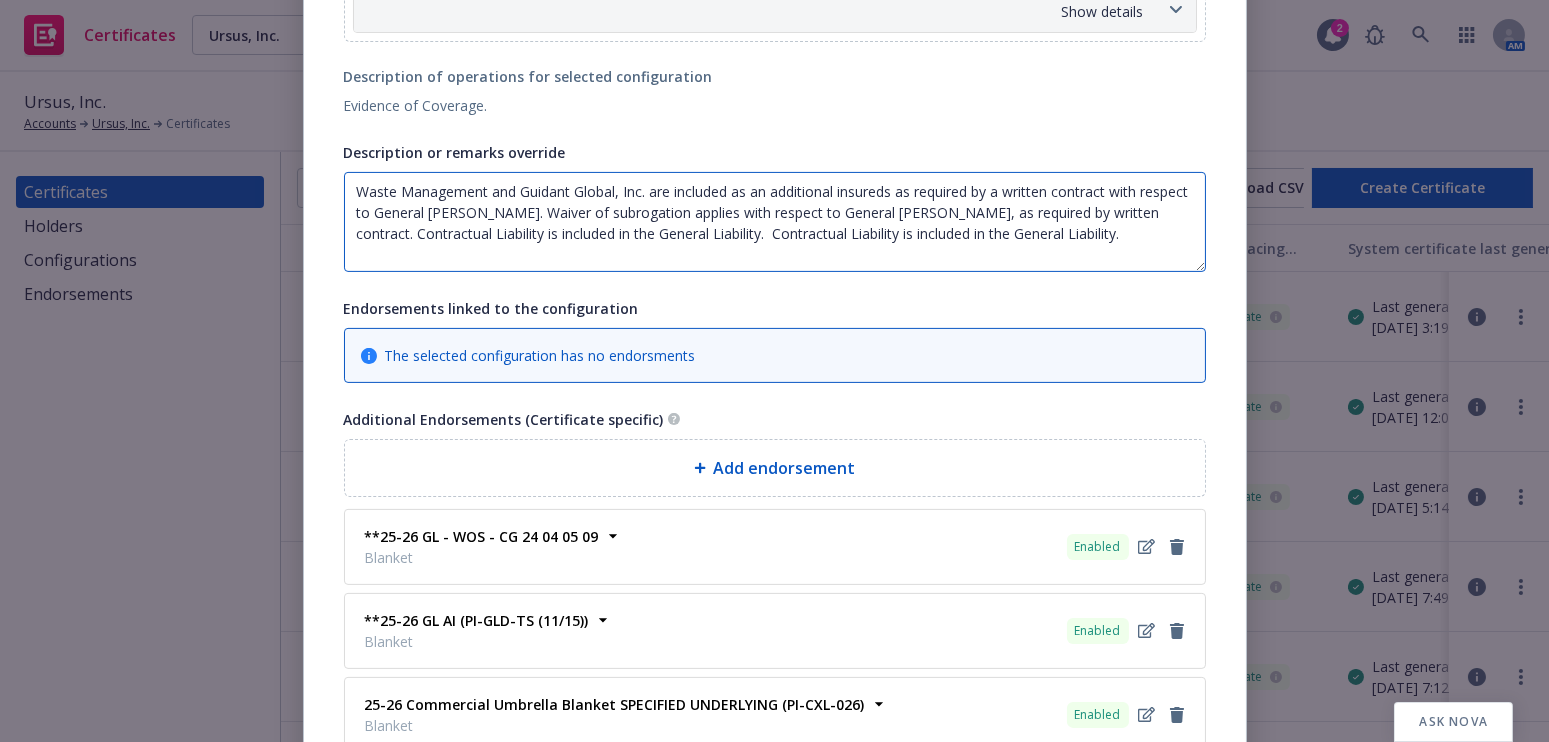 click on "Waste Management and Guidant Global, Inc. are included as an additional insureds as required by a written contract with respect to General Liability. Waiver of subrogation applies with respect to General Liability, as required by written contract. Contractual Liability is included in the General Liability.  Contractual Liability is included in the General Liability." at bounding box center [775, 222] 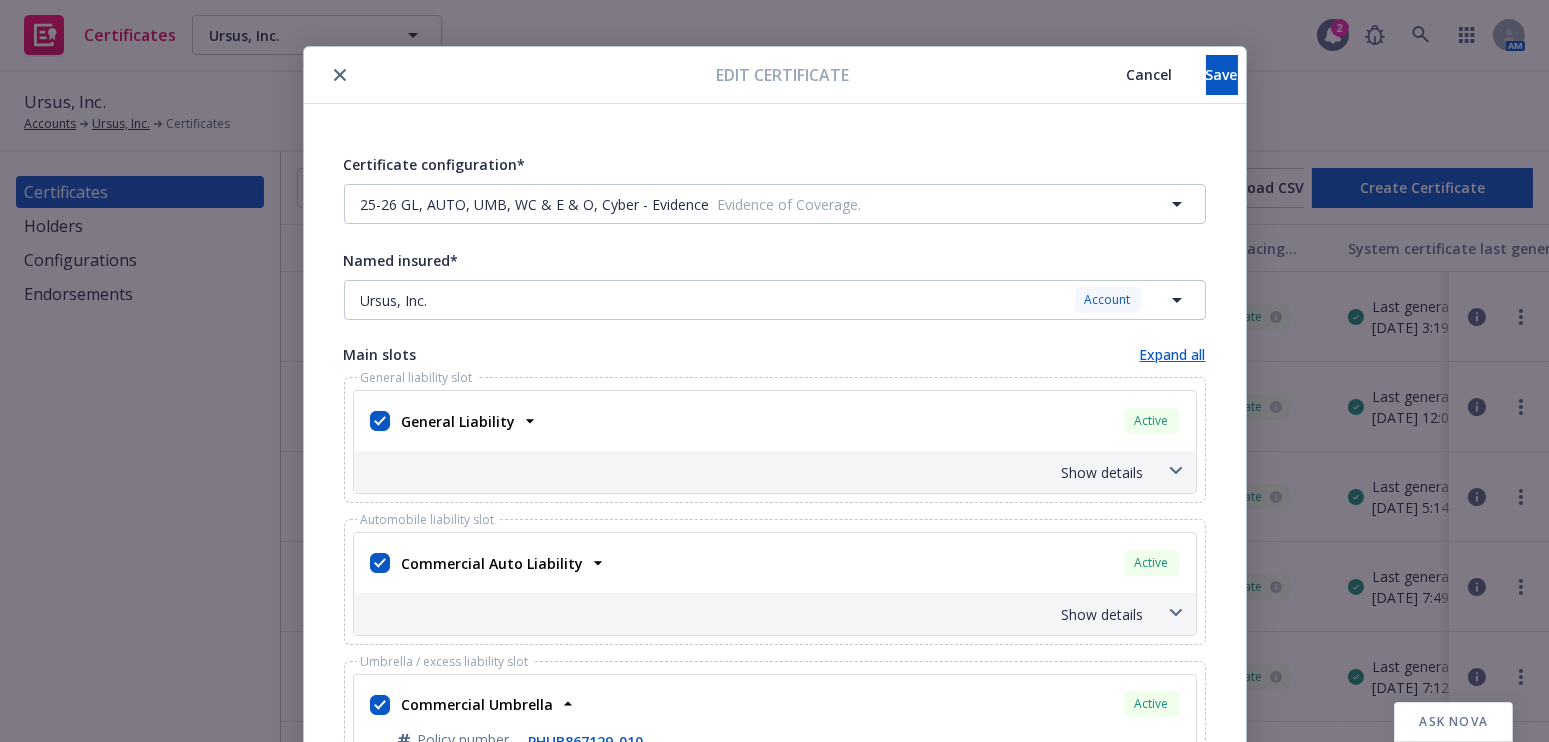 scroll, scrollTop: 0, scrollLeft: 0, axis: both 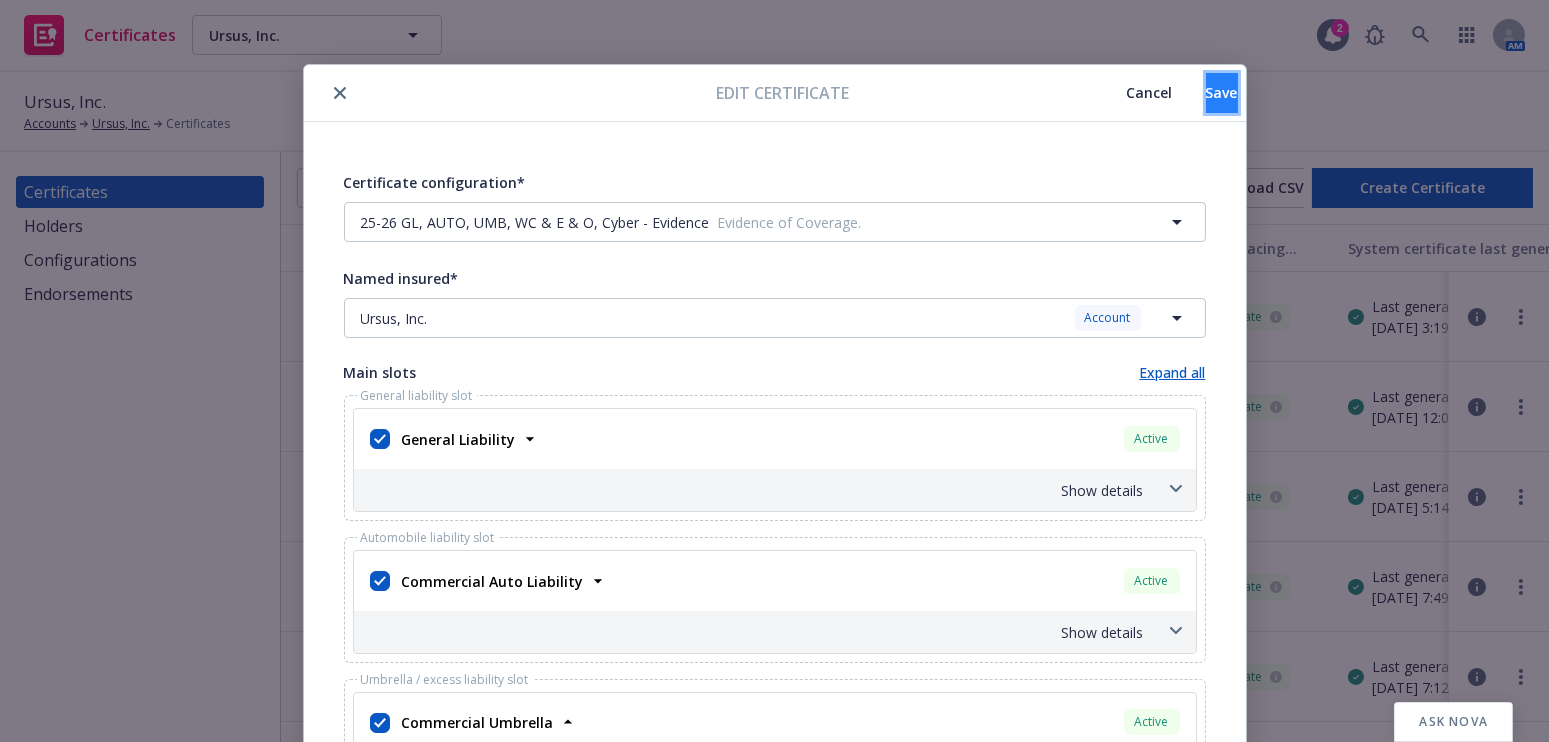 click on "Save" at bounding box center [1222, 93] 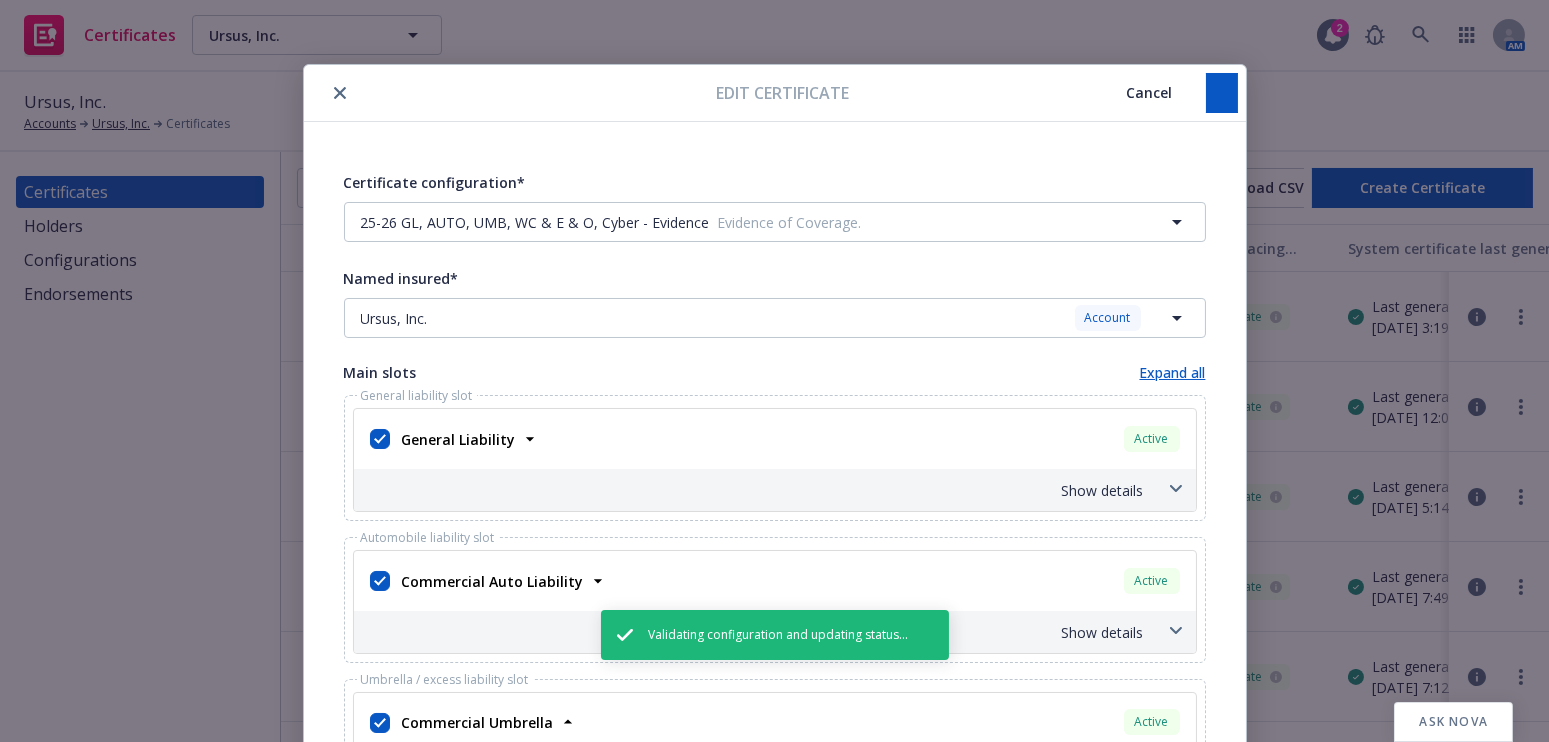 type on "Waste Management and Guidant Global, Inc. are included as an additional insureds as required by a written contract with respect to General [PERSON_NAME]. Waiver of subrogation applies with respect to General [PERSON_NAME], as required by written contract. Contractual Liability is included in the General Liability.  Contractual Liability is included in the General Liability. The Umbrella Liability follows form and provides excess to the underlying General Liability, Auto Liability, and Workers Compensation." 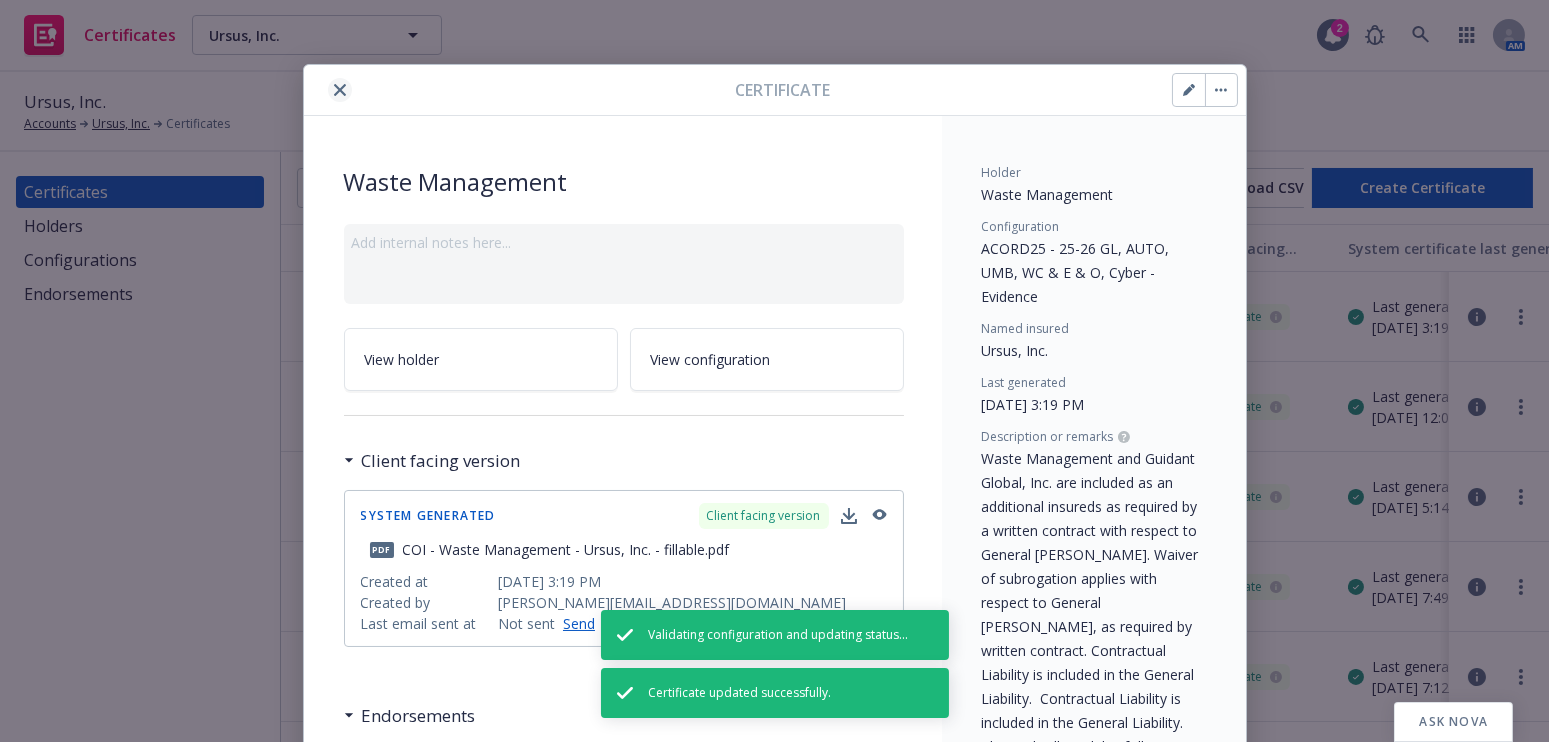 click 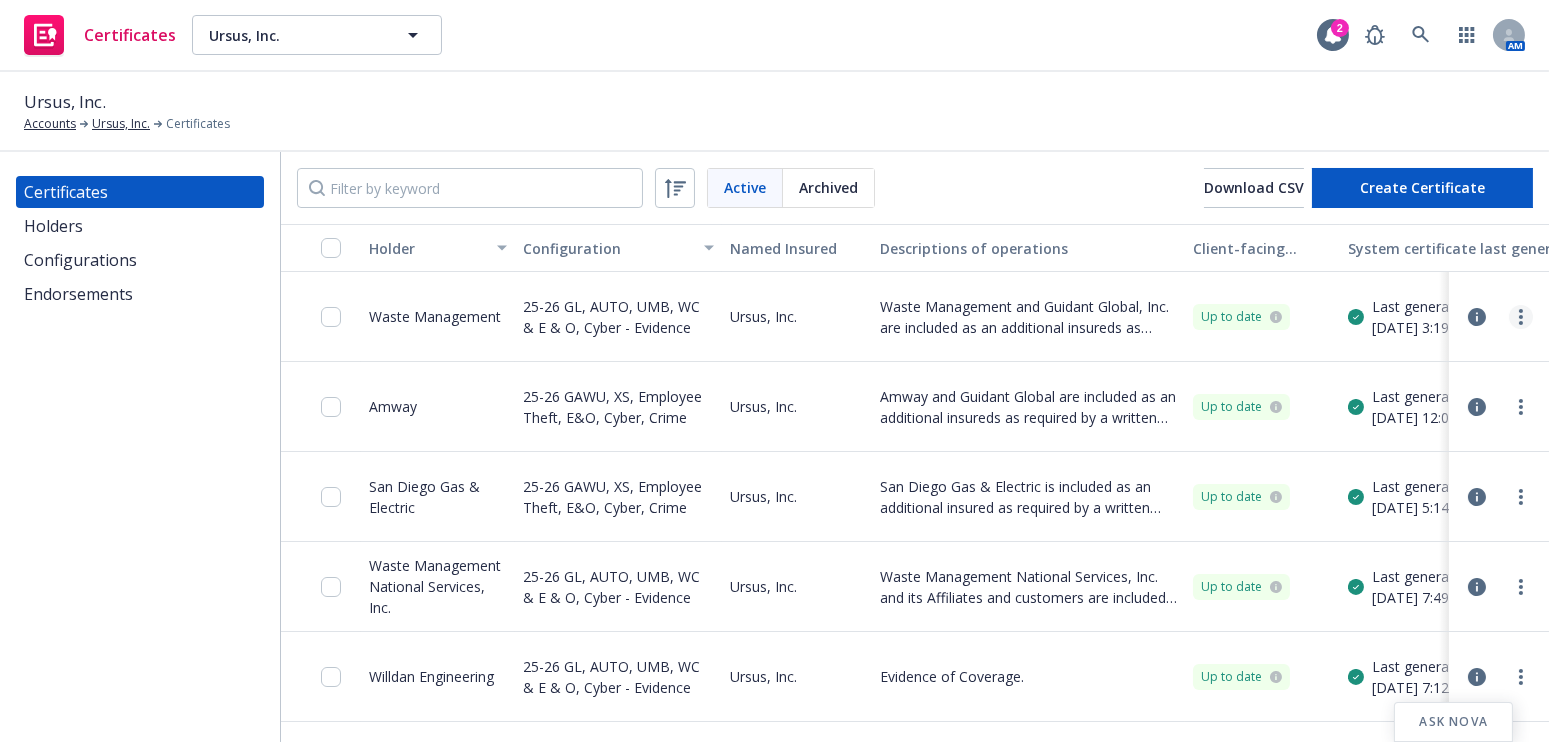 click at bounding box center (1521, 317) 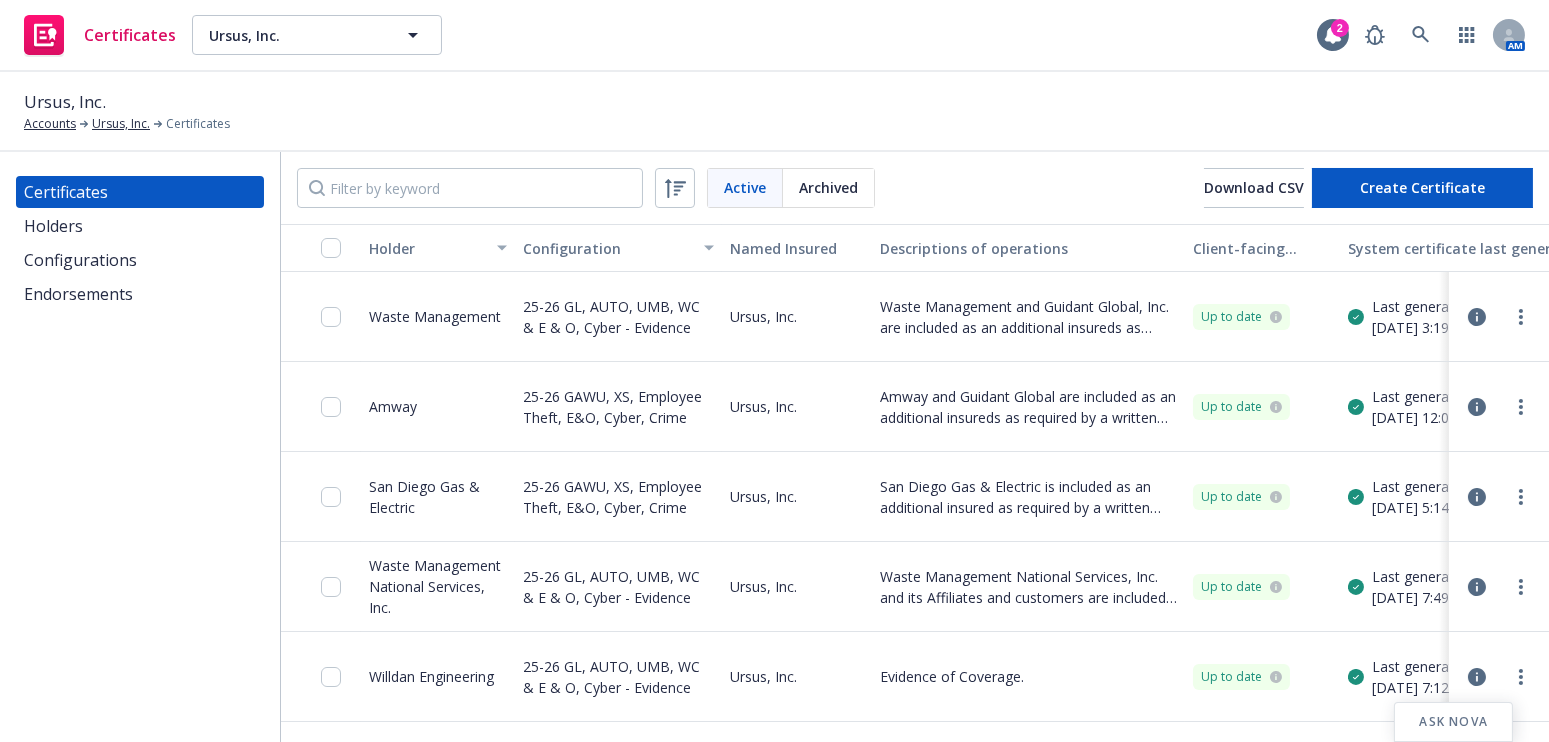 click on "Regenerate" at bounding box center [1345, 437] 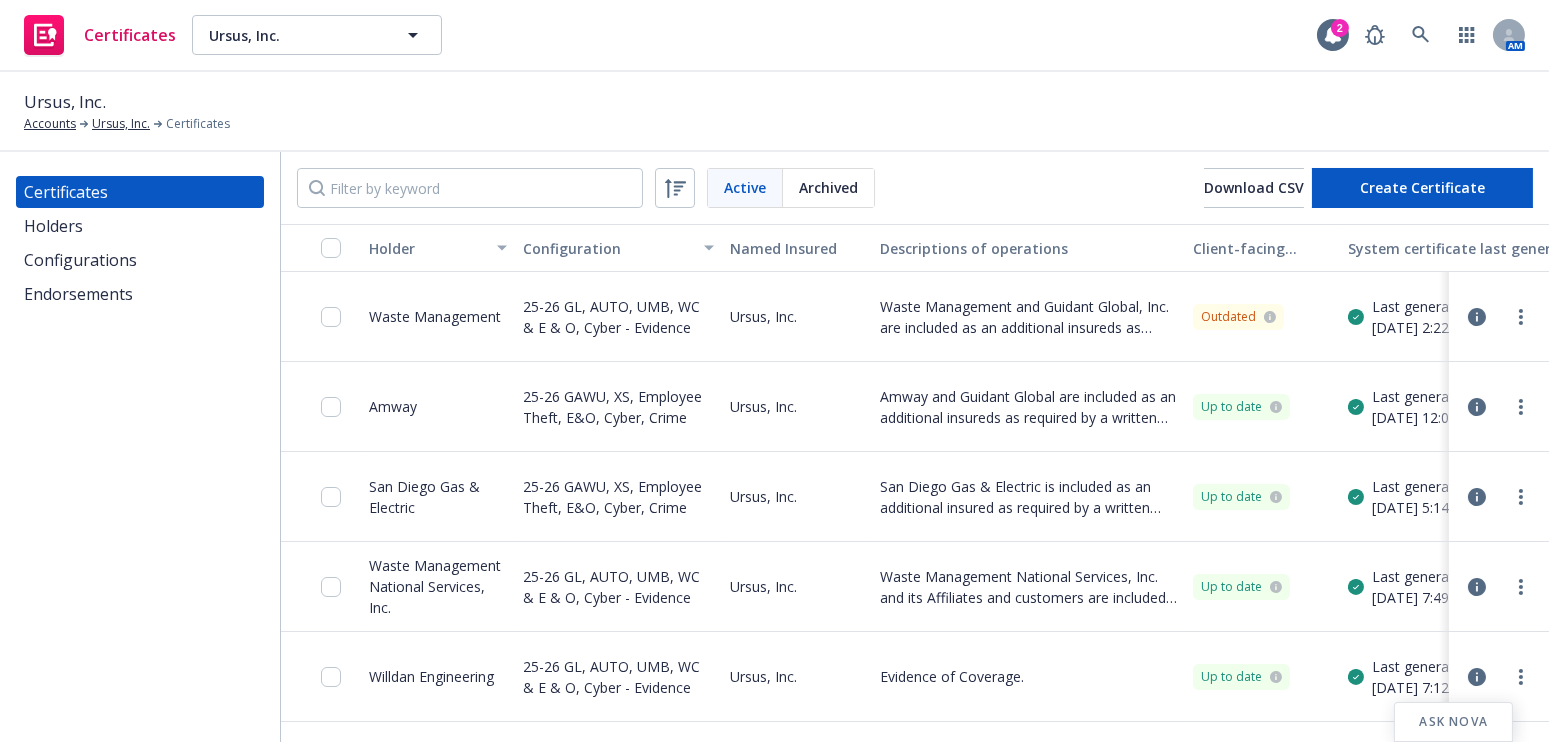 click at bounding box center [321, 317] 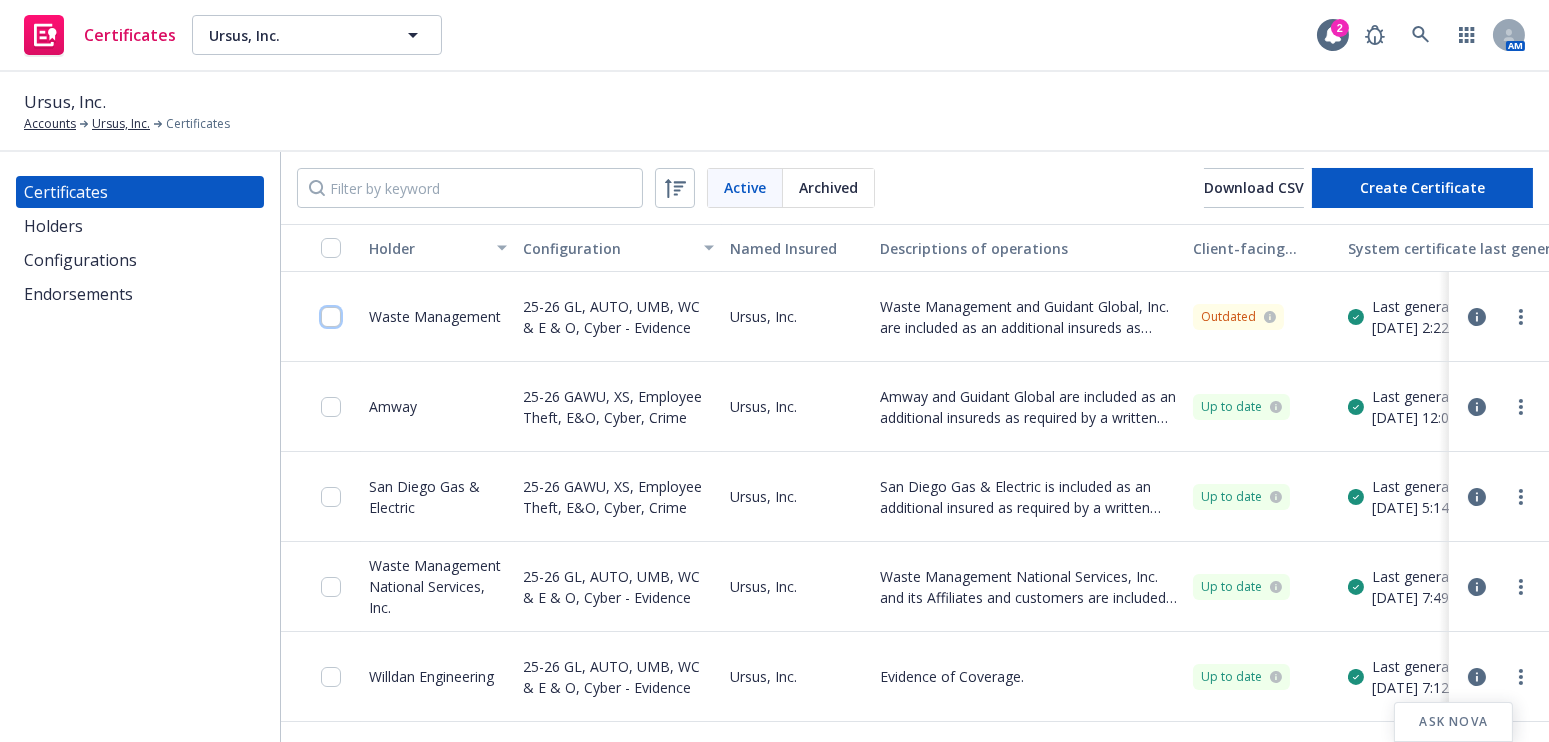 click at bounding box center [331, 317] 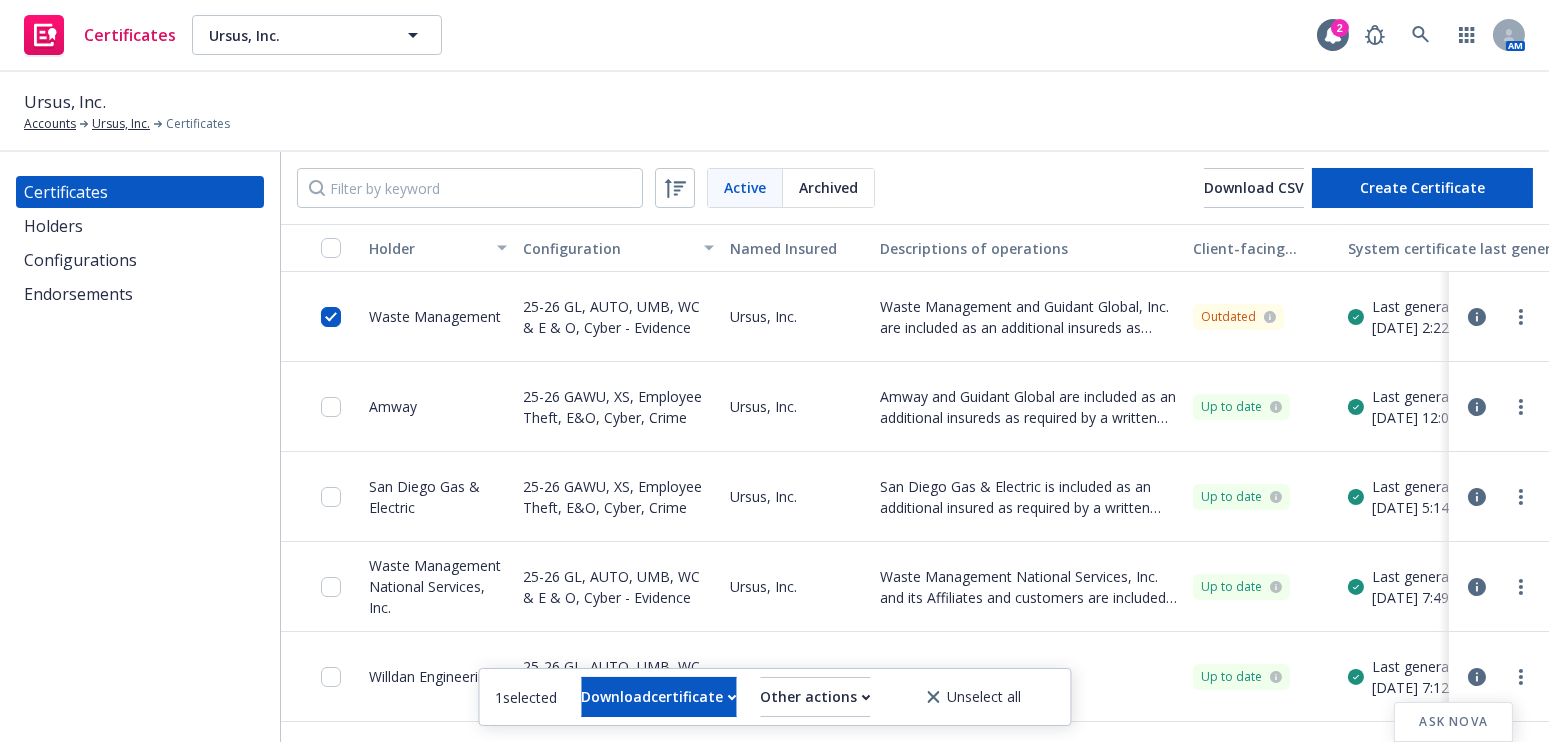 drag, startPoint x: 829, startPoint y: 717, endPoint x: 839, endPoint y: 720, distance: 10.440307 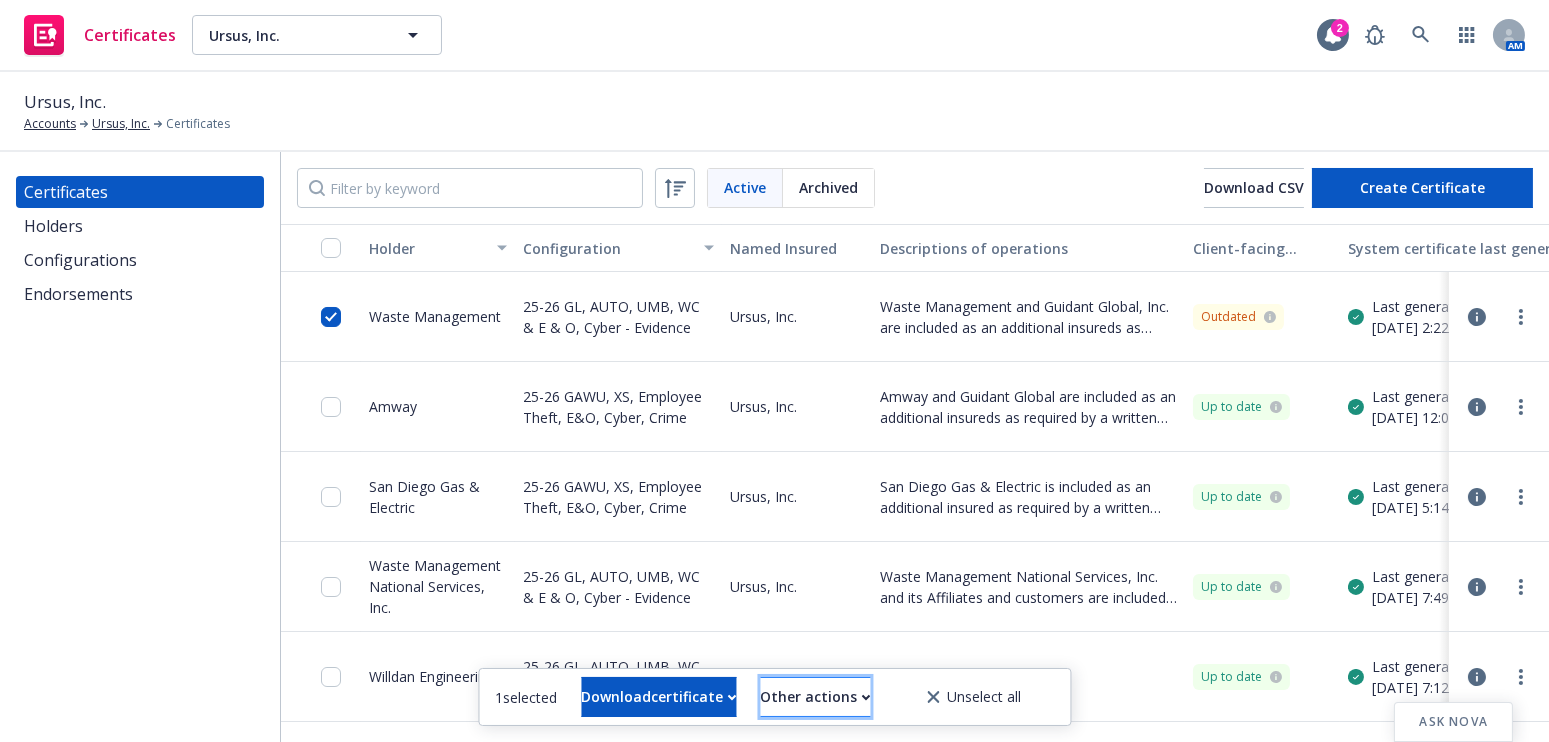click on "Other actions" at bounding box center [815, 697] 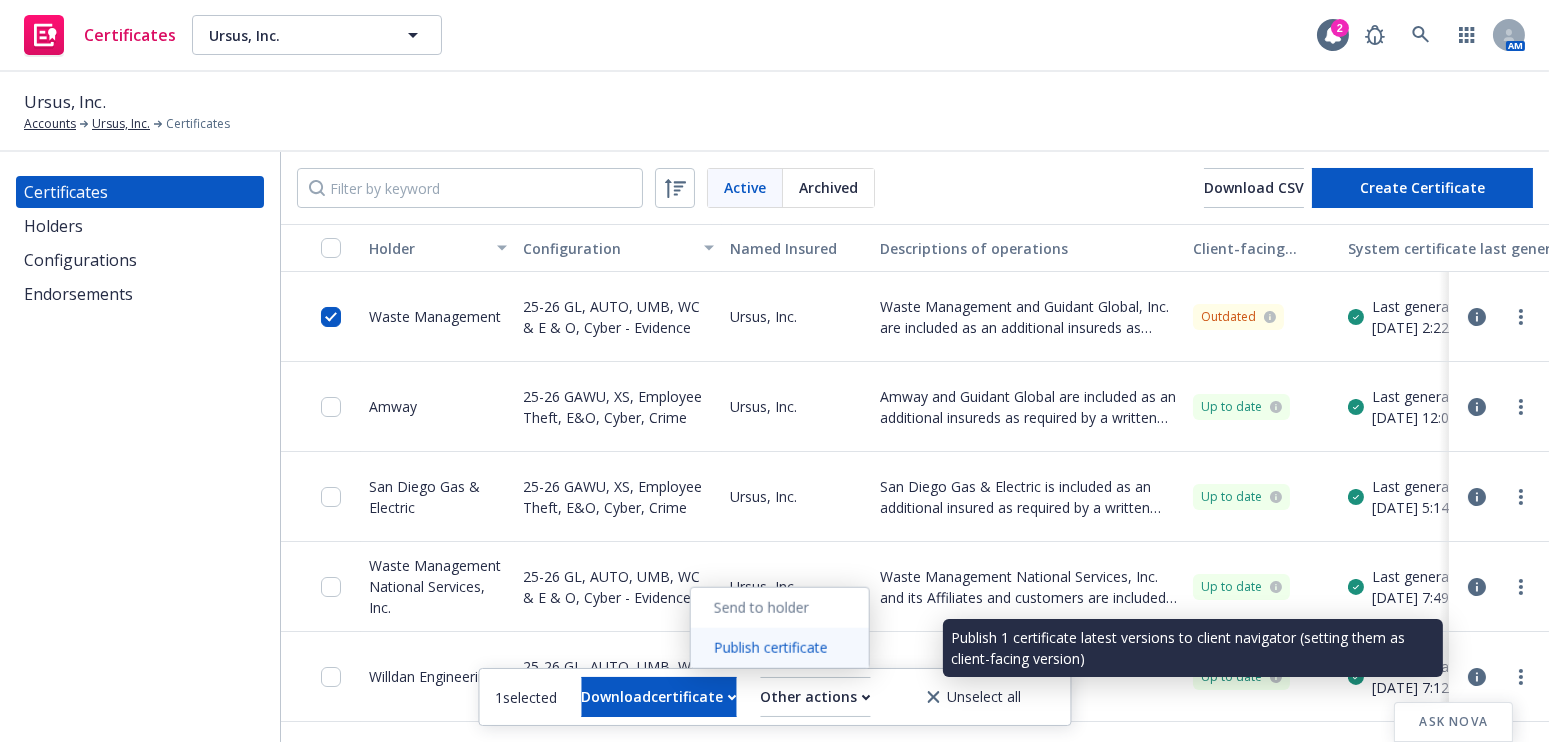 click on "Publish certificate" at bounding box center [779, 648] 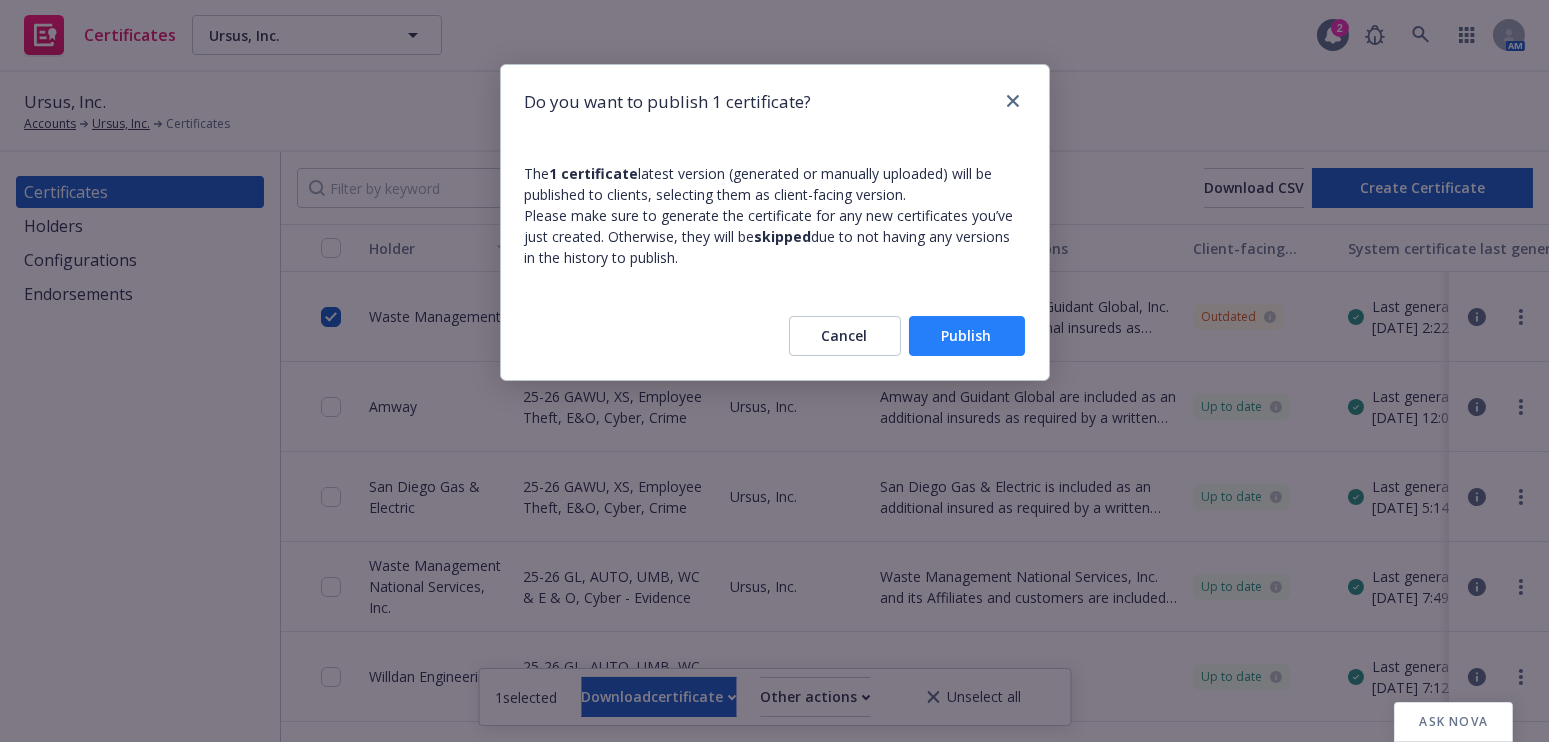 click on "Publish" at bounding box center (967, 336) 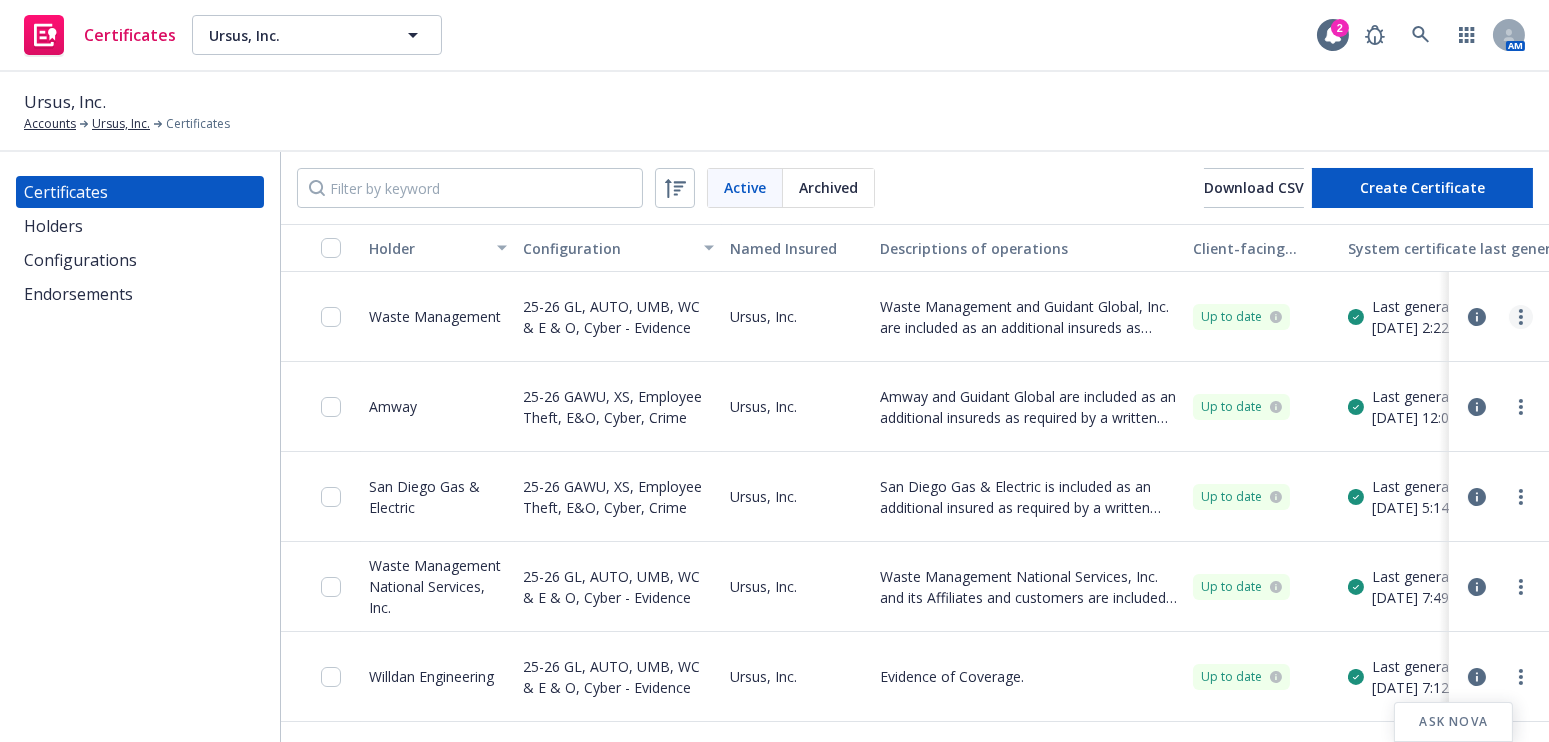 click at bounding box center [1521, 317] 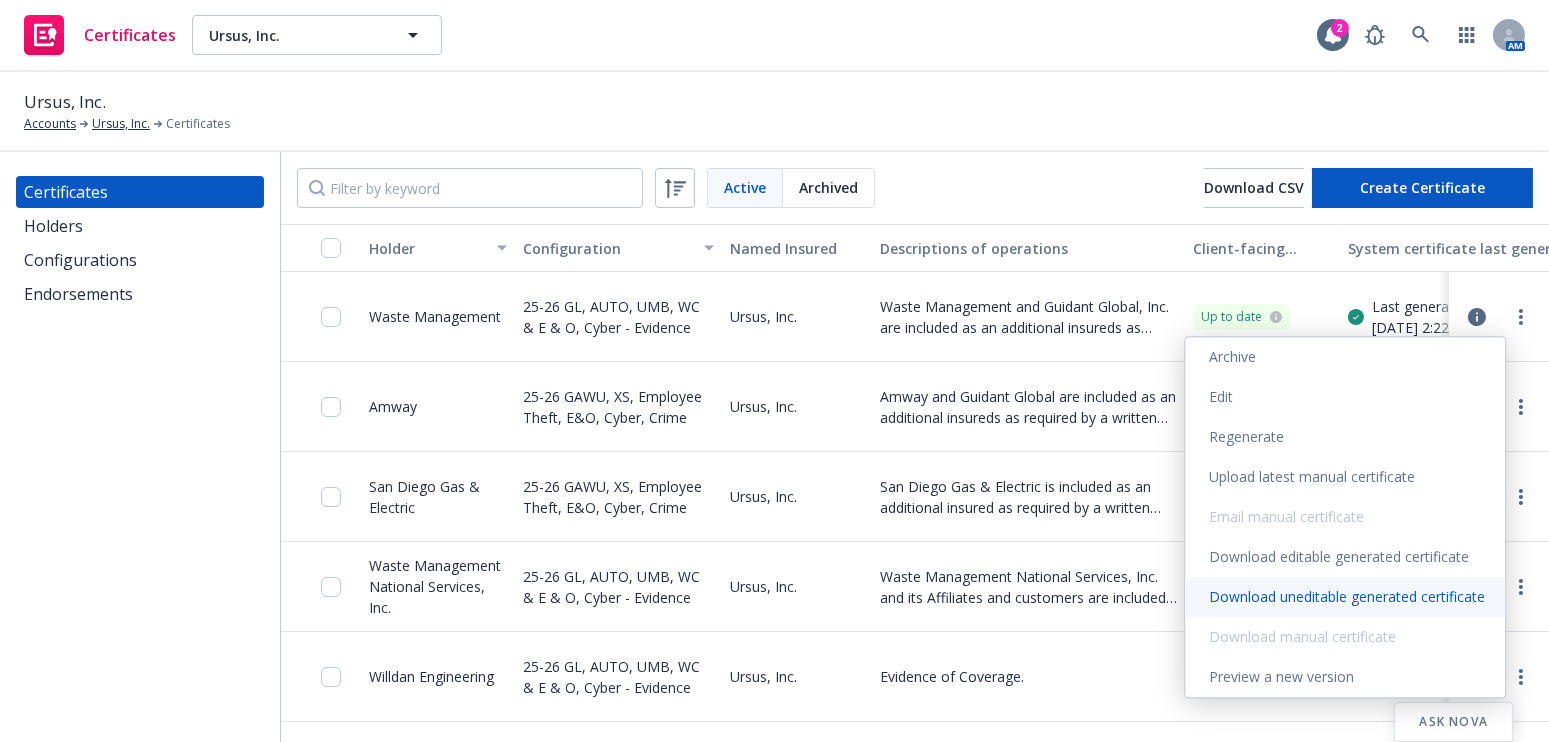 click on "Download uneditable generated certificate" at bounding box center (1345, 597) 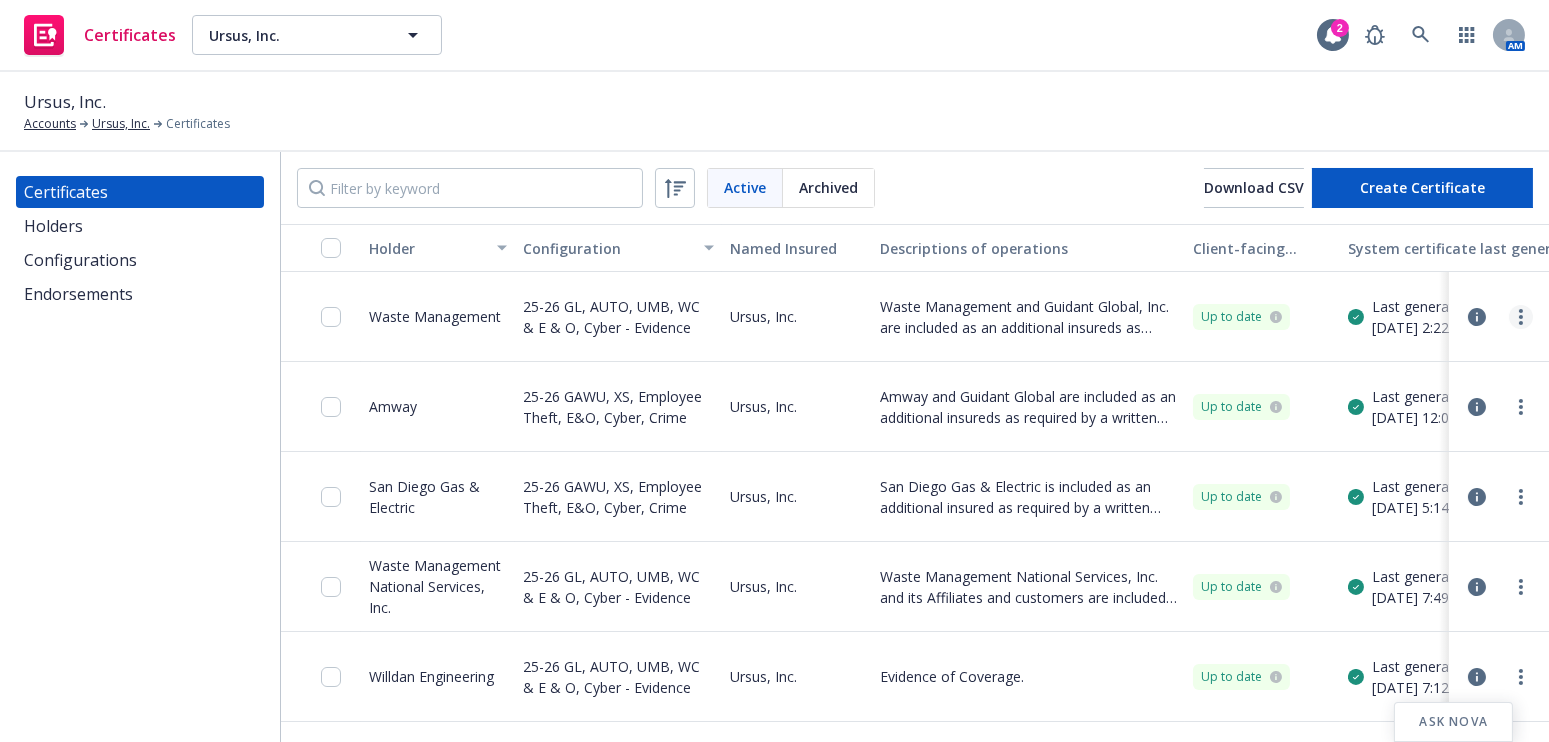 click at bounding box center (1521, 317) 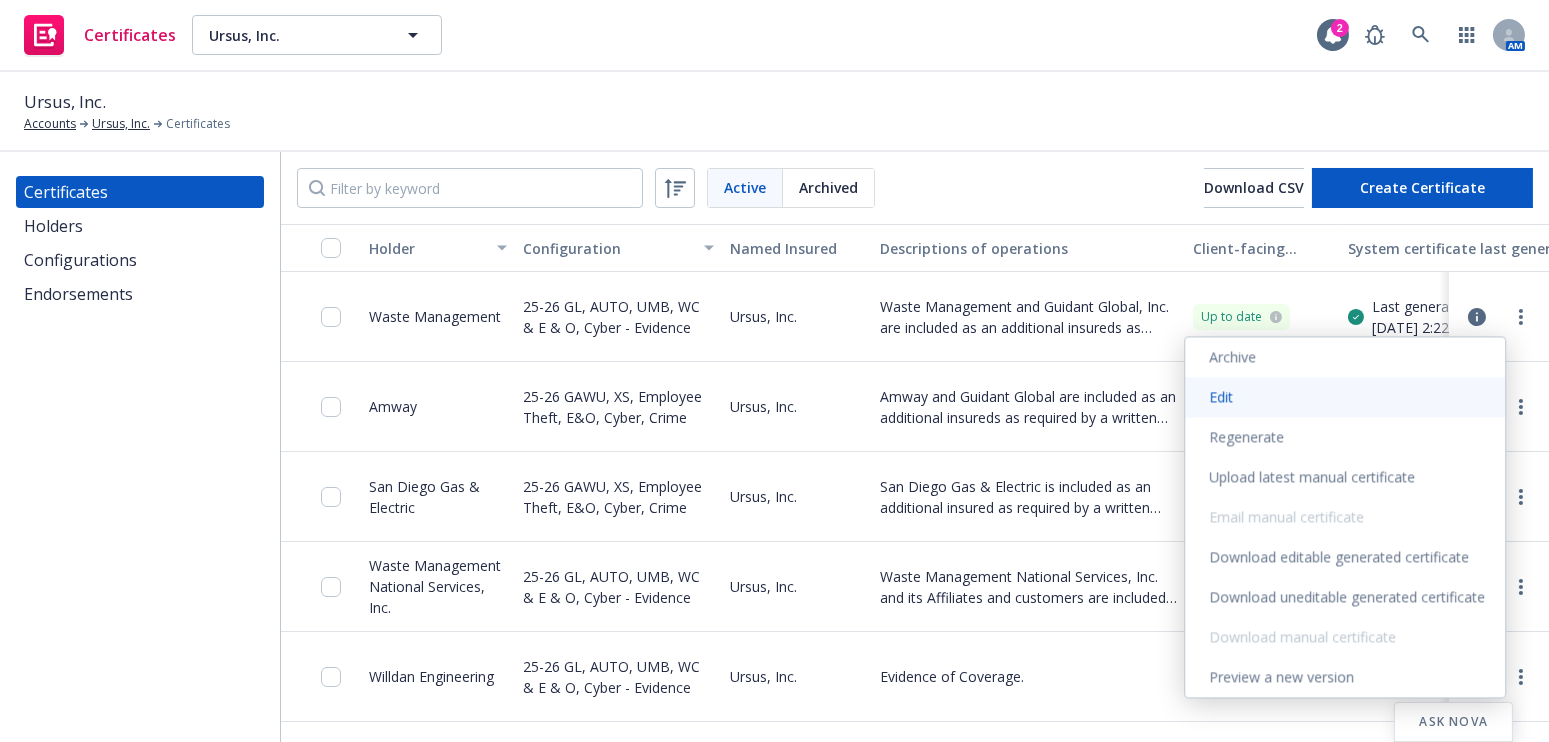 click on "Edit" at bounding box center [1345, 397] 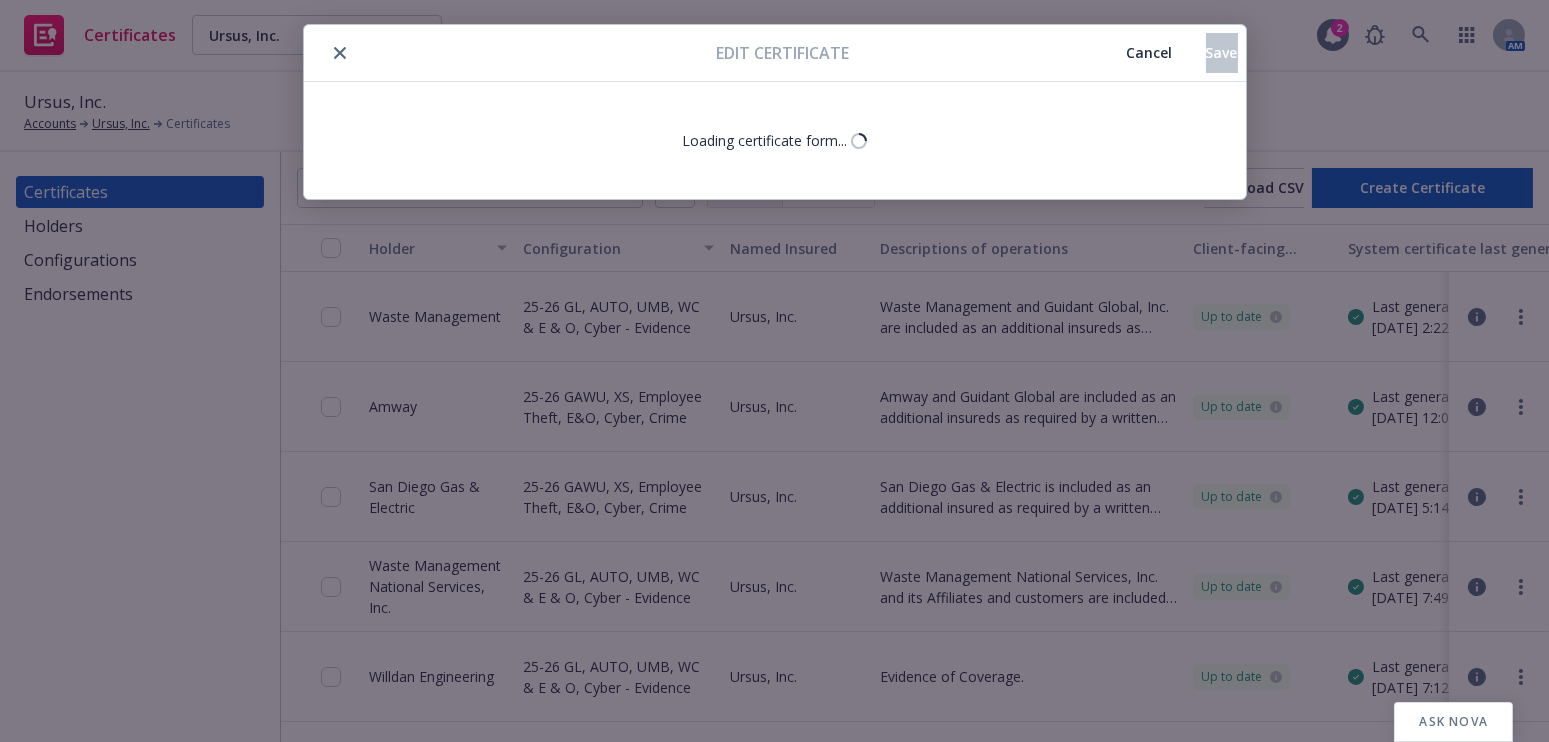 scroll, scrollTop: 63, scrollLeft: 0, axis: vertical 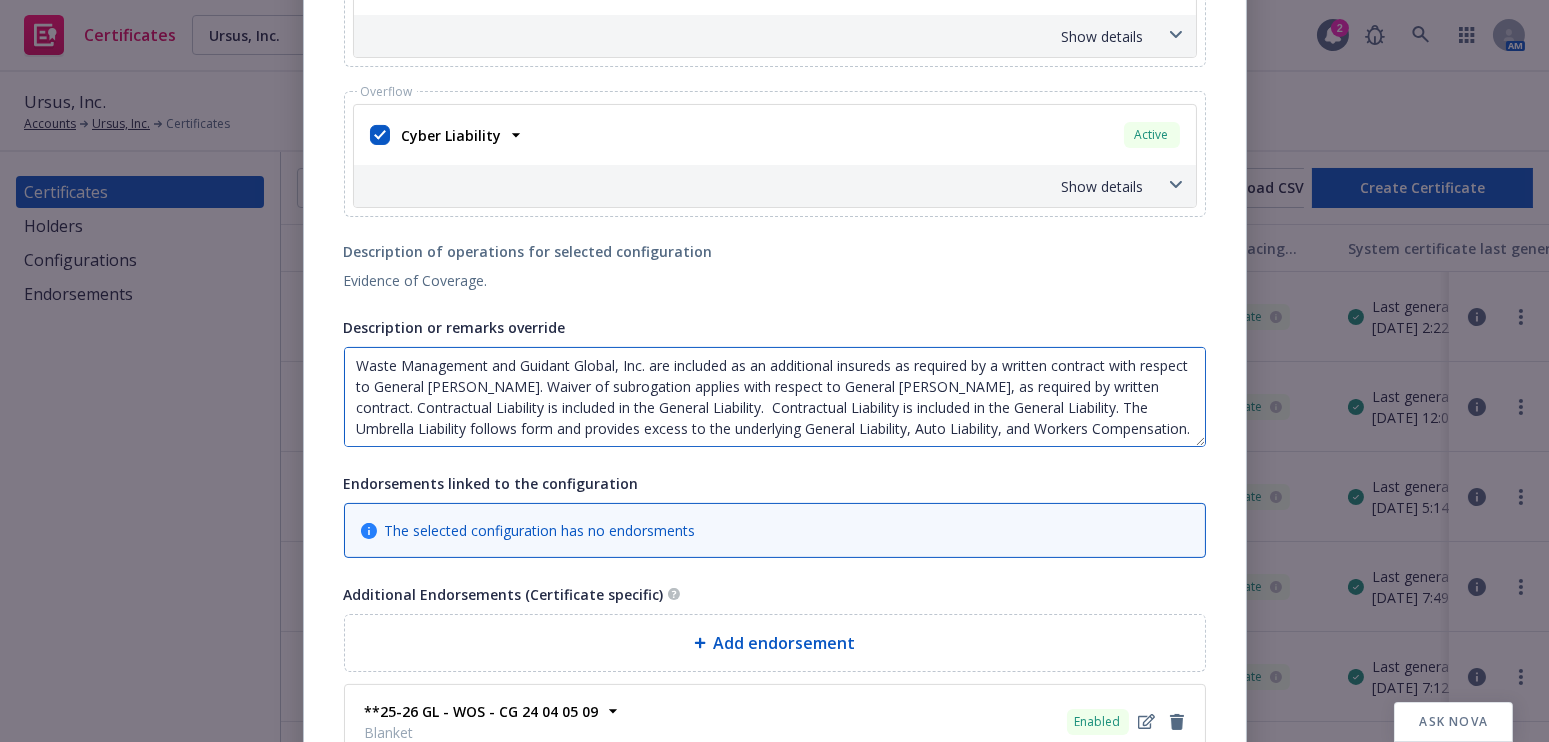 drag, startPoint x: 1135, startPoint y: 425, endPoint x: 1025, endPoint y: 357, distance: 129.3213 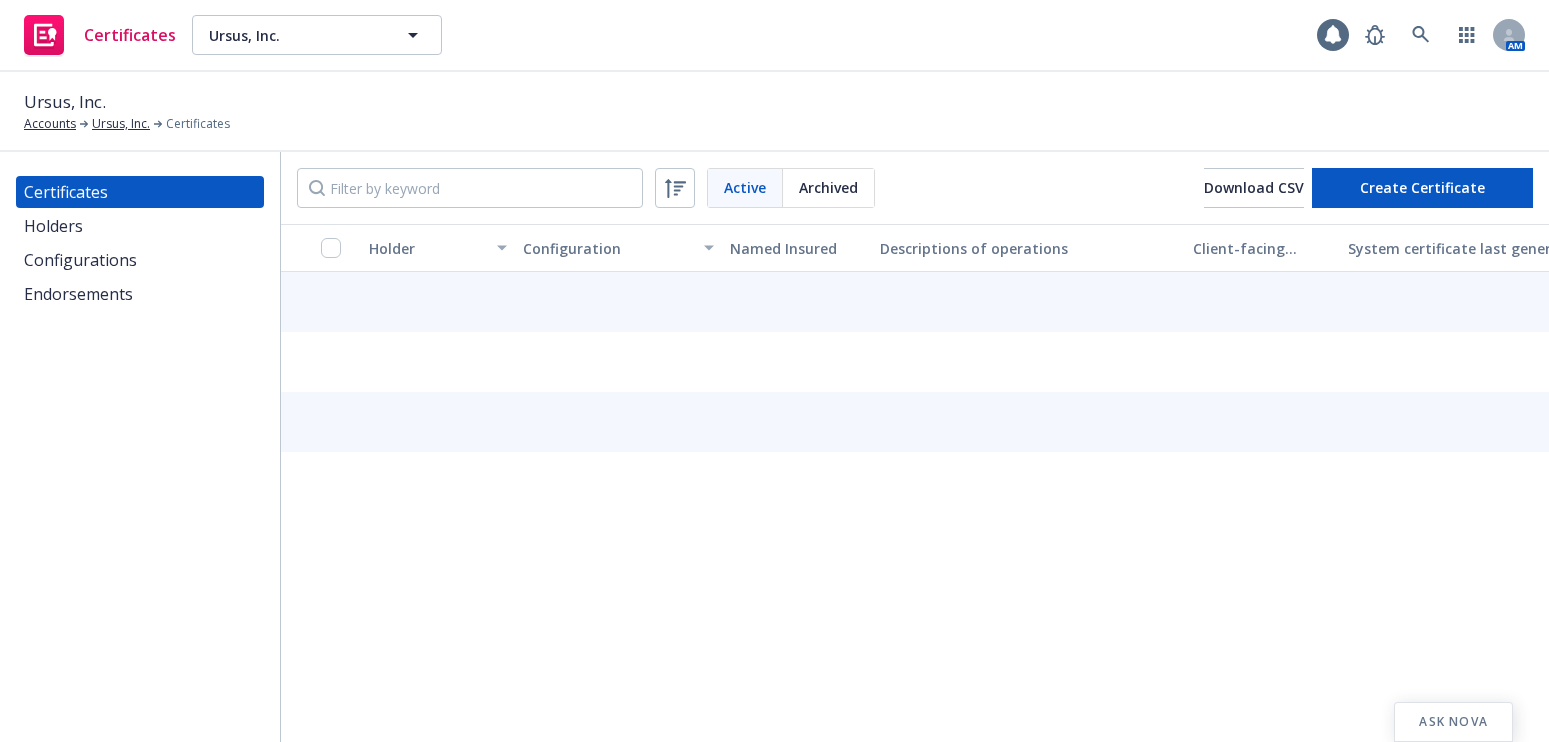 scroll, scrollTop: 0, scrollLeft: 0, axis: both 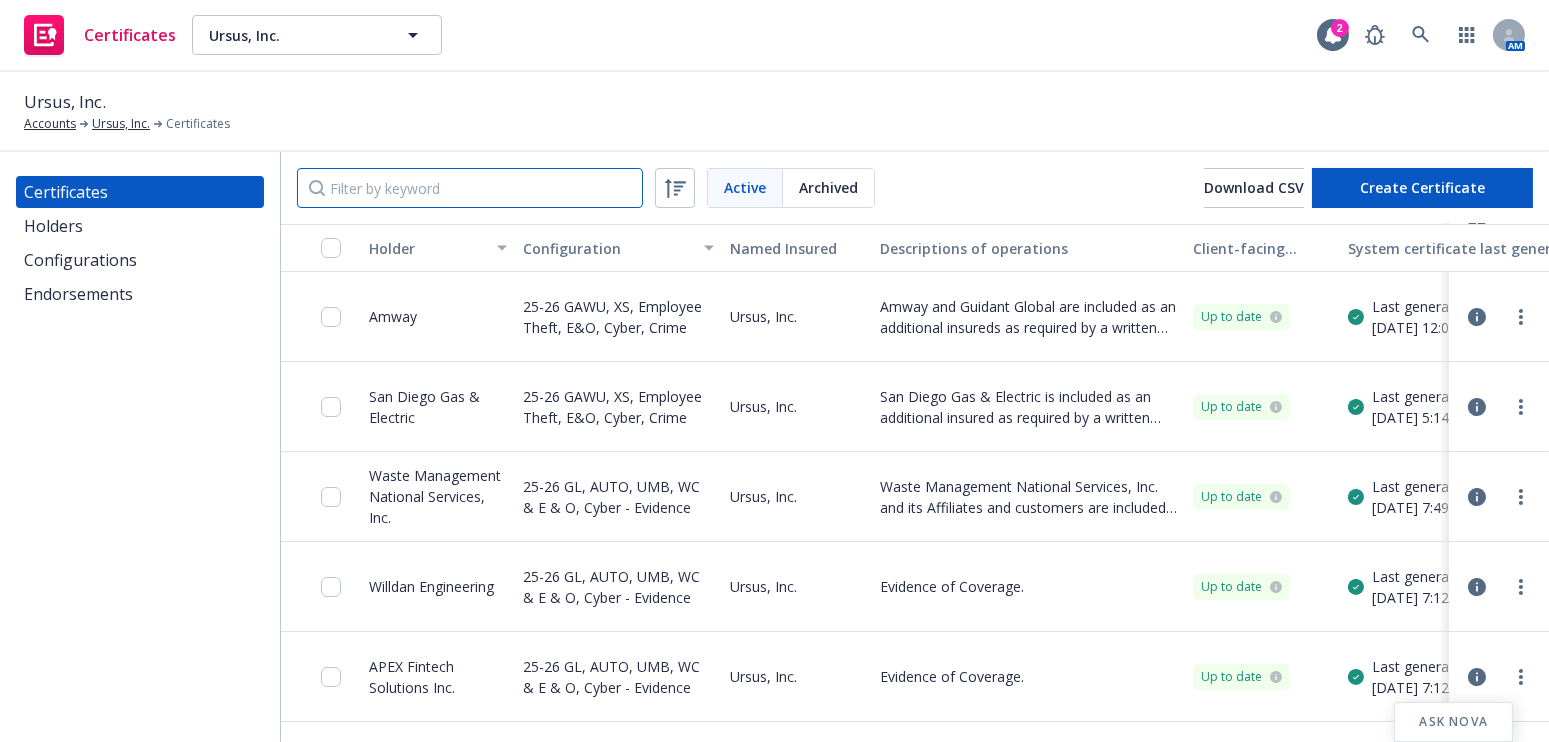 drag, startPoint x: 454, startPoint y: 192, endPoint x: 446, endPoint y: 184, distance: 11.313708 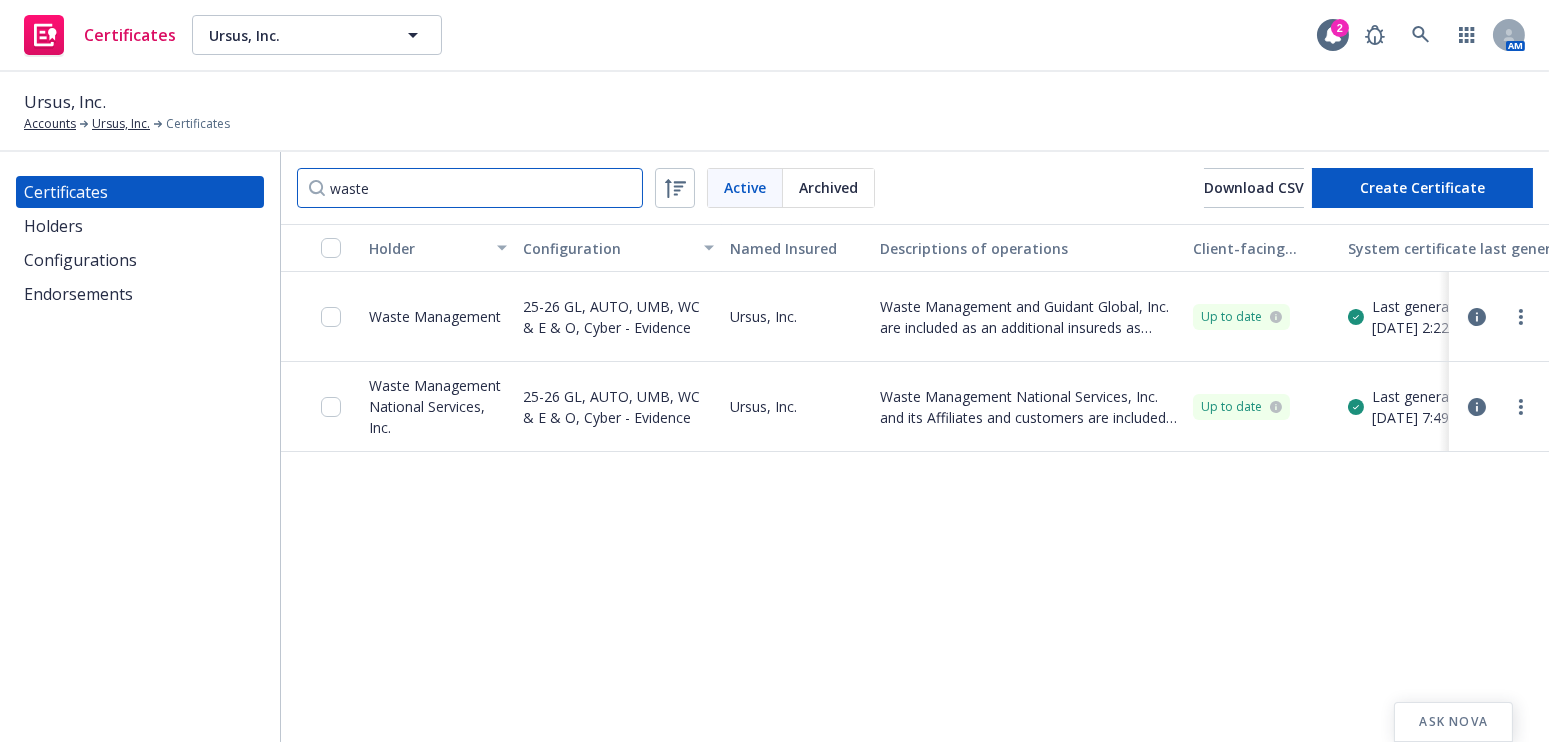 scroll, scrollTop: 0, scrollLeft: 0, axis: both 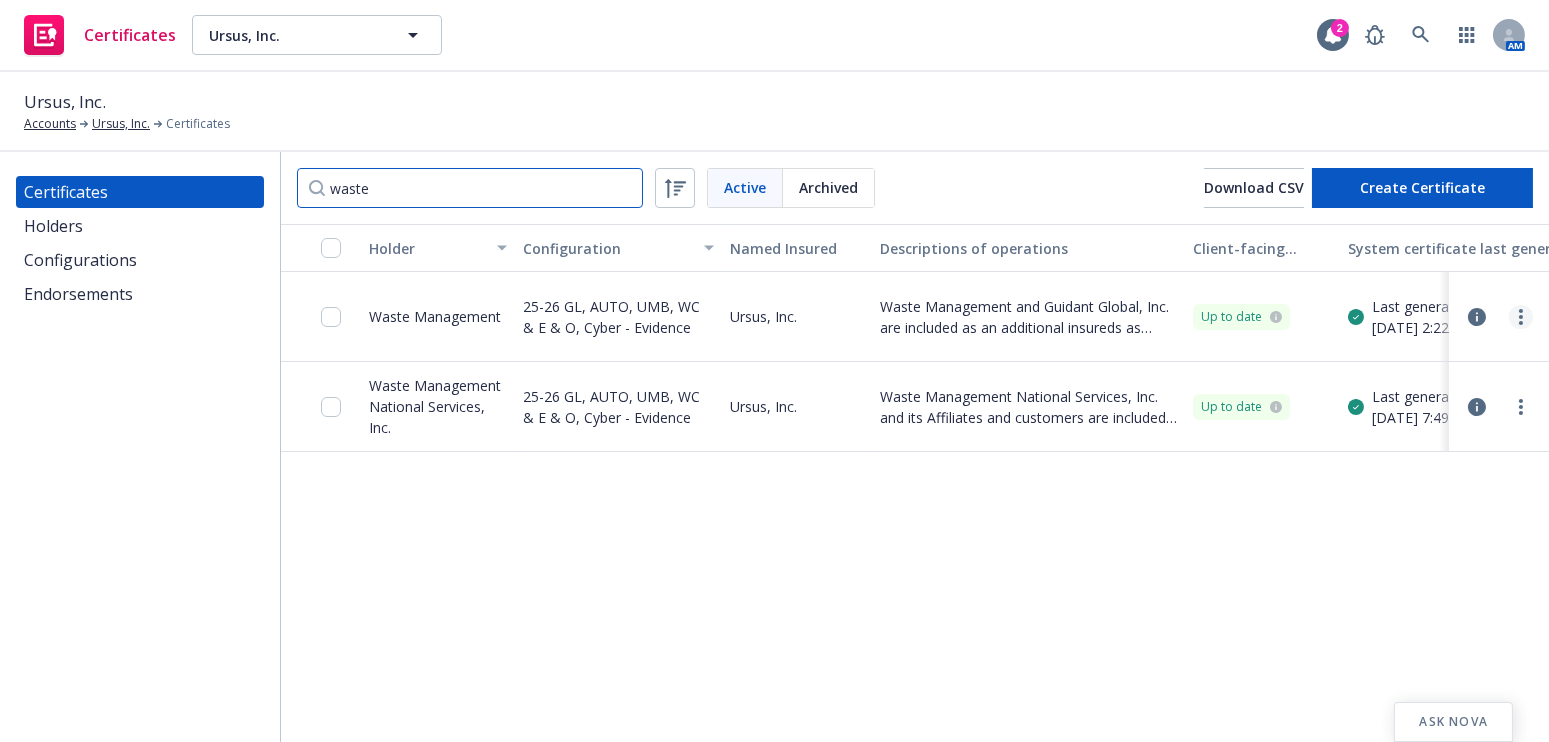 type on "waste" 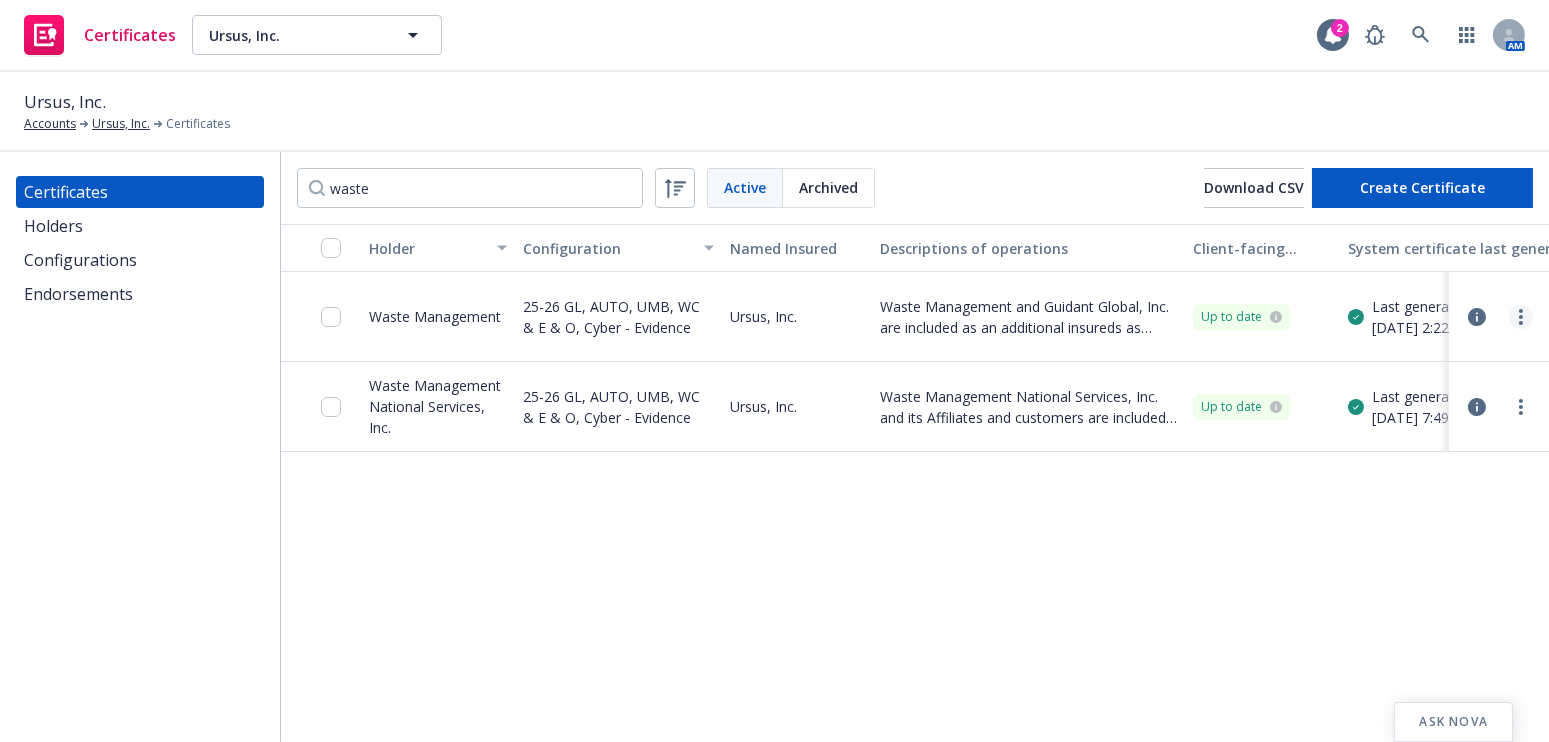 click at bounding box center (1521, 317) 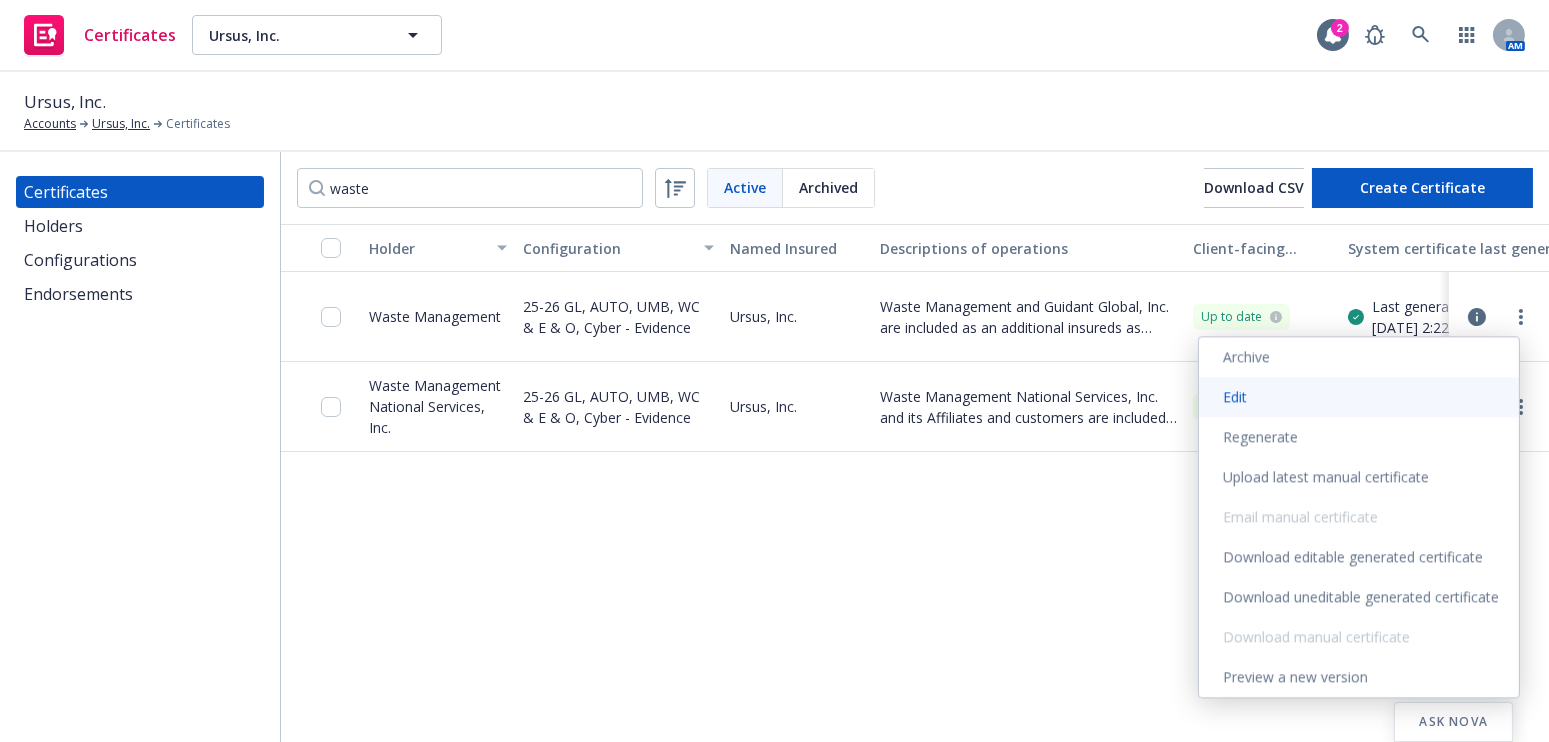 click on "Edit" at bounding box center [1359, 397] 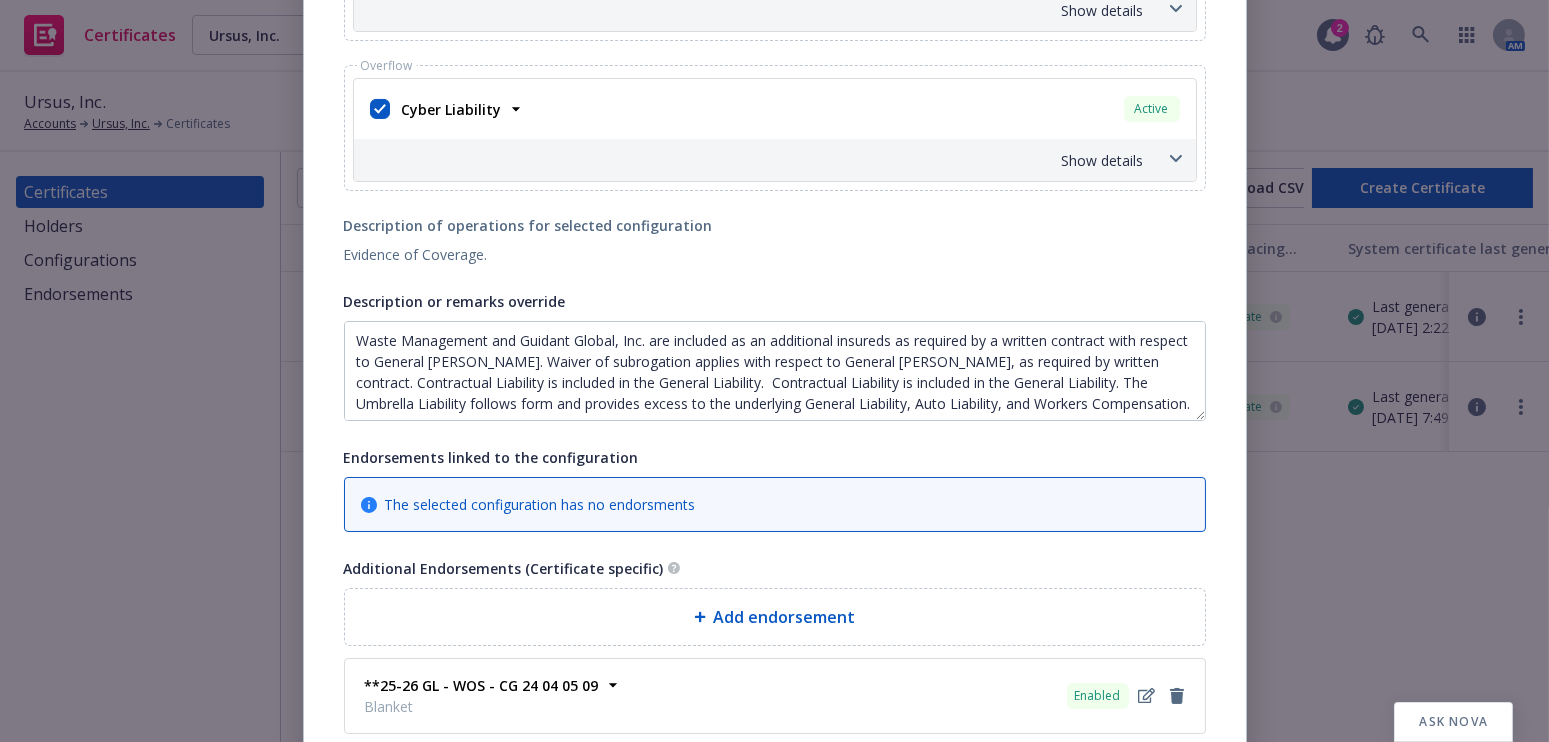 scroll, scrollTop: 1272, scrollLeft: 0, axis: vertical 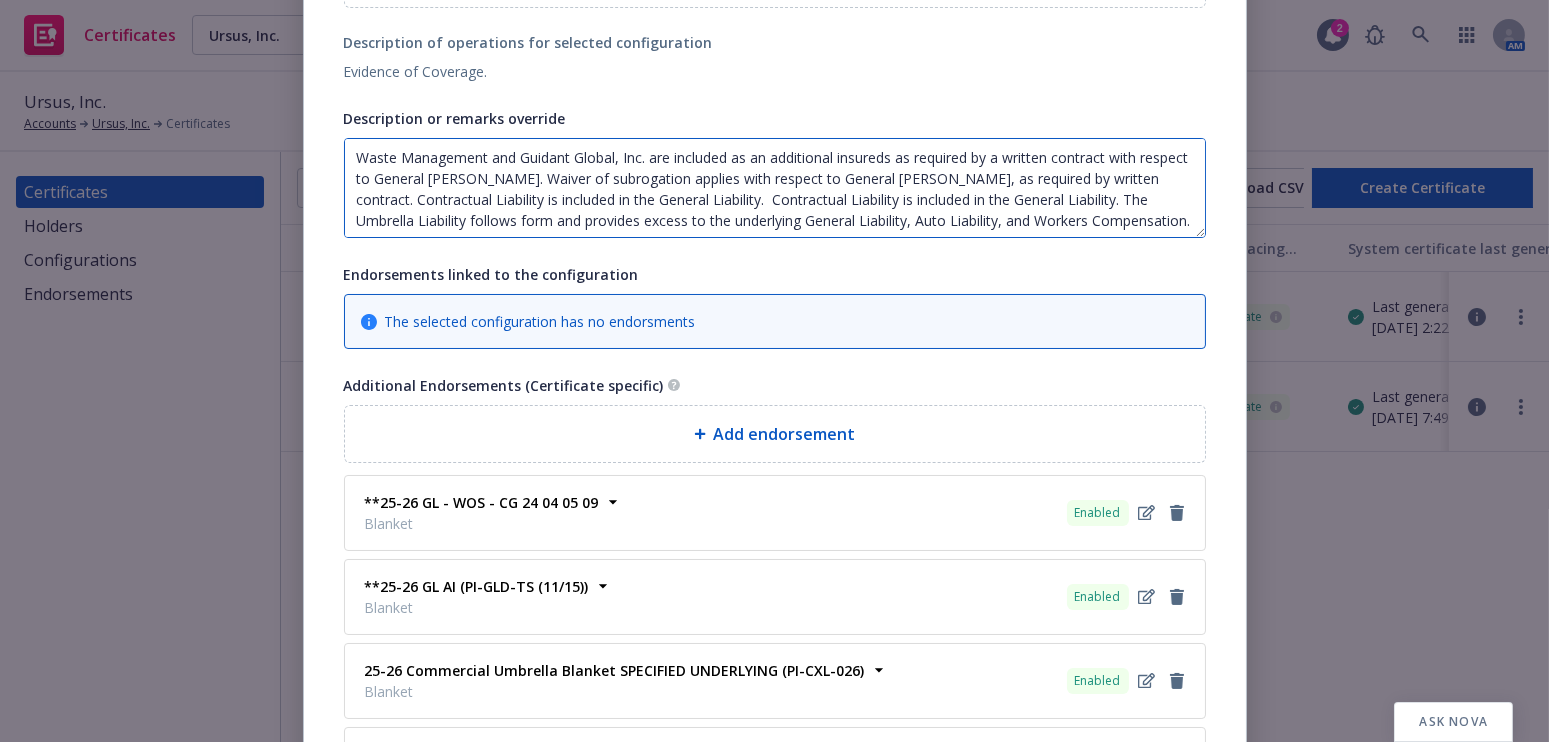 drag, startPoint x: 1103, startPoint y: 220, endPoint x: 89, endPoint y: 29, distance: 1031.8319 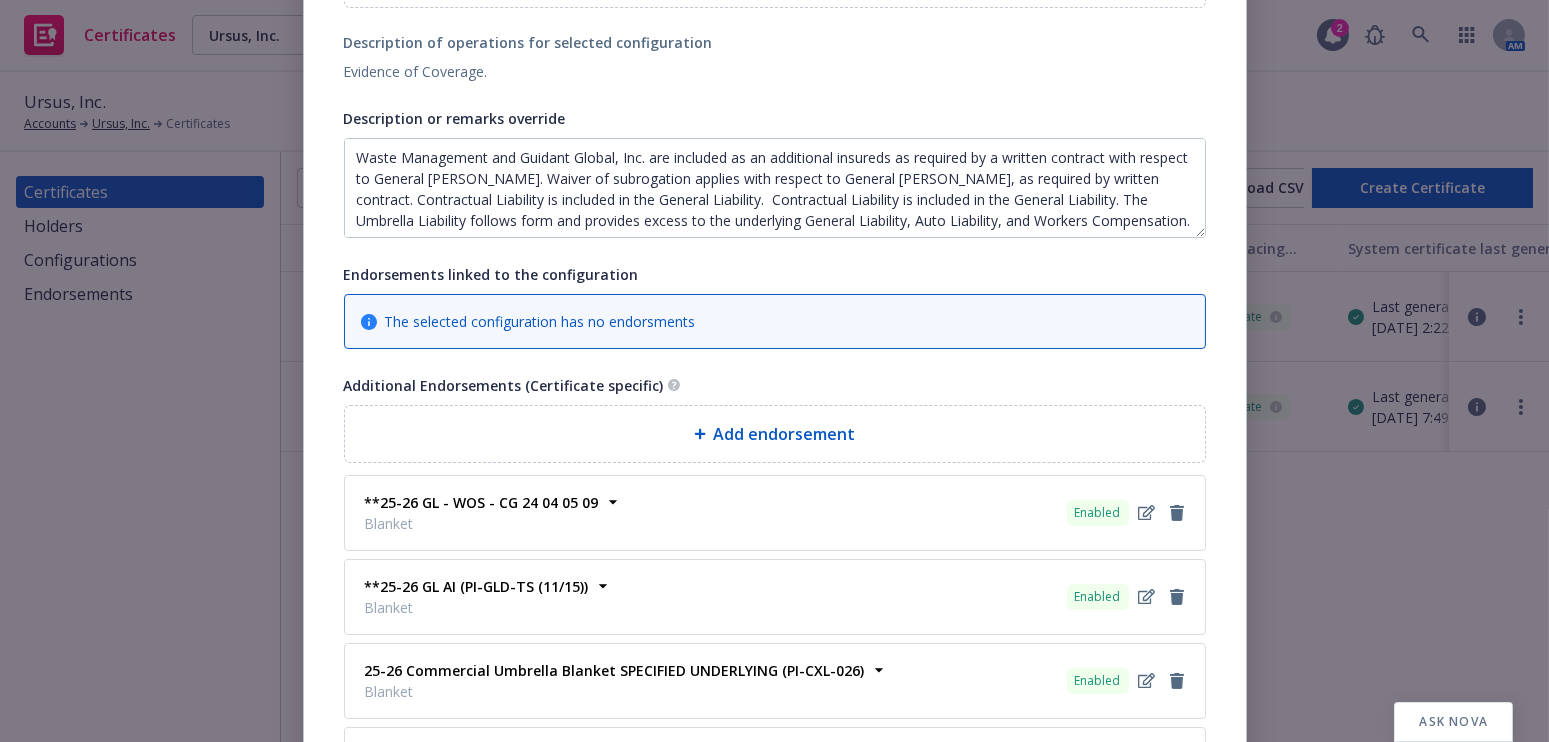 scroll, scrollTop: 878, scrollLeft: 0, axis: vertical 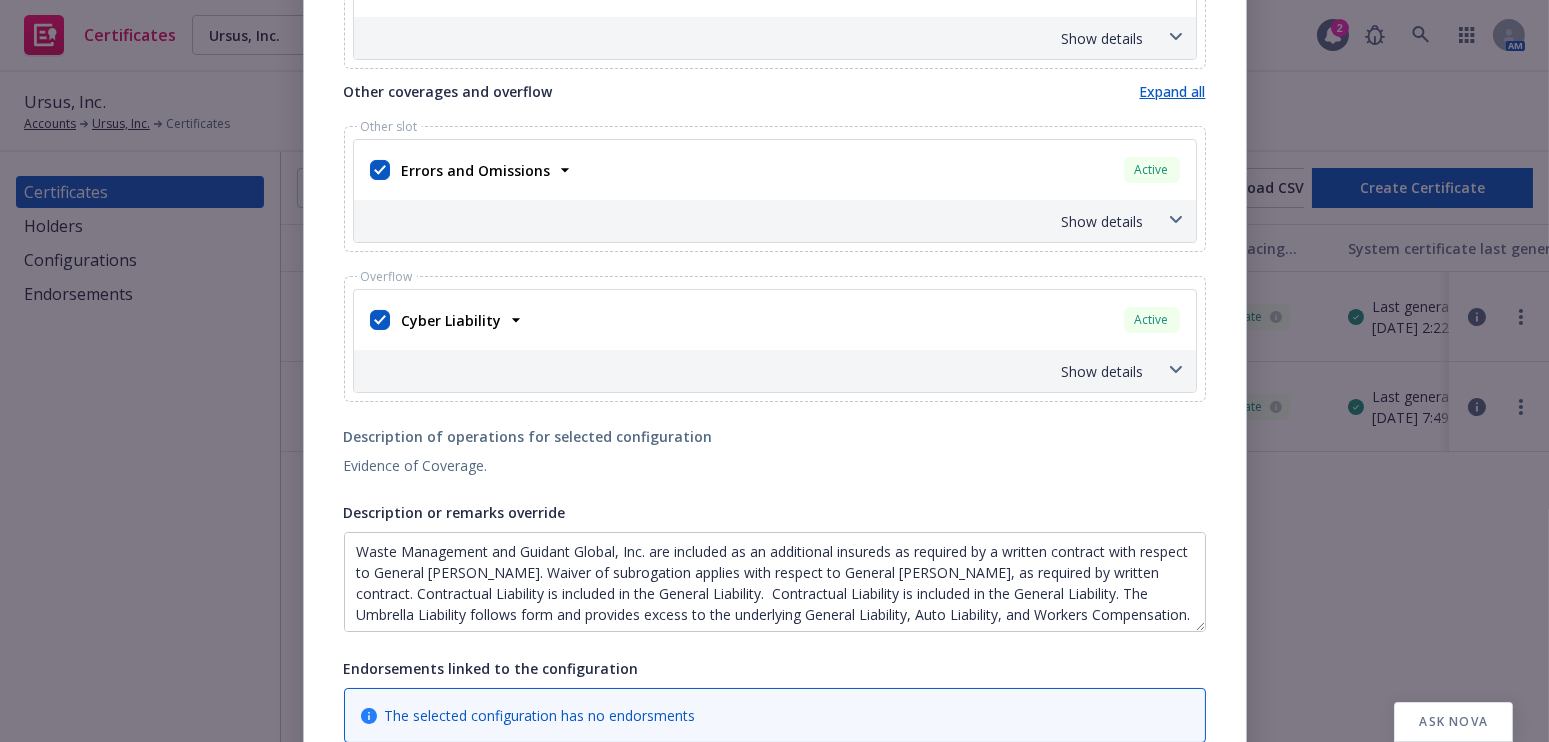 drag, startPoint x: 1022, startPoint y: 457, endPoint x: 763, endPoint y: 145, distance: 405.49353 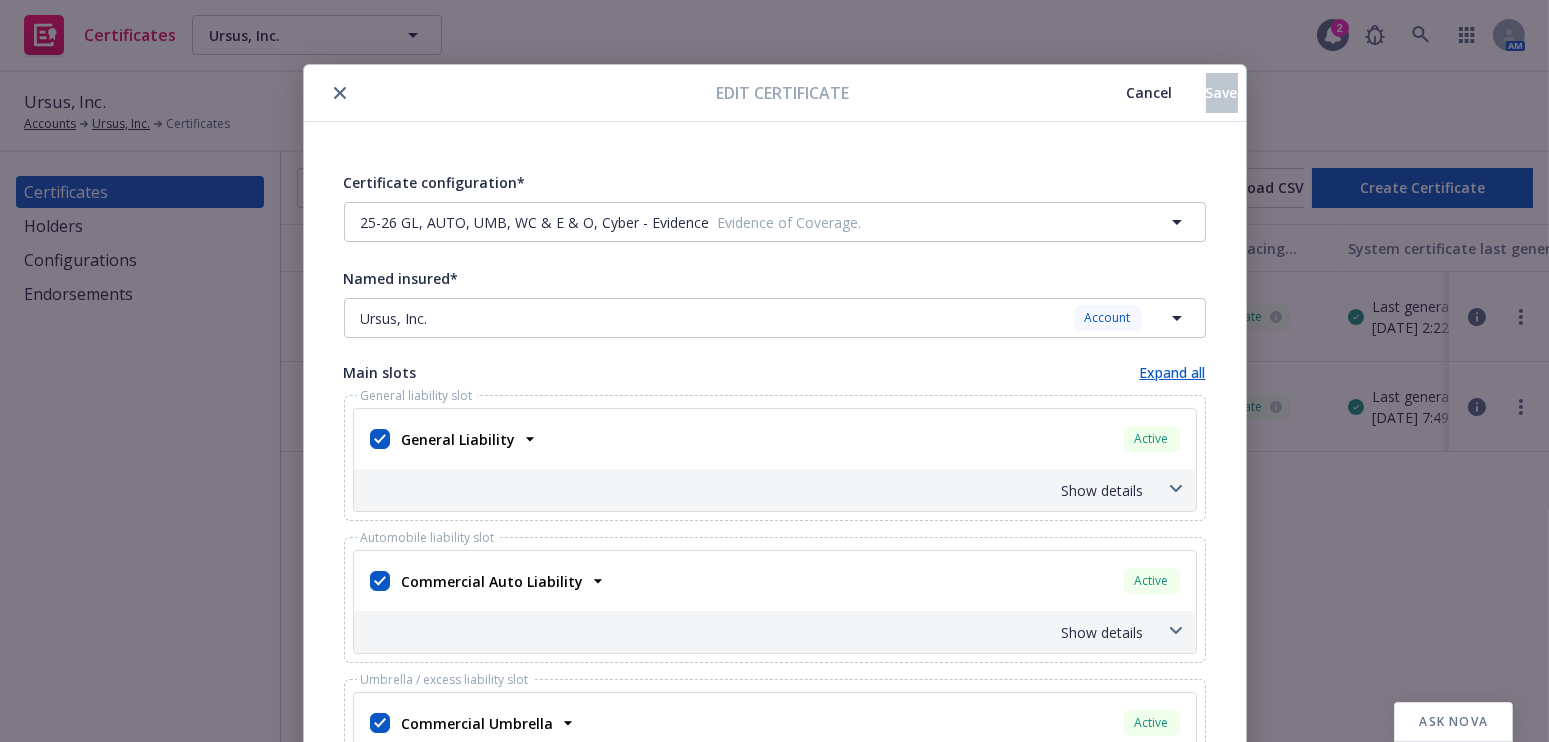 click 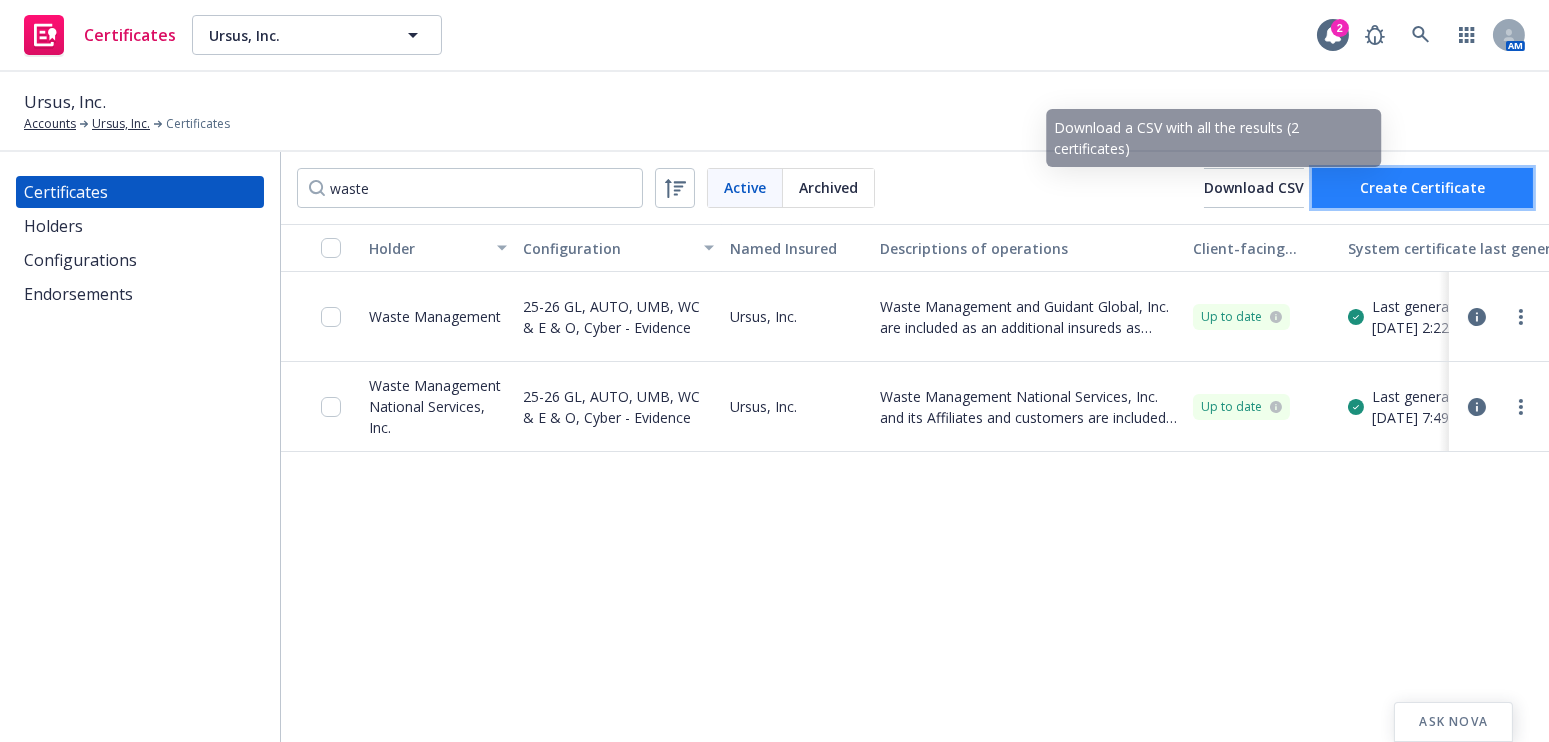 click on "Create Certificate" at bounding box center [1422, 188] 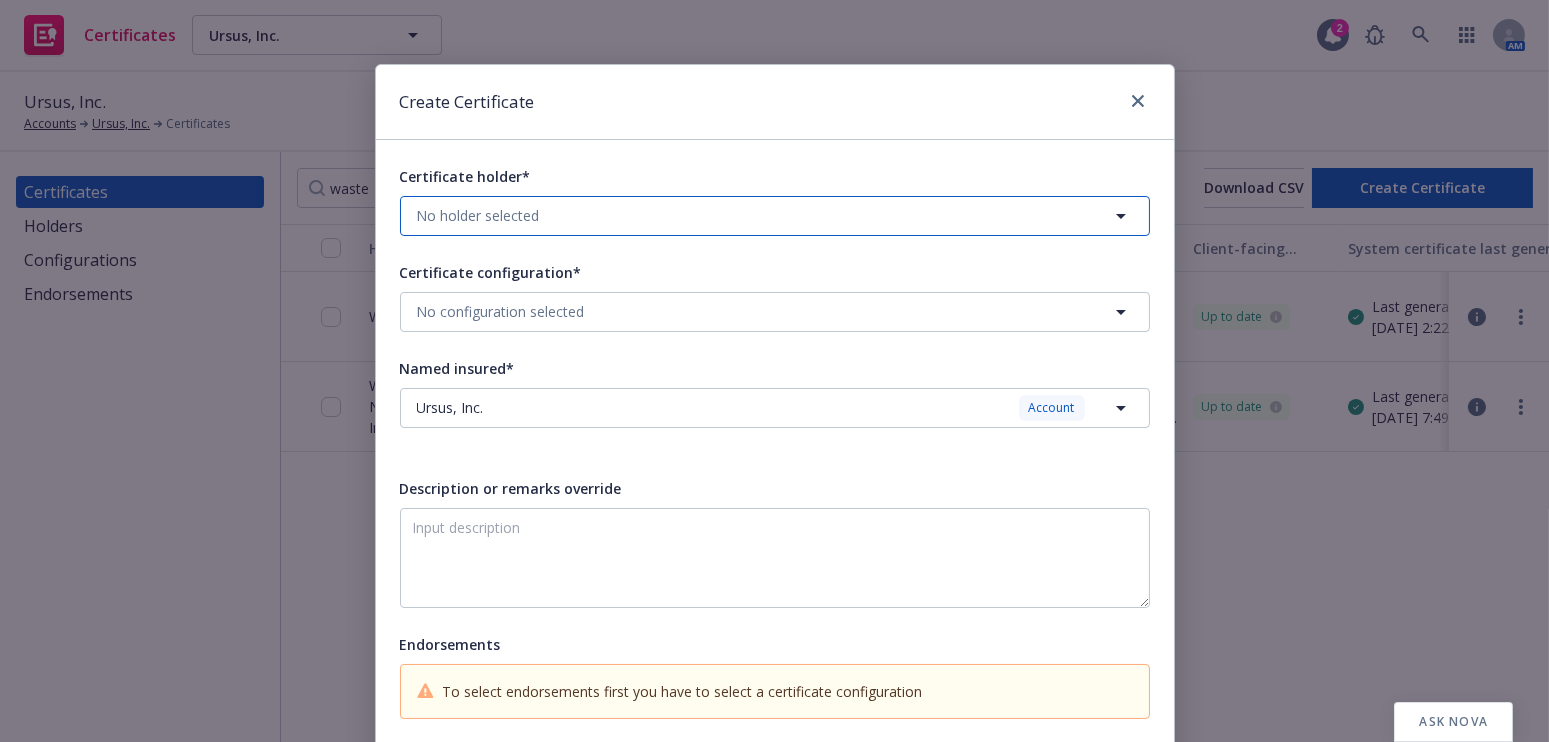 click on "No holder selected" at bounding box center [775, 216] 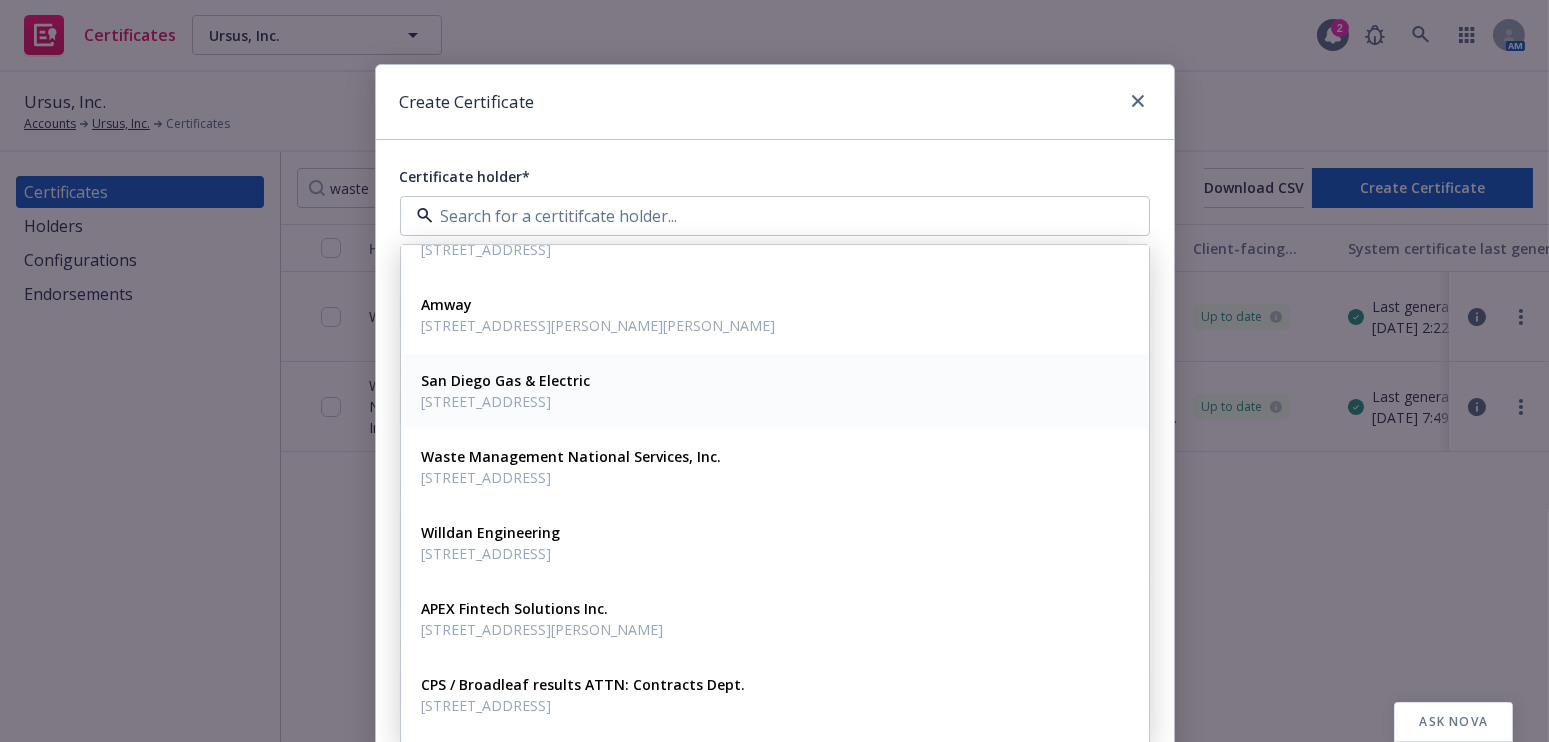 scroll, scrollTop: 0, scrollLeft: 0, axis: both 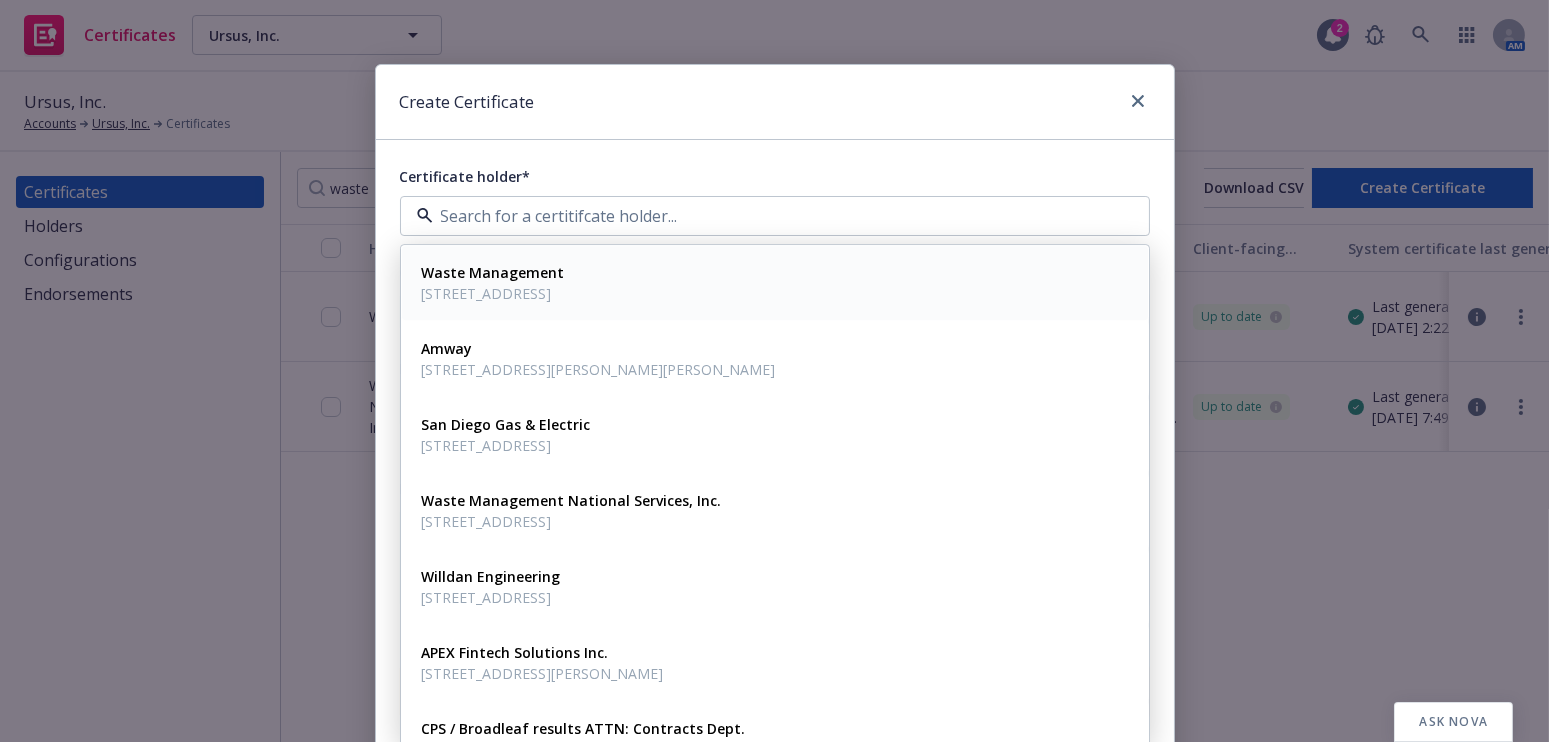 click on "[STREET_ADDRESS]" at bounding box center [493, 293] 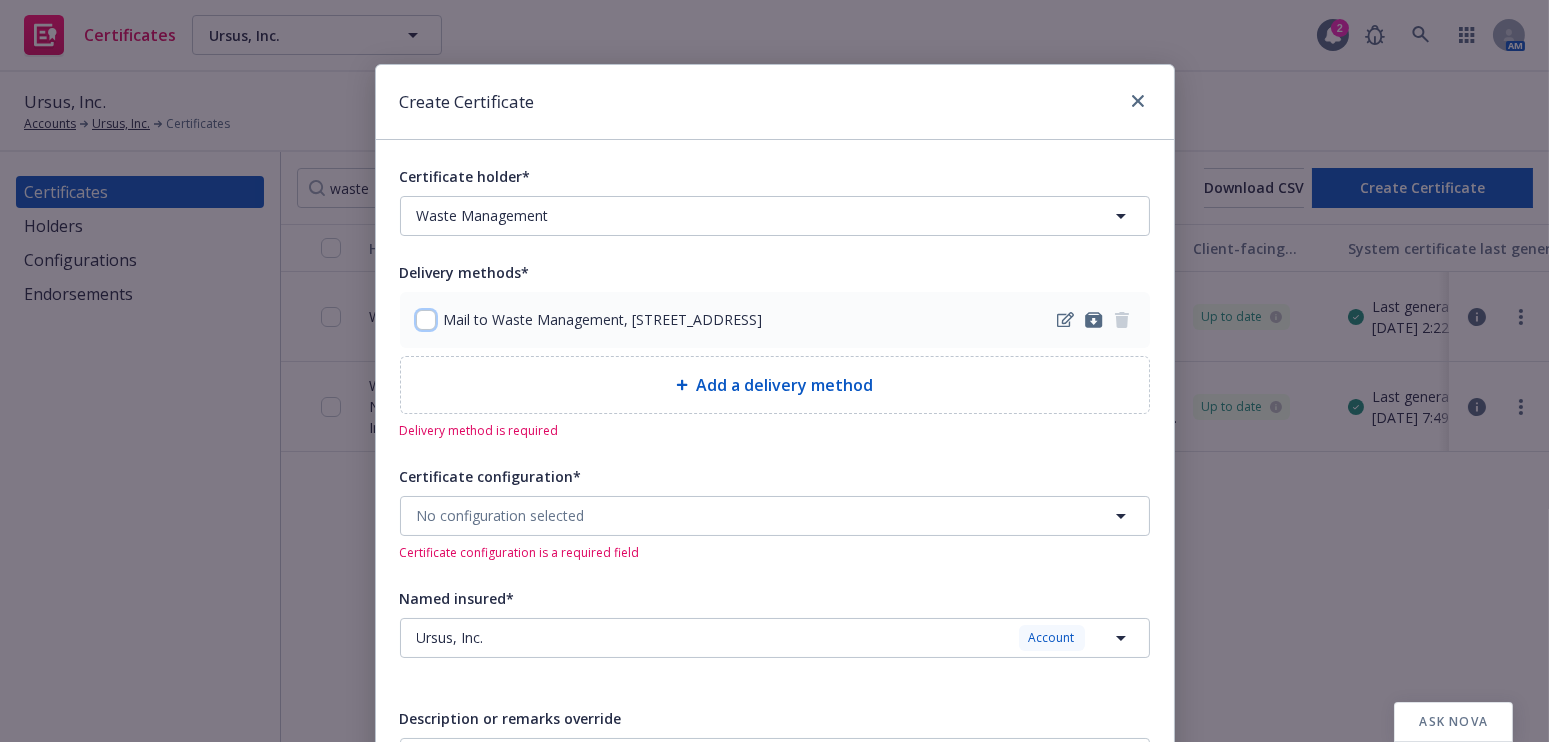 click at bounding box center [426, 320] 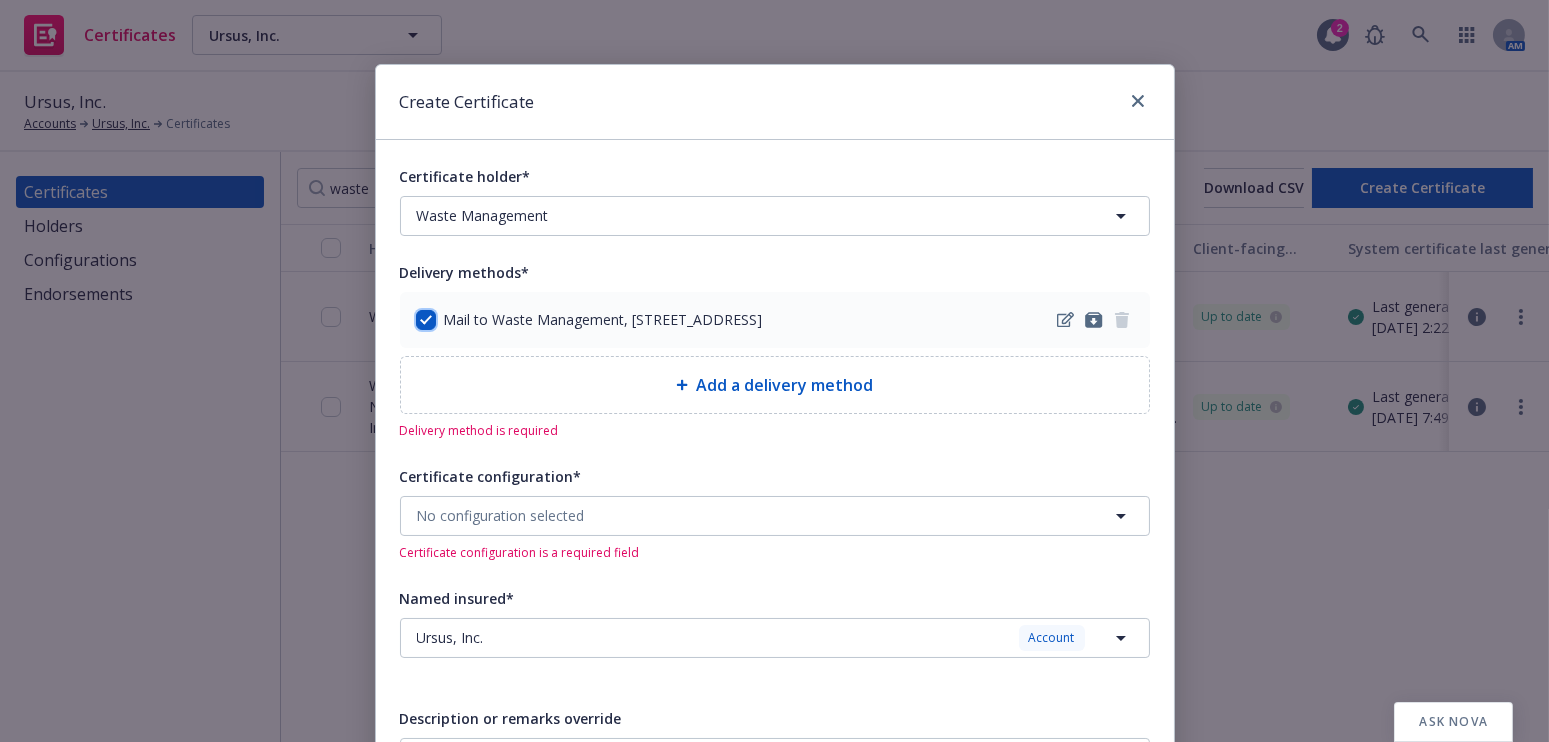 checkbox on "true" 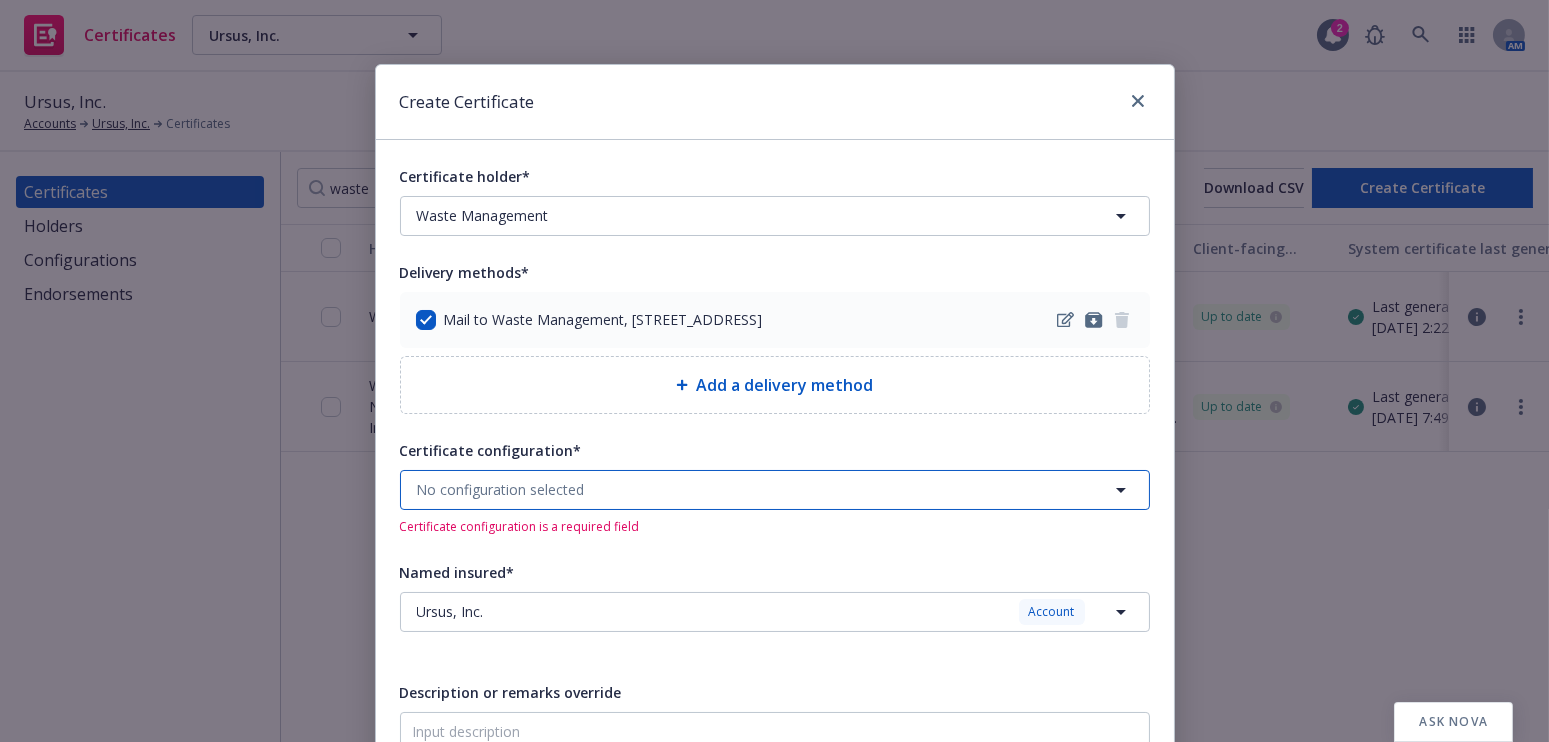 click on "No configuration selected" at bounding box center (775, 490) 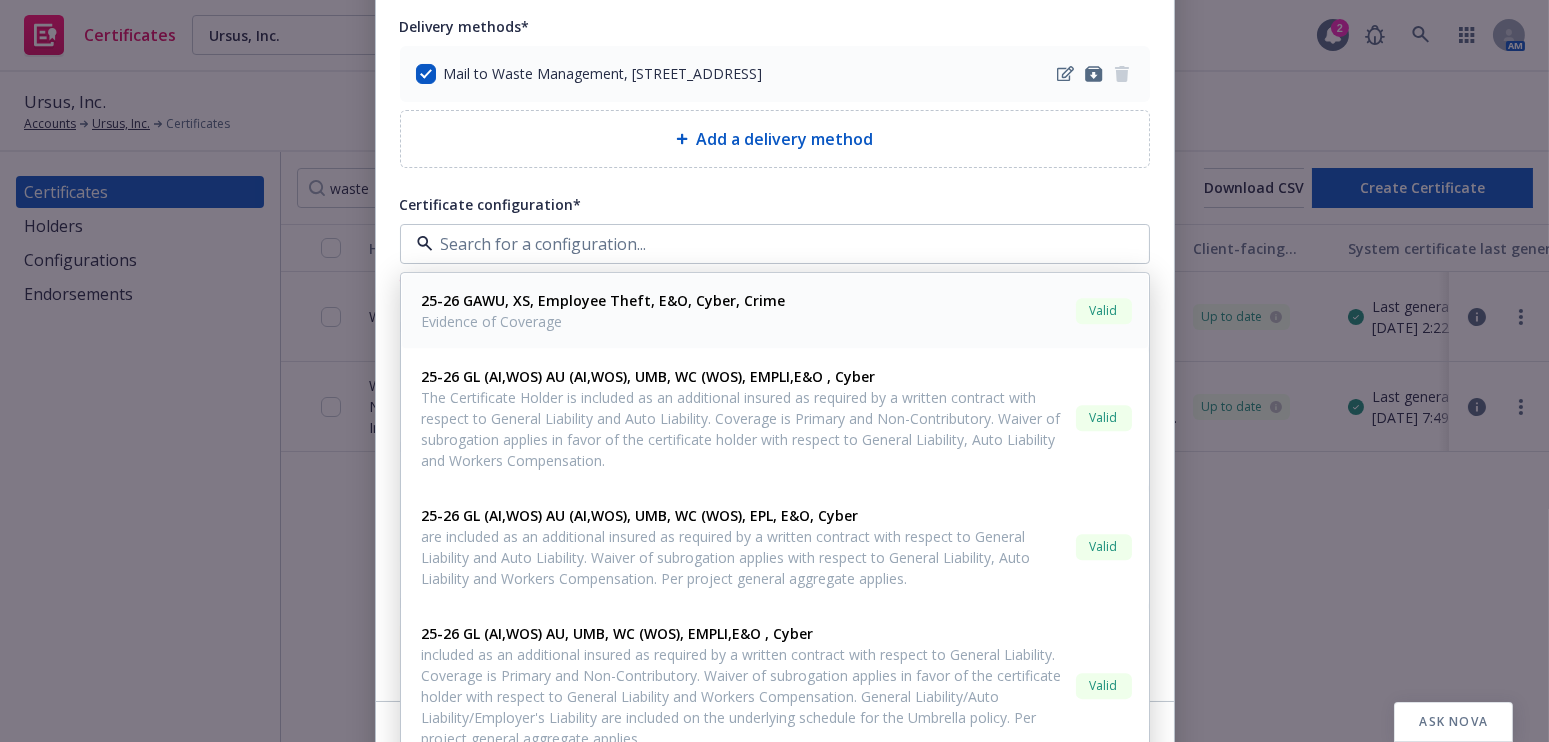 scroll, scrollTop: 272, scrollLeft: 0, axis: vertical 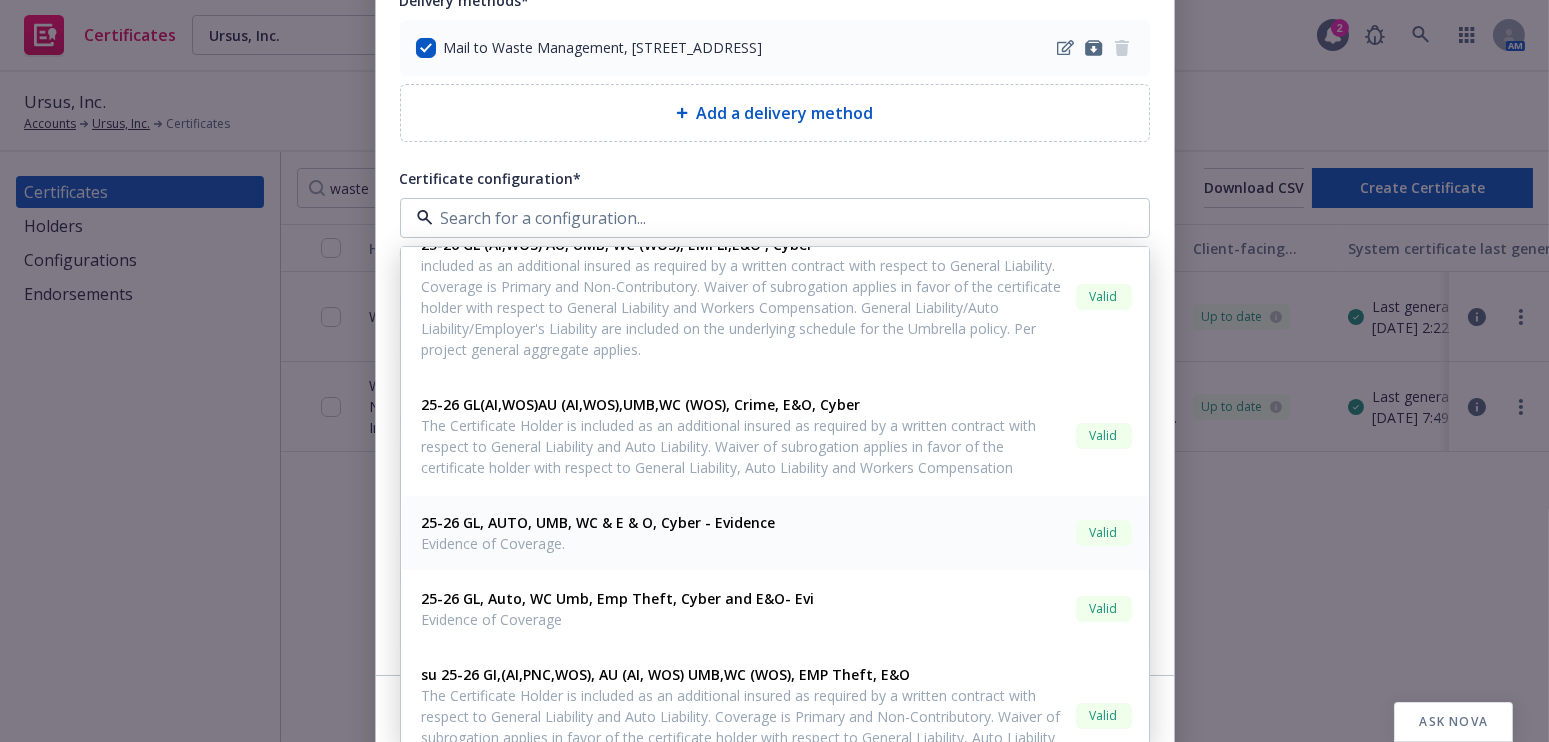 click on "25-26 GL, AUTO, UMB, WC & E & O, Cyber - Evidence" at bounding box center (599, 522) 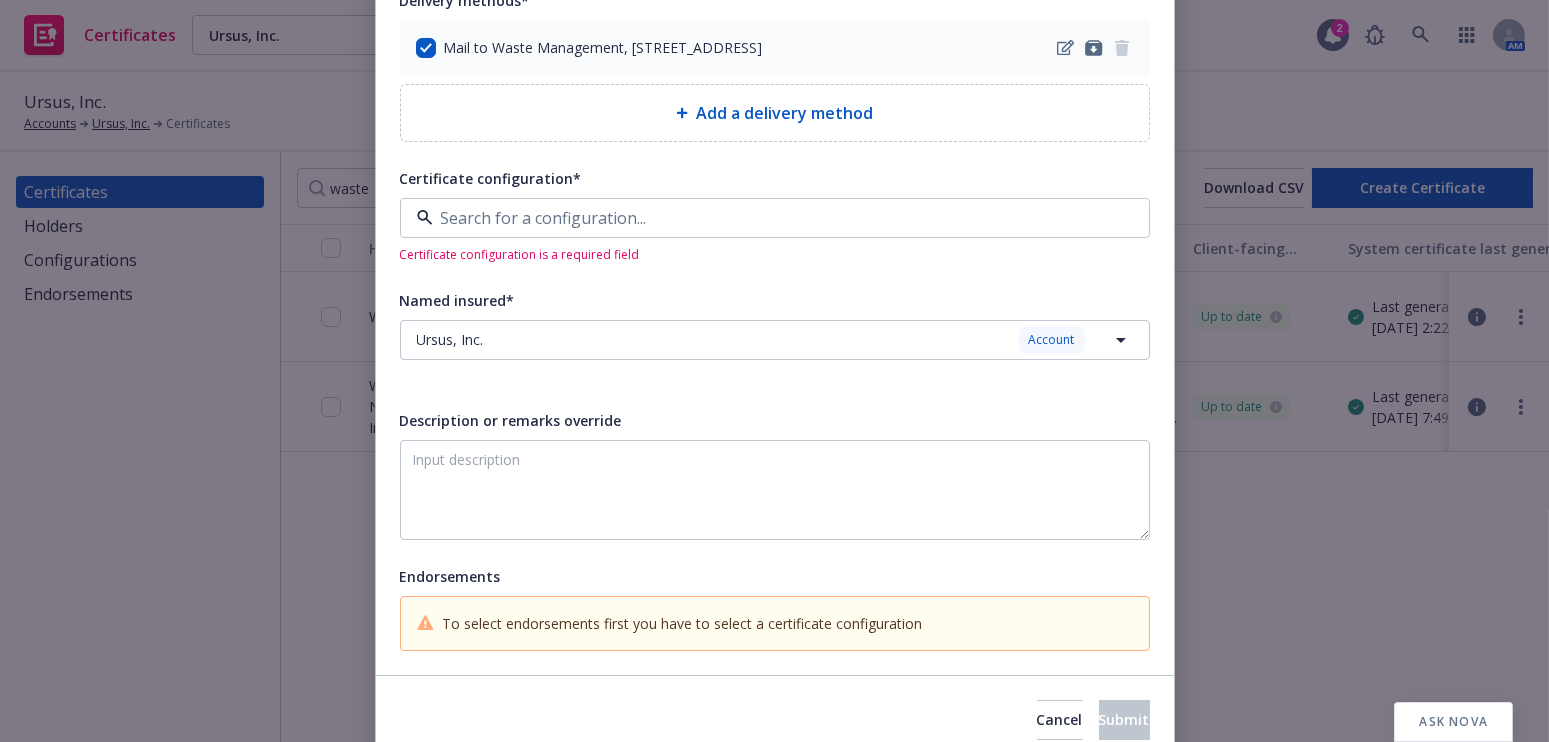 type on "Evidence of Coverage." 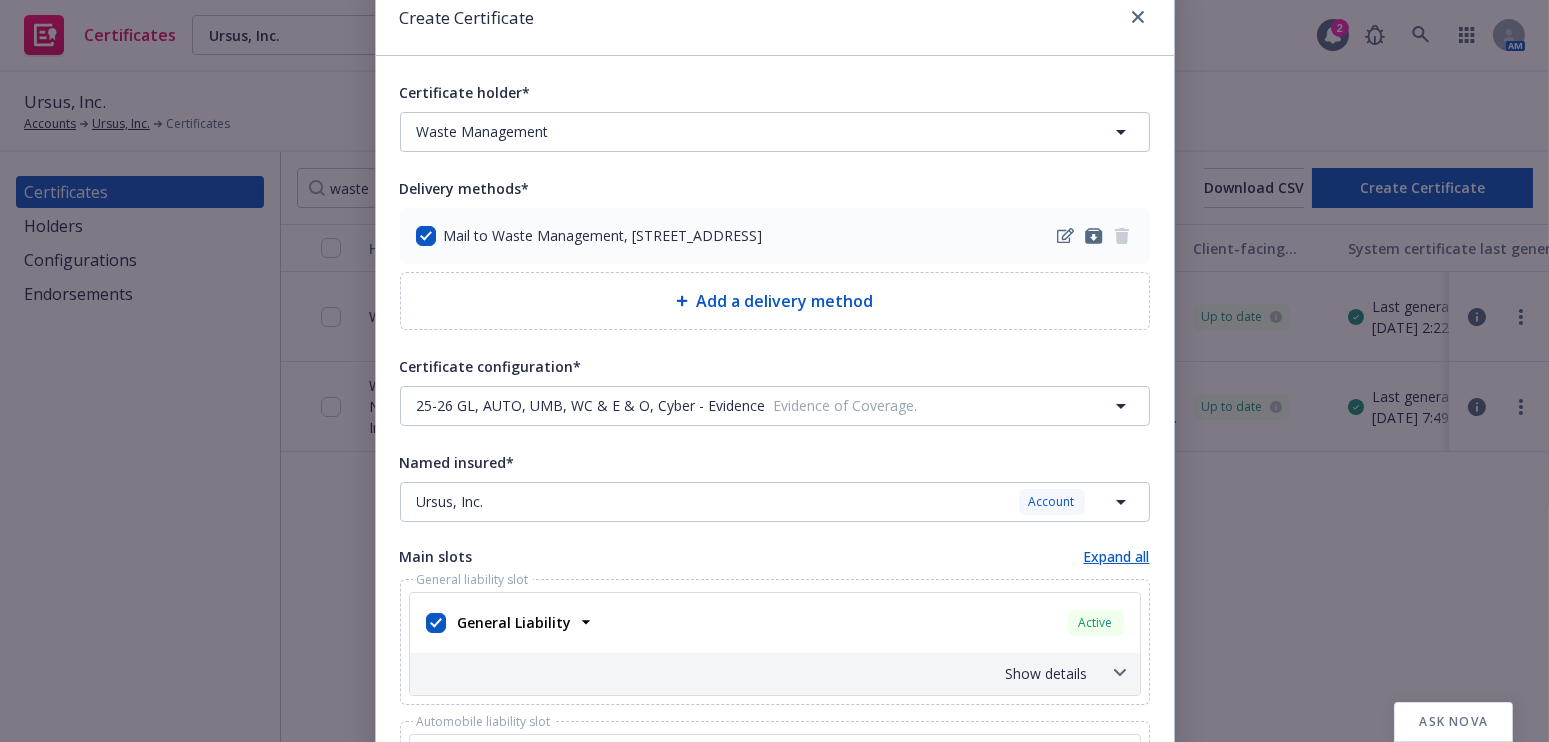 scroll, scrollTop: 0, scrollLeft: 0, axis: both 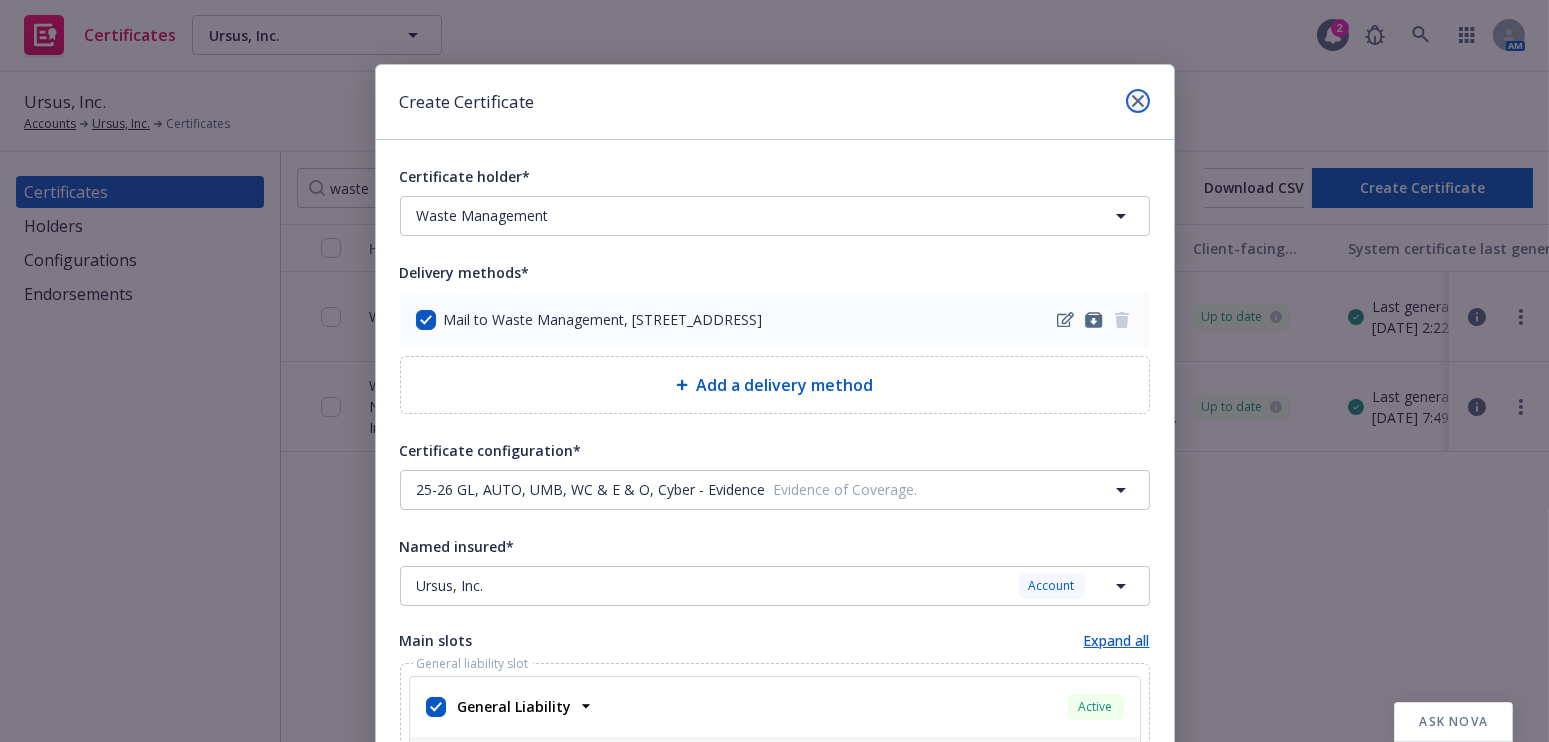 click at bounding box center (1138, 101) 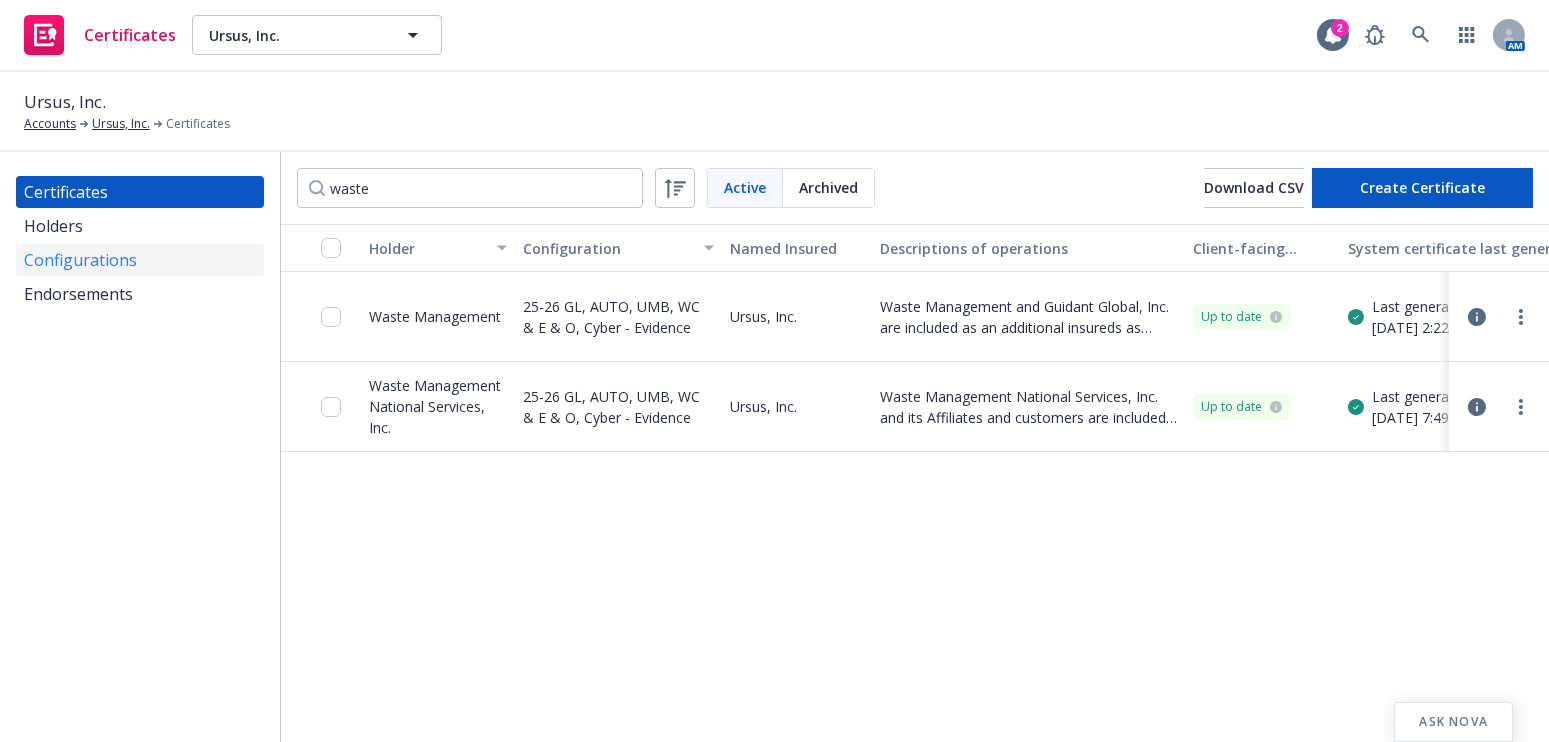 click on "Configurations" at bounding box center (80, 260) 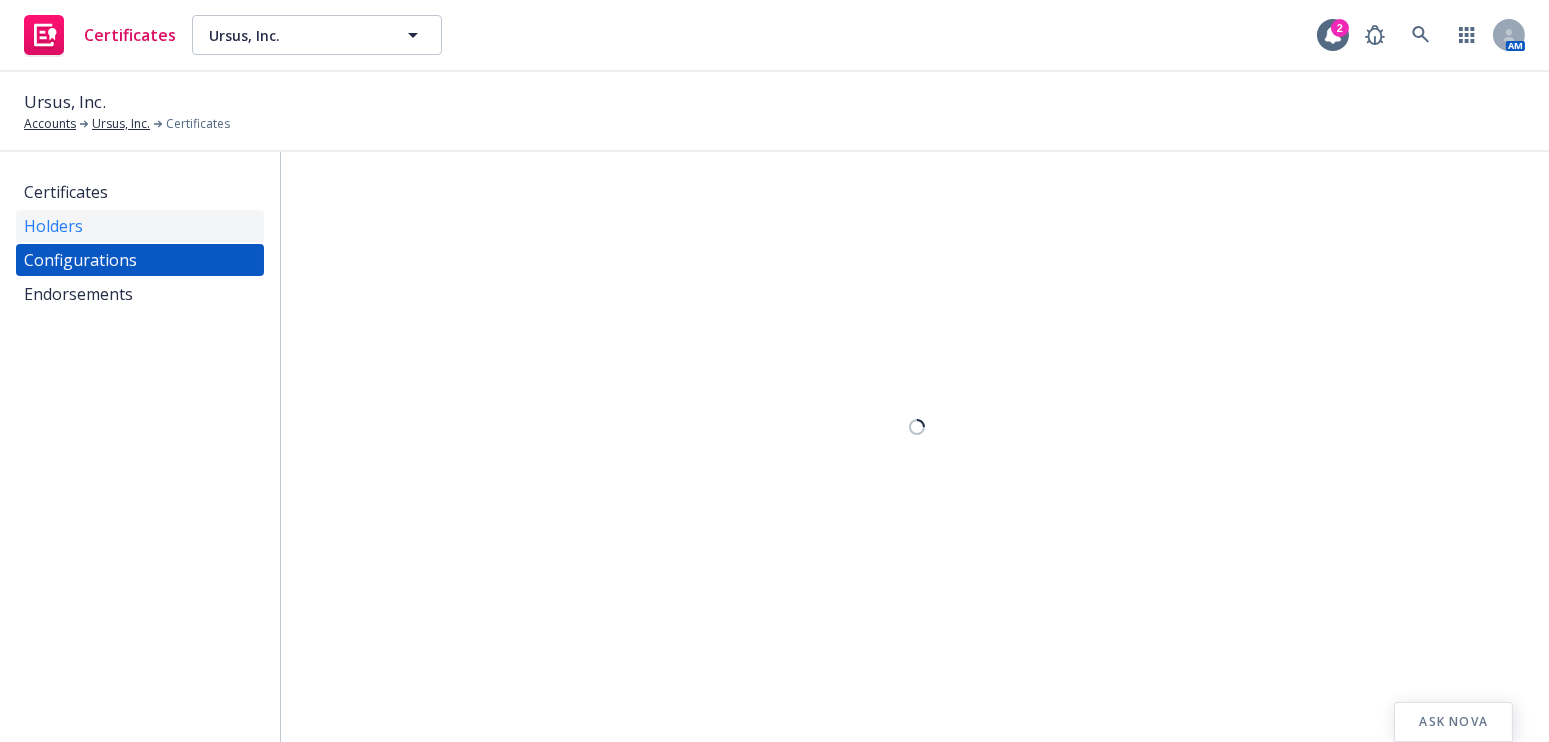 click on "Holders" at bounding box center [140, 226] 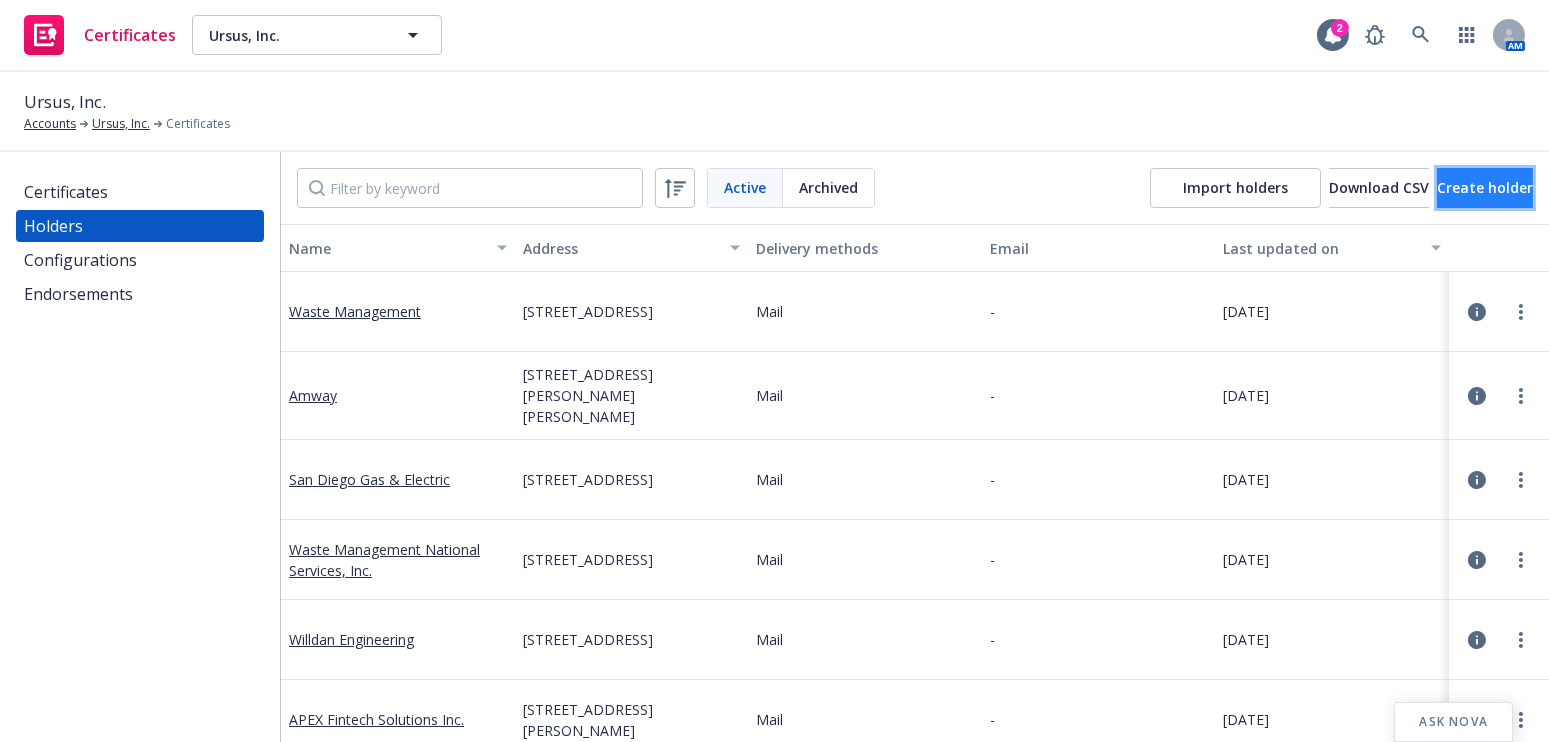 click on "Create holder" at bounding box center [1485, 188] 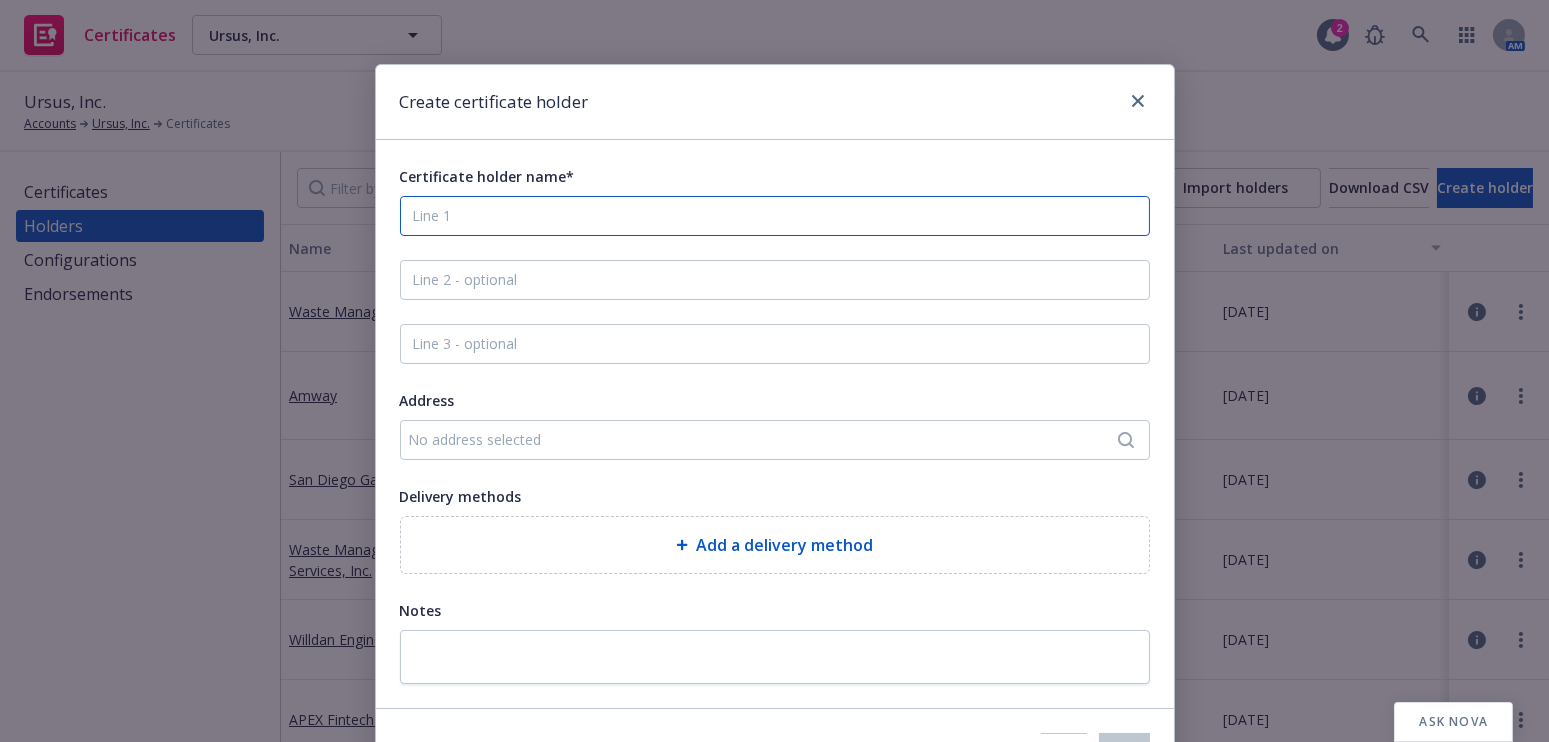 click on "Certificate holder name*" at bounding box center [775, 216] 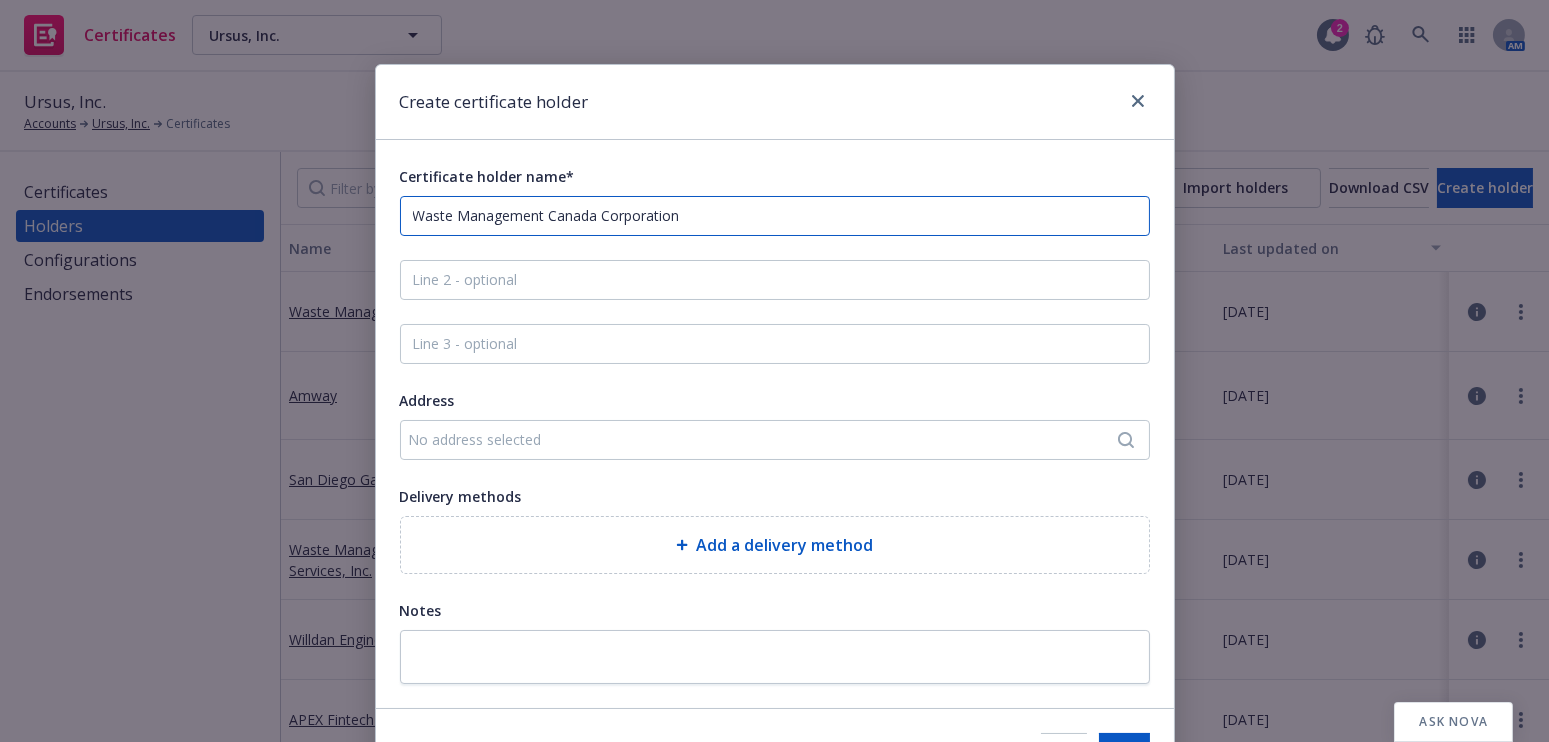 type on "Waste Management Canada Corporation" 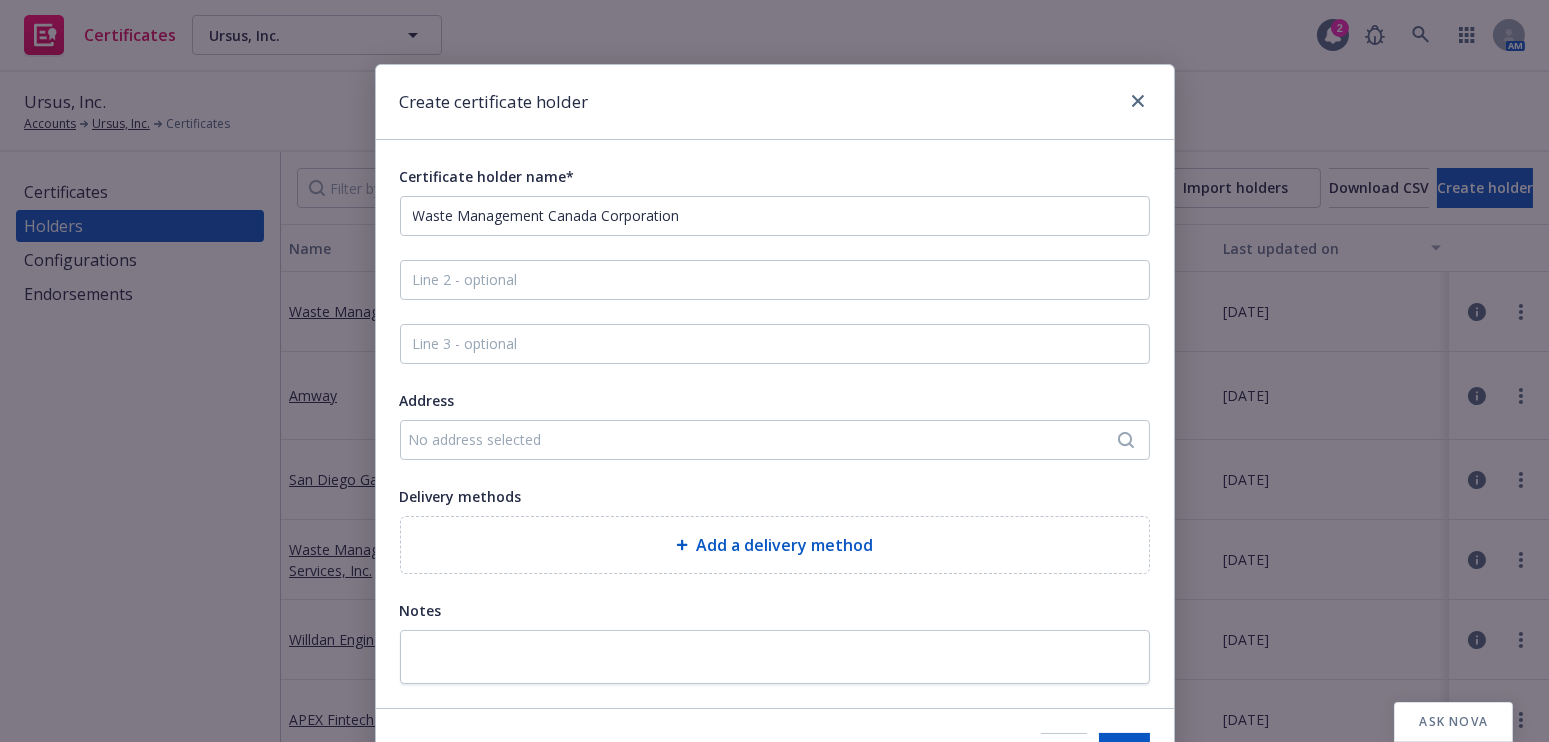 click on "Certificate holder name* Waste Management Canada Corporation Address No address selected Delivery methods Add a delivery method Notes" at bounding box center [775, 424] 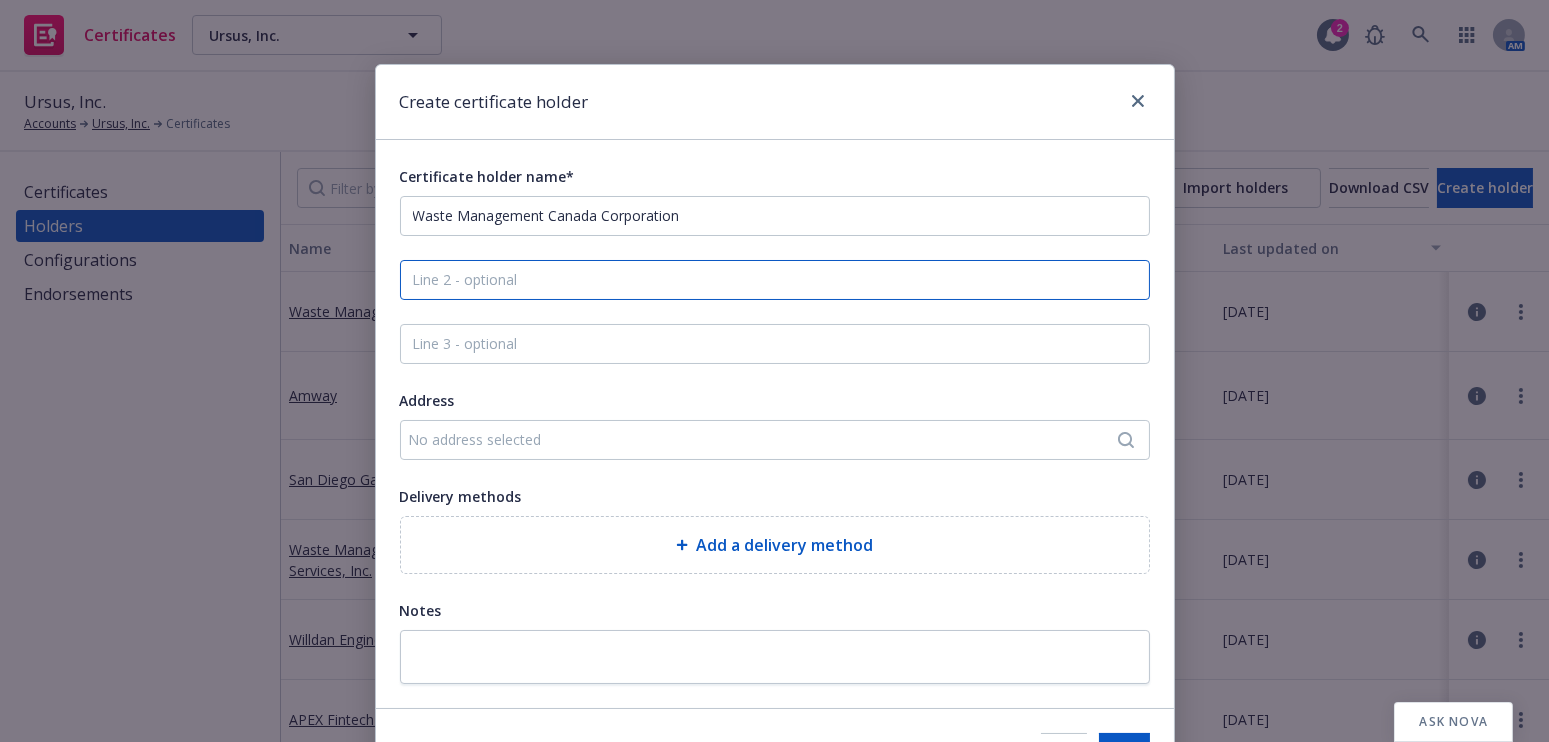 click at bounding box center [775, 280] 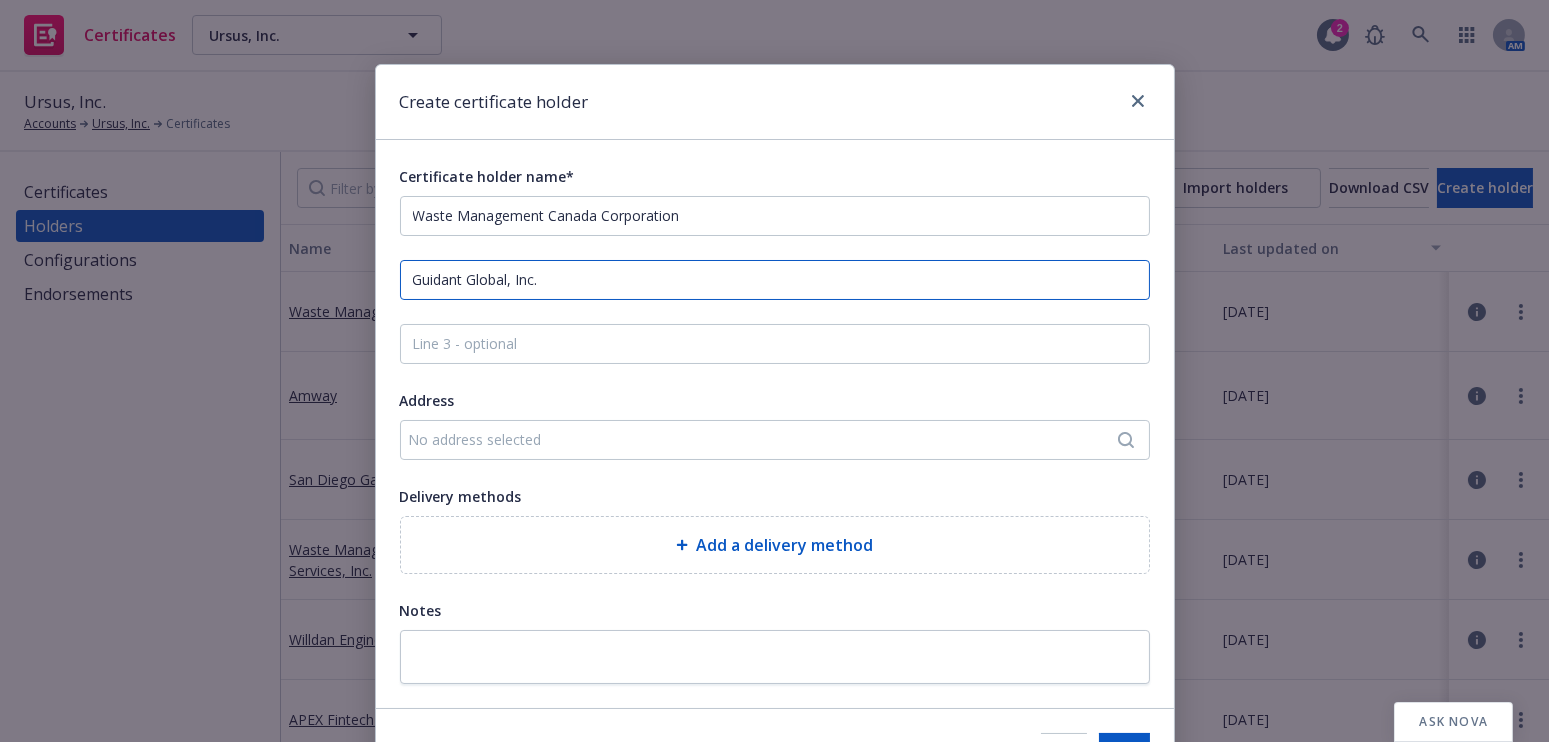 type on "Guidant Global, Inc." 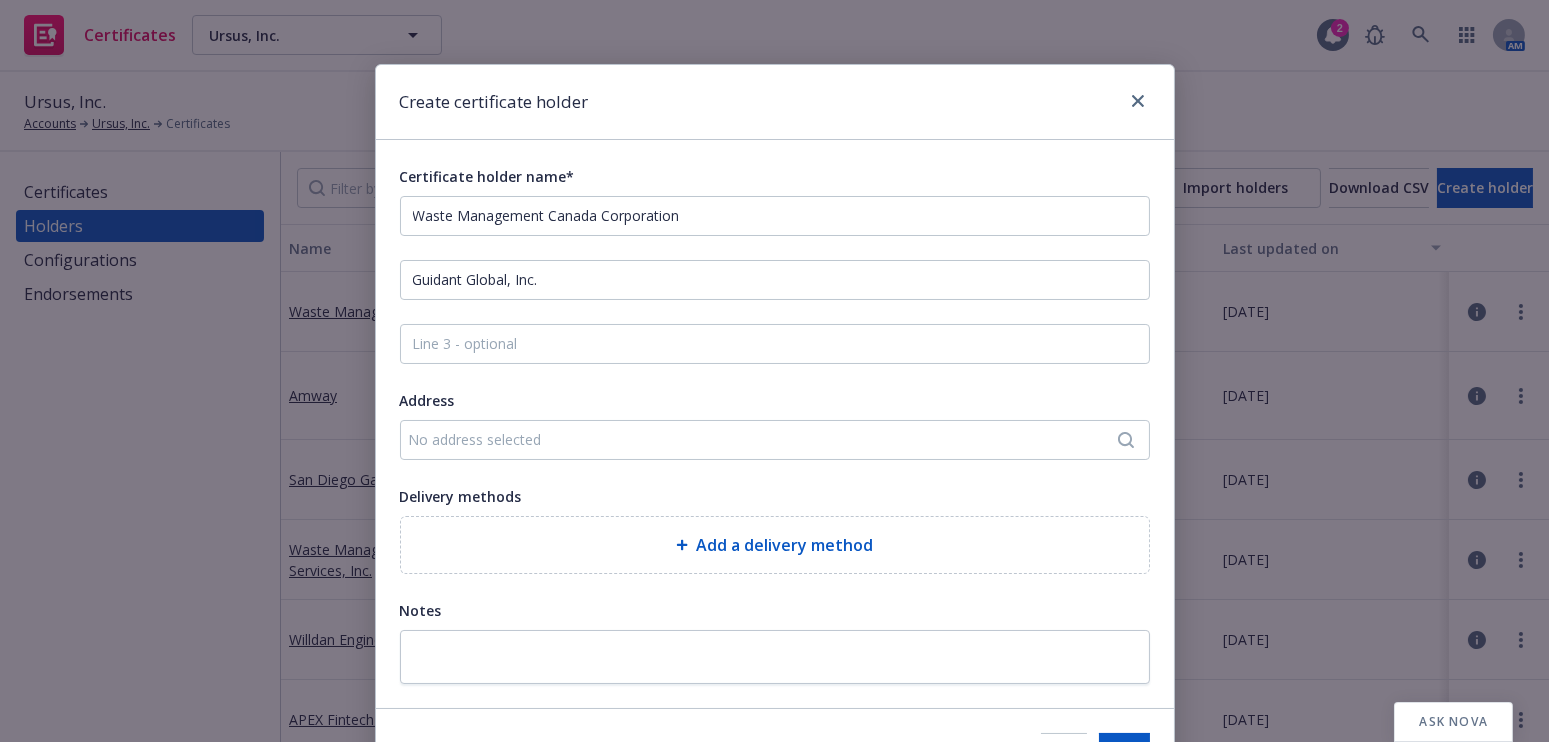 click on "No address selected" at bounding box center (765, 439) 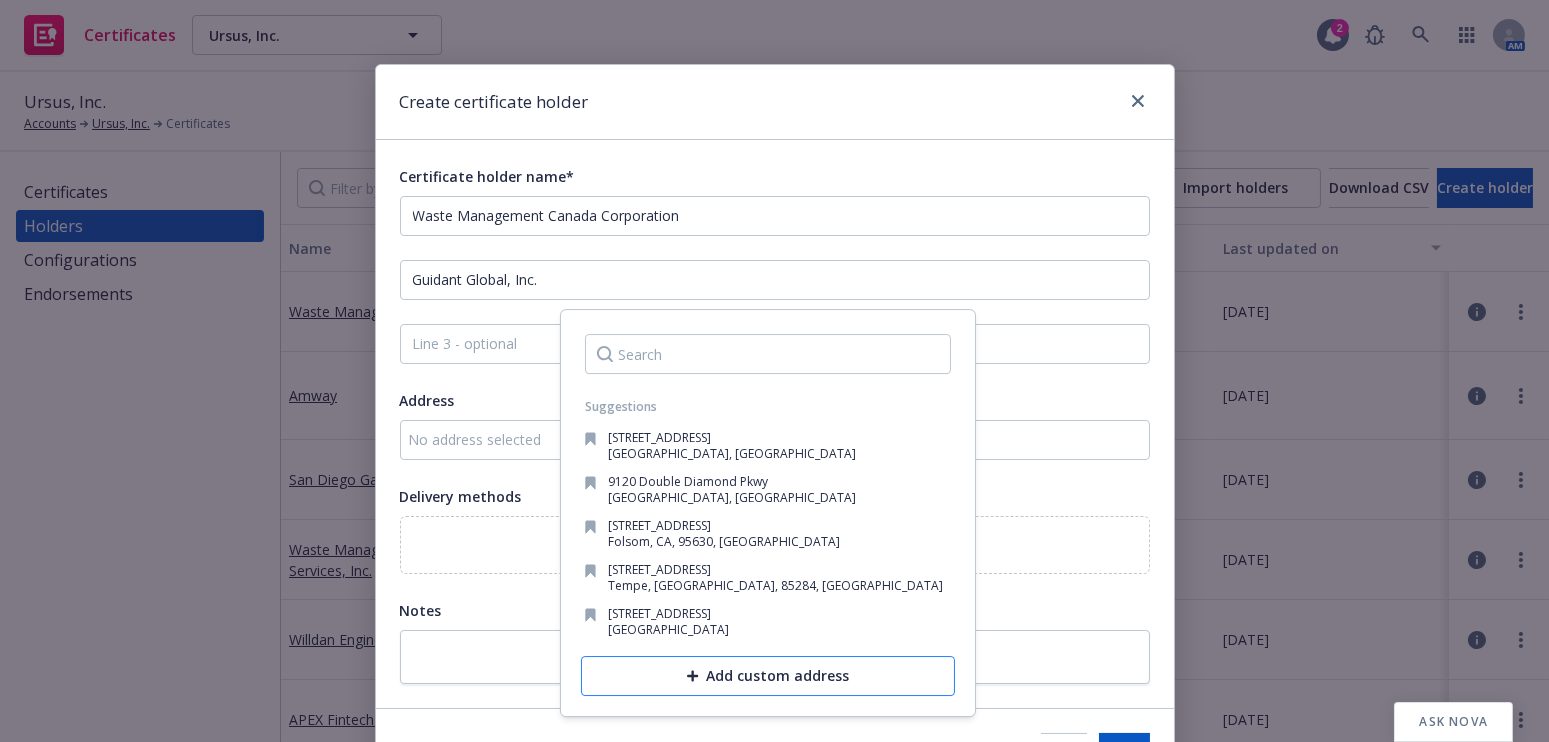 click on "Add custom address" at bounding box center [768, 676] 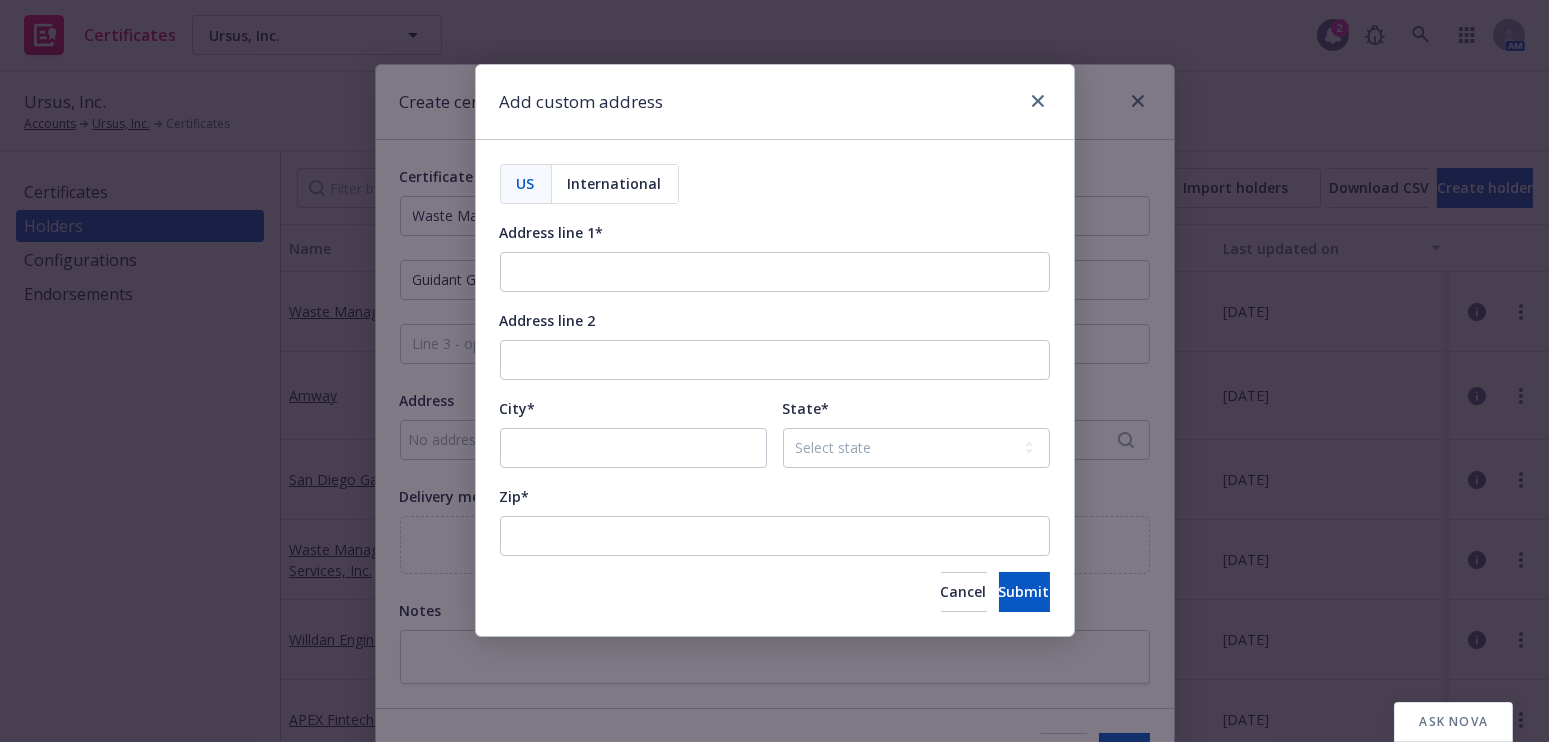 click on "International" at bounding box center [615, 183] 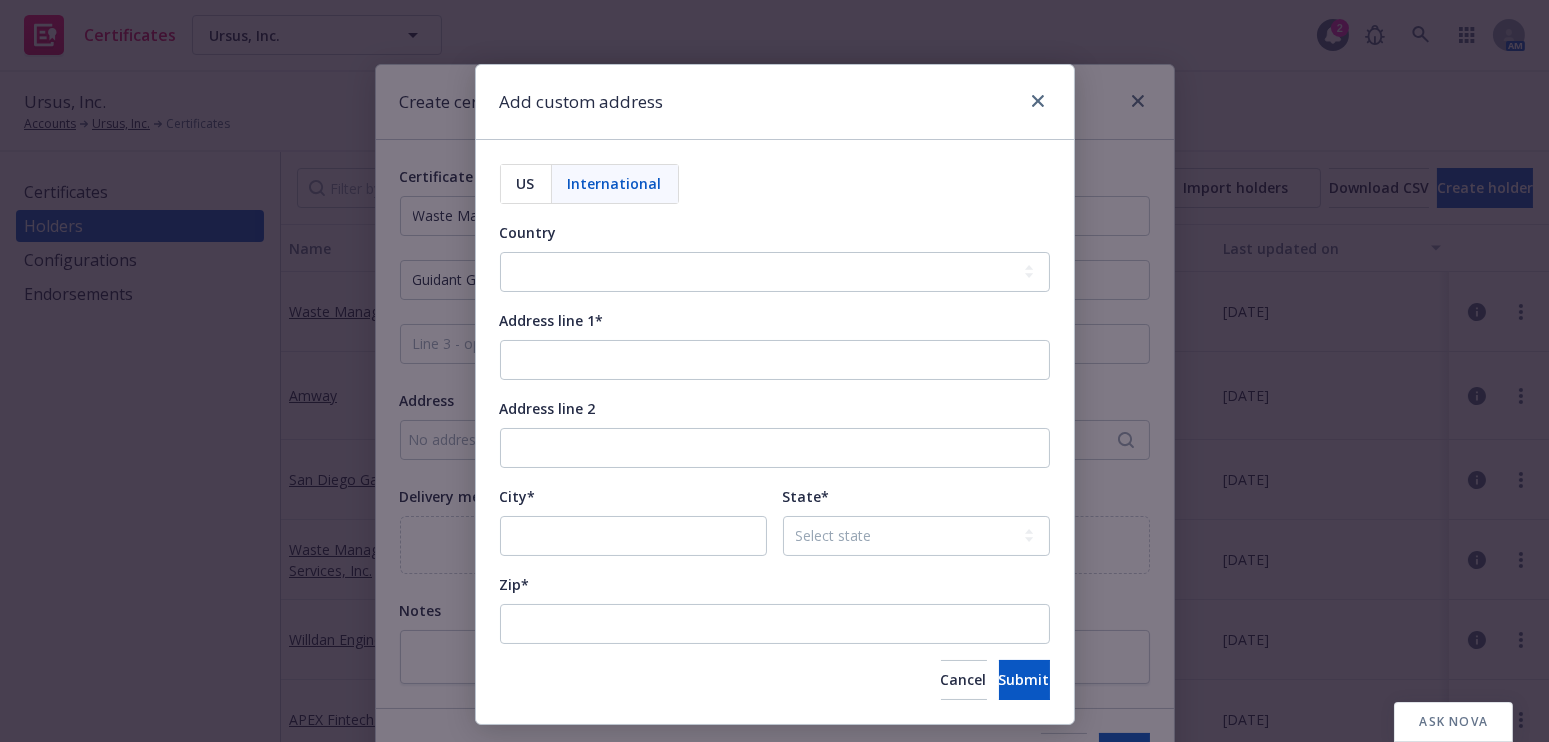 select on "[GEOGRAPHIC_DATA]" 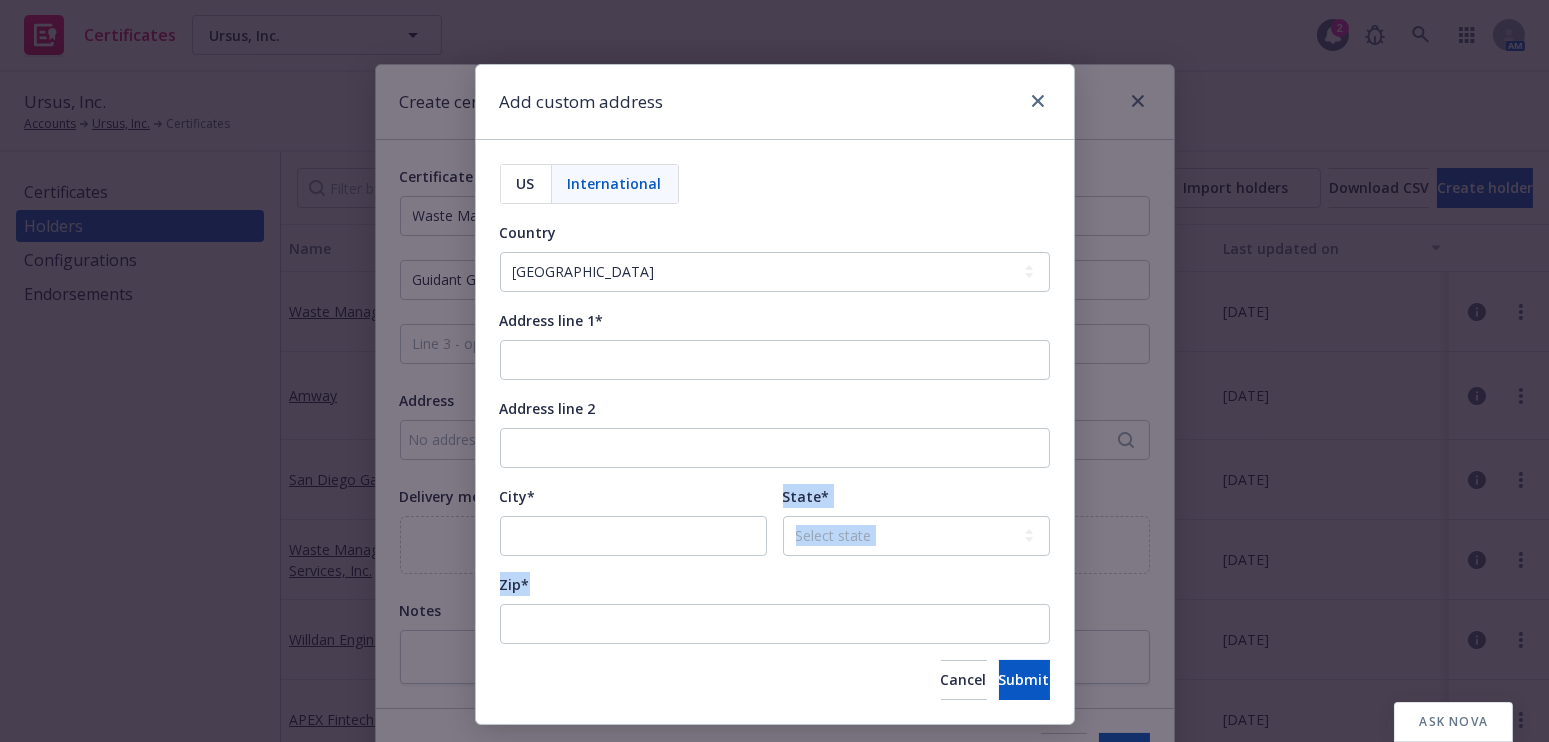 click on "US International Country [GEOGRAPHIC_DATA] [GEOGRAPHIC_DATA] [GEOGRAPHIC_DATA] [GEOGRAPHIC_DATA] [US_STATE] [GEOGRAPHIC_DATA] [GEOGRAPHIC_DATA] [GEOGRAPHIC_DATA] [GEOGRAPHIC_DATA] [GEOGRAPHIC_DATA] [GEOGRAPHIC_DATA] [GEOGRAPHIC_DATA] [GEOGRAPHIC_DATA] [GEOGRAPHIC_DATA] [GEOGRAPHIC_DATA] [GEOGRAPHIC_DATA] [GEOGRAPHIC_DATA] (the) [GEOGRAPHIC_DATA] [GEOGRAPHIC_DATA] [GEOGRAPHIC_DATA] [GEOGRAPHIC_DATA] [GEOGRAPHIC_DATA] [GEOGRAPHIC_DATA] [GEOGRAPHIC_DATA] [GEOGRAPHIC_DATA] [GEOGRAPHIC_DATA] [GEOGRAPHIC_DATA] (Plurinational State of) [GEOGRAPHIC_DATA] [GEOGRAPHIC_DATA] [GEOGRAPHIC_DATA] [GEOGRAPHIC_DATA] [GEOGRAPHIC_DATA] [GEOGRAPHIC_DATA] ([GEOGRAPHIC_DATA]) [GEOGRAPHIC_DATA] [GEOGRAPHIC_DATA] [GEOGRAPHIC_DATA] [GEOGRAPHIC_DATA] [GEOGRAPHIC_DATA] [GEOGRAPHIC_DATA] [GEOGRAPHIC_DATA] [GEOGRAPHIC_DATA] [GEOGRAPHIC_DATA] (the) [GEOGRAPHIC_DATA] ([GEOGRAPHIC_DATA]) [GEOGRAPHIC_DATA] [GEOGRAPHIC_DATA] [GEOGRAPHIC_DATA] [GEOGRAPHIC_DATA] [GEOGRAPHIC_DATA] ([GEOGRAPHIC_DATA]) [GEOGRAPHIC_DATA] Comoros ([GEOGRAPHIC_DATA]) [GEOGRAPHIC_DATA] ([GEOGRAPHIC_DATA]) [GEOGRAPHIC_DATA] ([GEOGRAPHIC_DATA]) [GEOGRAPHIC_DATA] (the) [GEOGRAPHIC_DATA] [GEOGRAPHIC_DATA] [GEOGRAPHIC_DATA] [GEOGRAPHIC_DATA] [GEOGRAPHIC_DATA] [GEOGRAPHIC_DATA] [GEOGRAPHIC_DATA] [GEOGRAPHIC_DATA] [GEOGRAPHIC_DATA] [GEOGRAPHIC_DATA] [GEOGRAPHIC_DATA] ([GEOGRAPHIC_DATA]) [GEOGRAPHIC_DATA] [GEOGRAPHIC_DATA] [GEOGRAPHIC_DATA] [GEOGRAPHIC_DATA] [GEOGRAPHIC_DATA] [GEOGRAPHIC_DATA] [GEOGRAPHIC_DATA] [GEOGRAPHIC_DATA] [GEOGRAPHIC_DATA] ([GEOGRAPHIC_DATA]) [[GEOGRAPHIC_DATA]] [GEOGRAPHIC_DATA] (the) [GEOGRAPHIC_DATA] [GEOGRAPHIC_DATA] [GEOGRAPHIC_DATA] [GEOGRAPHIC_DATA] [GEOGRAPHIC_DATA]" at bounding box center (775, 432) 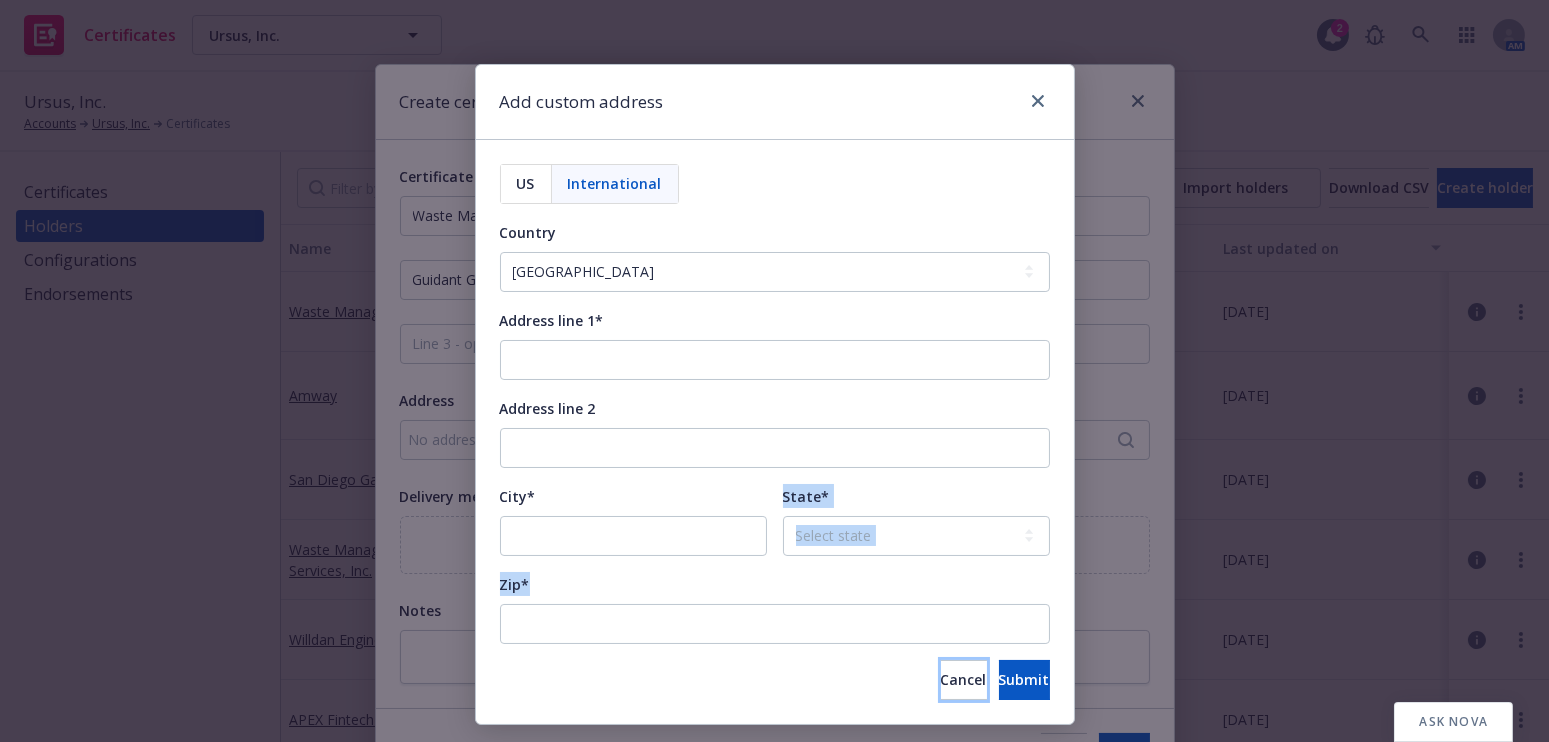 click on "Cancel" at bounding box center [964, 680] 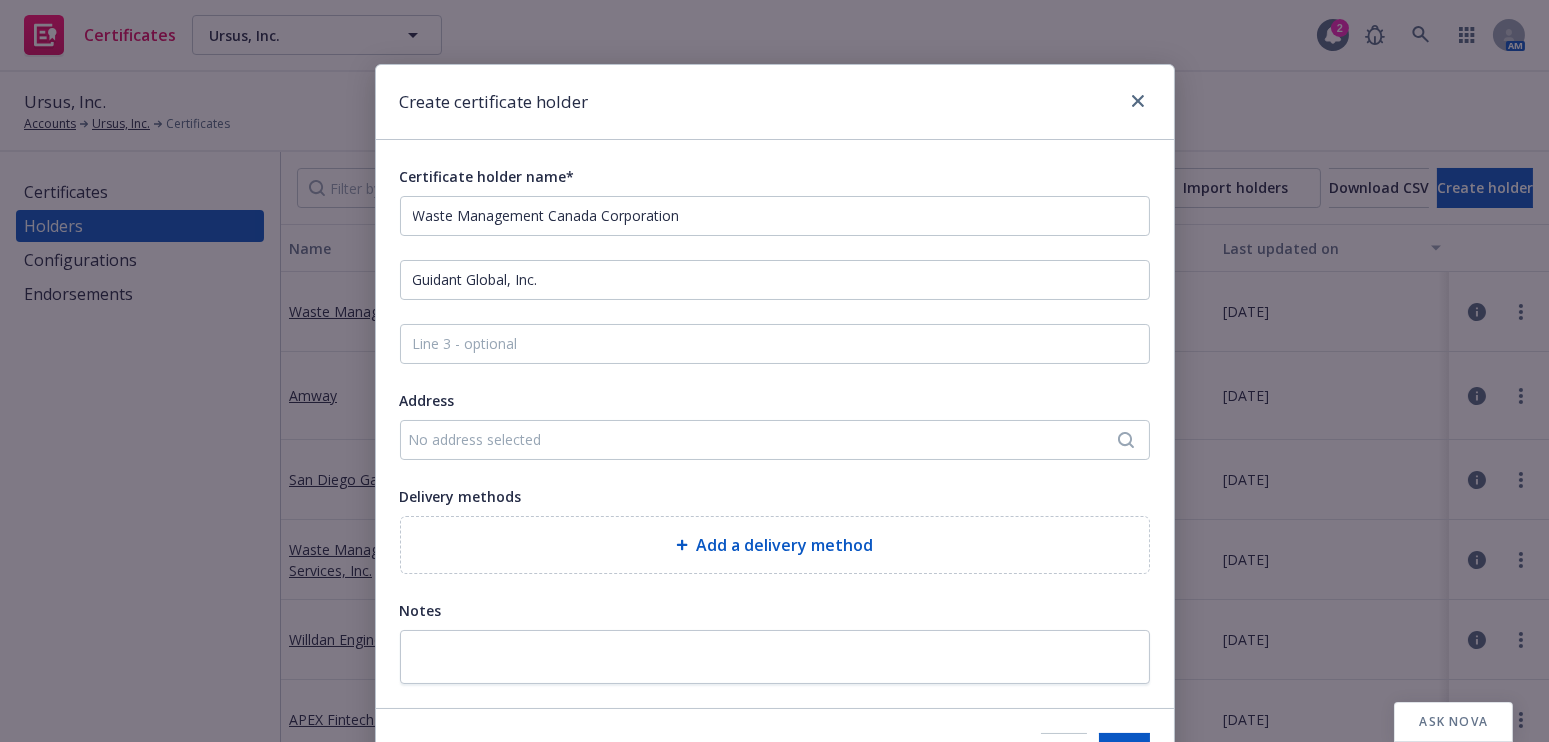 click on "No address selected" at bounding box center (765, 439) 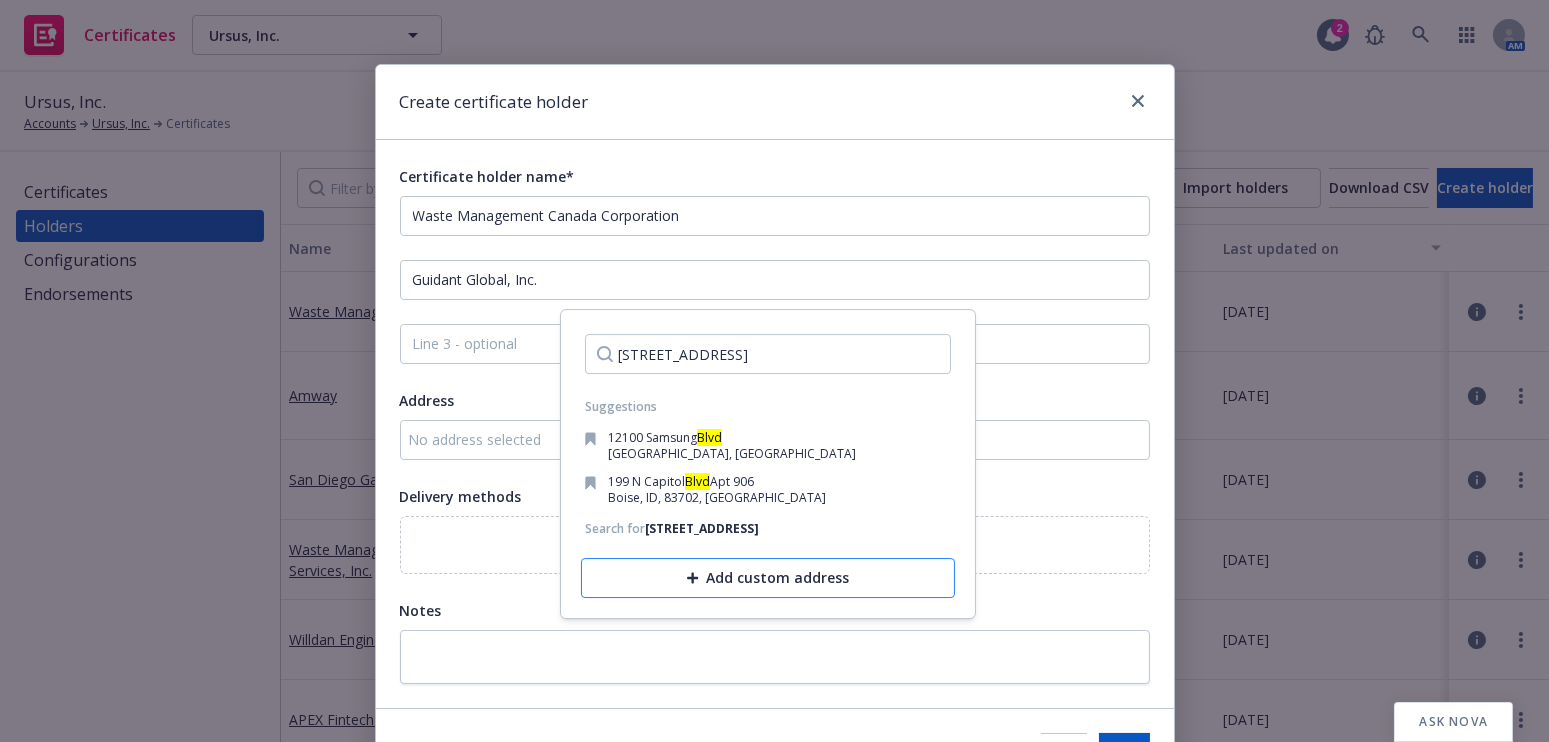 type on "[STREET_ADDRESS]" 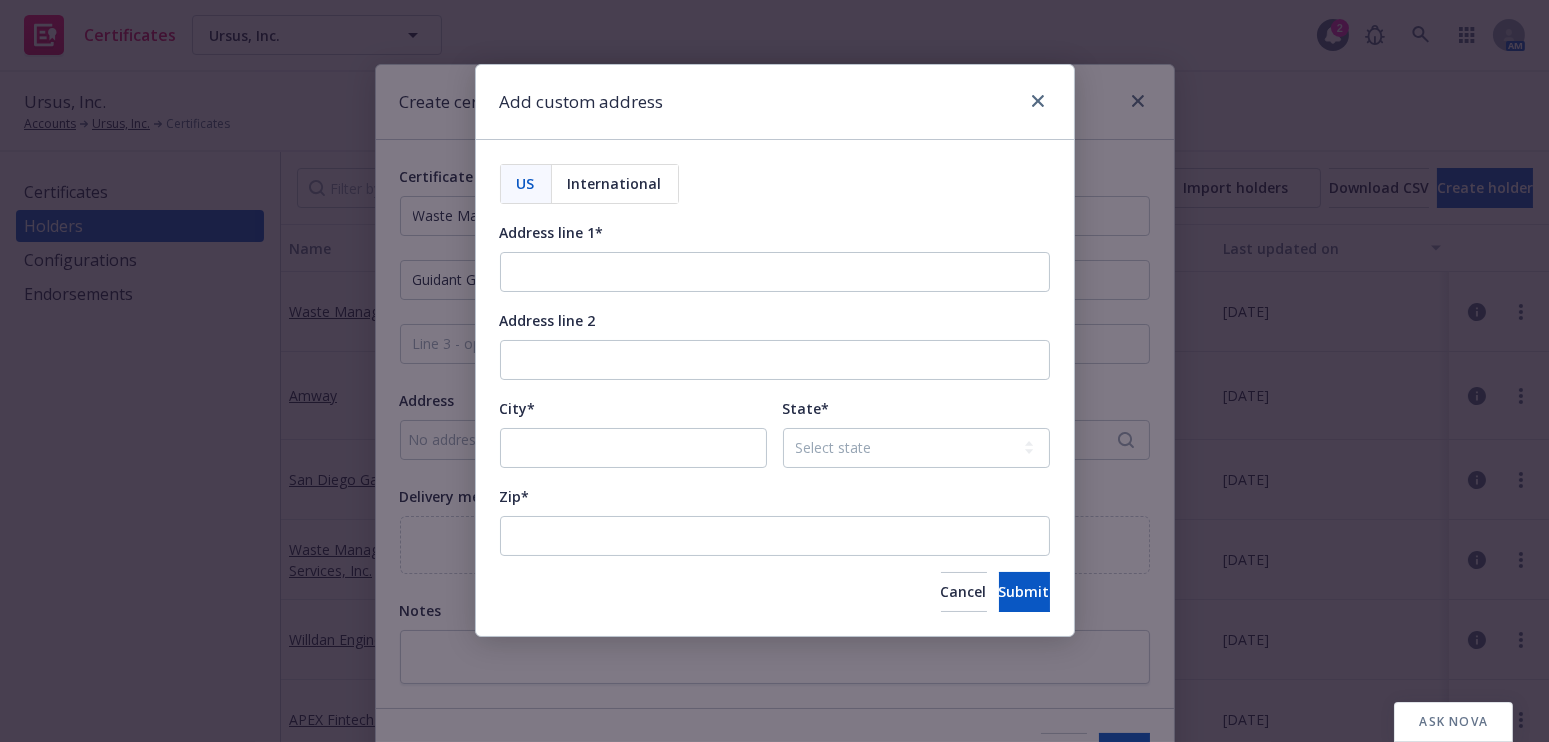 click on "International" at bounding box center (615, 183) 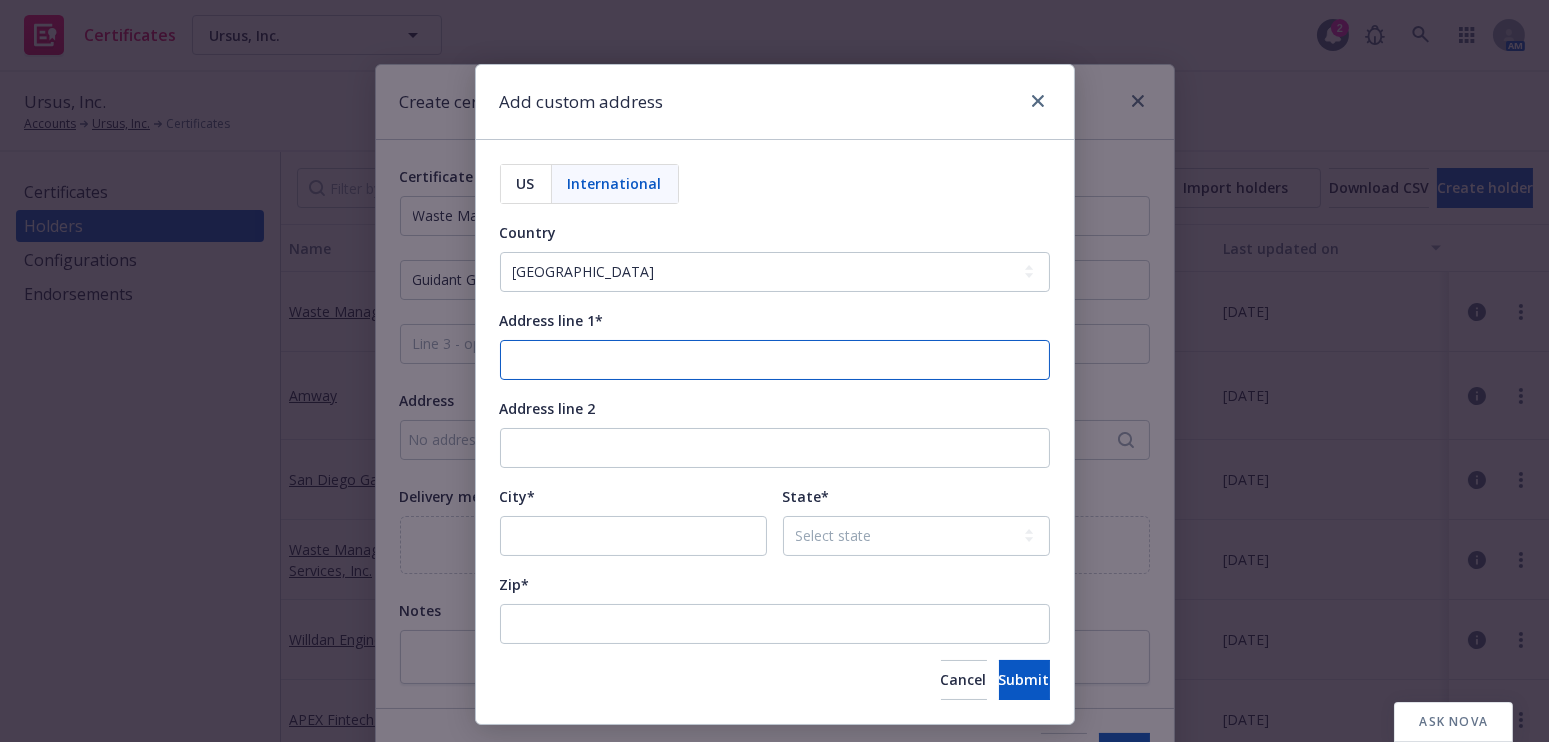 click on "Address line 1*" at bounding box center [775, 360] 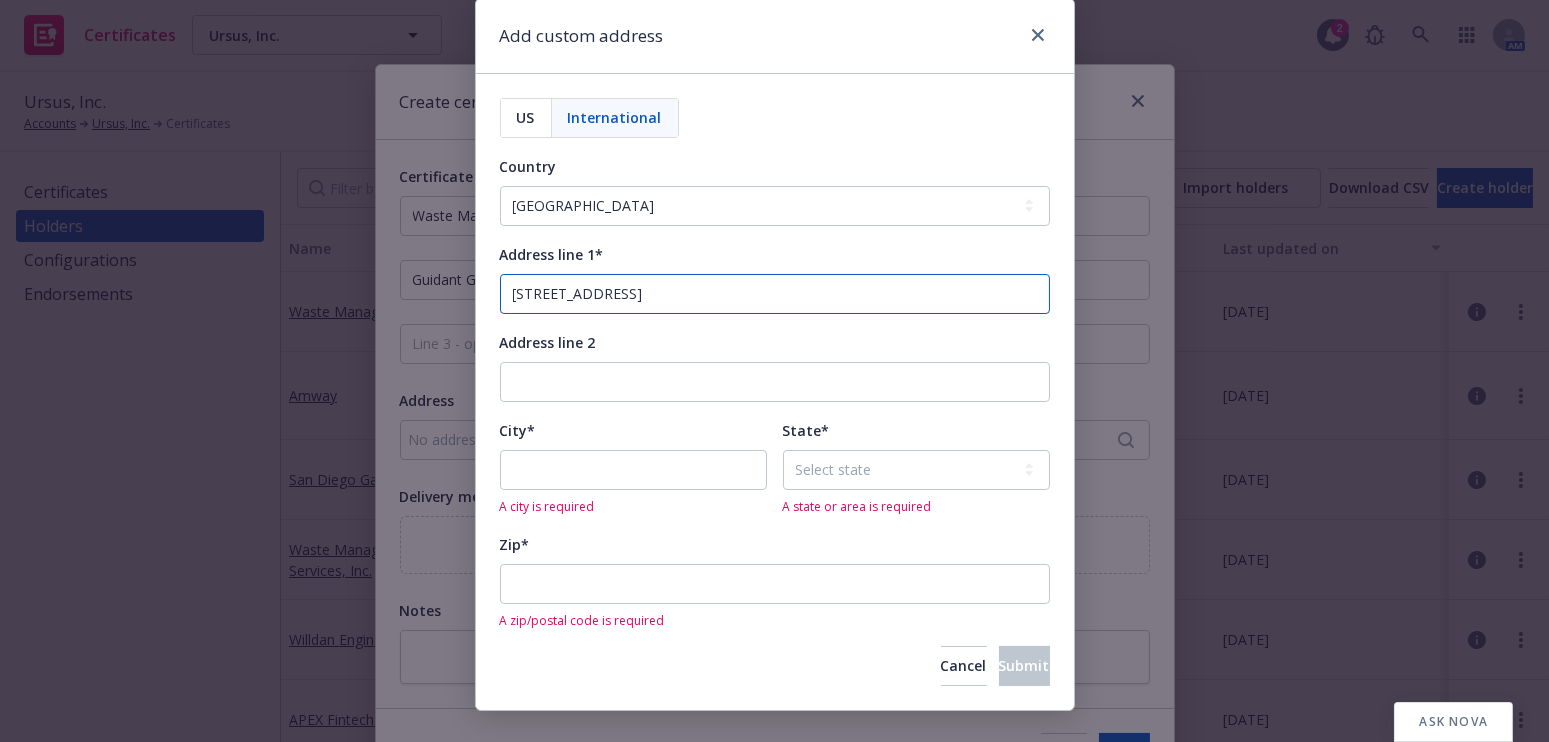 scroll, scrollTop: 90, scrollLeft: 0, axis: vertical 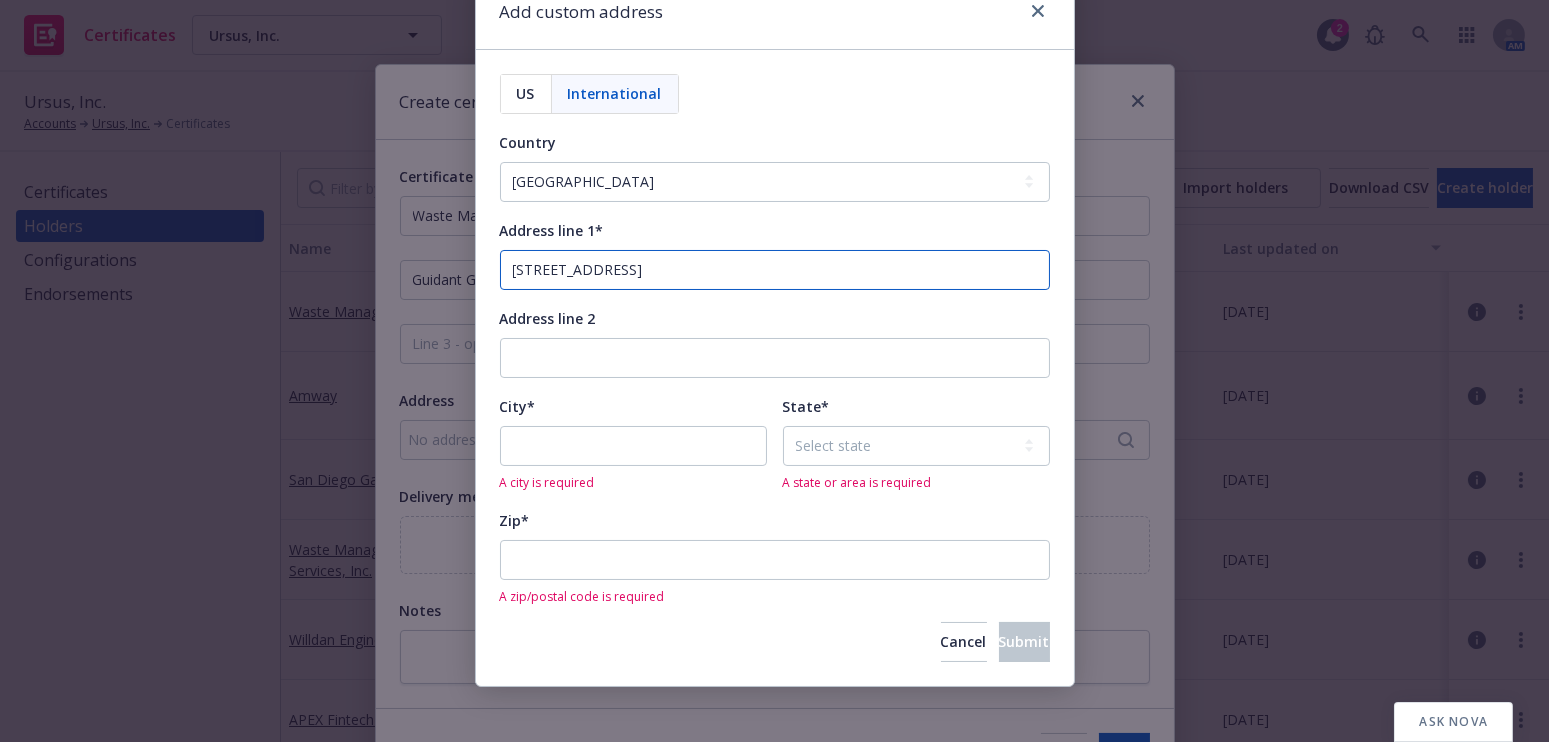 type on "[STREET_ADDRESS]" 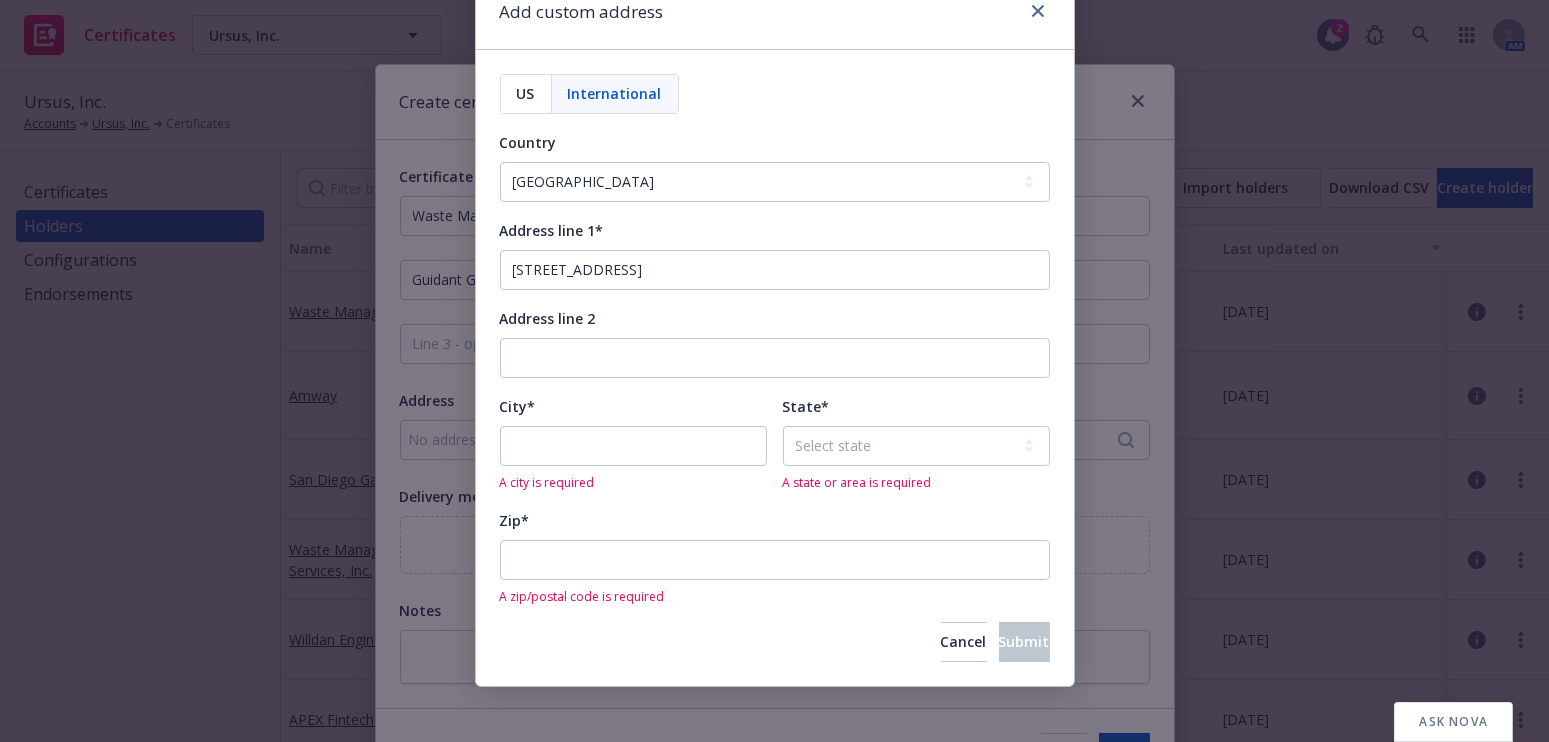 click on "A city is required" at bounding box center (633, 483) 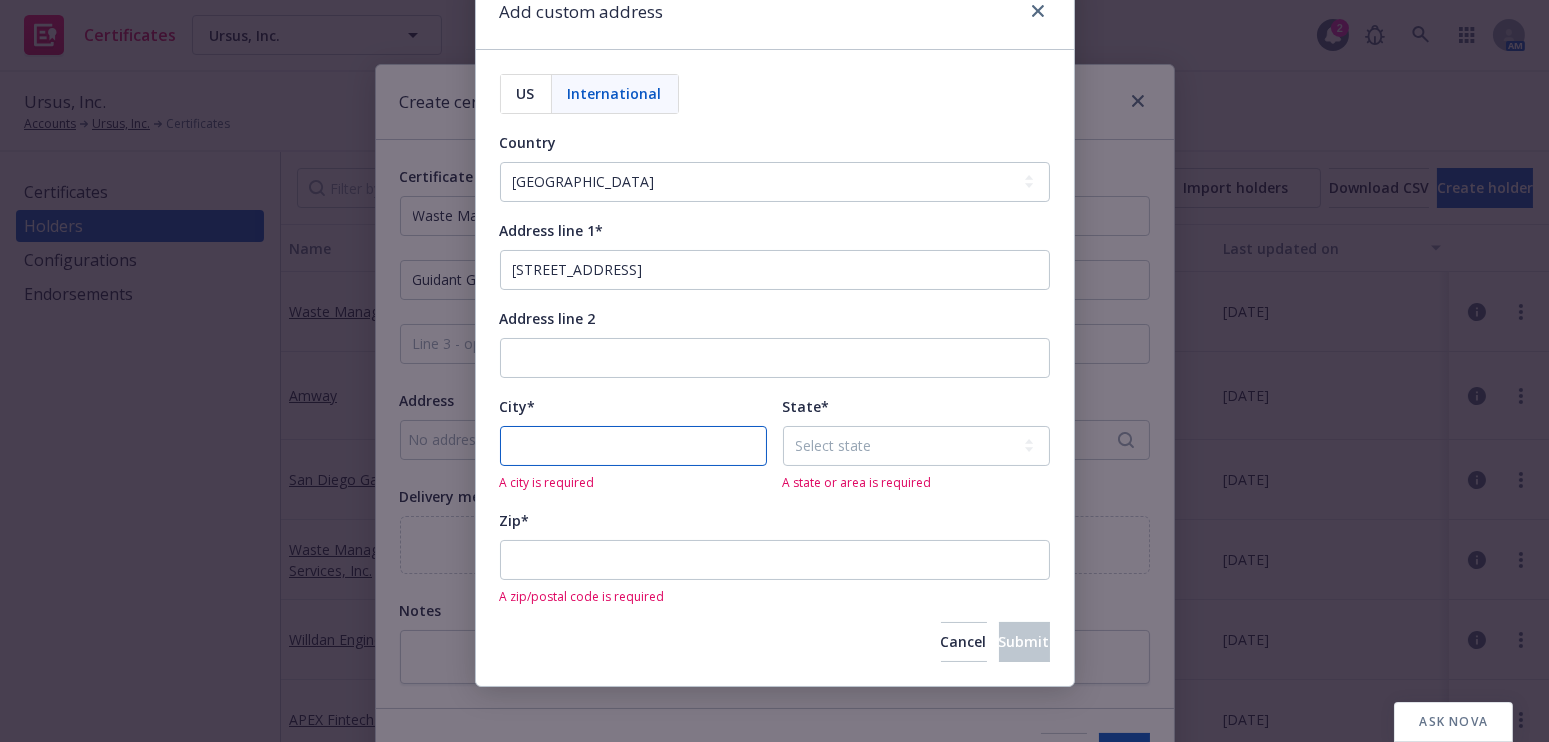 click on "City*" at bounding box center [633, 446] 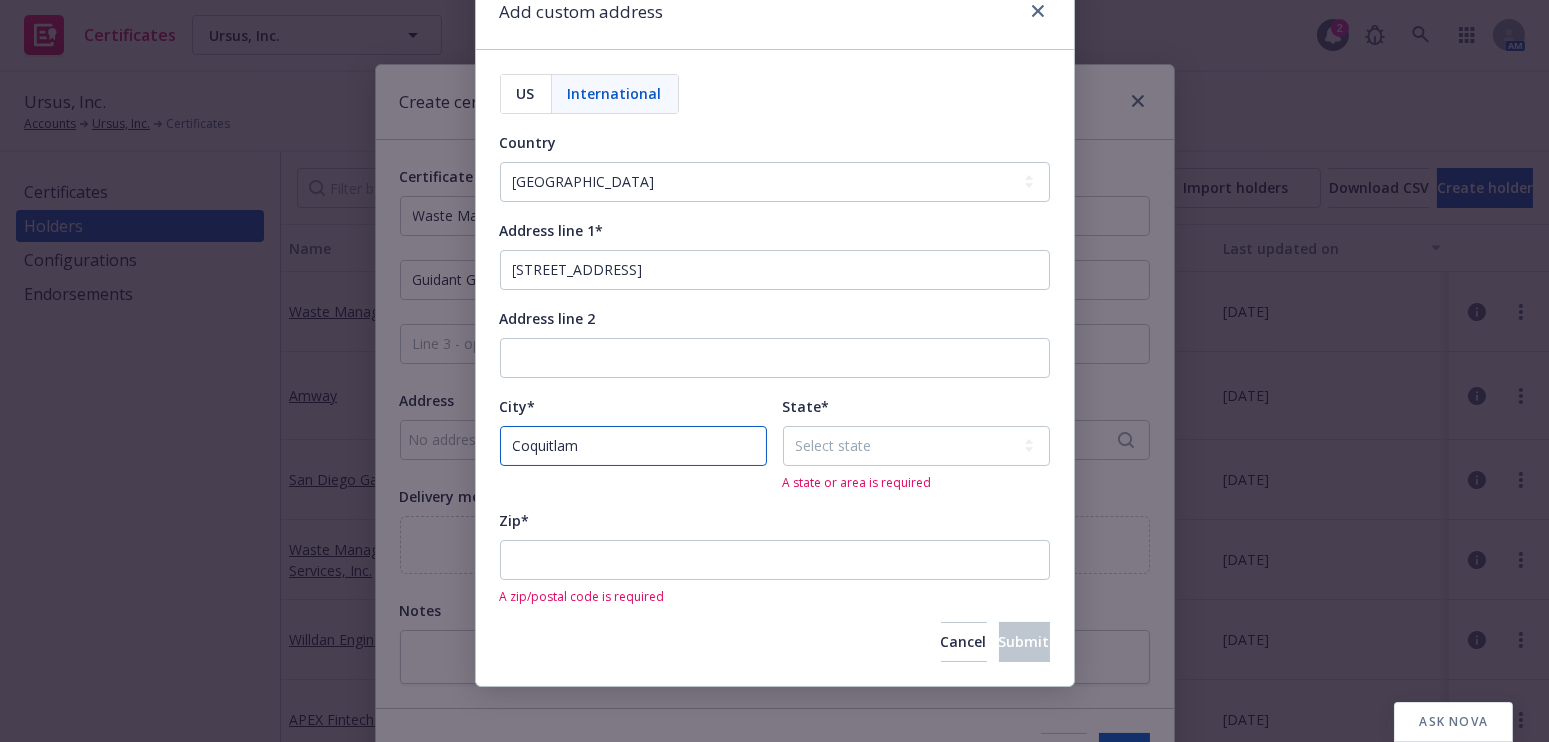 type on "Coquitlam" 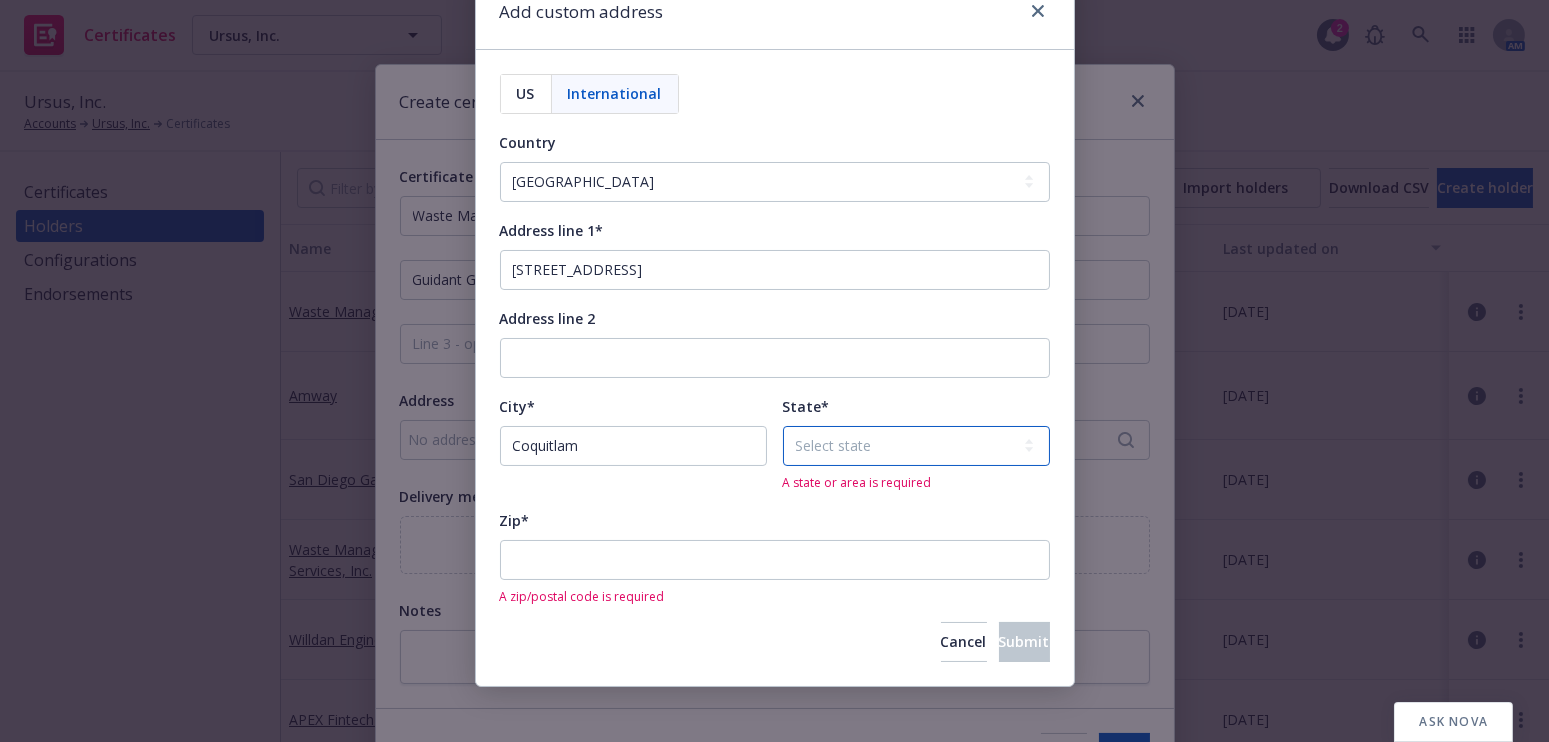 click on "Select state [US_STATE] [US_STATE] [US_STATE] [US_STATE] [US_STATE] [PERSON_NAME][GEOGRAPHIC_DATA] [US_STATE] [US_STATE] [US_STATE] [US_STATE] [US_STATE] [US_STATE] [US_STATE] [US_STATE] [US_STATE] [PERSON_NAME][GEOGRAPHIC_DATA] [US_STATE] [US_STATE] [US_STATE] [US_STATE] [PERSON_NAME][GEOGRAPHIC_DATA] [GEOGRAPHIC_DATA] [GEOGRAPHIC_DATA] [US_STATE] [US_STATE] [GEOGRAPHIC_DATA] [US_STATE] [US_STATE] [US_STATE] [US_STATE] [US_STATE] [GEOGRAPHIC_DATA] [GEOGRAPHIC_DATA] [US_STATE] [US_STATE] [US_STATE] [US_STATE] [GEOGRAPHIC_DATA] [US_STATE] [US_STATE] [US_STATE] [US_STATE] [US_STATE] [US_STATE] [US_STATE] [US_STATE] [US_STATE] [US_STATE] [US_STATE] [US_STATE] [GEOGRAPHIC_DATA] [GEOGRAPHIC_DATA] [US_STATE] [US_STATE] [US_STATE] [US_STATE] [US_STATE] [US_STATE] [US_STATE] [GEOGRAPHIC_DATA] [GEOGRAPHIC_DATA] [GEOGRAPHIC_DATA] [GEOGRAPHIC_DATA] [US_STATE] [US_STATE] [US_STATE] [GEOGRAPHIC_DATA] [US_STATE] [US_STATE] [US_STATE] [US_STATE]" at bounding box center [916, 446] 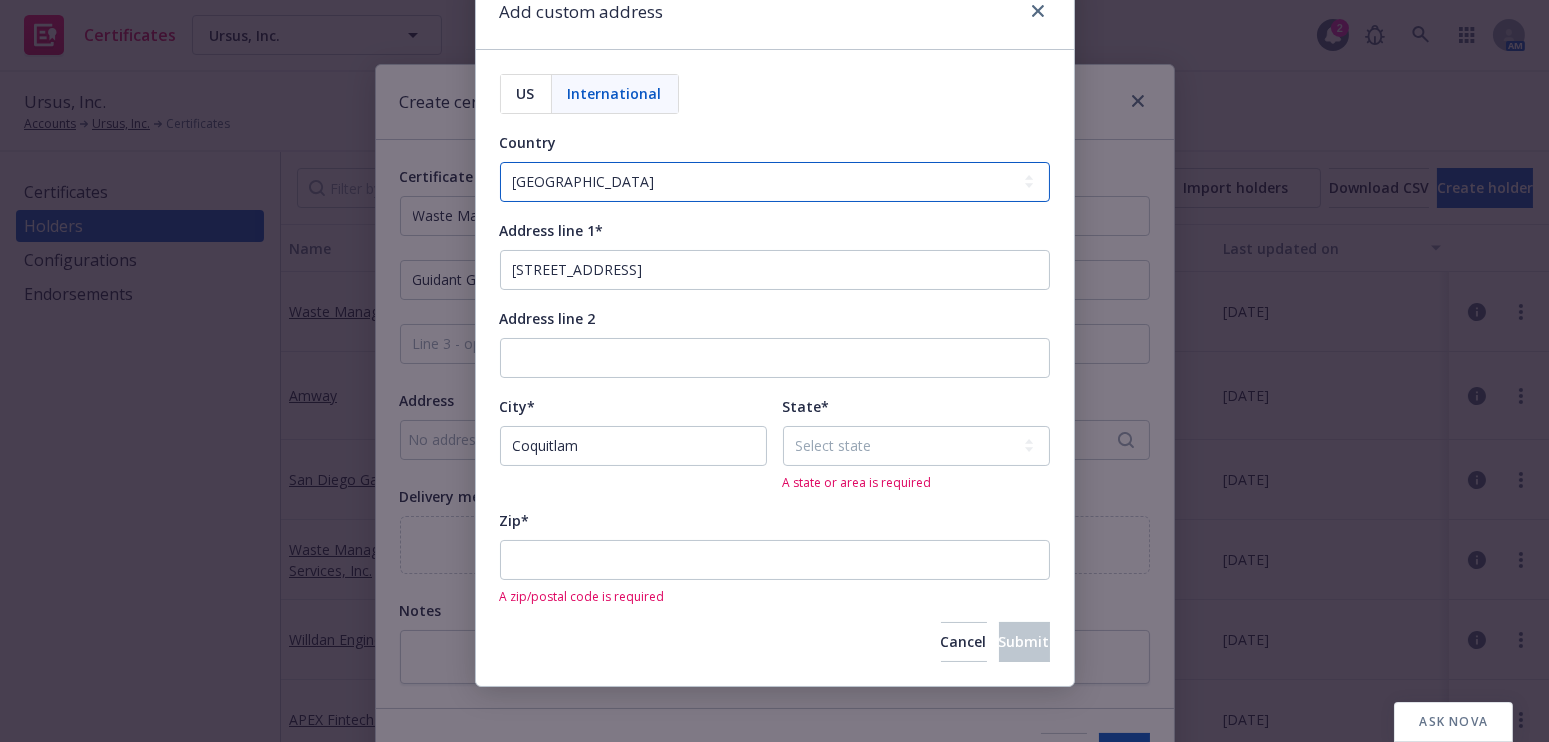 click on "[GEOGRAPHIC_DATA] [GEOGRAPHIC_DATA] [GEOGRAPHIC_DATA] [GEOGRAPHIC_DATA] [US_STATE] [GEOGRAPHIC_DATA] [GEOGRAPHIC_DATA] [GEOGRAPHIC_DATA] [GEOGRAPHIC_DATA] [GEOGRAPHIC_DATA] [GEOGRAPHIC_DATA] [GEOGRAPHIC_DATA] [GEOGRAPHIC_DATA] [GEOGRAPHIC_DATA] [GEOGRAPHIC_DATA] [GEOGRAPHIC_DATA] [GEOGRAPHIC_DATA] (the) [GEOGRAPHIC_DATA] [GEOGRAPHIC_DATA] [GEOGRAPHIC_DATA] [GEOGRAPHIC_DATA] [GEOGRAPHIC_DATA] [GEOGRAPHIC_DATA] [GEOGRAPHIC_DATA] [GEOGRAPHIC_DATA] [GEOGRAPHIC_DATA] [GEOGRAPHIC_DATA] (Plurinational State of) [GEOGRAPHIC_DATA] [GEOGRAPHIC_DATA] [GEOGRAPHIC_DATA] [GEOGRAPHIC_DATA] [GEOGRAPHIC_DATA] [GEOGRAPHIC_DATA] ([GEOGRAPHIC_DATA]) [GEOGRAPHIC_DATA] [GEOGRAPHIC_DATA] [GEOGRAPHIC_DATA] [GEOGRAPHIC_DATA] [GEOGRAPHIC_DATA] [GEOGRAPHIC_DATA] [GEOGRAPHIC_DATA] [GEOGRAPHIC_DATA] [GEOGRAPHIC_DATA] (the) [GEOGRAPHIC_DATA] ([GEOGRAPHIC_DATA]) [GEOGRAPHIC_DATA] [GEOGRAPHIC_DATA] [GEOGRAPHIC_DATA] [GEOGRAPHIC_DATA] Cocos ([GEOGRAPHIC_DATA] ([GEOGRAPHIC_DATA]) [GEOGRAPHIC_DATA] [GEOGRAPHIC_DATA] ([GEOGRAPHIC_DATA]) [GEOGRAPHIC_DATA] (the [GEOGRAPHIC_DATA]) [GEOGRAPHIC_DATA] ([GEOGRAPHIC_DATA]) [GEOGRAPHIC_DATA] ([GEOGRAPHIC_DATA]) [GEOGRAPHIC_DATA] [GEOGRAPHIC_DATA] [GEOGRAPHIC_DATA] [GEOGRAPHIC_DATA] [GEOGRAPHIC_DATA] [GEOGRAPHIC_DATA] [GEOGRAPHIC_DATA] [GEOGRAPHIC_DATA] [GEOGRAPHIC_DATA] [GEOGRAPHIC_DATA] [GEOGRAPHIC_DATA] ([GEOGRAPHIC_DATA]) [GEOGRAPHIC_DATA] [GEOGRAPHIC_DATA] [GEOGRAPHIC_DATA] [GEOGRAPHIC_DATA] [GEOGRAPHIC_DATA] [GEOGRAPHIC_DATA] [GEOGRAPHIC_DATA] [GEOGRAPHIC_DATA] [GEOGRAPHIC_DATA] ([GEOGRAPHIC_DATA]) [[GEOGRAPHIC_DATA]] [GEOGRAPHIC_DATA] ([GEOGRAPHIC_DATA]) [GEOGRAPHIC_DATA] [GEOGRAPHIC_DATA] [GEOGRAPHIC_DATA] [GEOGRAPHIC_DATA] [GEOGRAPHIC_DATA] [GEOGRAPHIC_DATA] [GEOGRAPHIC_DATA] ([GEOGRAPHIC_DATA]) [US_STATE]" at bounding box center (775, 182) 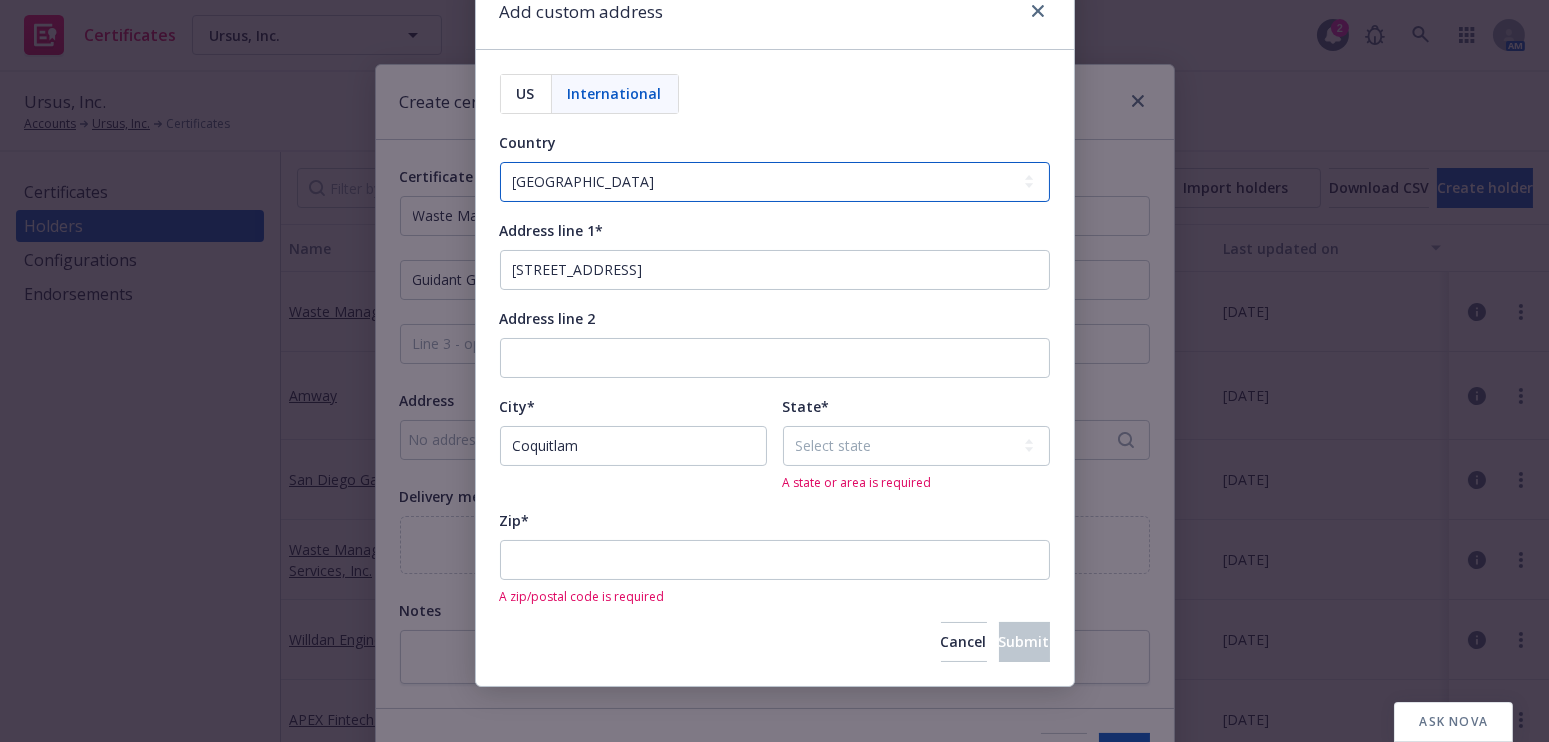 select on "CAN" 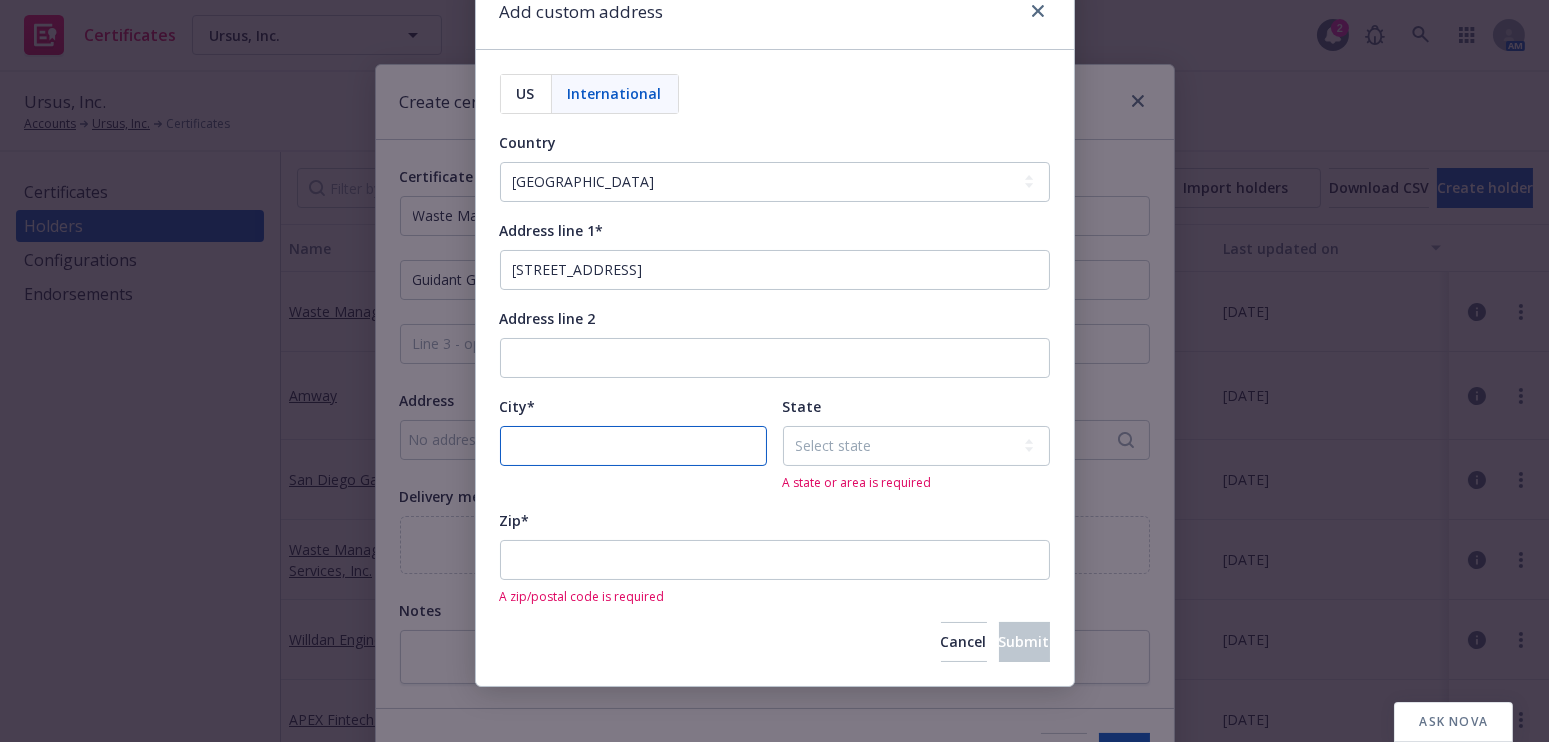 click on "City*" at bounding box center (633, 446) 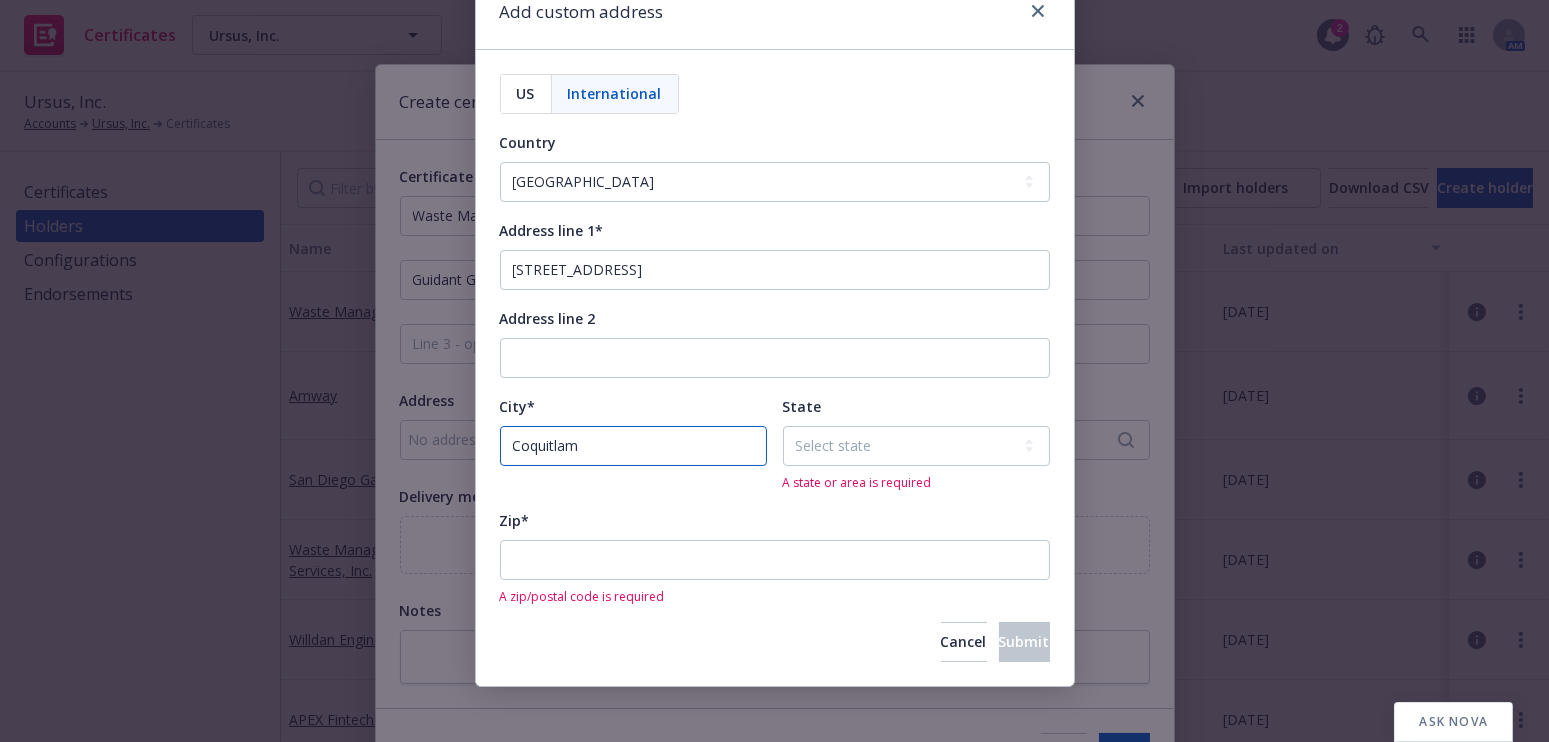 scroll, scrollTop: 71, scrollLeft: 0, axis: vertical 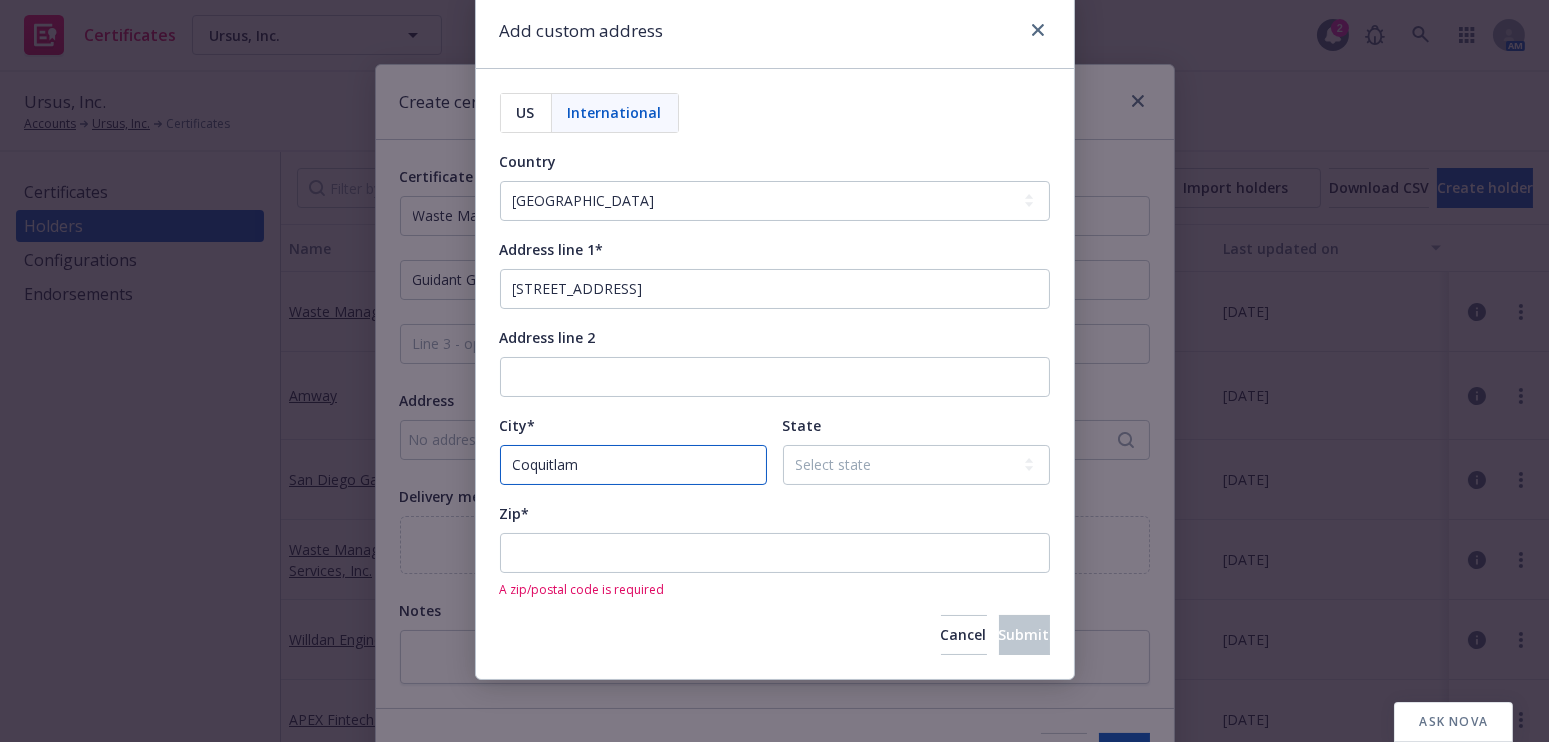 type on "Coquitlam" 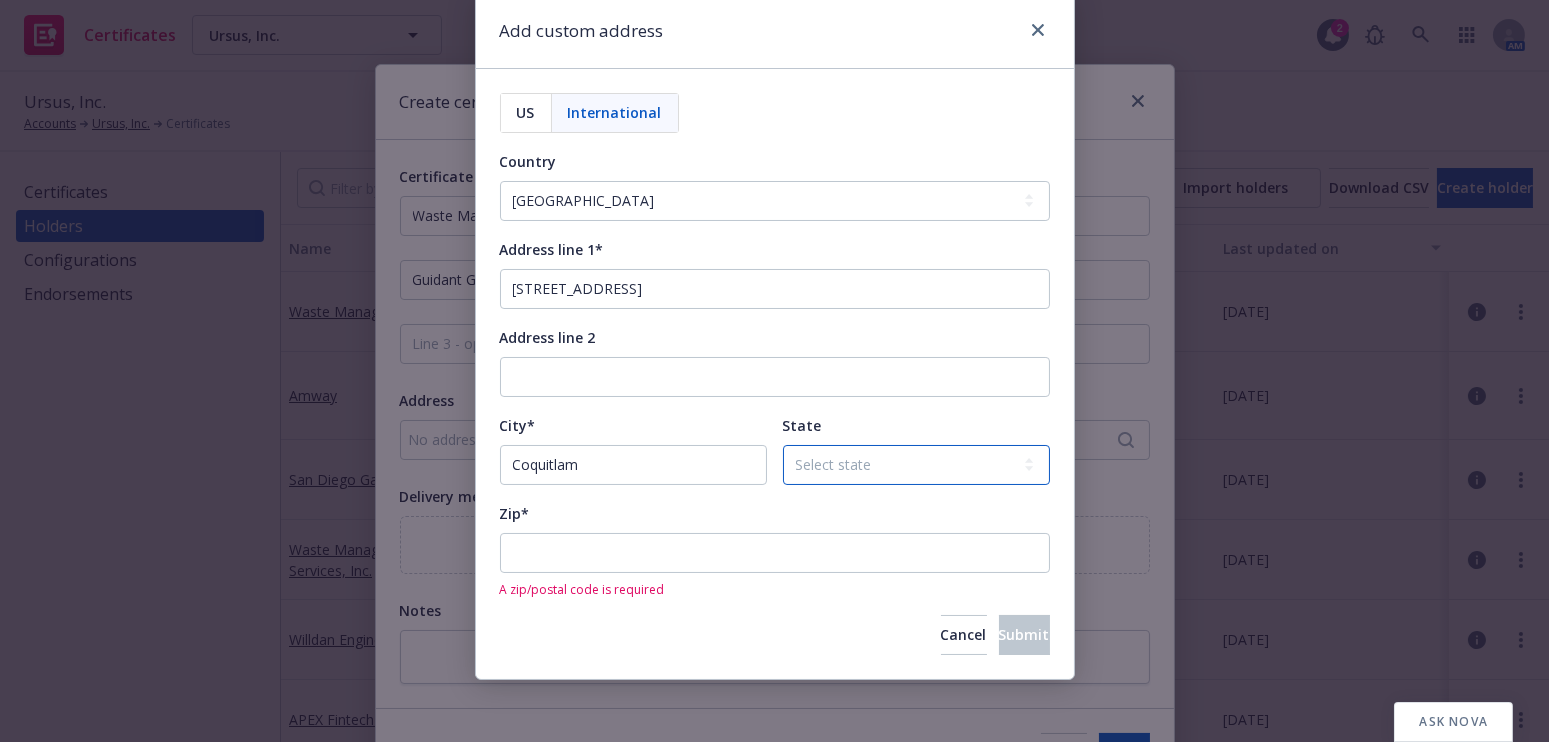 click on "Select state [GEOGRAPHIC_DATA] [GEOGRAPHIC_DATA] [GEOGRAPHIC_DATA] [GEOGRAPHIC_DATA] [GEOGRAPHIC_DATA] [GEOGRAPHIC_DATA] [GEOGRAPHIC_DATA] [GEOGRAPHIC_DATA] [GEOGRAPHIC_DATA] [PERSON_NAME][GEOGRAPHIC_DATA] [GEOGRAPHIC_DATA] [GEOGRAPHIC_DATA] [GEOGRAPHIC_DATA]" at bounding box center [916, 465] 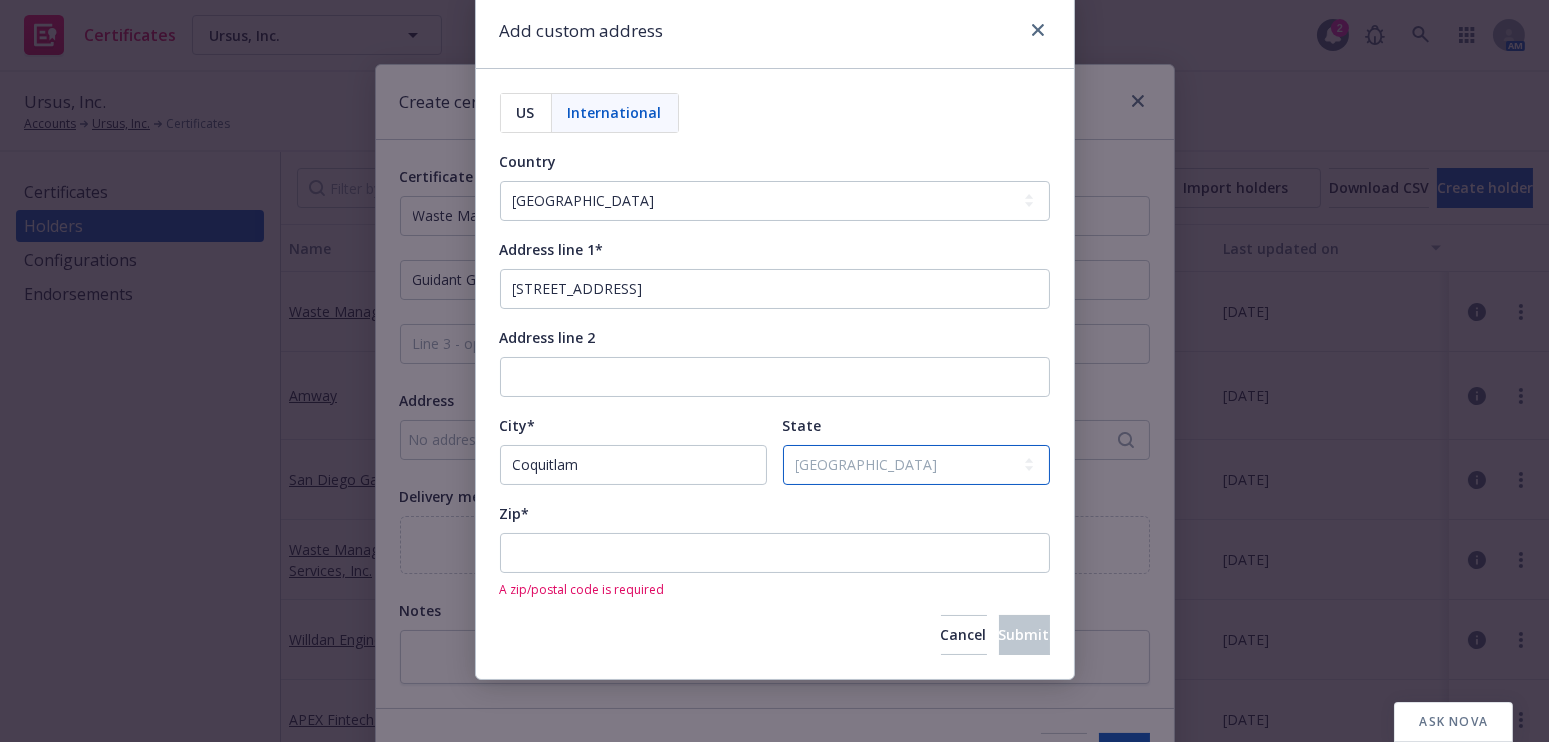 click on "Select state [GEOGRAPHIC_DATA] [GEOGRAPHIC_DATA] [GEOGRAPHIC_DATA] [GEOGRAPHIC_DATA] [GEOGRAPHIC_DATA] [GEOGRAPHIC_DATA] [GEOGRAPHIC_DATA] [GEOGRAPHIC_DATA] [GEOGRAPHIC_DATA] [PERSON_NAME][GEOGRAPHIC_DATA] [GEOGRAPHIC_DATA] [GEOGRAPHIC_DATA] [GEOGRAPHIC_DATA]" at bounding box center (916, 465) 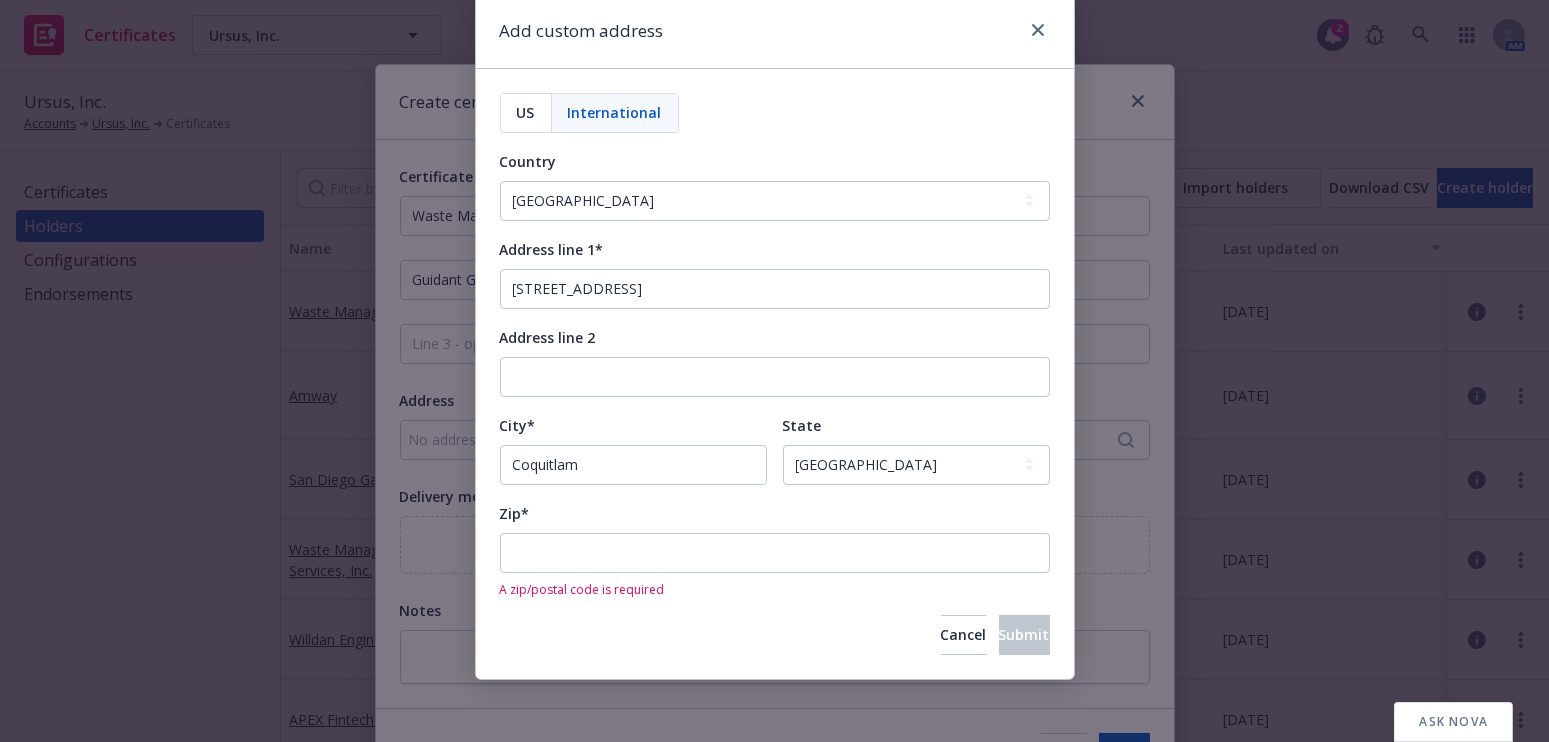 click on "Country" at bounding box center [775, 161] 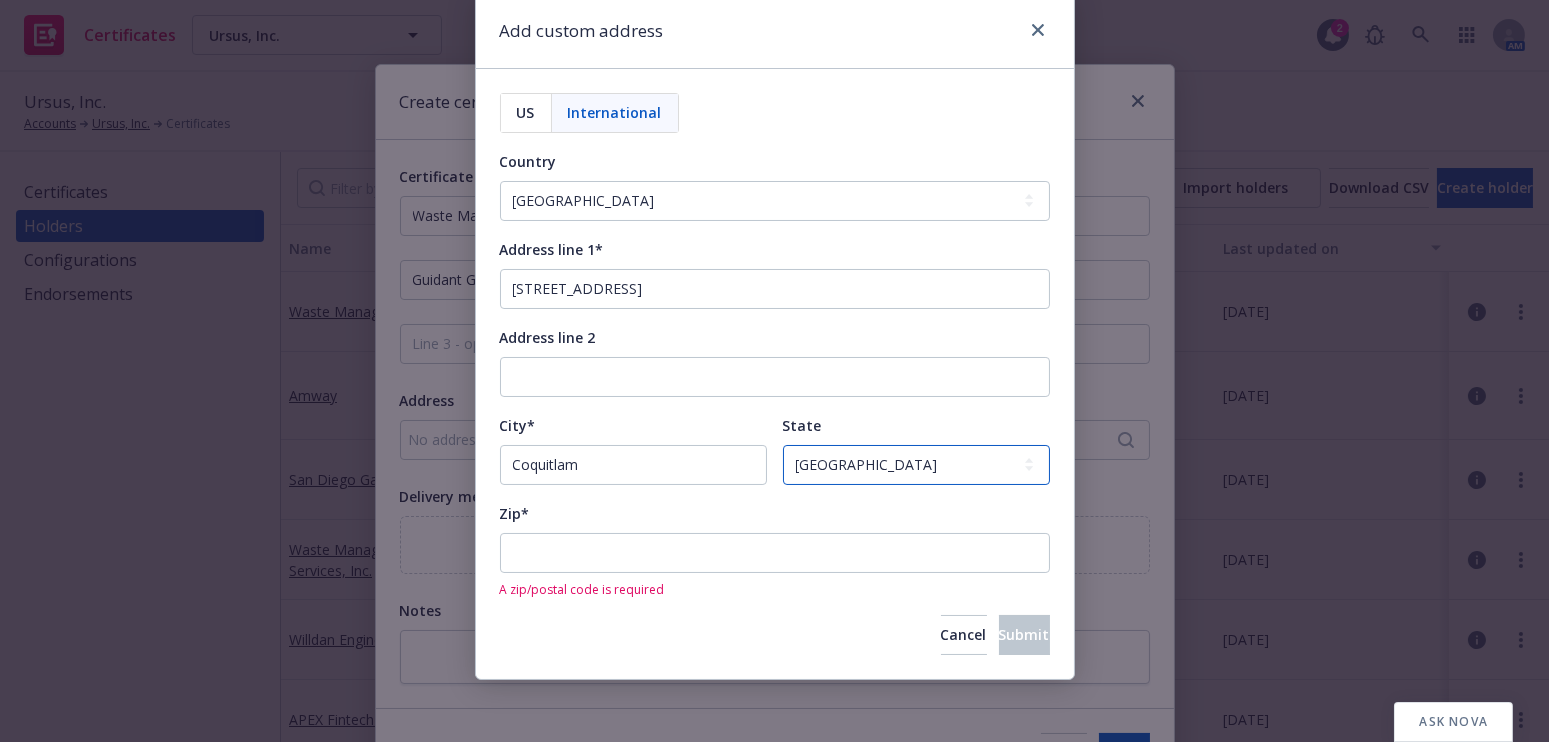 click on "Select state [GEOGRAPHIC_DATA] [GEOGRAPHIC_DATA] [GEOGRAPHIC_DATA] [GEOGRAPHIC_DATA] [GEOGRAPHIC_DATA] [GEOGRAPHIC_DATA] [GEOGRAPHIC_DATA] [GEOGRAPHIC_DATA] [GEOGRAPHIC_DATA] [PERSON_NAME][GEOGRAPHIC_DATA] [GEOGRAPHIC_DATA] [GEOGRAPHIC_DATA] [GEOGRAPHIC_DATA]" at bounding box center (916, 465) 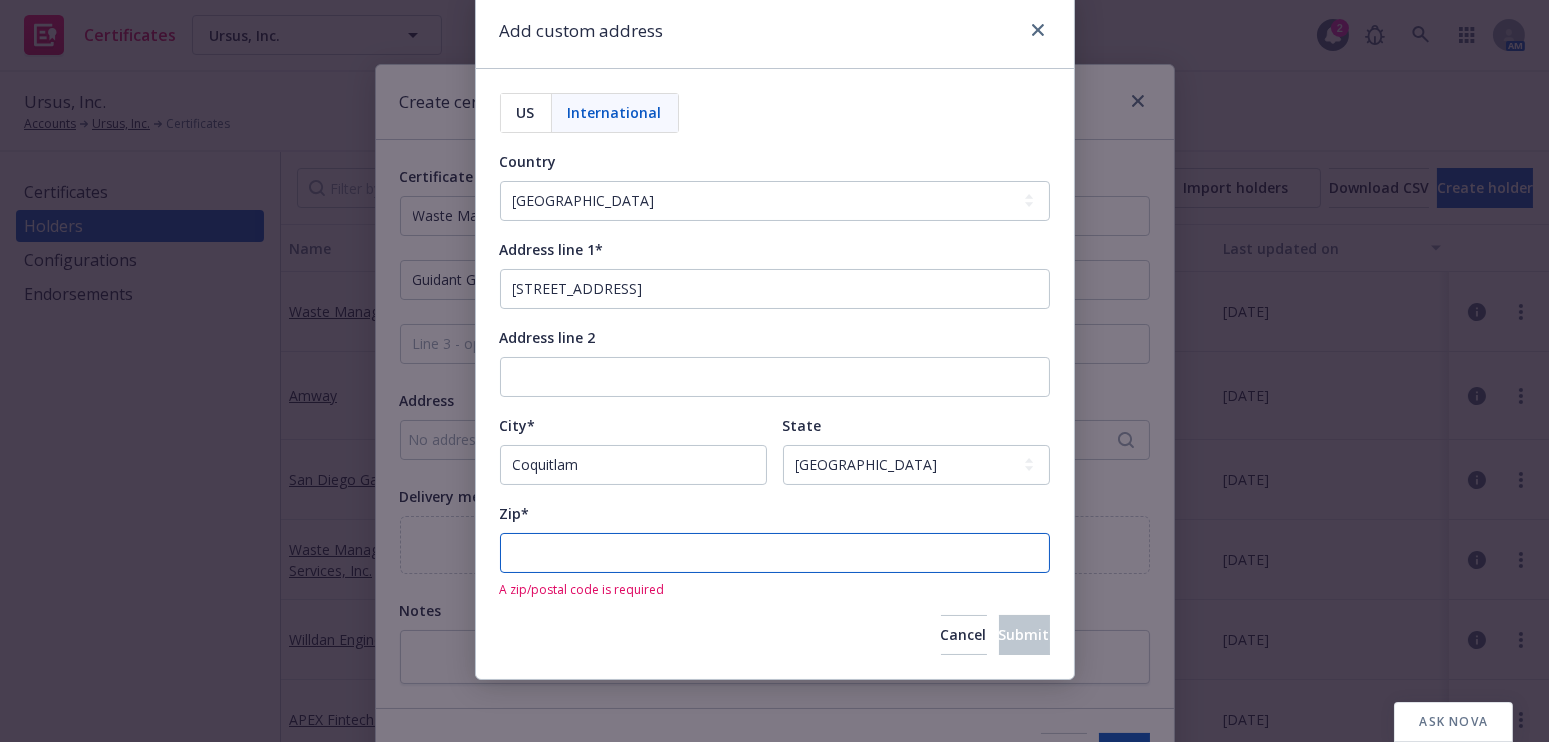click on "Zip*" at bounding box center [775, 553] 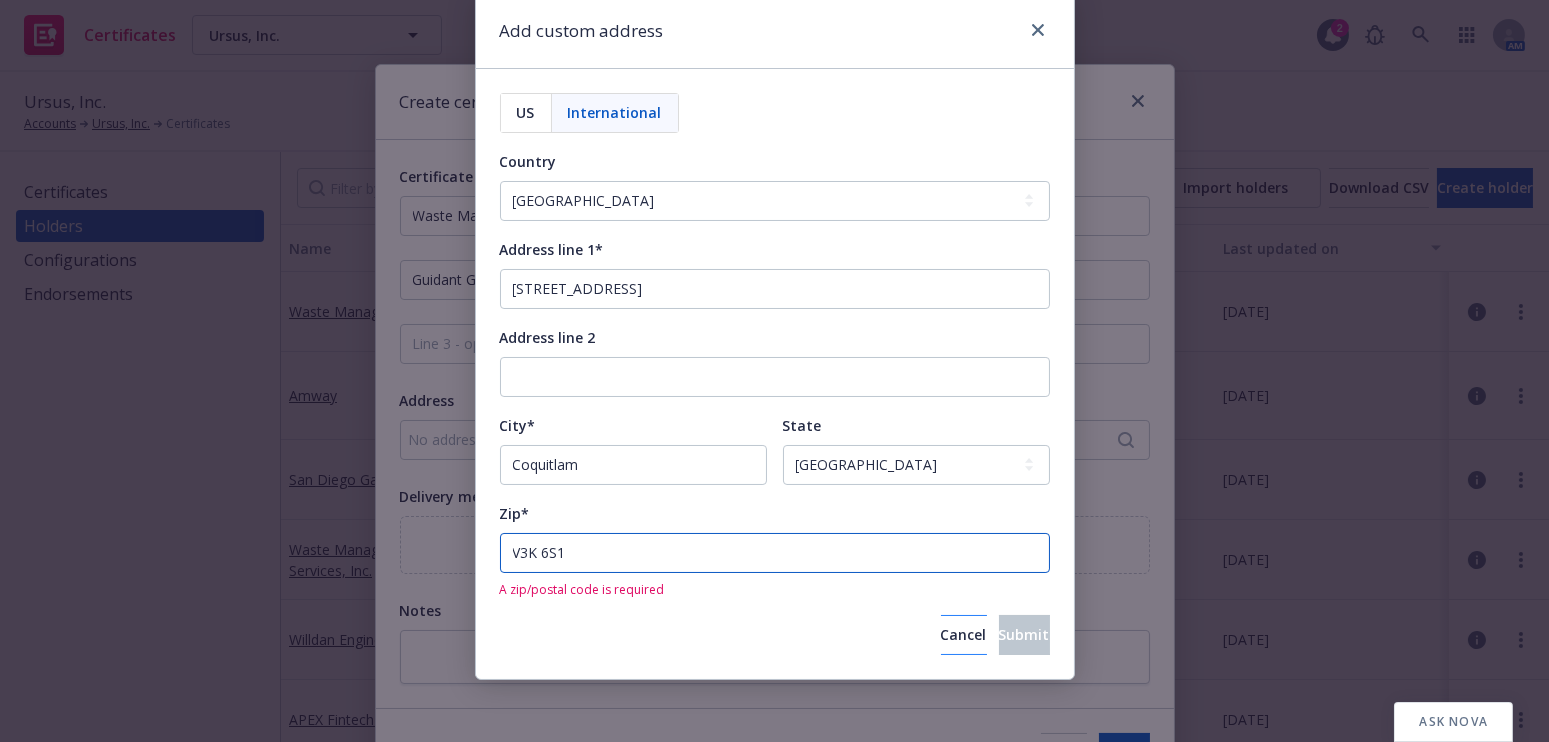 scroll, scrollTop: 46, scrollLeft: 0, axis: vertical 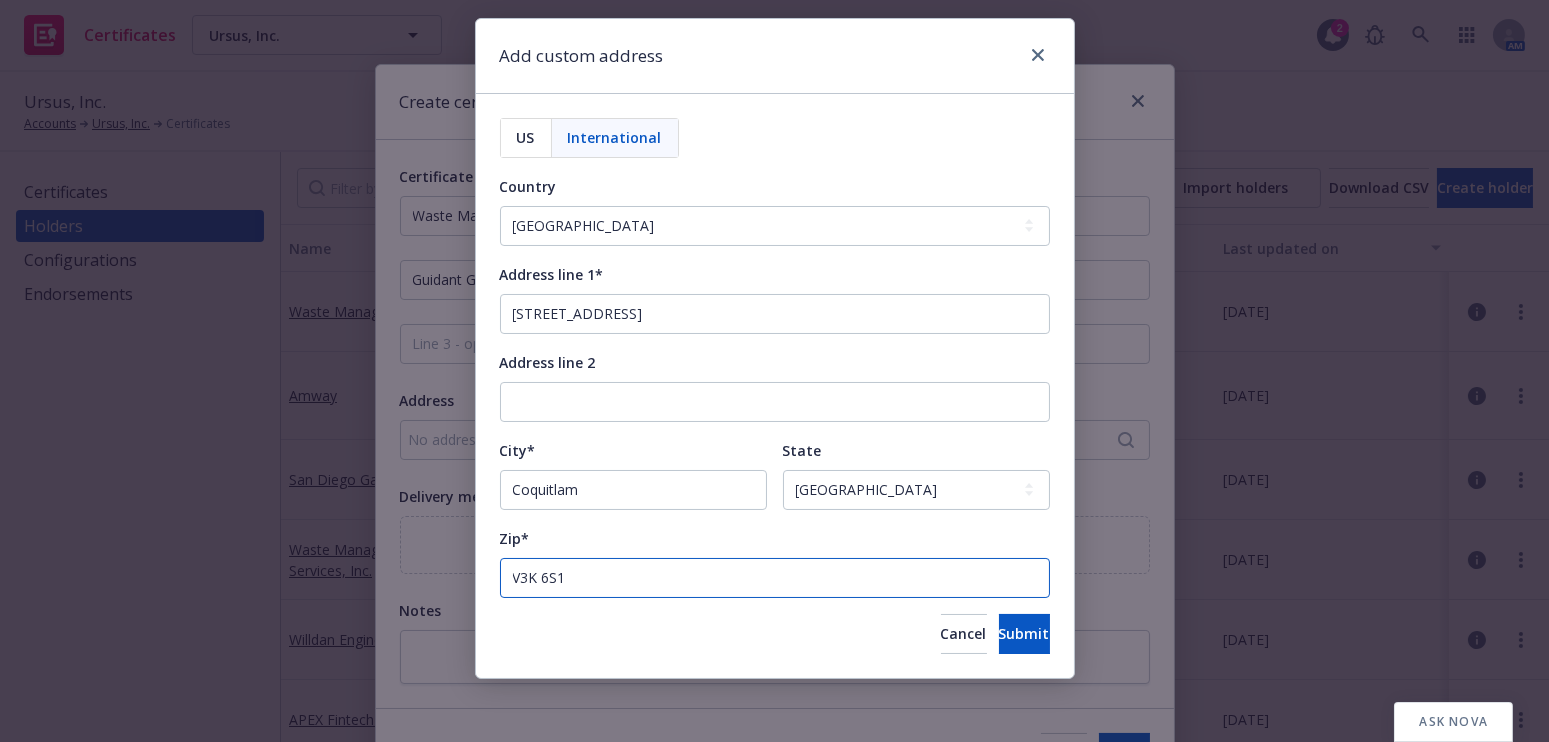 type on "V3K 6S1" 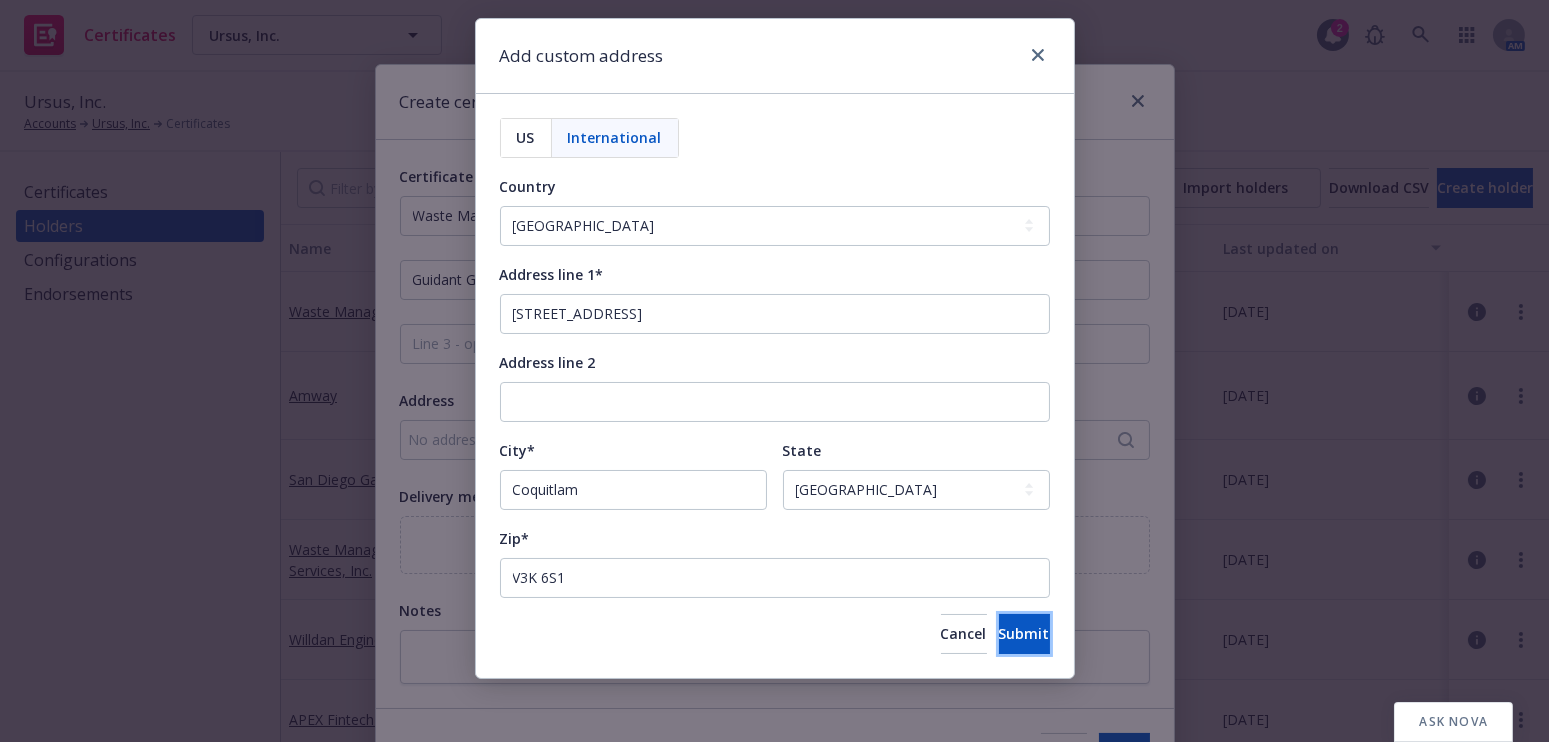 click on "Submit" at bounding box center (1024, 633) 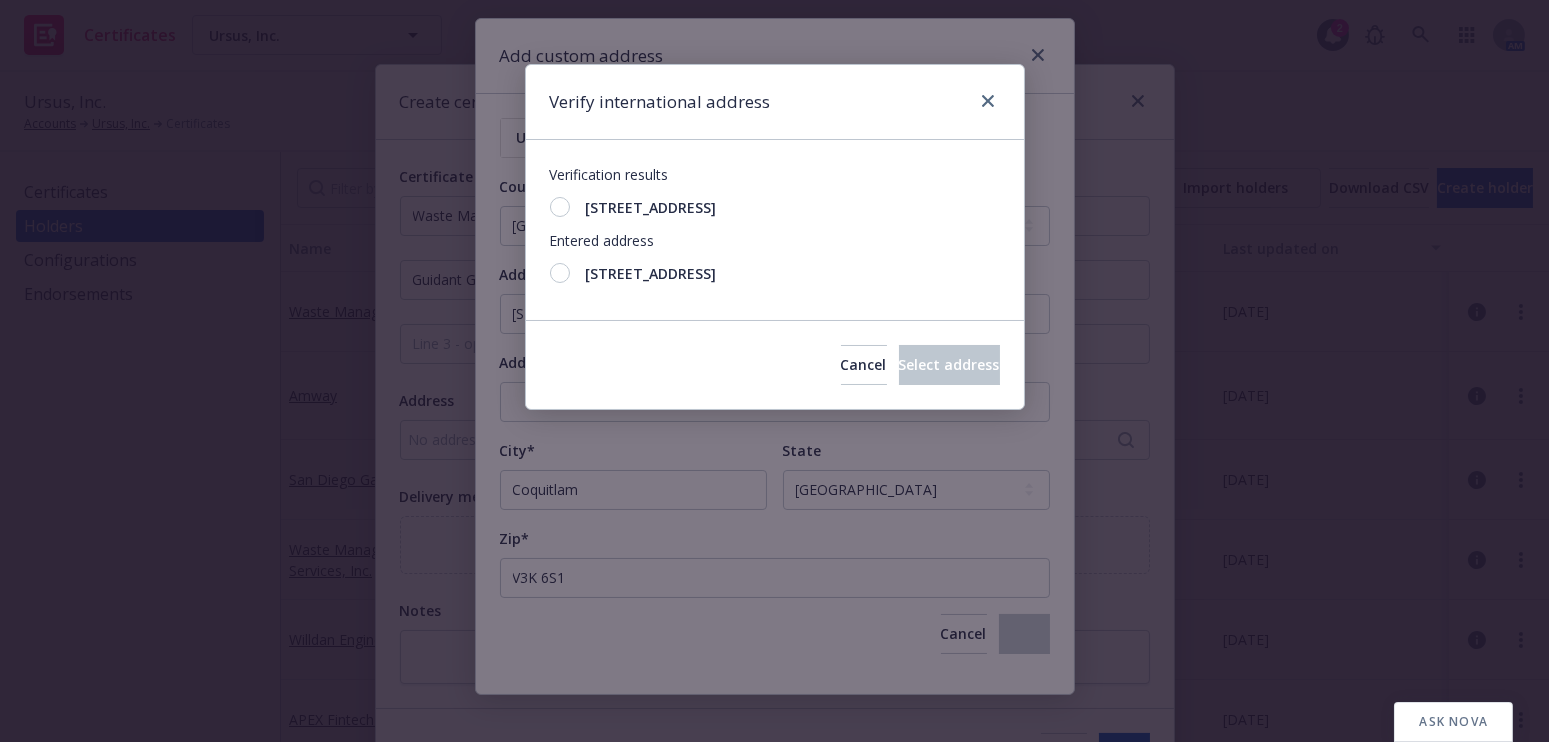 click on "[STREET_ADDRESS]" at bounding box center [775, 207] 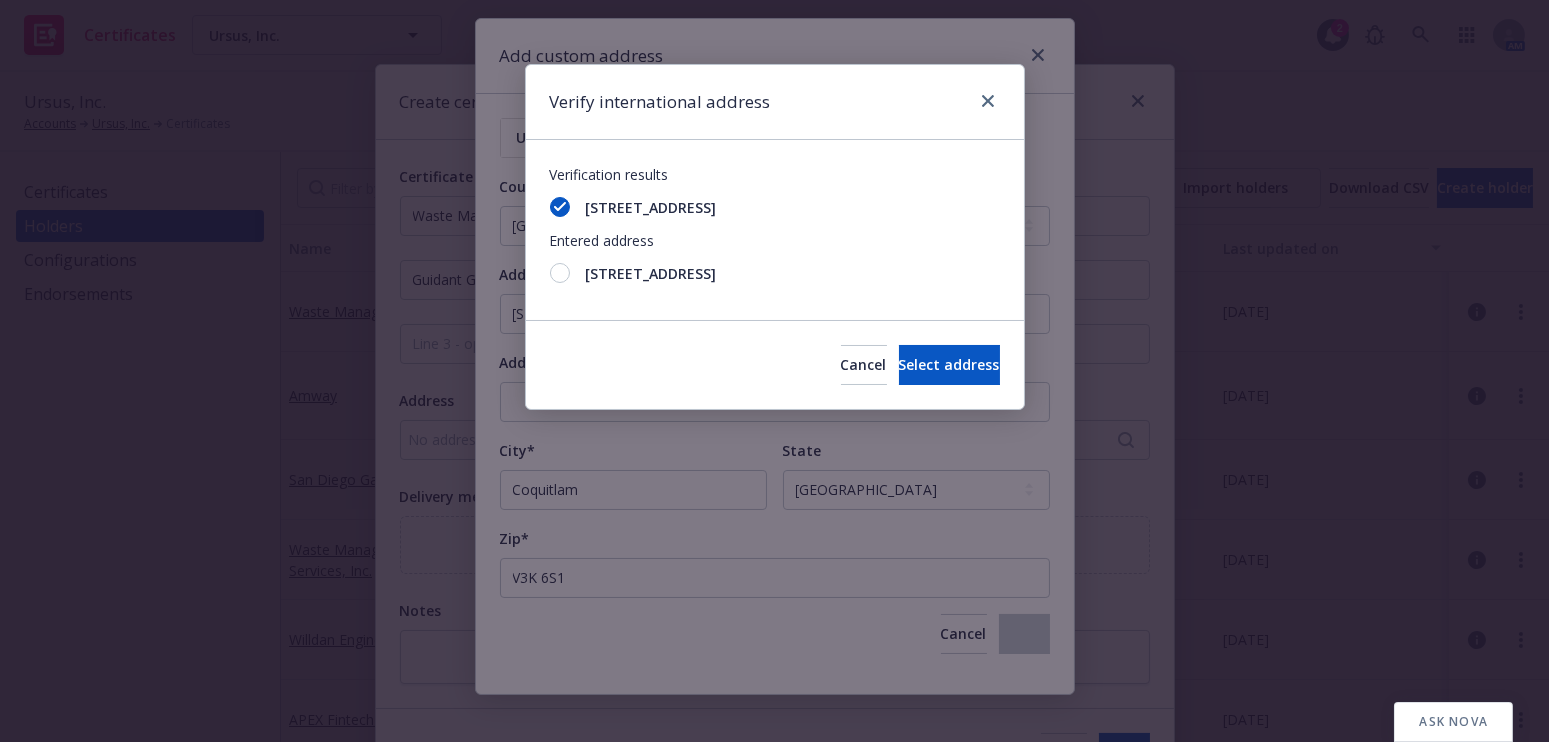 click at bounding box center [560, 273] 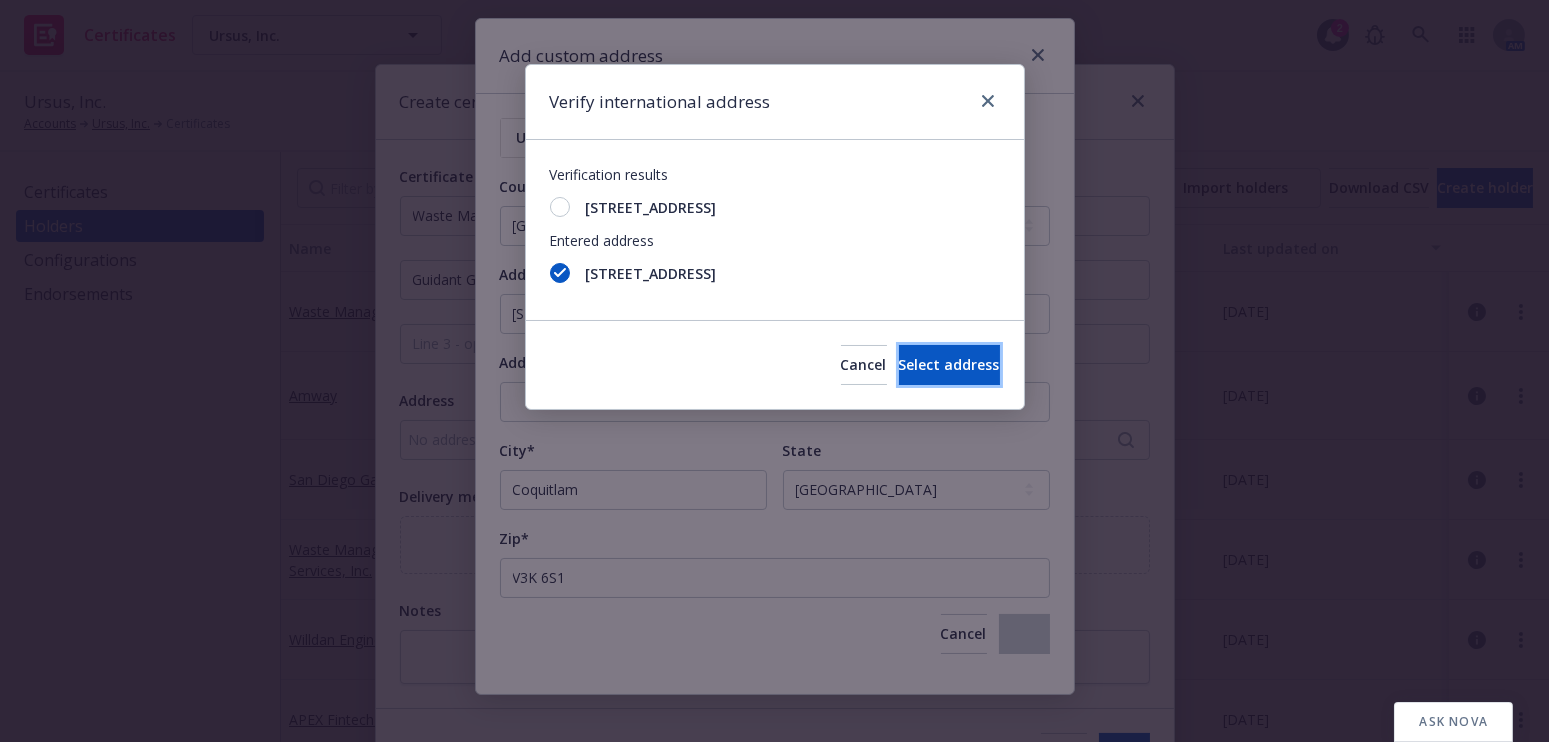 drag, startPoint x: 947, startPoint y: 370, endPoint x: 950, endPoint y: 415, distance: 45.099888 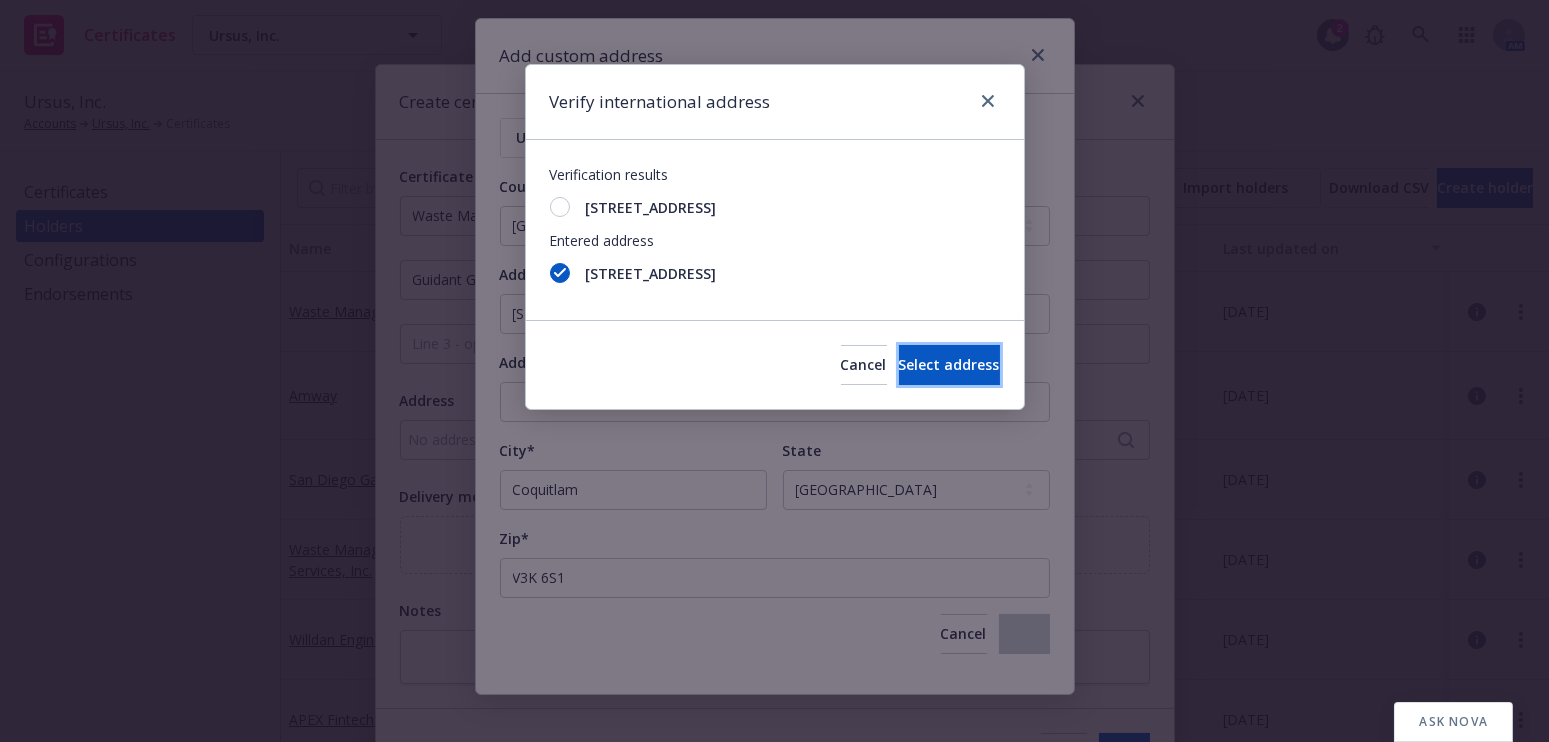 click on "Select address" at bounding box center [949, 364] 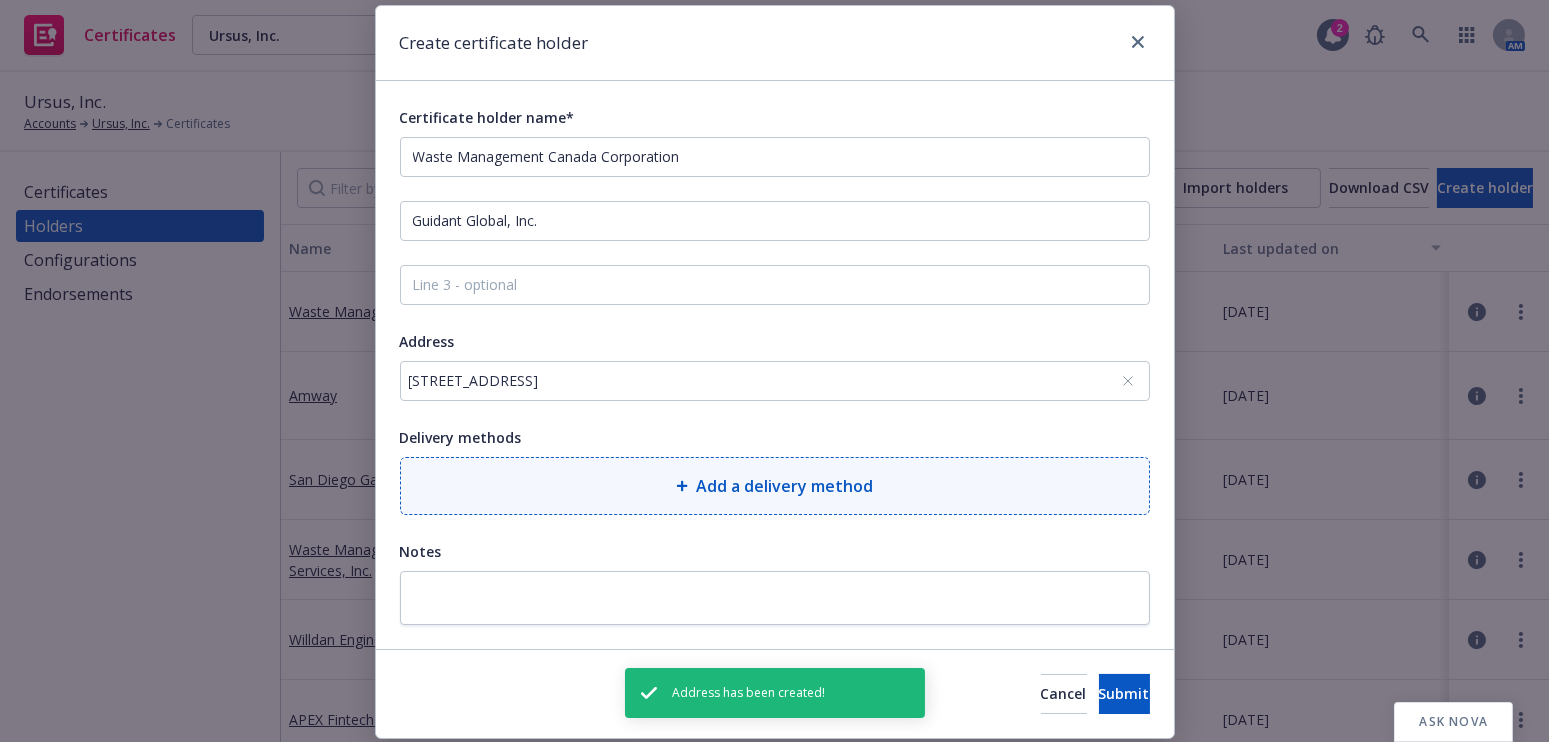 scroll, scrollTop: 120, scrollLeft: 0, axis: vertical 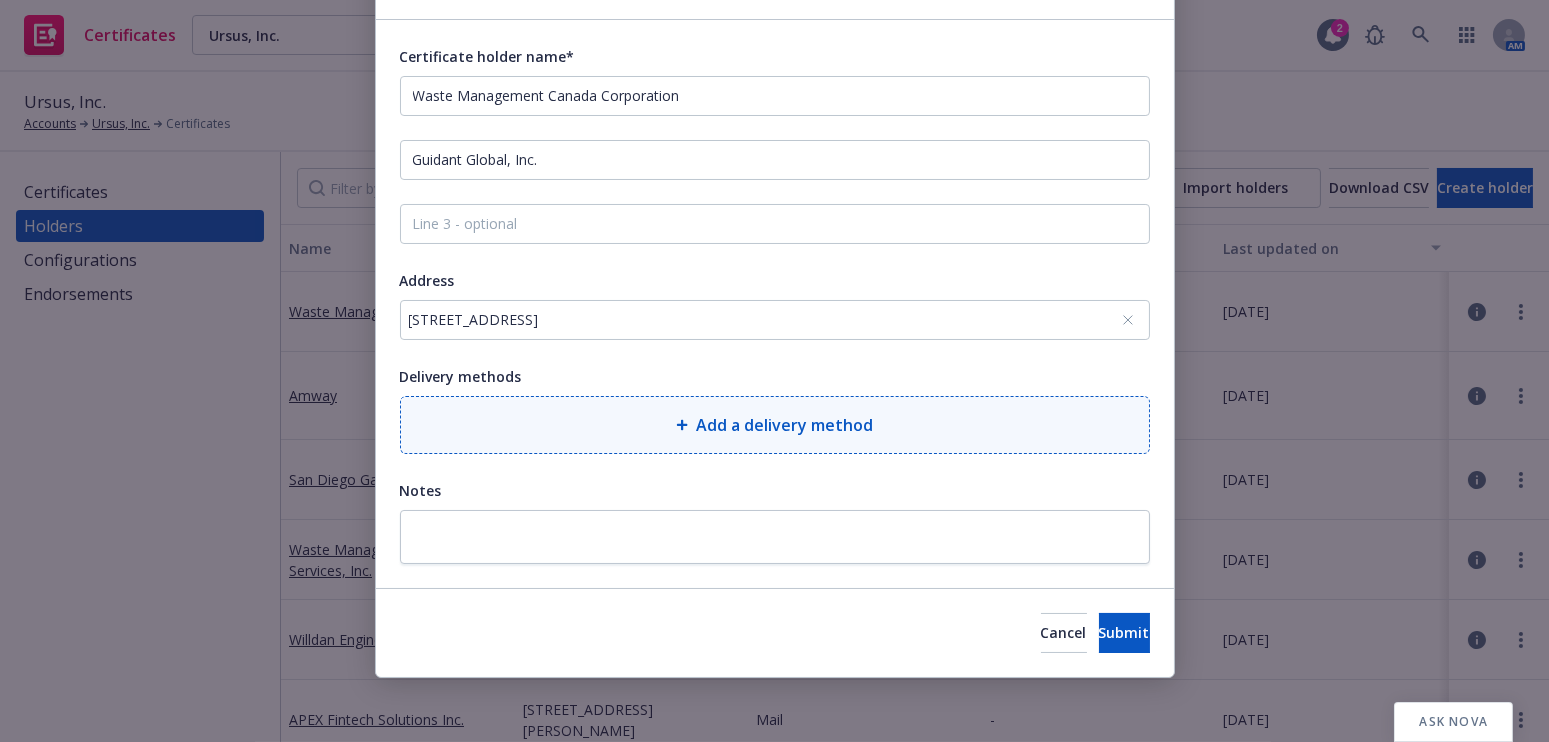 click on "Add a delivery method" at bounding box center [775, 425] 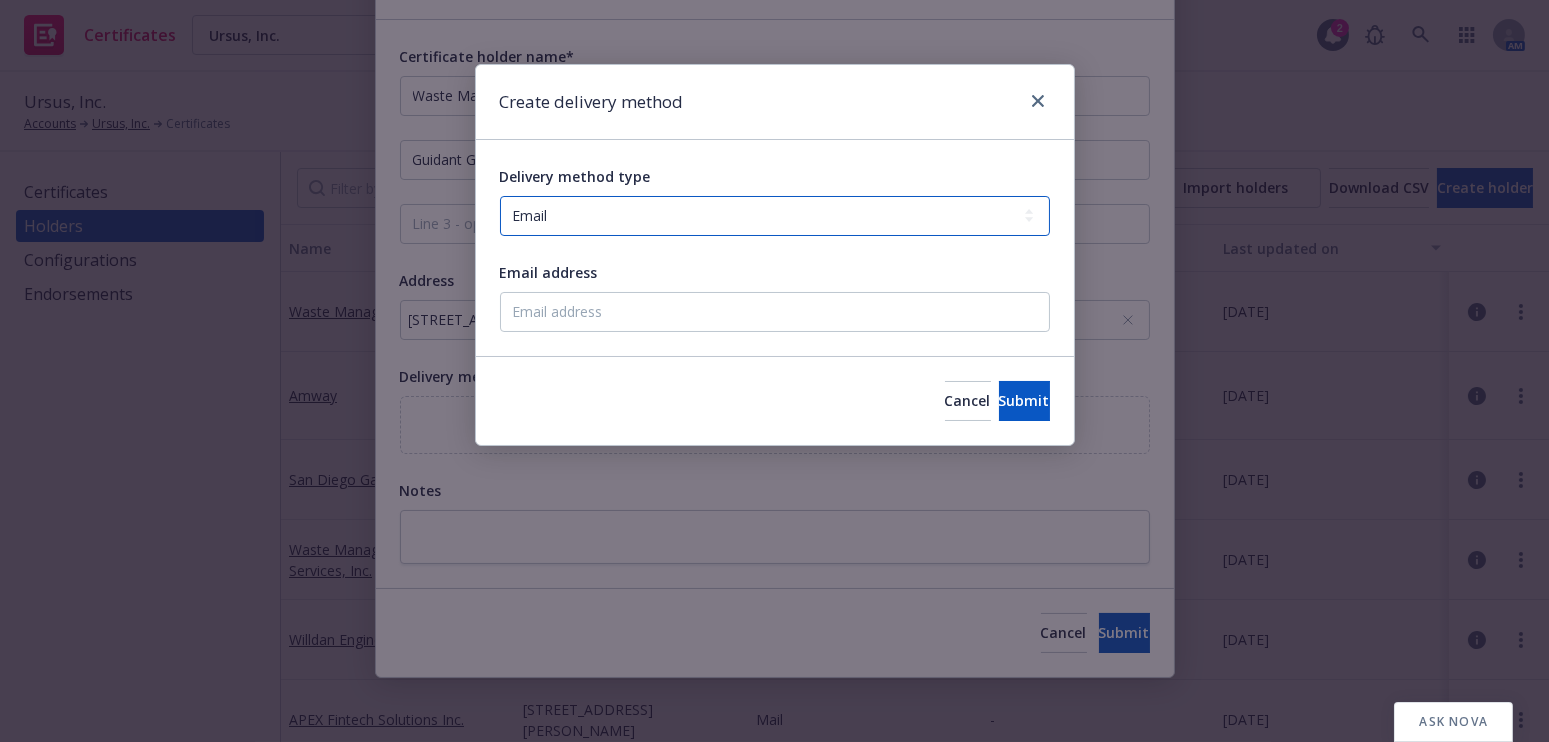 click on "Select delivery method type Email Mail Fax Upload to Compliance Website" at bounding box center [775, 216] 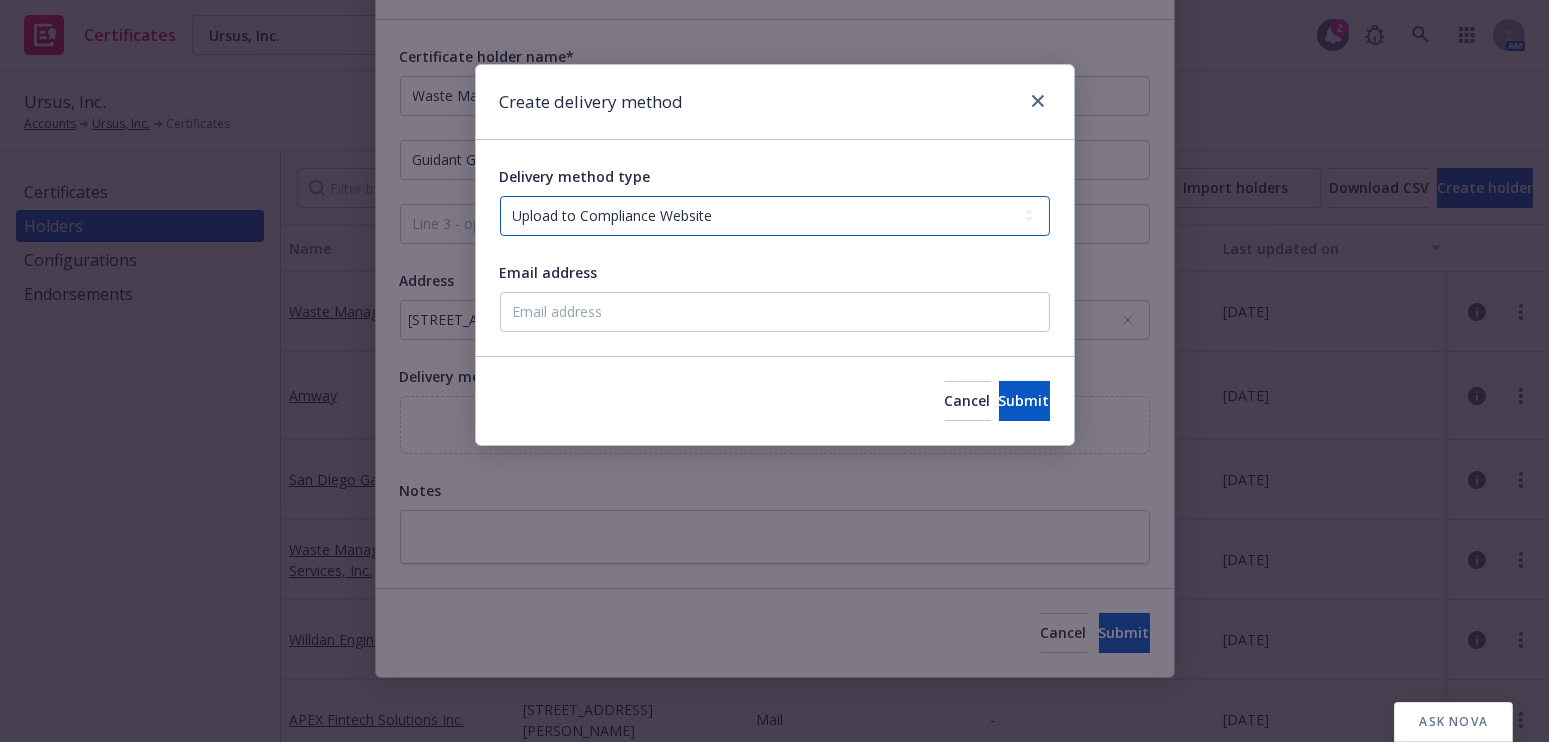 click on "Select delivery method type Email Mail Fax Upload to Compliance Website" at bounding box center (775, 216) 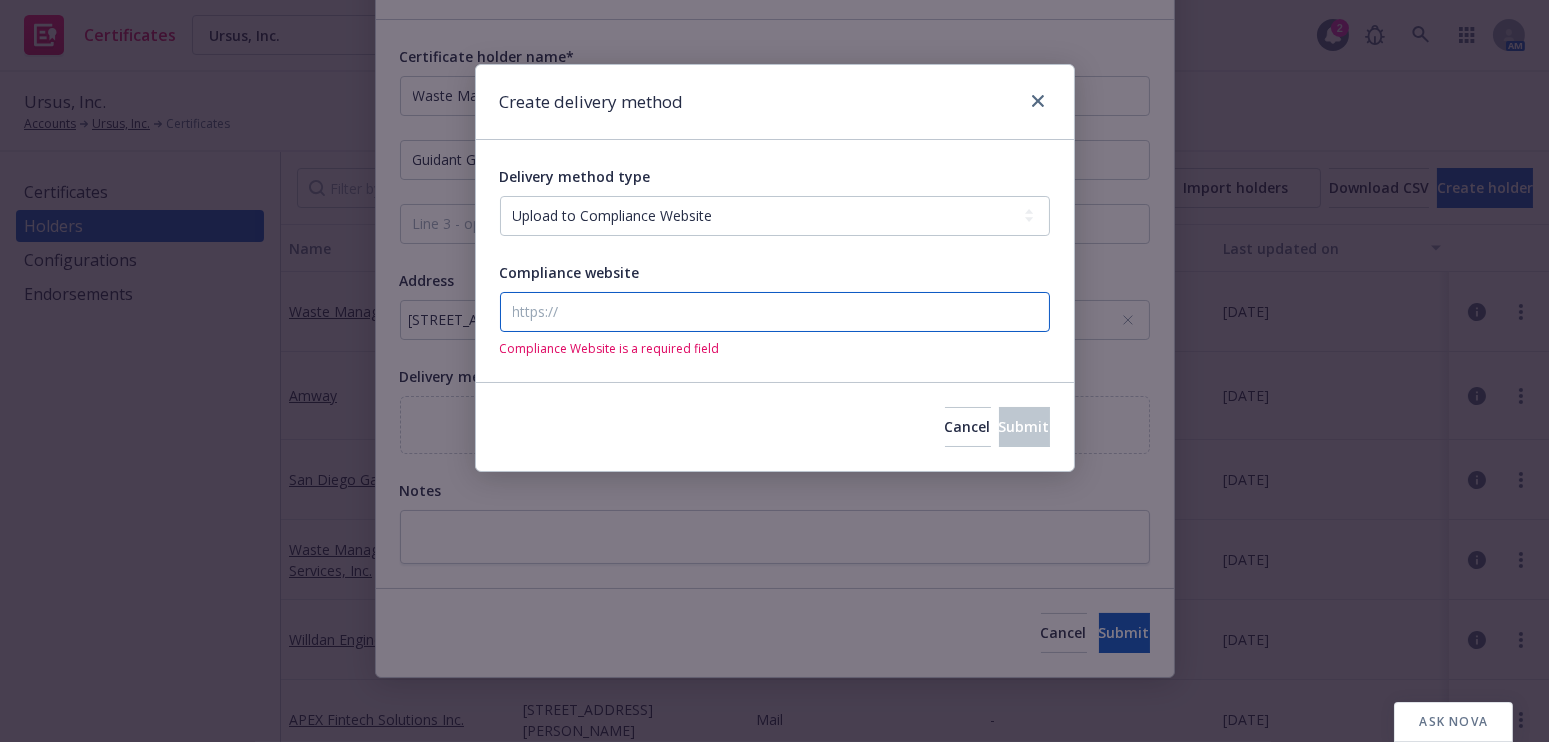 click on "Compliance website" at bounding box center [775, 312] 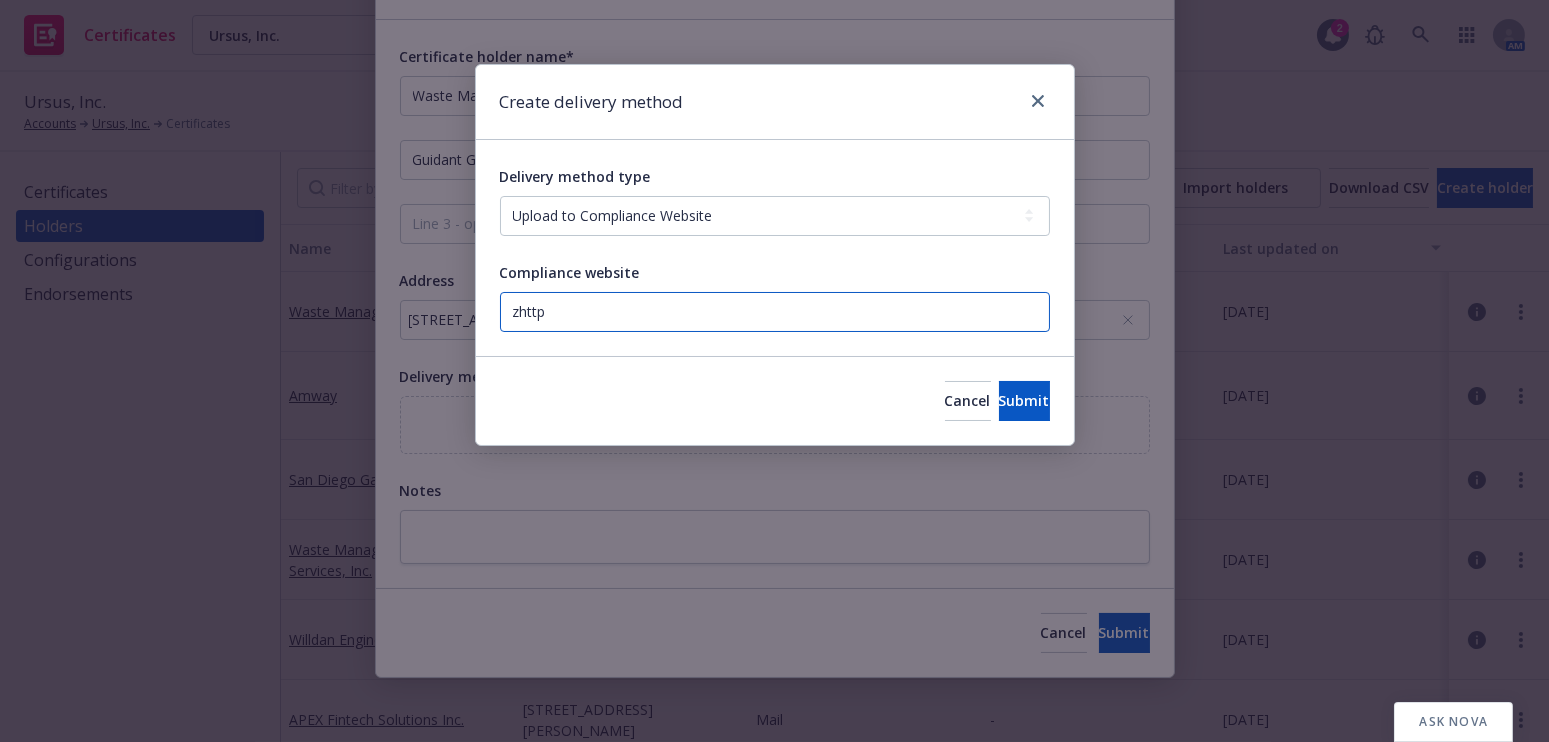 paste on "[URL][DOMAIN_NAME]" 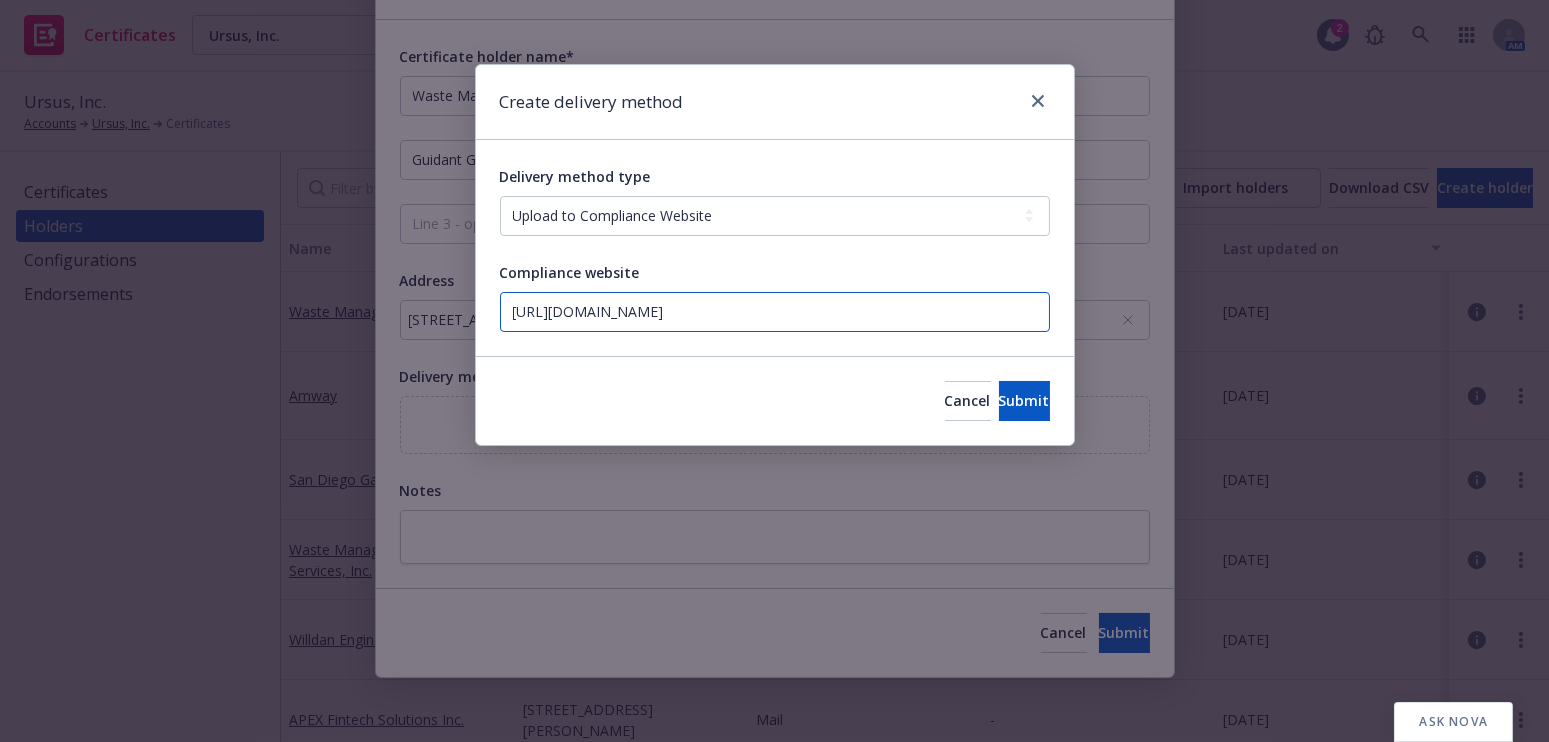 type on "[URL][DOMAIN_NAME]" 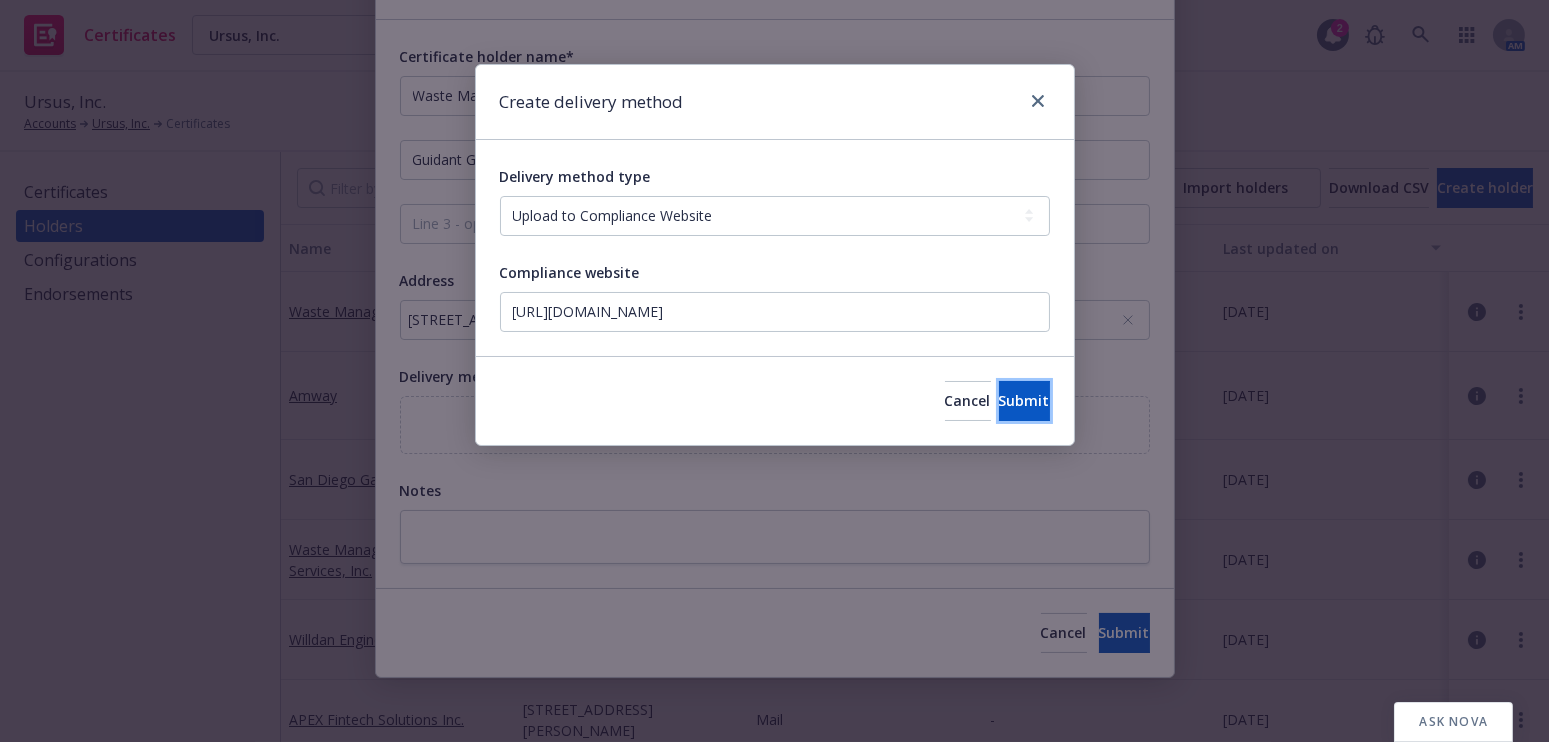 click on "Submit" at bounding box center (1024, 401) 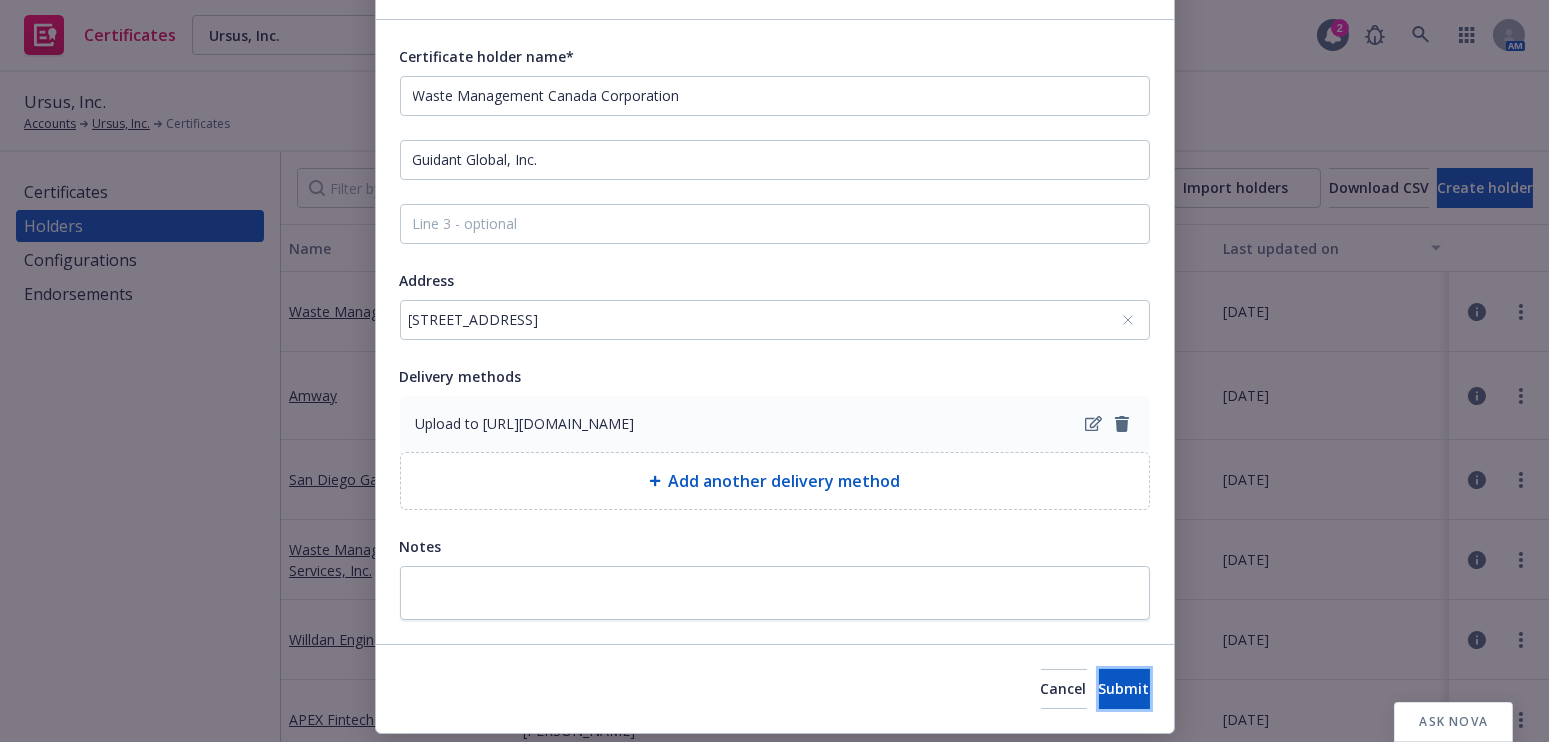 click on "Submit" at bounding box center [1124, 688] 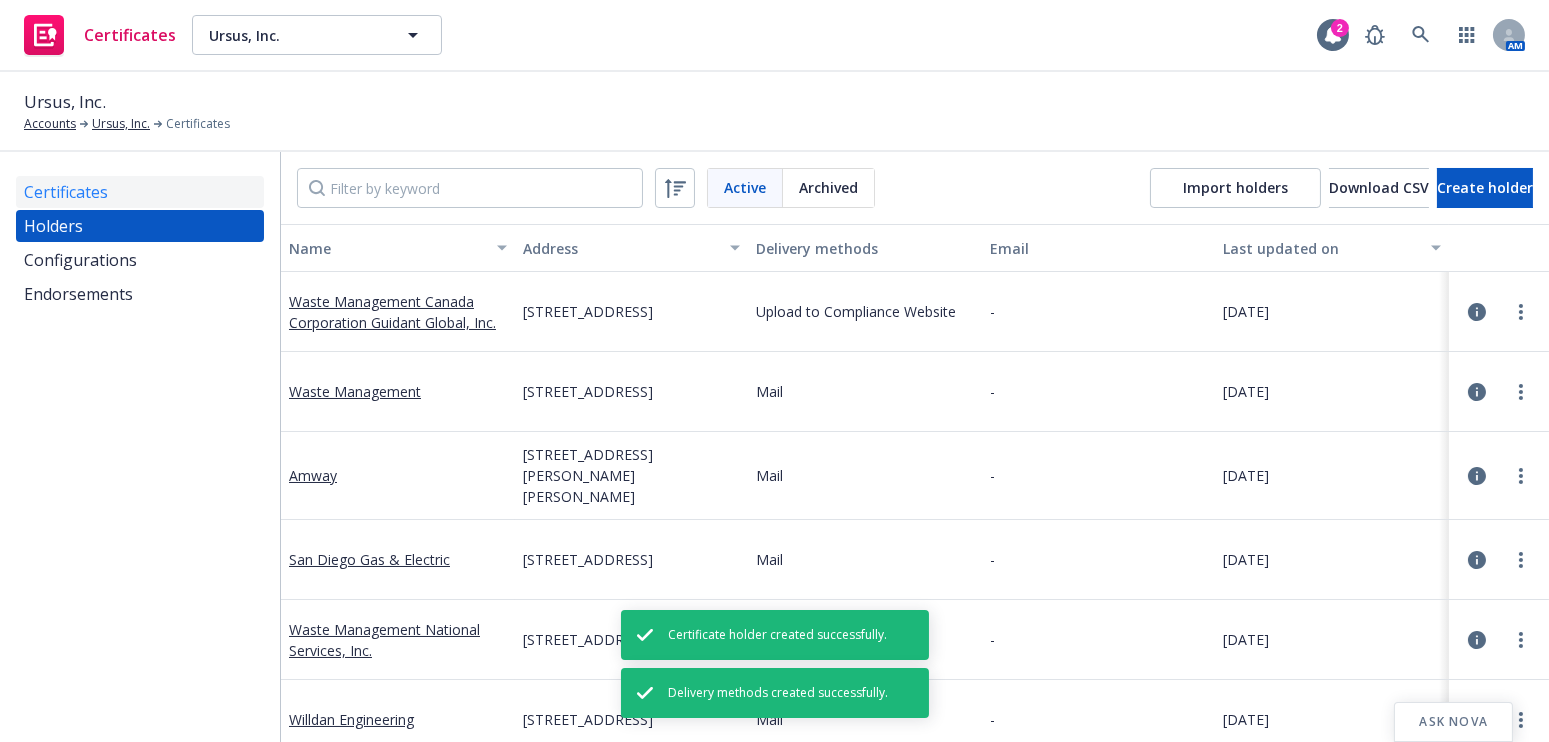 click on "Certificates" at bounding box center [140, 192] 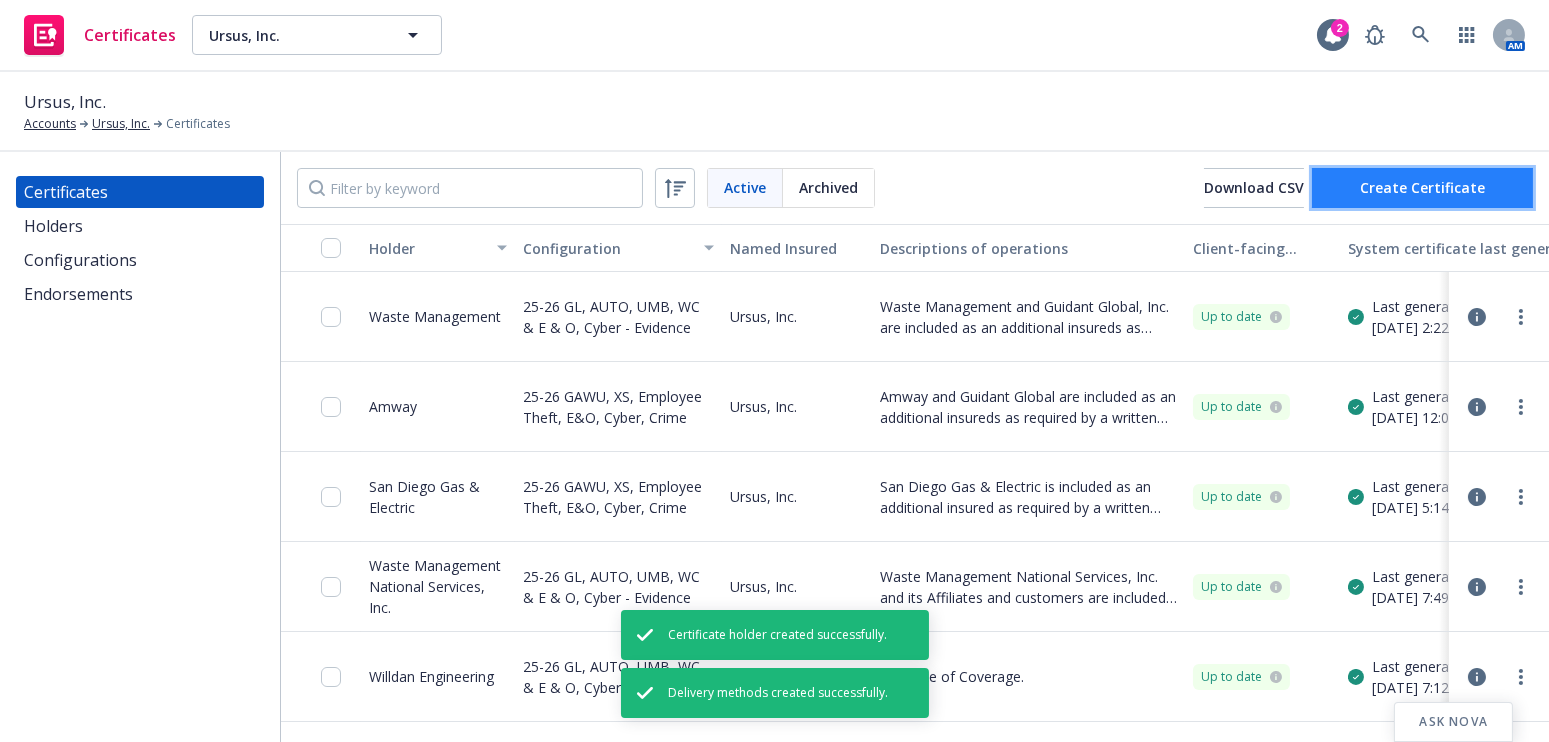 click on "Create Certificate" at bounding box center (1422, 187) 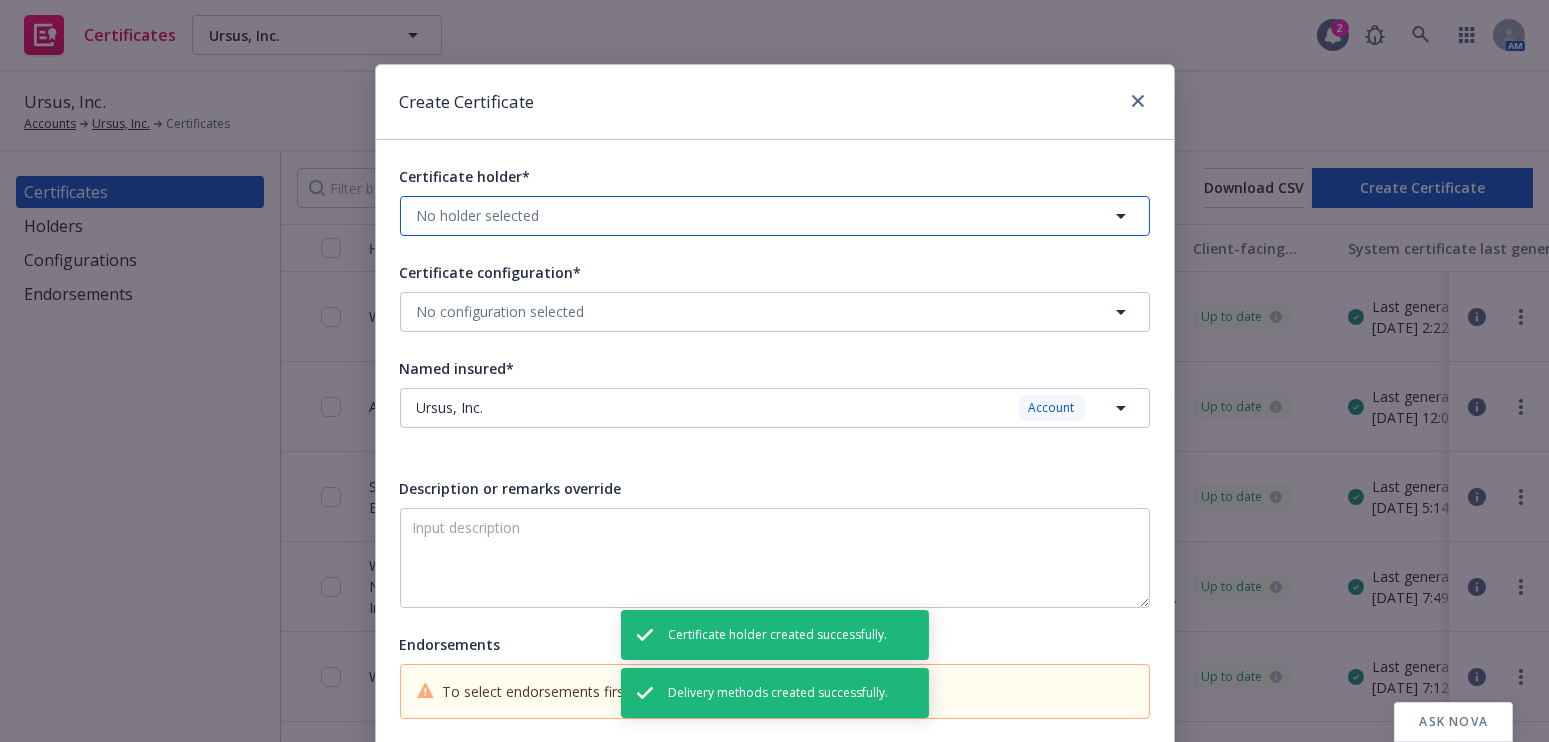 click on "No holder selected" at bounding box center (478, 215) 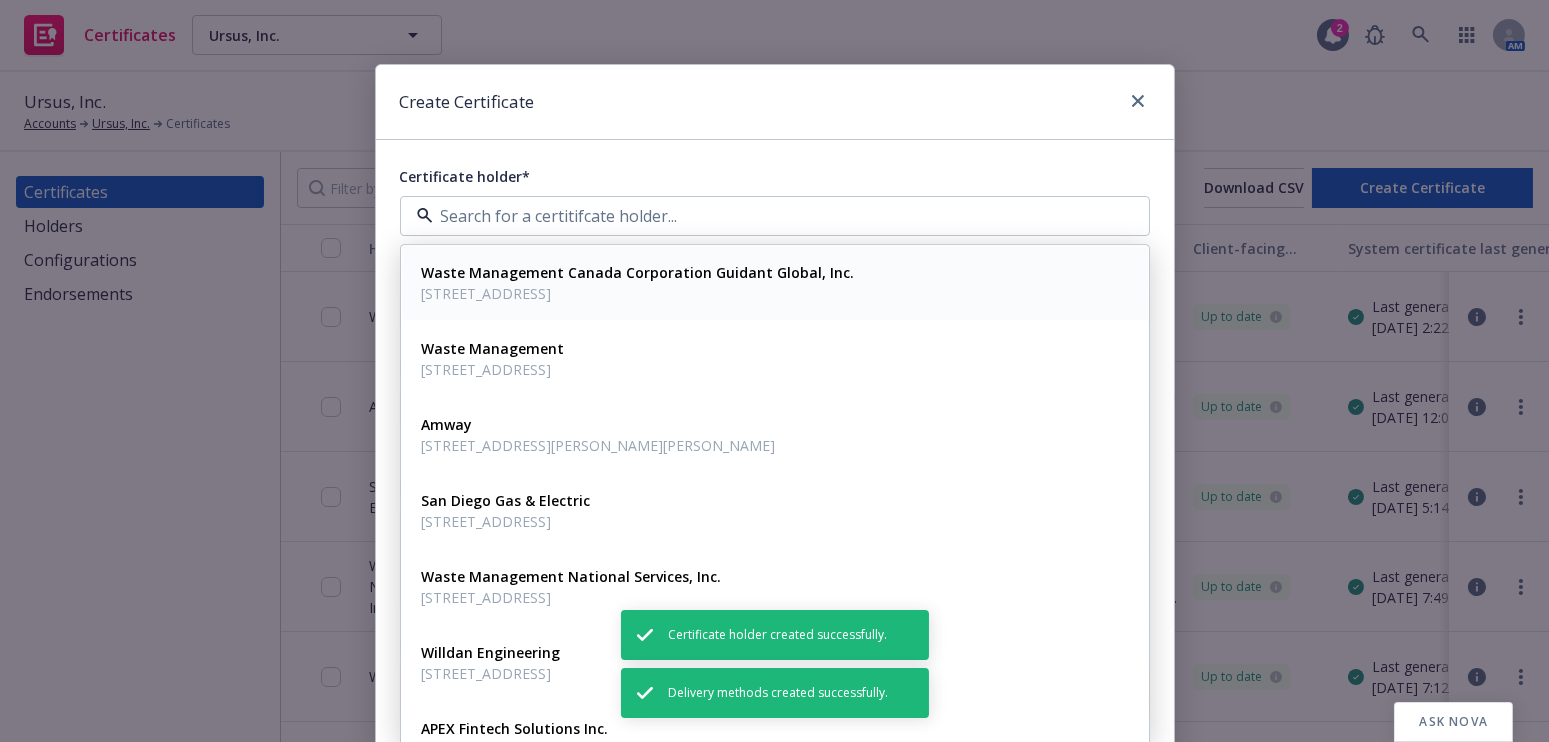 click on "Waste Management Canada Corporation Guidant Global, Inc." at bounding box center (638, 272) 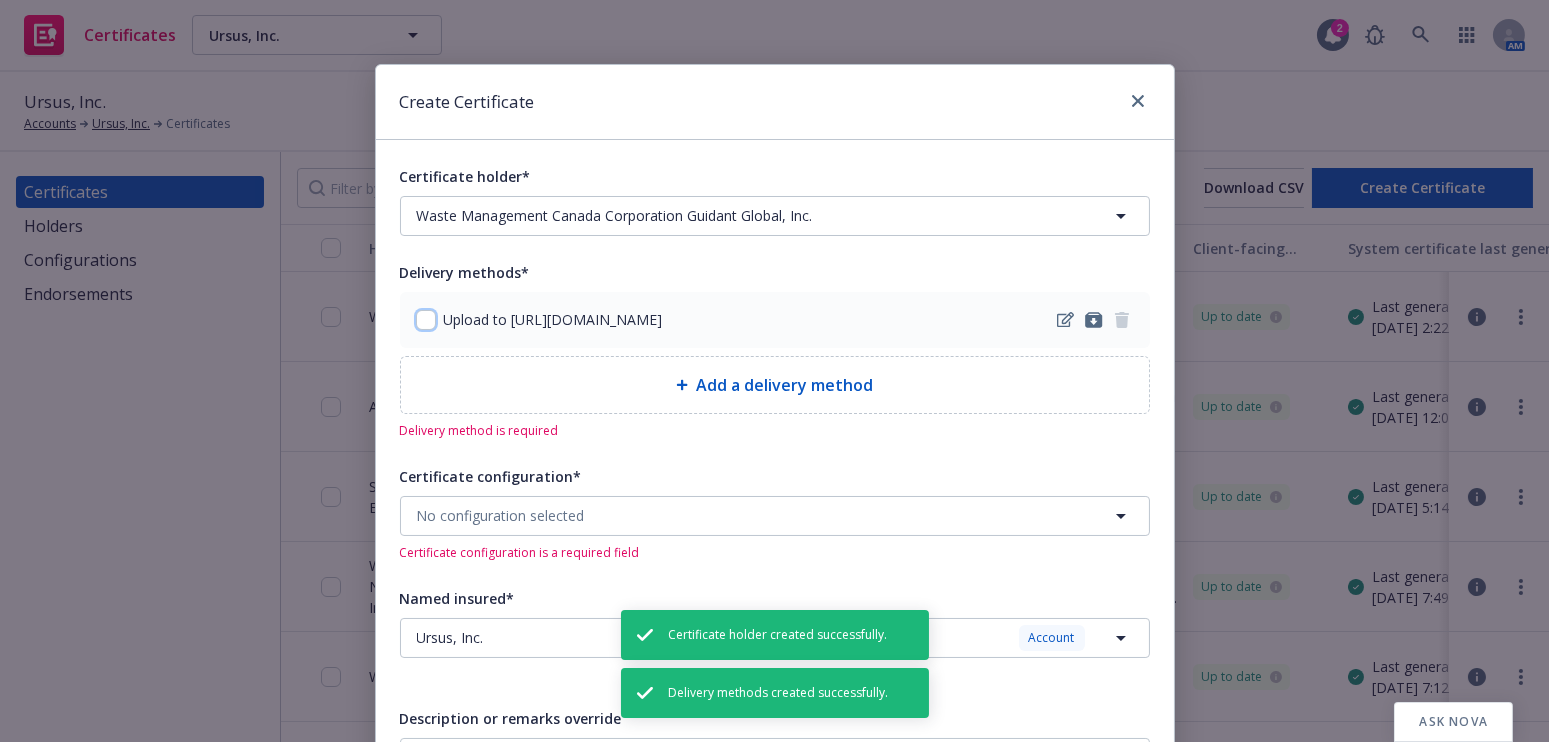 click at bounding box center (426, 320) 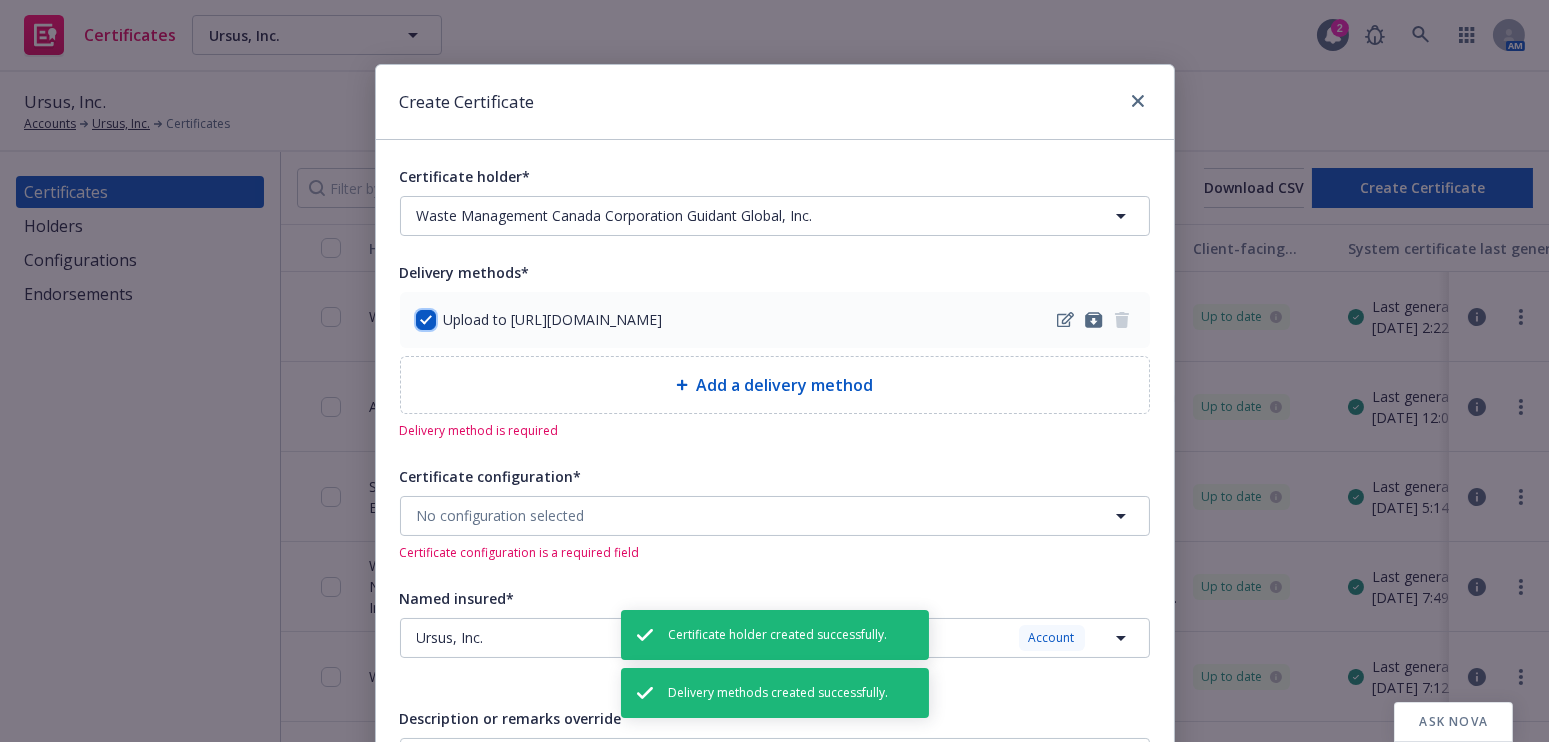 checkbox on "true" 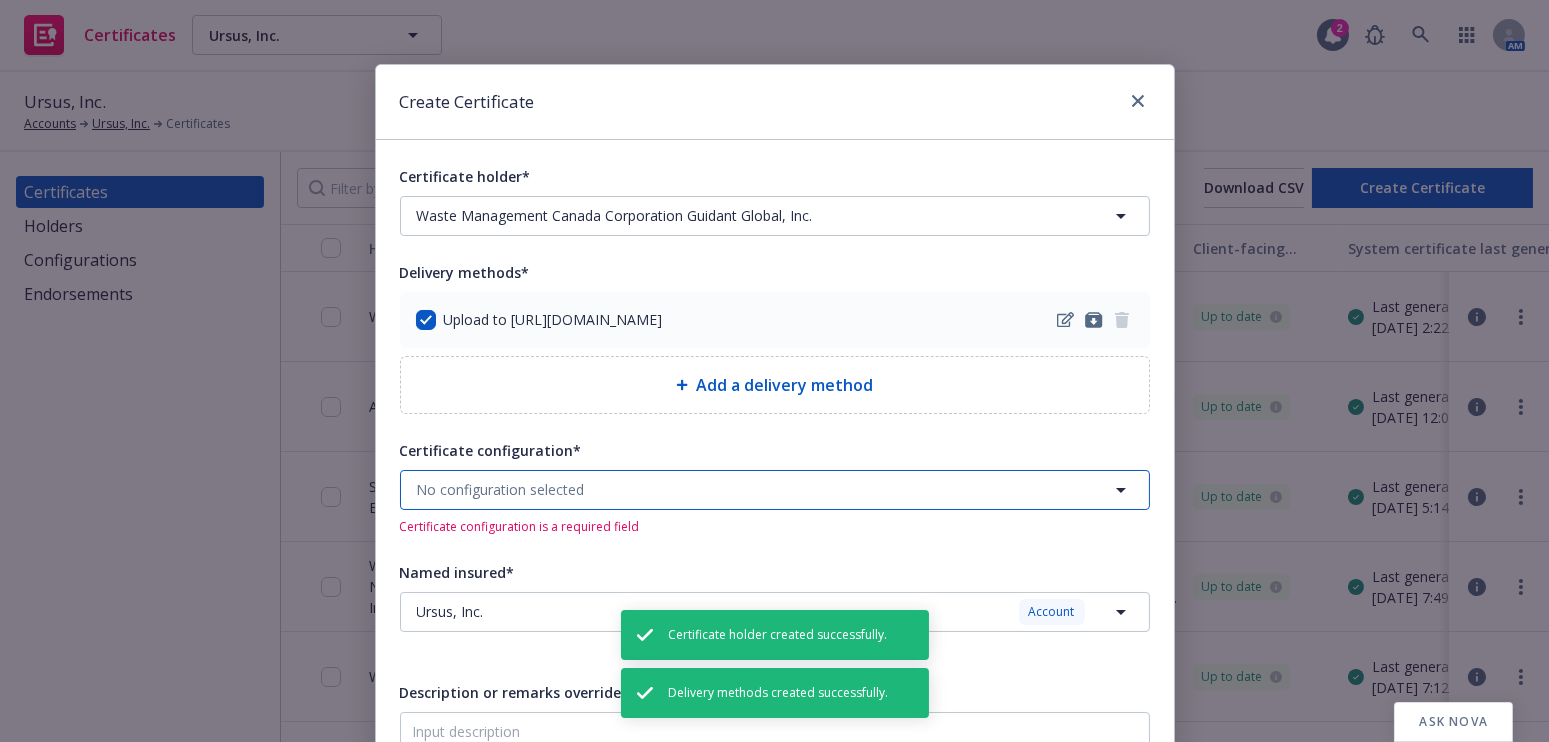 click on "No configuration selected" at bounding box center (501, 489) 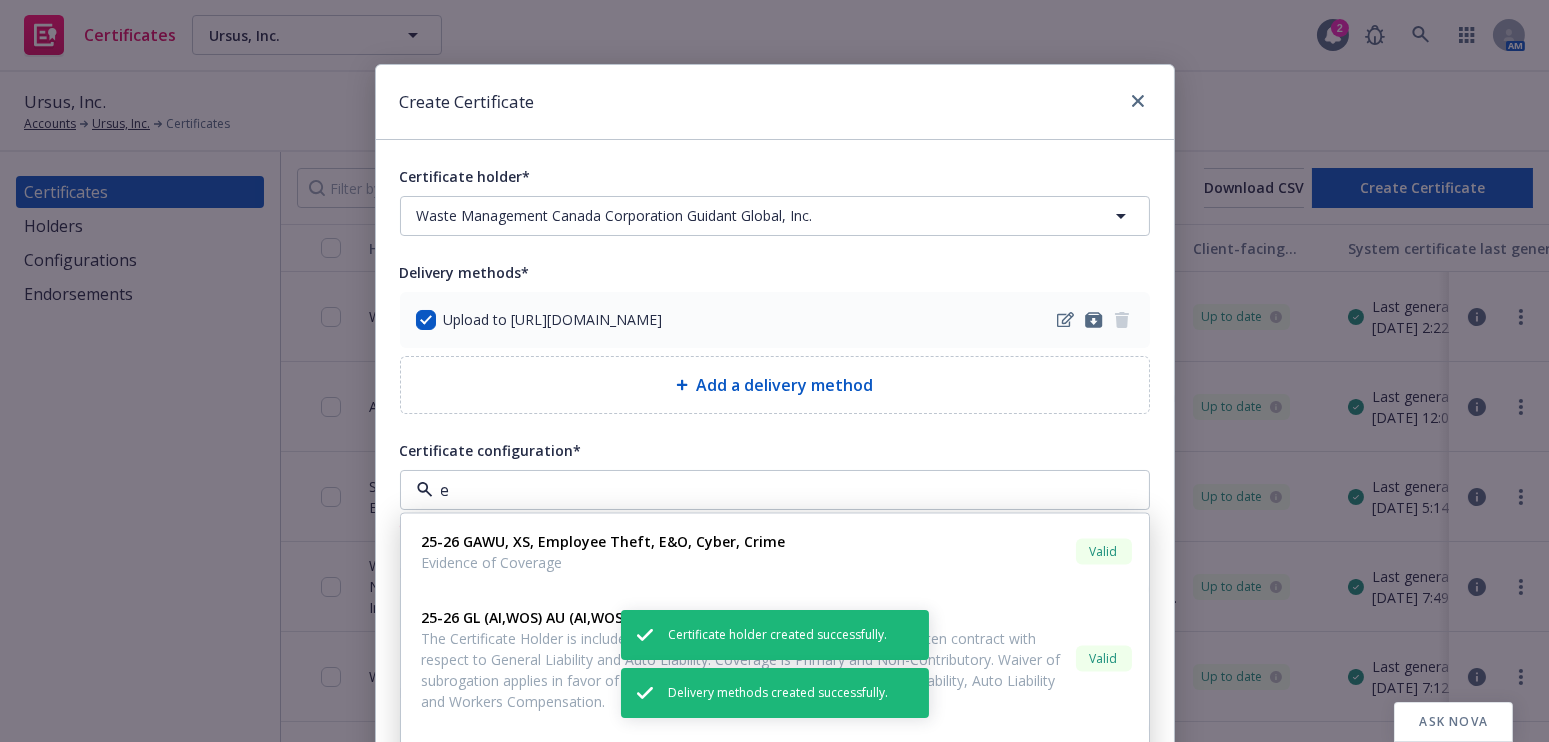 type on "ev" 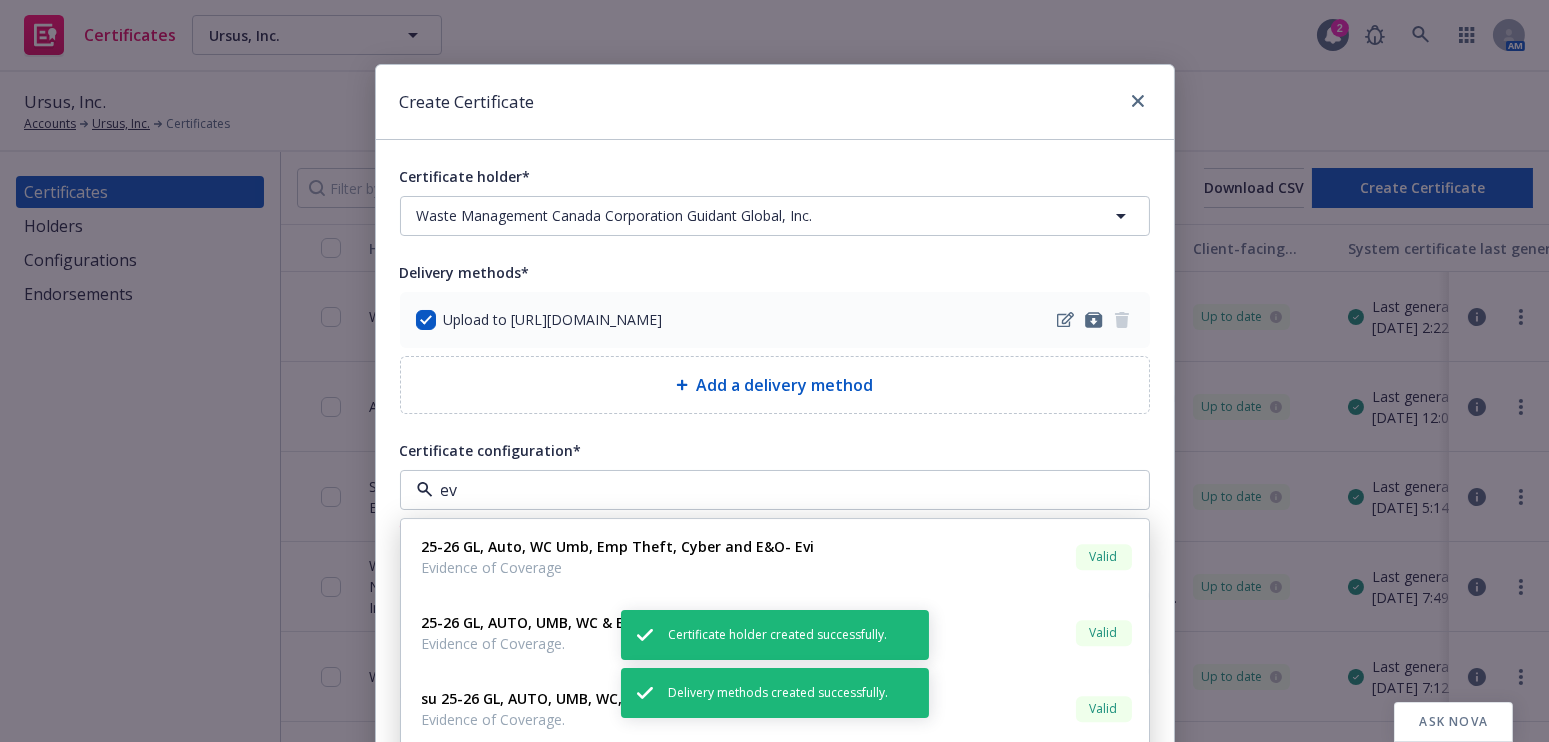 scroll, scrollTop: 272, scrollLeft: 0, axis: vertical 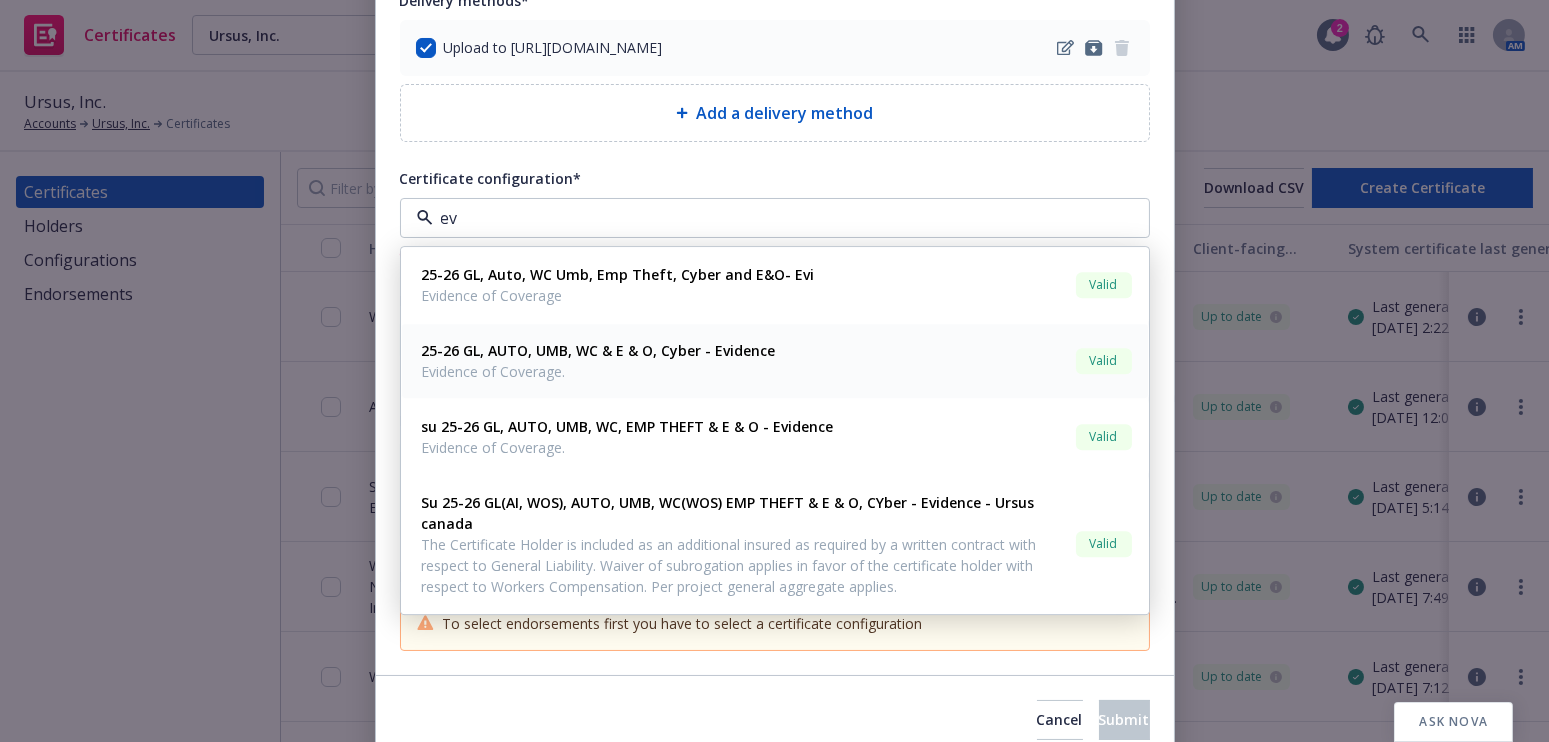click on "Evidence of Coverage." at bounding box center [599, 371] 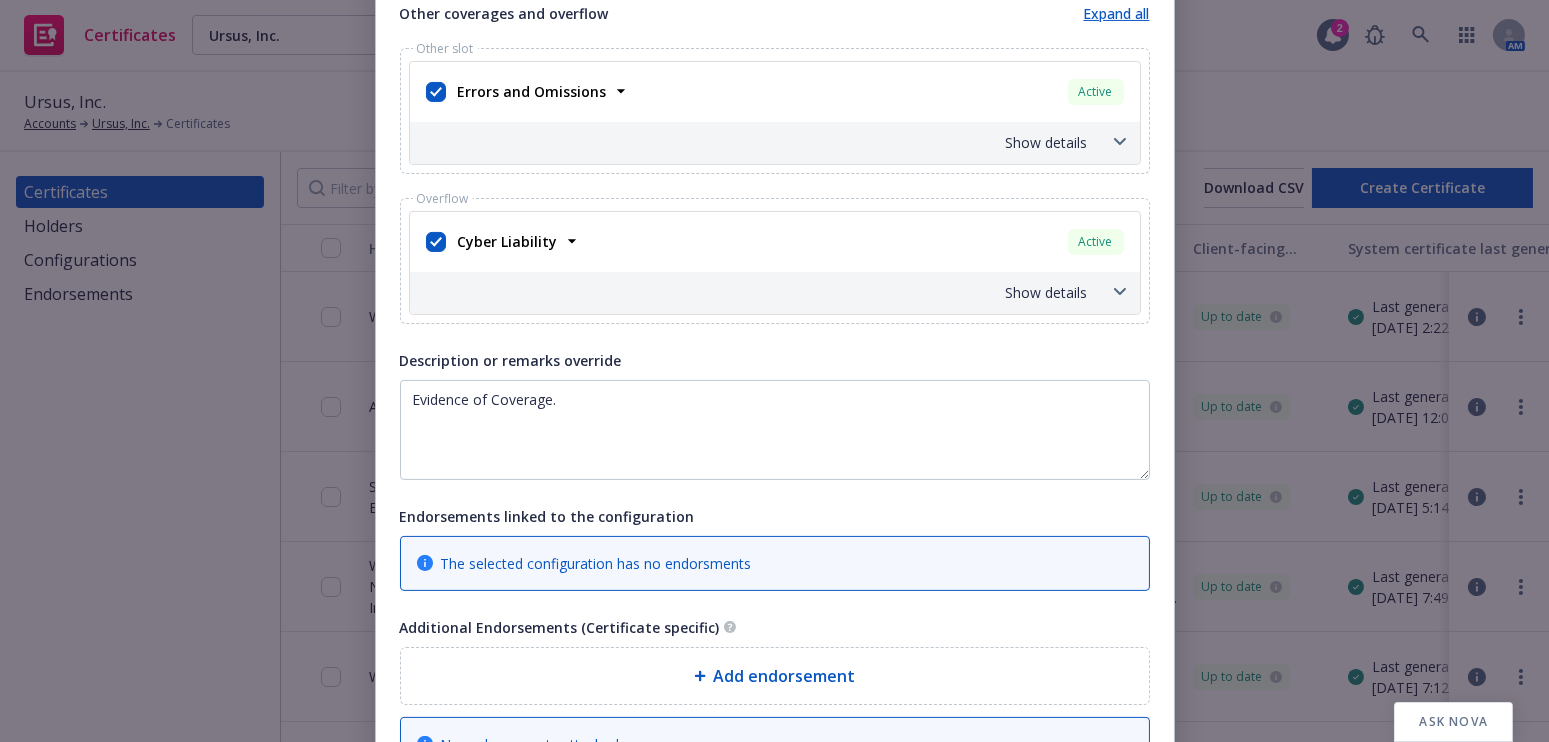 scroll, scrollTop: 1363, scrollLeft: 0, axis: vertical 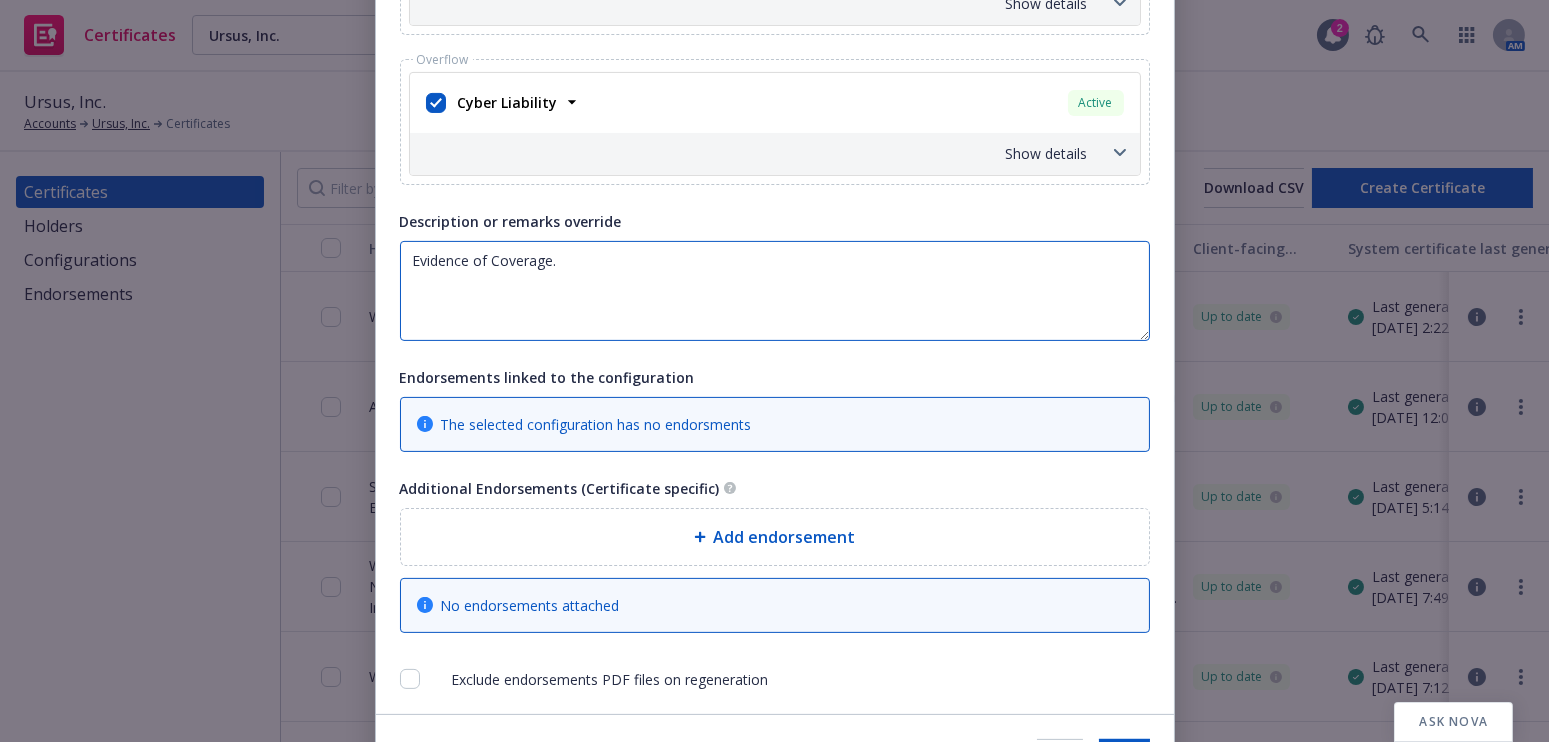 click on "Evidence of Coverage." at bounding box center (775, 291) 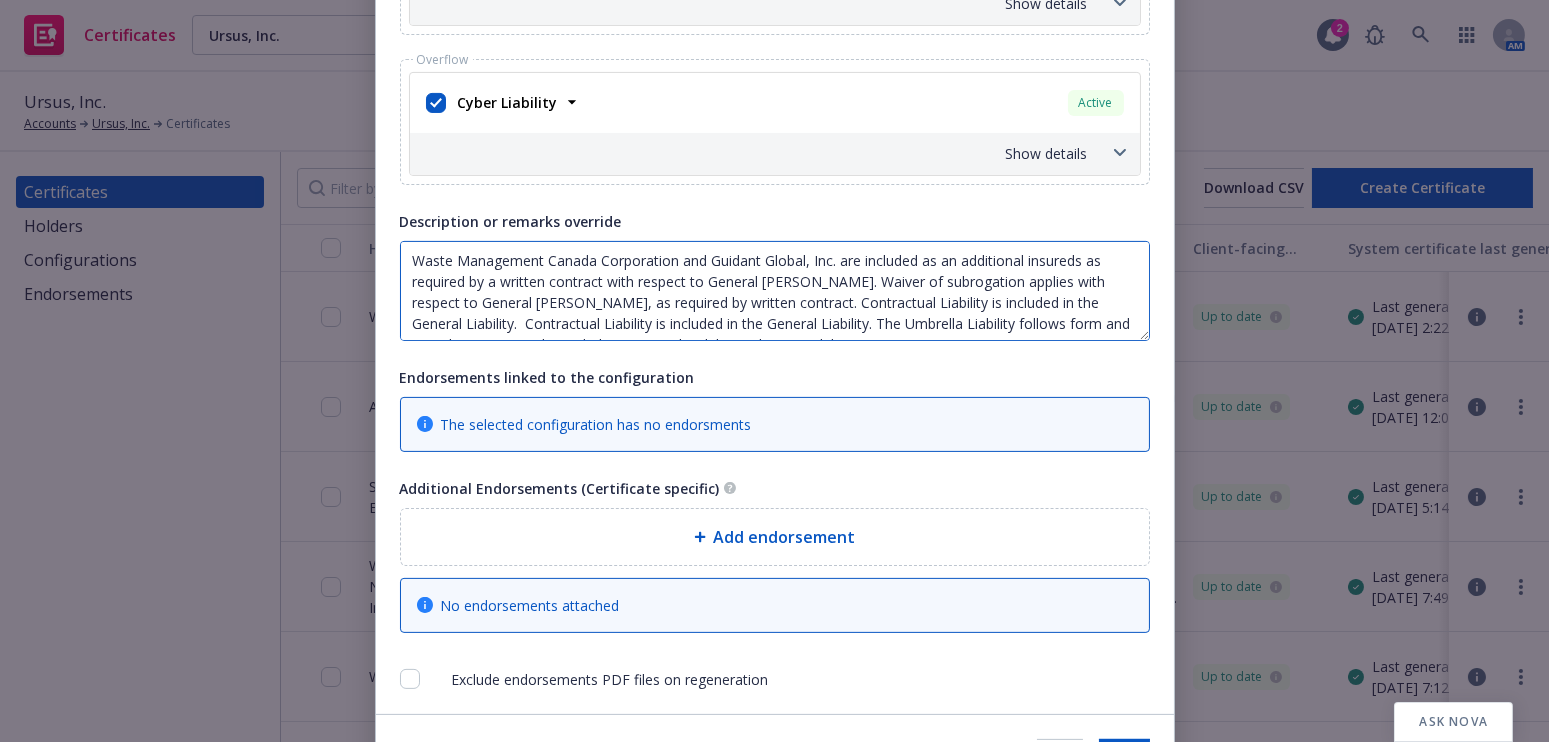 scroll, scrollTop: 14, scrollLeft: 0, axis: vertical 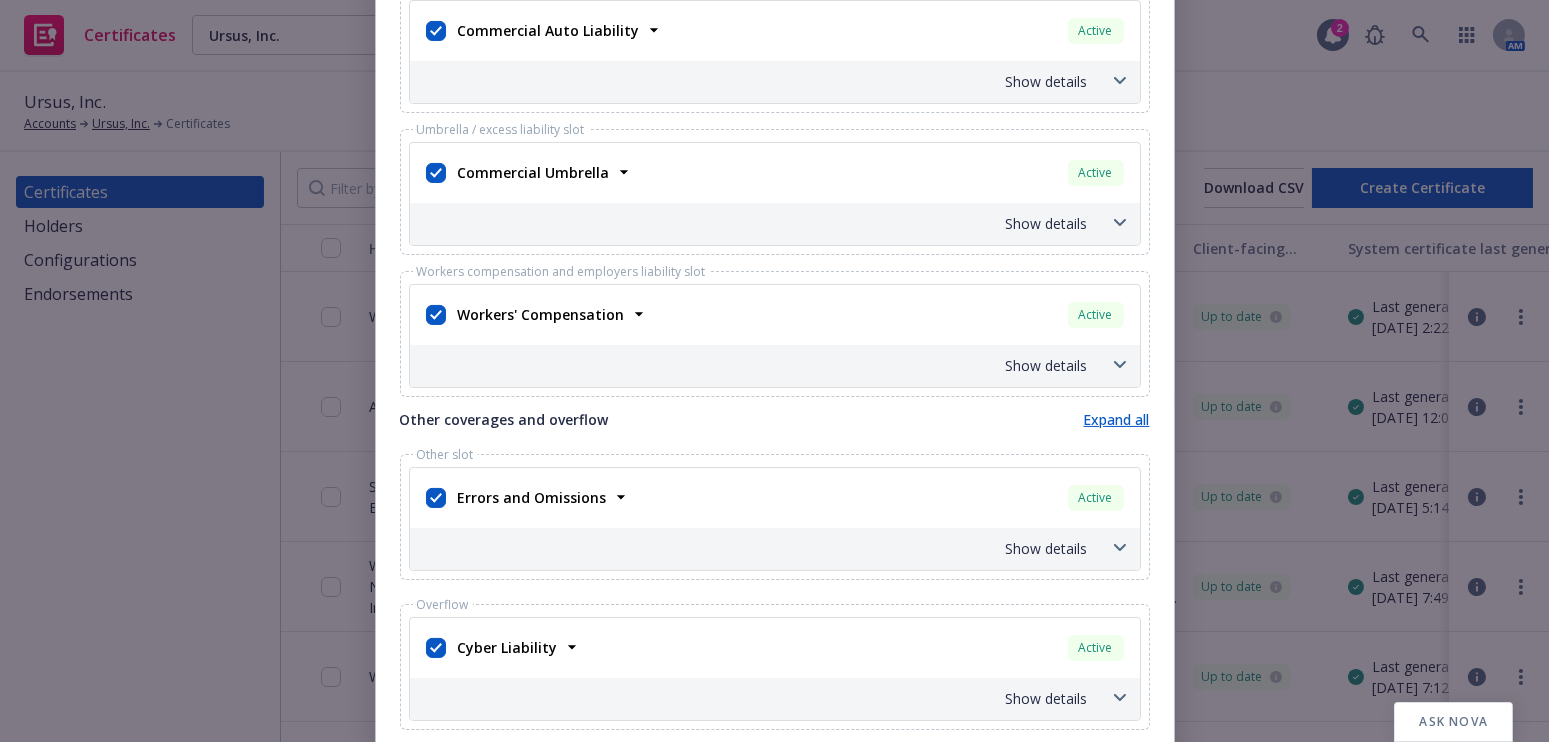 type on "Waste Management Canada Corporation and Guidant Global, Inc. are included as an additional insureds as required by a written contract with respect to General [PERSON_NAME]. Waiver of subrogation applies with respect to General [PERSON_NAME], as required by written contract. Contractual Liability is included in the General Liability.  Contractual Liability is included in the General Liability. The Umbrella Liability follows form and provides excess to the underlying General Liability and Auto Liability." 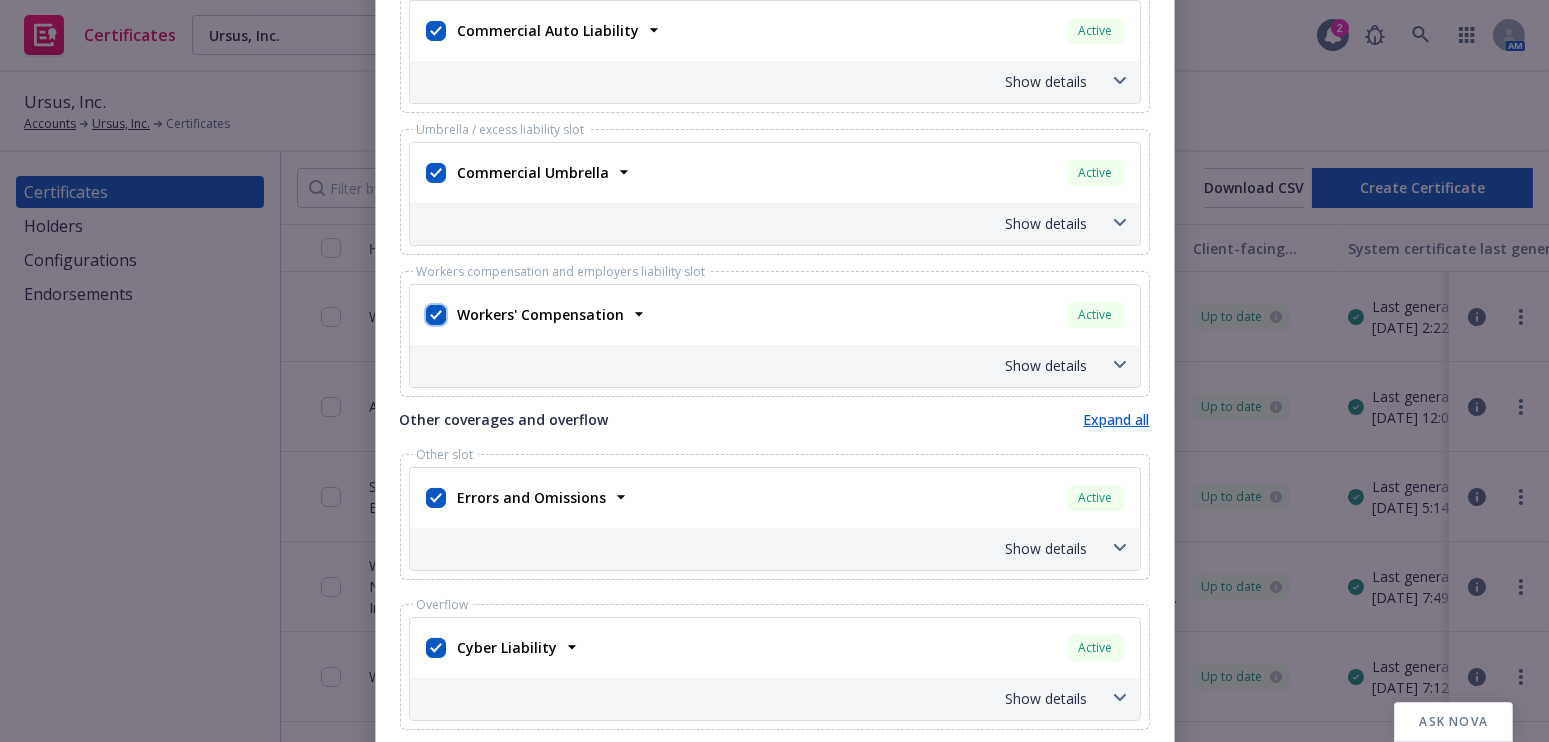 click at bounding box center [436, 315] 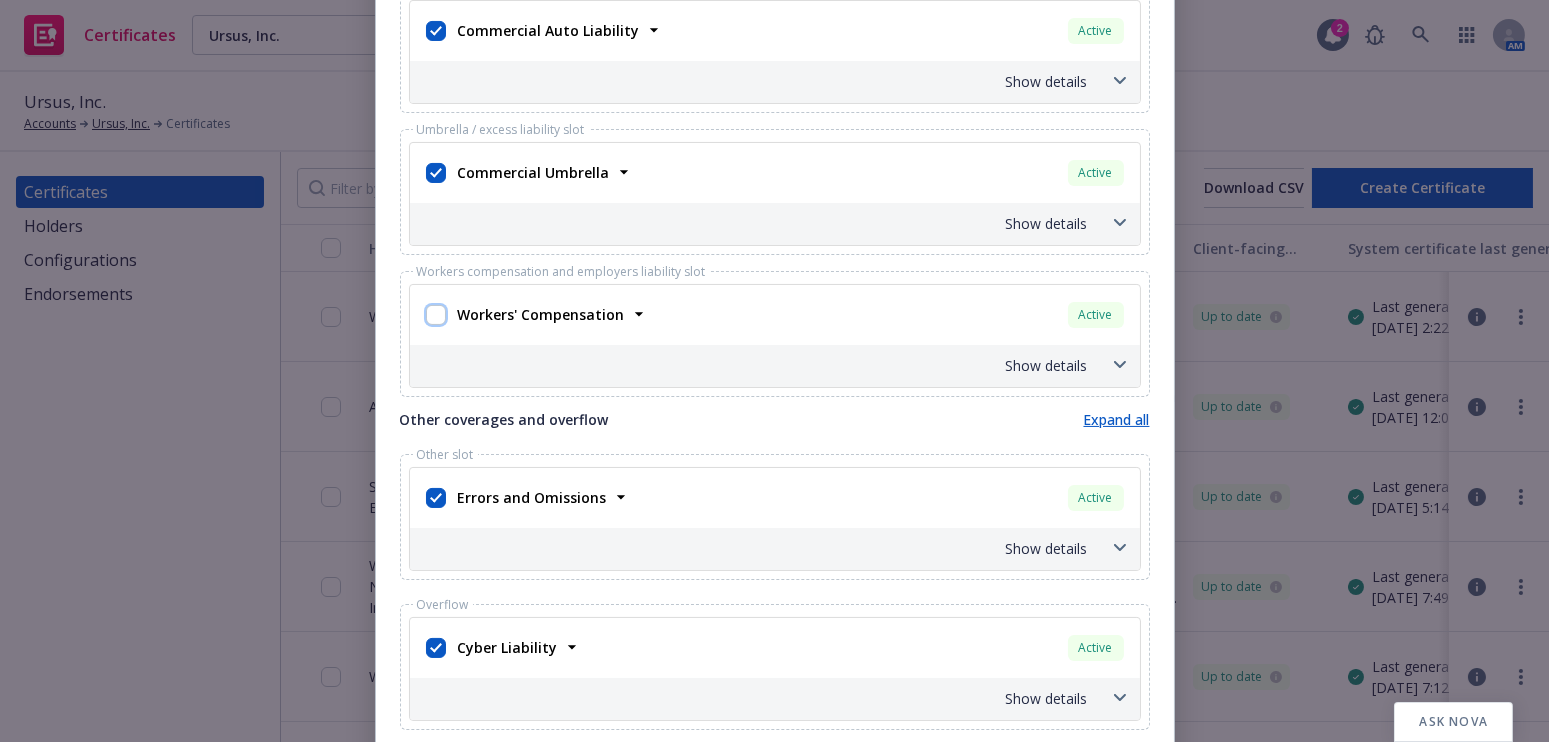 checkbox on "false" 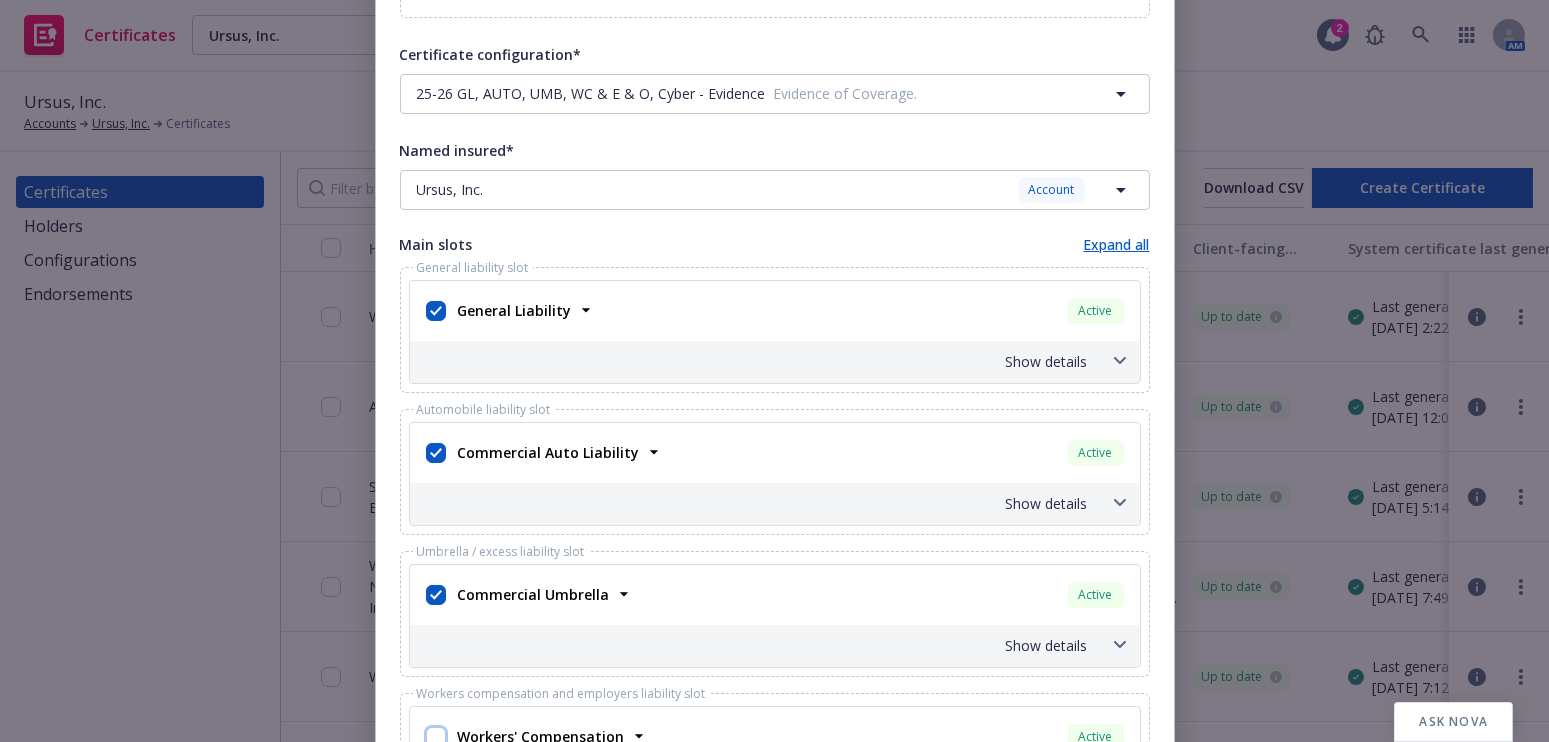scroll, scrollTop: 181, scrollLeft: 0, axis: vertical 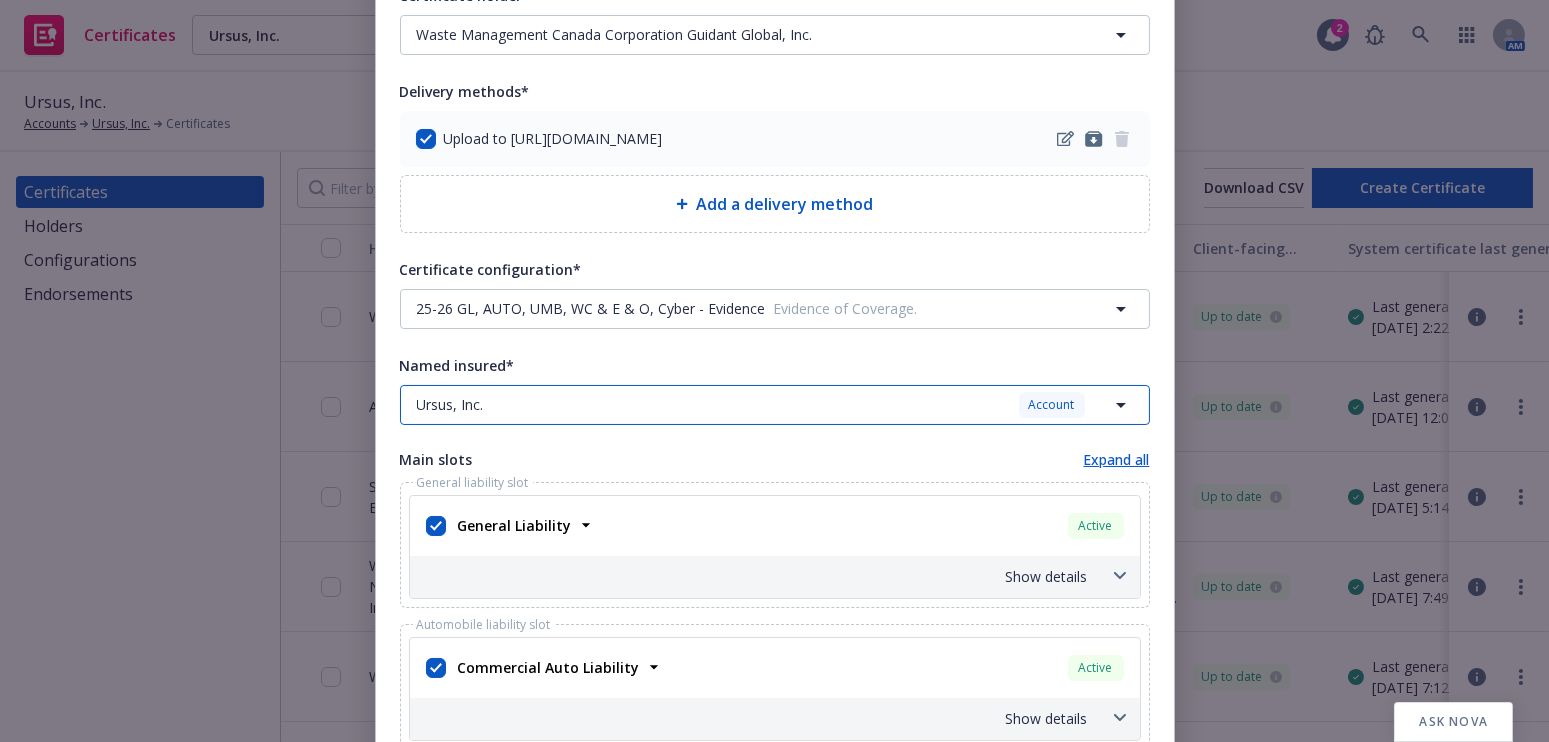 click on "Ursus, Inc. Account" at bounding box center [763, 405] 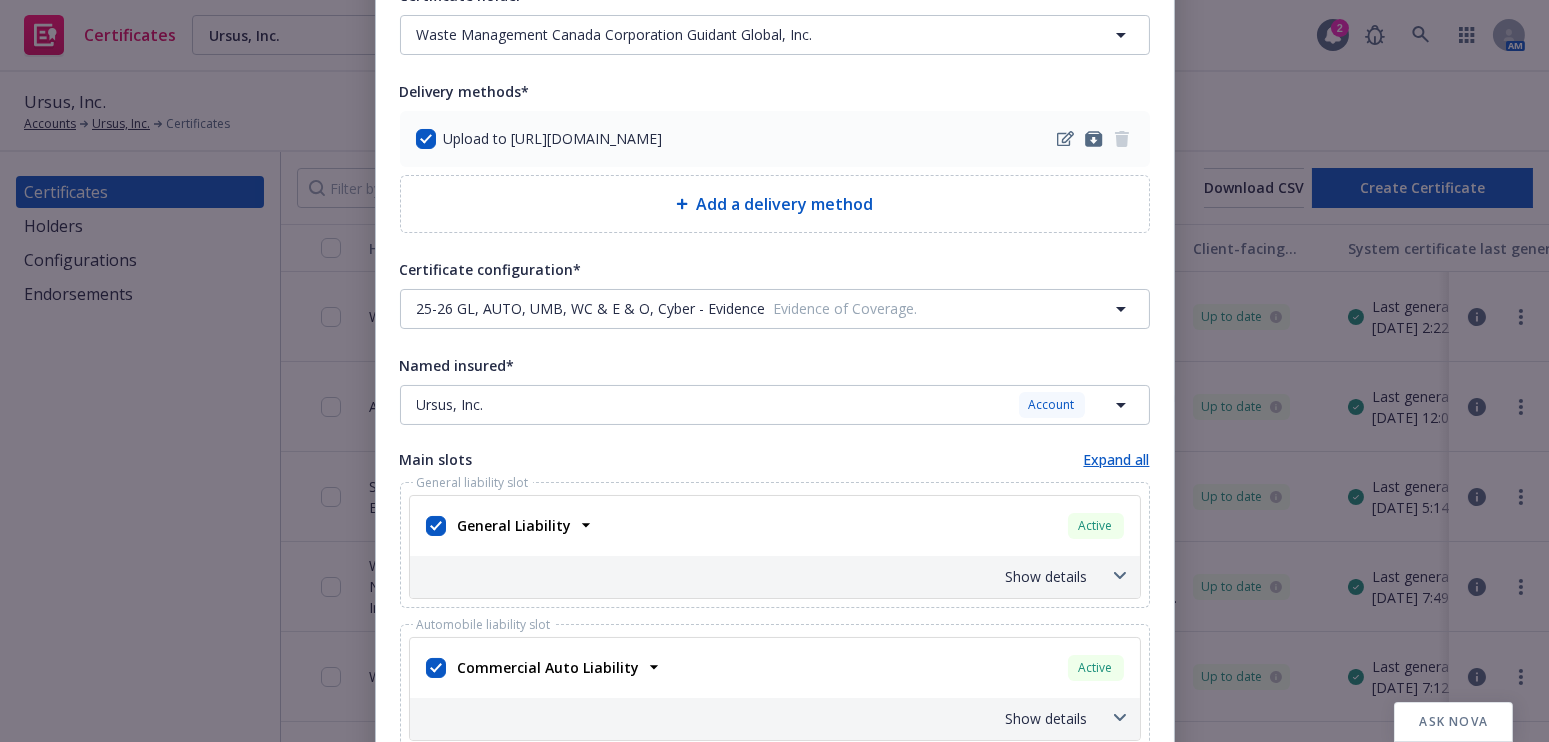 type 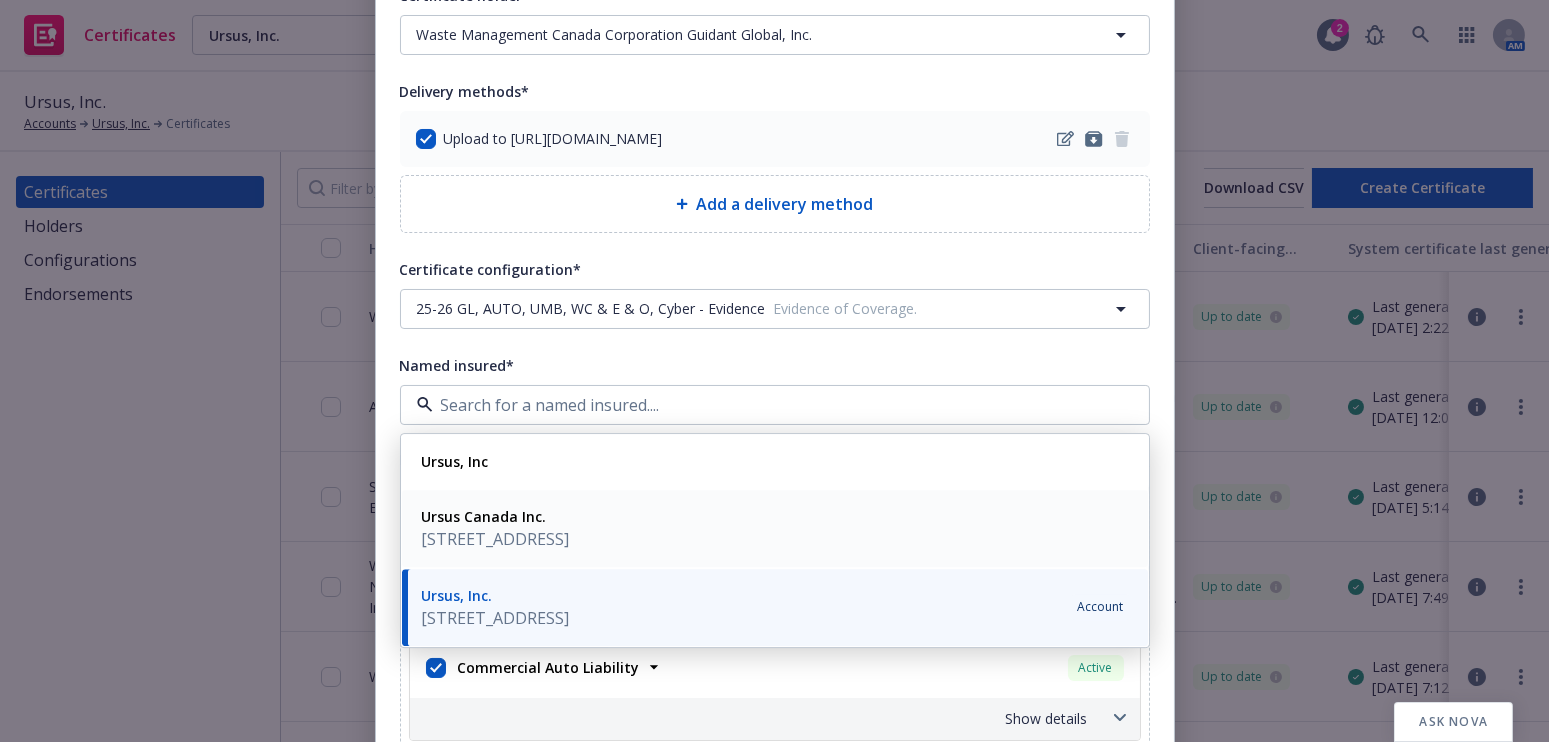 click on "[STREET_ADDRESS]" at bounding box center [496, 539] 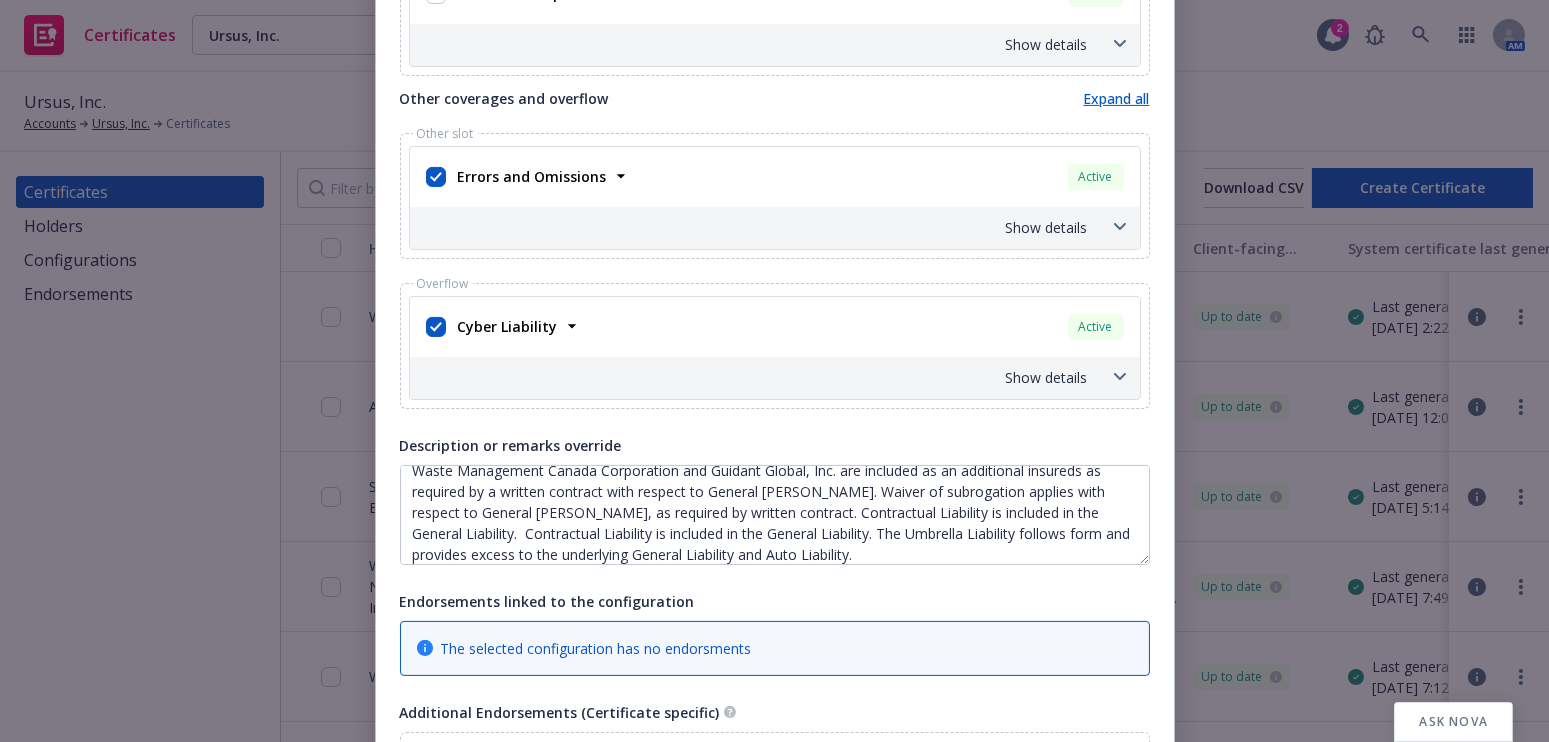 scroll, scrollTop: 1363, scrollLeft: 0, axis: vertical 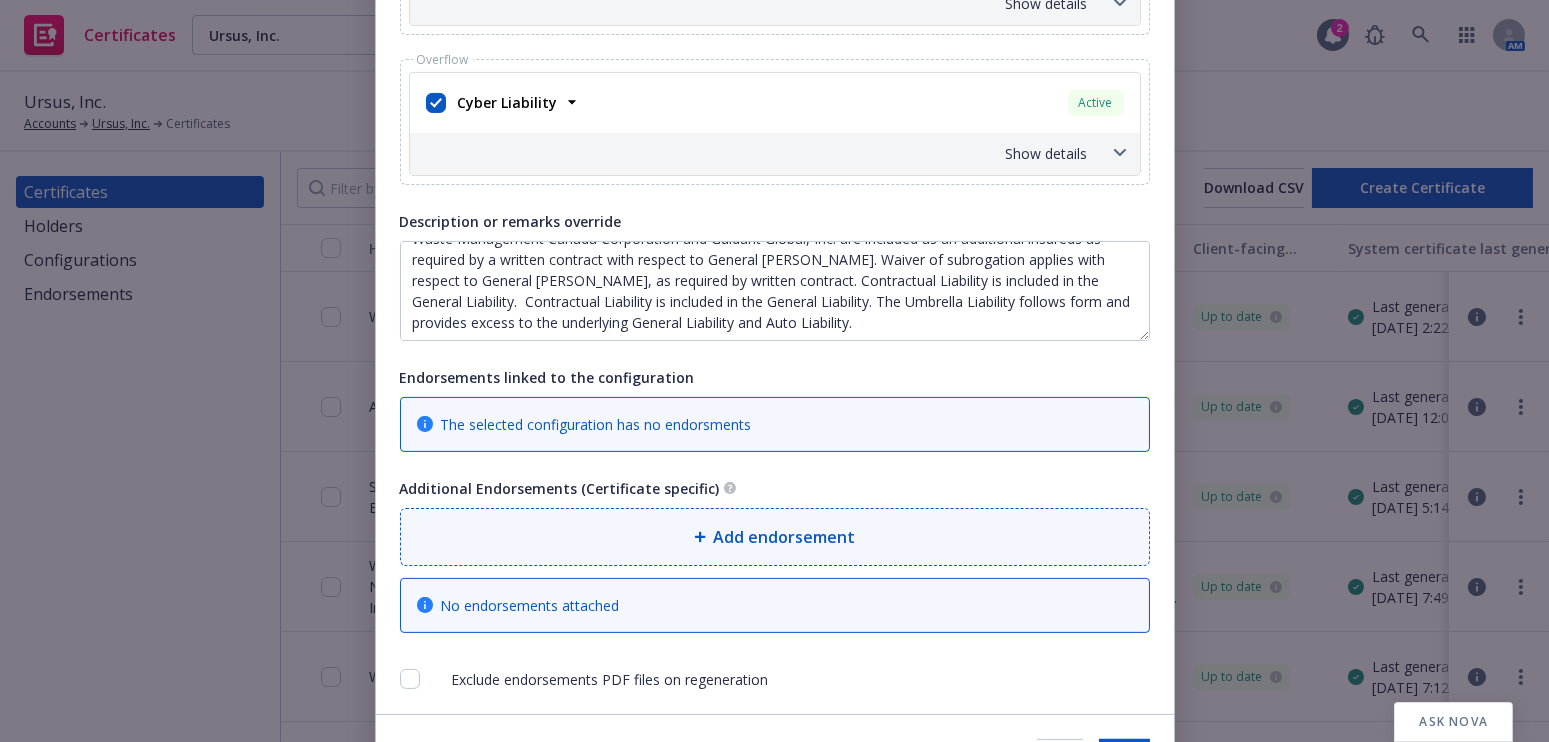 click on "Add endorsement" at bounding box center (785, 537) 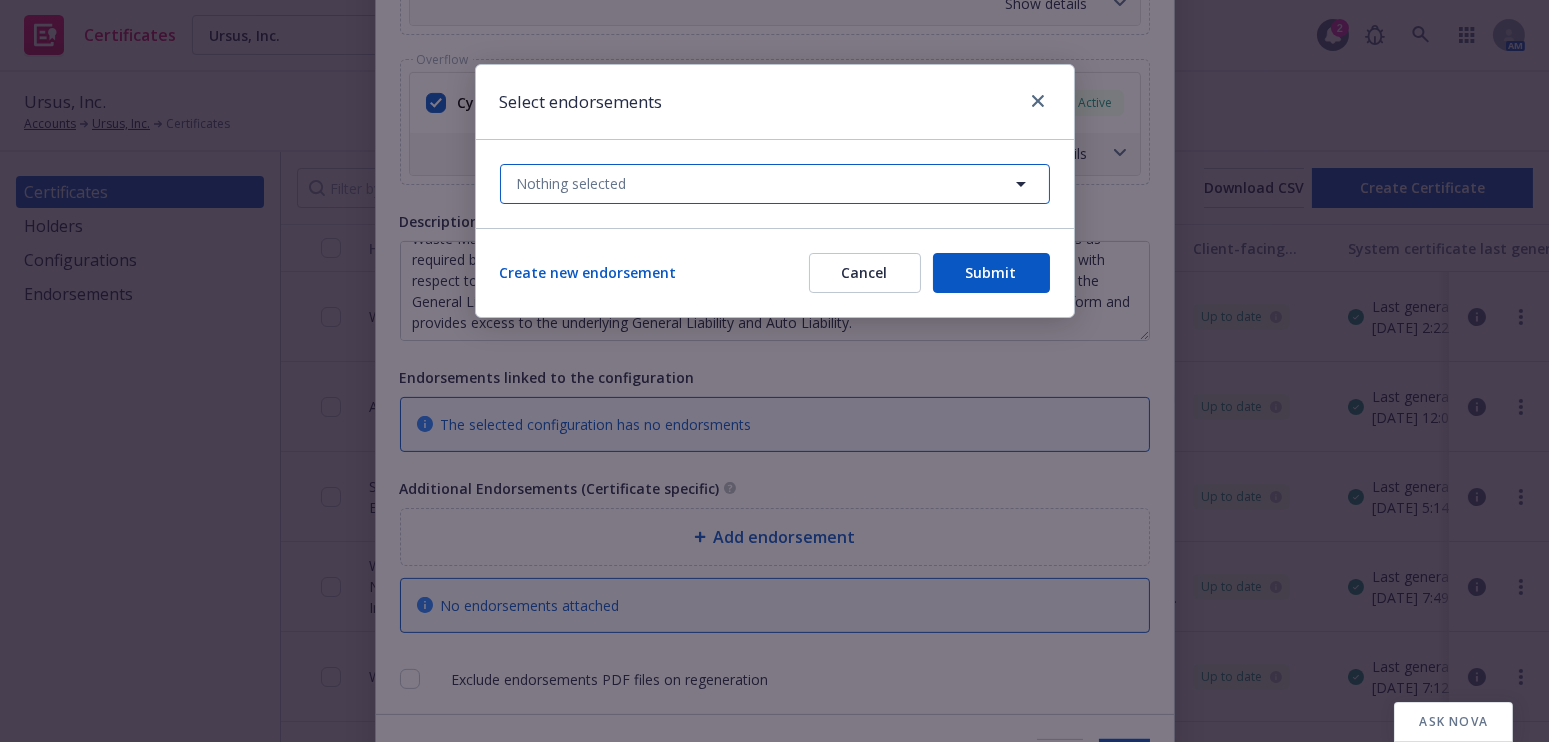 click on "Nothing selected" at bounding box center (572, 183) 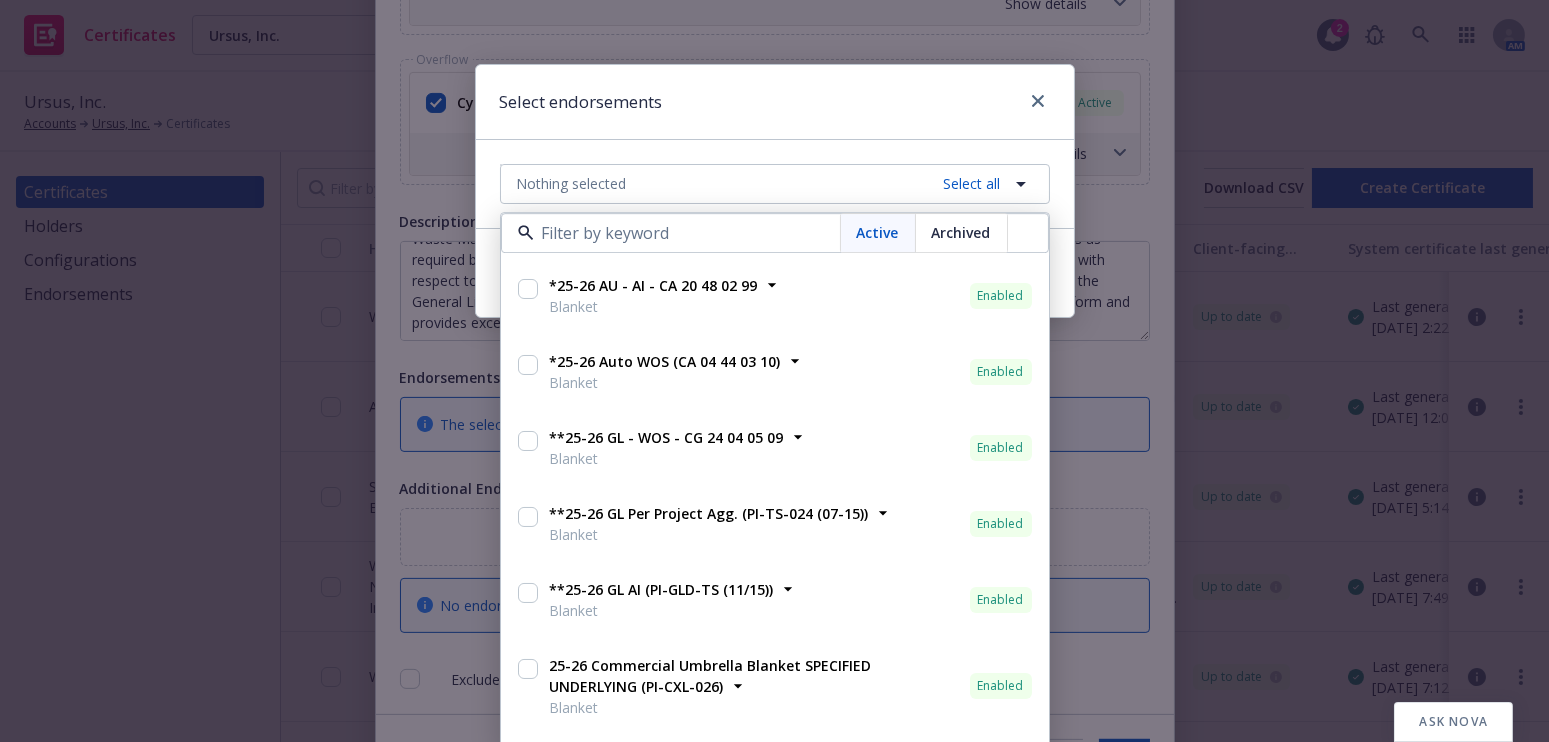 scroll, scrollTop: 363, scrollLeft: 0, axis: vertical 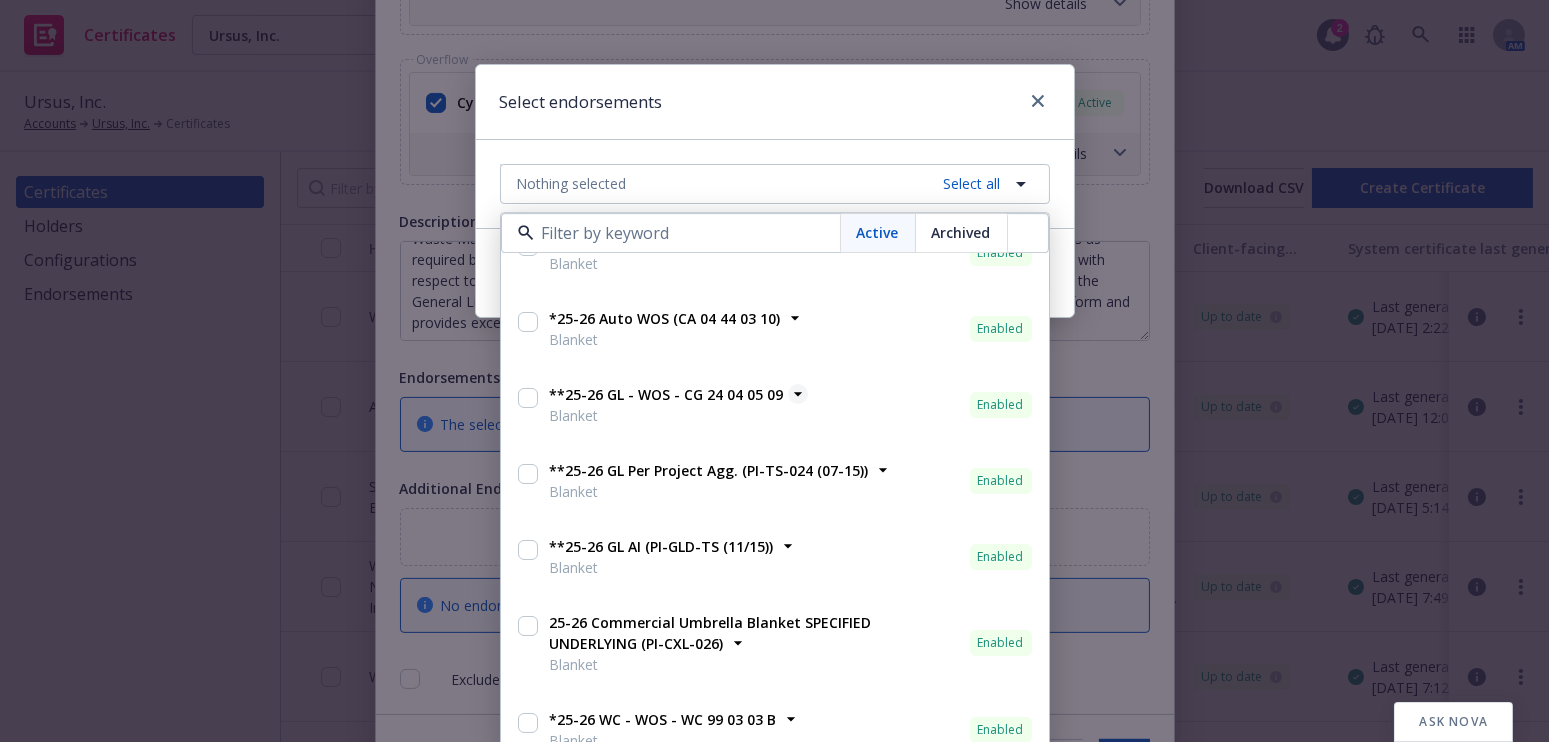 click on "**25-26 GL - WOS - CG 24 04 05 09" at bounding box center (667, 394) 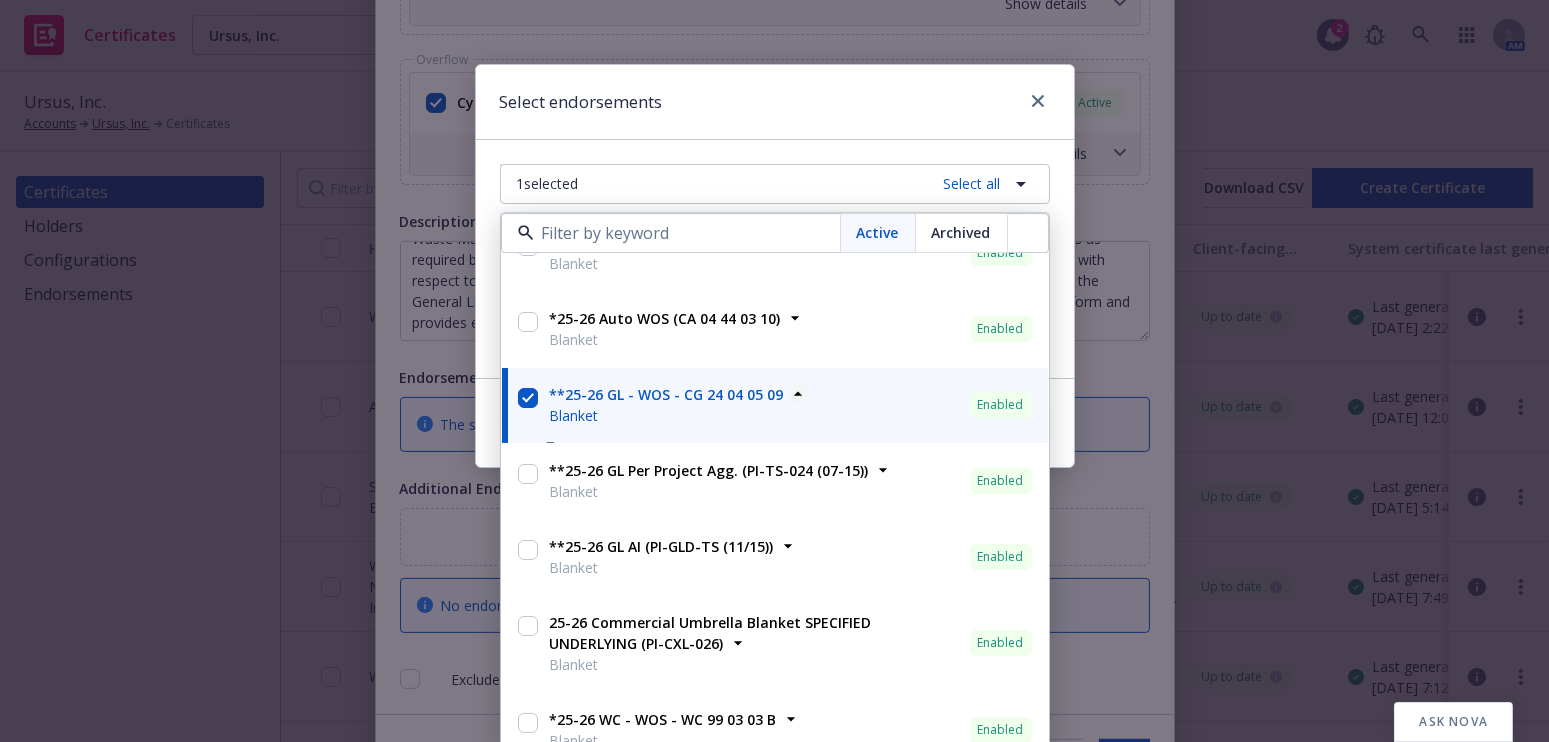 checkbox on "true" 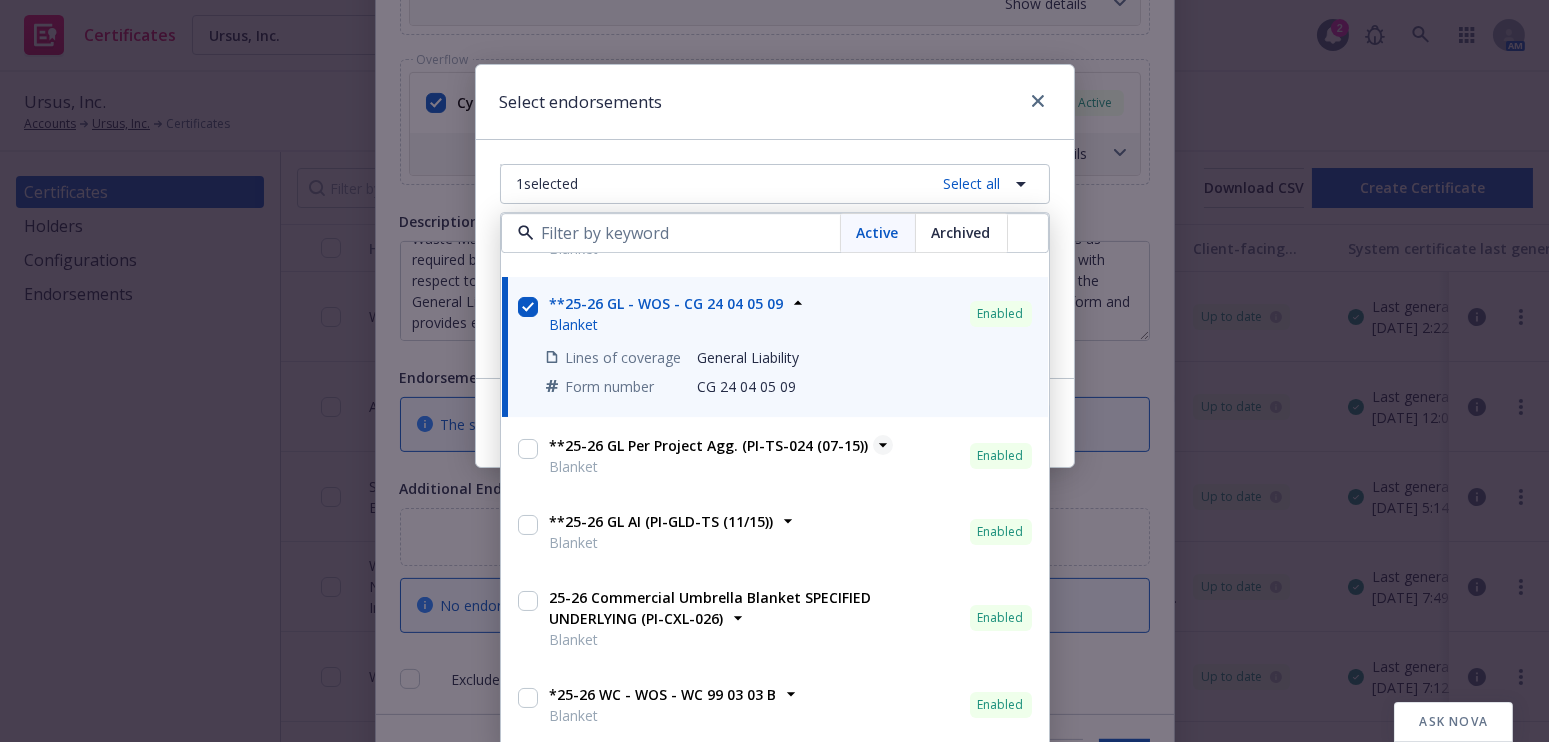 click on "**25-26 GL Per Project Agg.  (PI-TS-024 (07-15))" at bounding box center (709, 445) 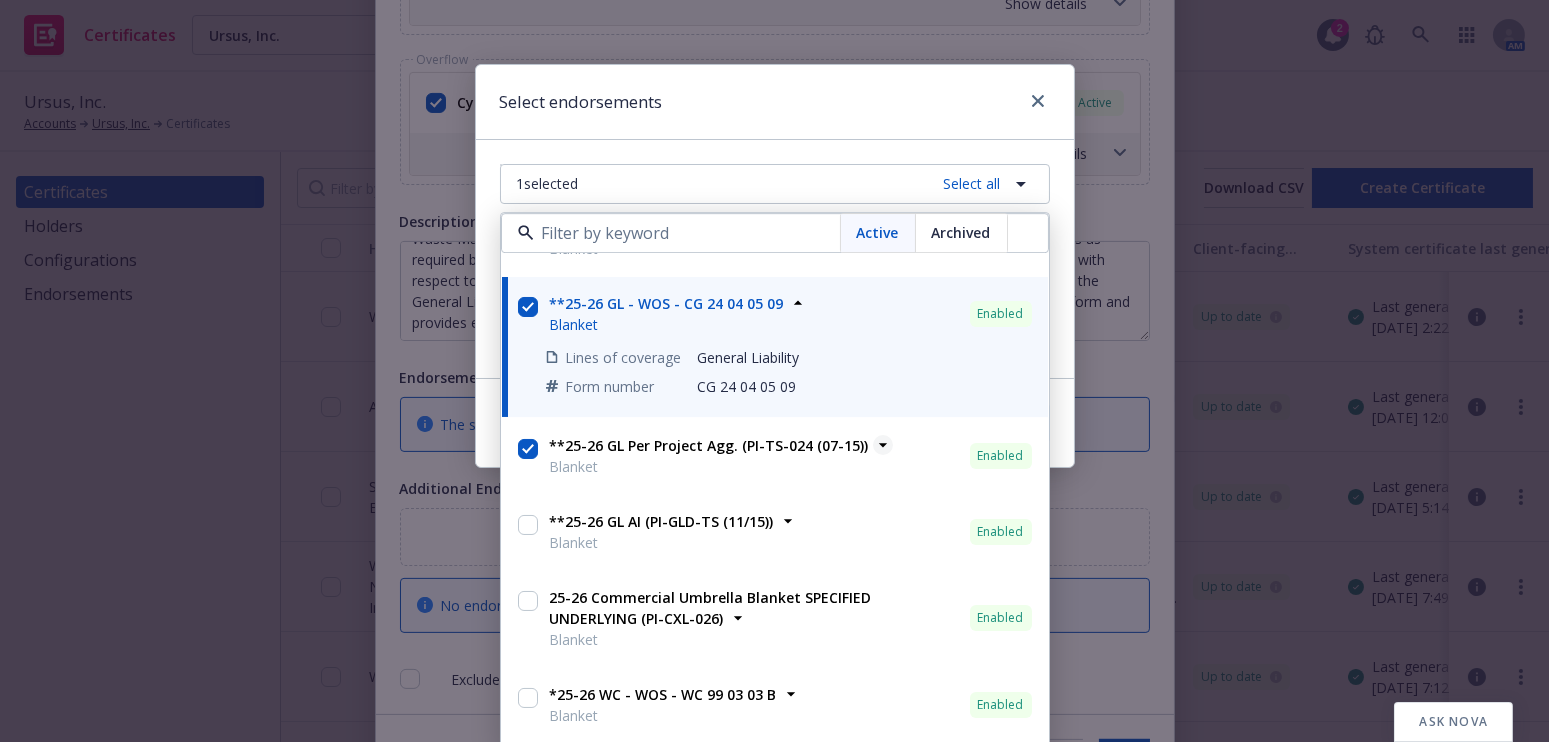 checkbox on "true" 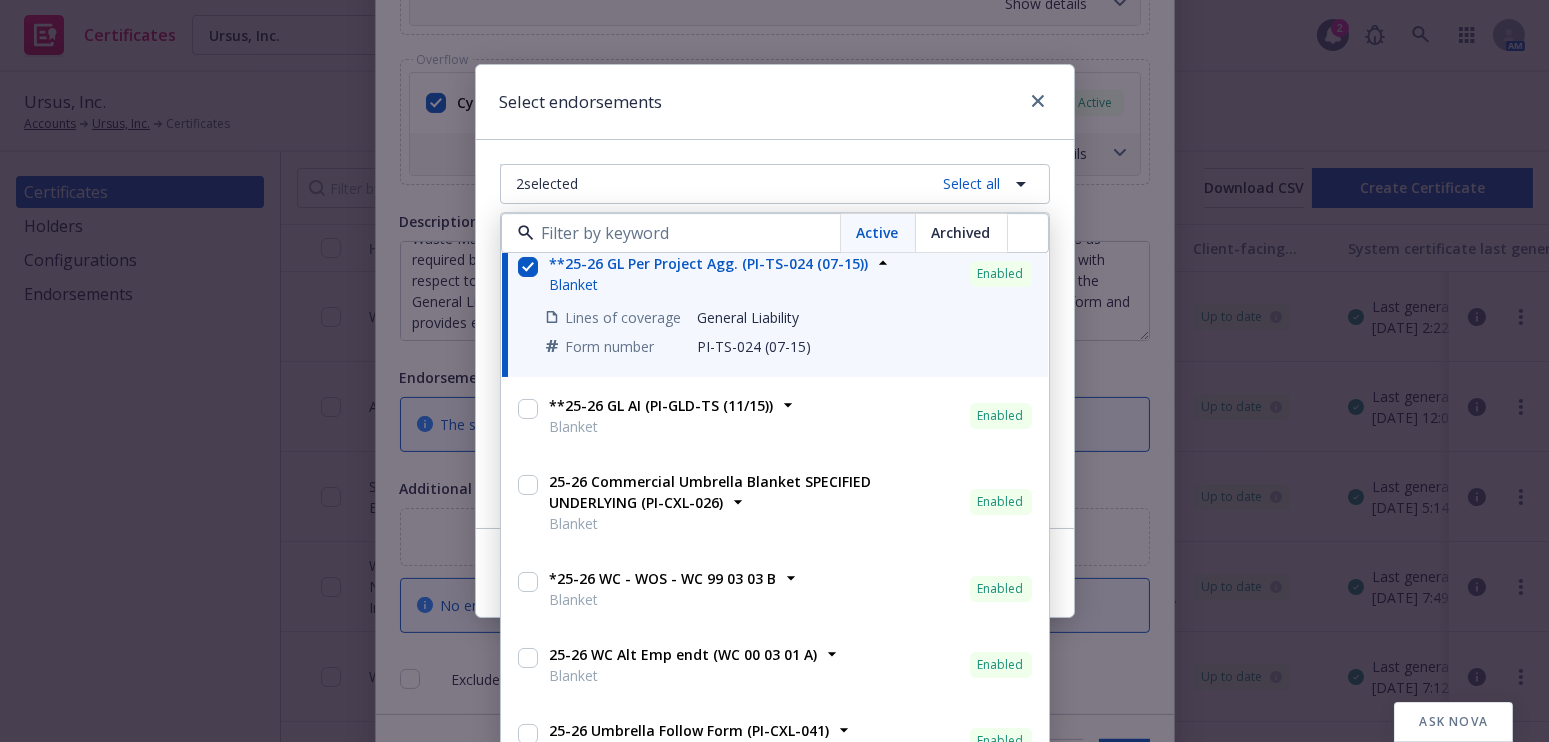 click on "Blanket" at bounding box center [662, 426] 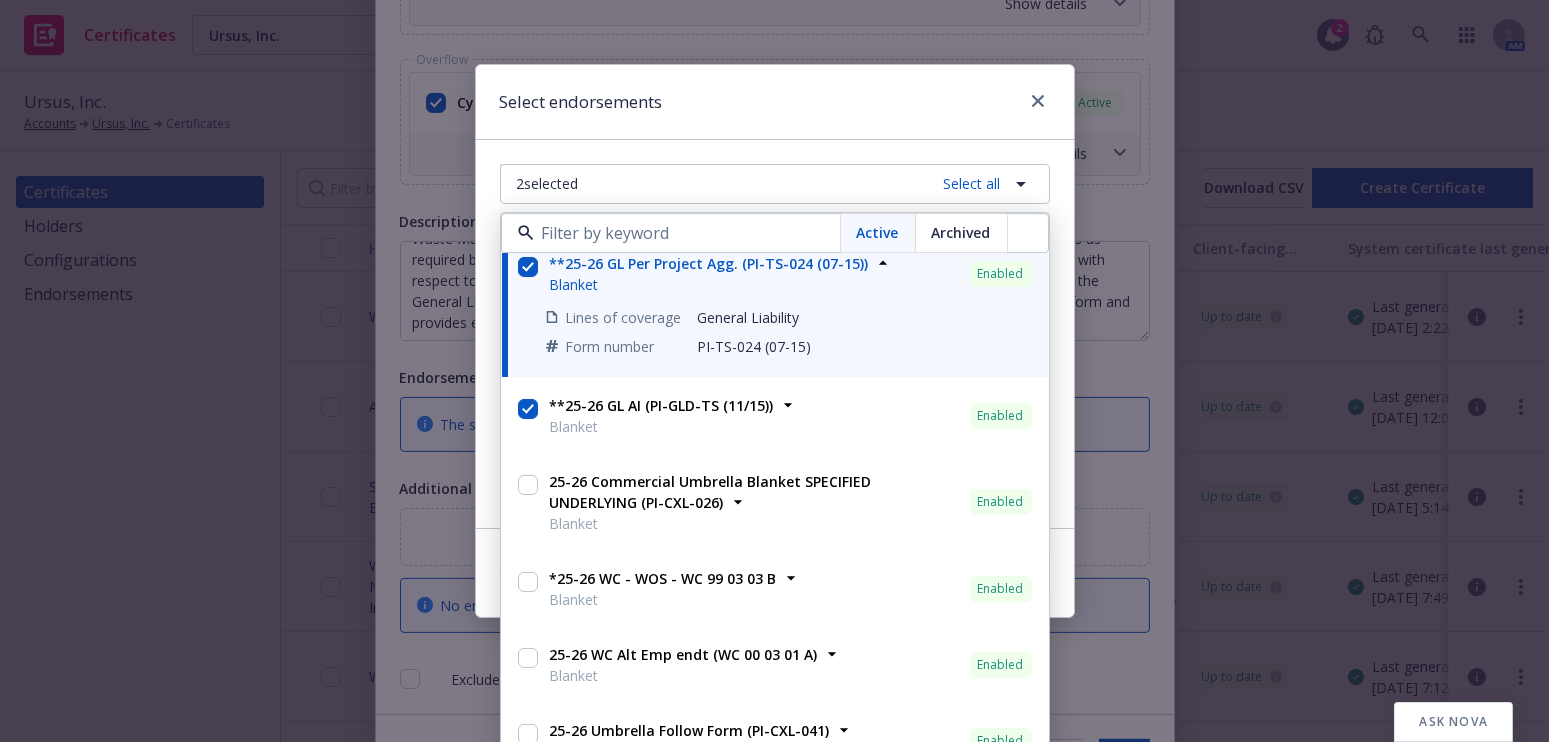 checkbox on "true" 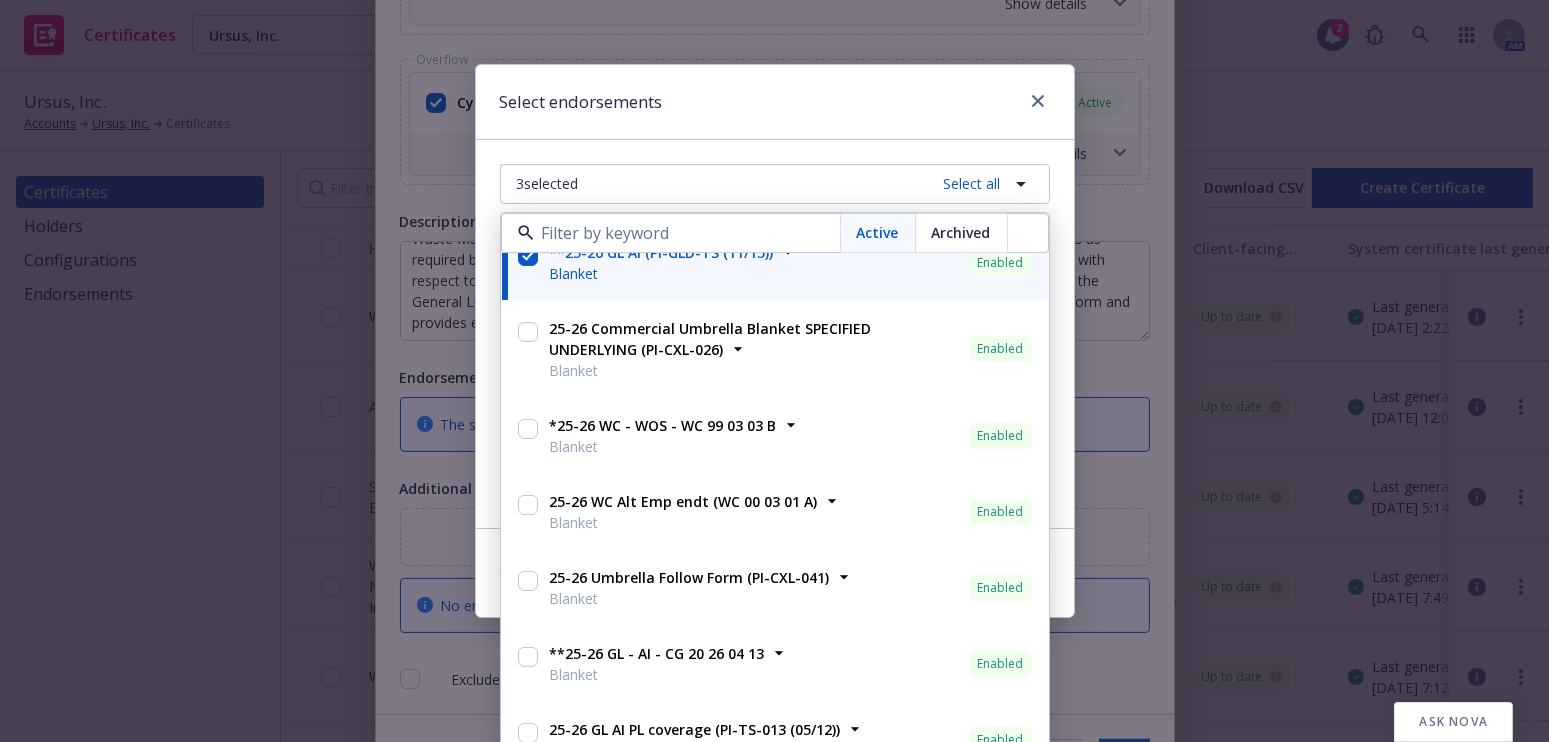 scroll, scrollTop: 813, scrollLeft: 0, axis: vertical 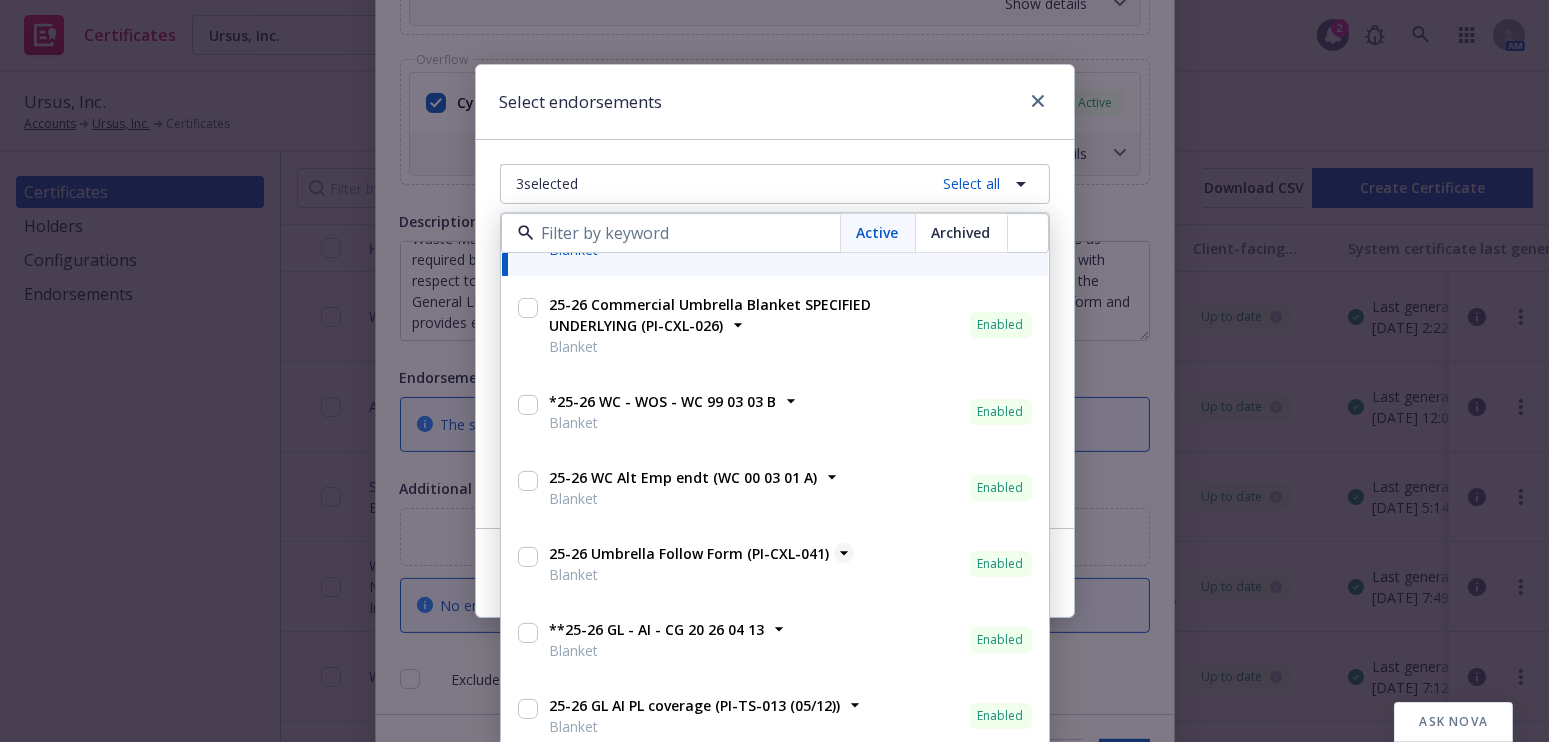 click on "25-26 Umbrella Follow Form (PI-CXL-041)" at bounding box center (690, 553) 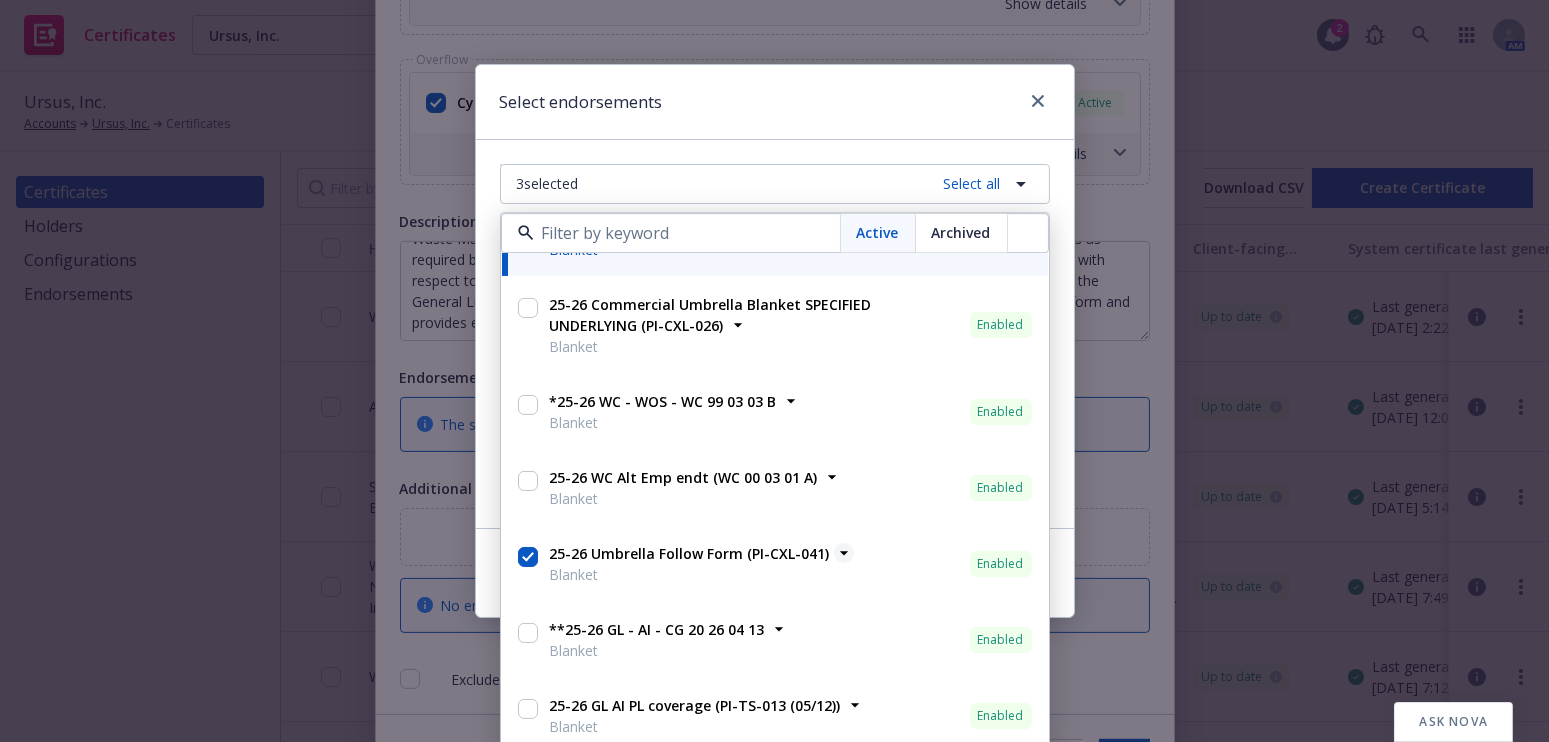 checkbox on "true" 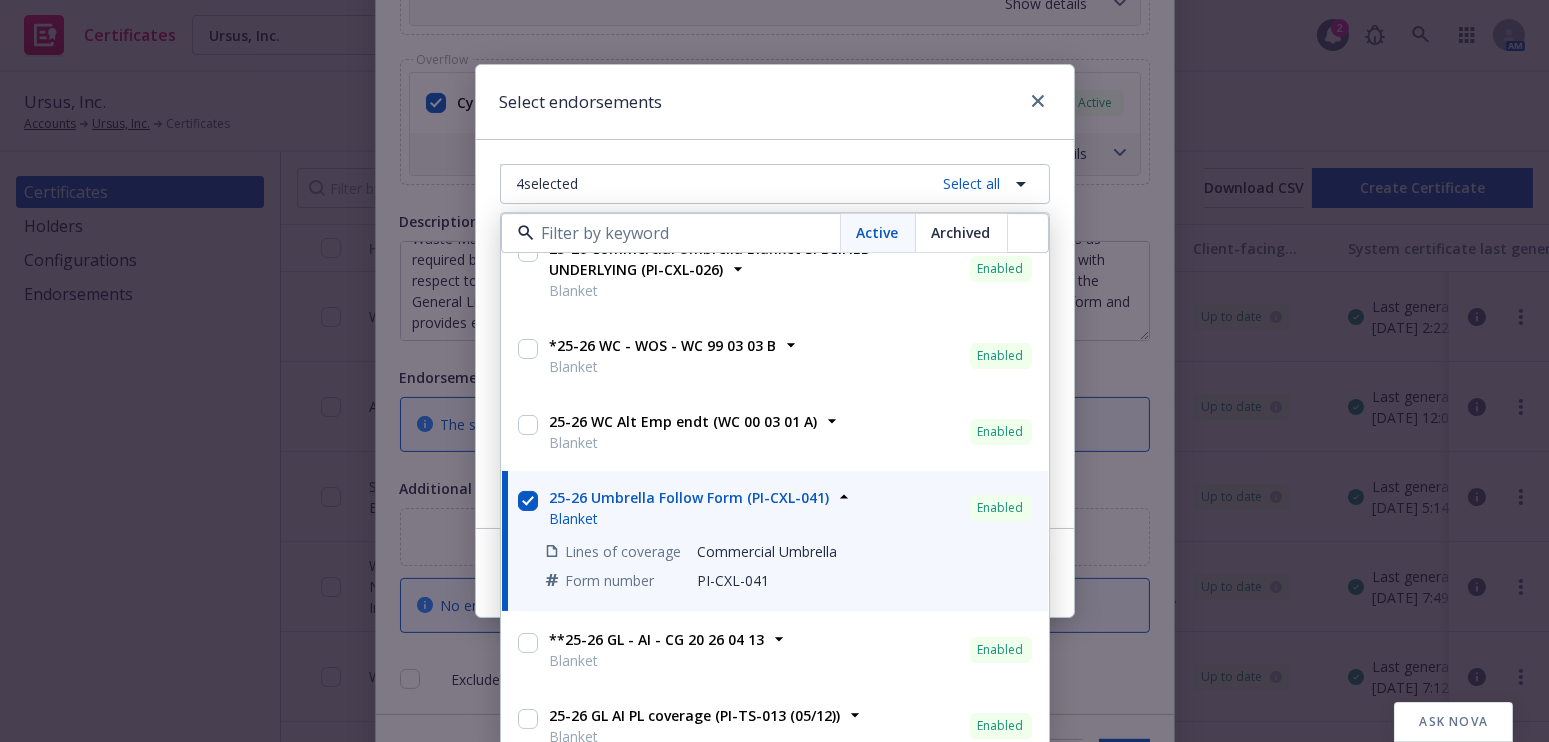 scroll, scrollTop: 880, scrollLeft: 0, axis: vertical 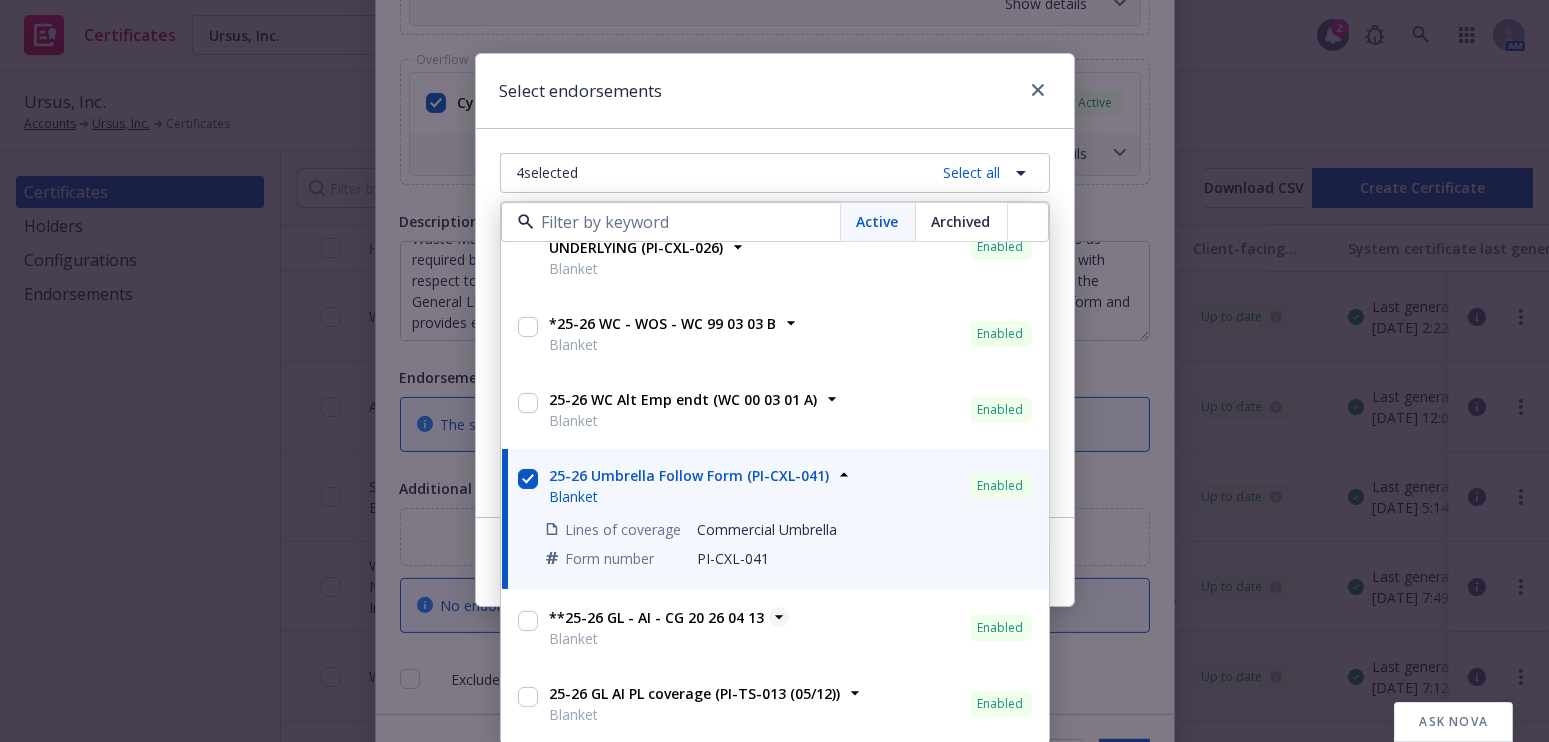 click on "**25-26 GL - AI - CG 20 26 04 13" at bounding box center (657, 617) 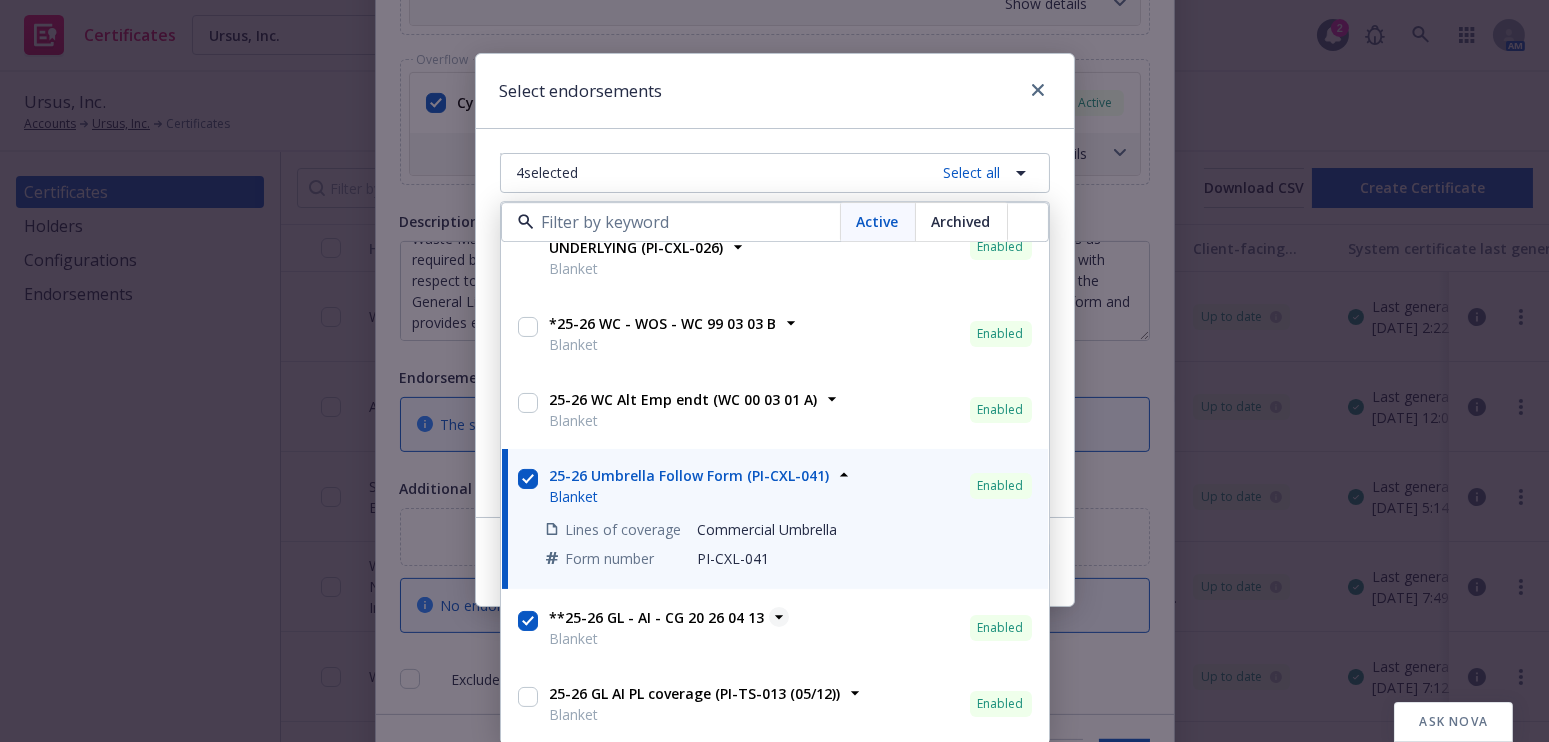 checkbox on "true" 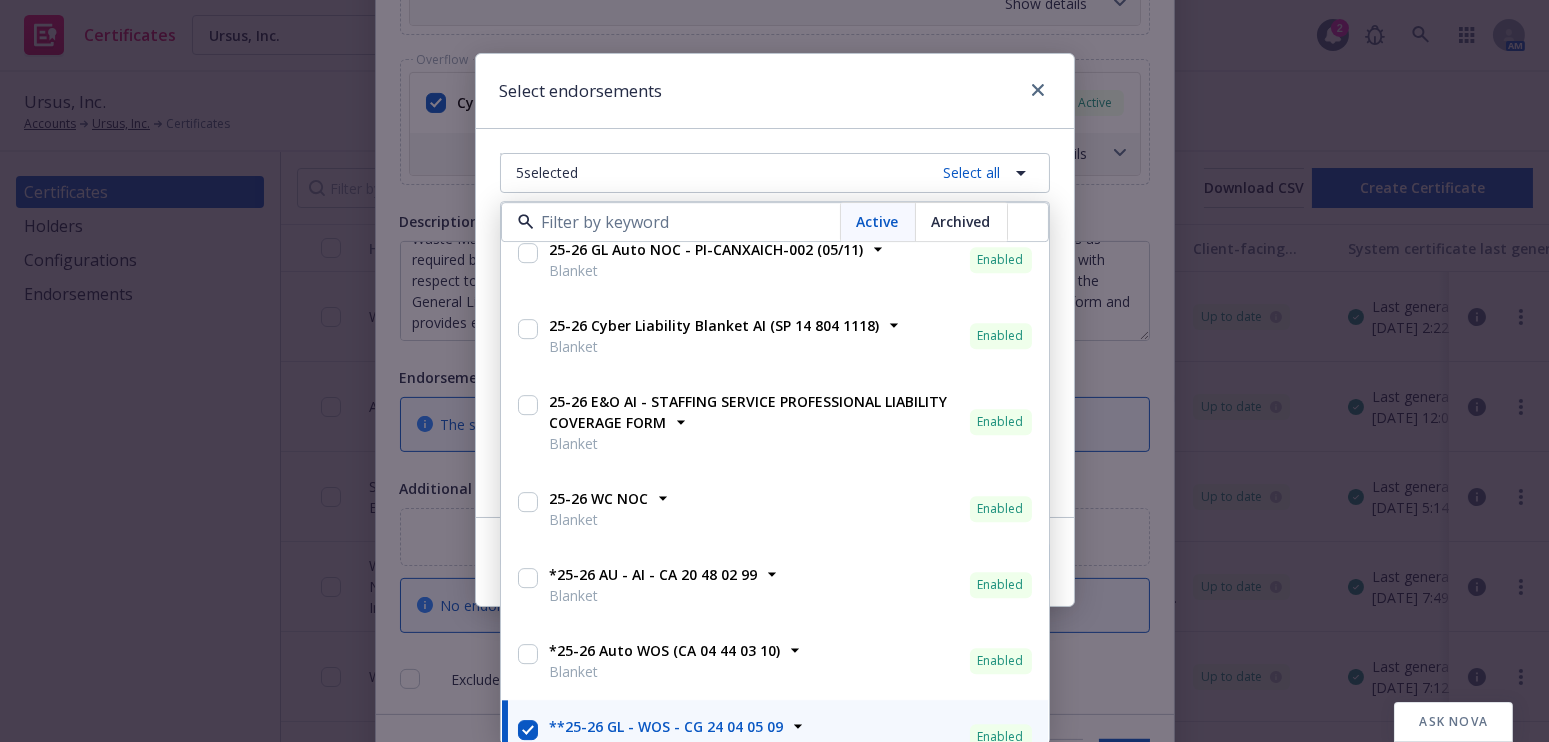 scroll, scrollTop: 0, scrollLeft: 0, axis: both 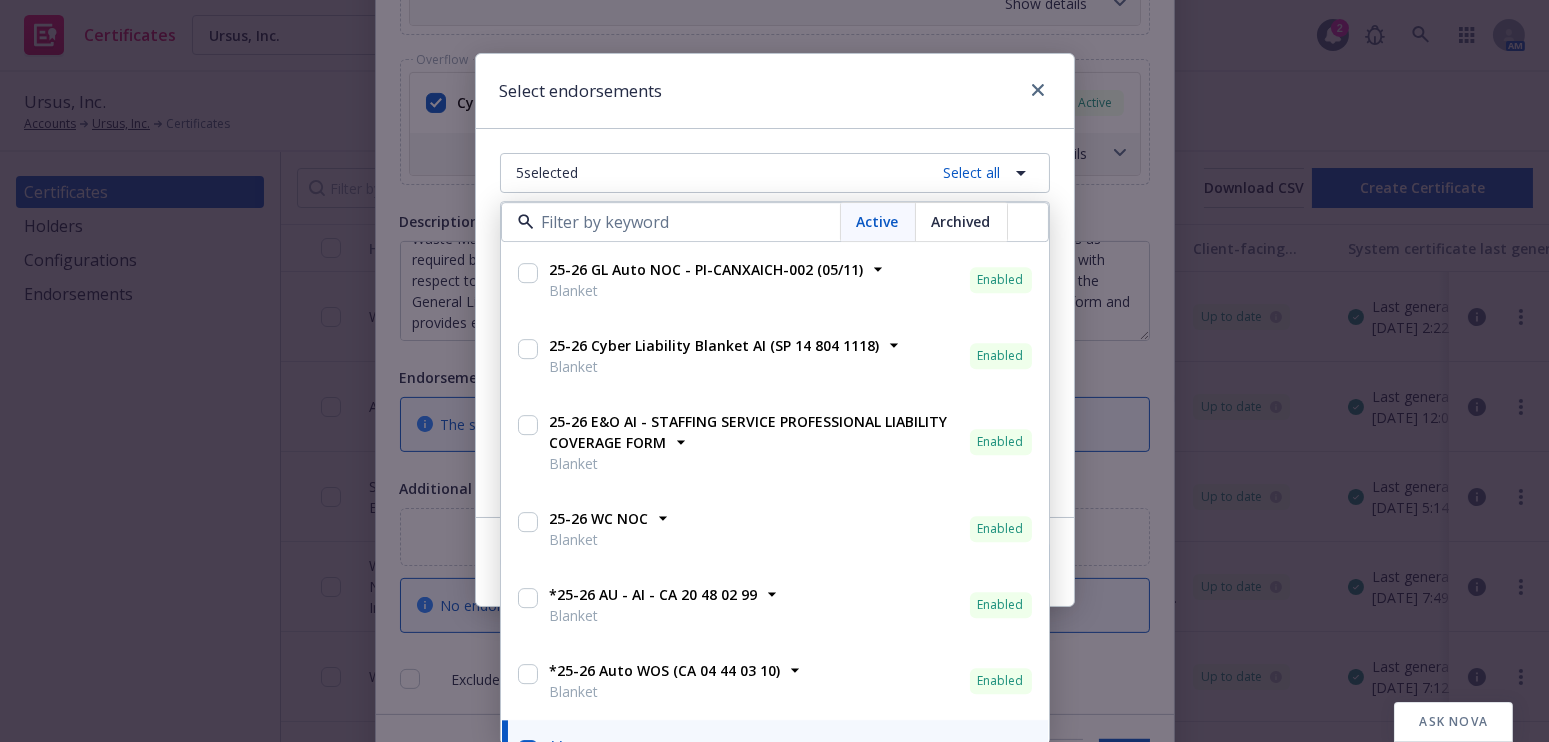 click on "5  selected Select all Active Archived 25-26 GL Auto NOC - PI-CANXAICH-002 (05/11) Blanket Enabled Lines of coverage General Liability - Errors and Omissions - Crime - Employee Theft and Client Coverage - Employee Benefits Liability - Employment Practices Liability - Commercial Auto Liability Form number PI-CANXAICH-002 (05/11) 25-26 Cyber Liability Blanket AI (SP 14 804 1118) Blanket Enabled Lines of coverage Cyber Liability Form number SP 14 804 1118 25-26 E&O AI - STAFFING SERVICE PROFESSIONAL LIABILITY COVERAGE FORM  Blanket Enabled Lines of coverage Errors and Omissions Form number PI-TS-012 (05/12) 25-26 WC NOC Blanket Enabled Lines of coverage Workers' Compensation Form number 0 *25-26 AU - AI - CA 20 48 02 99 Blanket Enabled Lines of coverage Commercial Auto Liability Form number CA 20 48 02 99 *25-26 Auto WOS (CA 04 44 03 10) Blanket Enabled Lines of coverage Commercial Auto Liability Form number CA 04 44 03 10 **25-26 GL - WOS - CG 24 04 05 09 Blanket Enabled Lines of coverage General Liability" at bounding box center (775, 323) 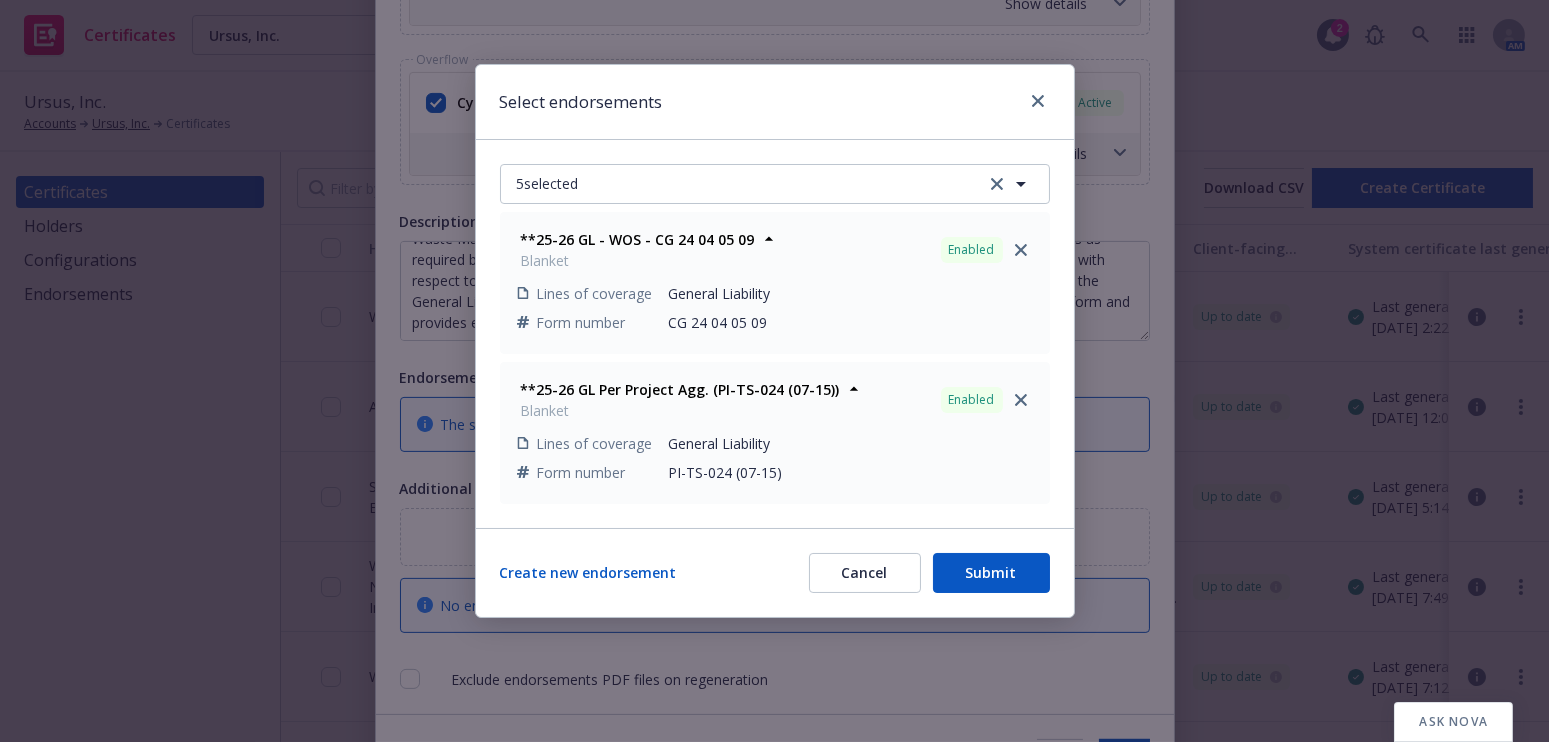 scroll, scrollTop: 0, scrollLeft: 0, axis: both 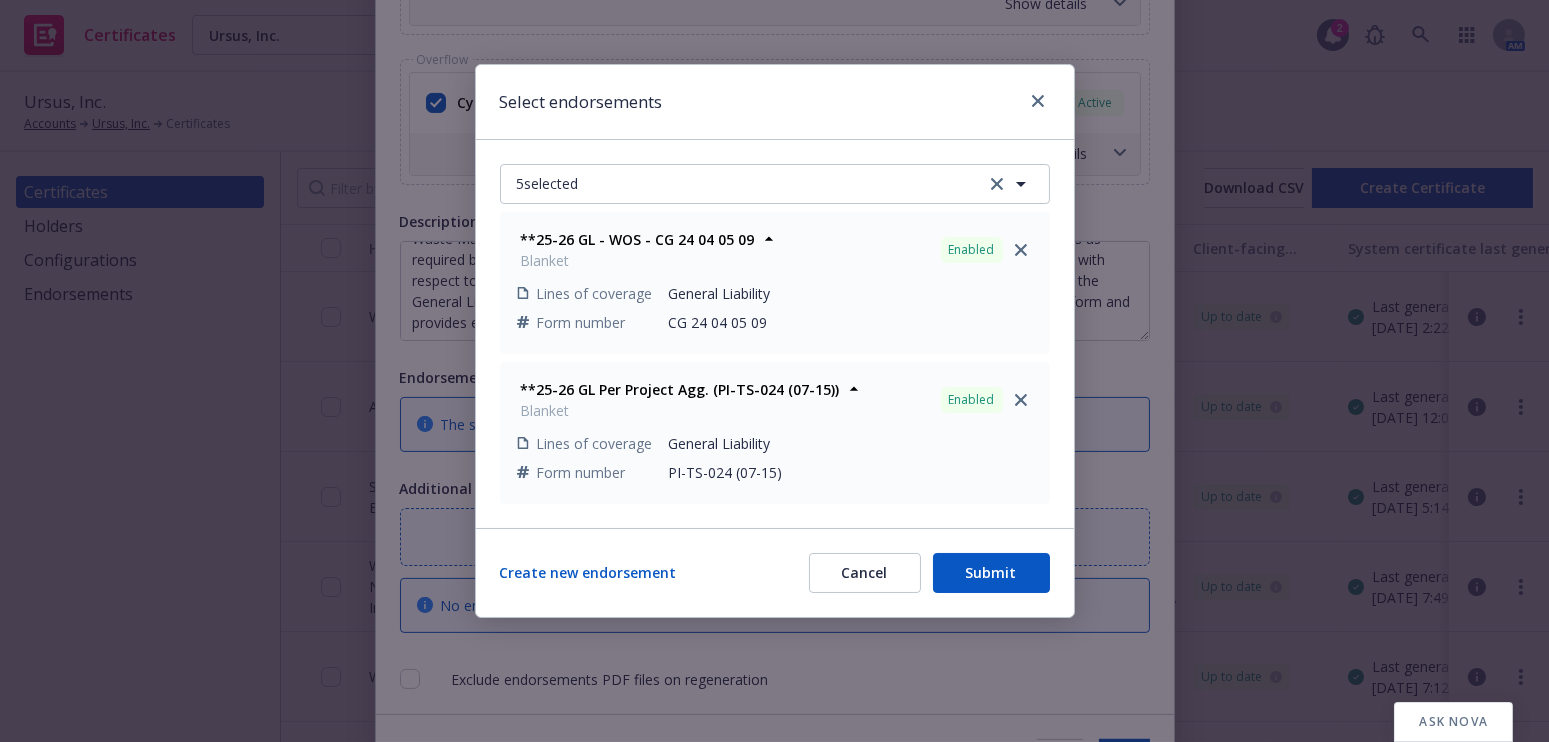 click on "Submit" at bounding box center (991, 573) 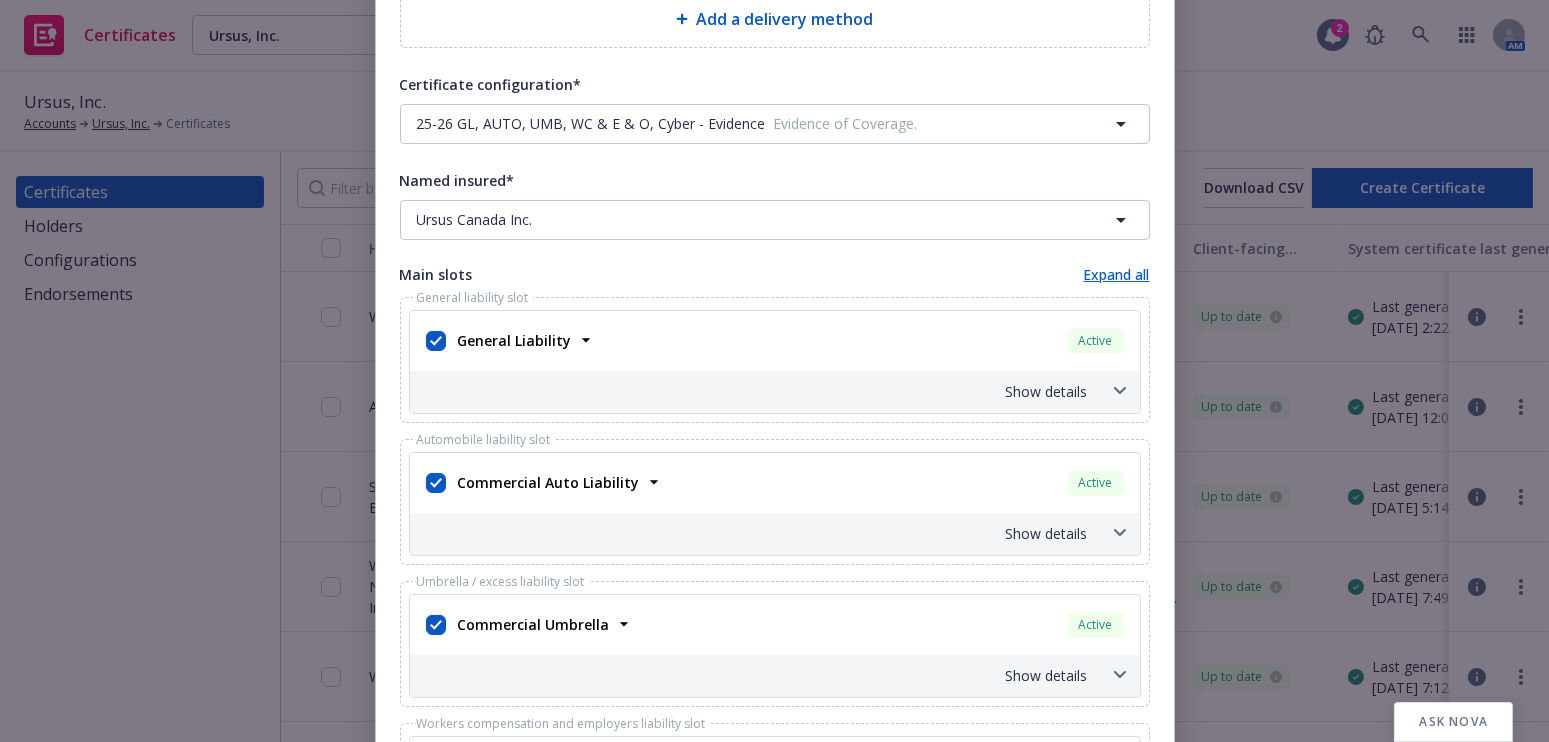 scroll, scrollTop: 363, scrollLeft: 0, axis: vertical 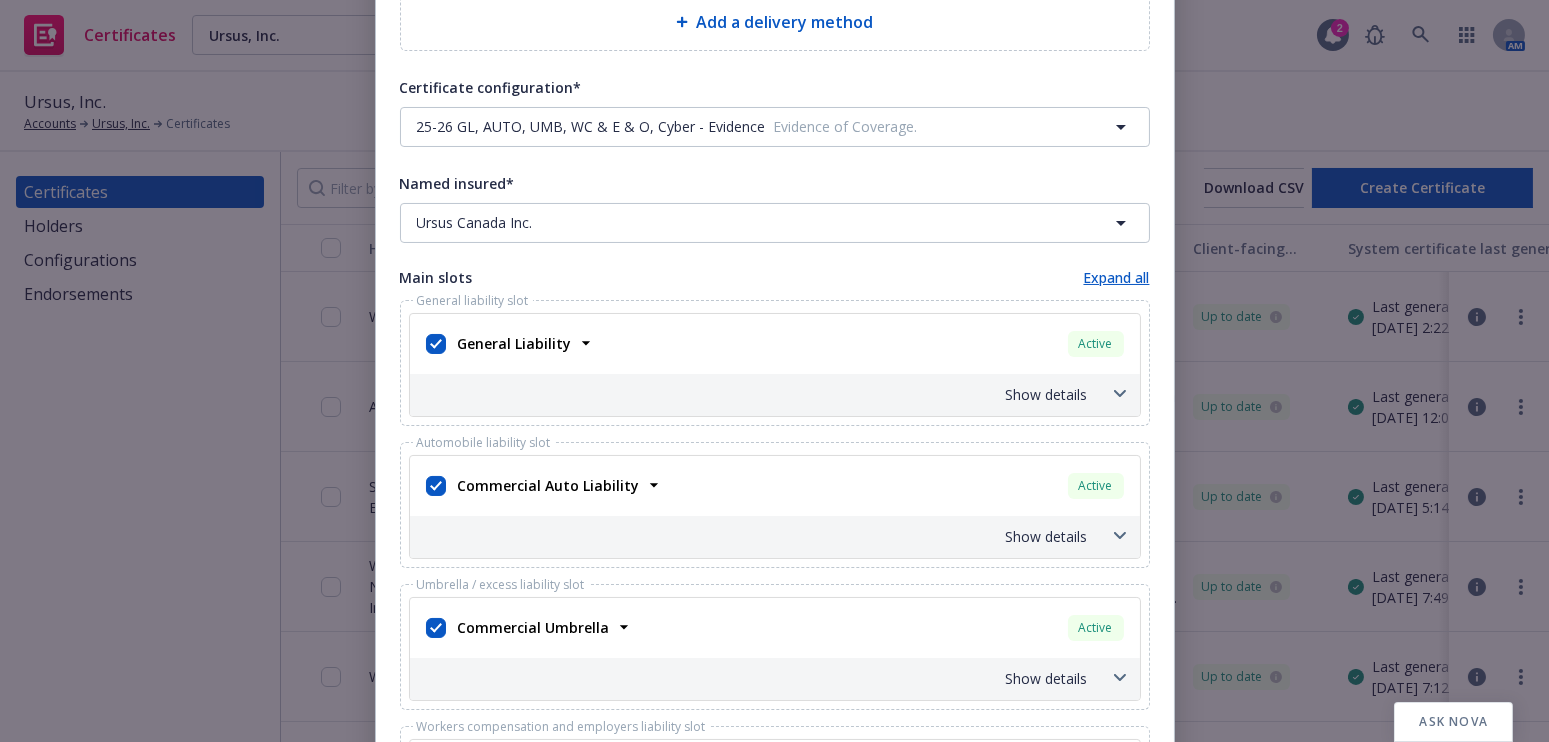 click on "Show details" at bounding box center (751, 394) 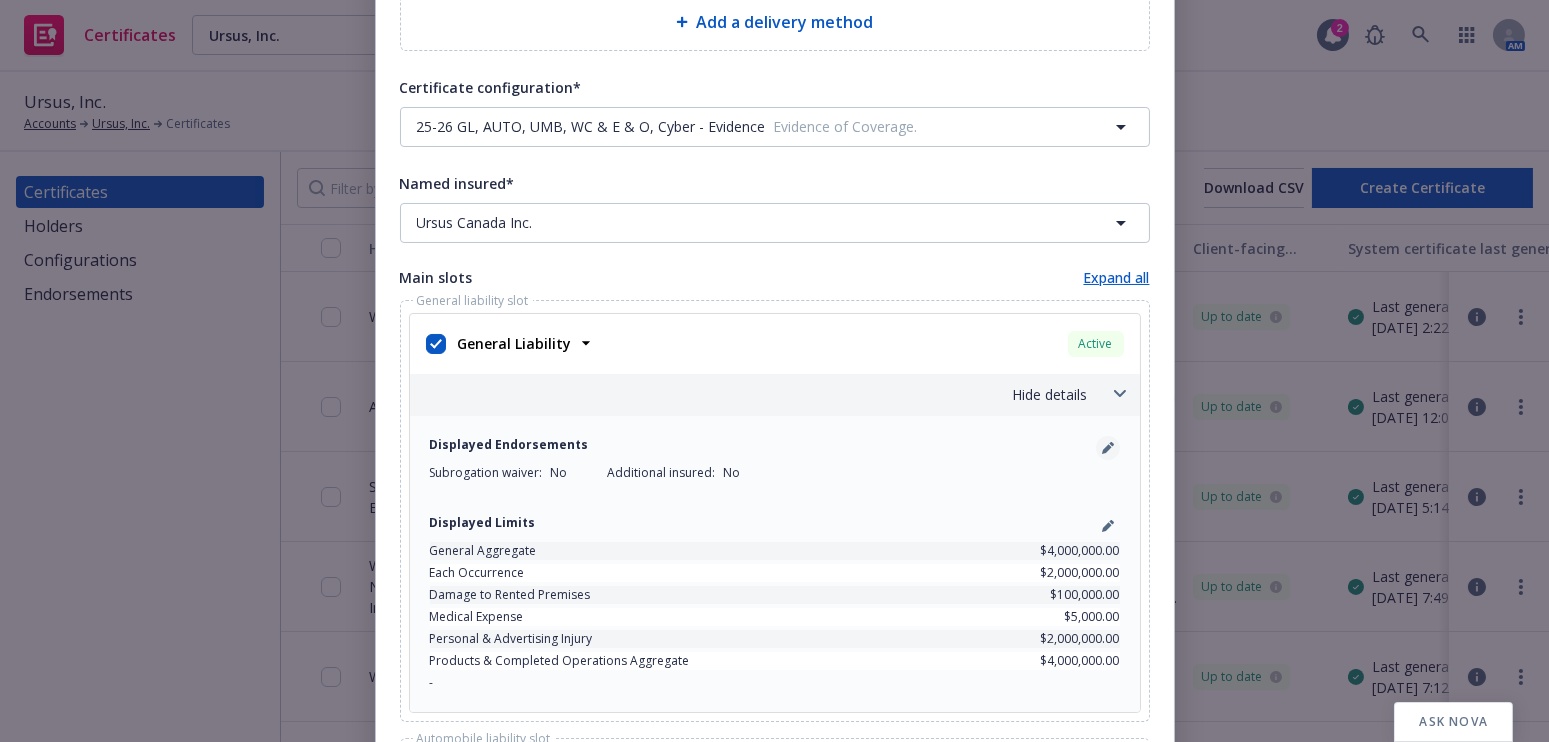 click at bounding box center (1108, 448) 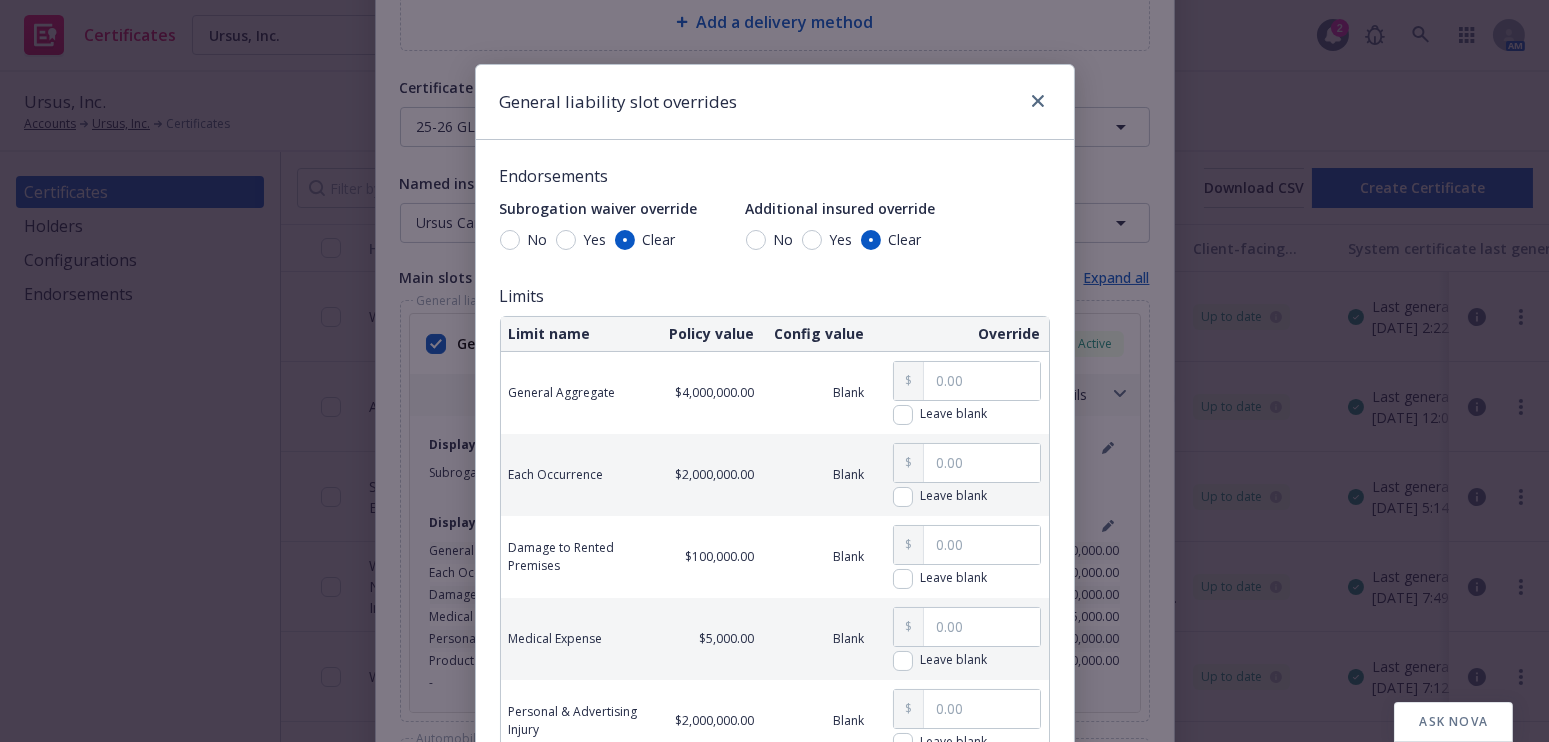 click on "Yes" at bounding box center (837, 240) 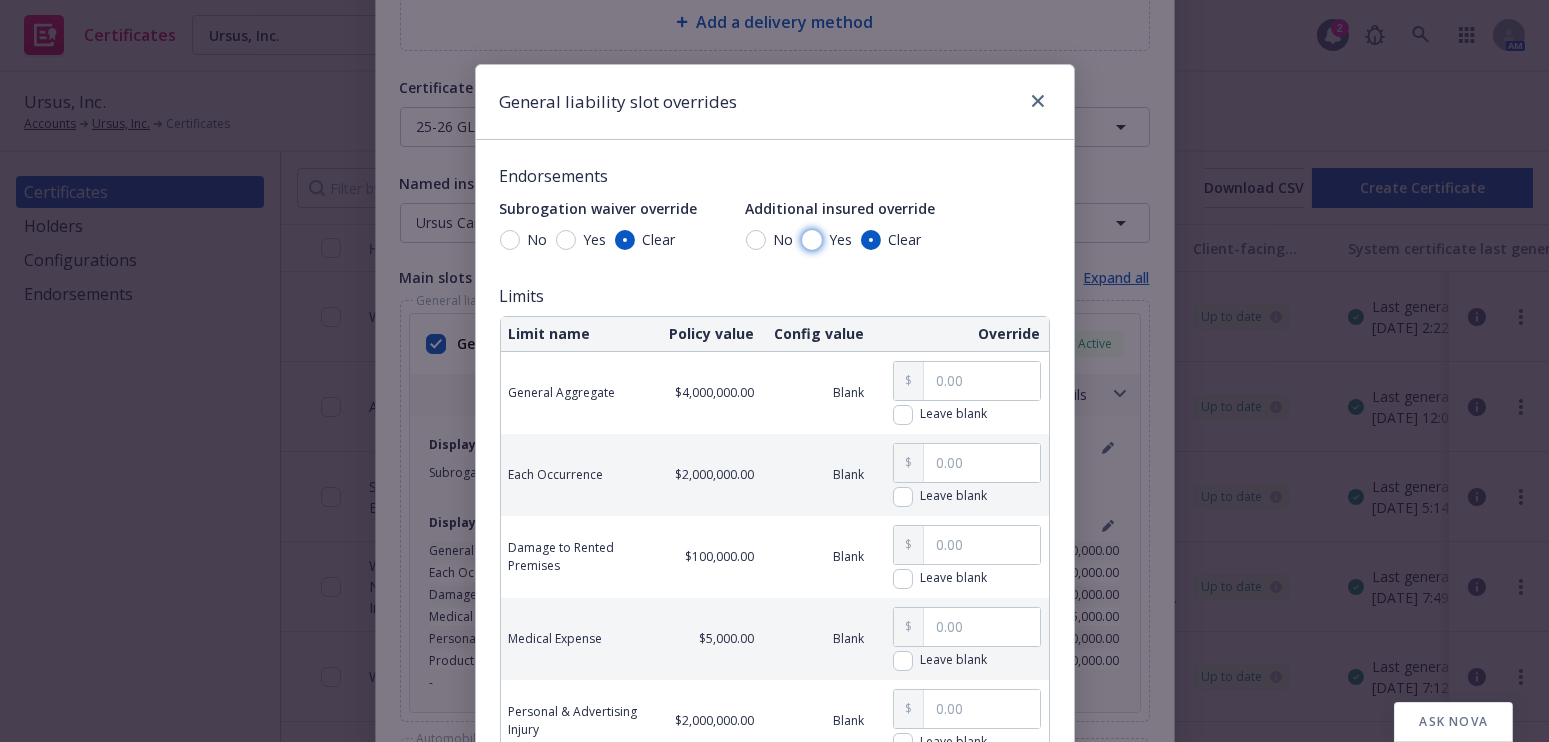 click on "Yes" at bounding box center (812, 240) 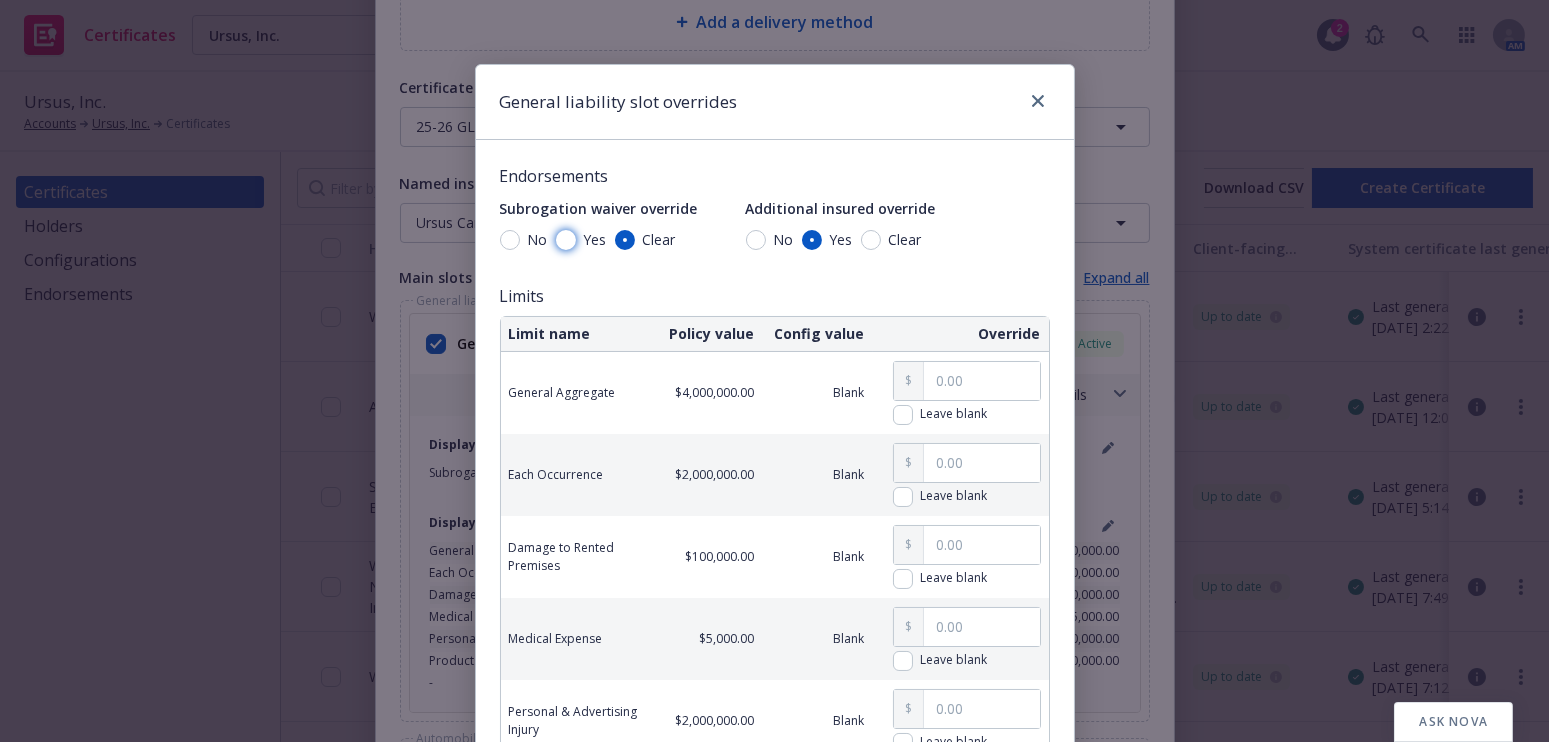 click on "Yes" at bounding box center (566, 240) 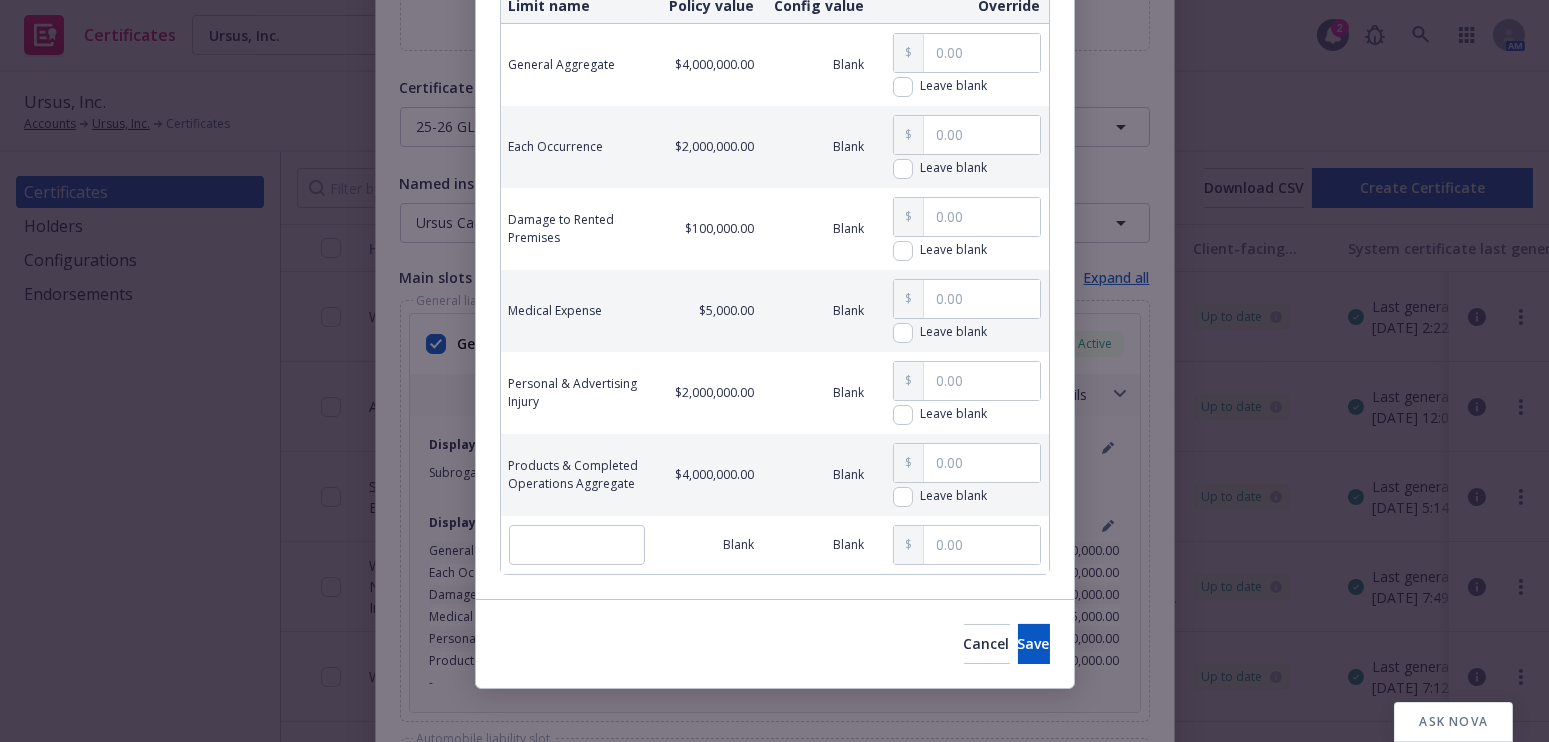 scroll, scrollTop: 336, scrollLeft: 0, axis: vertical 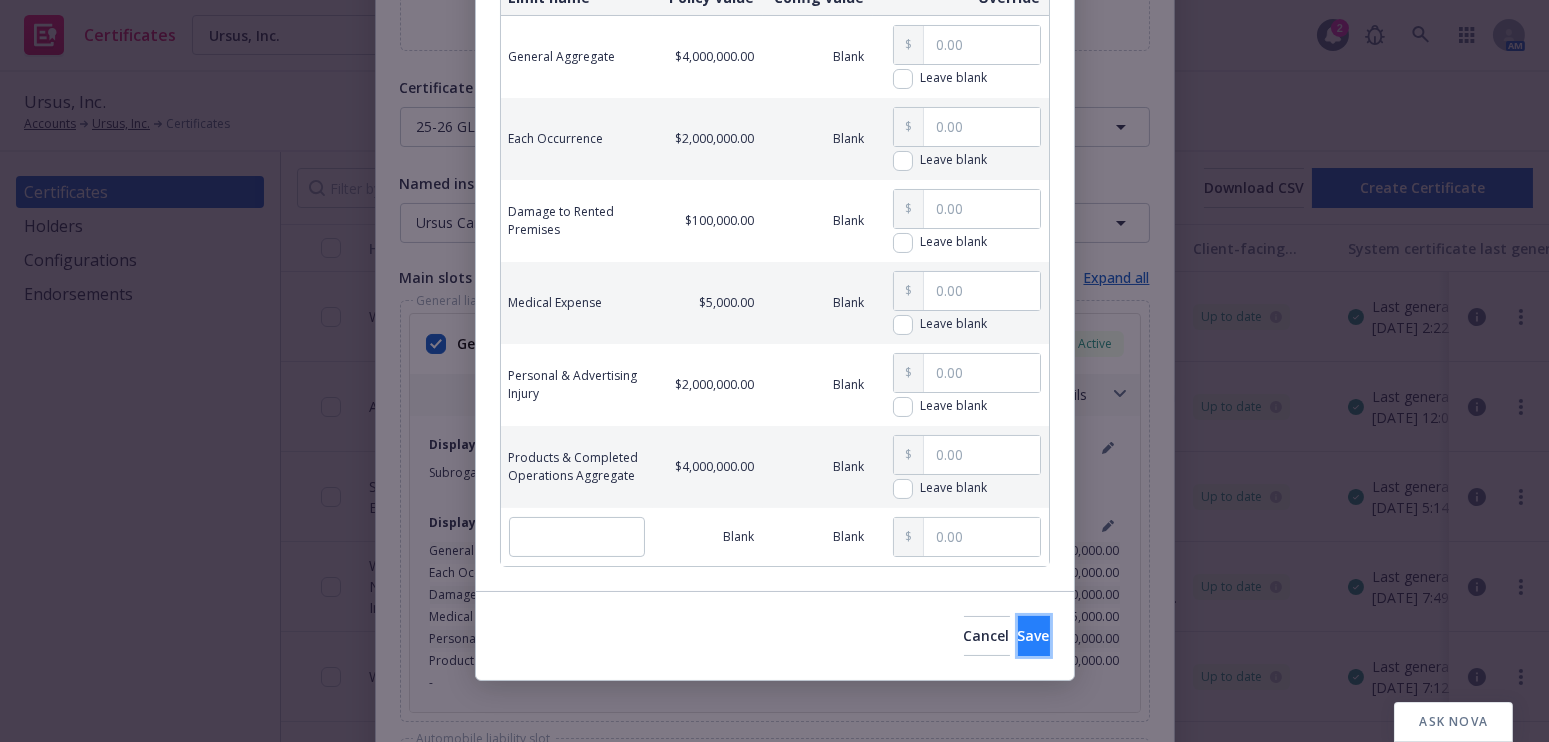 click on "Save" at bounding box center [1034, 635] 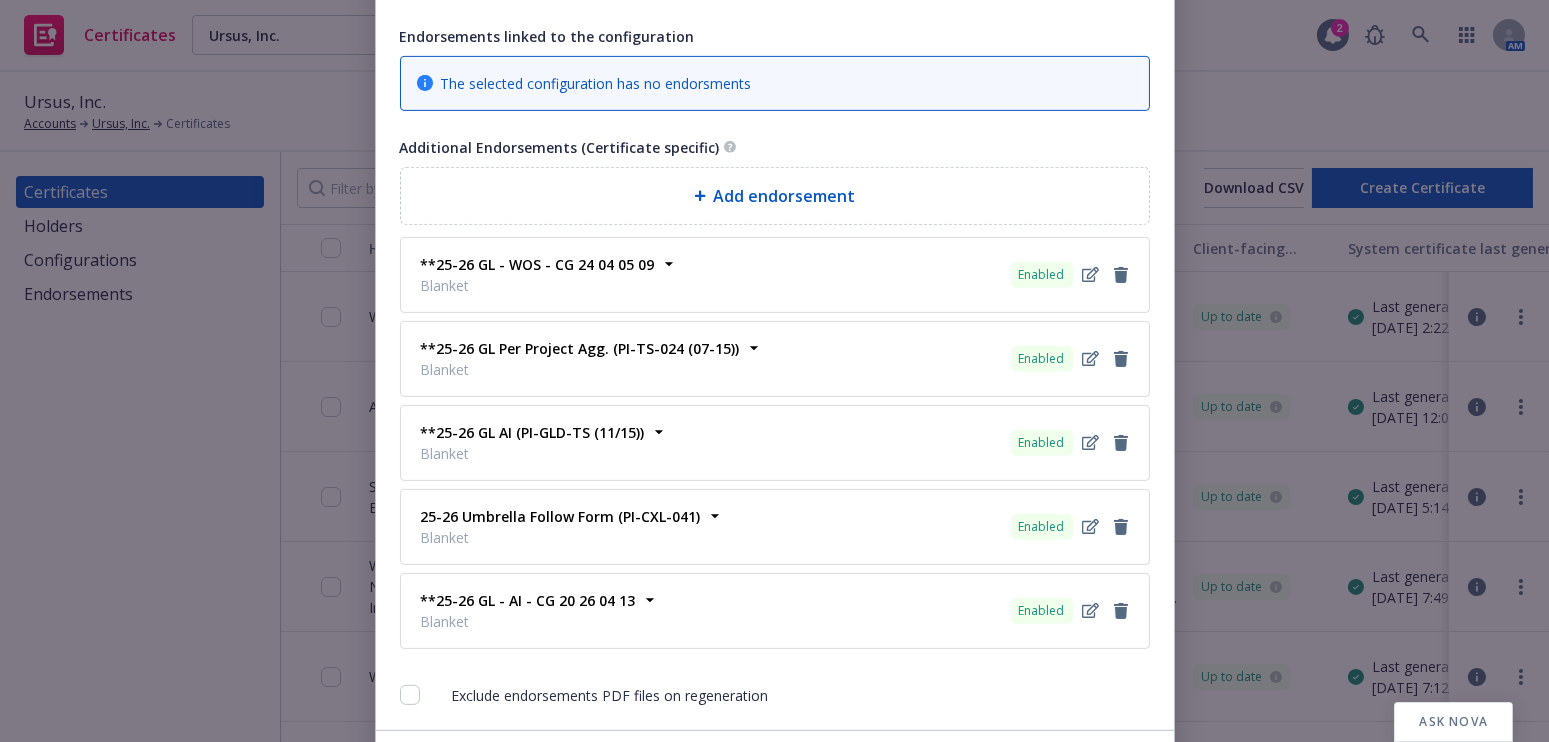 scroll, scrollTop: 2136, scrollLeft: 0, axis: vertical 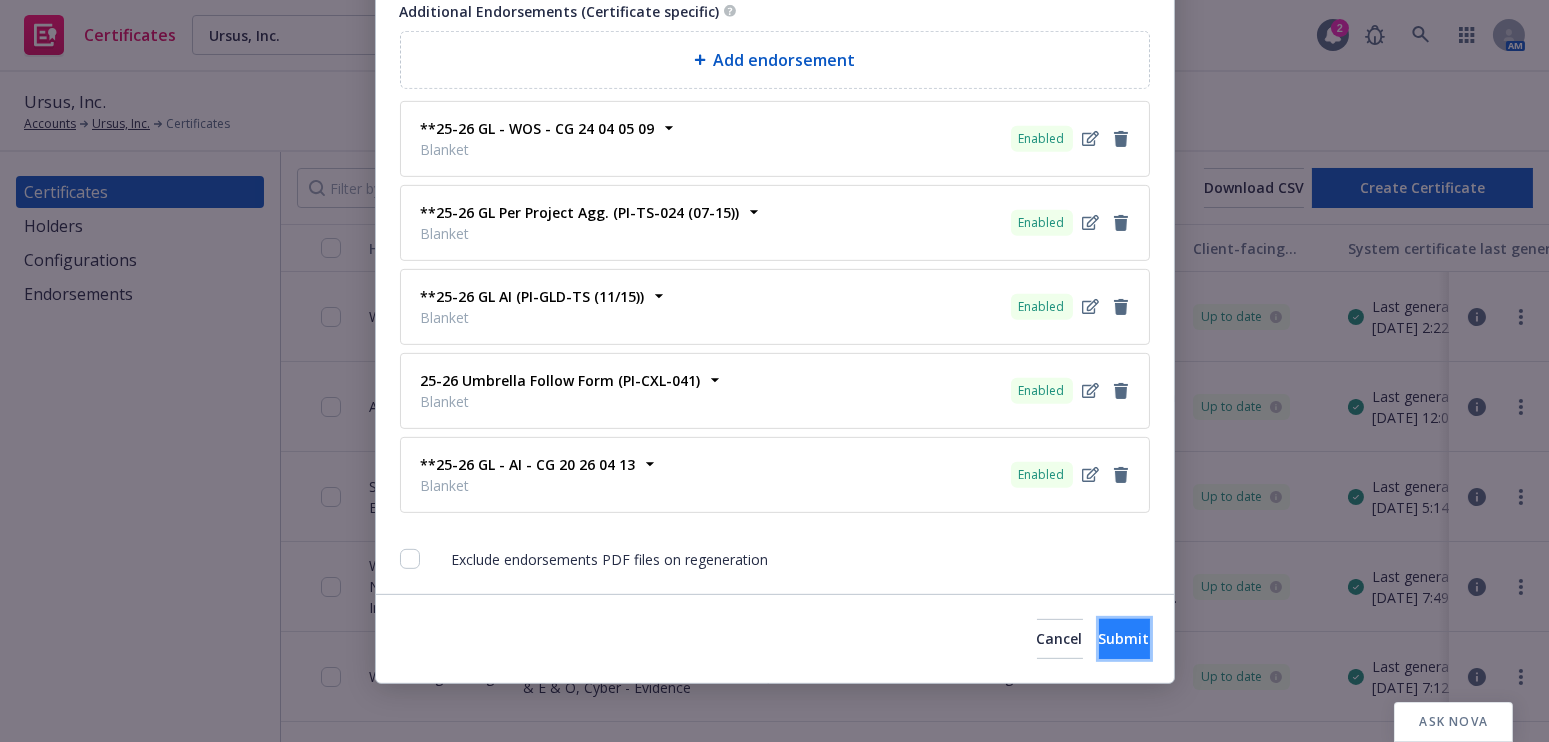 drag, startPoint x: 1080, startPoint y: 626, endPoint x: 1063, endPoint y: 623, distance: 17.262676 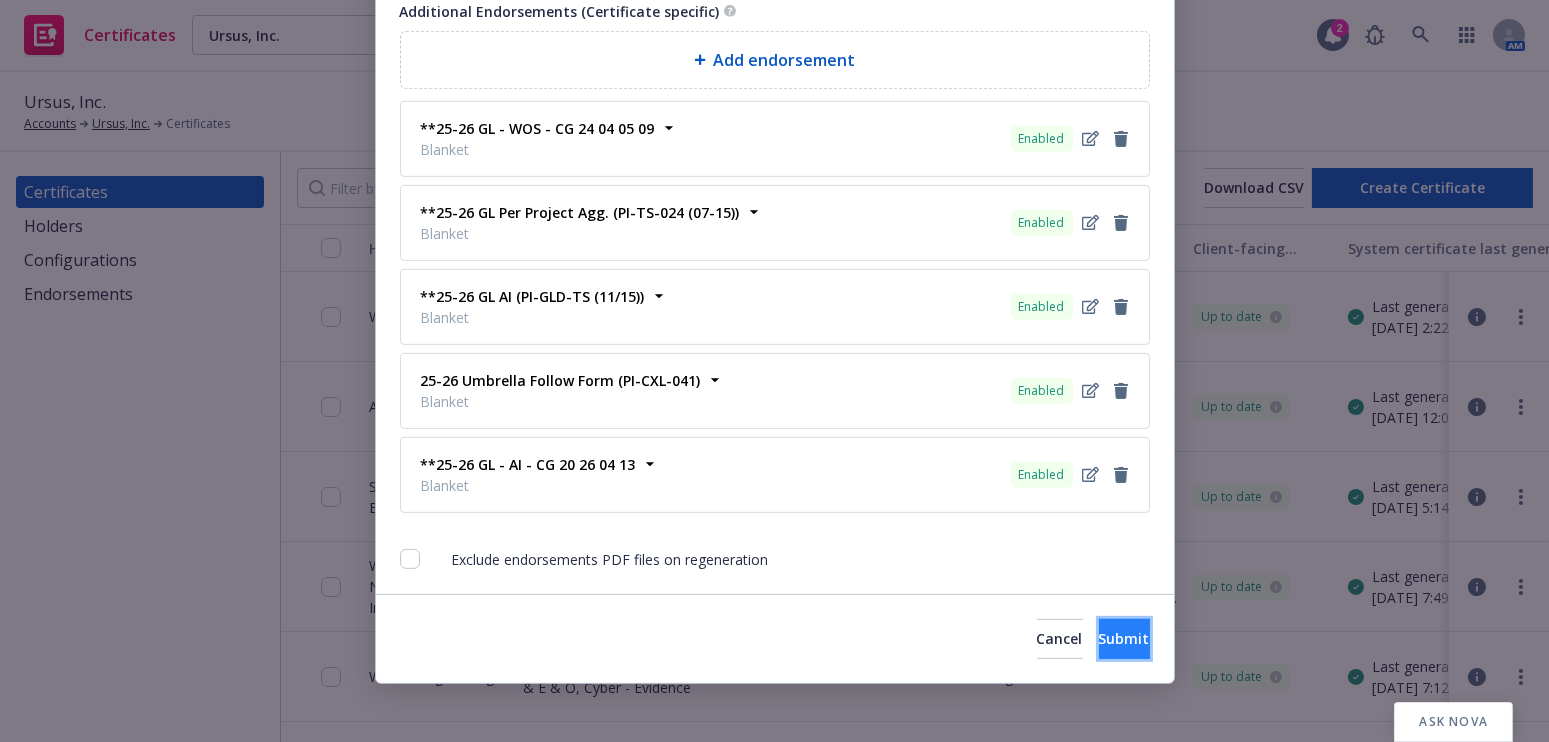 click on "Submit" at bounding box center (1124, 638) 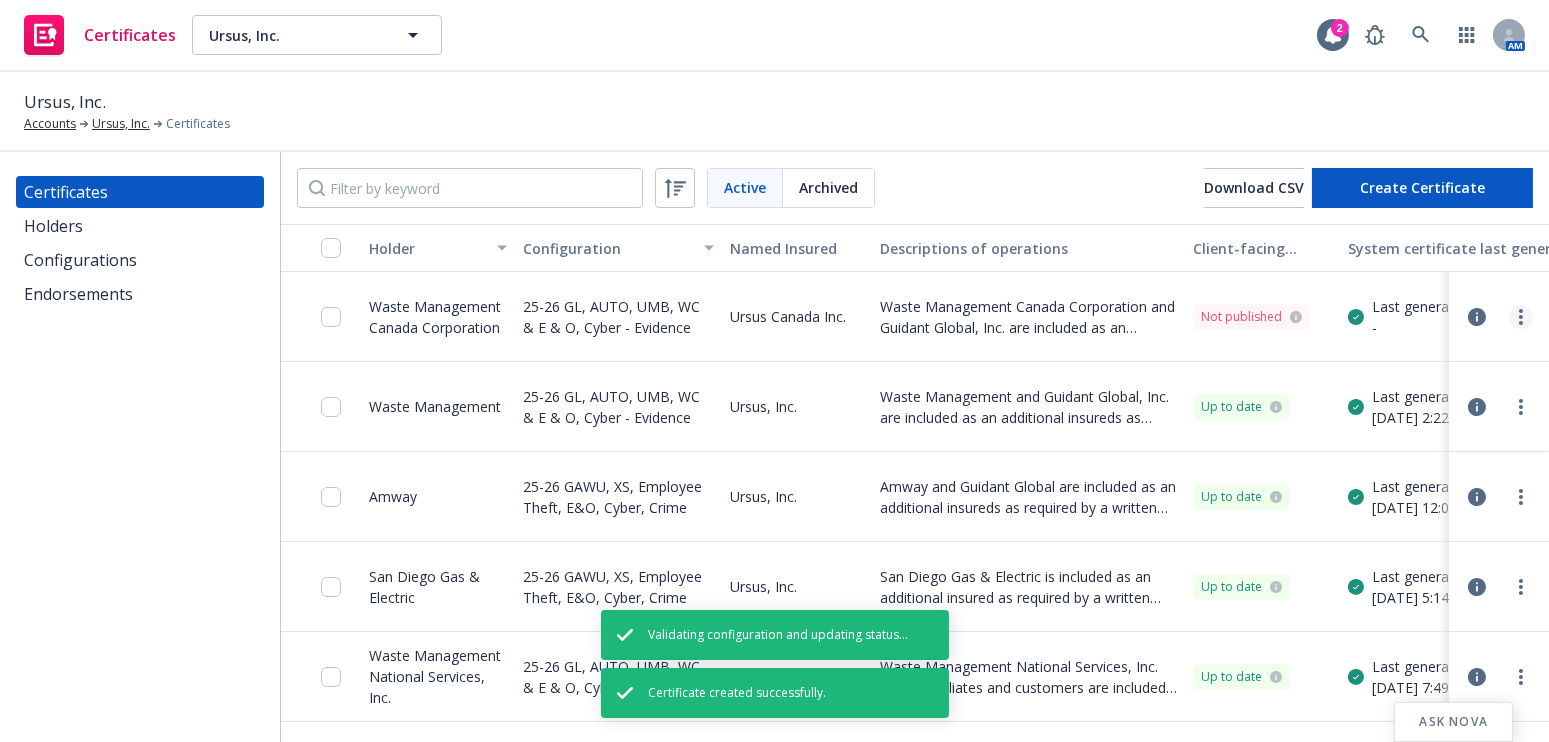 click 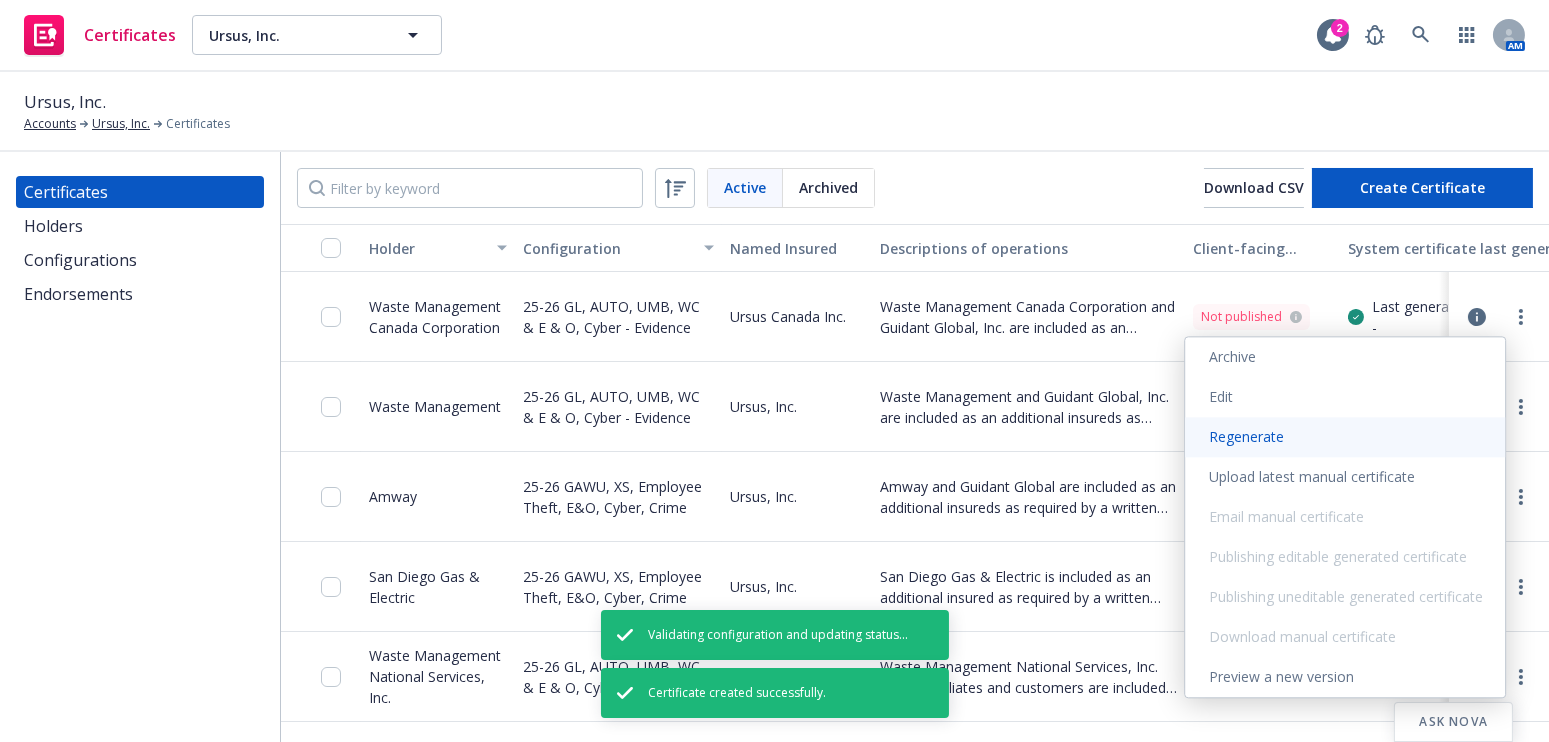 click on "Regenerate" at bounding box center (1345, 437) 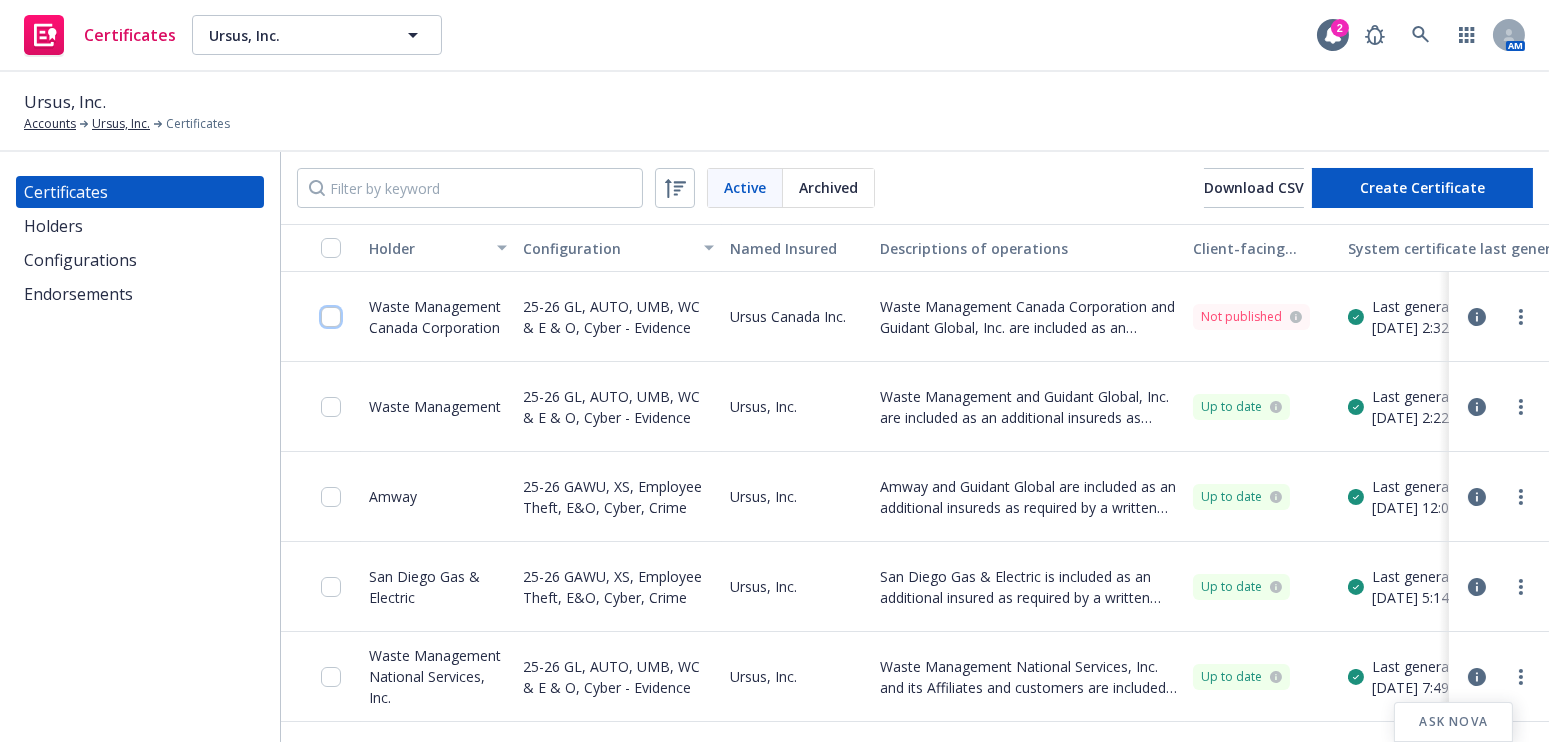 click at bounding box center (331, 317) 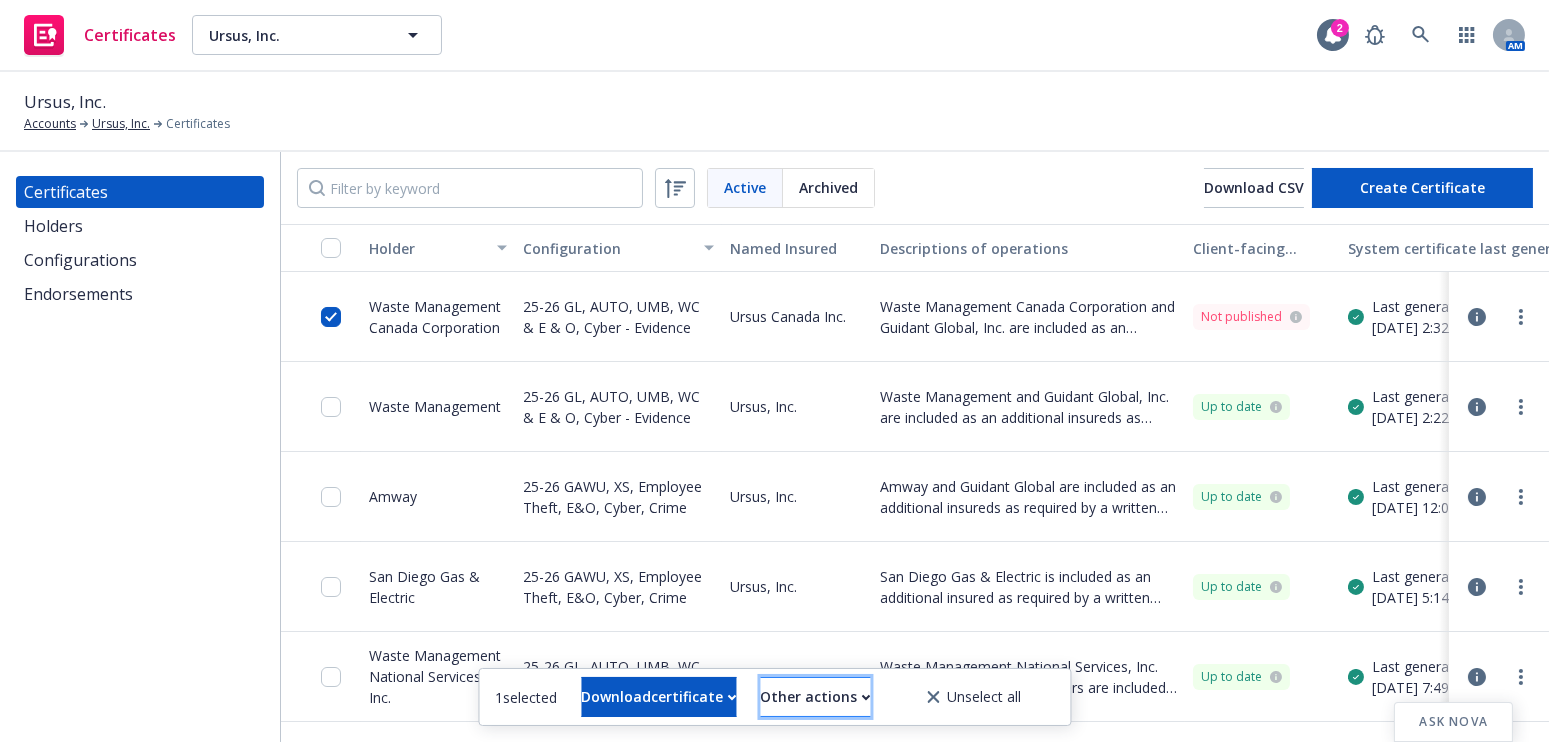 click on "Other actions" at bounding box center (815, 697) 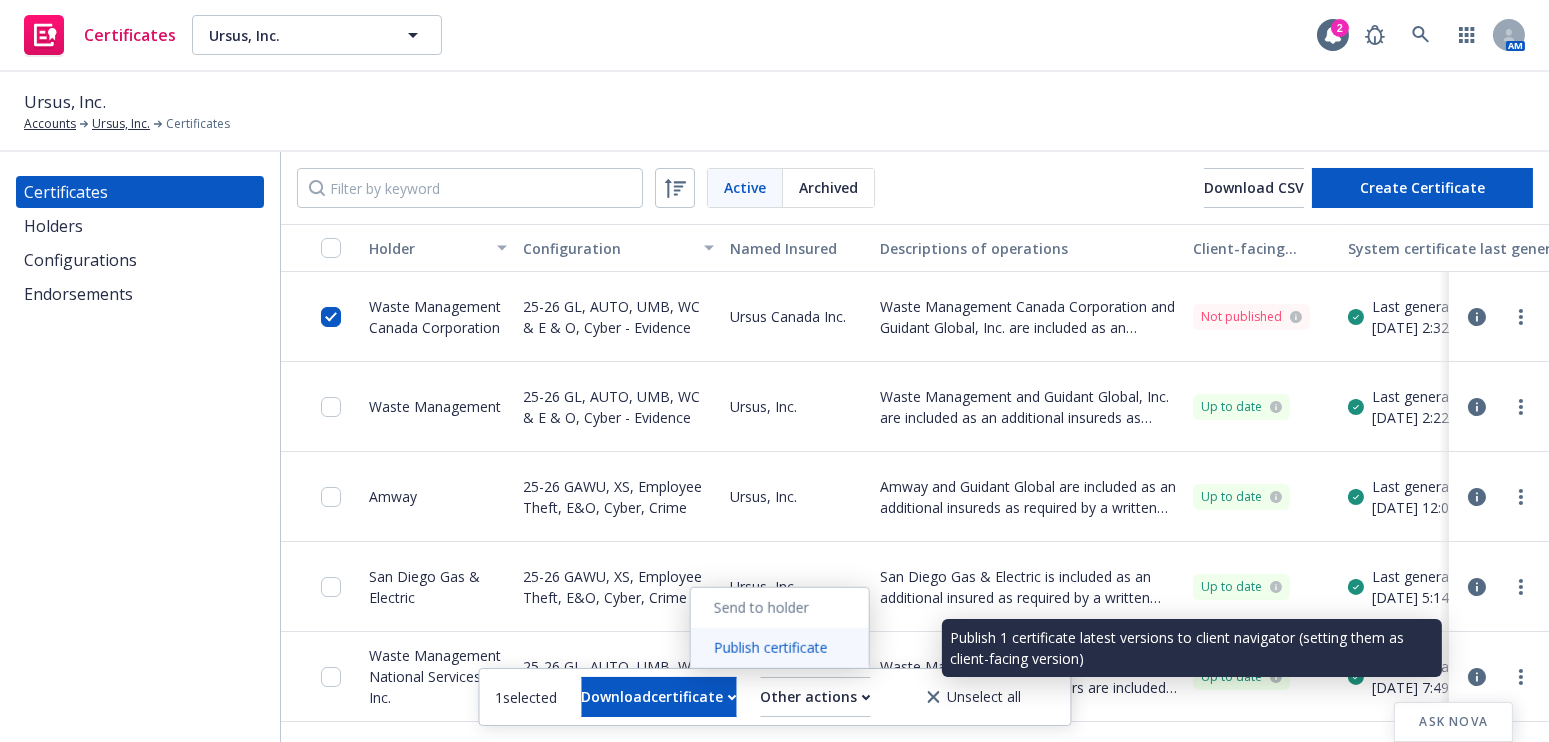 click on "Publish certificate" at bounding box center [779, 648] 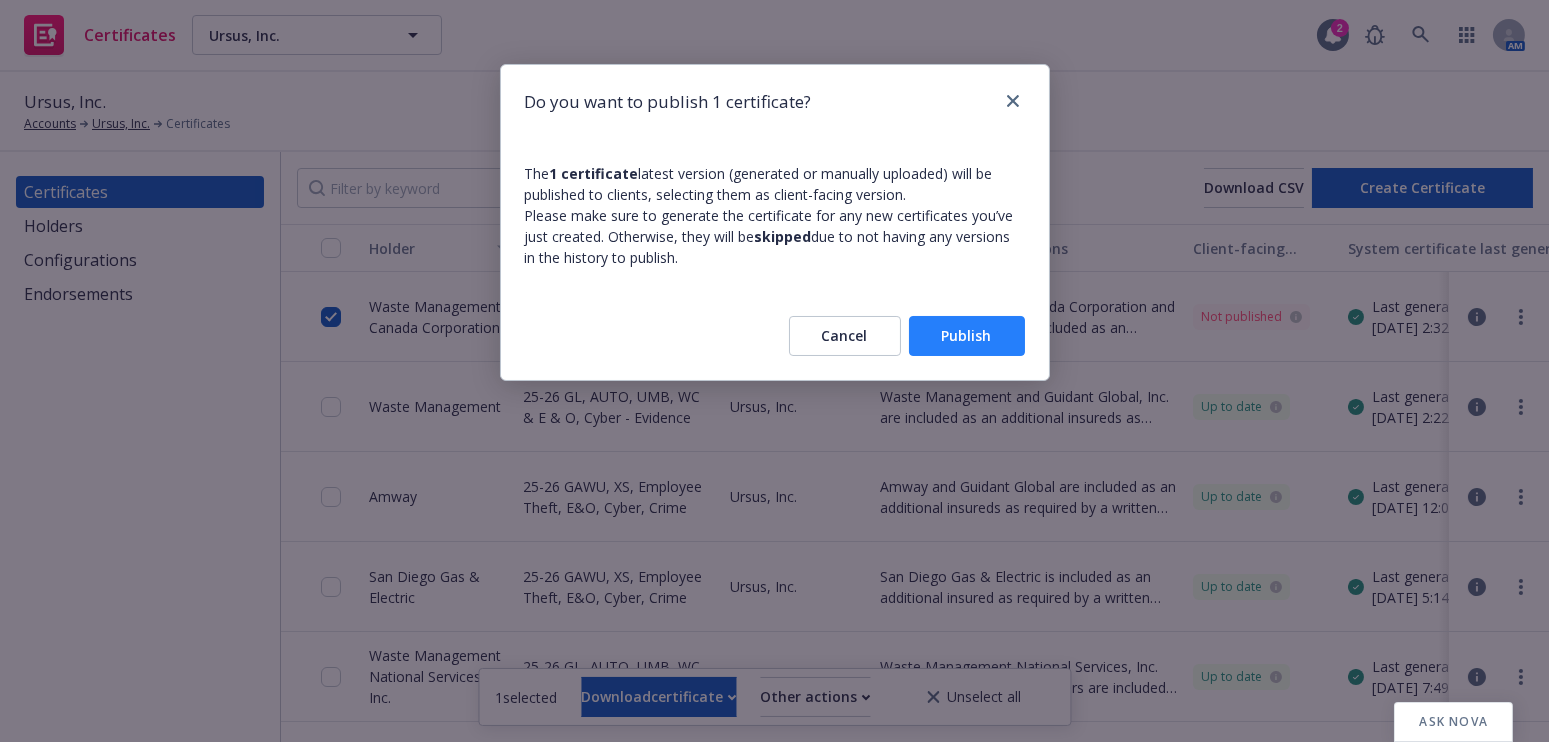 click on "Publish" at bounding box center (967, 336) 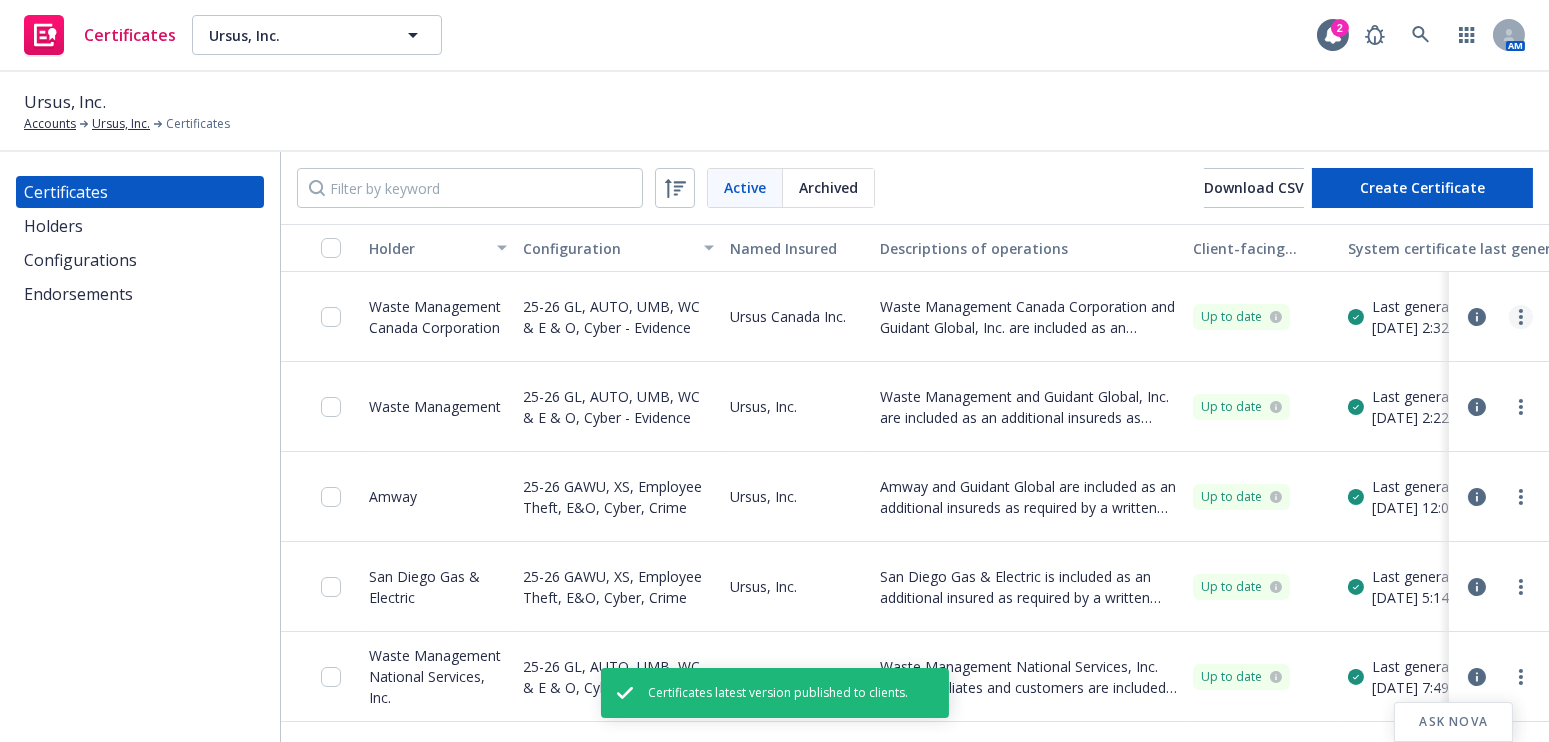 click 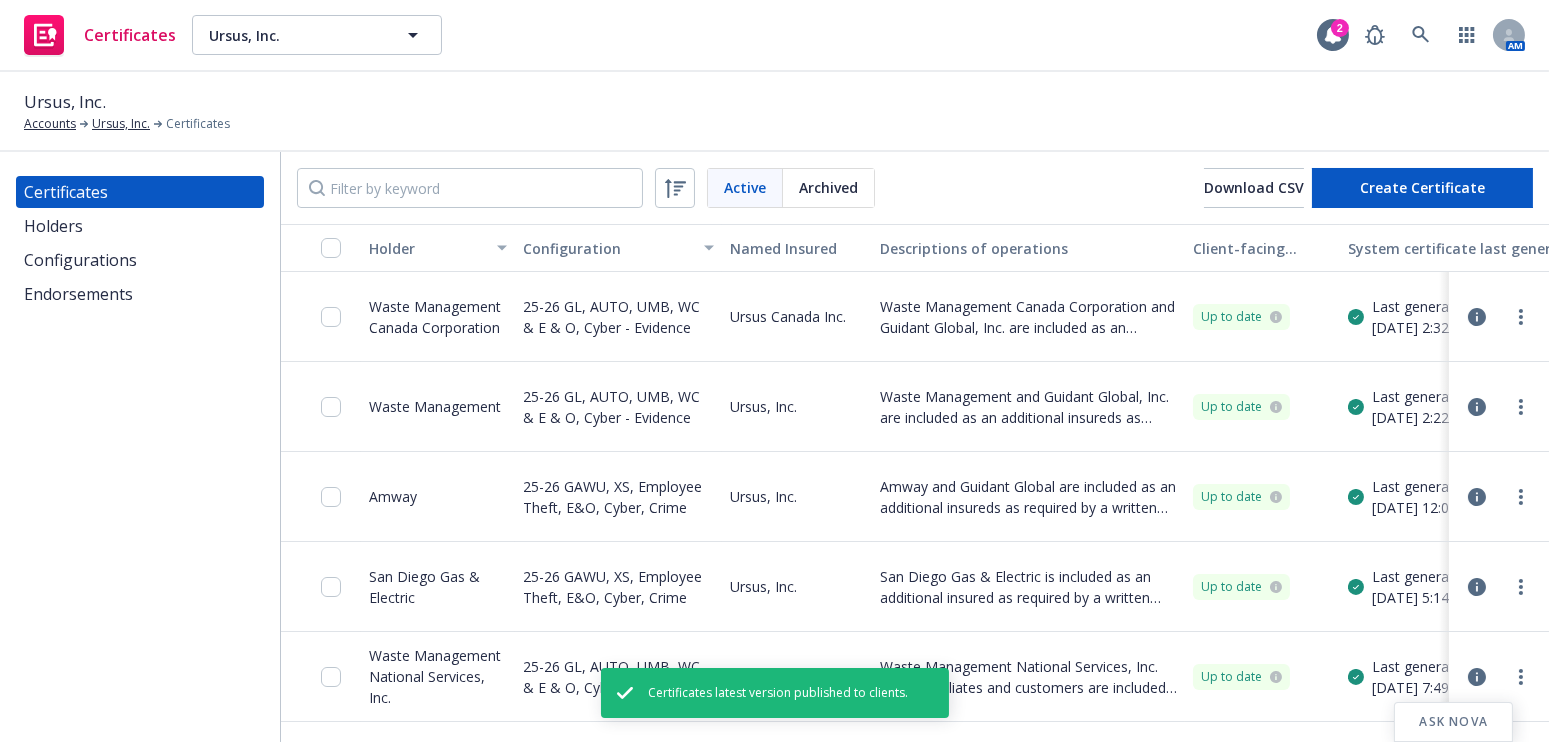click on "Download uneditable generated certificate" at bounding box center [1345, 597] 